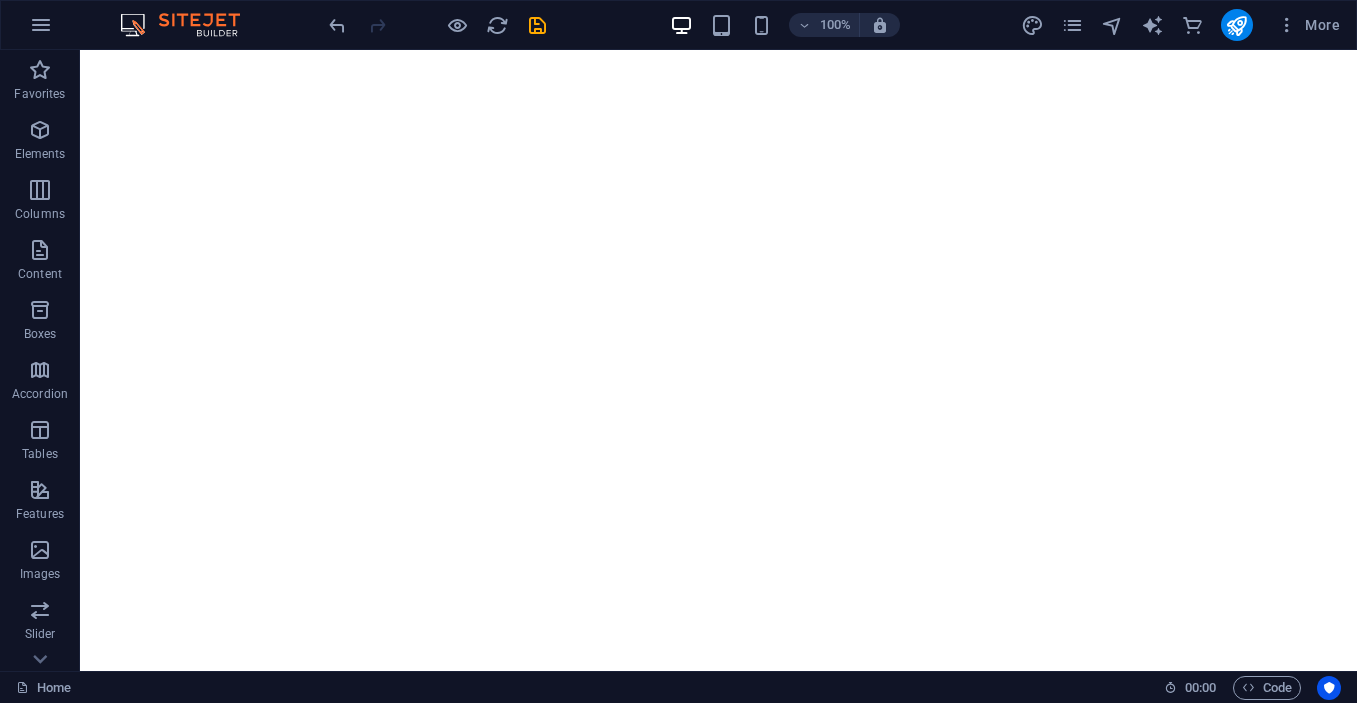 scroll, scrollTop: 0, scrollLeft: 0, axis: both 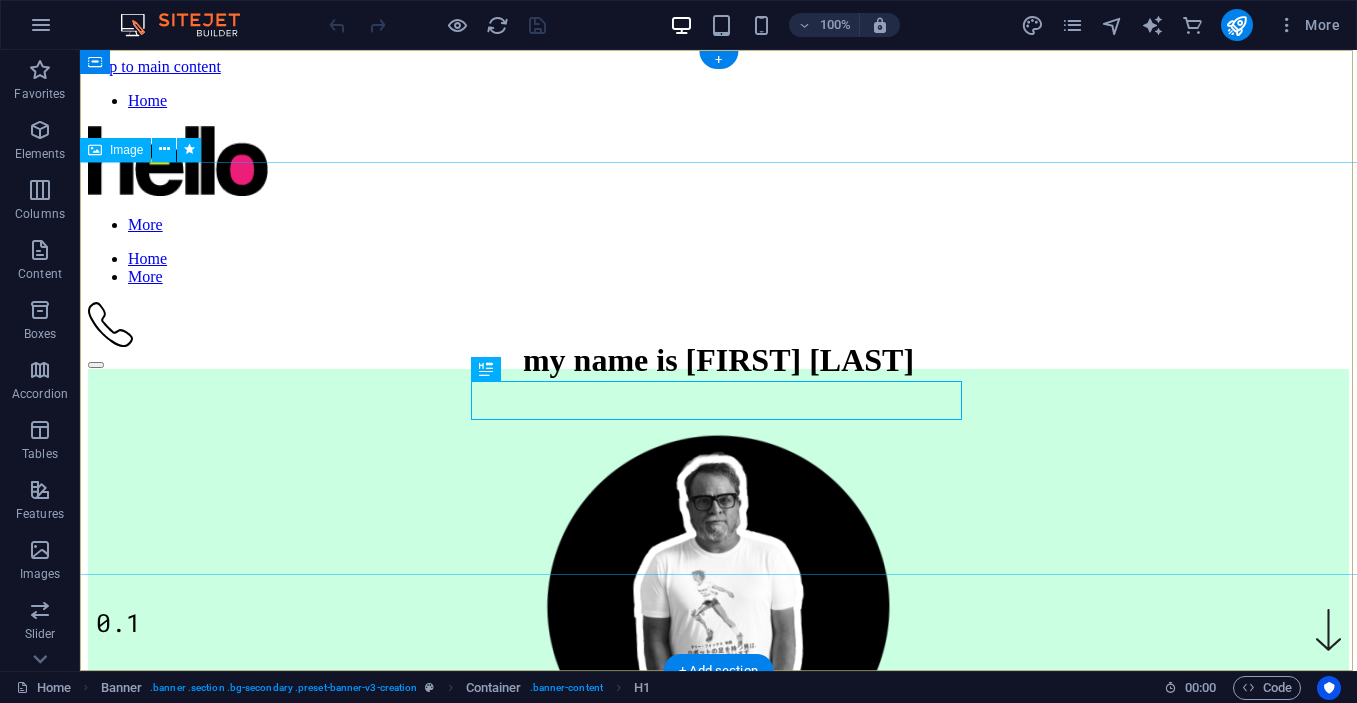 click at bounding box center [719, 608] 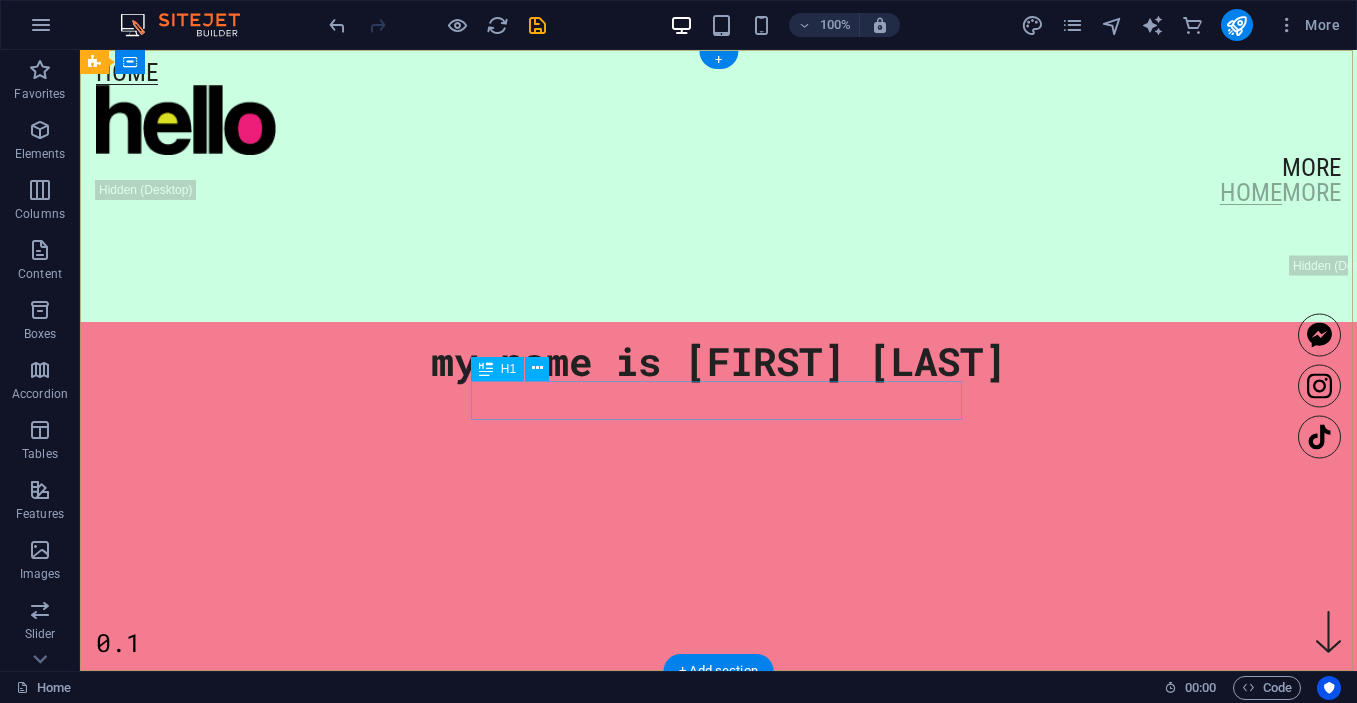 click on "my name is [FIRST] [LAST]" at bounding box center (718, 360) 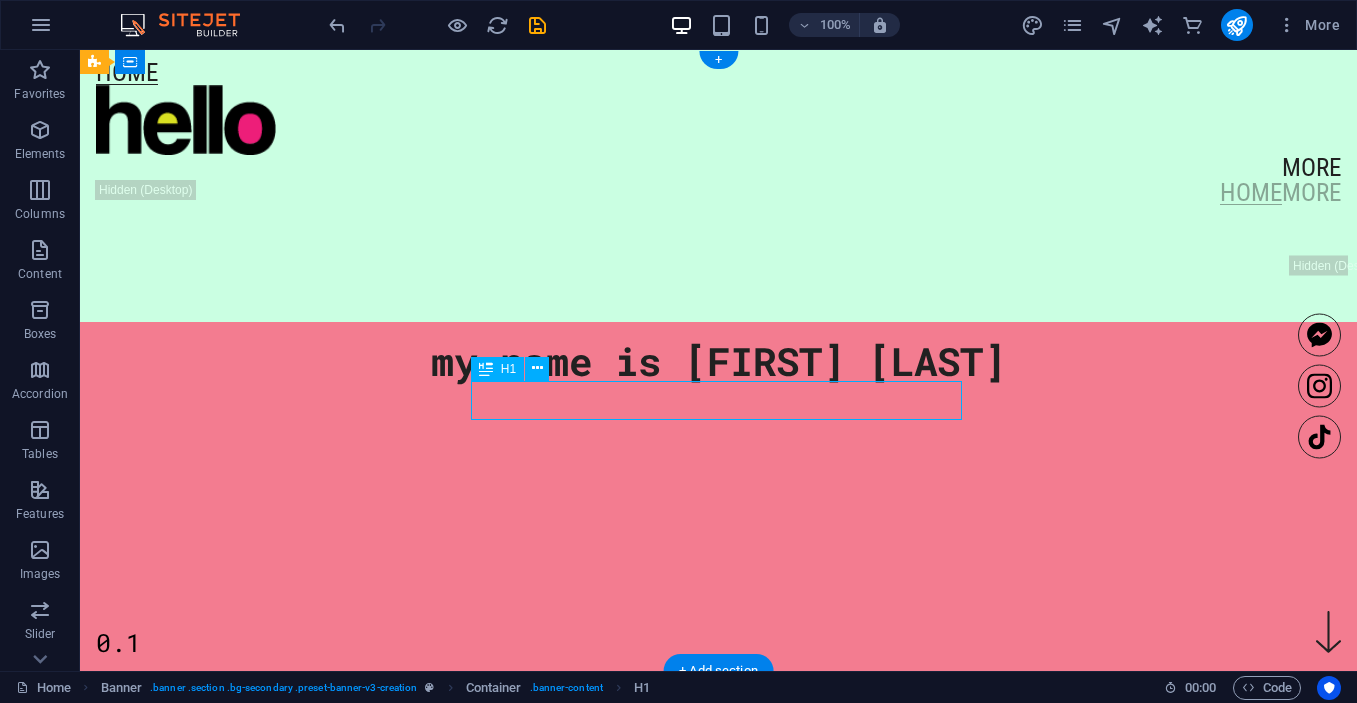click on "my name is [FIRST] [LAST]" at bounding box center (718, 360) 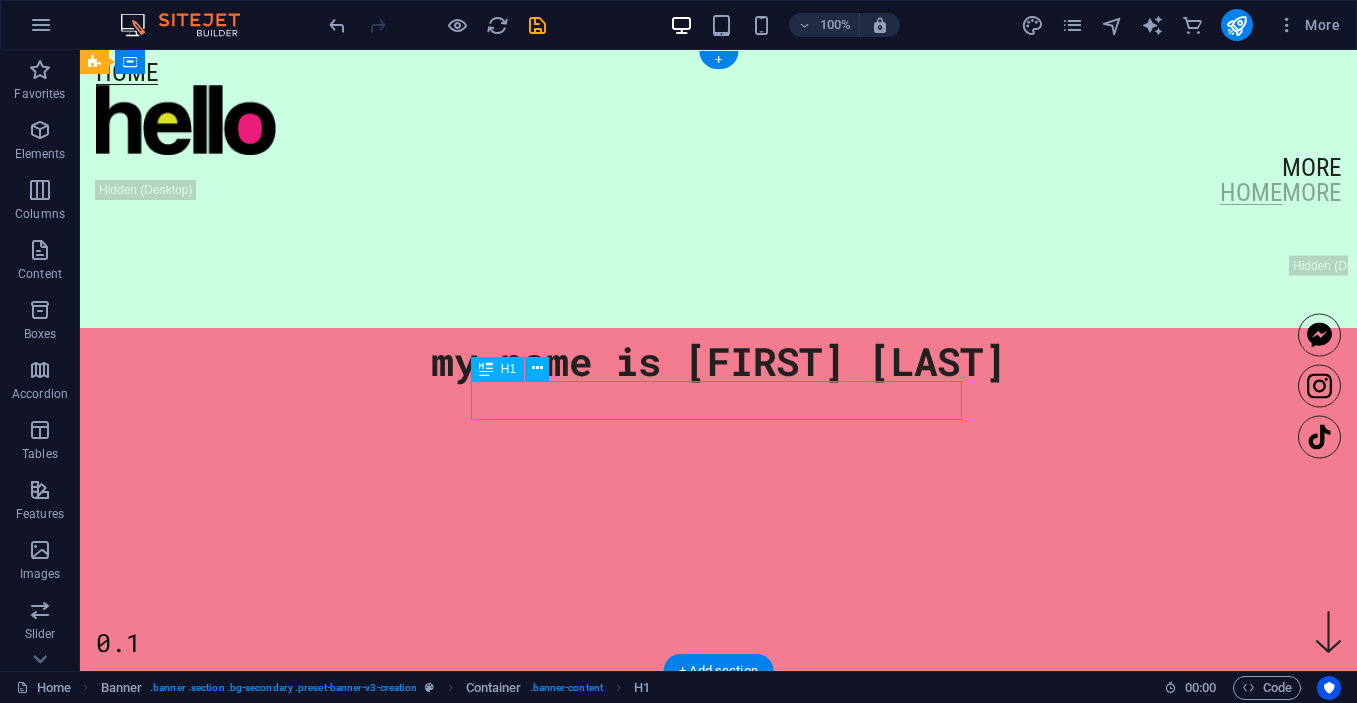 click on "my name is [FIRST] [LAST]" at bounding box center (718, 360) 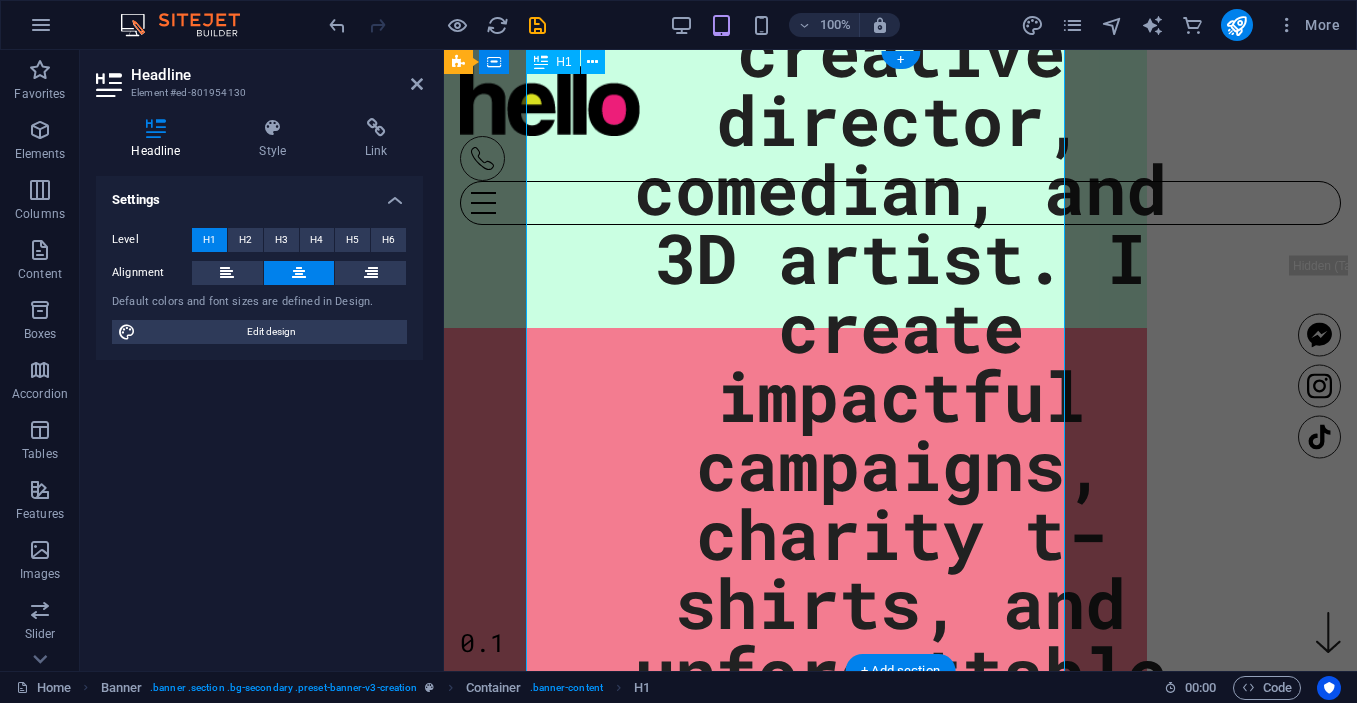 click on "Multi-award winning creative director, comedian, and 3D artist. I create impactful campaigns, charity t-shirts, and unforgettable comedy experiences" at bounding box center (900, 361) 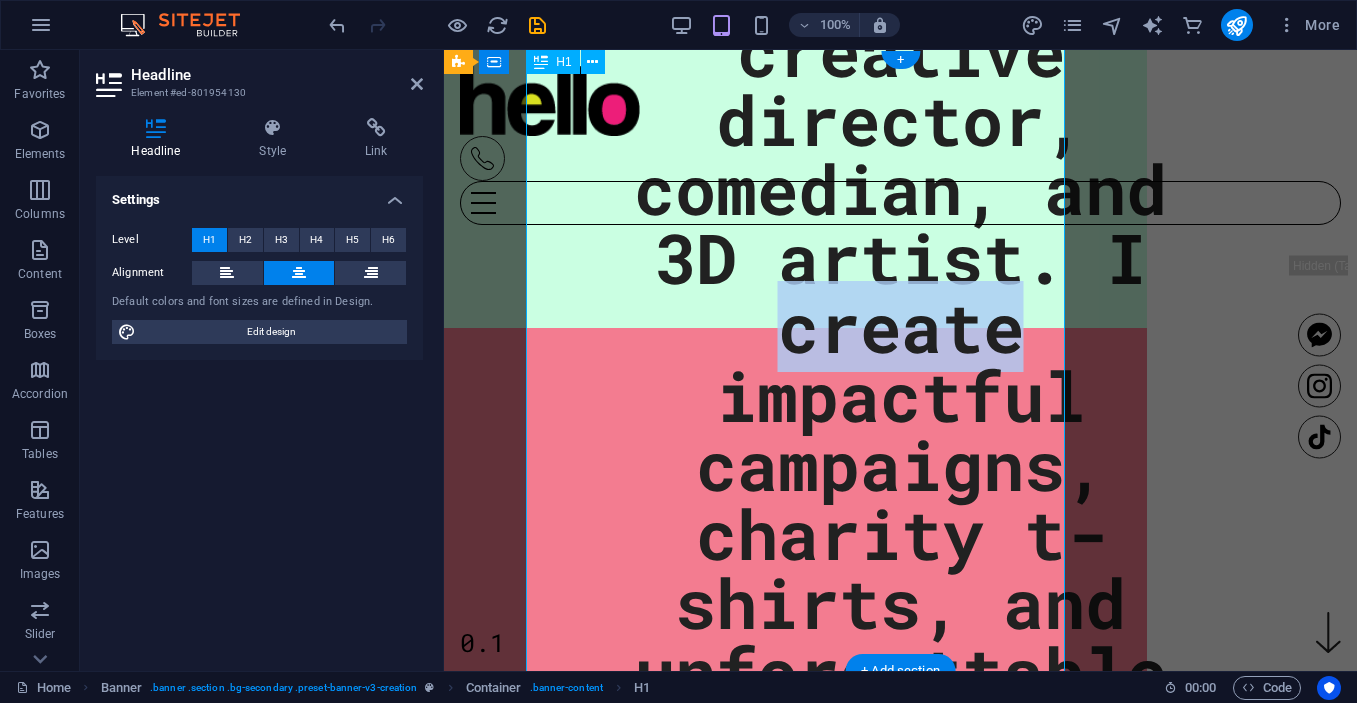 click on "Multi-award winning creative director, comedian, and 3D artist. I create impactful campaigns, charity t-shirts, and unforgettable comedy experiences" at bounding box center [900, 361] 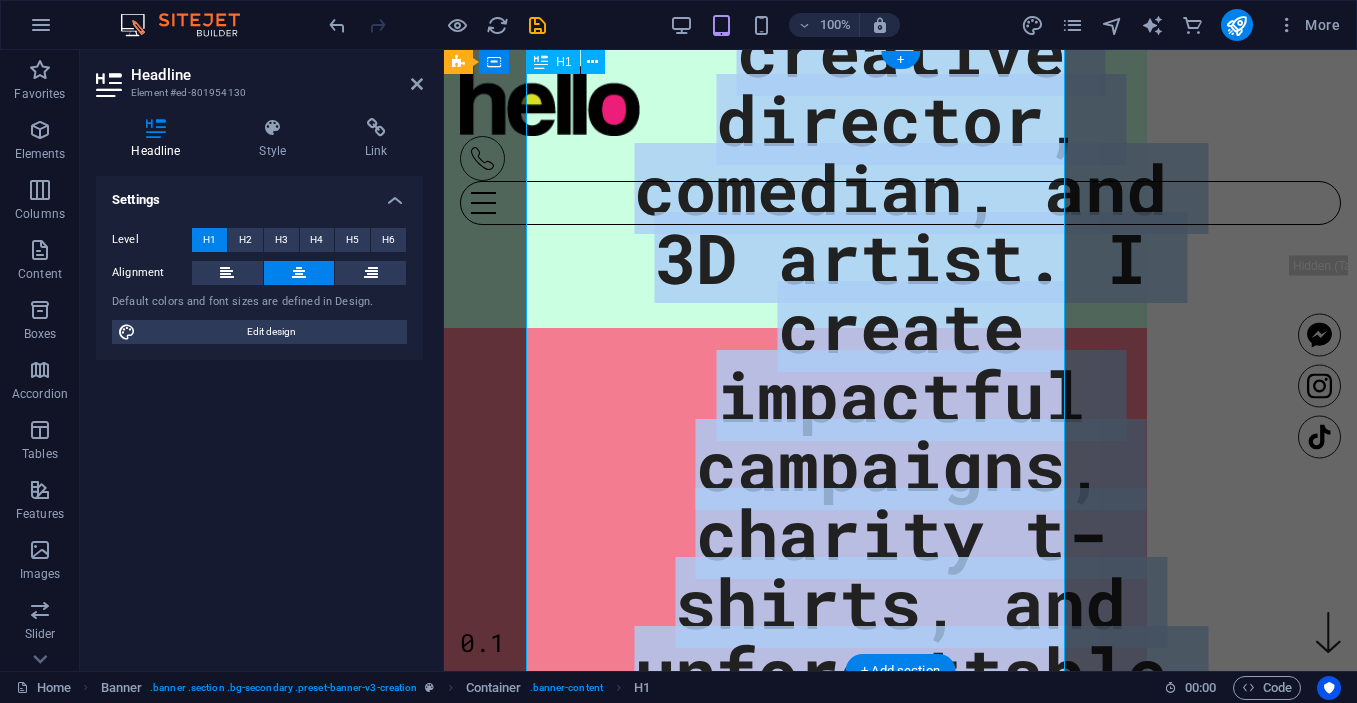 click on "Multi-award winning creative director, comedian, and 3D artist. I create impactful campaigns, charity t-shirts, and unforgettable comedy experiences" at bounding box center [900, 361] 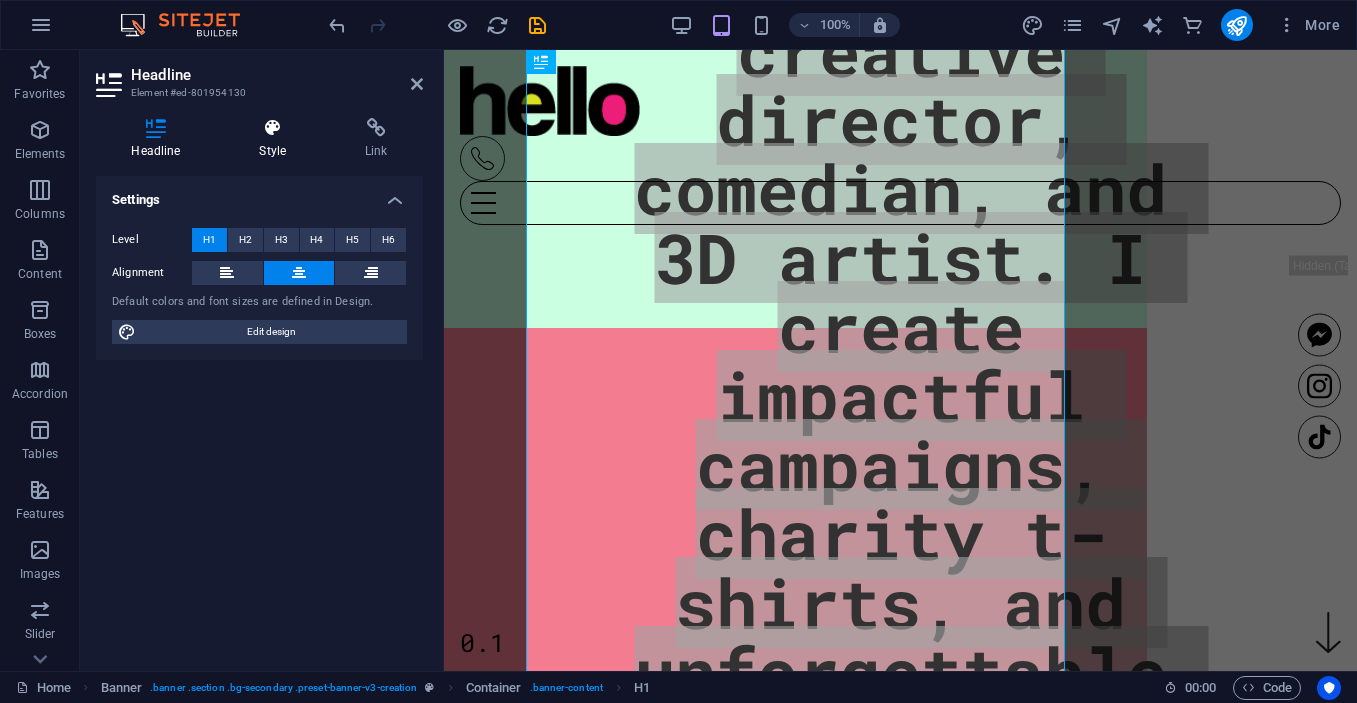 click at bounding box center [273, 128] 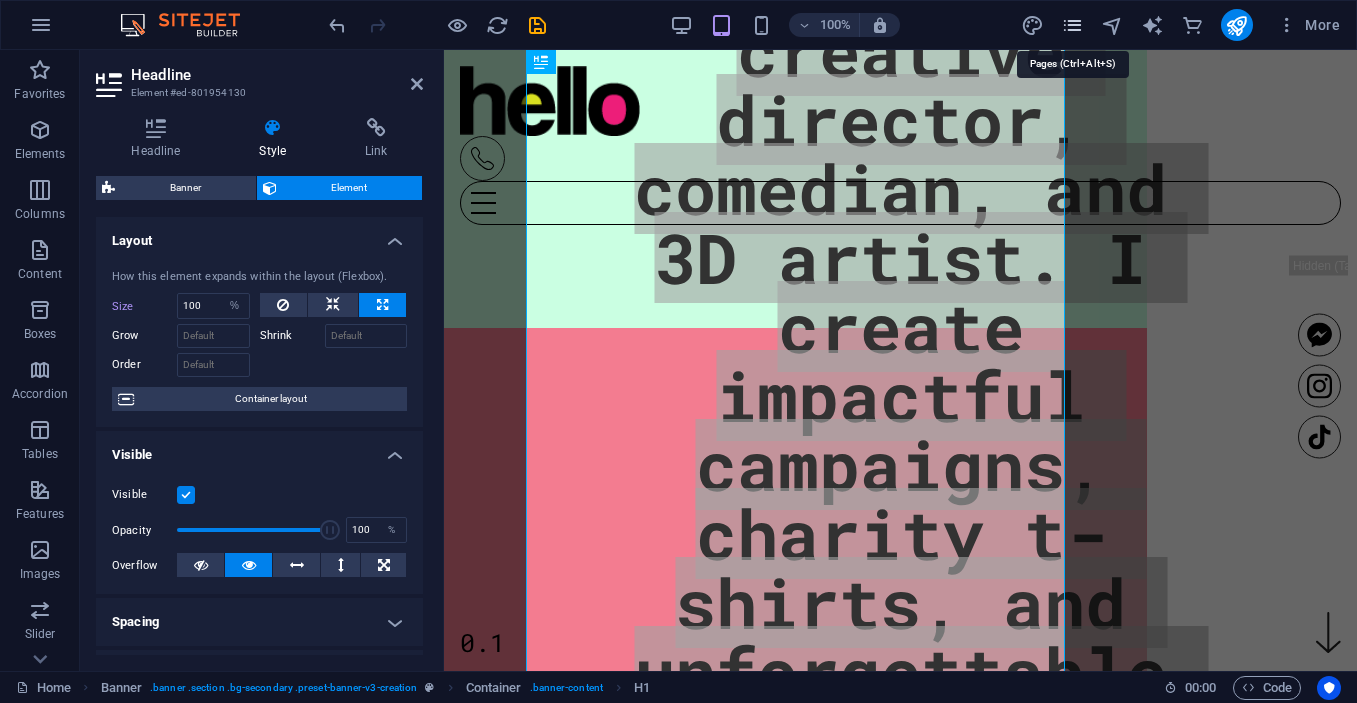 click at bounding box center (1072, 25) 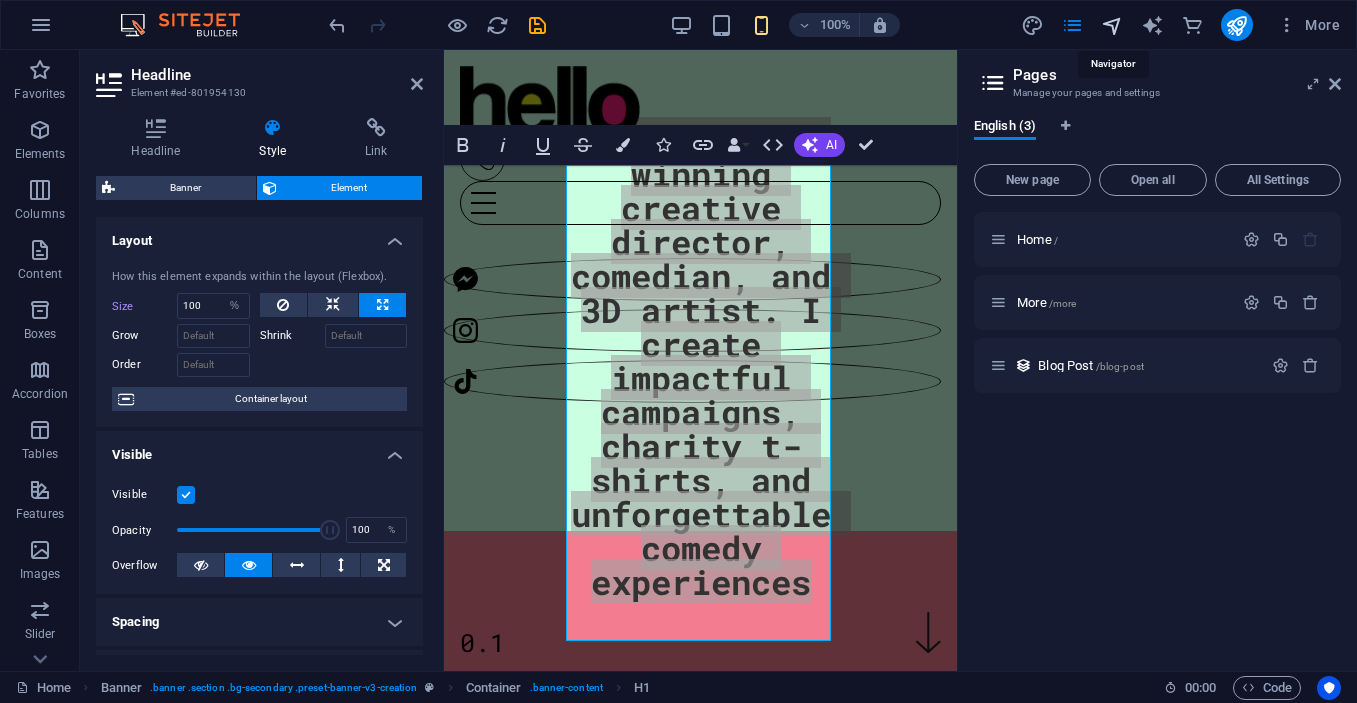 click at bounding box center (1112, 25) 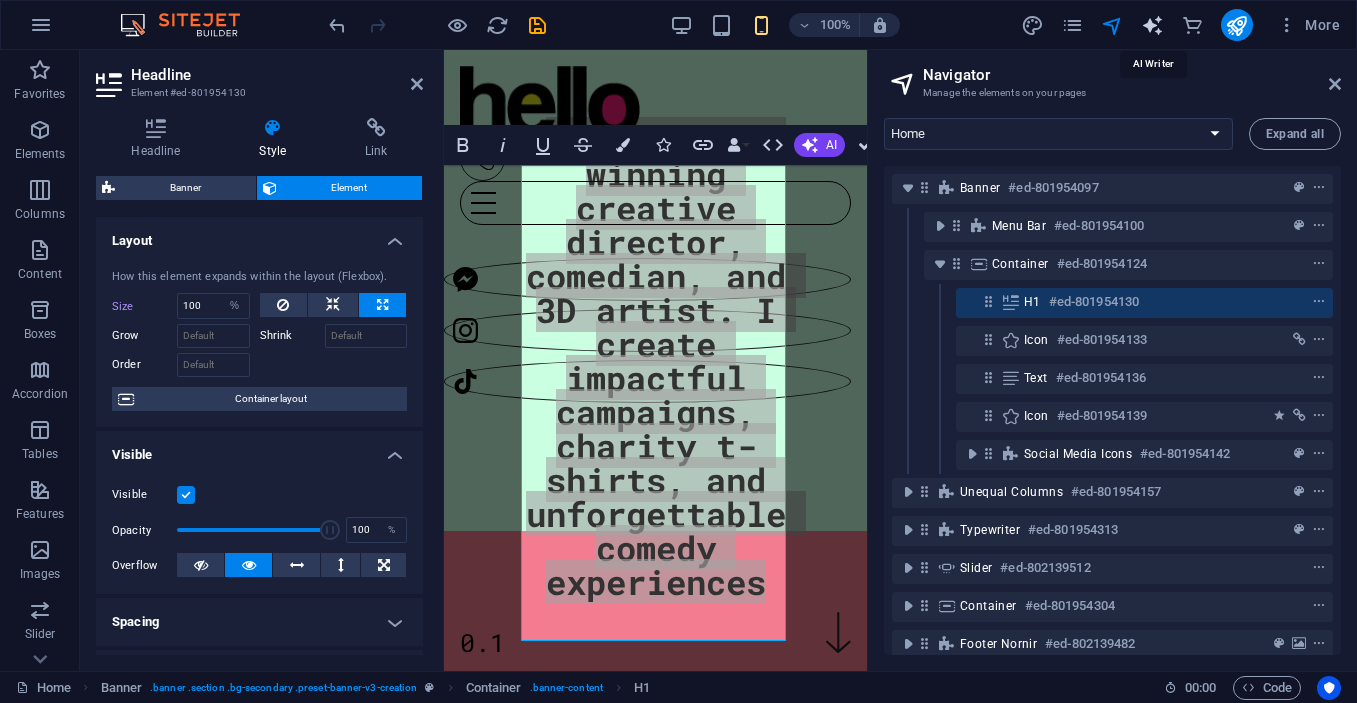 click at bounding box center (1152, 25) 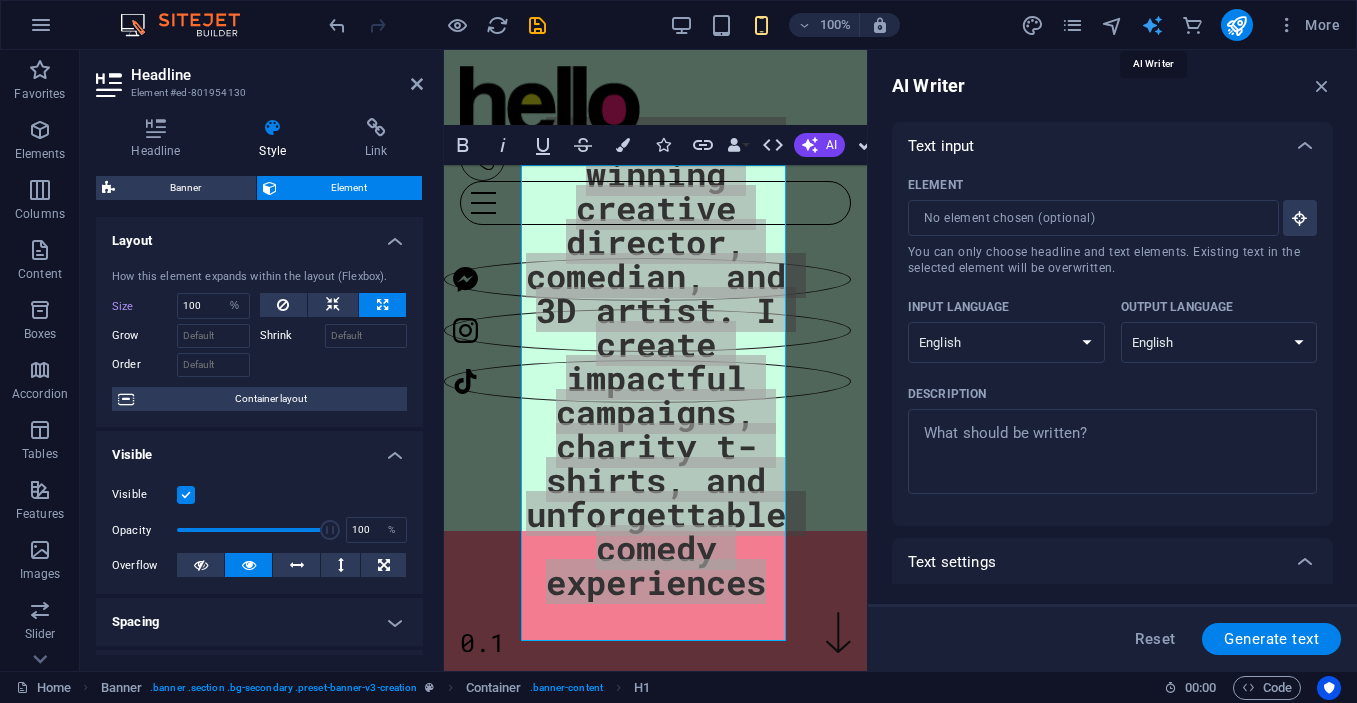 scroll, scrollTop: 0, scrollLeft: 0, axis: both 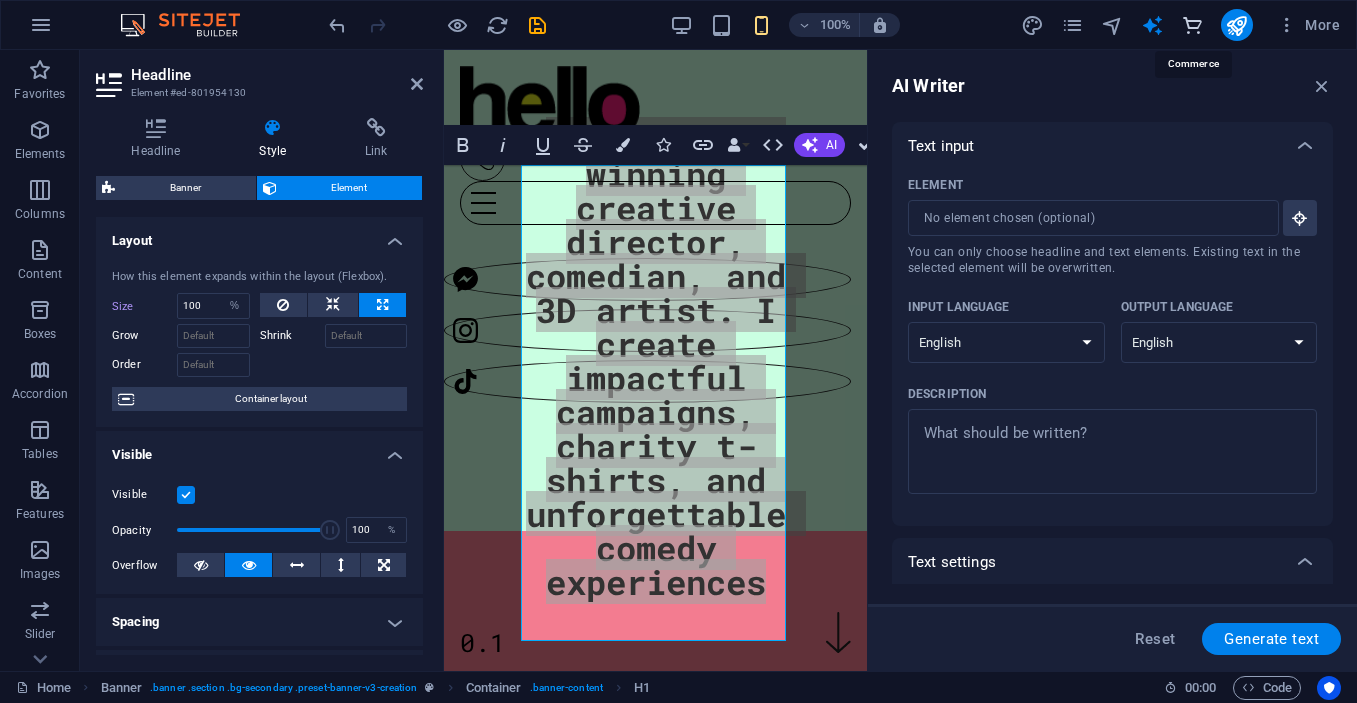 click at bounding box center [1192, 25] 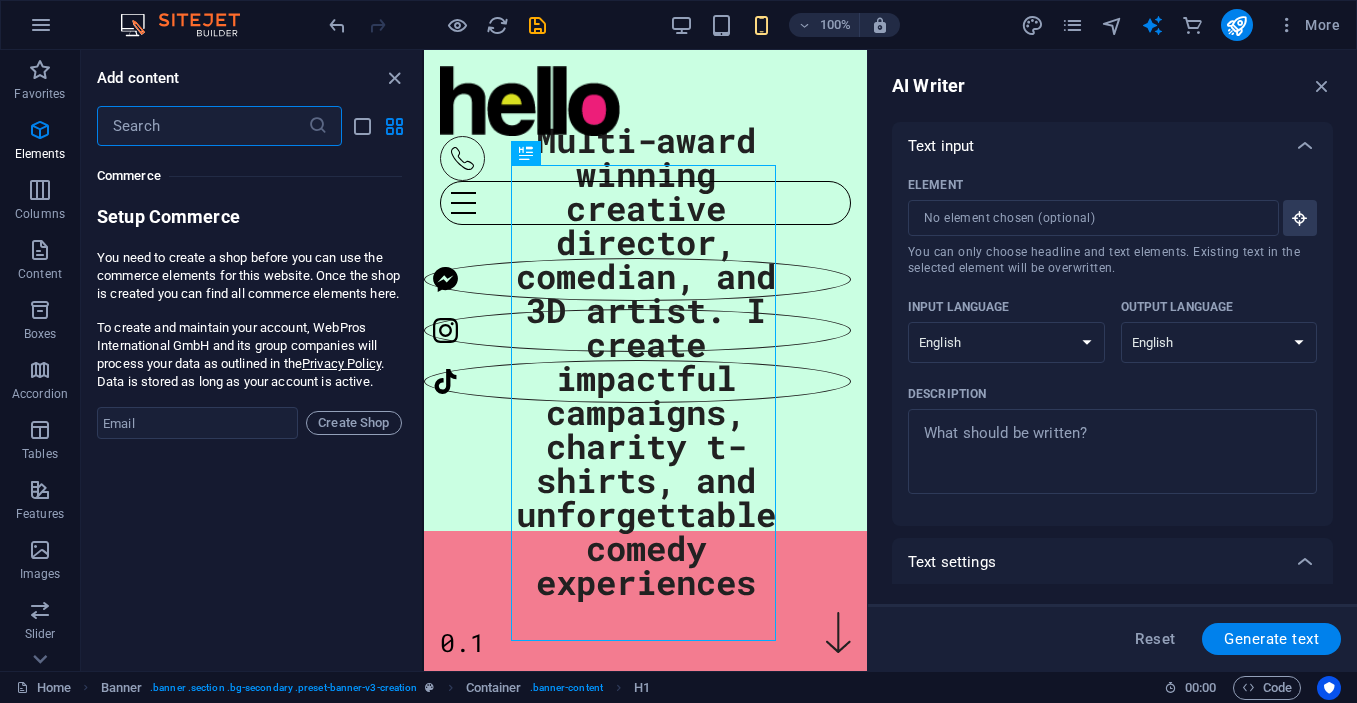 scroll, scrollTop: 19271, scrollLeft: 0, axis: vertical 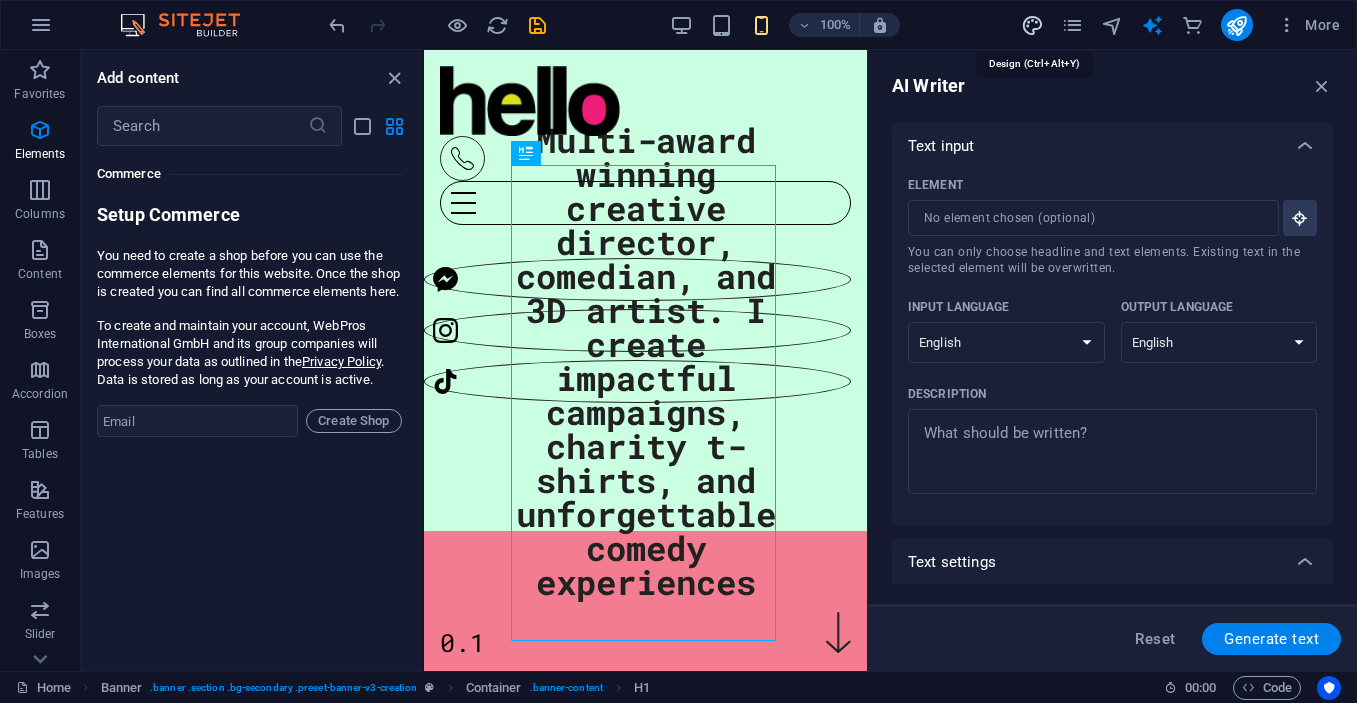 click at bounding box center [1032, 25] 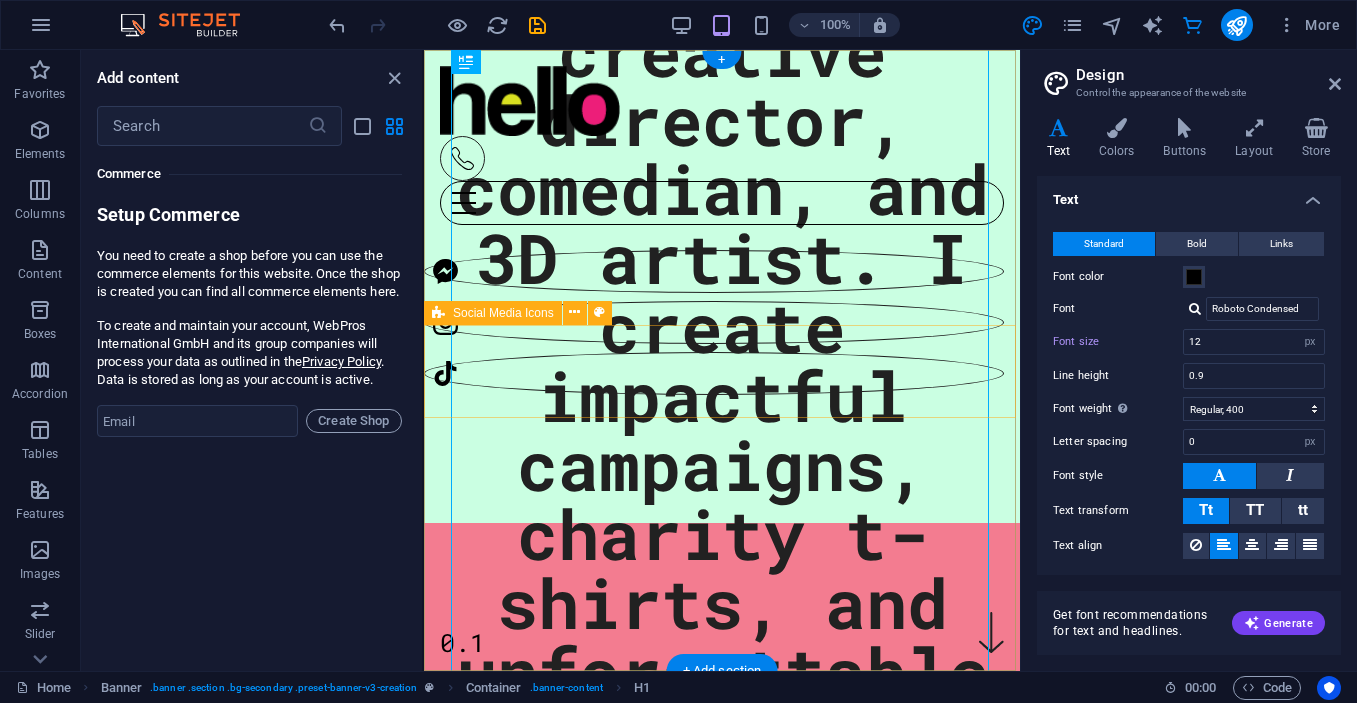 click at bounding box center (714, 293) 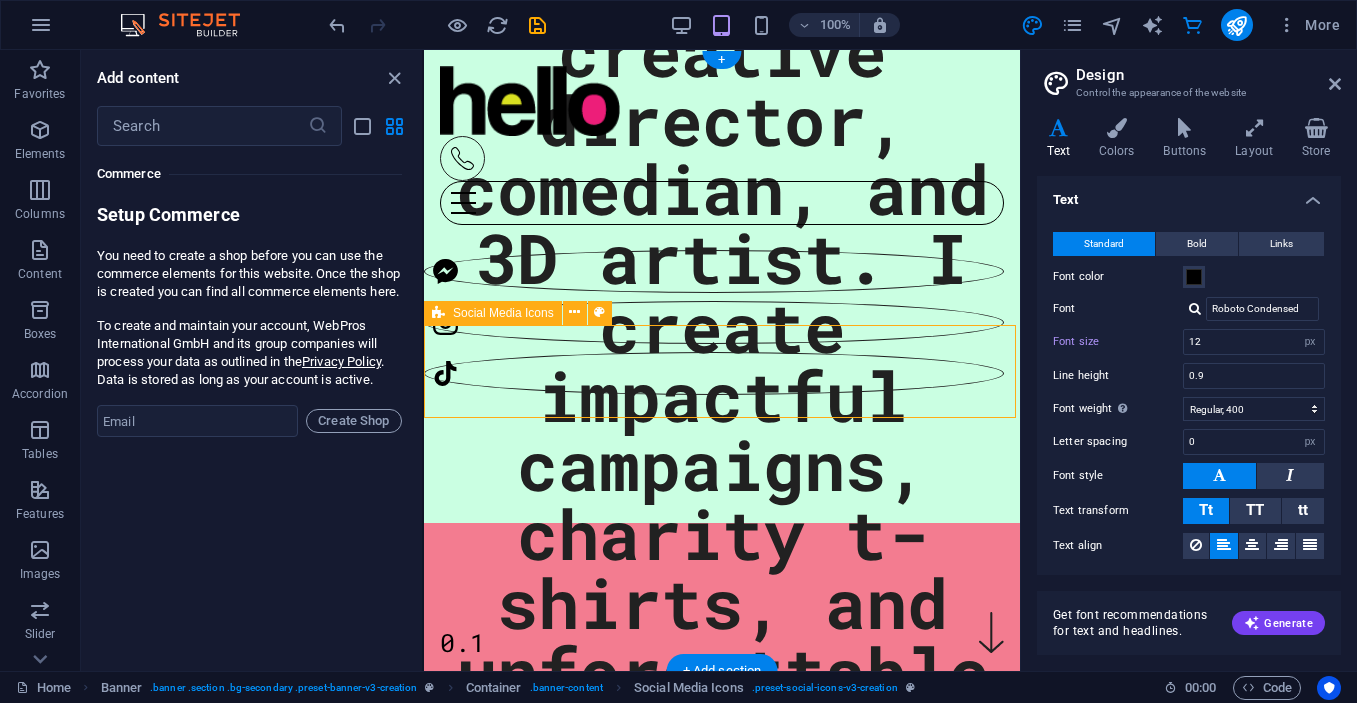 click at bounding box center [714, 293] 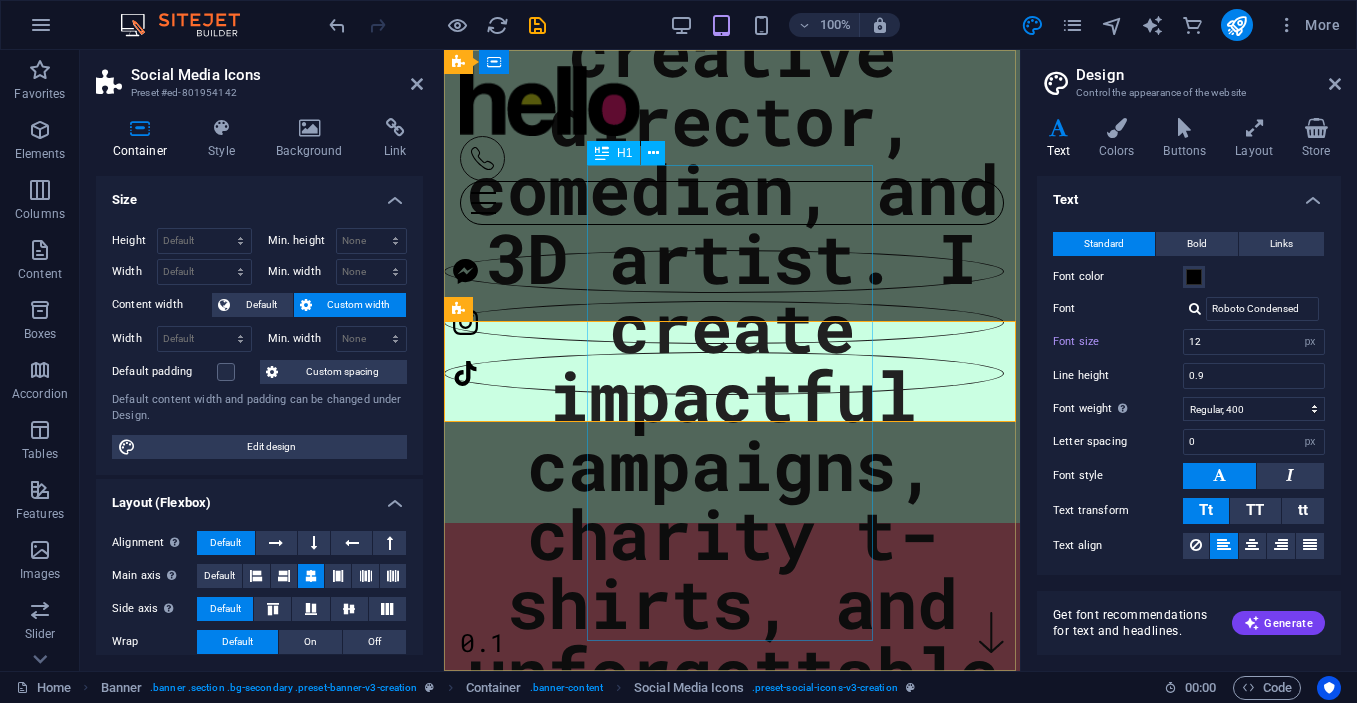 click on "Multi-award winning creative director, comedian, and 3D artist. I create impactful campaigns, charity t-shirts, and unforgettable comedy experiences" at bounding box center [732, 361] 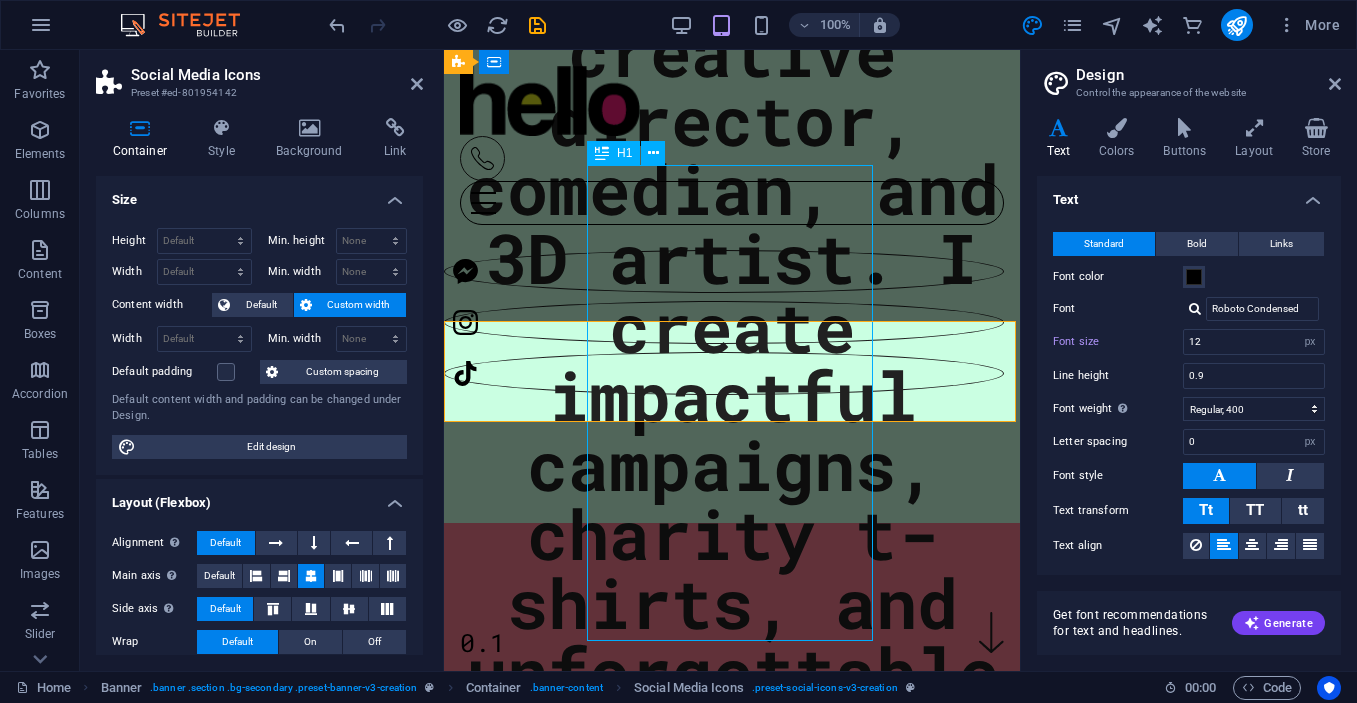click on "Multi-award winning creative director, comedian, and 3D artist. I create impactful campaigns, charity t-shirts, and unforgettable comedy experiences" at bounding box center [732, 361] 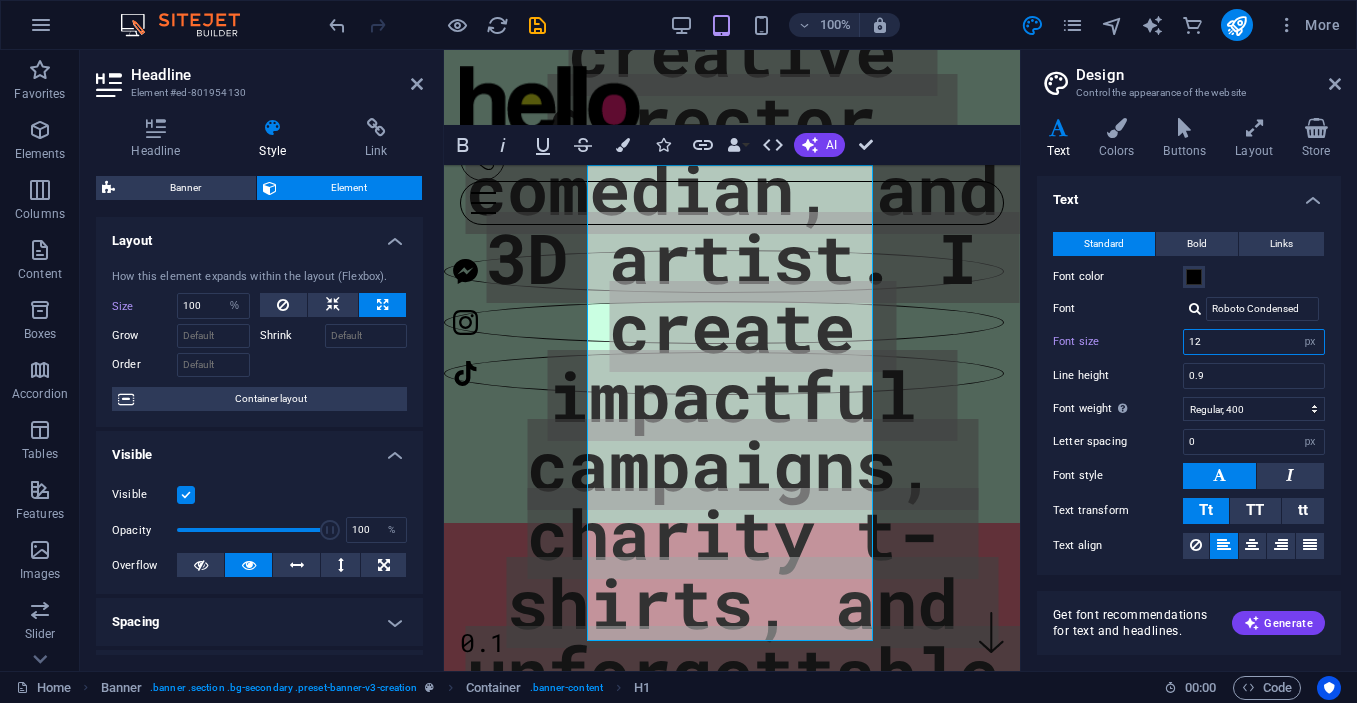 drag, startPoint x: 1218, startPoint y: 343, endPoint x: 1219, endPoint y: 389, distance: 46.010868 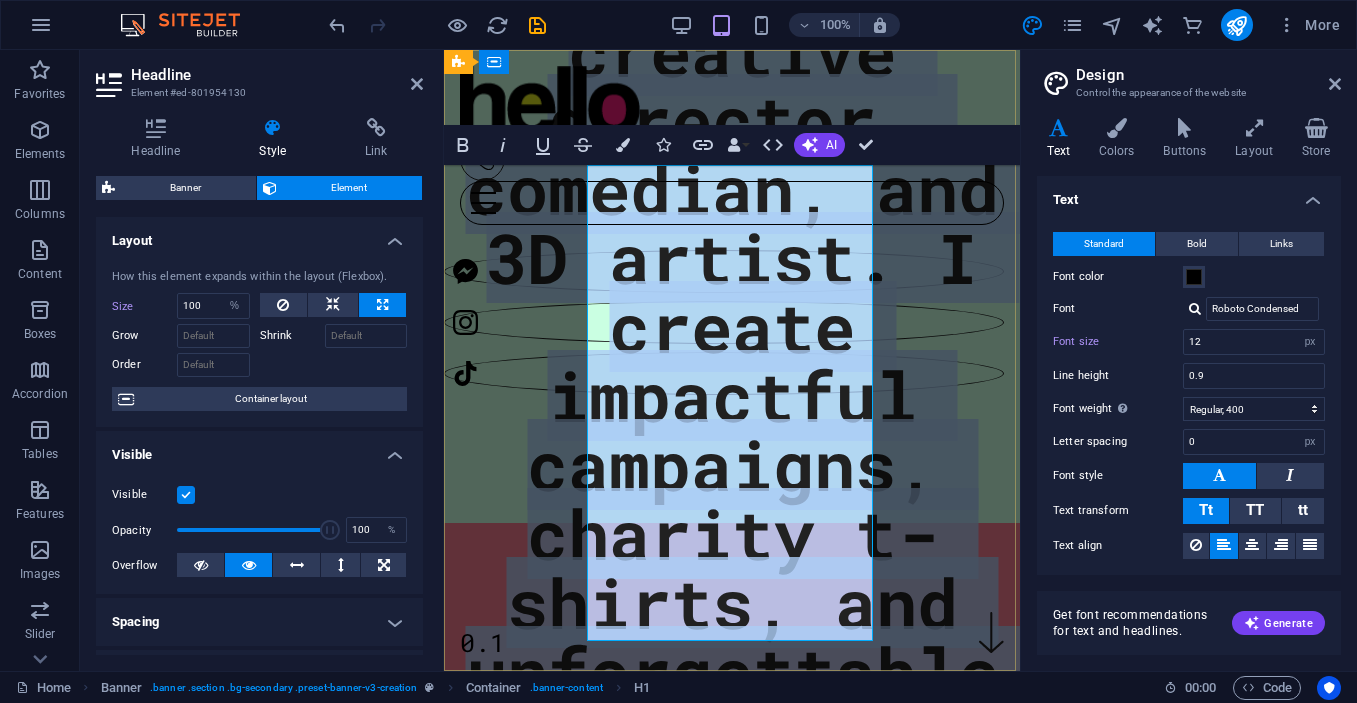 click on "Multi-award winning creative director, comedian, and 3D artist. I create impactful campaigns, charity t-shirts, and unforgettable comedy experiences" at bounding box center (732, 361) 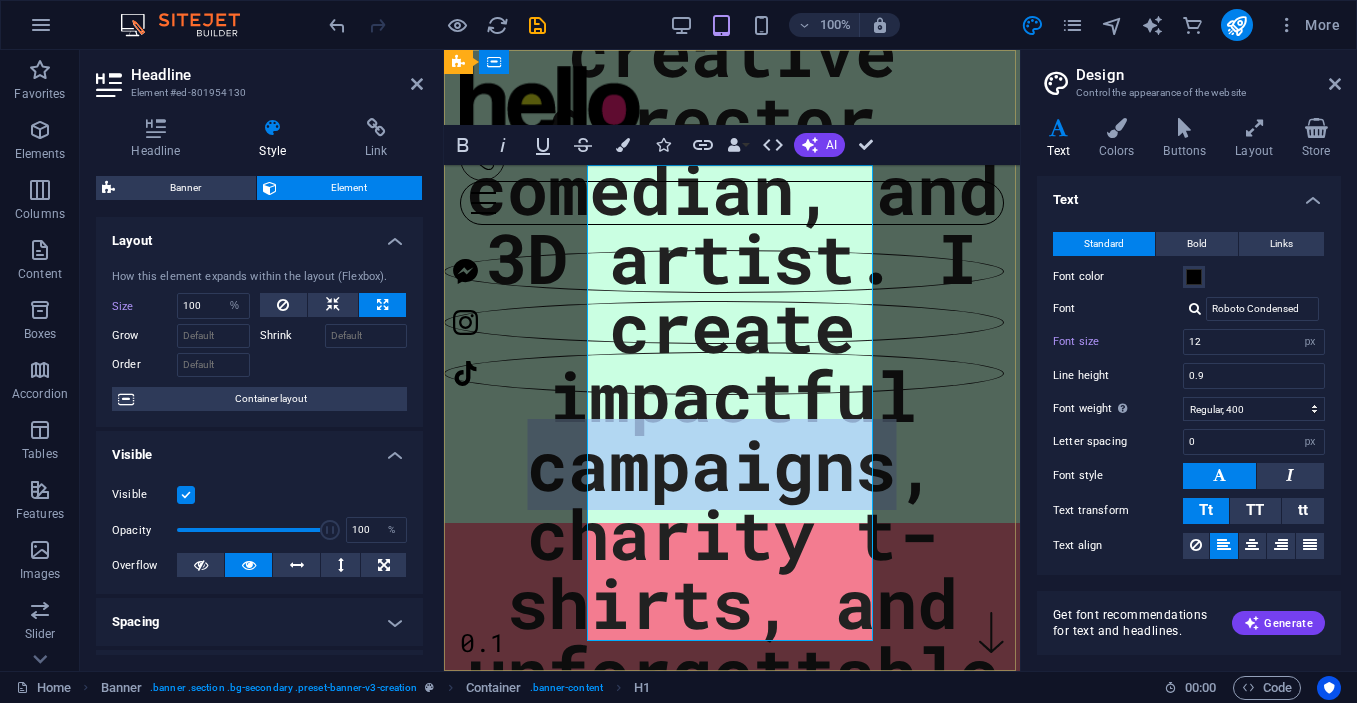 click on "Multi-award winning creative director, comedian, and 3D artist. I create impactful campaigns, charity t-shirts, and unforgettable comedy experiences" at bounding box center (732, 361) 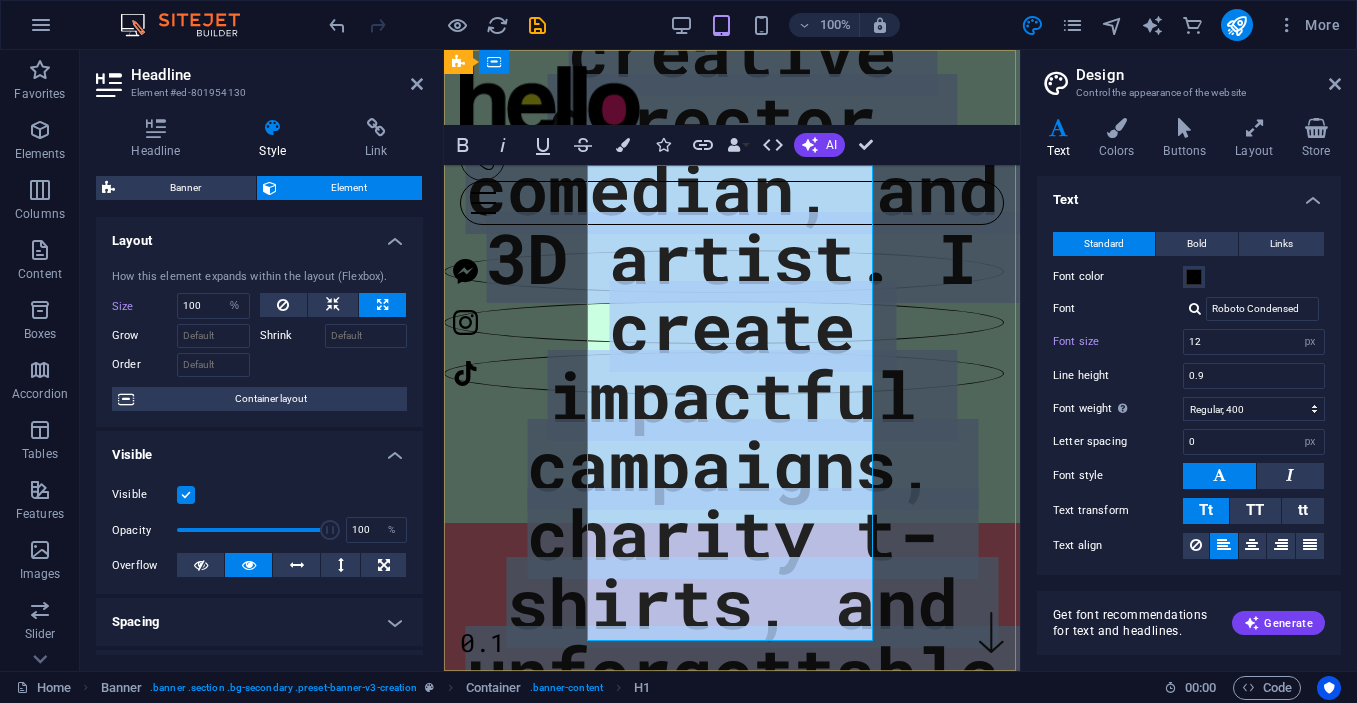 click on "Multi-award winning creative director, comedian, and 3D artist. I create impactful campaigns, charity t-shirts, and unforgettable comedy experiences" at bounding box center [732, 361] 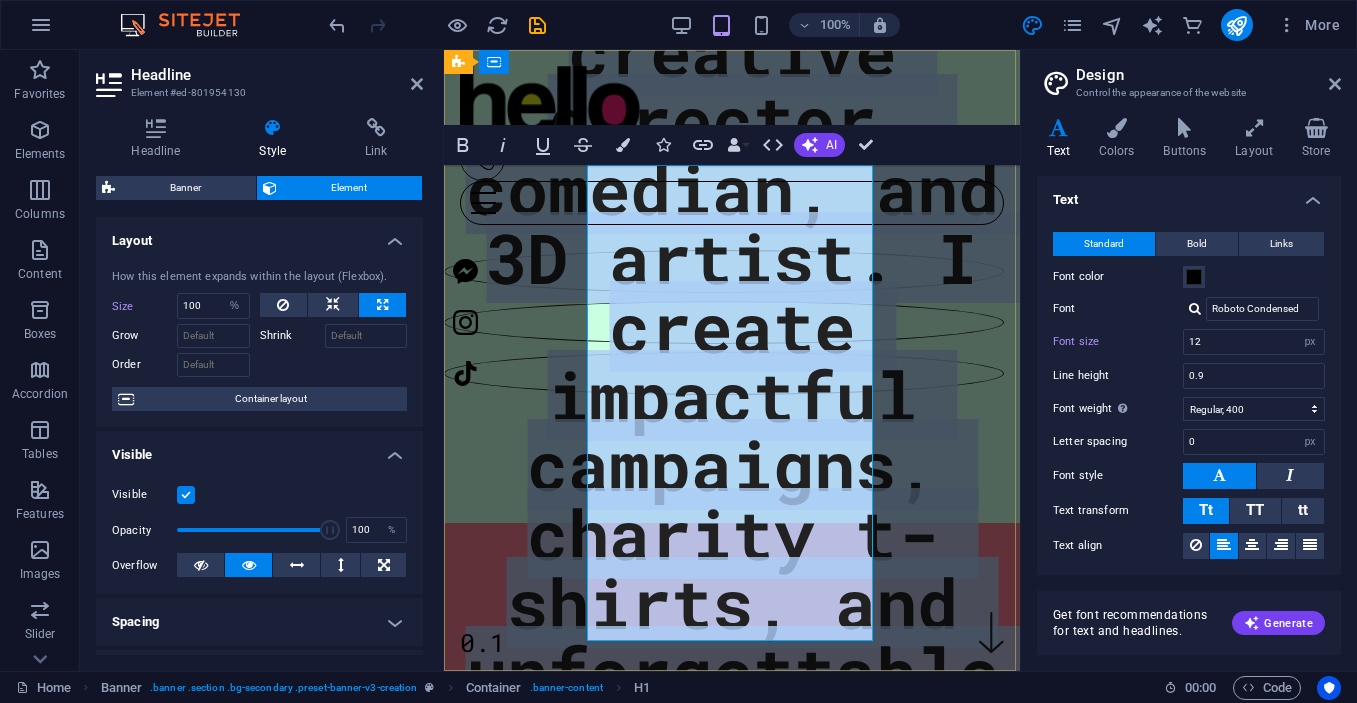click on "Multi-award winning creative director, comedian, and 3D artist. I create impactful campaigns, charity t-shirts, and unforgettable comedy experiences" at bounding box center [732, 361] 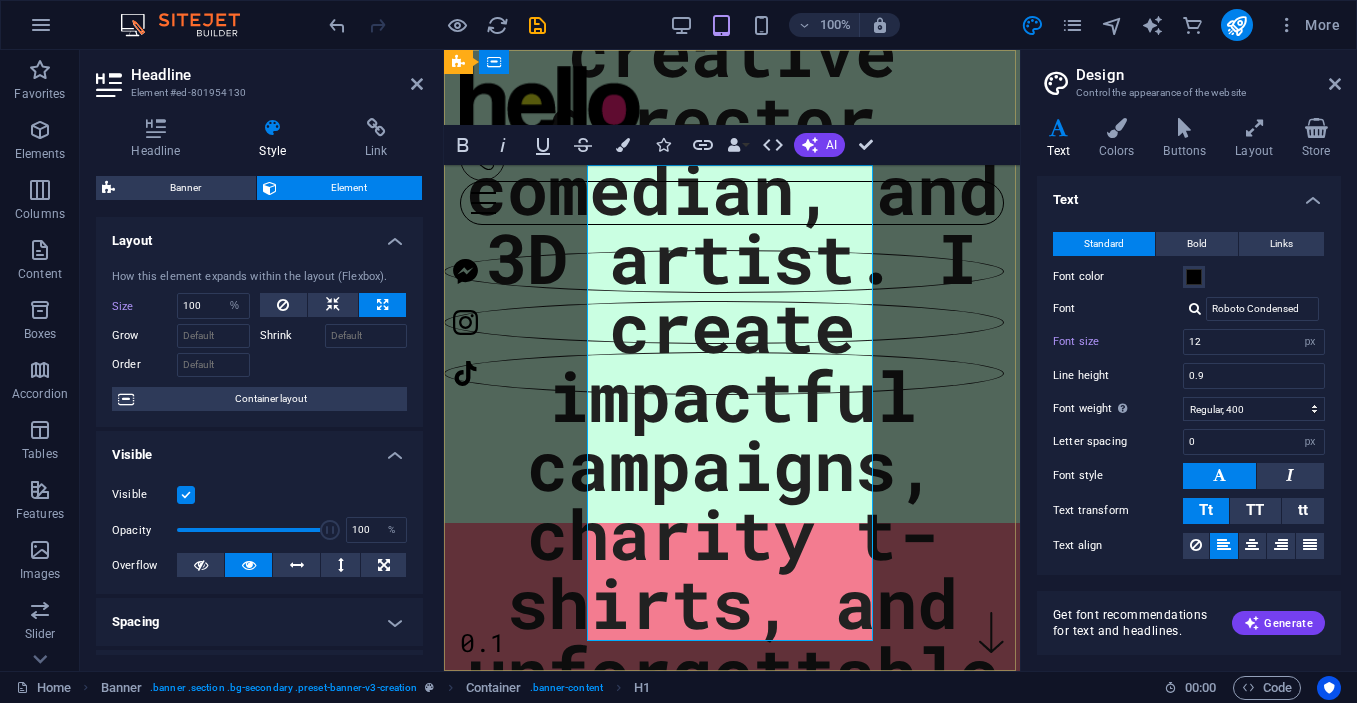 type 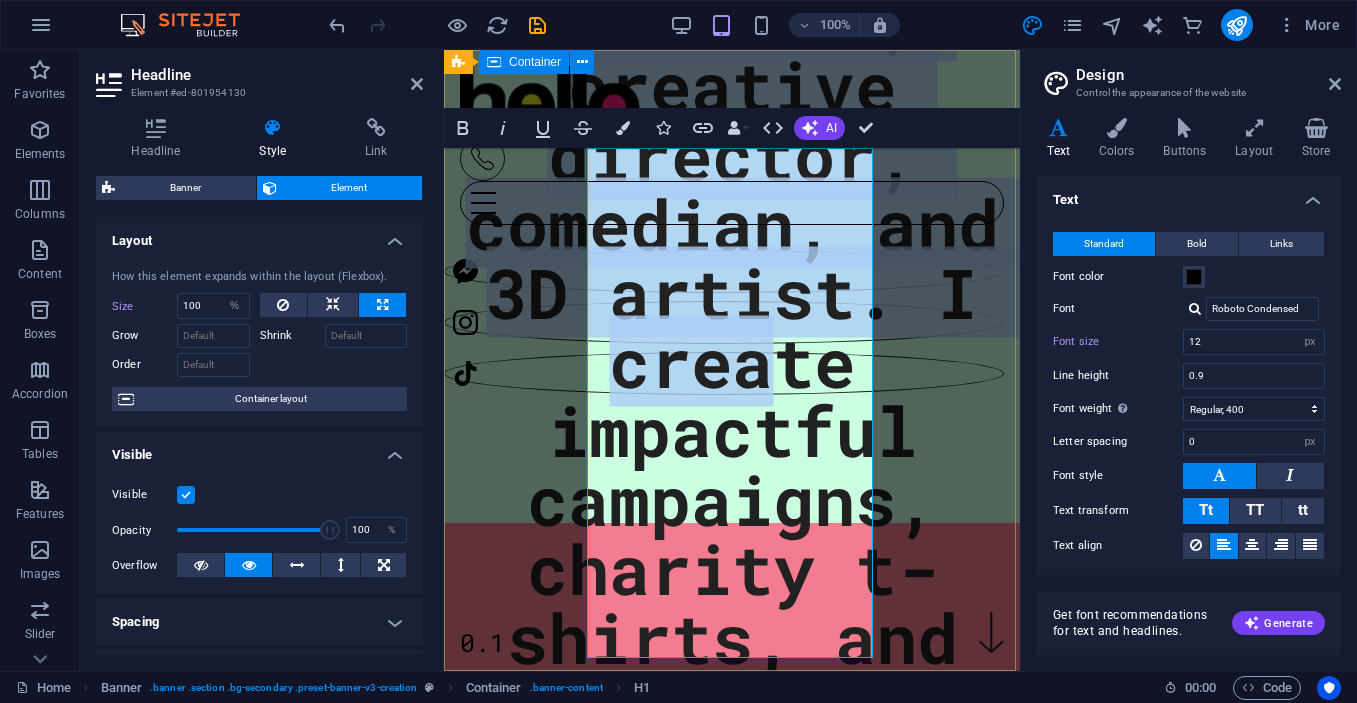 drag, startPoint x: 610, startPoint y: 168, endPoint x: 890, endPoint y: 653, distance: 560.02234 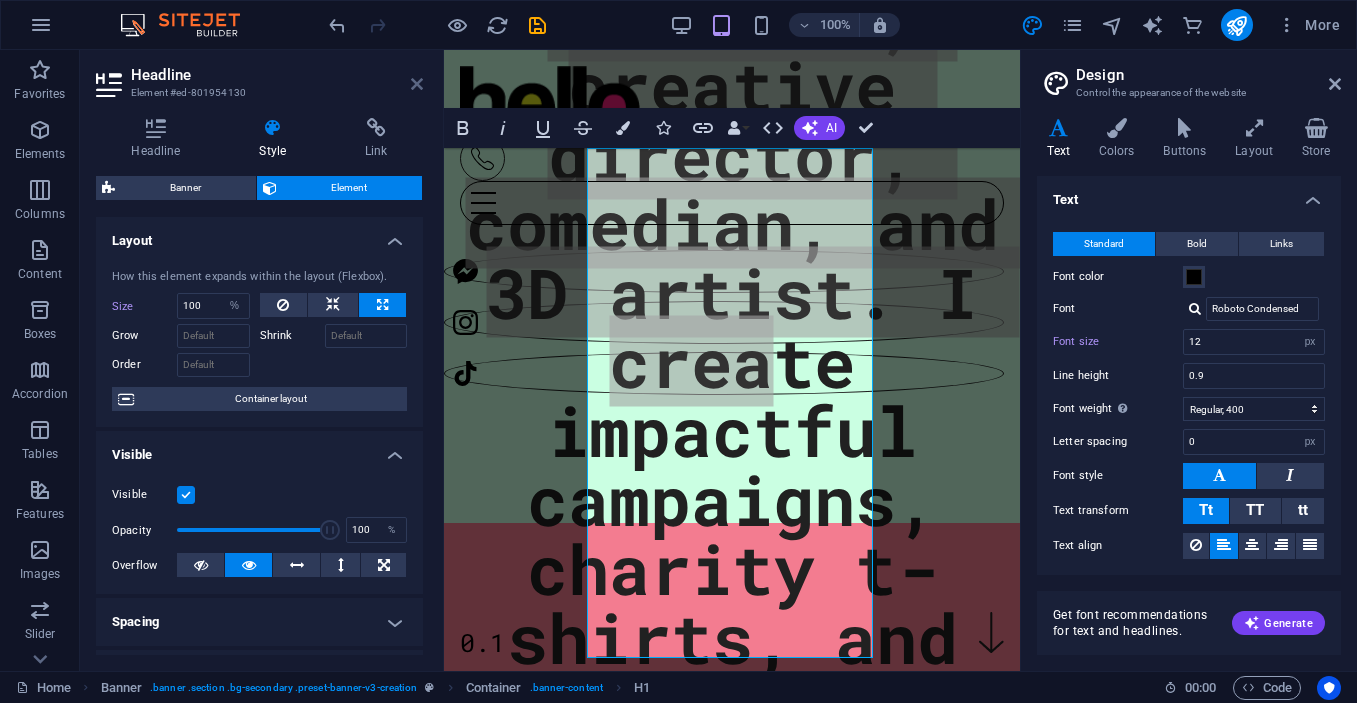 click at bounding box center (417, 84) 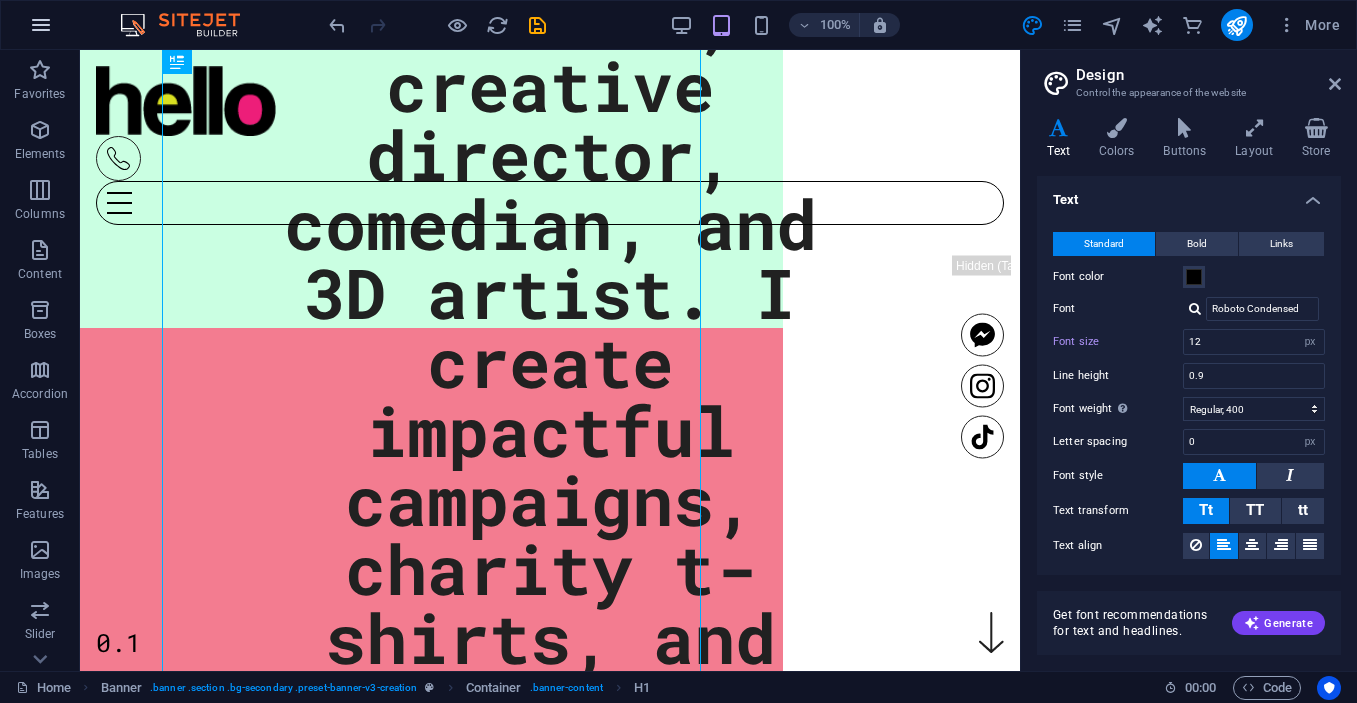 click at bounding box center (41, 25) 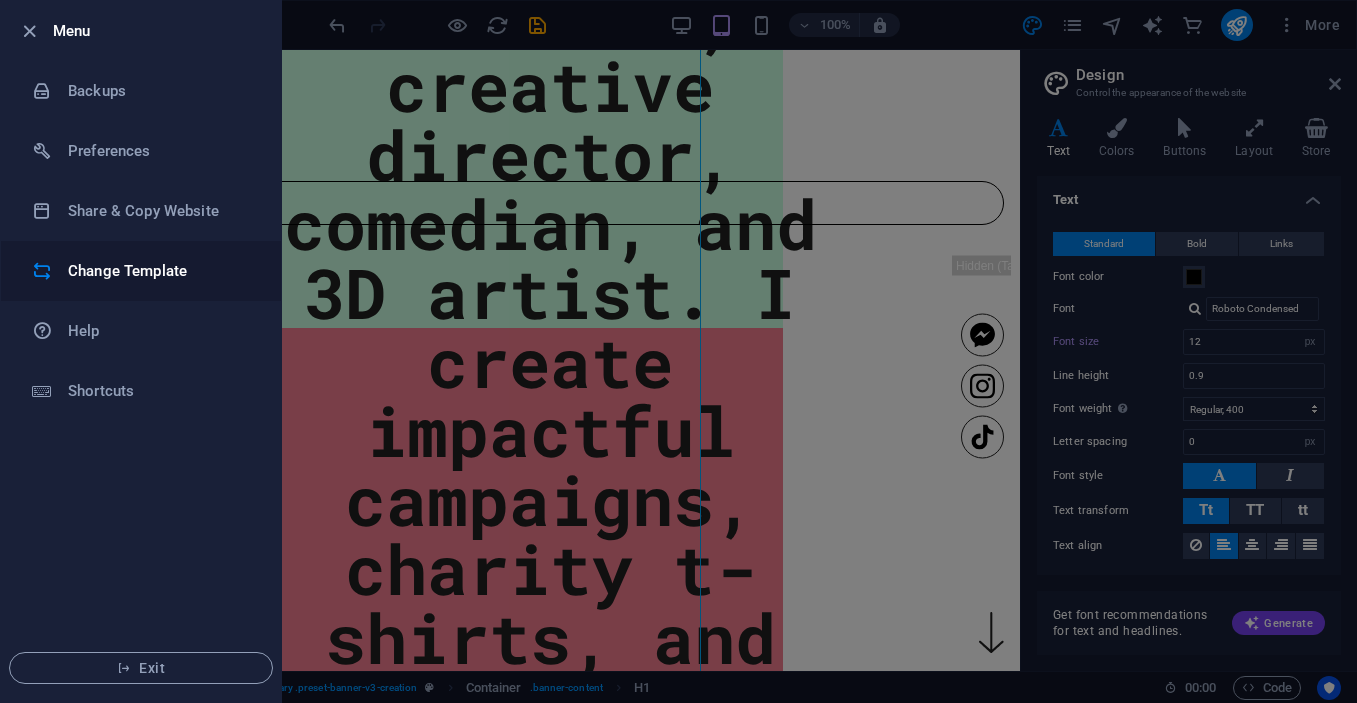 click on "Change Template" at bounding box center [160, 271] 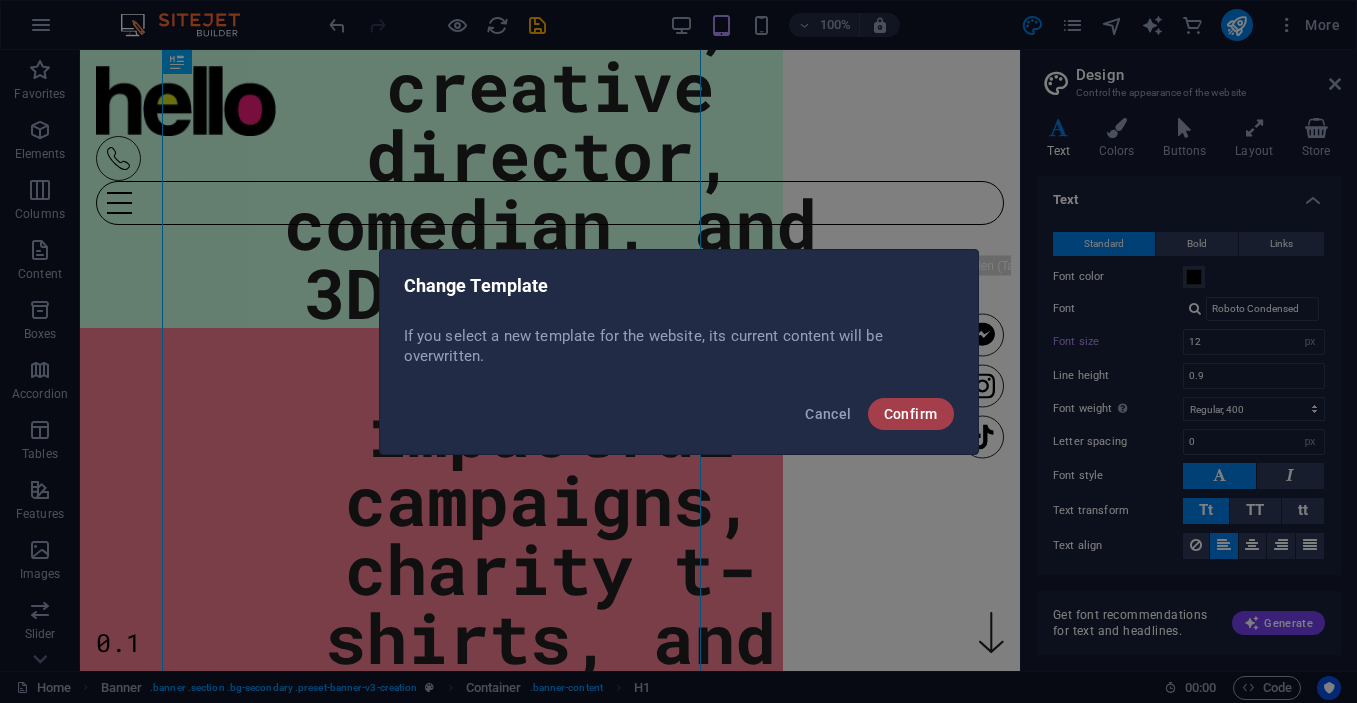 click on "Confirm" at bounding box center (911, 414) 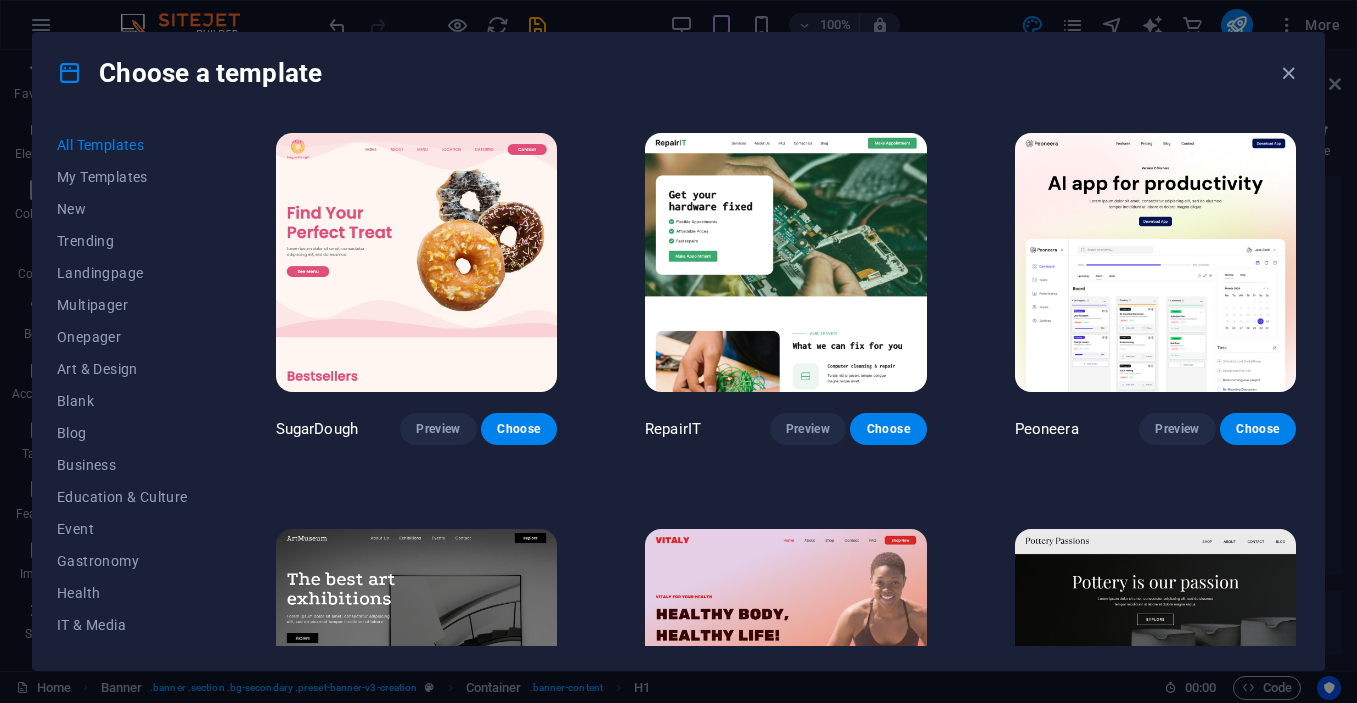scroll, scrollTop: 0, scrollLeft: 0, axis: both 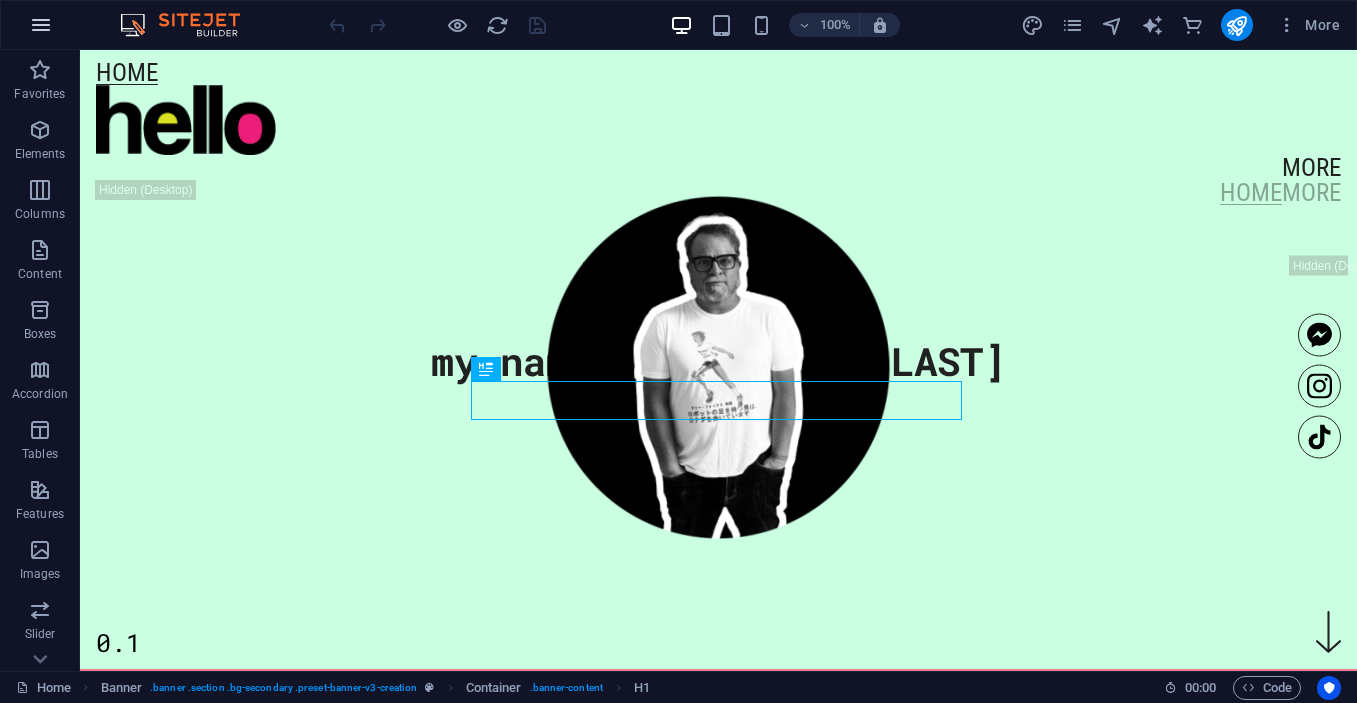 click at bounding box center [41, 25] 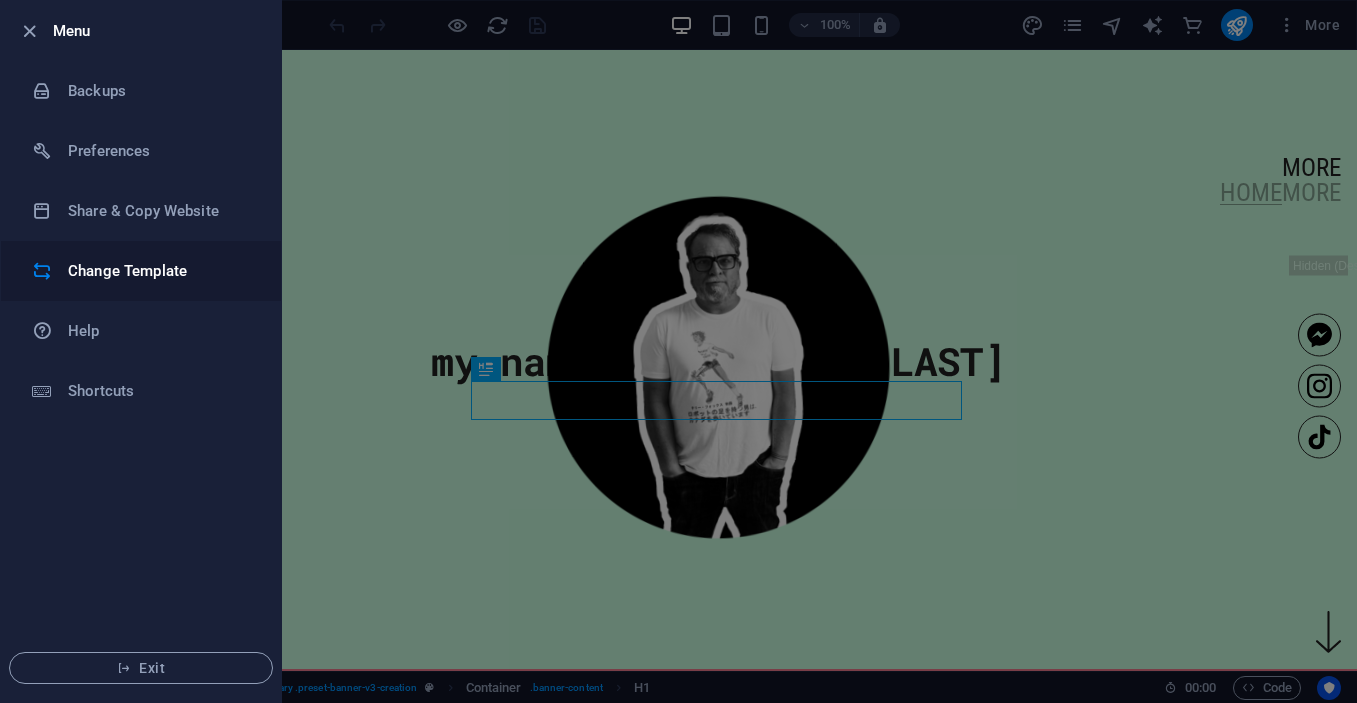 click on "Change Template" at bounding box center (160, 271) 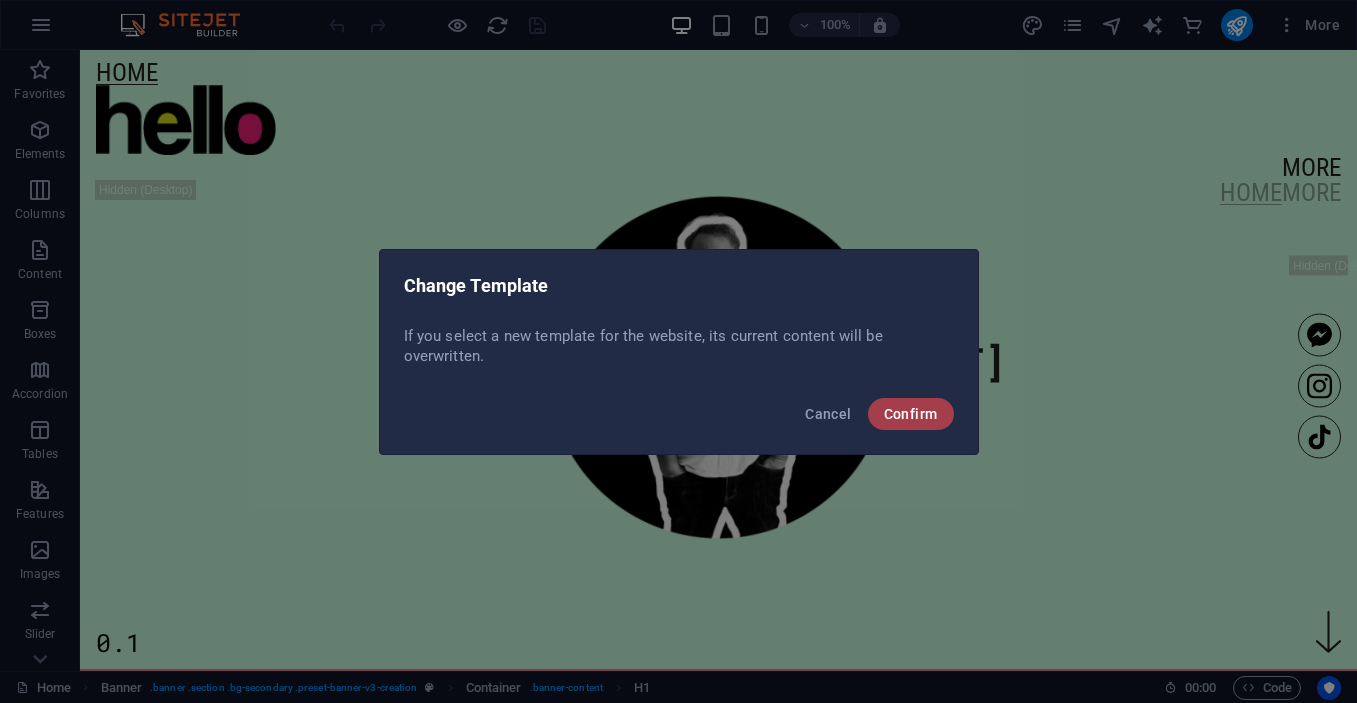 click on "Confirm" at bounding box center [911, 414] 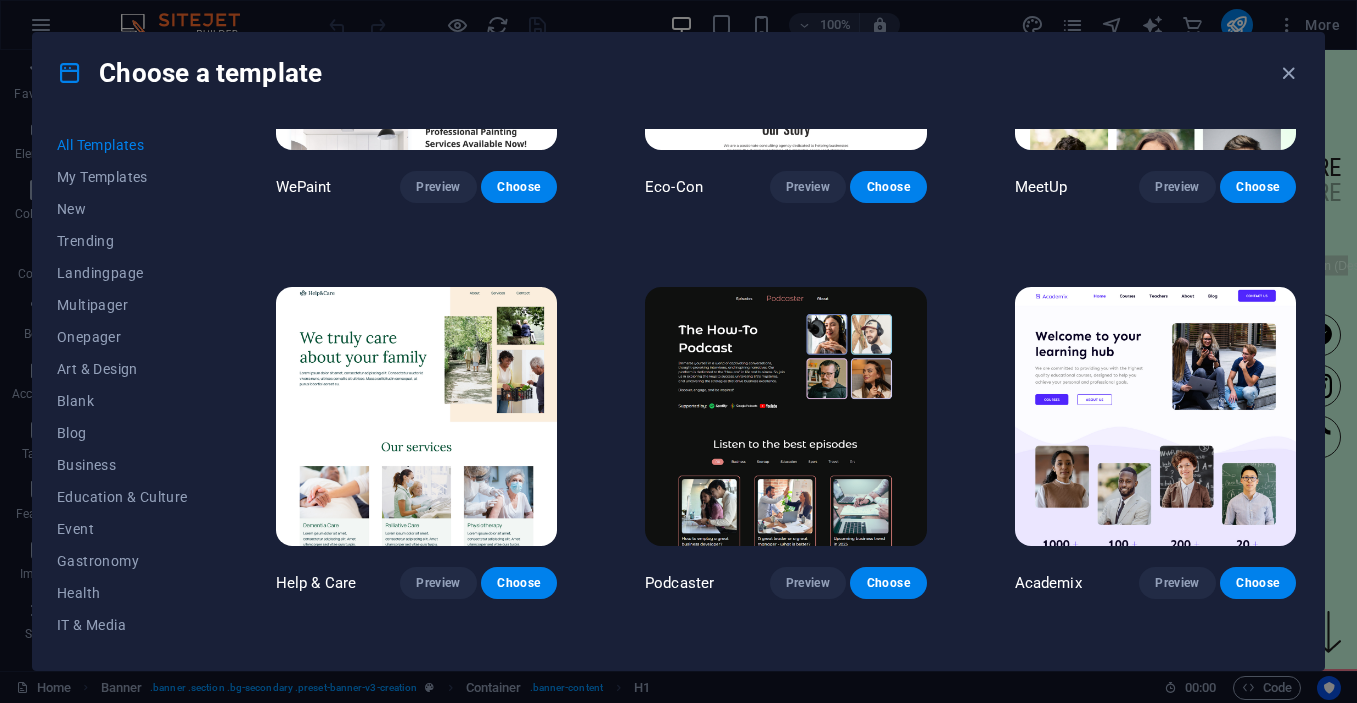 scroll, scrollTop: 1854, scrollLeft: 0, axis: vertical 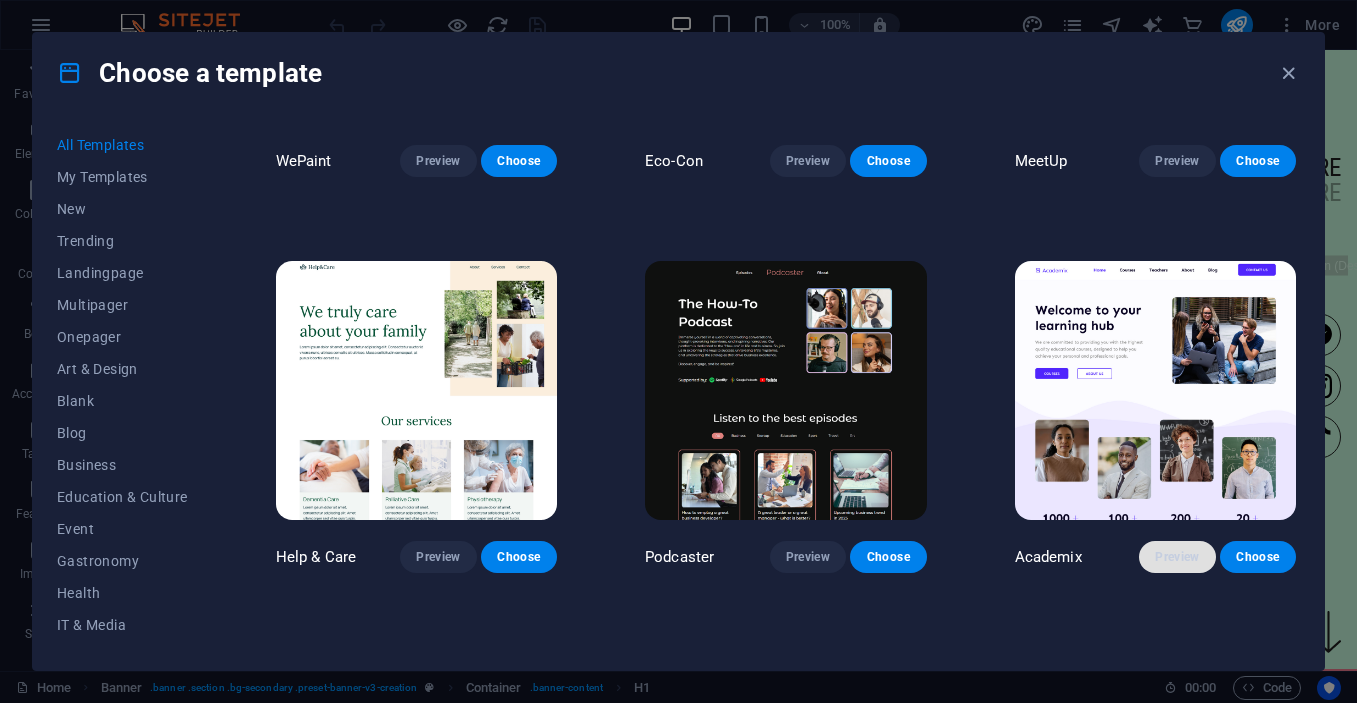 click on "Preview" at bounding box center [1177, 557] 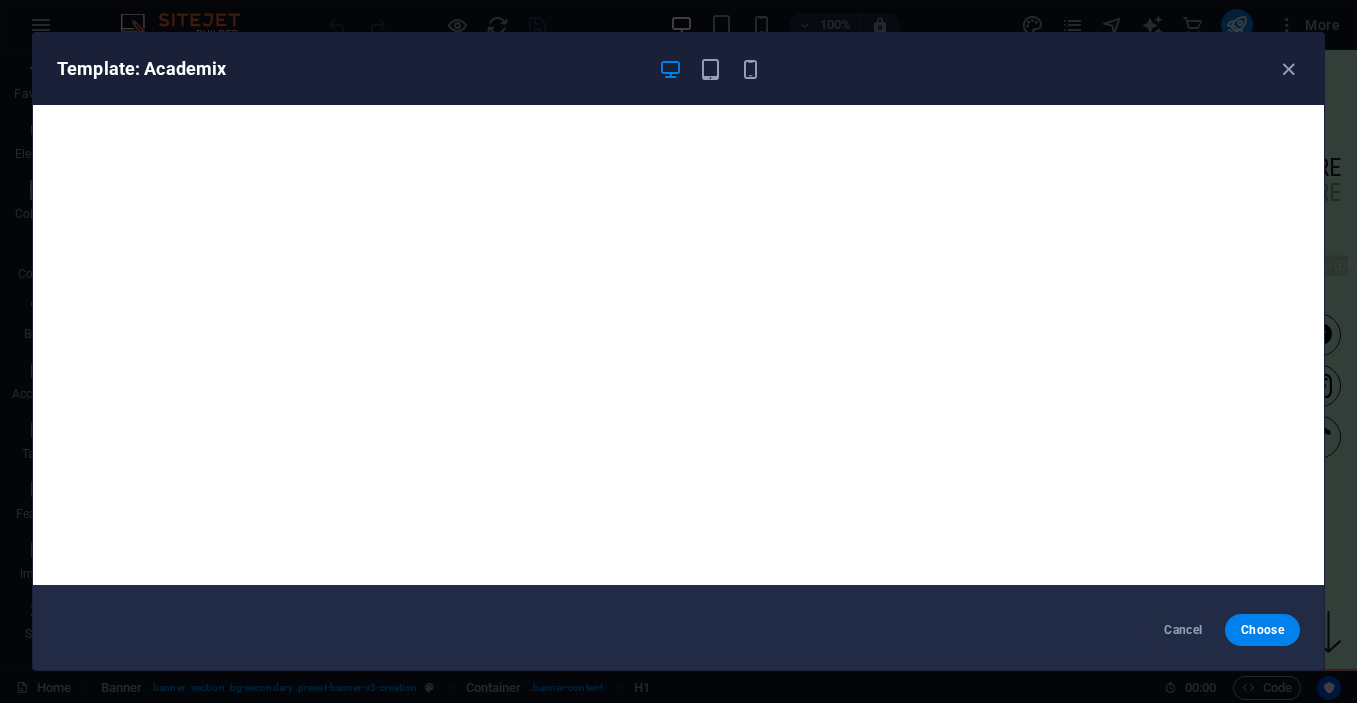 scroll, scrollTop: 5, scrollLeft: 0, axis: vertical 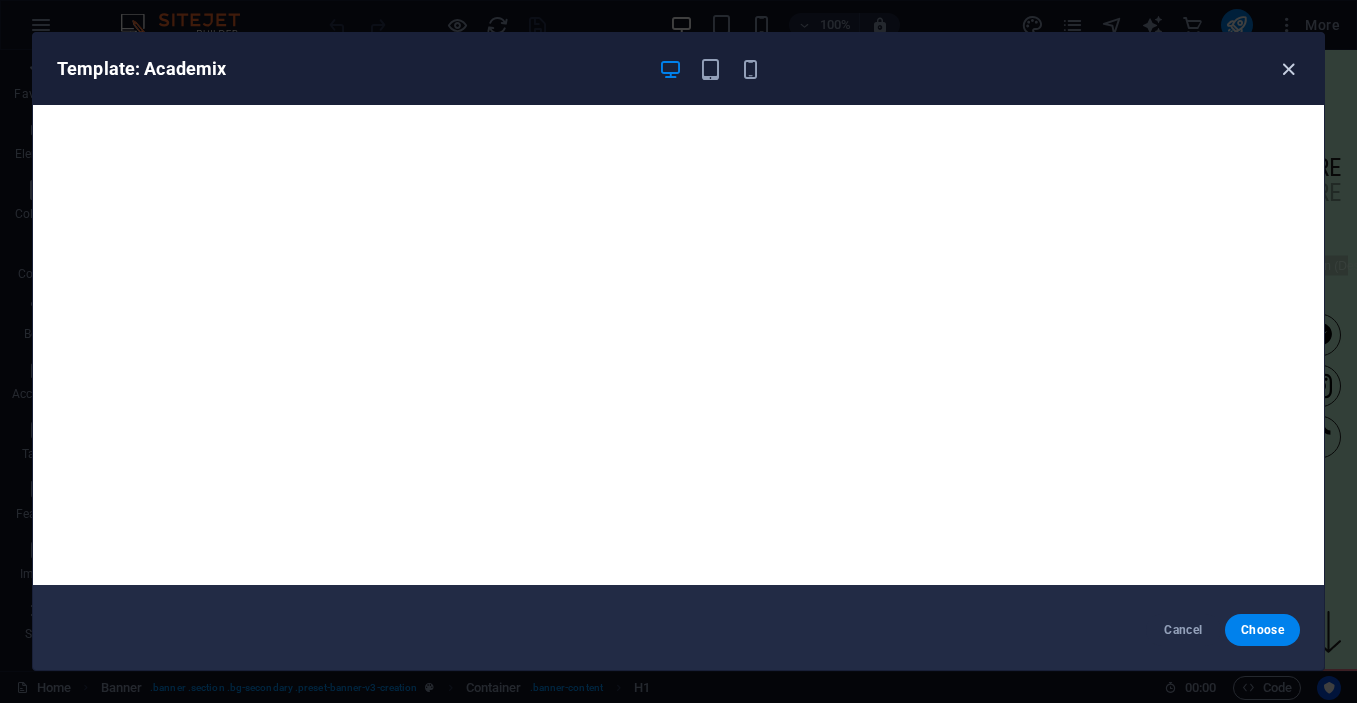 click at bounding box center [1288, 69] 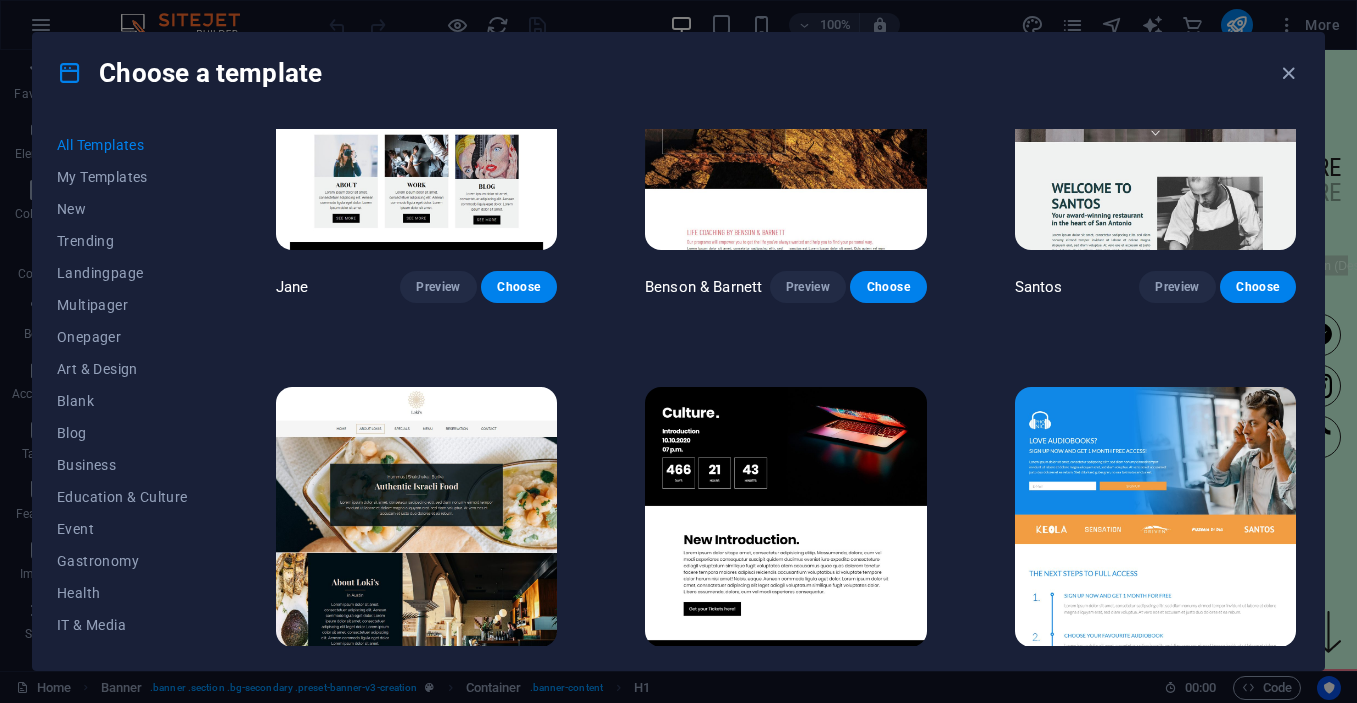 scroll, scrollTop: 19211, scrollLeft: 0, axis: vertical 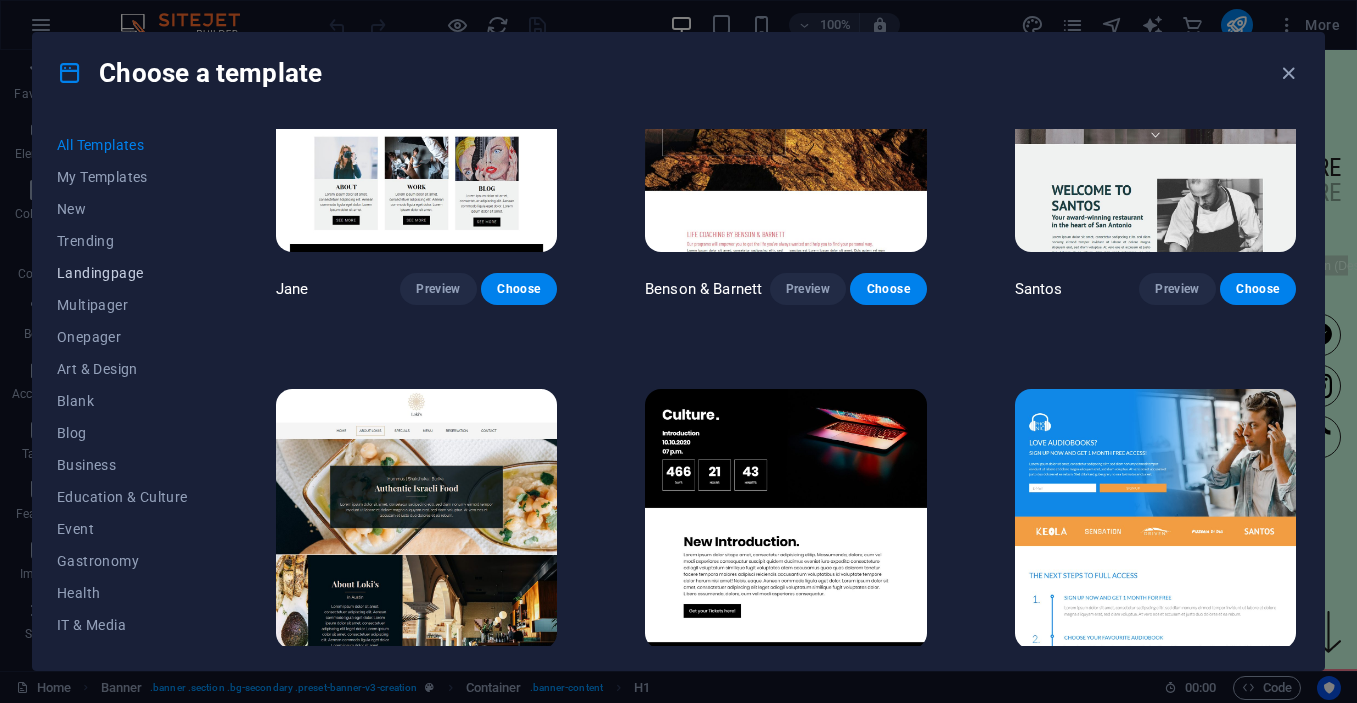 click on "Landingpage" at bounding box center (122, 273) 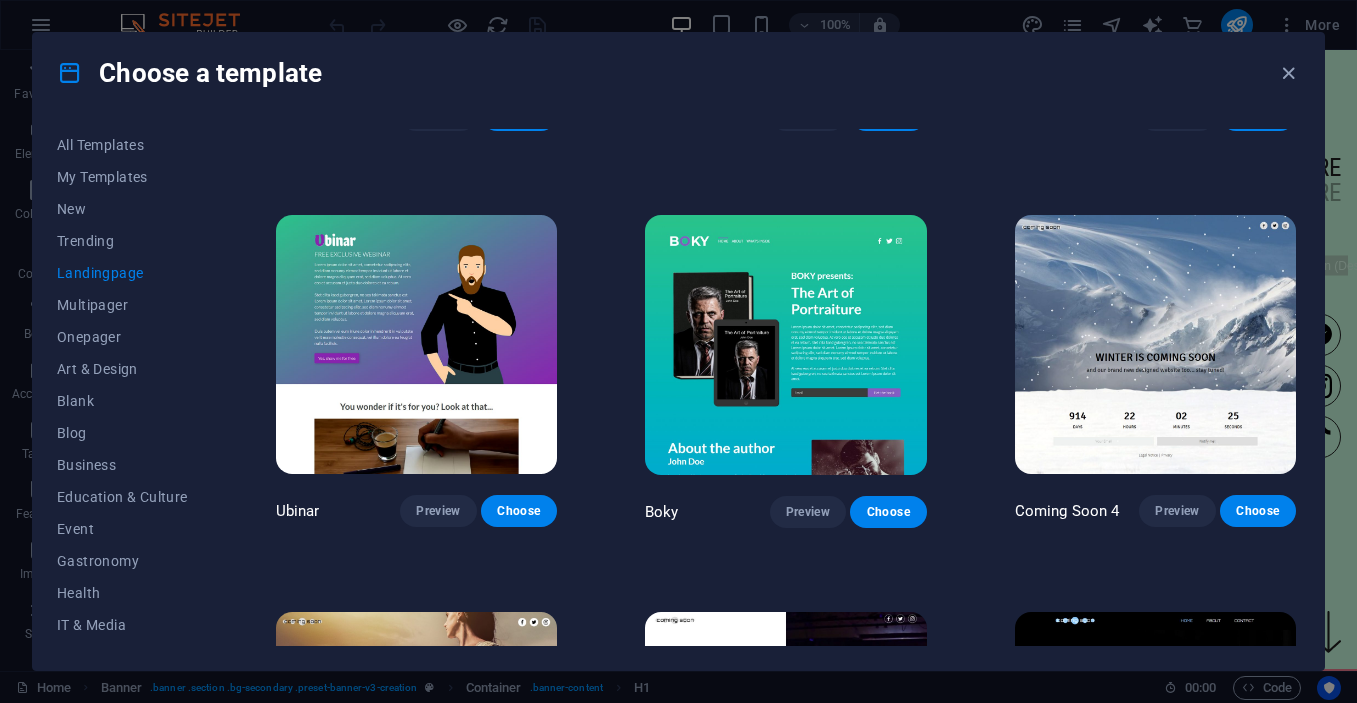 scroll, scrollTop: 2694, scrollLeft: 0, axis: vertical 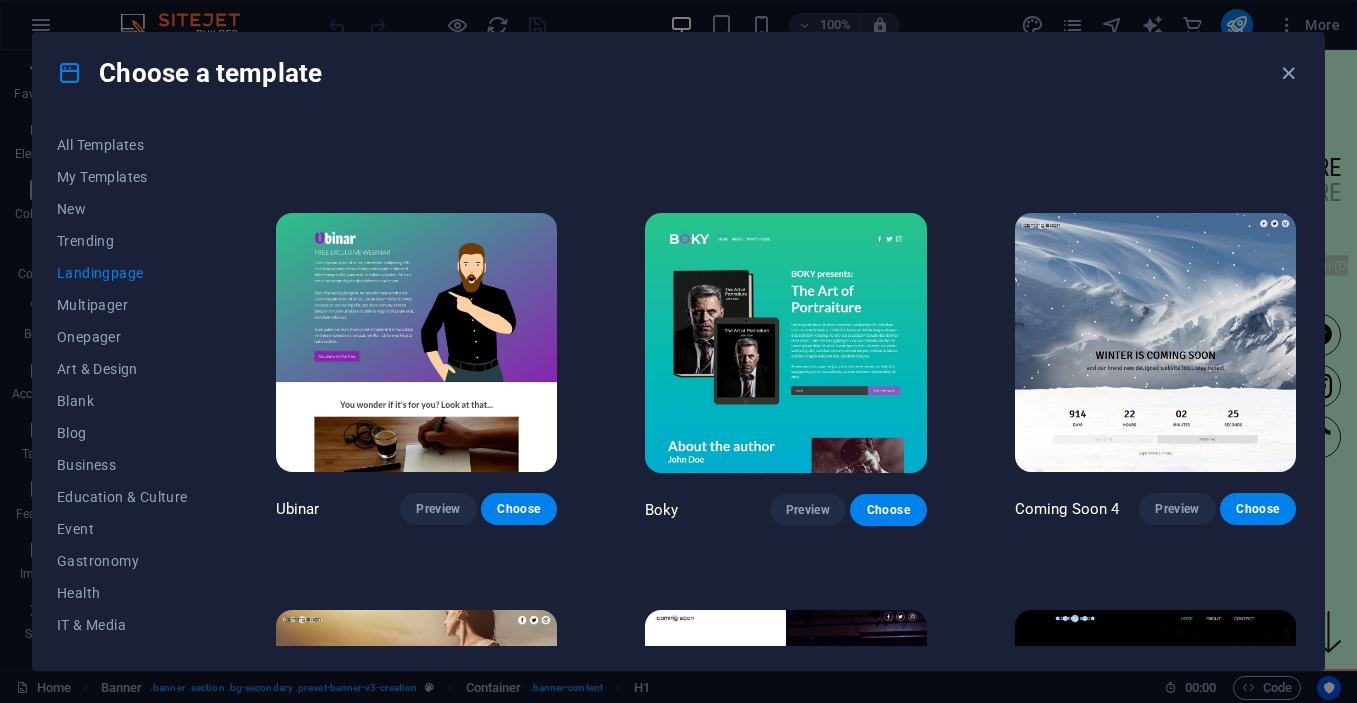 click at bounding box center [1155, 342] 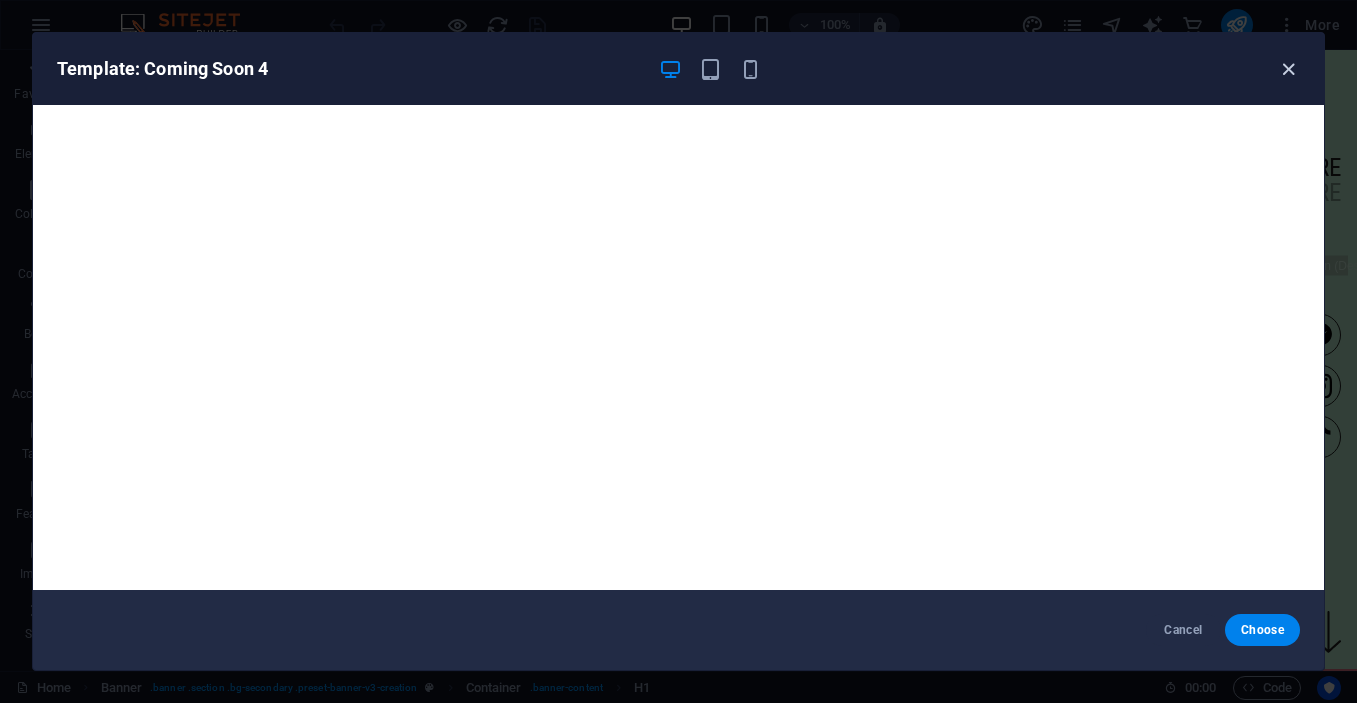 click at bounding box center [1288, 69] 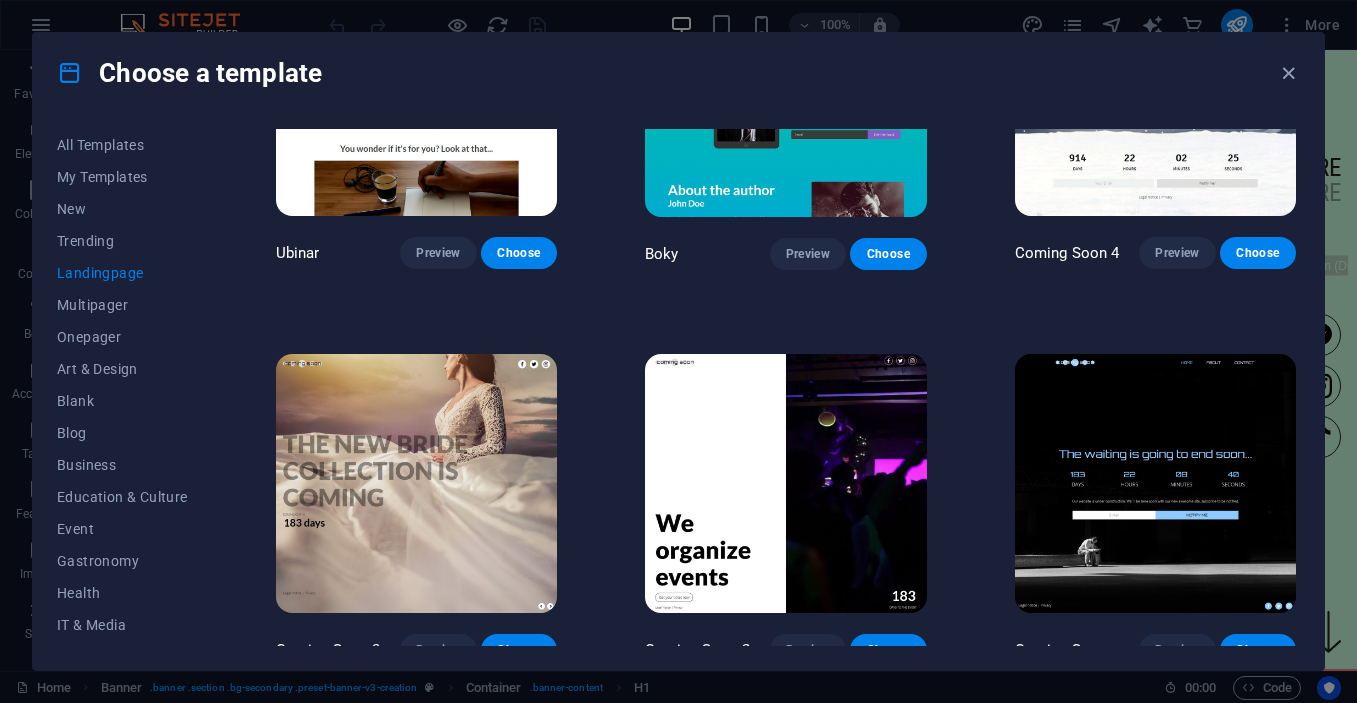 scroll, scrollTop: 2949, scrollLeft: 0, axis: vertical 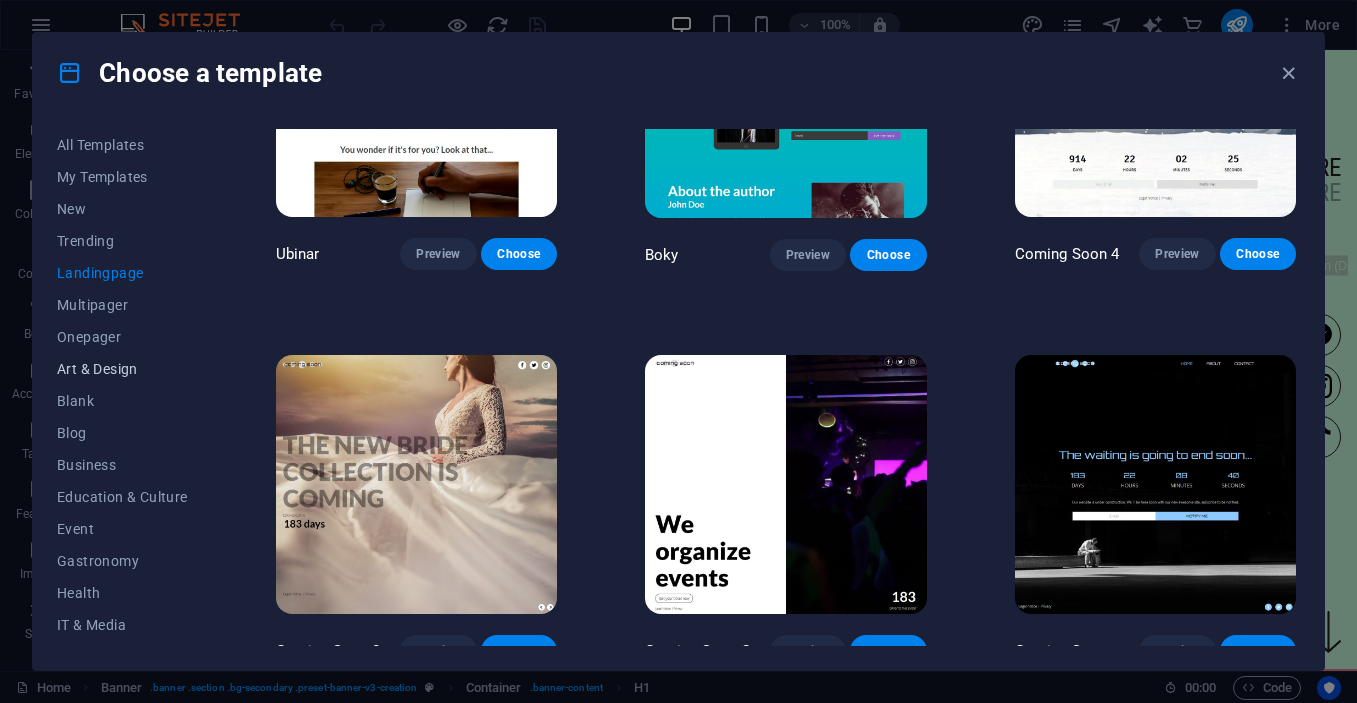 click on "Art & Design" at bounding box center [122, 369] 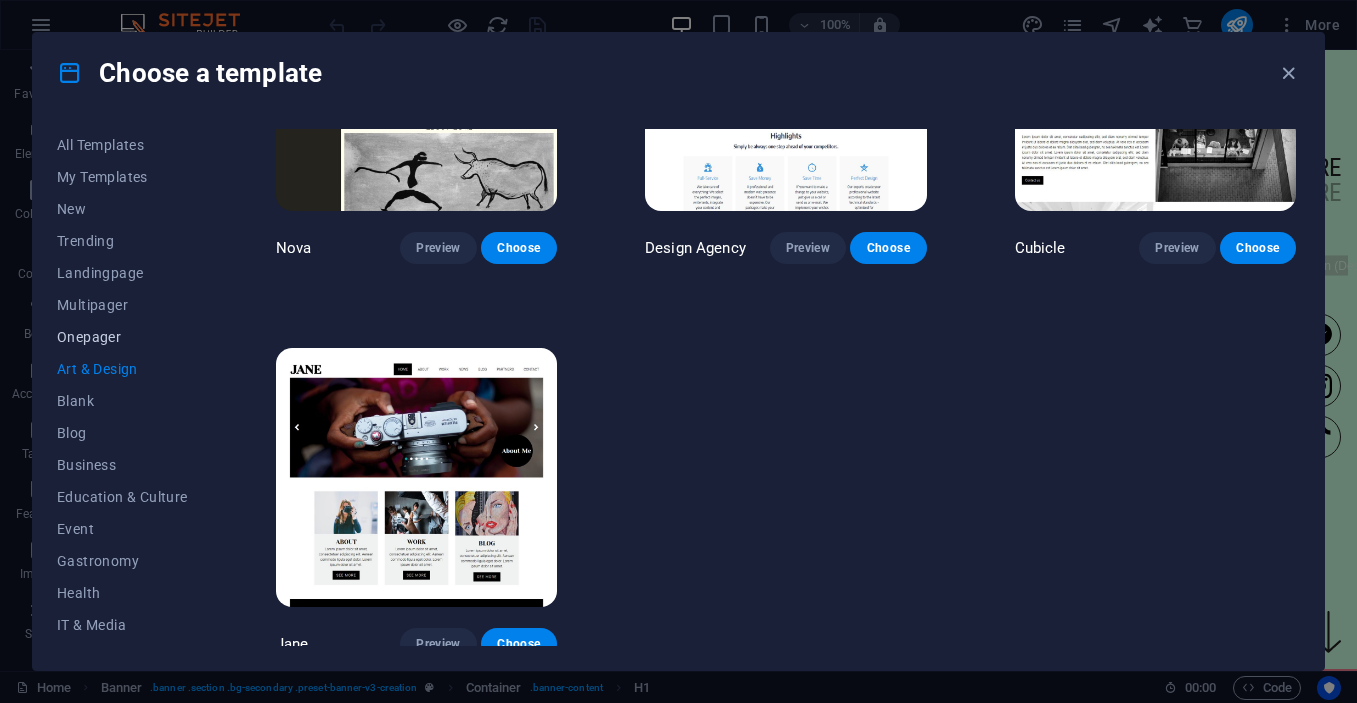 click on "Onepager" at bounding box center (122, 337) 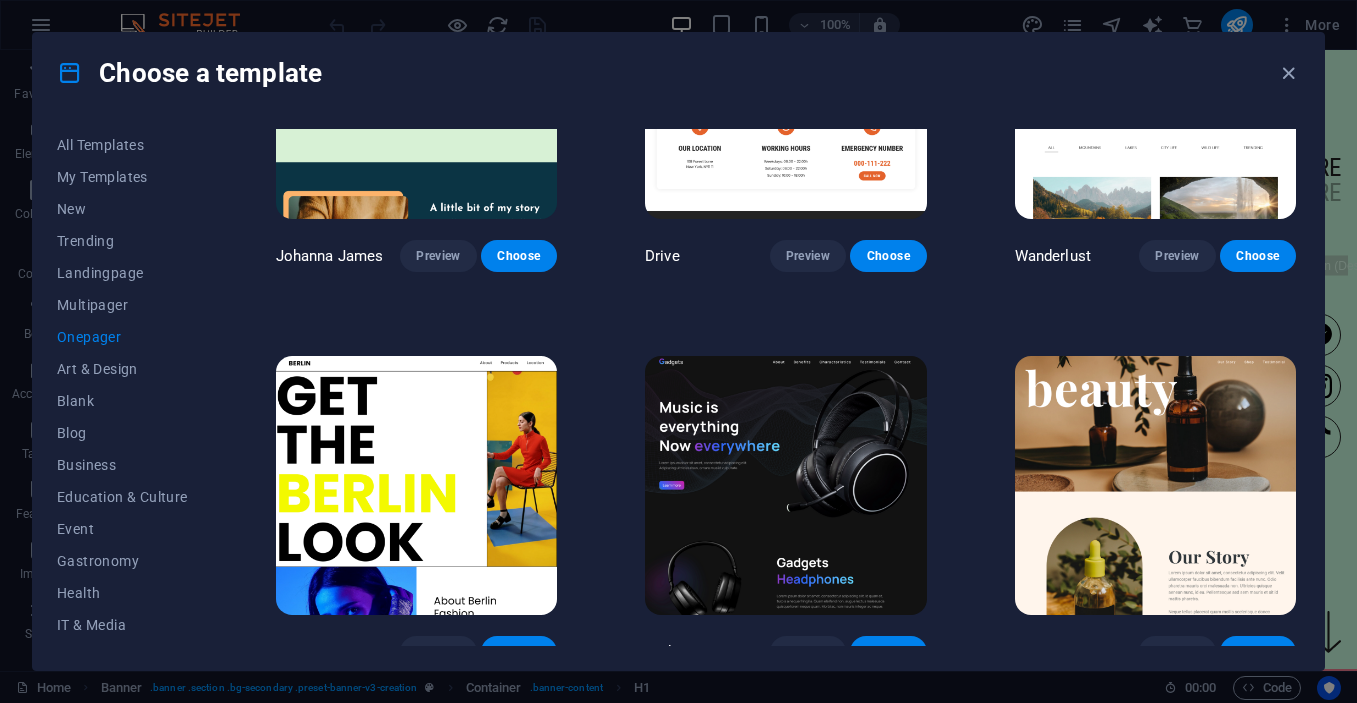 click at bounding box center (416, 485) 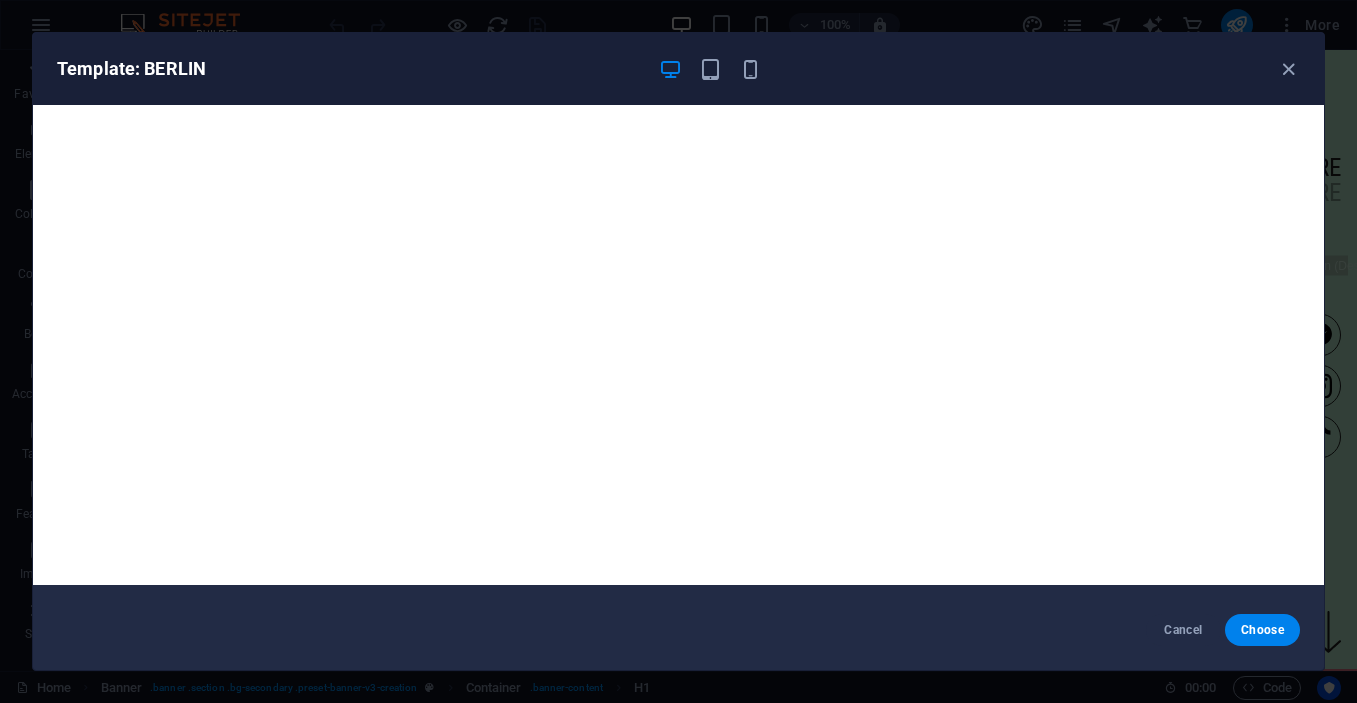 scroll, scrollTop: 5, scrollLeft: 0, axis: vertical 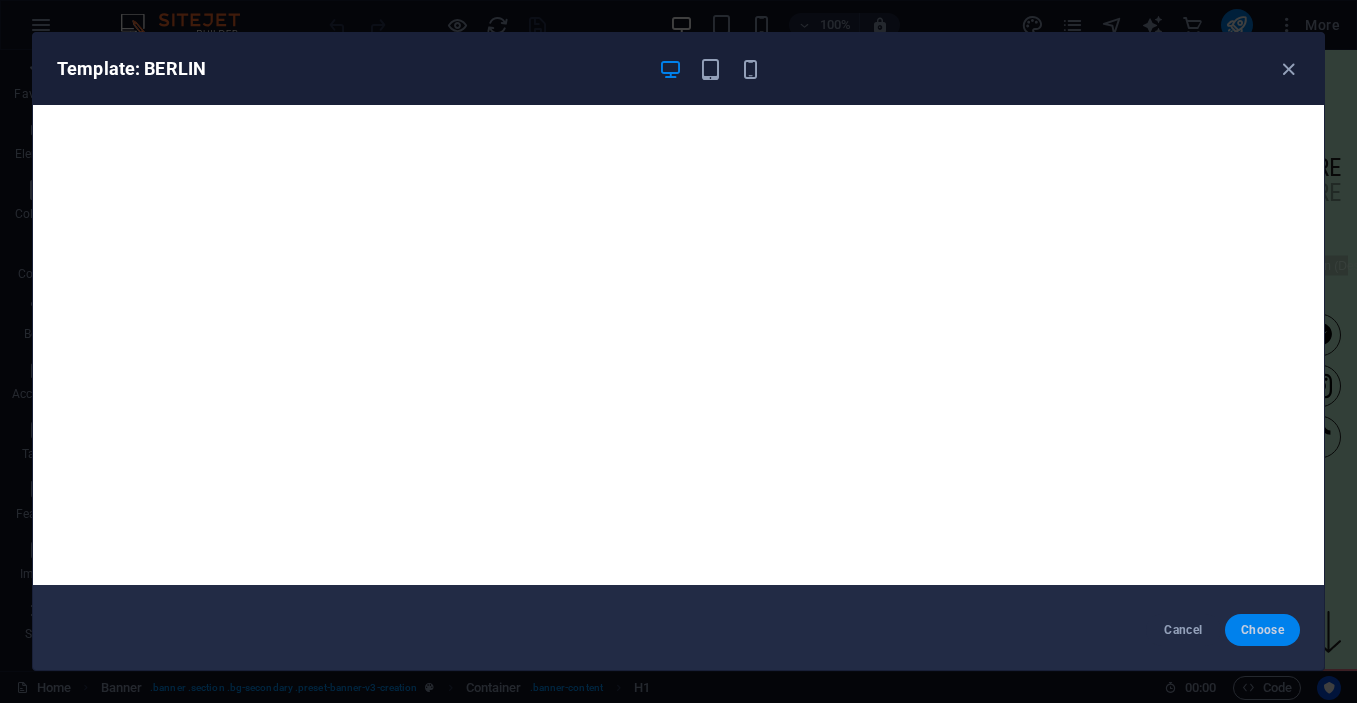 click on "Choose" at bounding box center (1262, 630) 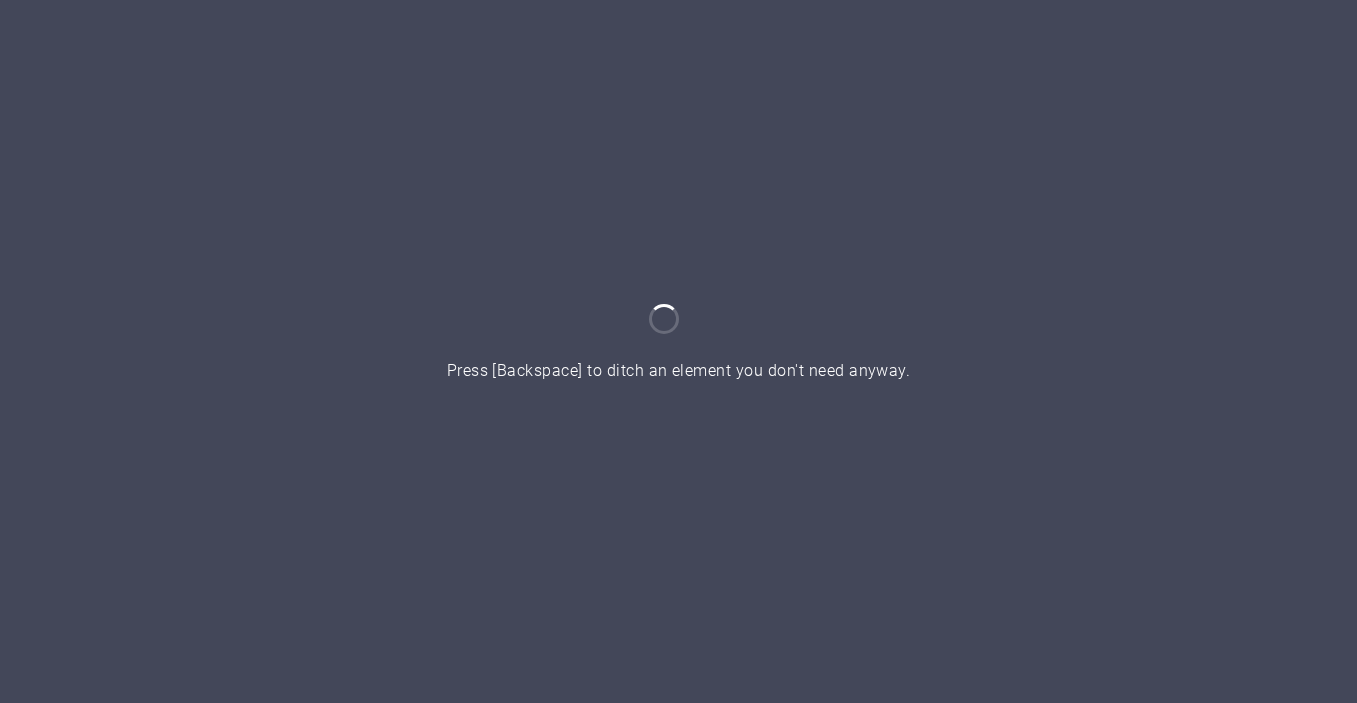 scroll, scrollTop: 0, scrollLeft: 0, axis: both 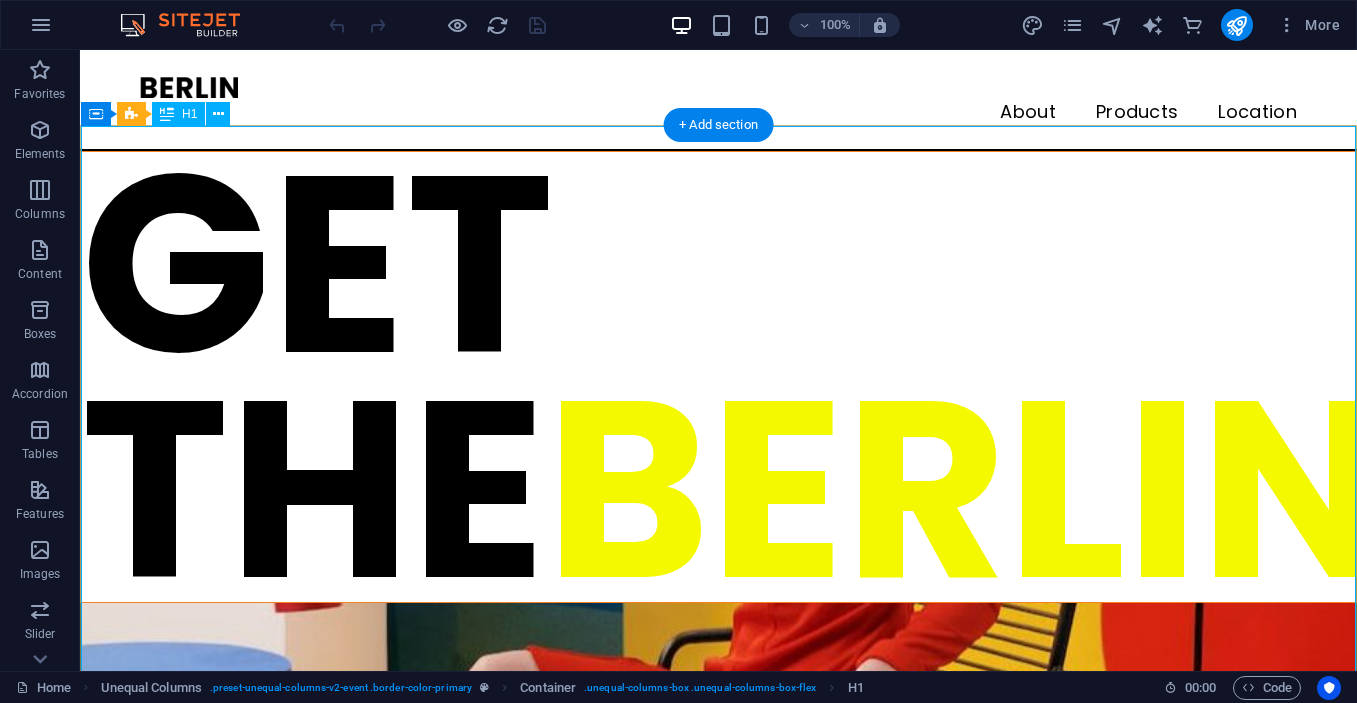 click on "GET THE  BERLIN  LOOK" at bounding box center [718, 377] 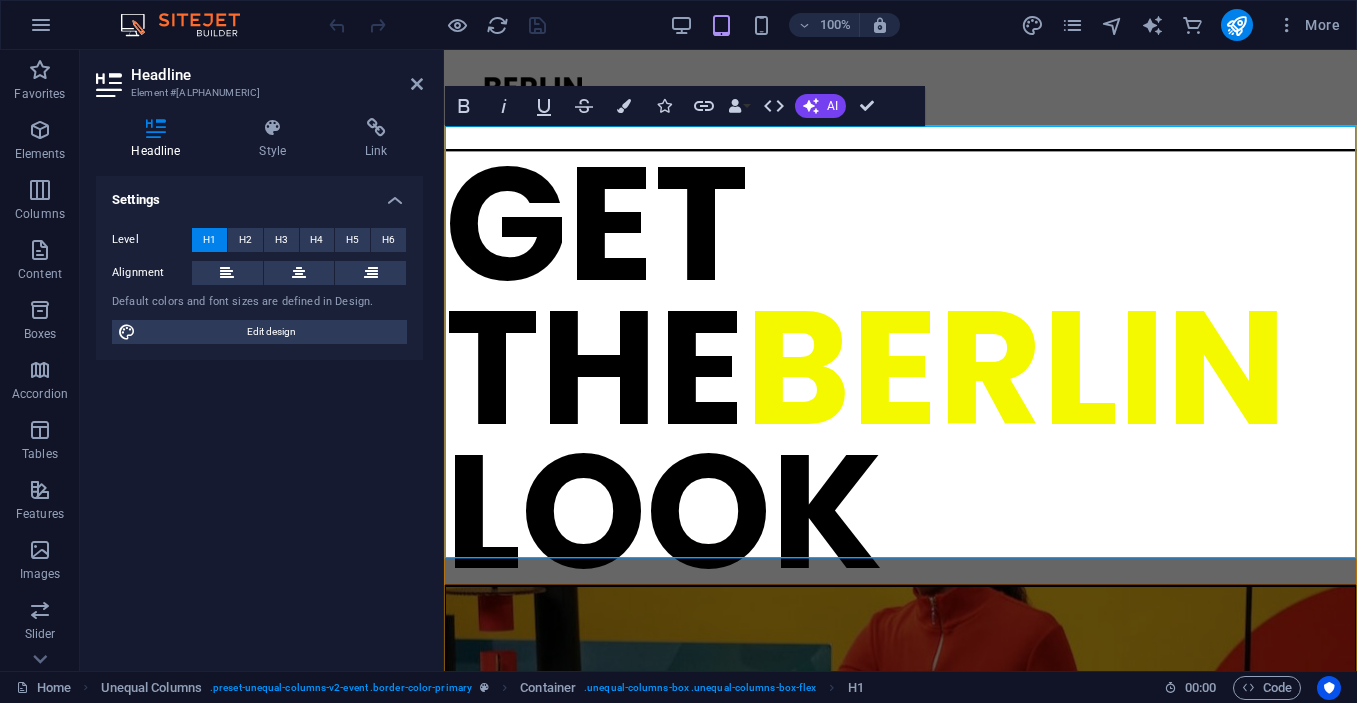 click on "BERLIN" at bounding box center (1016, 368) 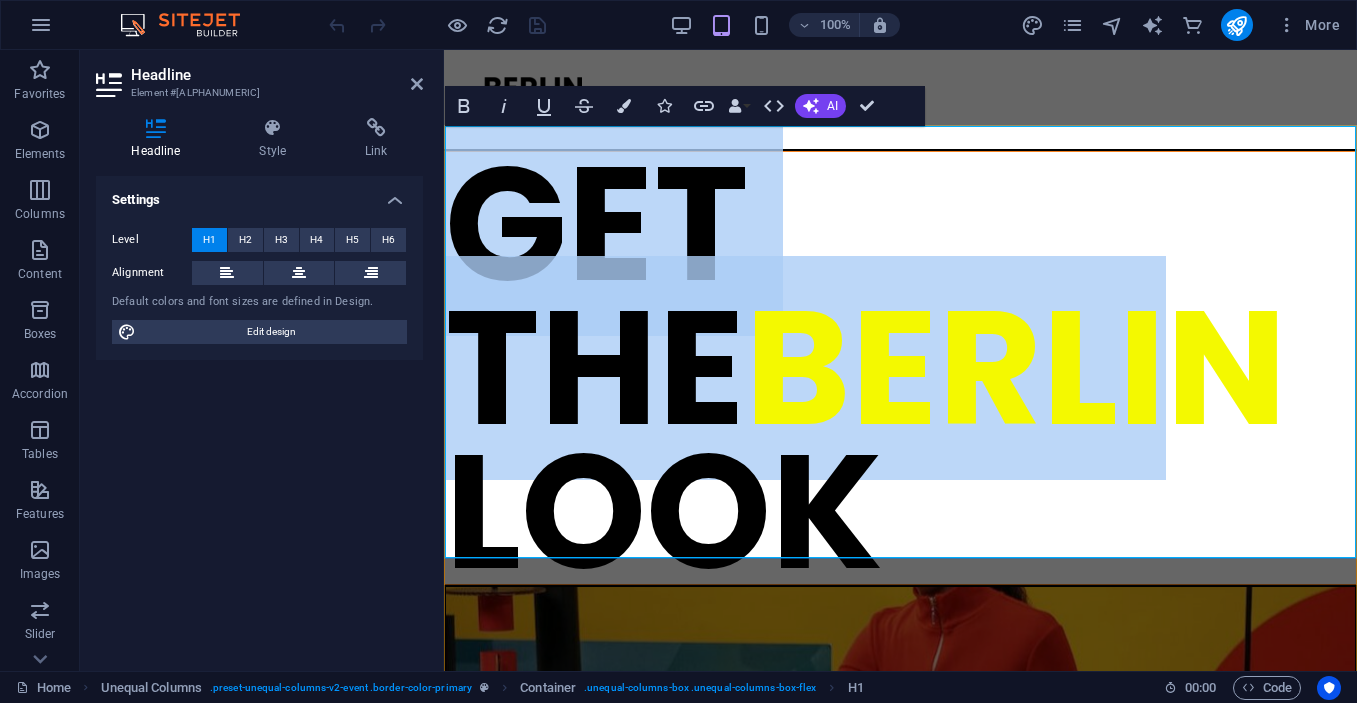 drag, startPoint x: 455, startPoint y: 183, endPoint x: 885, endPoint y: 450, distance: 506.15115 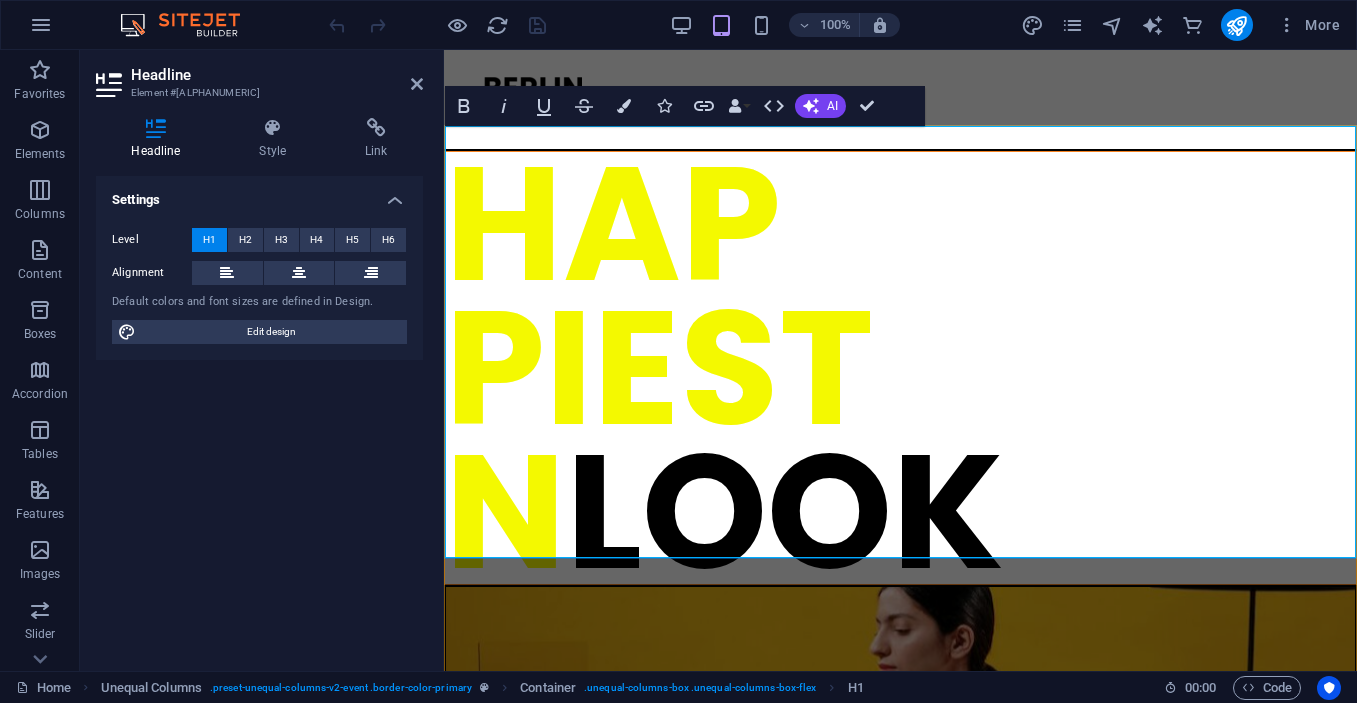 click on "HAP ‌PIEST ‌N" at bounding box center (659, 368) 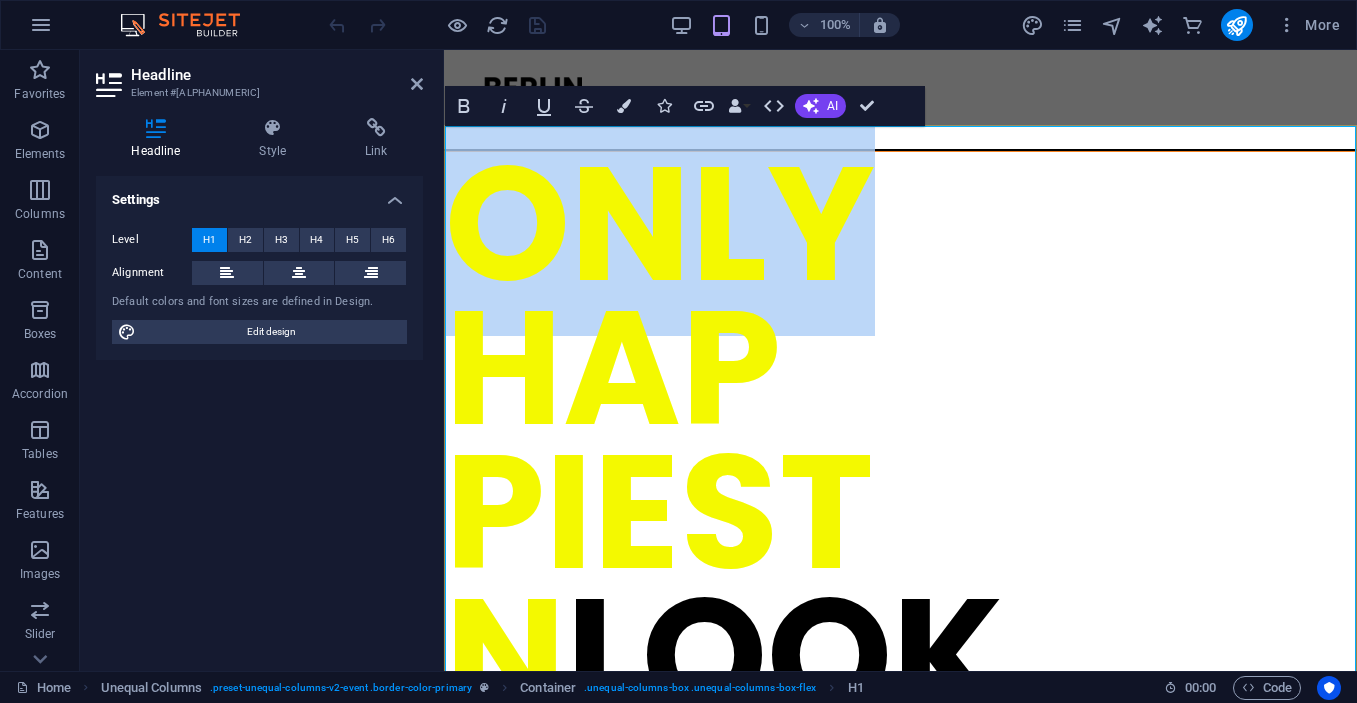drag, startPoint x: 850, startPoint y: 174, endPoint x: 478, endPoint y: 189, distance: 372.3023 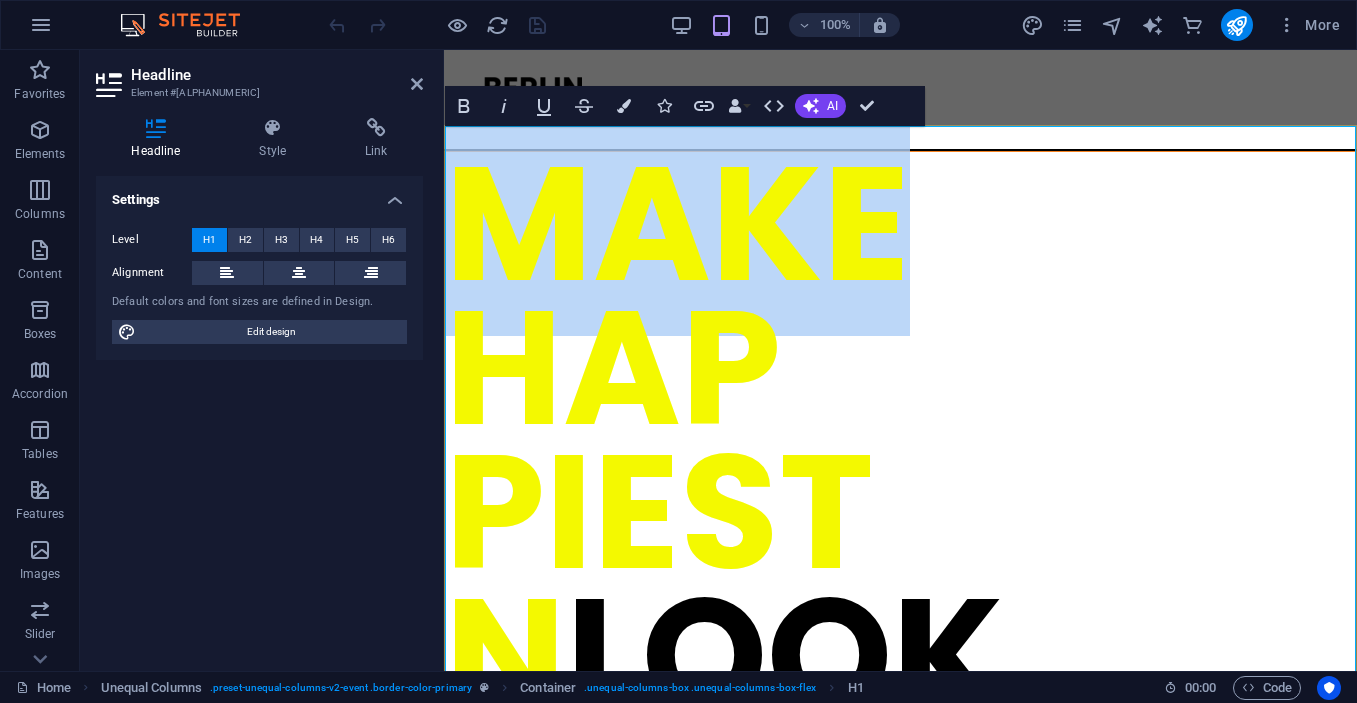 drag, startPoint x: 890, startPoint y: 208, endPoint x: 475, endPoint y: 220, distance: 415.17346 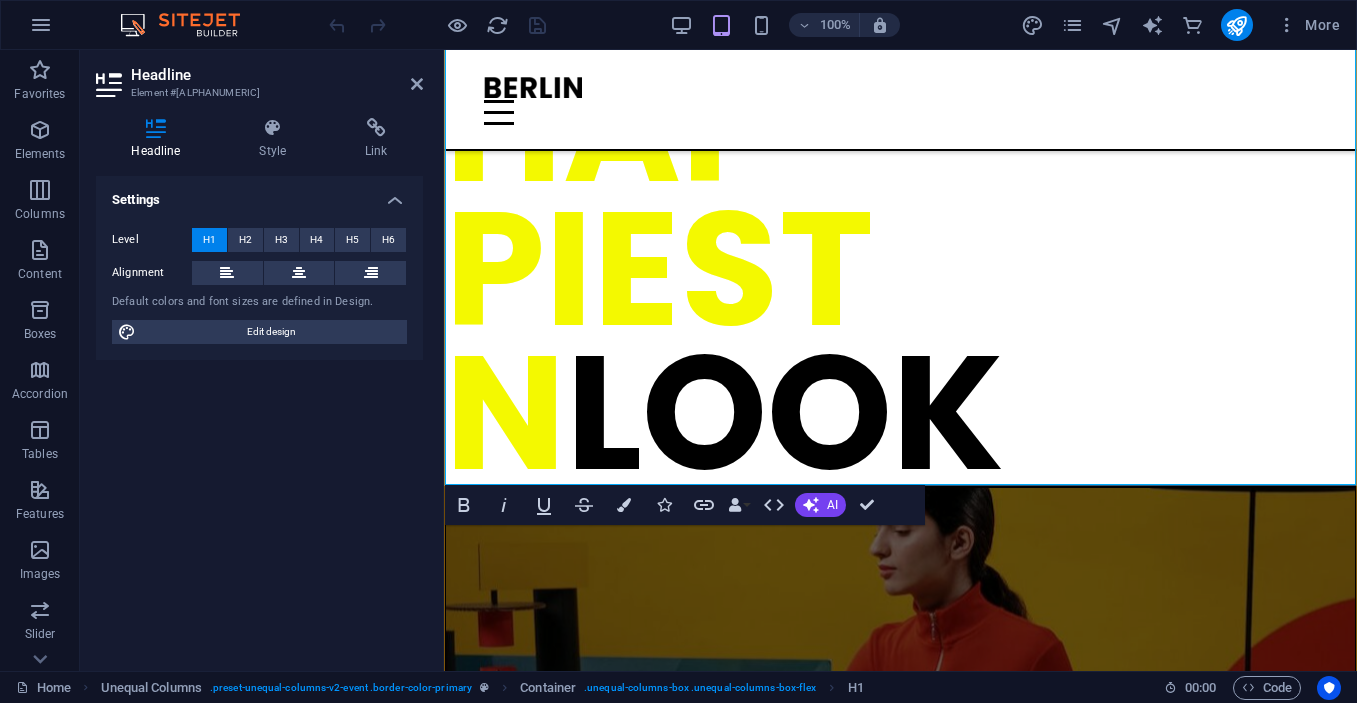 scroll, scrollTop: 219, scrollLeft: 0, axis: vertical 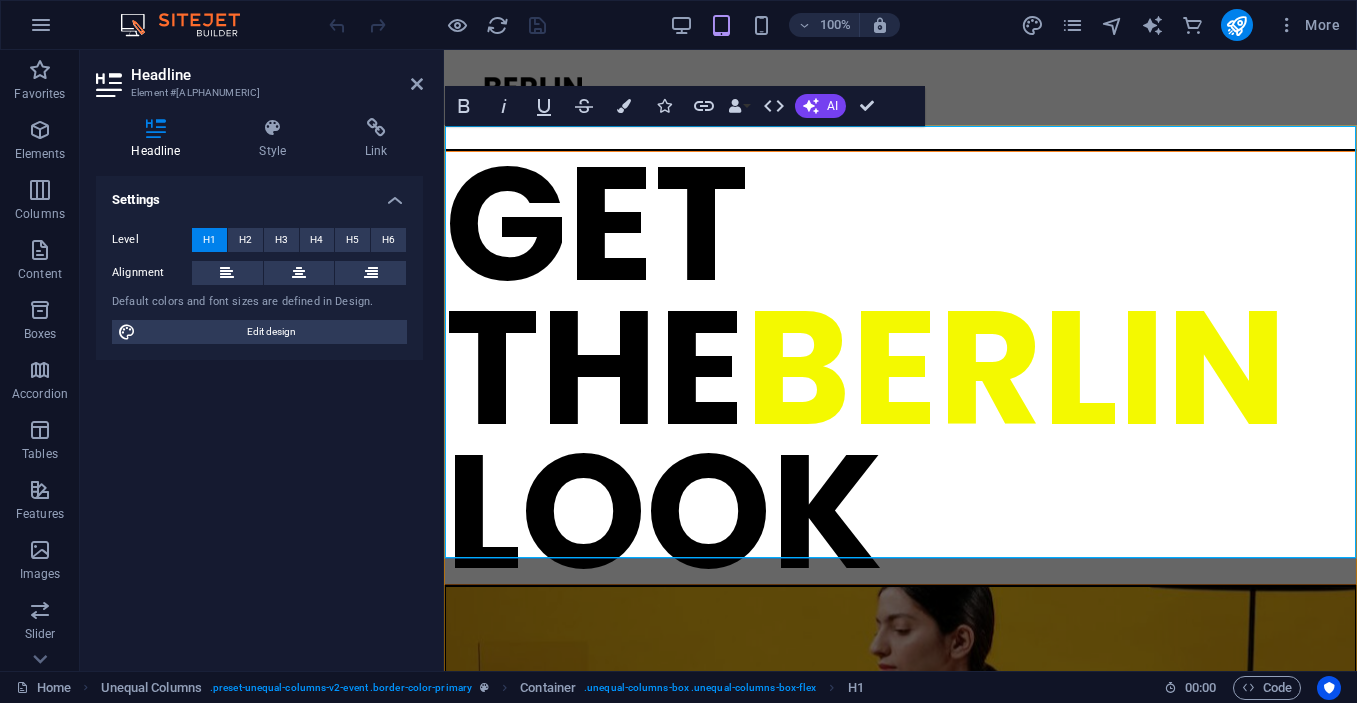 click on "GET THE  BERLIN  LOOK" at bounding box center (900, 368) 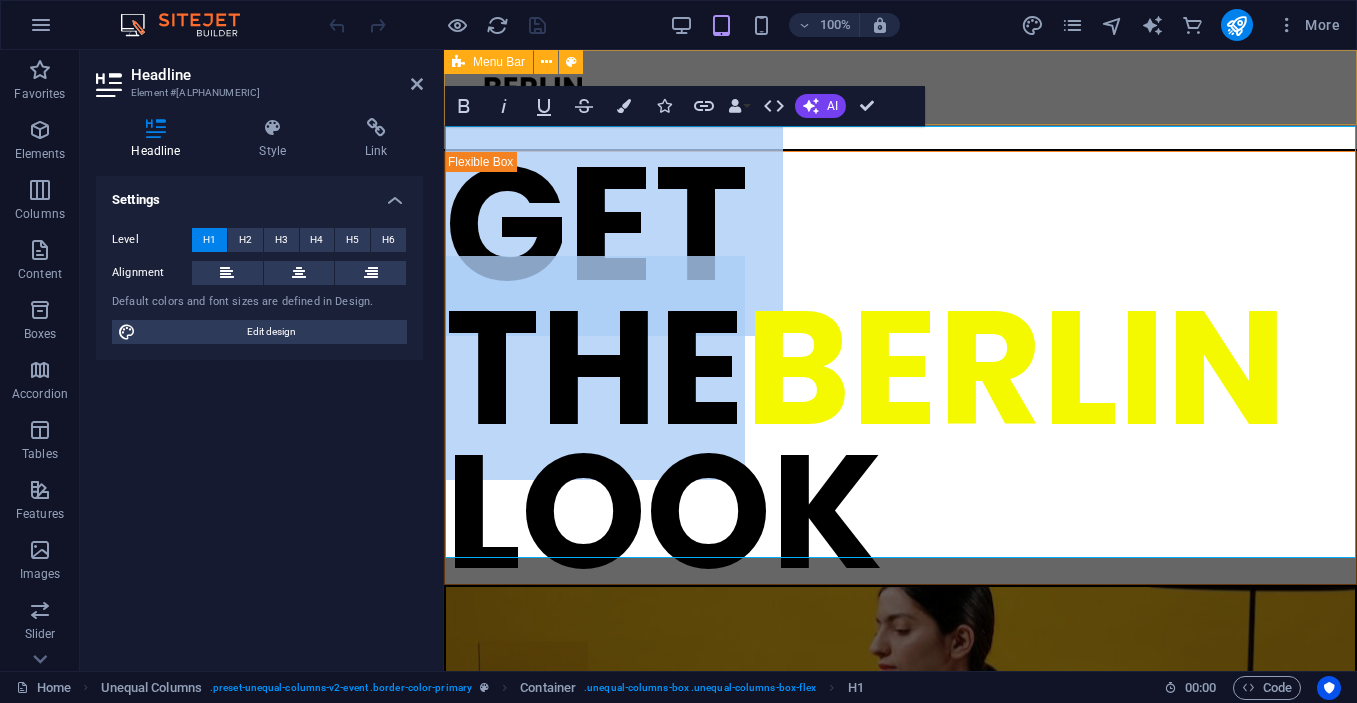 drag, startPoint x: 1068, startPoint y: 169, endPoint x: 481, endPoint y: 116, distance: 589.3878 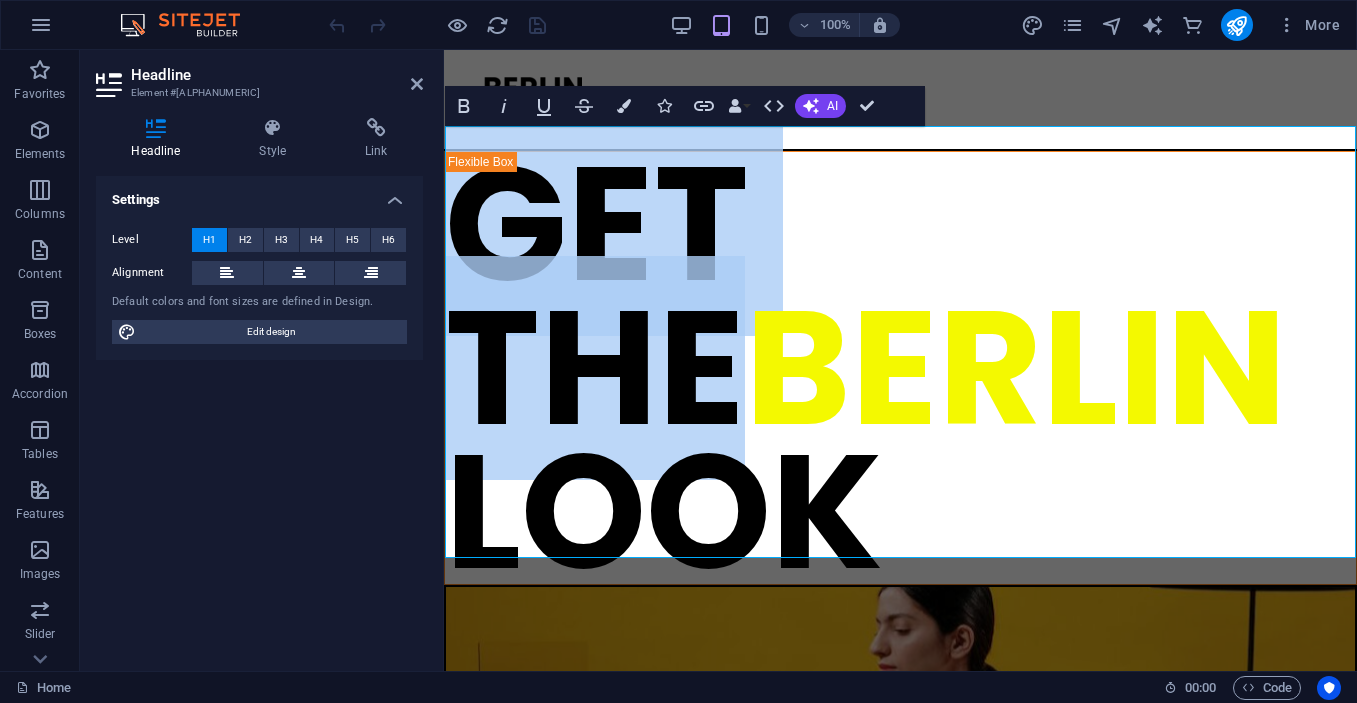 type 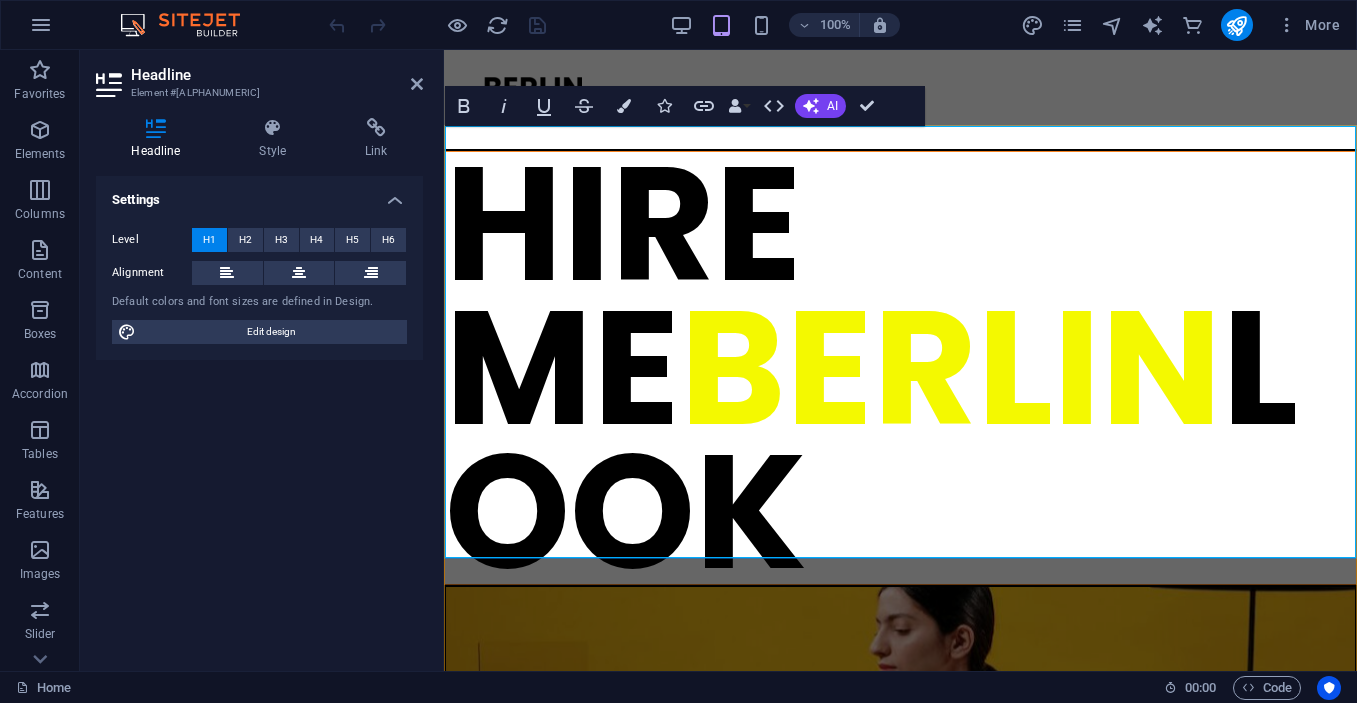 drag, startPoint x: 1003, startPoint y: 313, endPoint x: 504, endPoint y: 326, distance: 499.1693 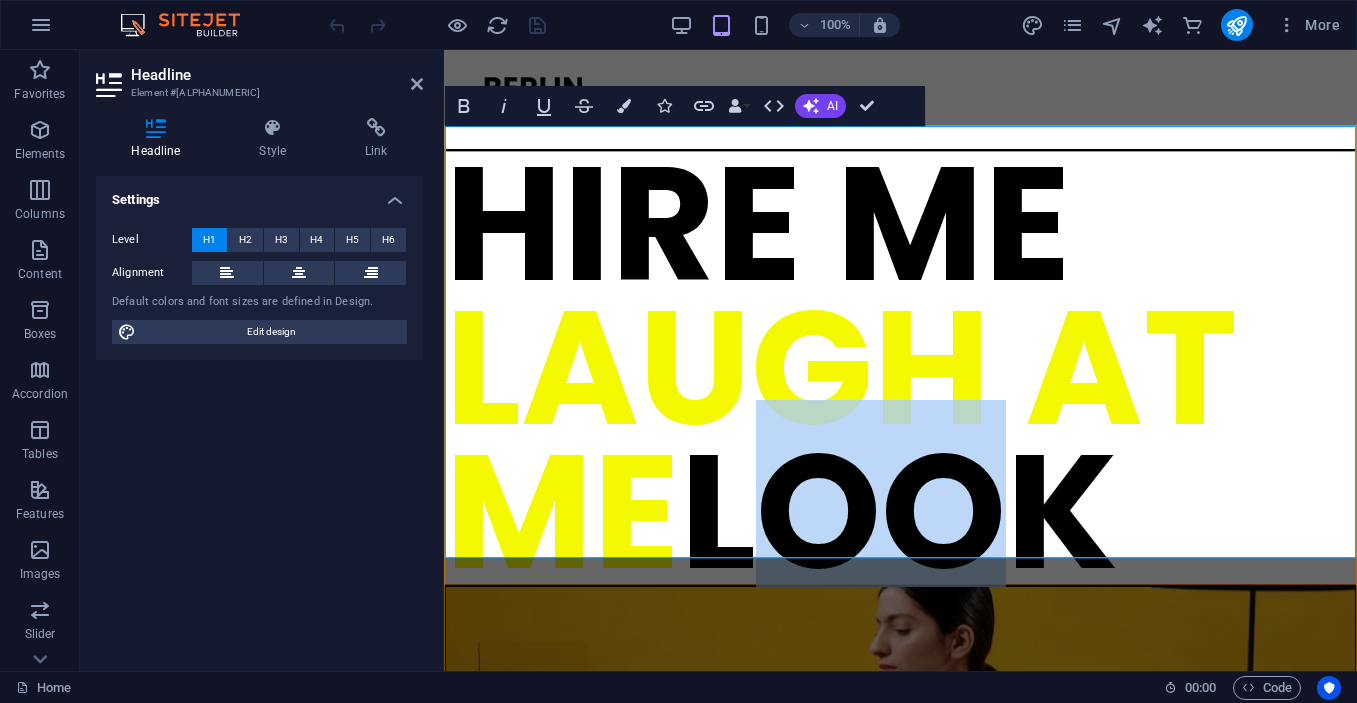 drag, startPoint x: 726, startPoint y: 490, endPoint x: 881, endPoint y: 468, distance: 156.55351 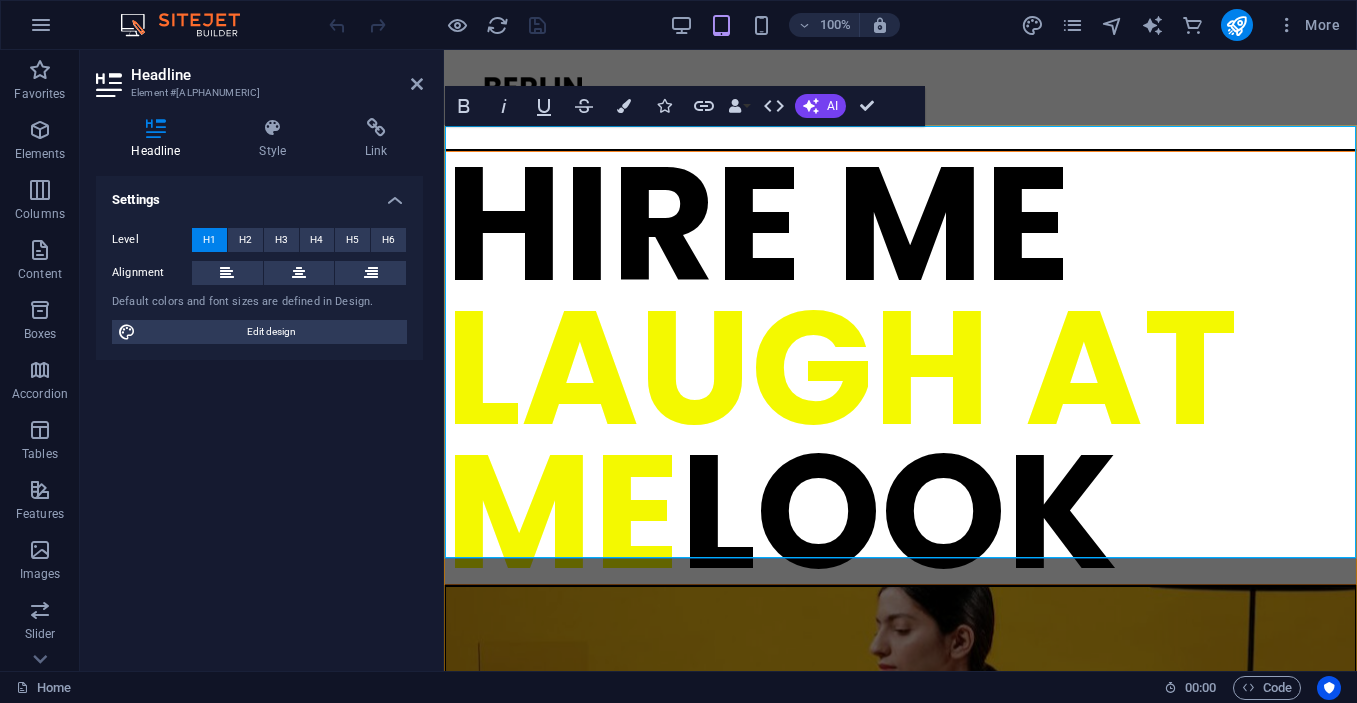 click on "HIRE ME  ‌LAUGH AT ME  LOOK" at bounding box center [900, 368] 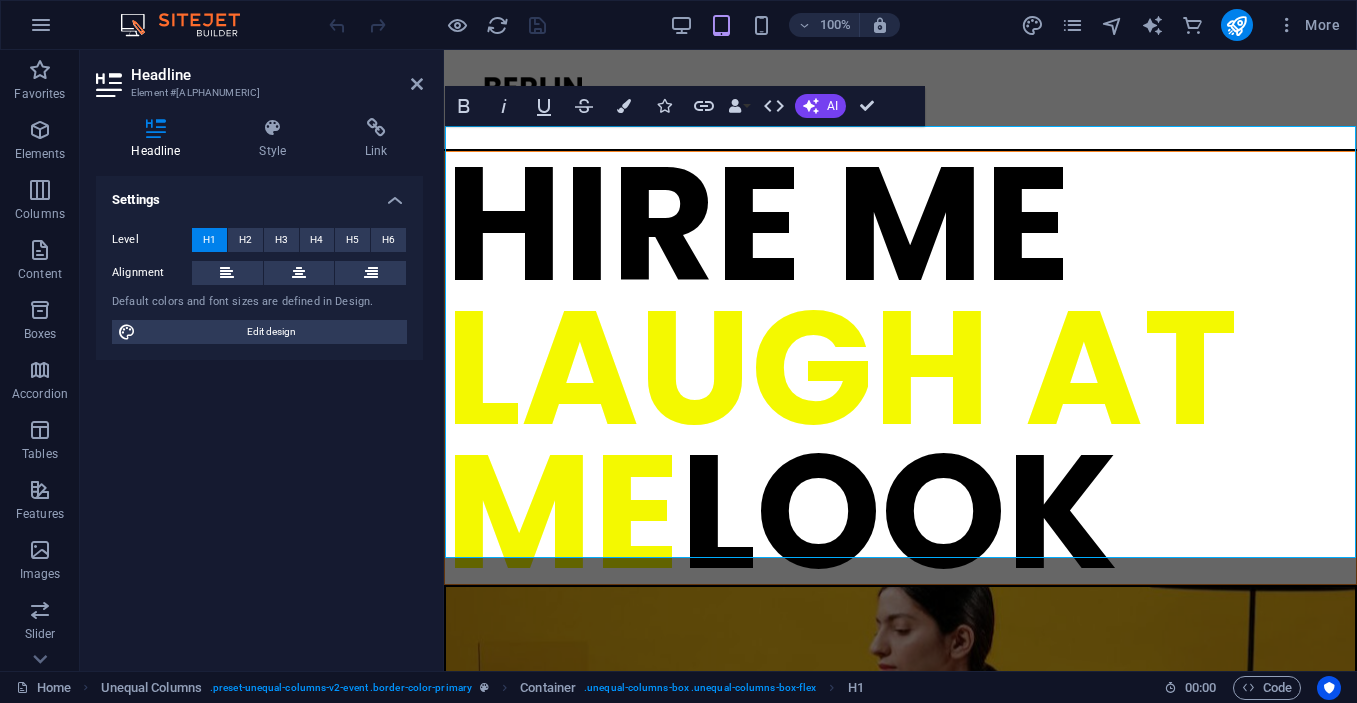 drag, startPoint x: 801, startPoint y: 486, endPoint x: 1006, endPoint y: 472, distance: 205.4775 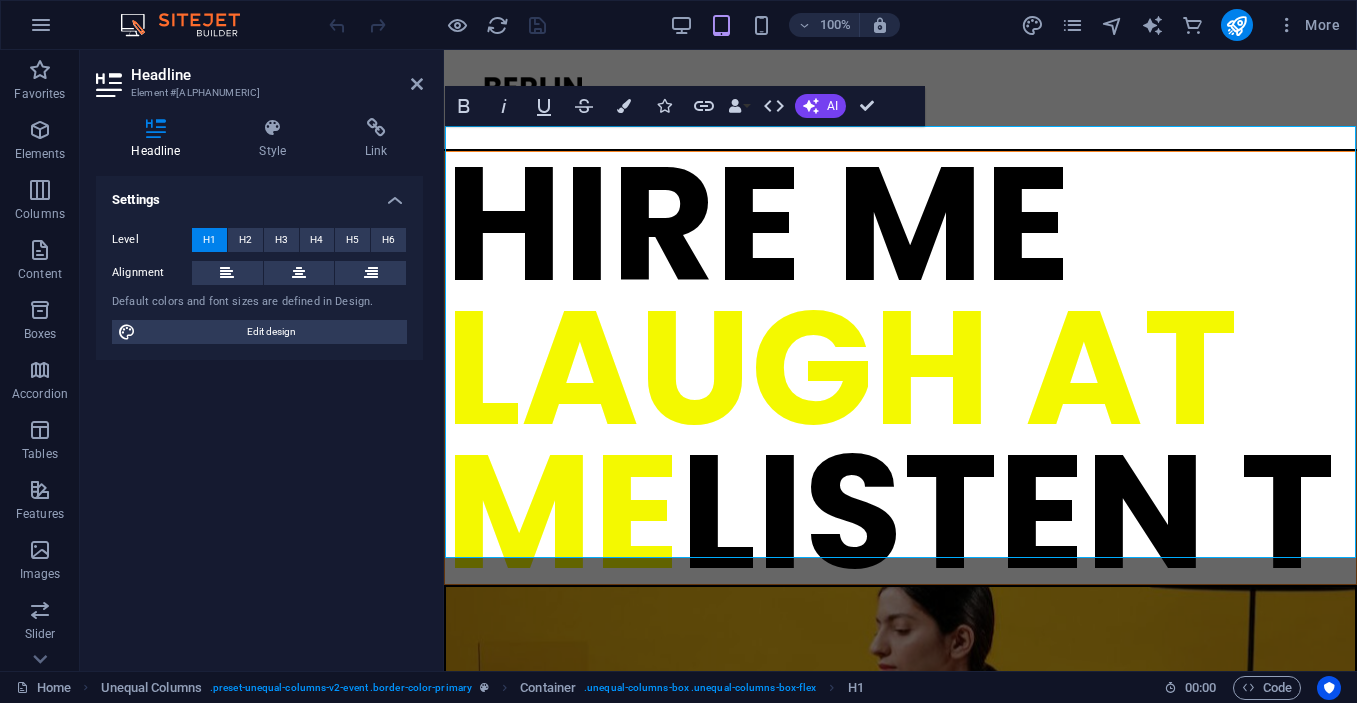 scroll, scrollTop: 71, scrollLeft: 0, axis: vertical 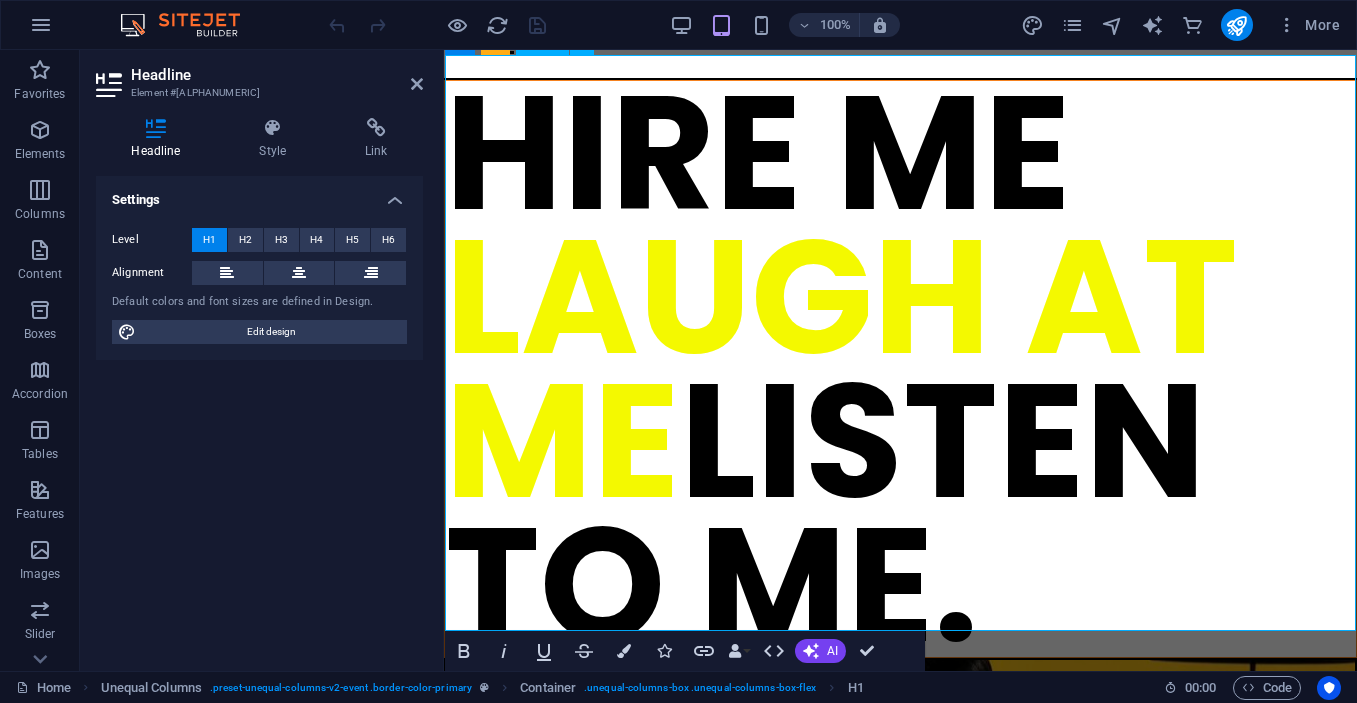 click on "‌LAUGH AT ME" at bounding box center (841, 369) 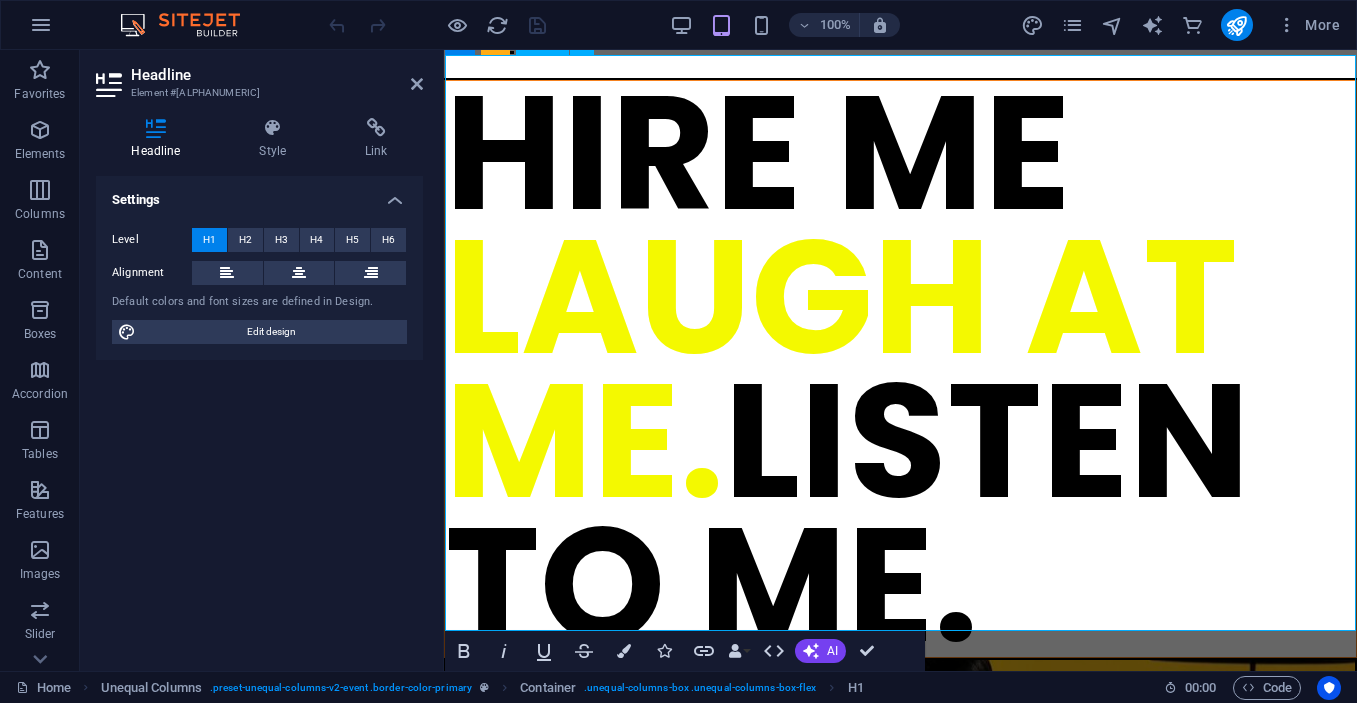 click on "HIRE ME ‌LAUGH AT ME. LISTEN TO ME." at bounding box center [900, 369] 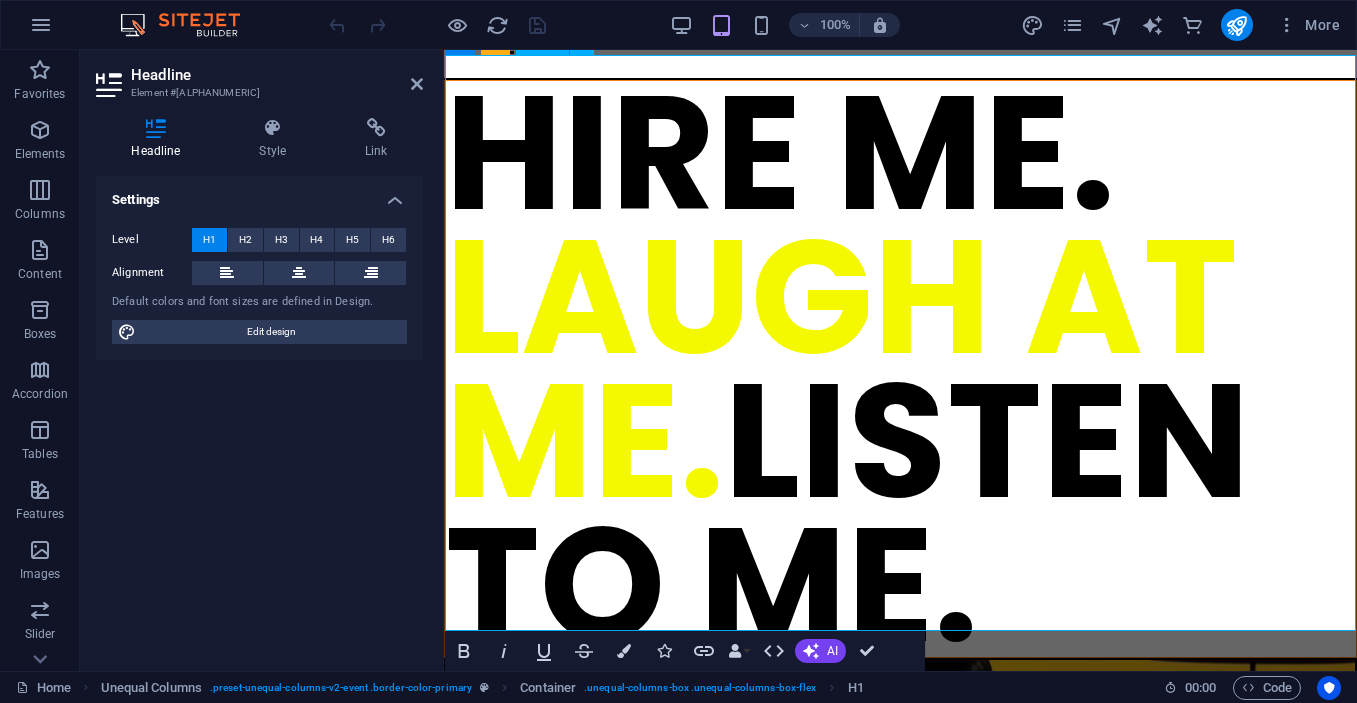 scroll, scrollTop: 36, scrollLeft: 0, axis: vertical 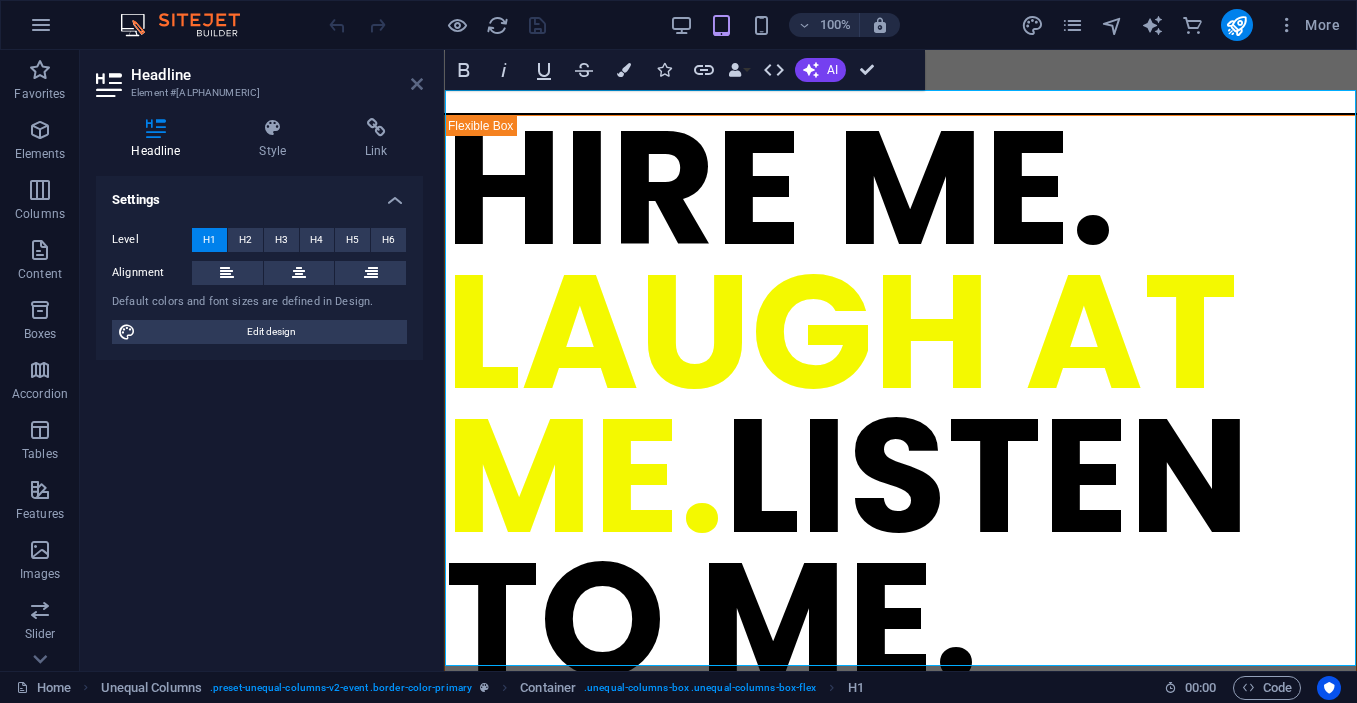 click at bounding box center [417, 84] 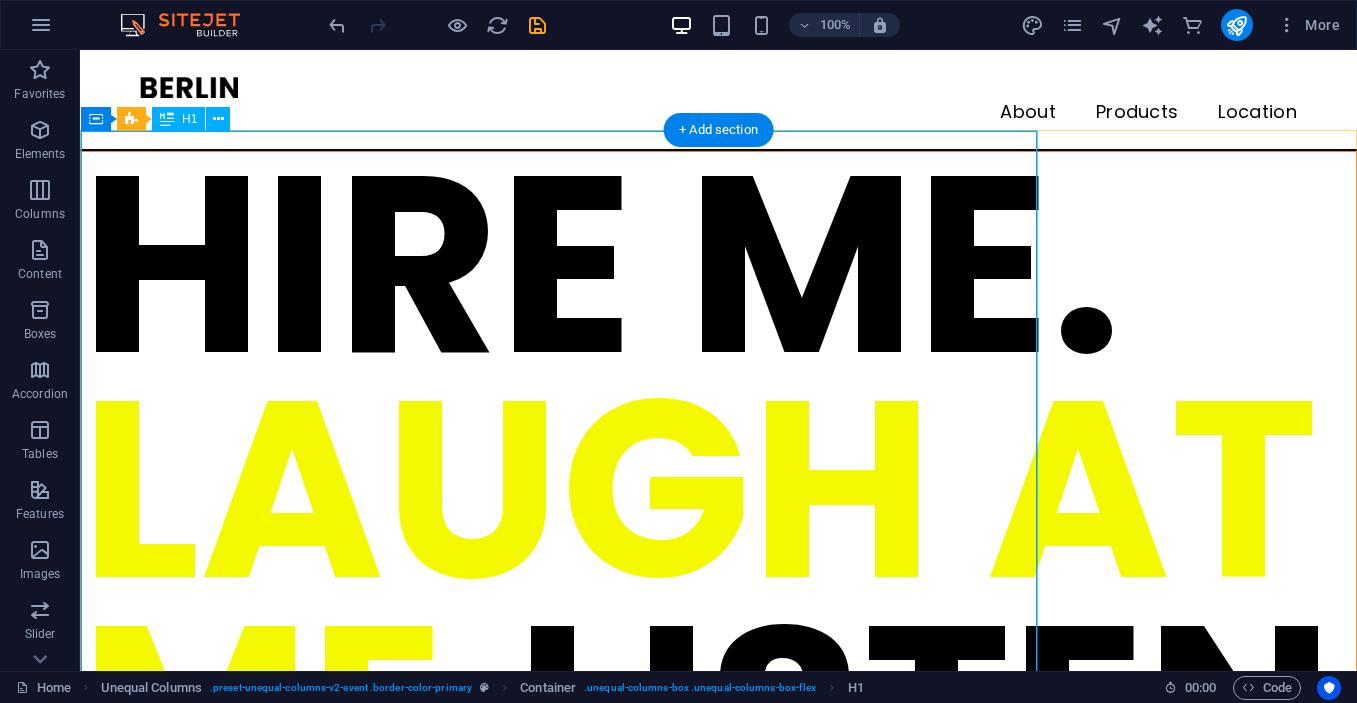 scroll, scrollTop: 0, scrollLeft: 0, axis: both 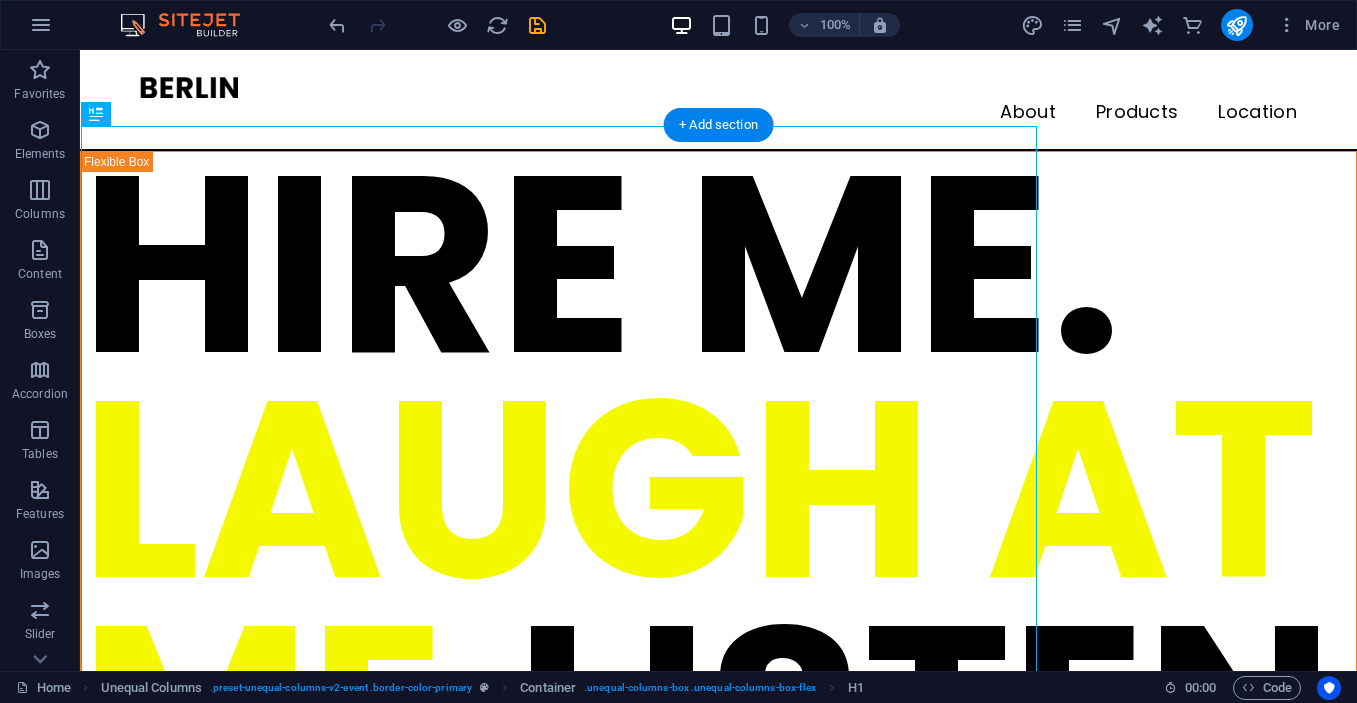 click at bounding box center (718, 1729) 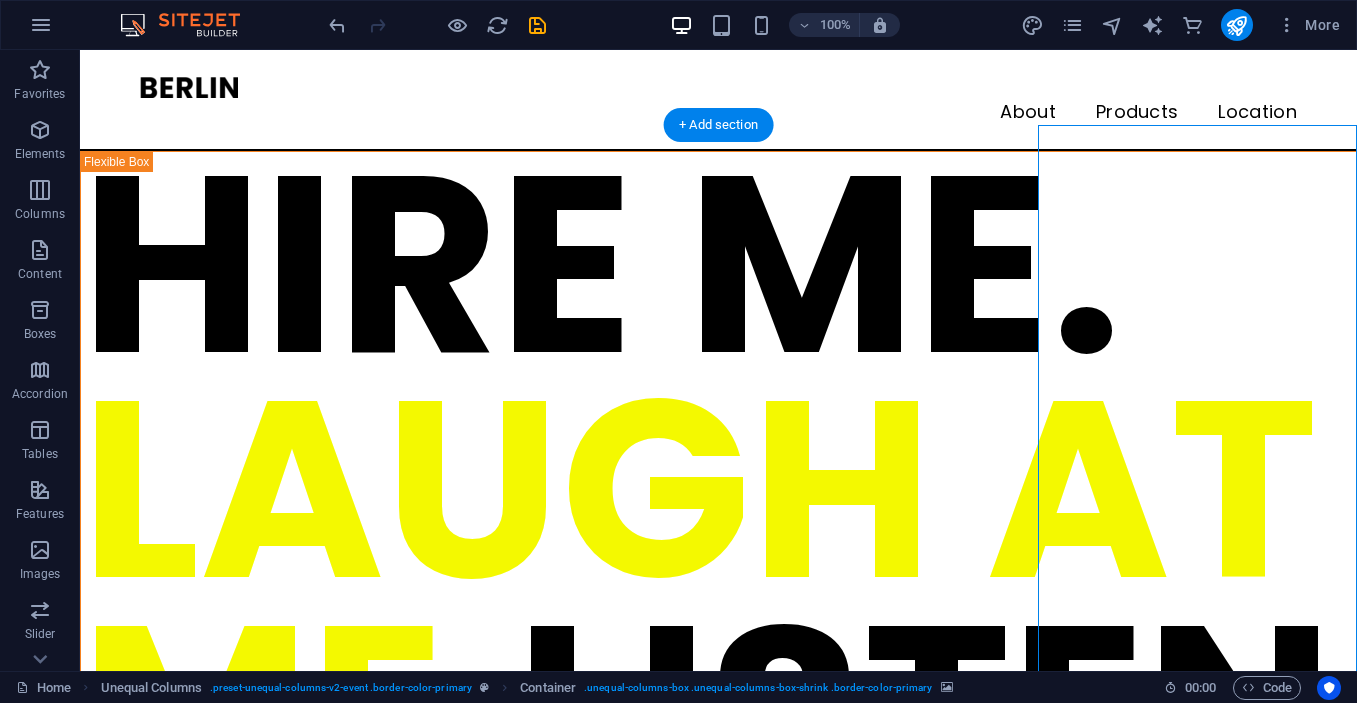 click at bounding box center [718, 1729] 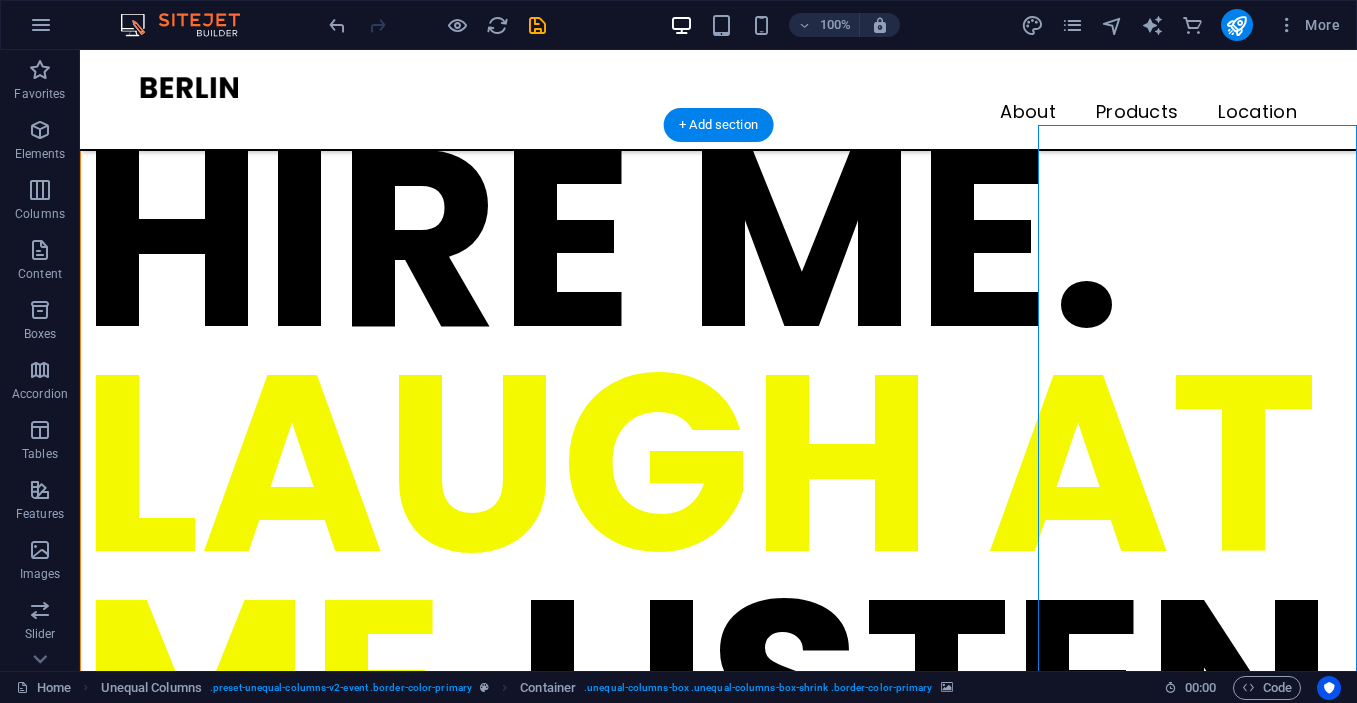 select on "px" 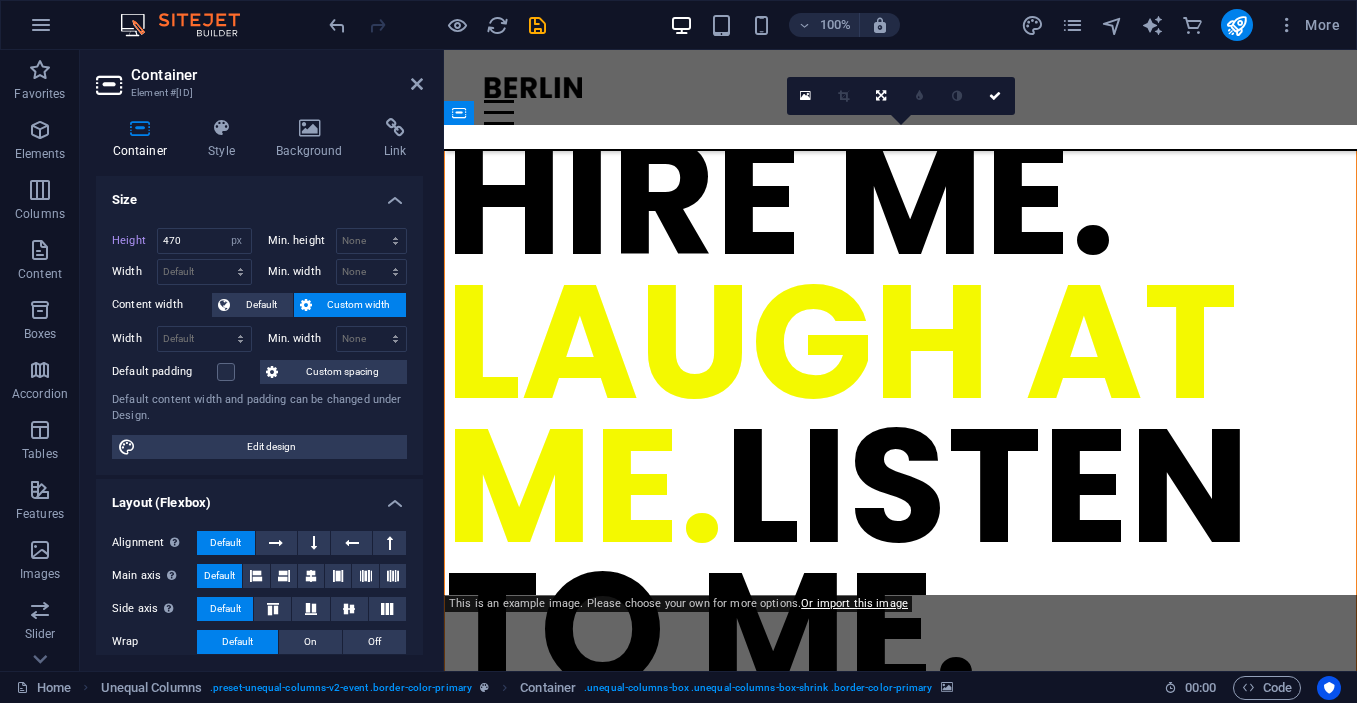 scroll, scrollTop: 578, scrollLeft: 0, axis: vertical 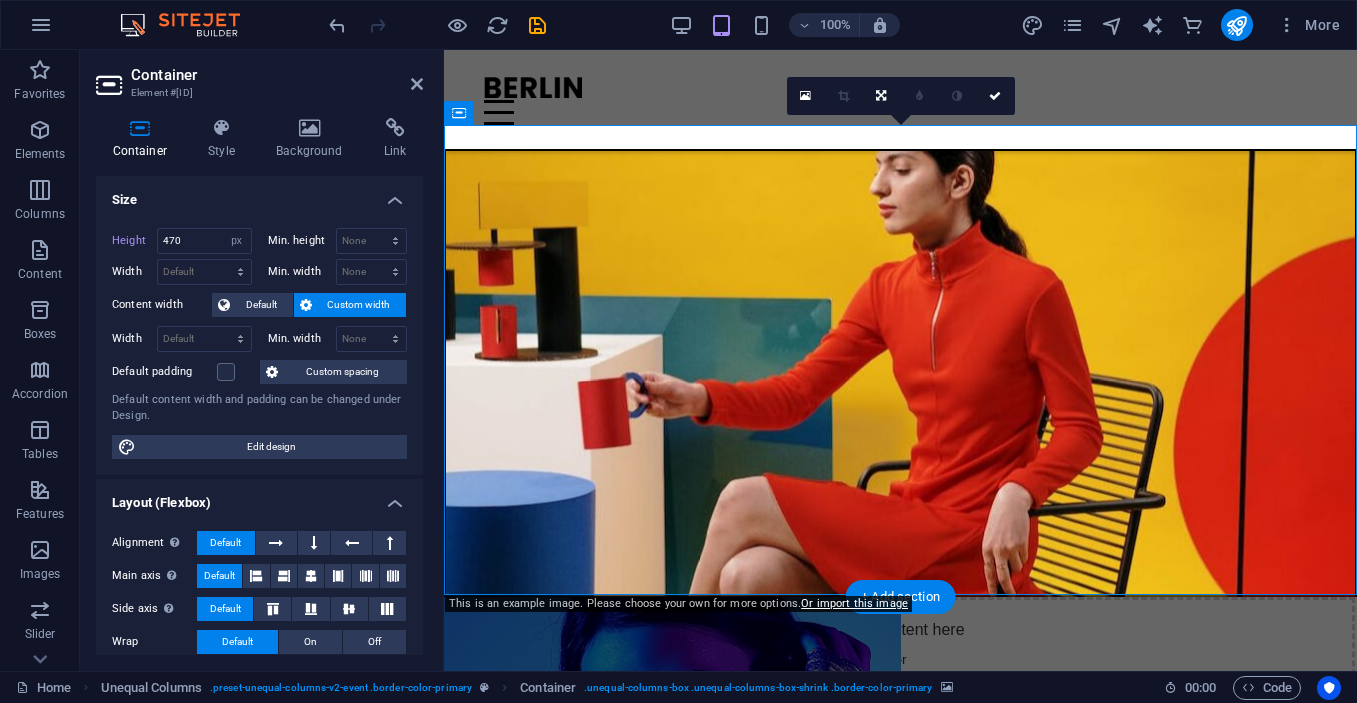 click at bounding box center (900, 362) 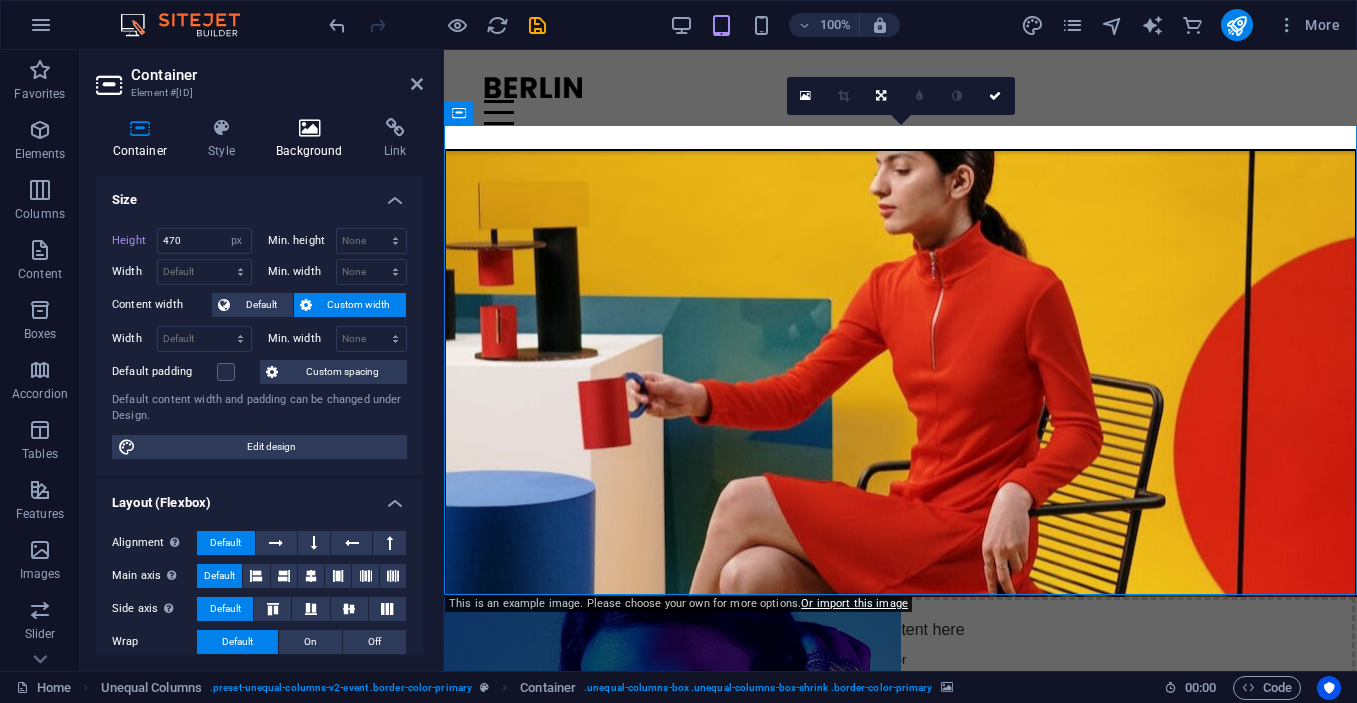 click on "Background" at bounding box center (314, 139) 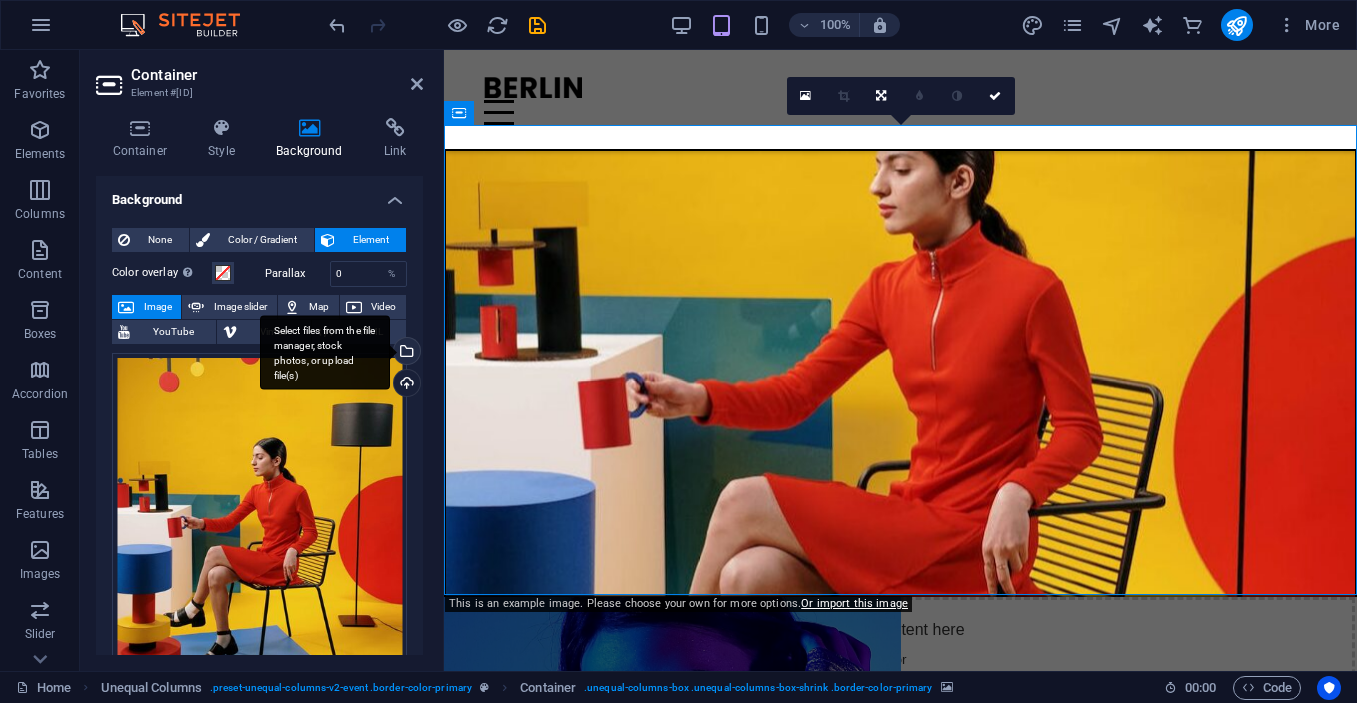 click on "Select files from the file manager, stock photos, or upload file(s)" at bounding box center [405, 353] 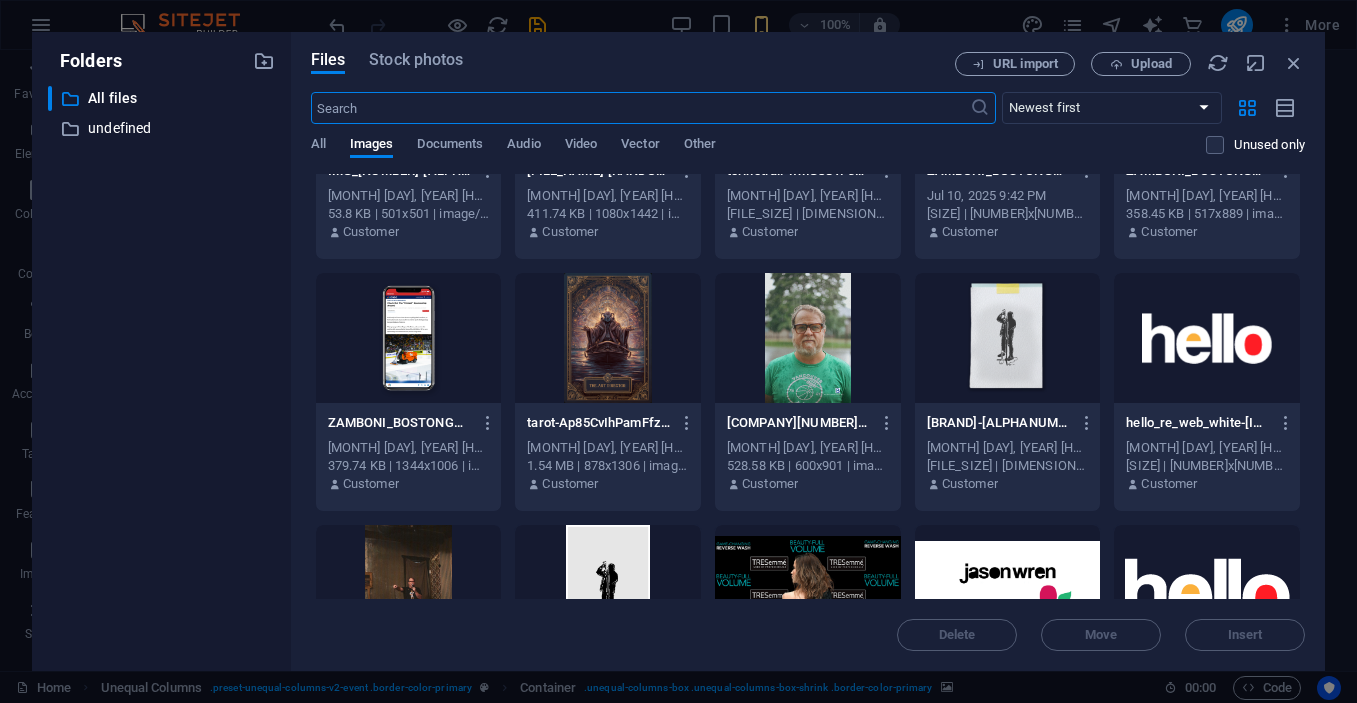 scroll, scrollTop: 1667, scrollLeft: 0, axis: vertical 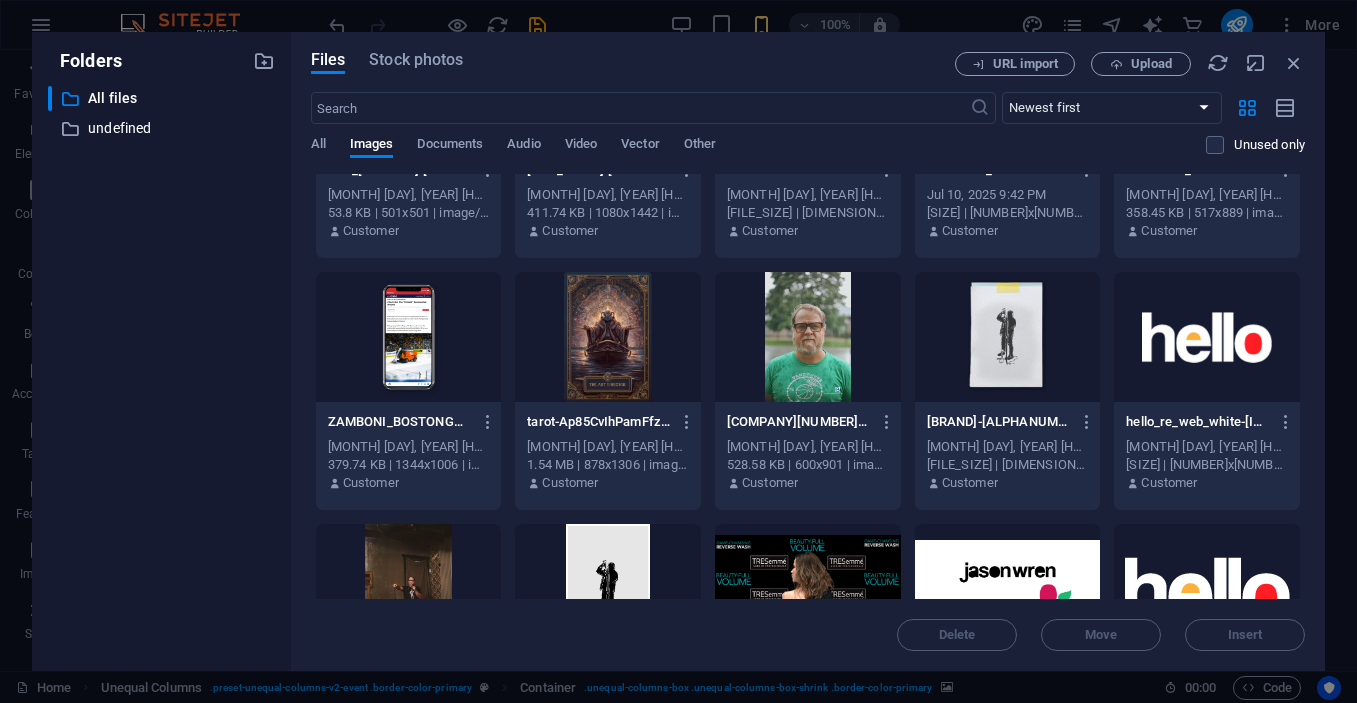click at bounding box center [808, 337] 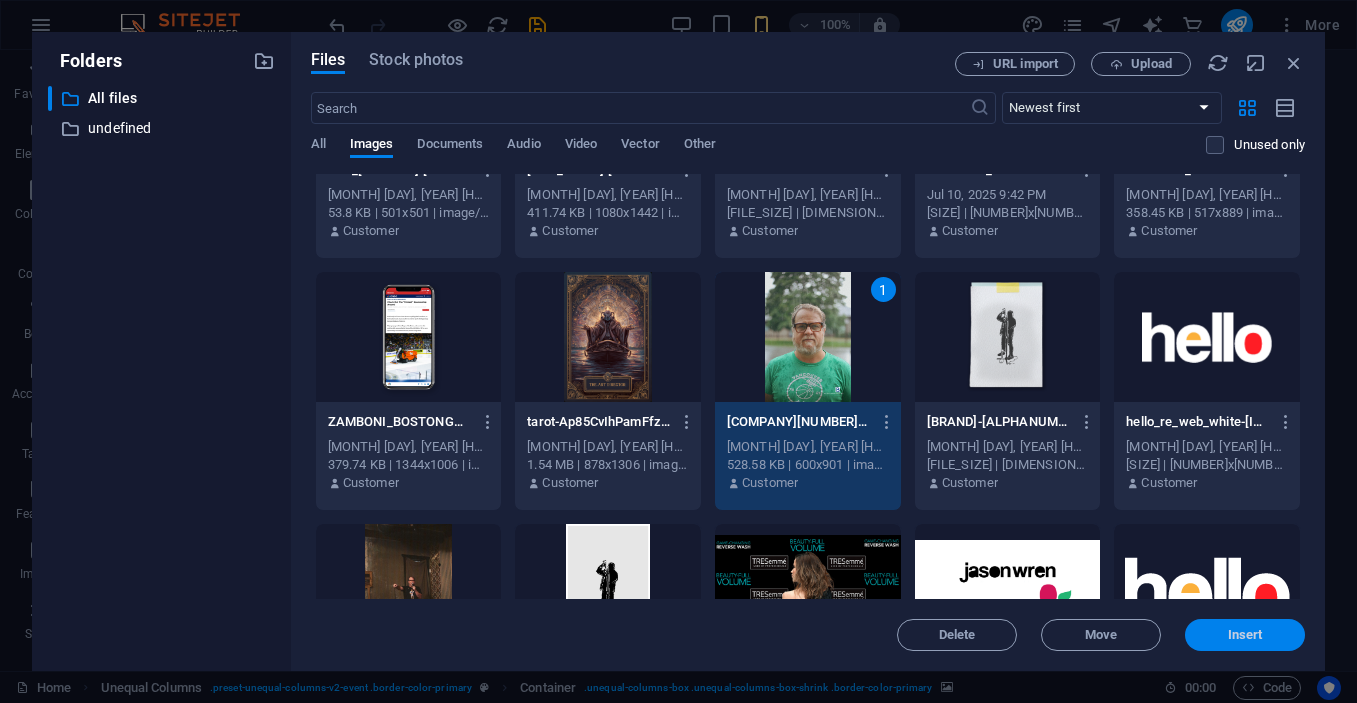click on "Insert" at bounding box center (1245, 635) 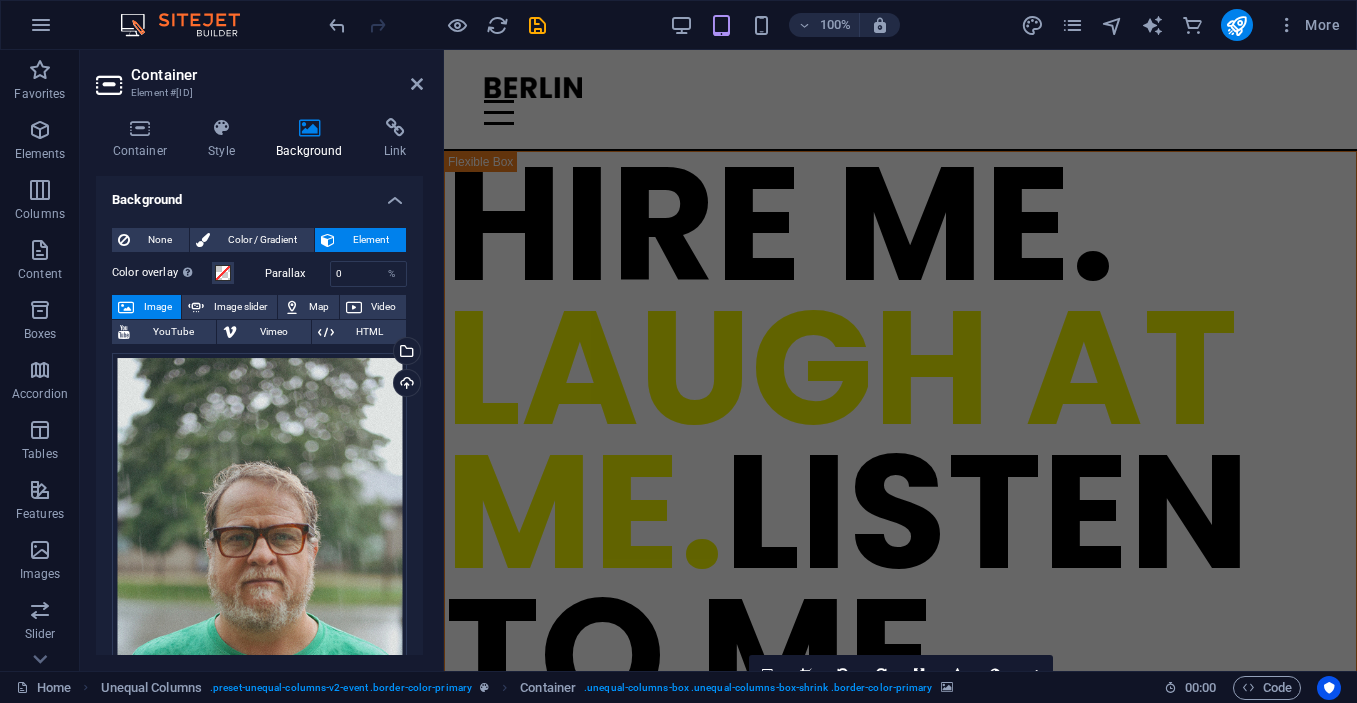 scroll, scrollTop: 0, scrollLeft: 0, axis: both 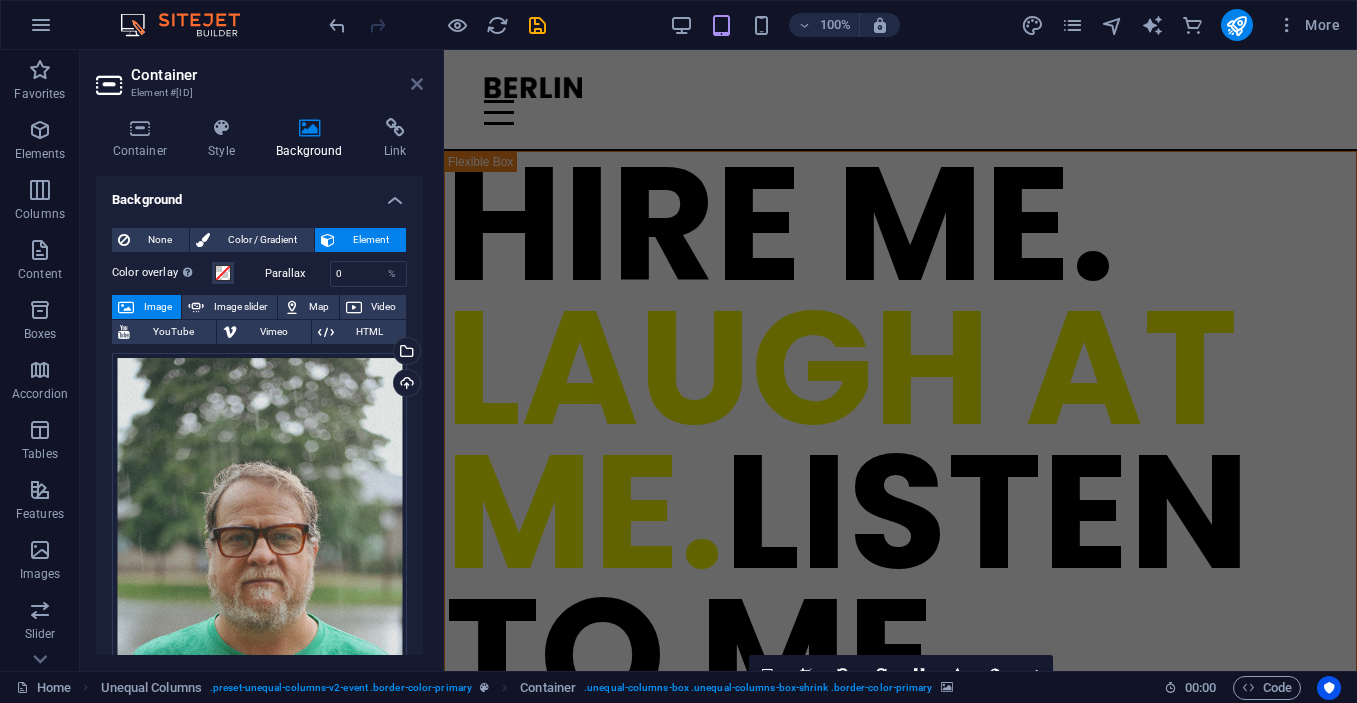 click at bounding box center (417, 84) 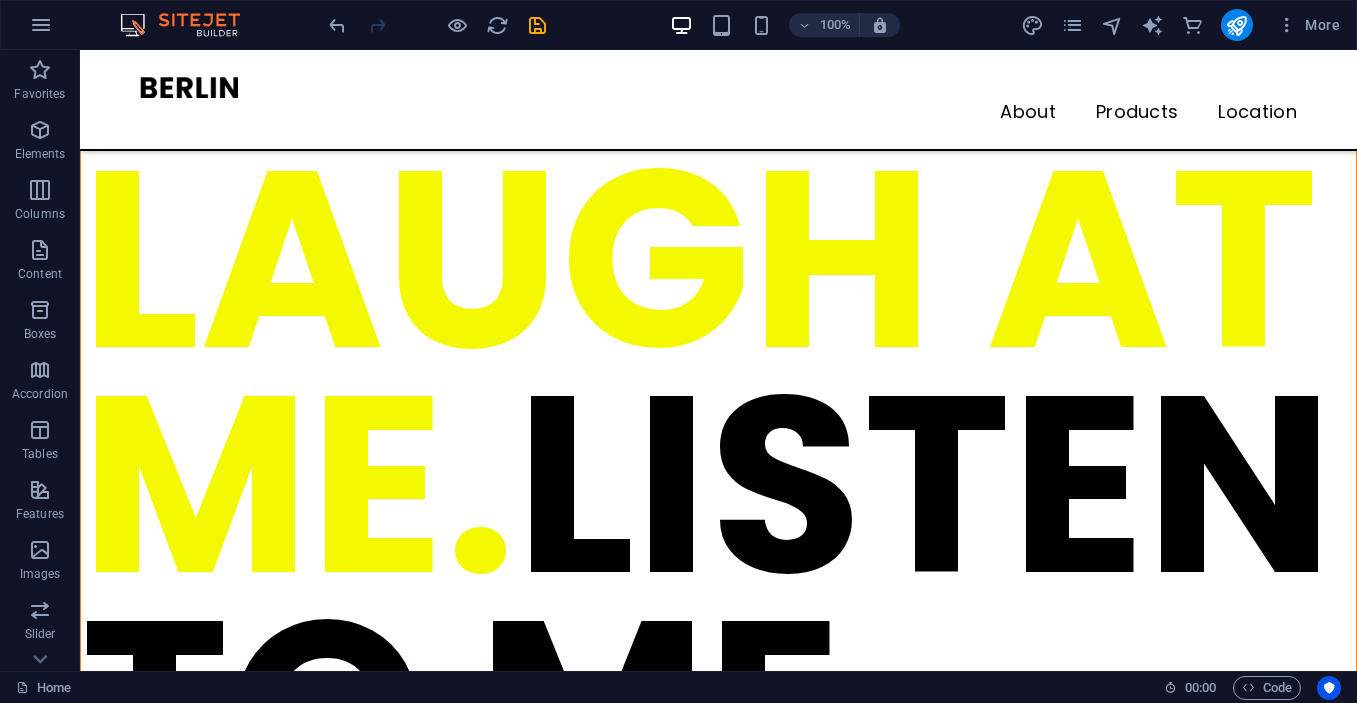 scroll, scrollTop: 210, scrollLeft: 0, axis: vertical 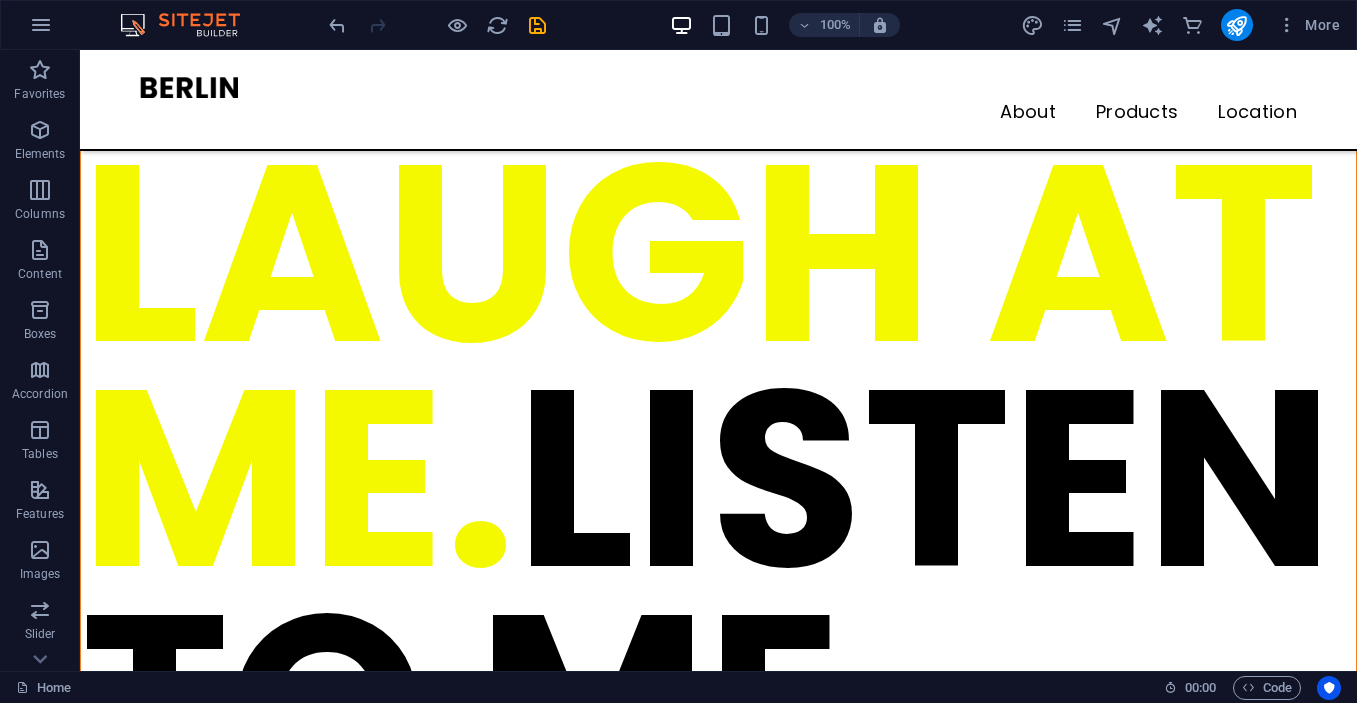 click at bounding box center [718, 1493] 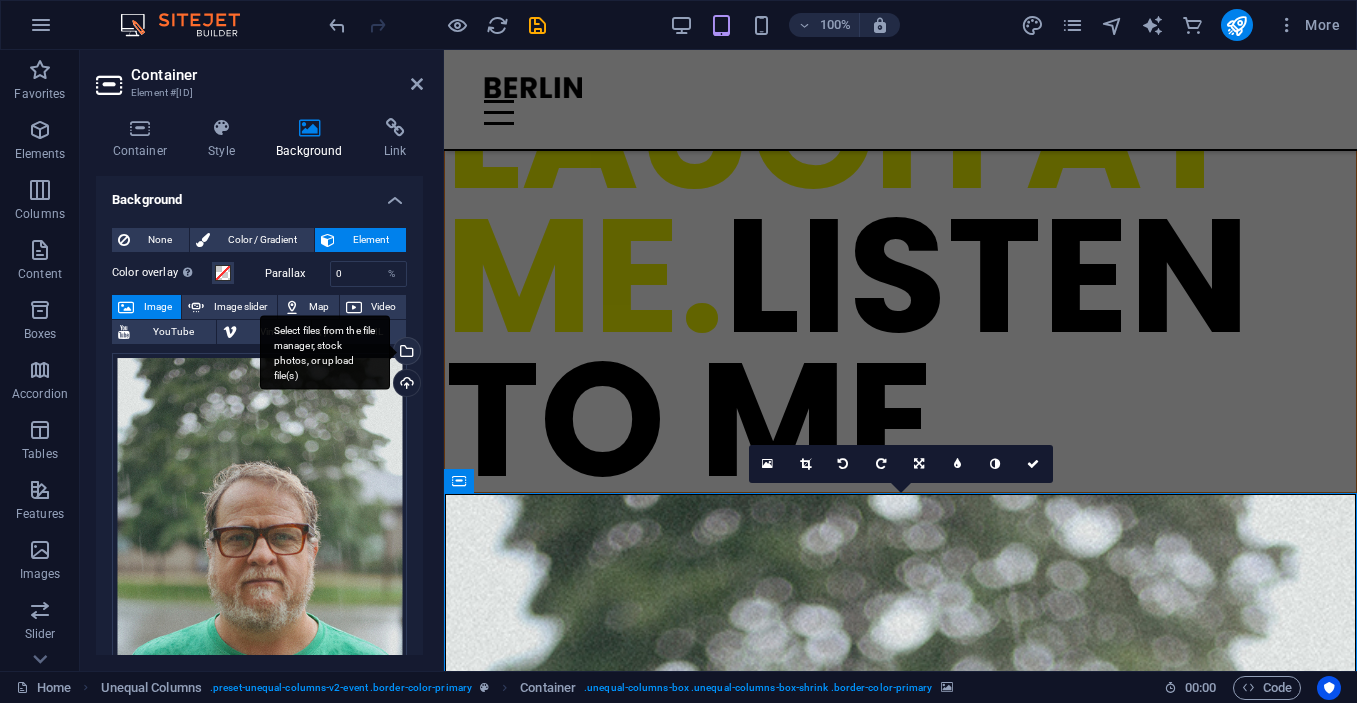 click on "Select files from the file manager, stock photos, or upload file(s)" at bounding box center (405, 353) 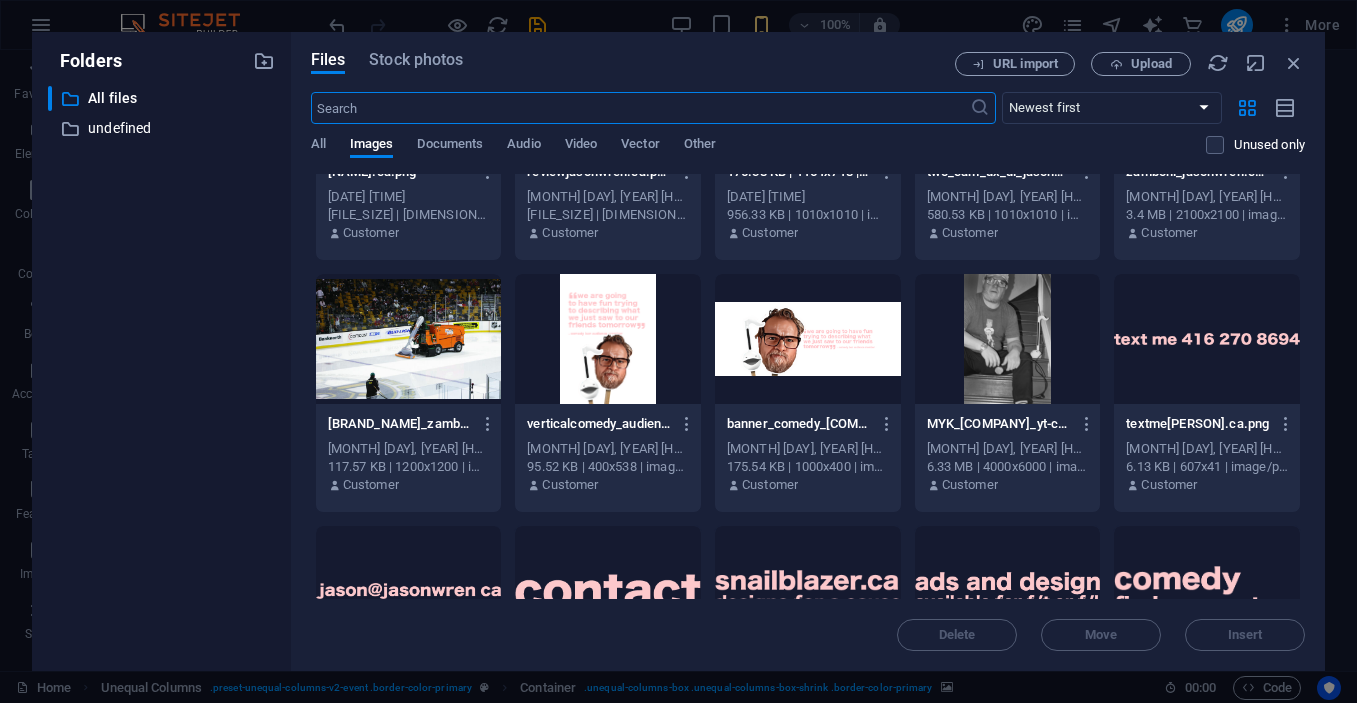 scroll, scrollTop: 5477, scrollLeft: 0, axis: vertical 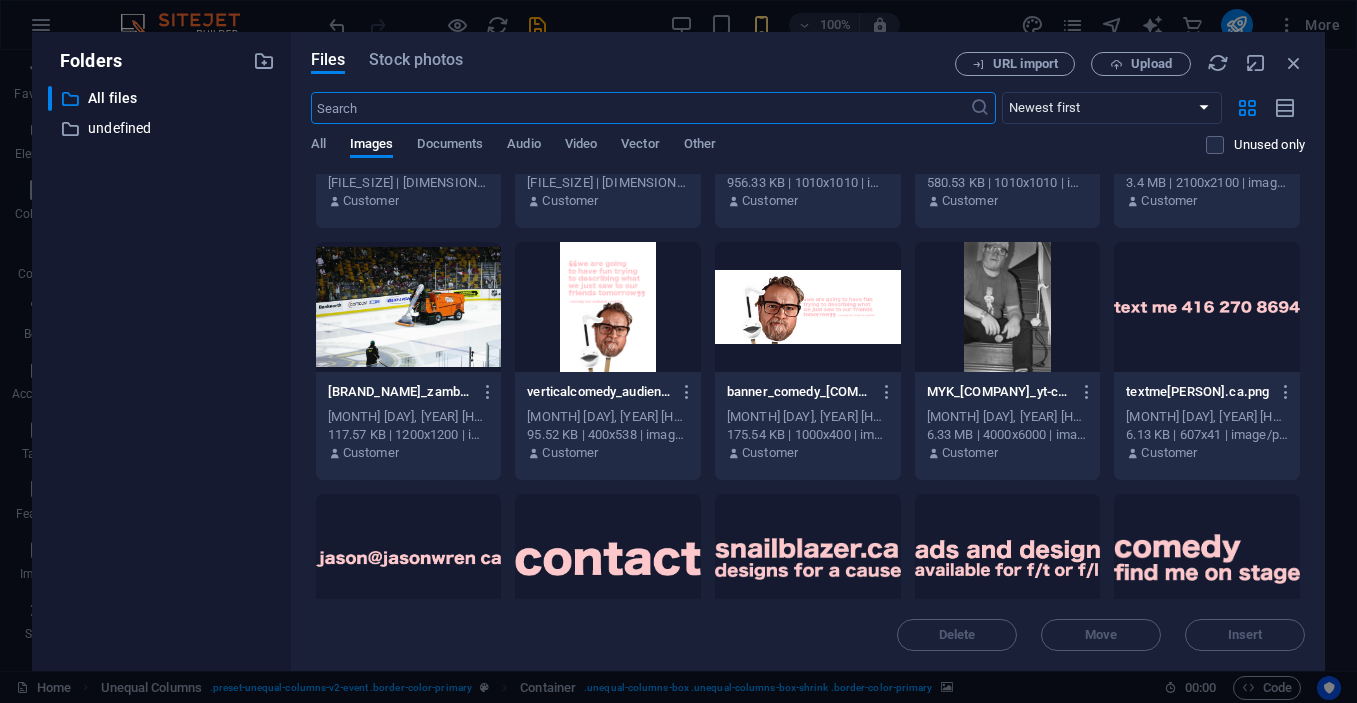 click at bounding box center (1008, 307) 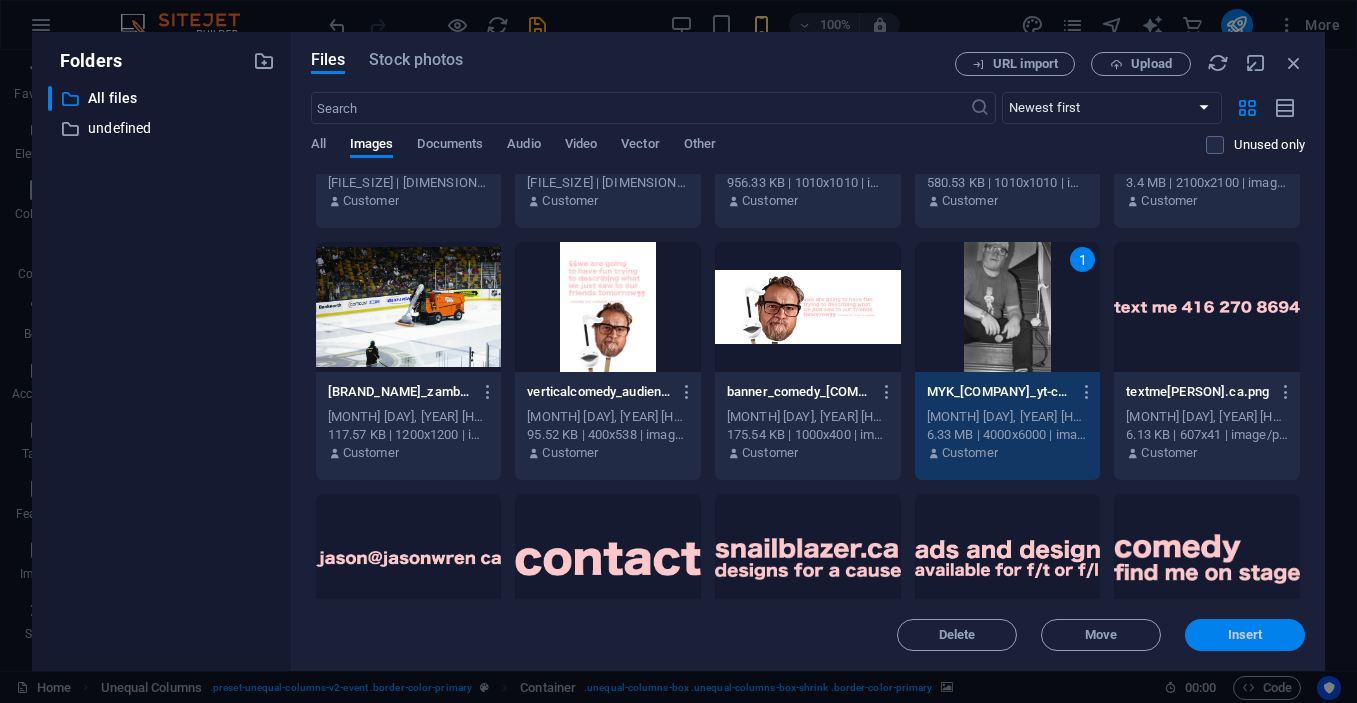 click on "Insert" at bounding box center (1245, 635) 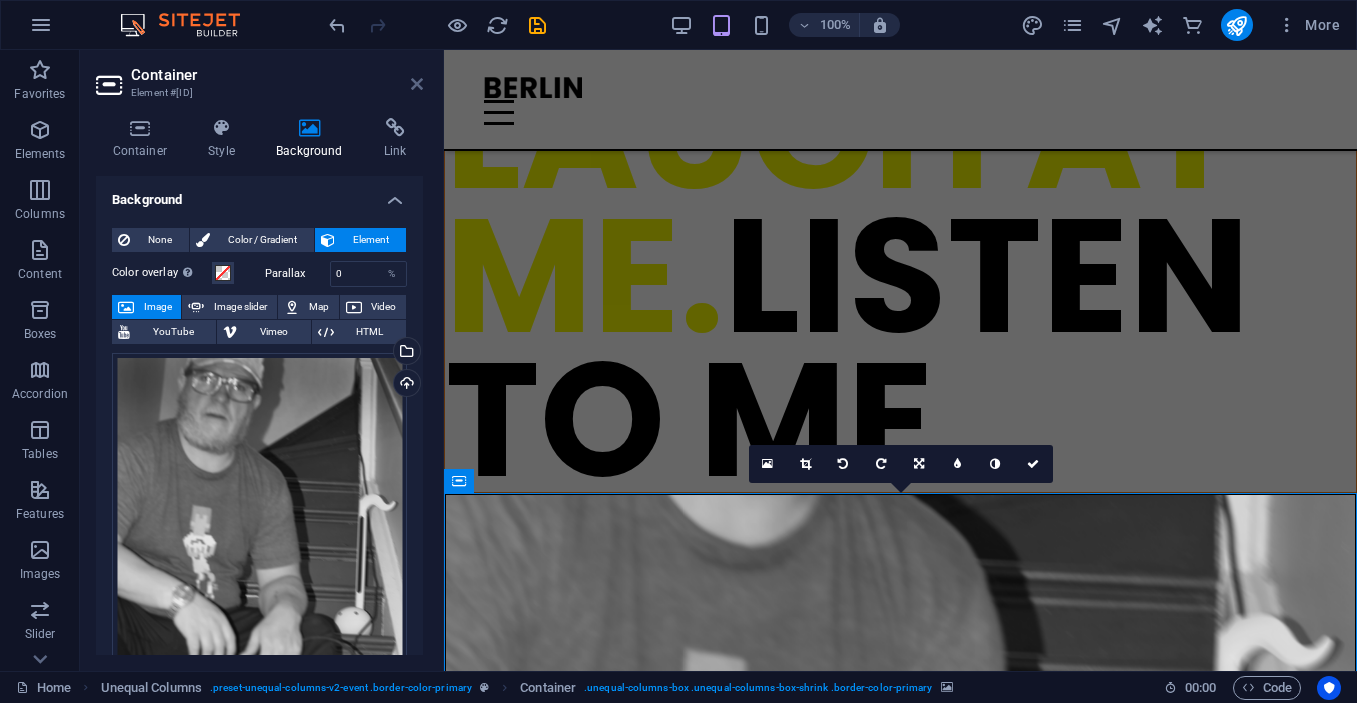 click at bounding box center (417, 84) 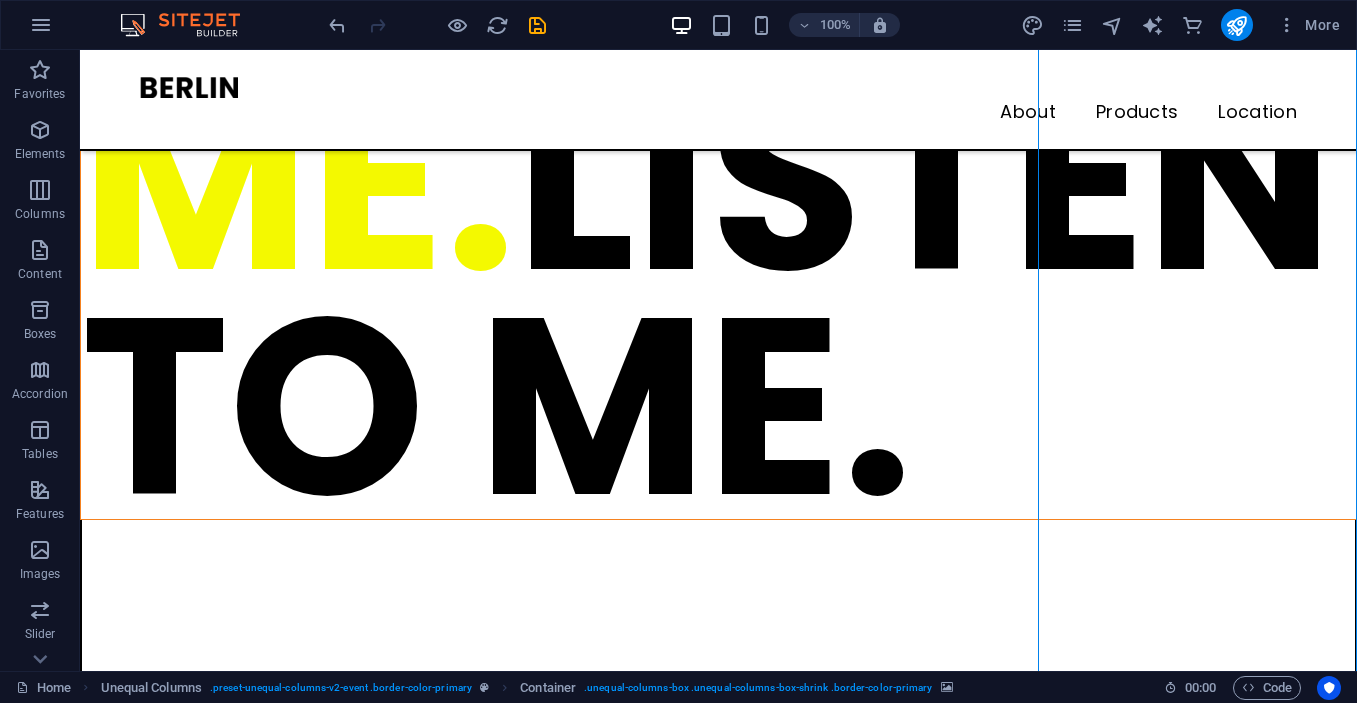 scroll, scrollTop: 508, scrollLeft: 0, axis: vertical 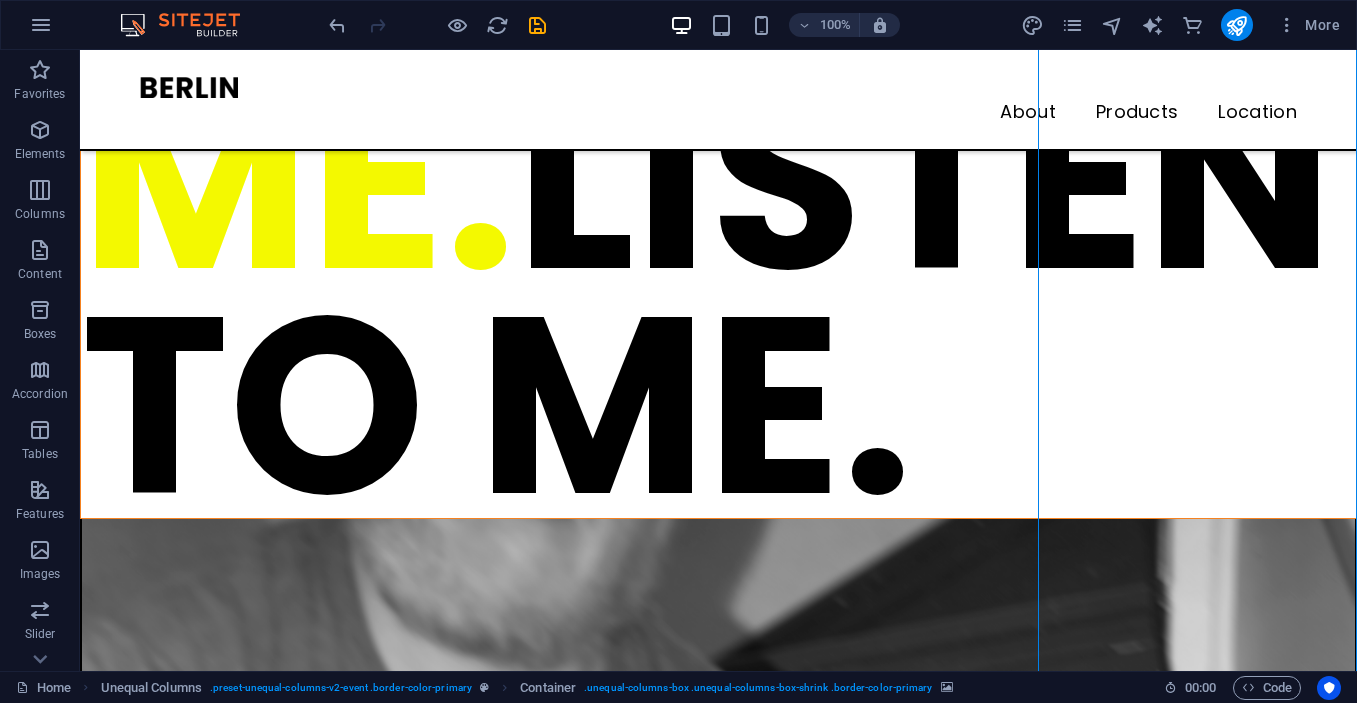 click at bounding box center [718, 1195] 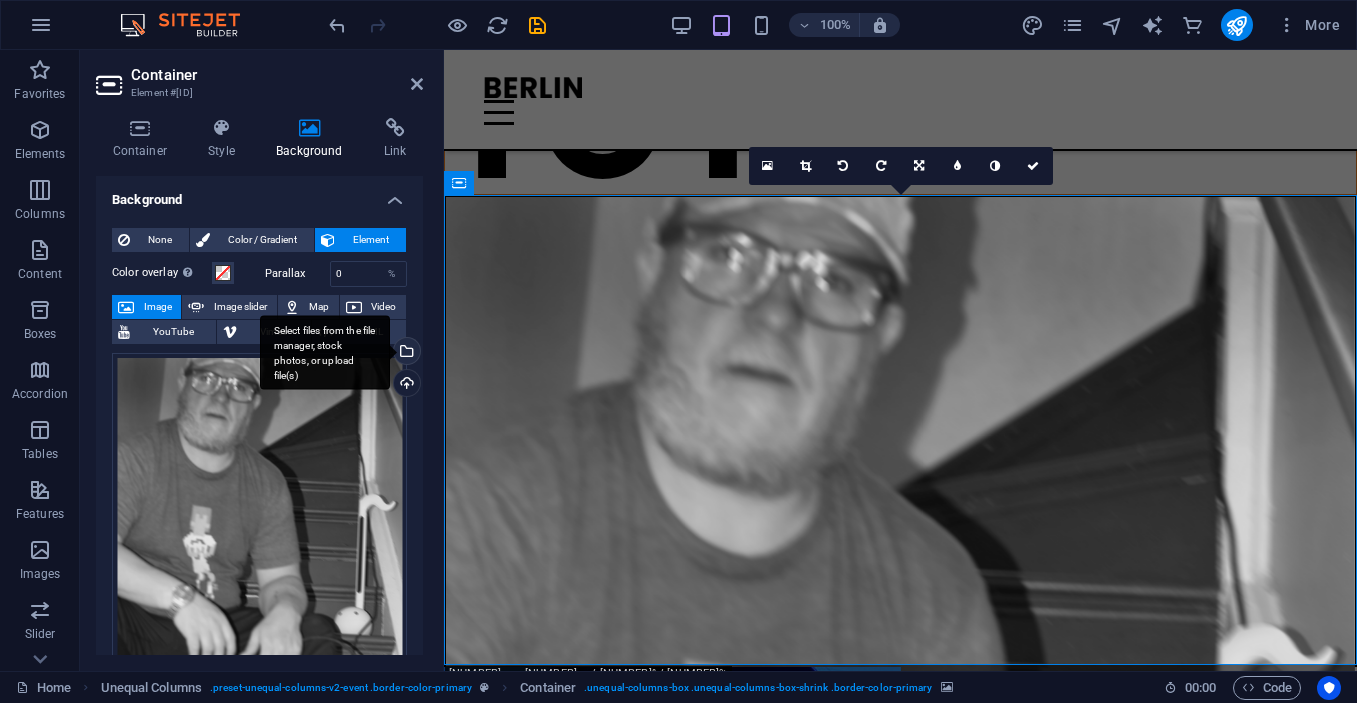 click on "Select files from the file manager, stock photos, or upload file(s)" at bounding box center (405, 353) 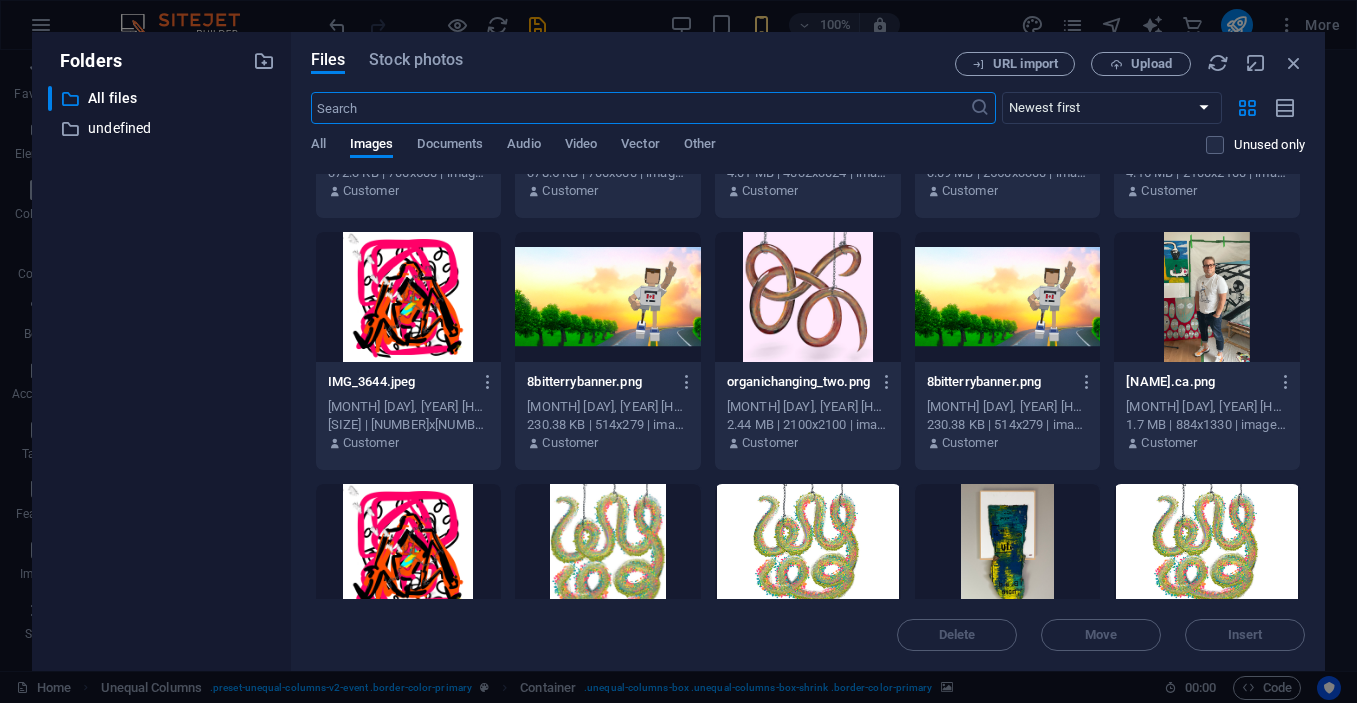 scroll, scrollTop: 7754, scrollLeft: 0, axis: vertical 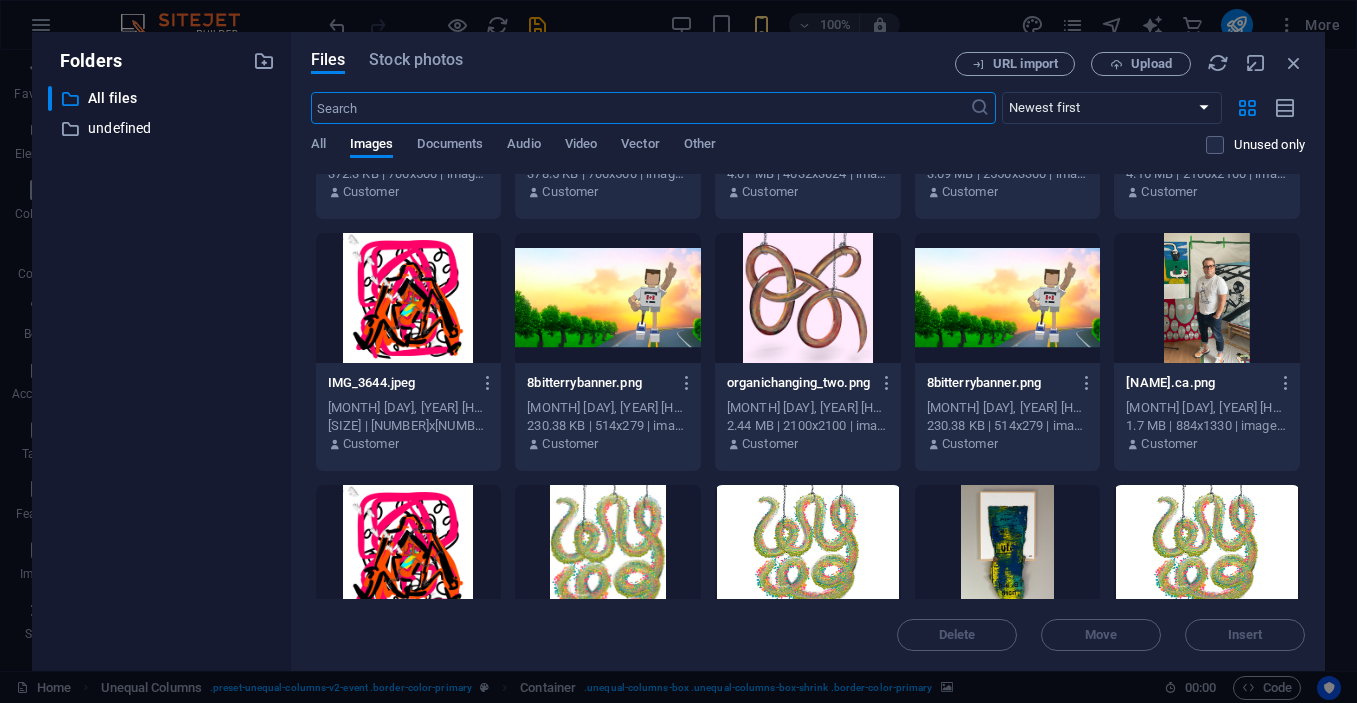 click at bounding box center (1207, 298) 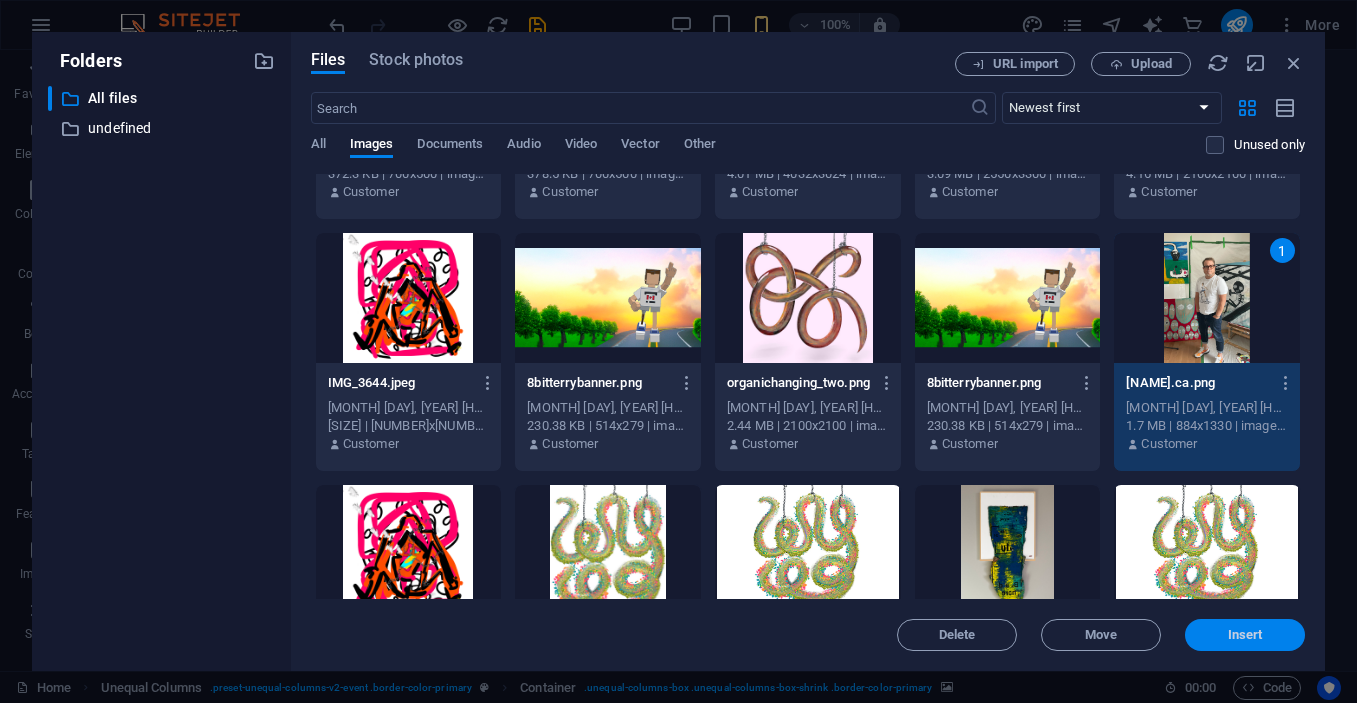 click on "Insert" at bounding box center (1245, 635) 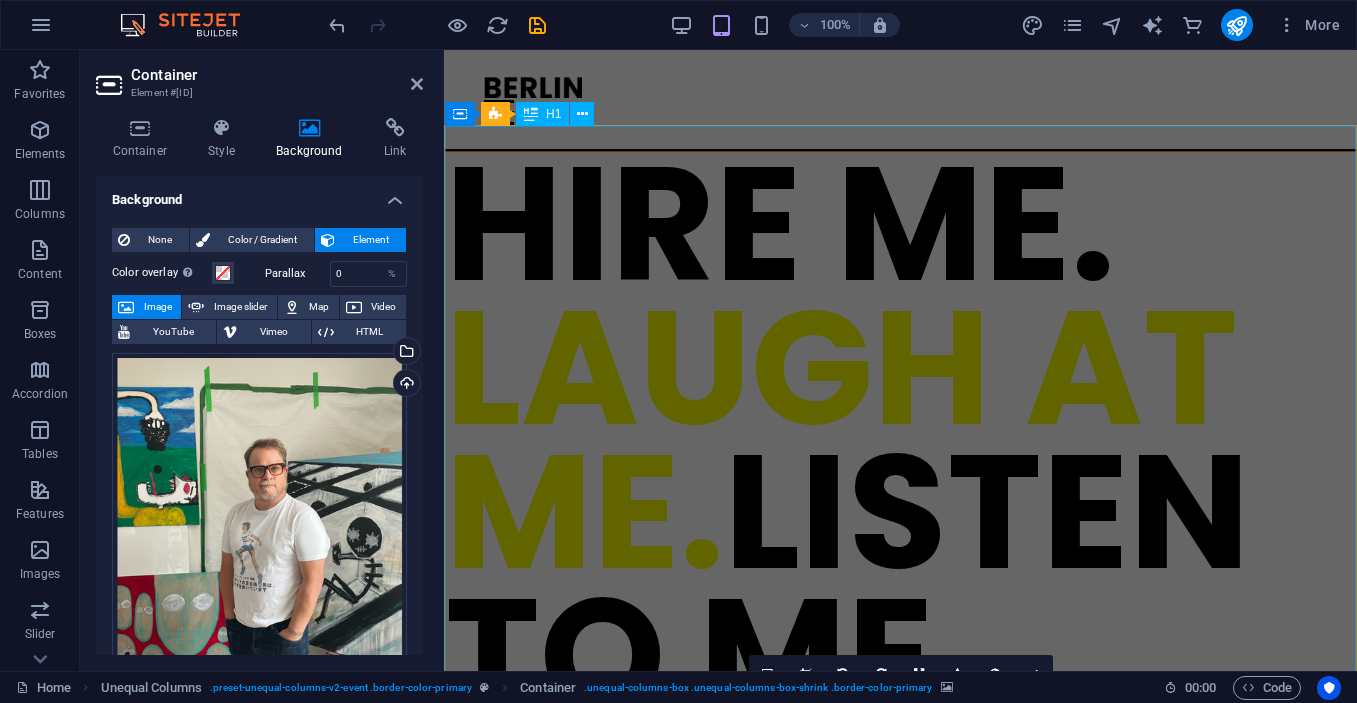 scroll, scrollTop: 0, scrollLeft: 0, axis: both 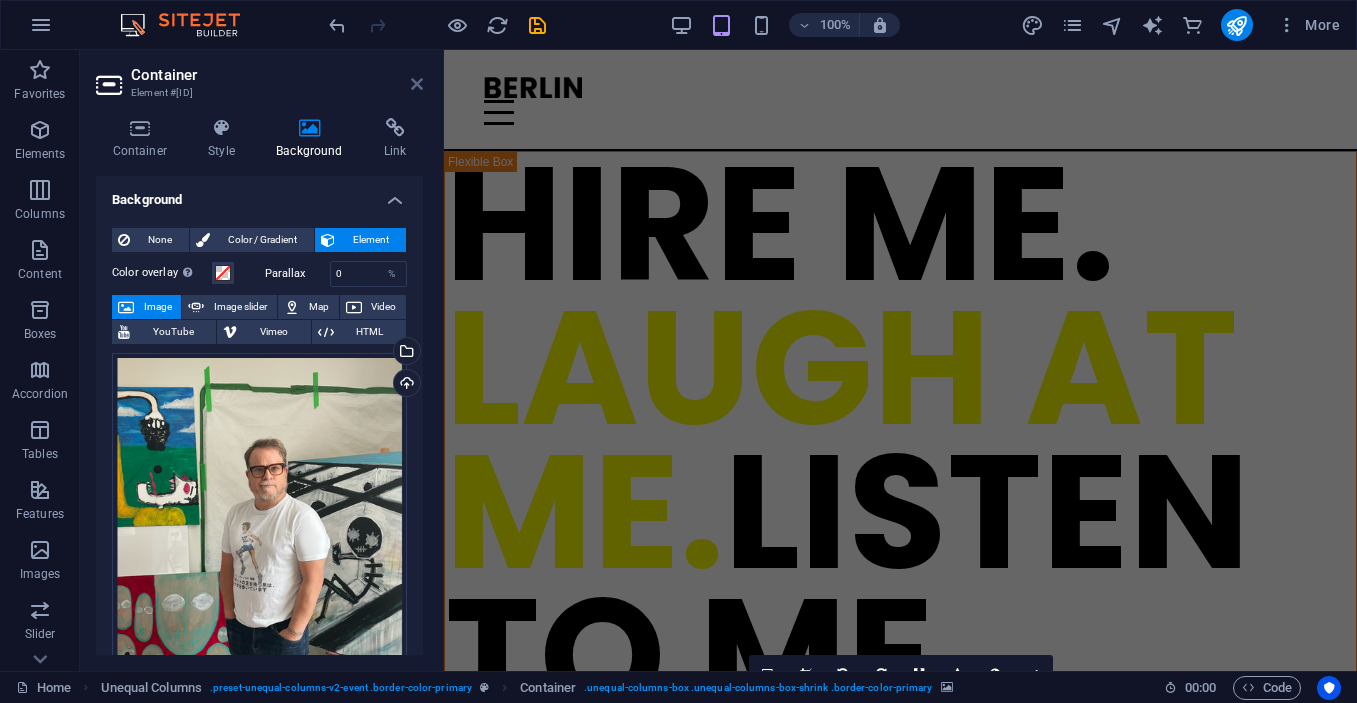 click at bounding box center (417, 84) 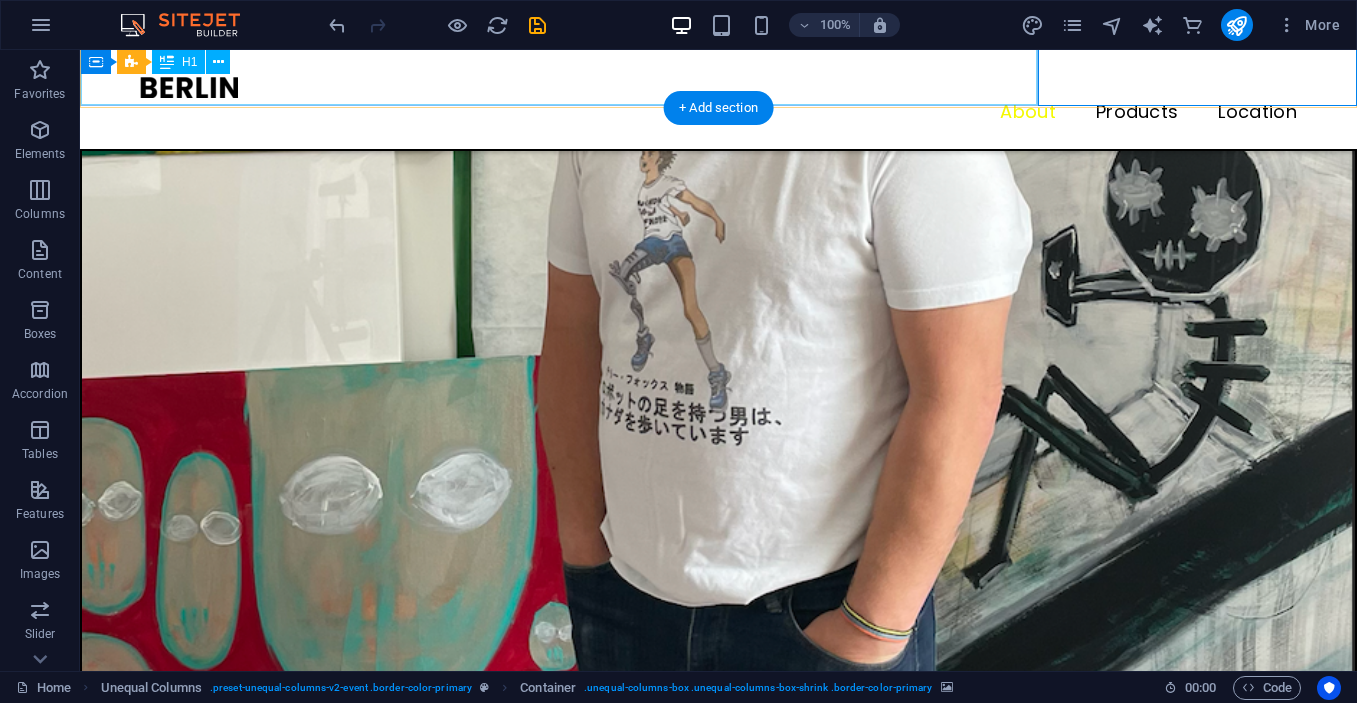 scroll, scrollTop: 1334, scrollLeft: 0, axis: vertical 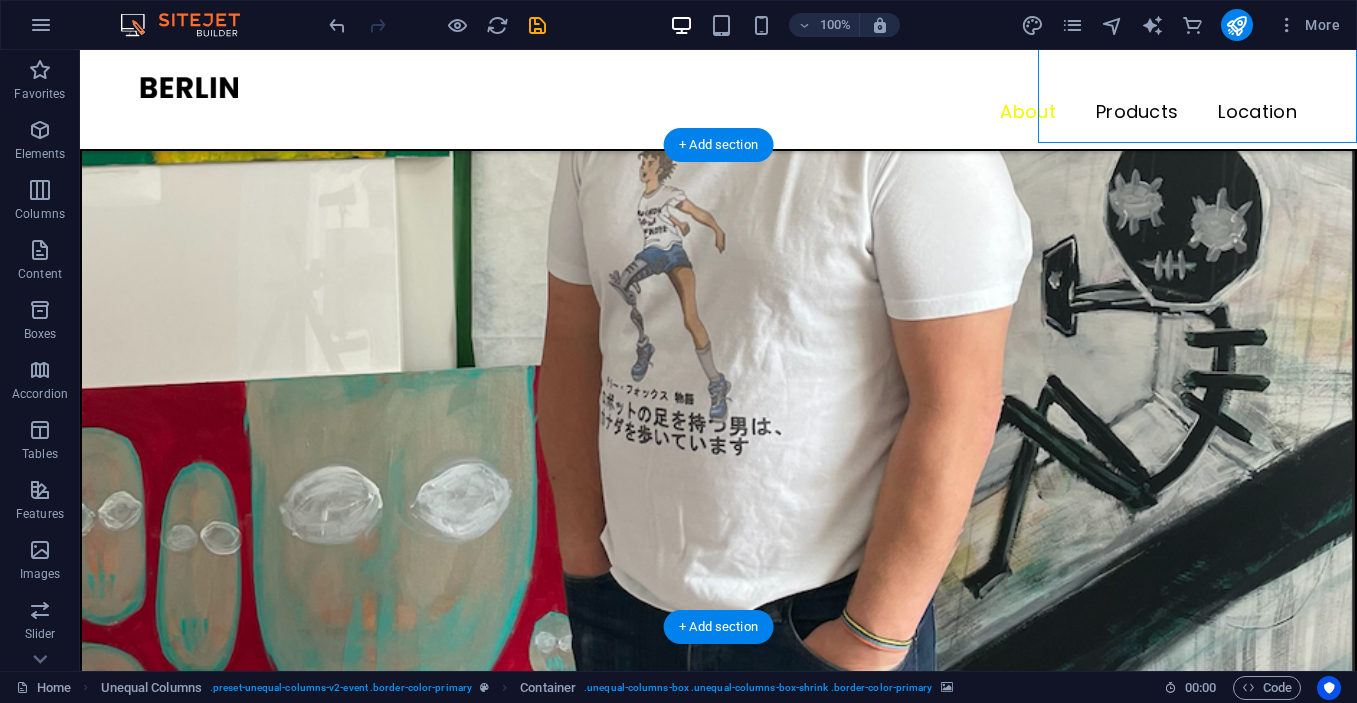click at bounding box center (399, 1429) 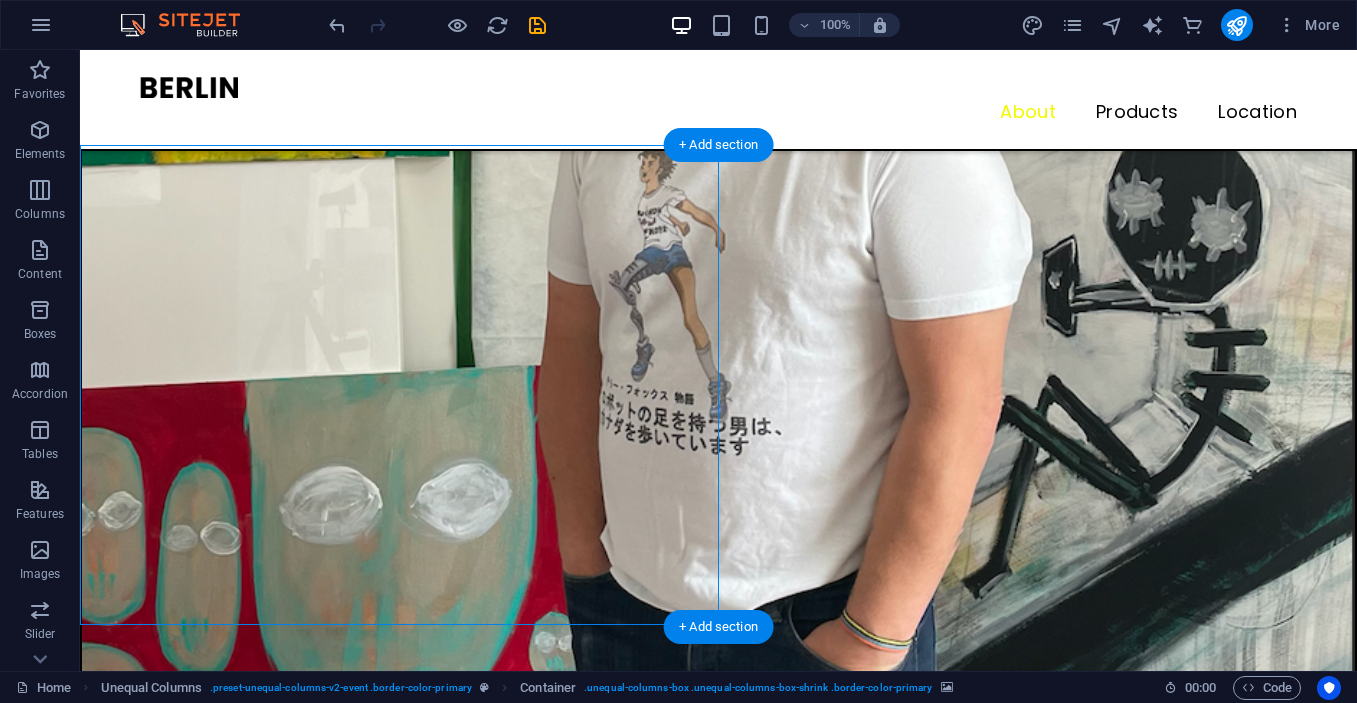 click at bounding box center (399, 1429) 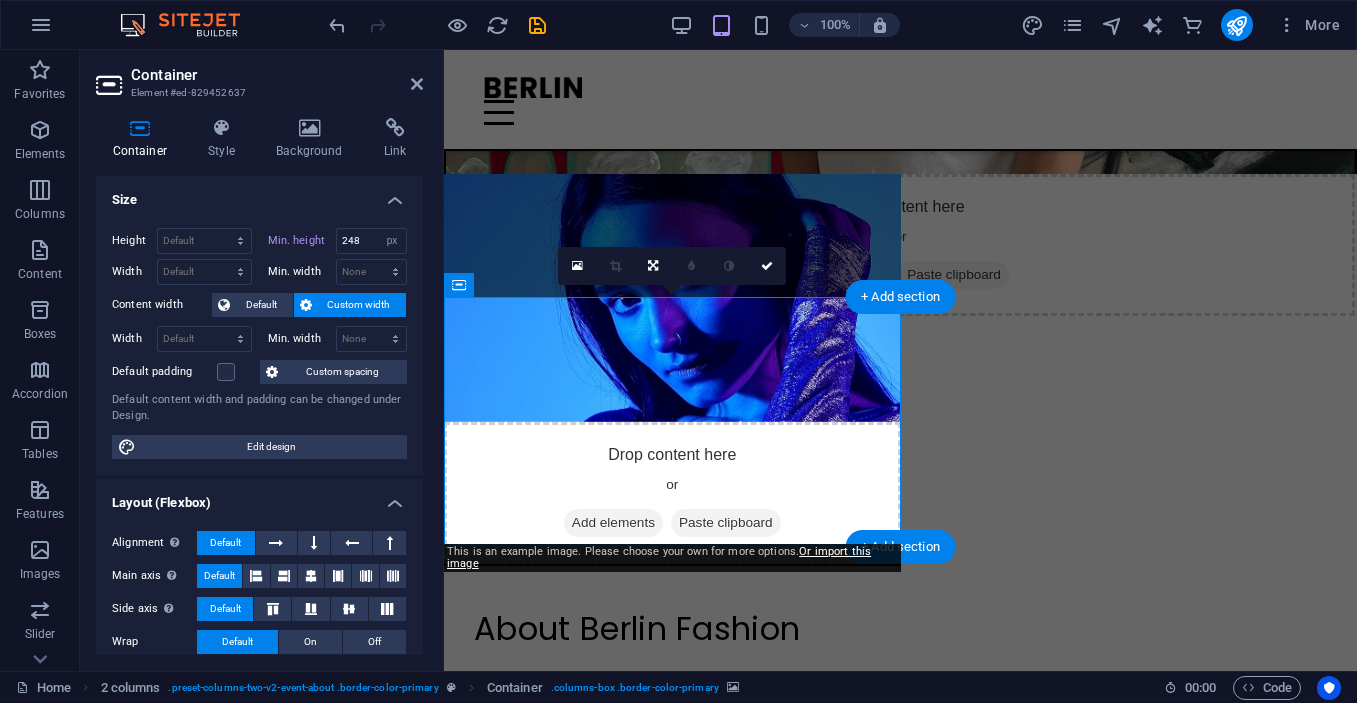 scroll, scrollTop: 1043, scrollLeft: 0, axis: vertical 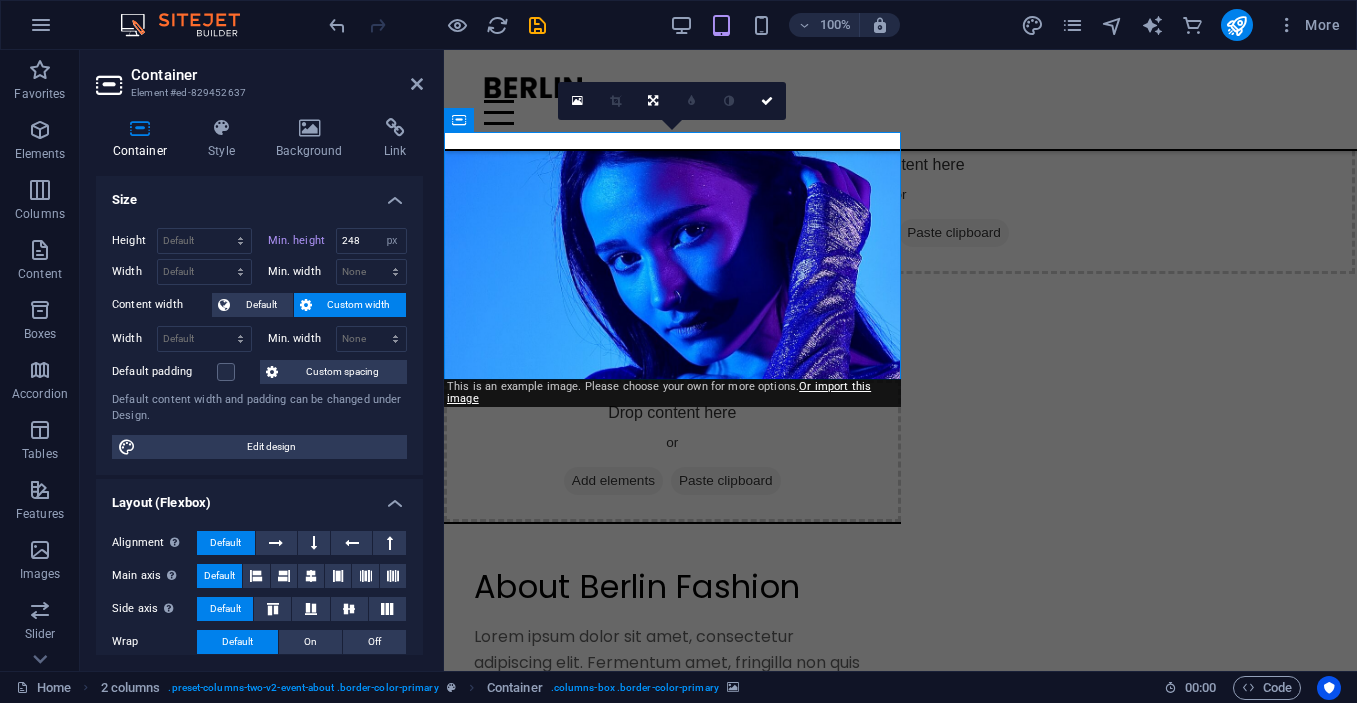 click at bounding box center [672, 256] 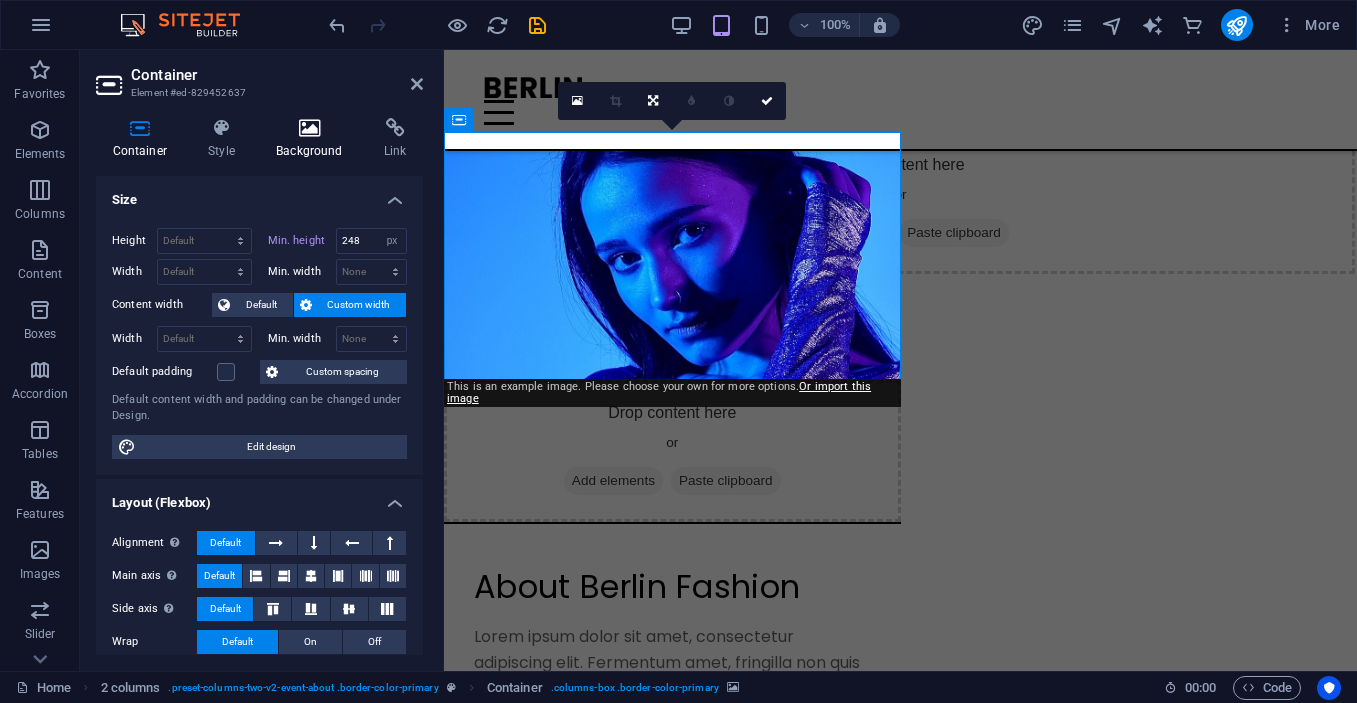 click at bounding box center [310, 128] 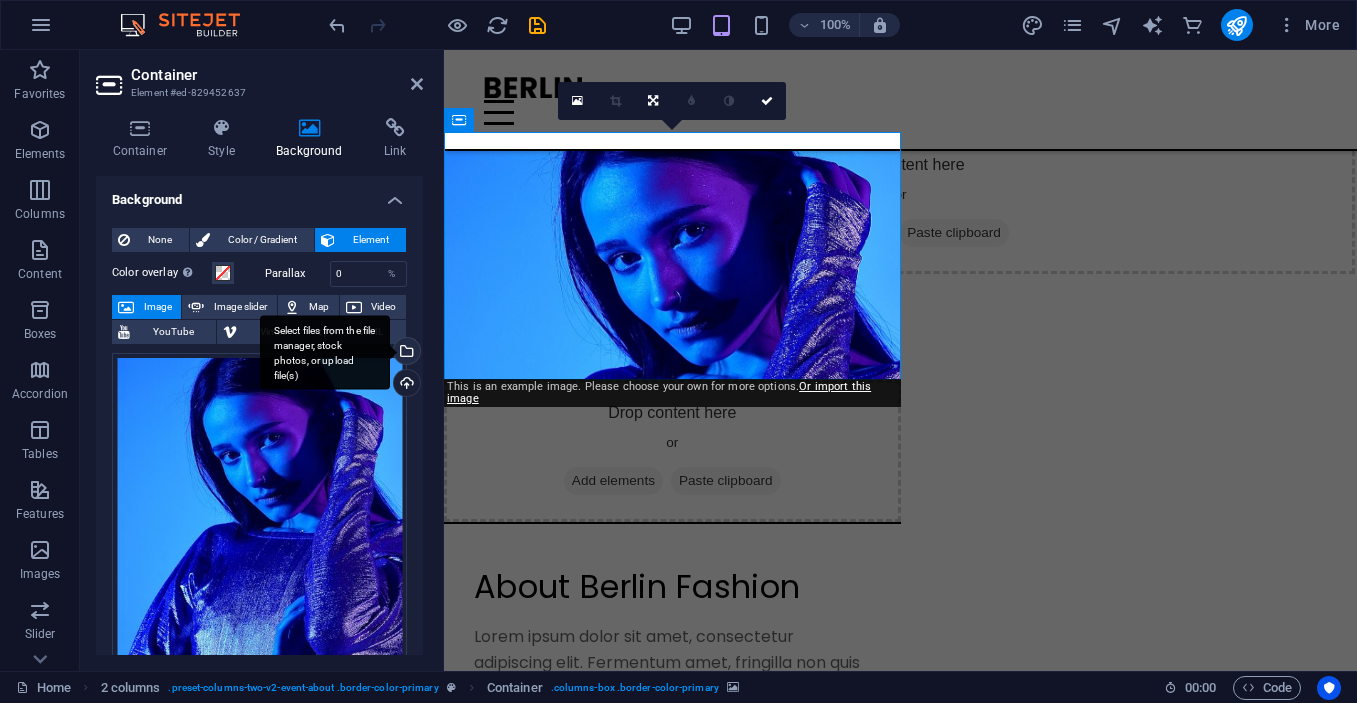 click on "Select files from the file manager, stock photos, or upload file(s)" at bounding box center [405, 353] 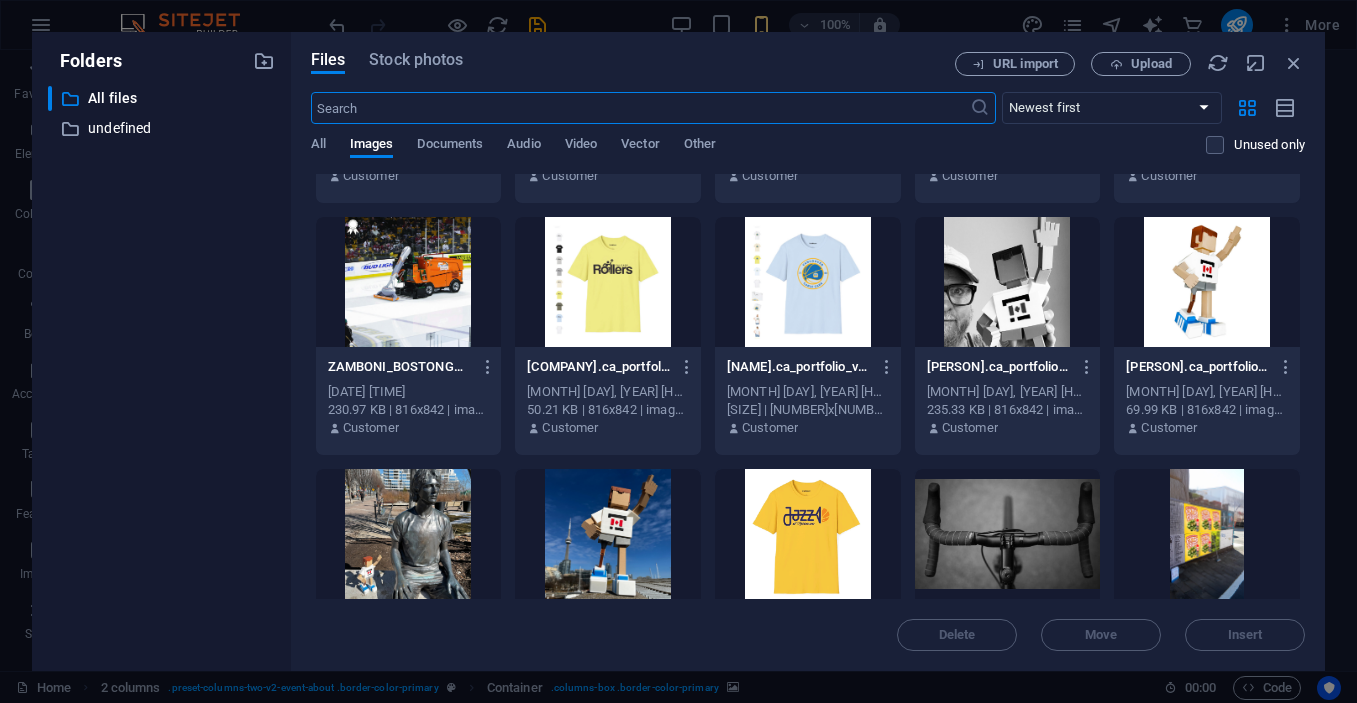 scroll, scrollTop: 511, scrollLeft: 0, axis: vertical 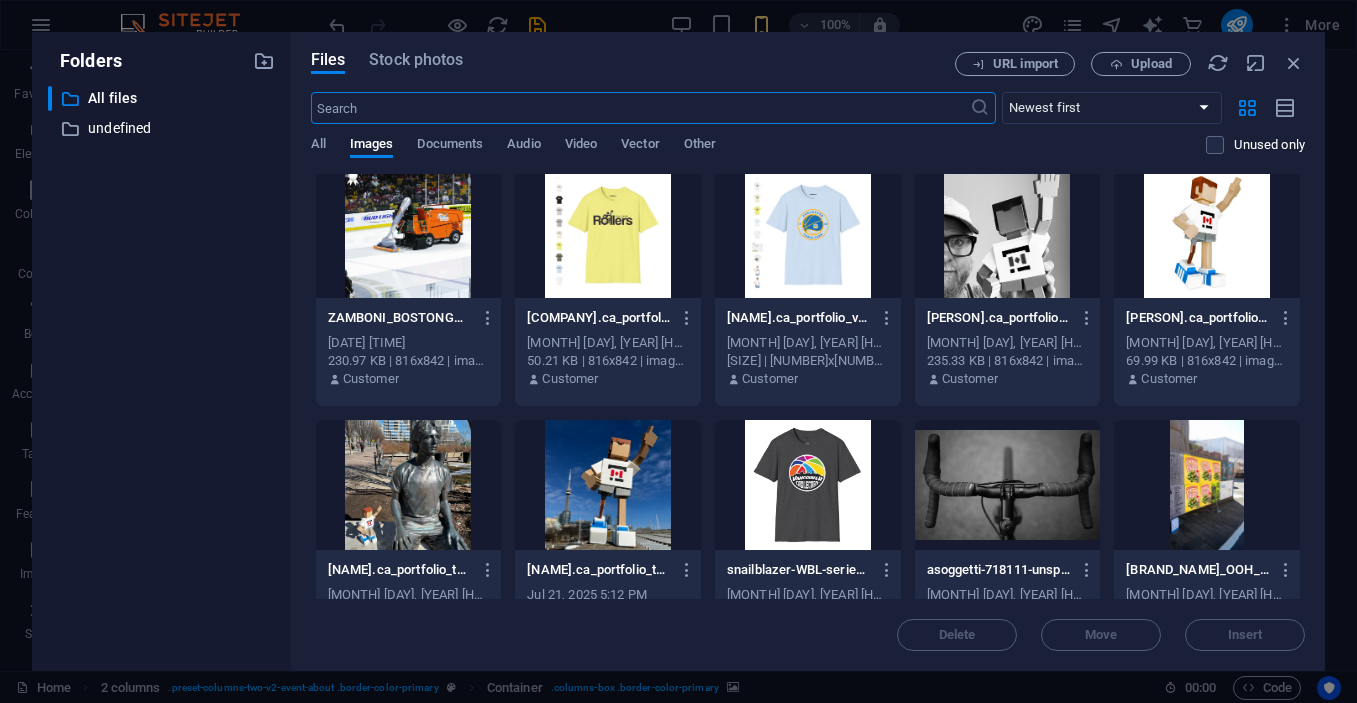 click at bounding box center (1008, 233) 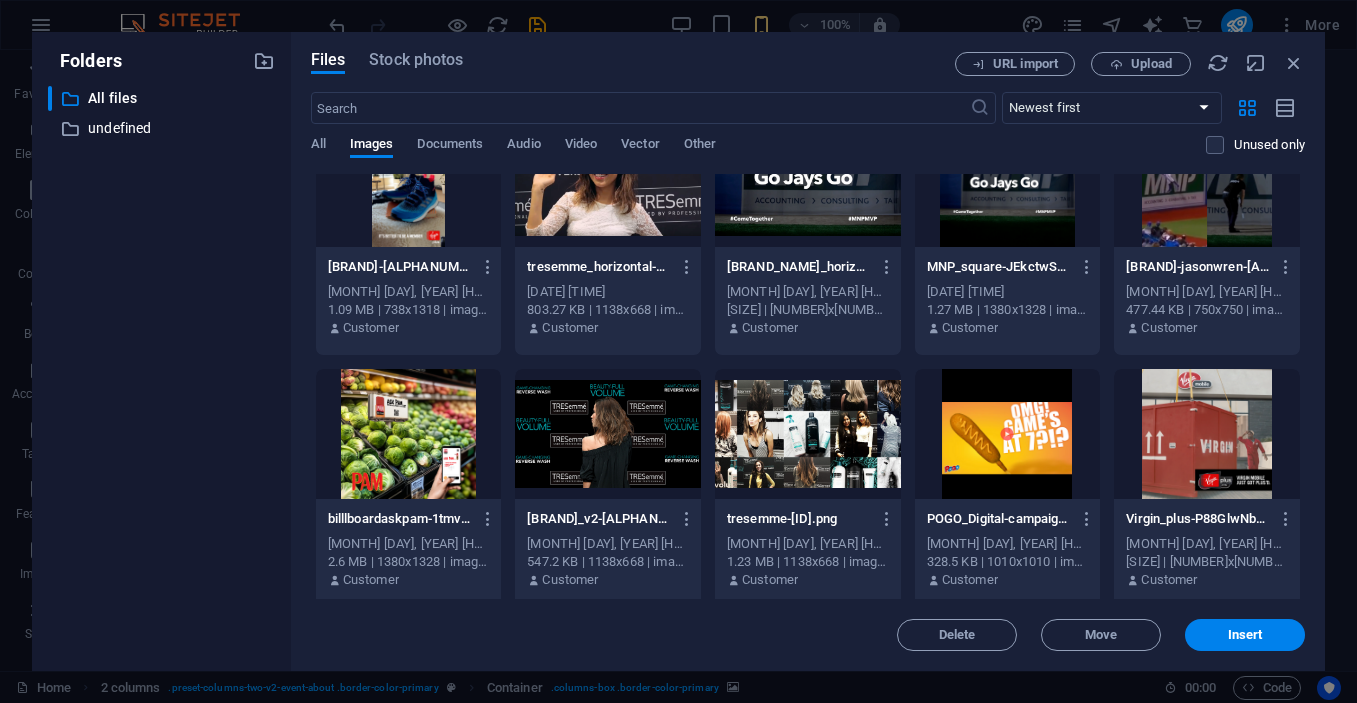 scroll, scrollTop: 2586, scrollLeft: 0, axis: vertical 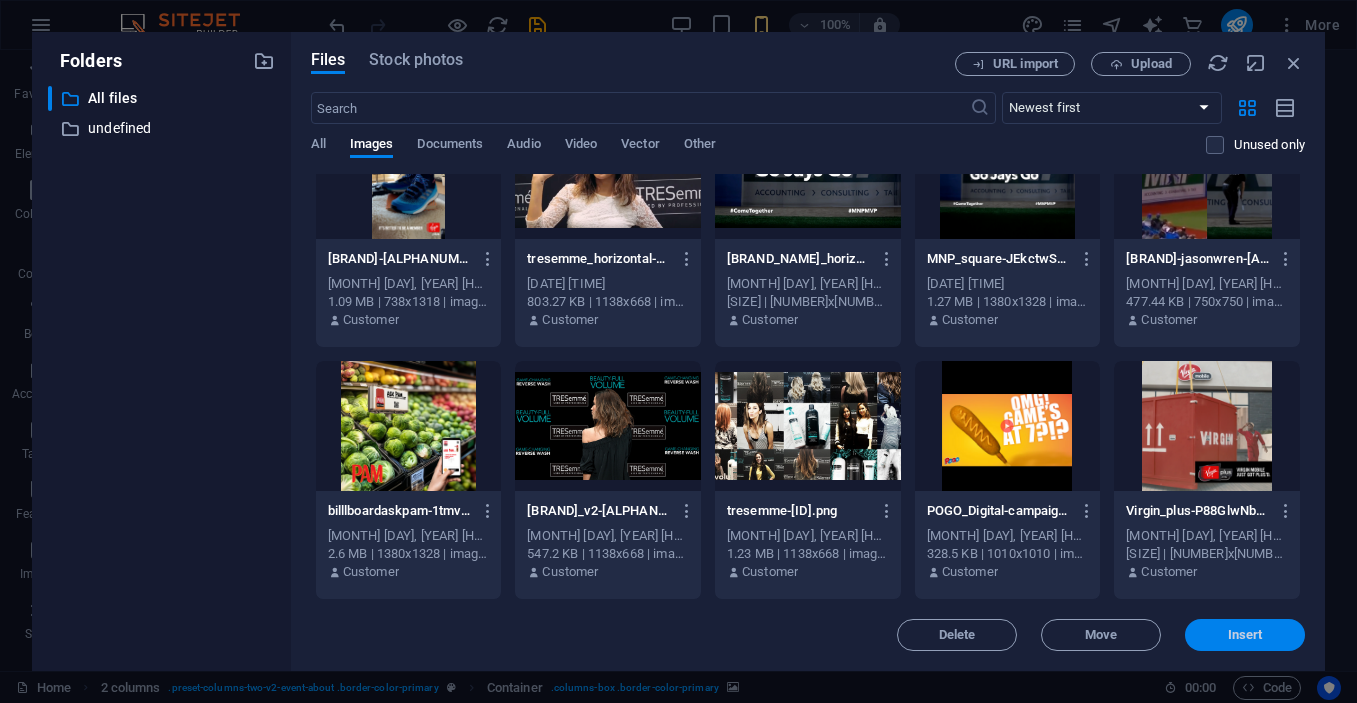 click on "Insert" at bounding box center (1245, 635) 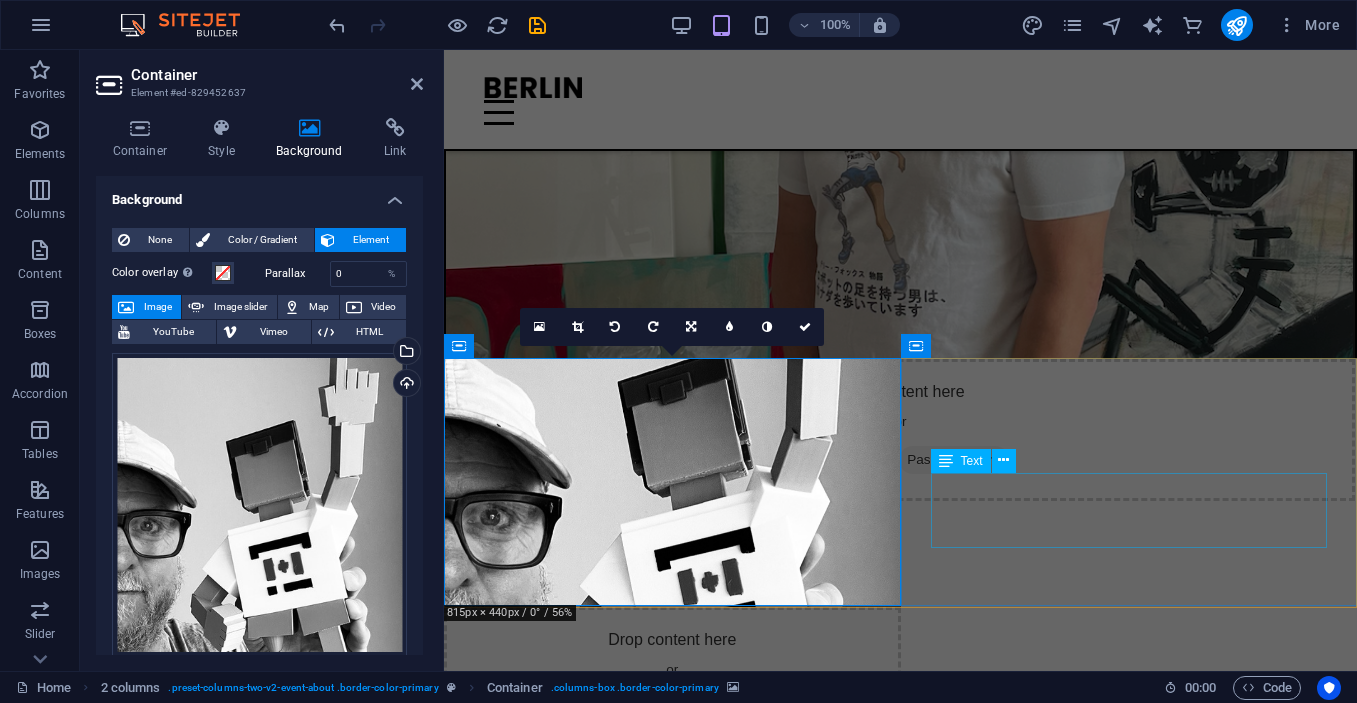 scroll, scrollTop: 817, scrollLeft: 0, axis: vertical 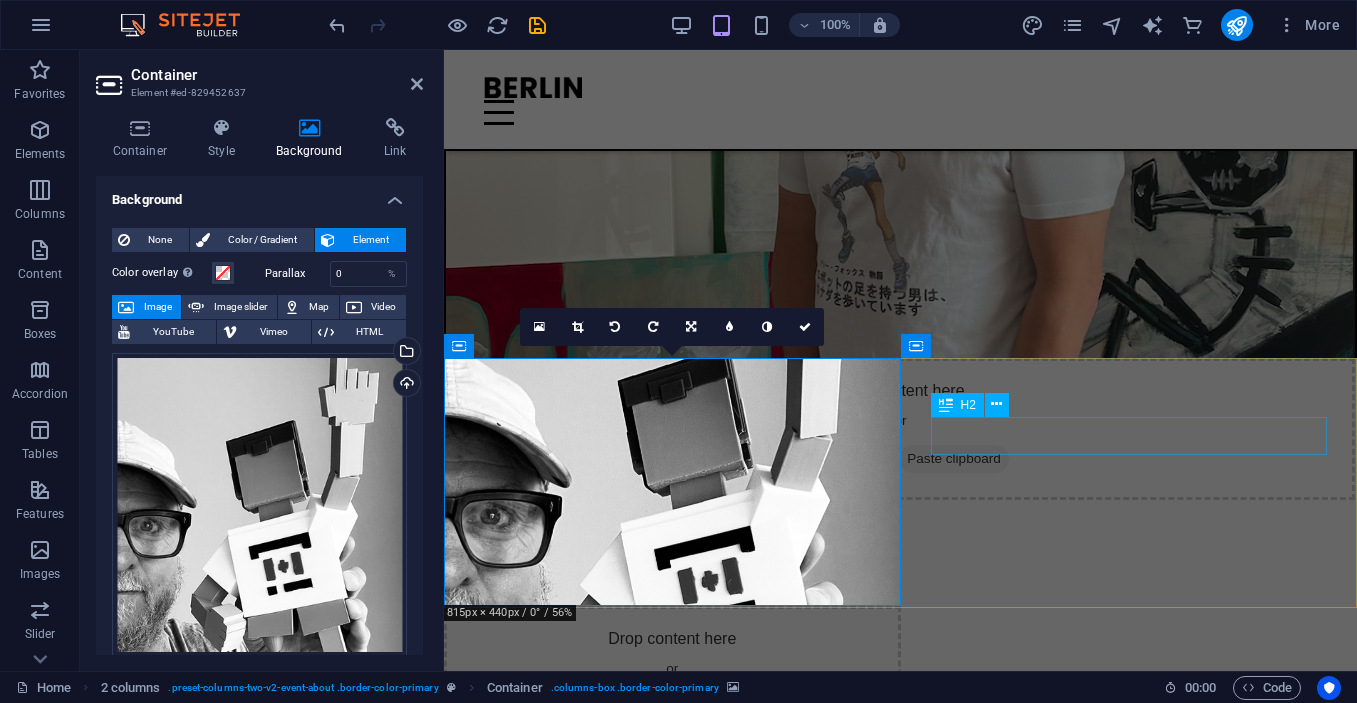 click on "About Berlin Fashion" at bounding box center (672, 813) 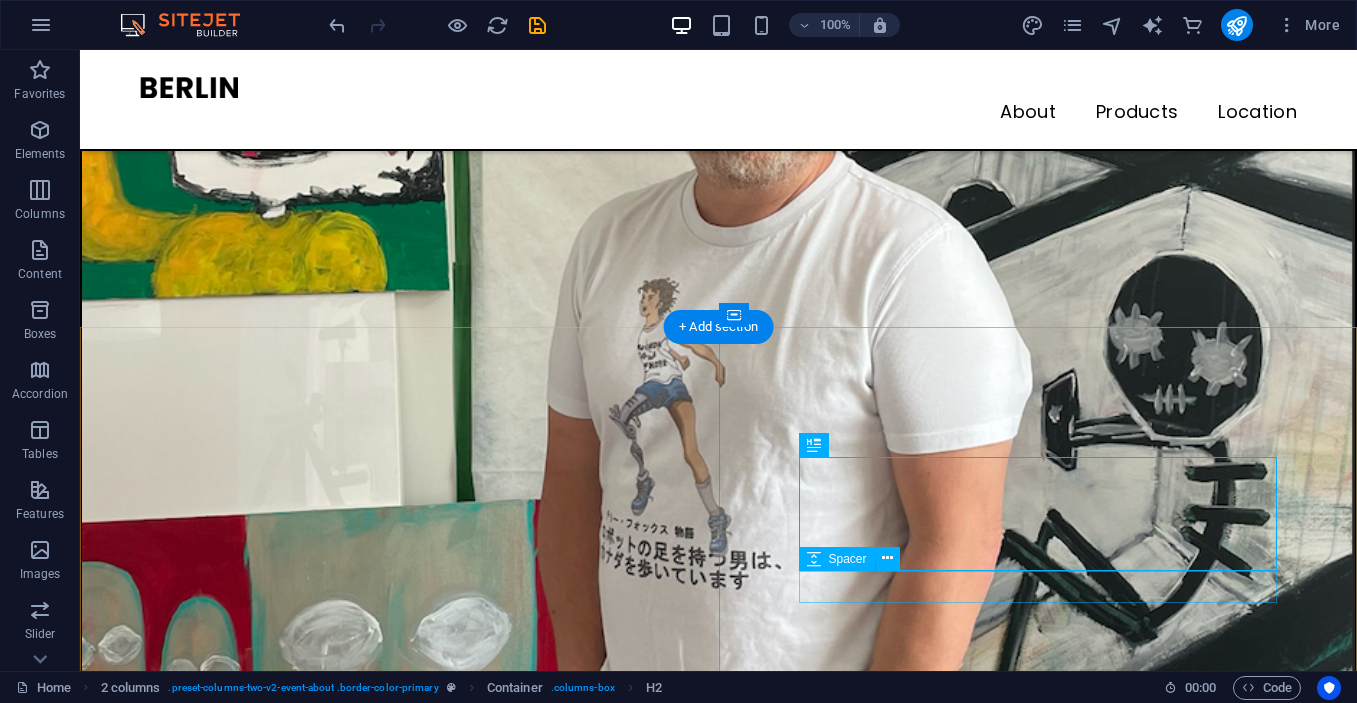 scroll, scrollTop: 1326, scrollLeft: 0, axis: vertical 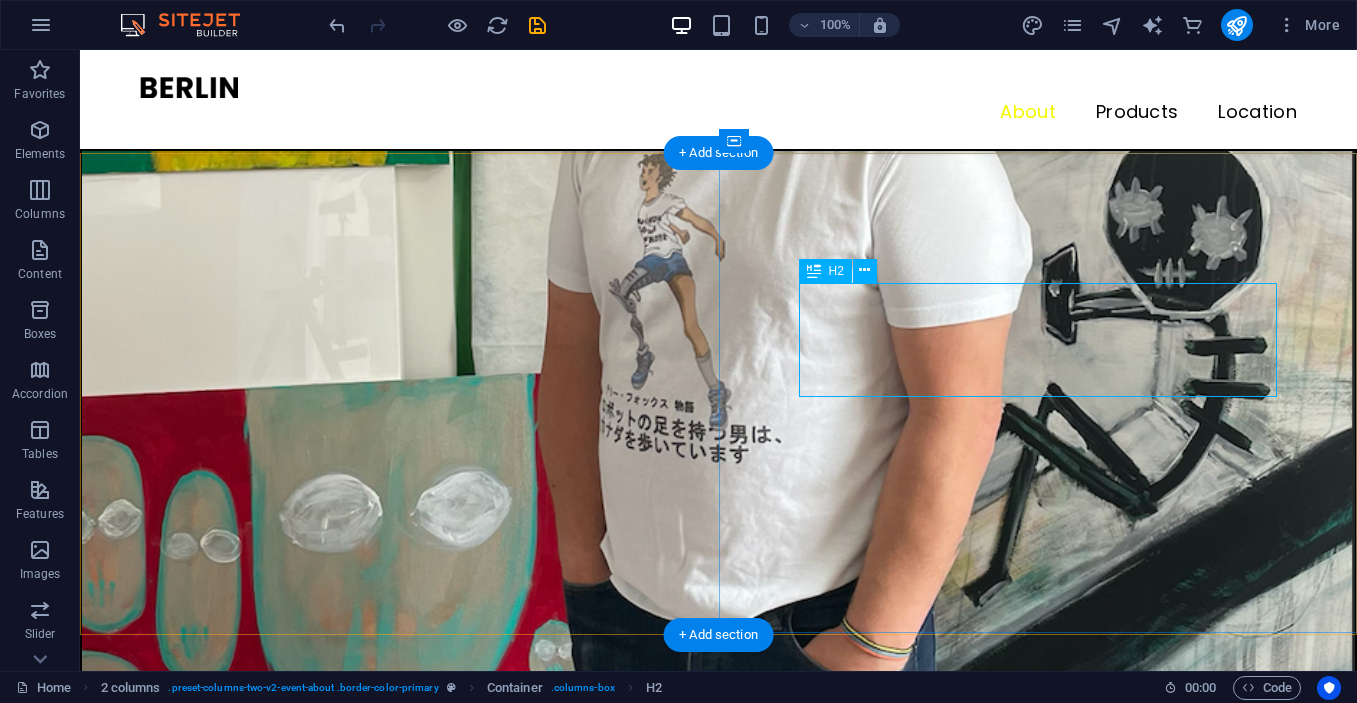 click on "About Berlin Fashion" at bounding box center [399, 1878] 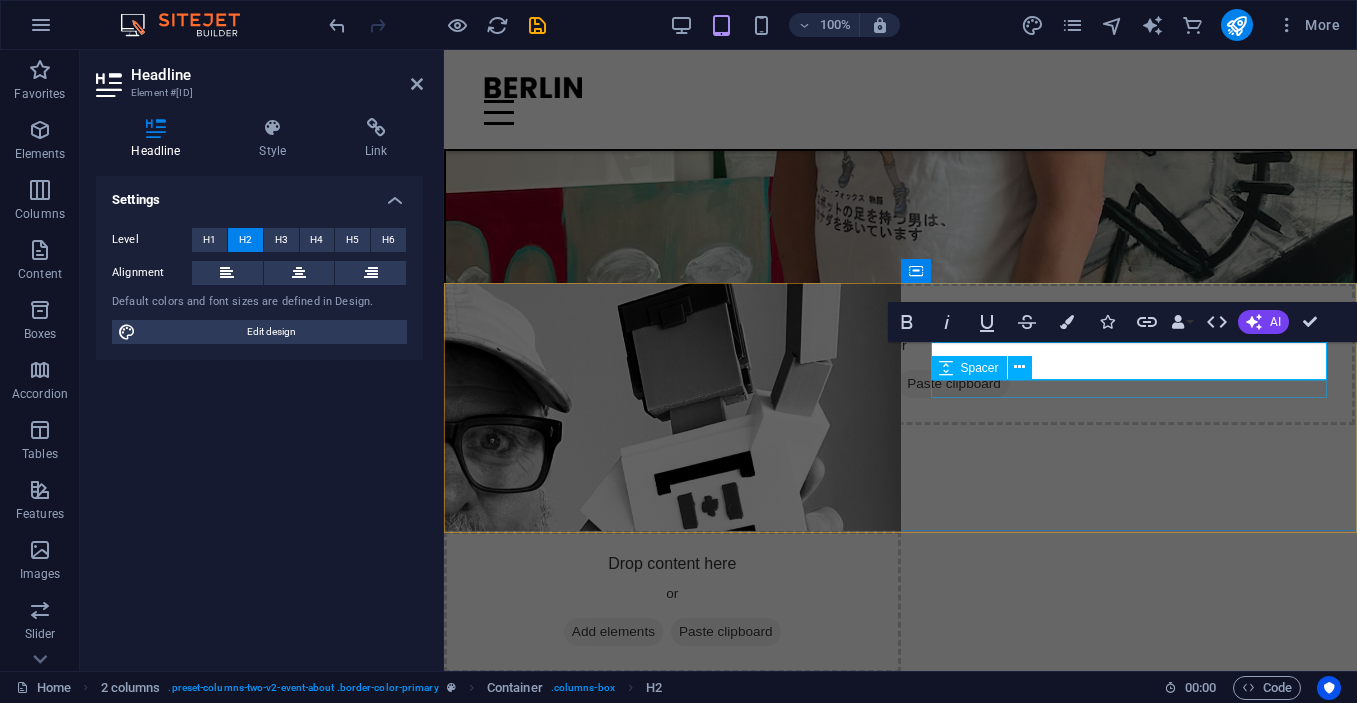 click on "Spacer" at bounding box center [969, 368] 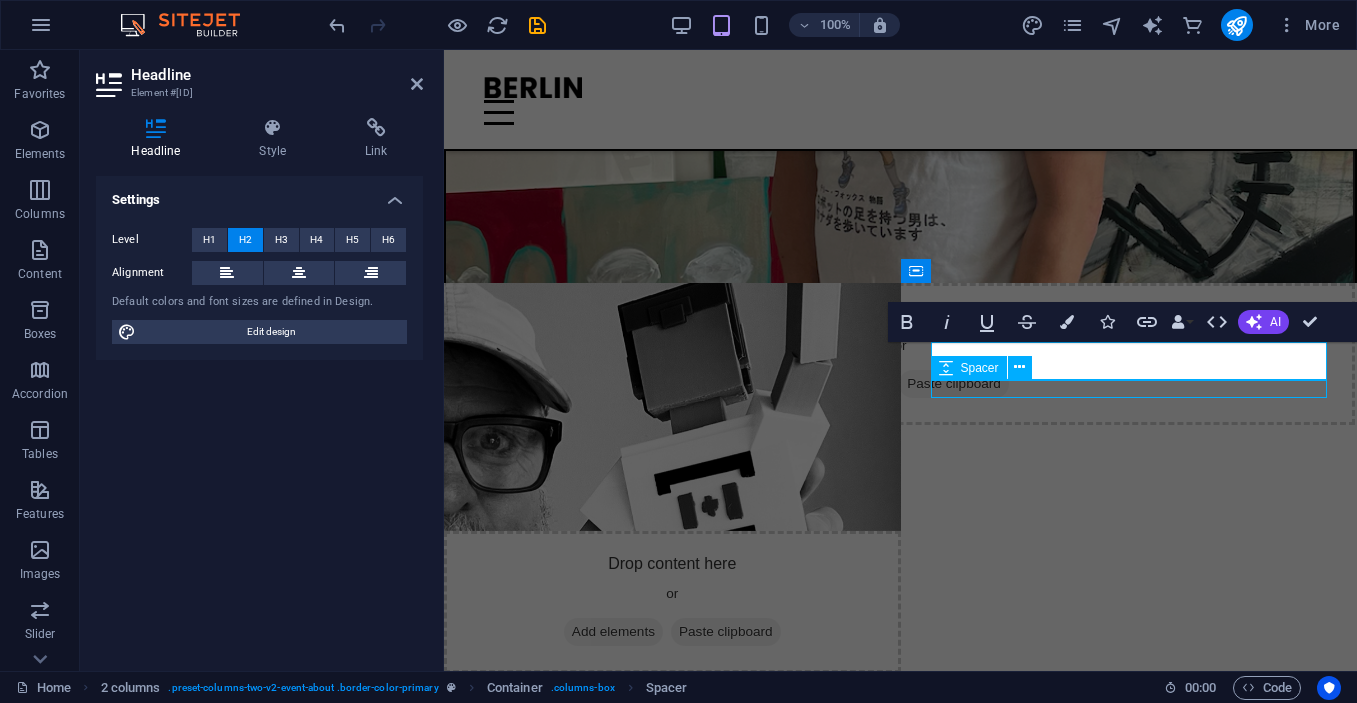 scroll, scrollTop: 1378, scrollLeft: 0, axis: vertical 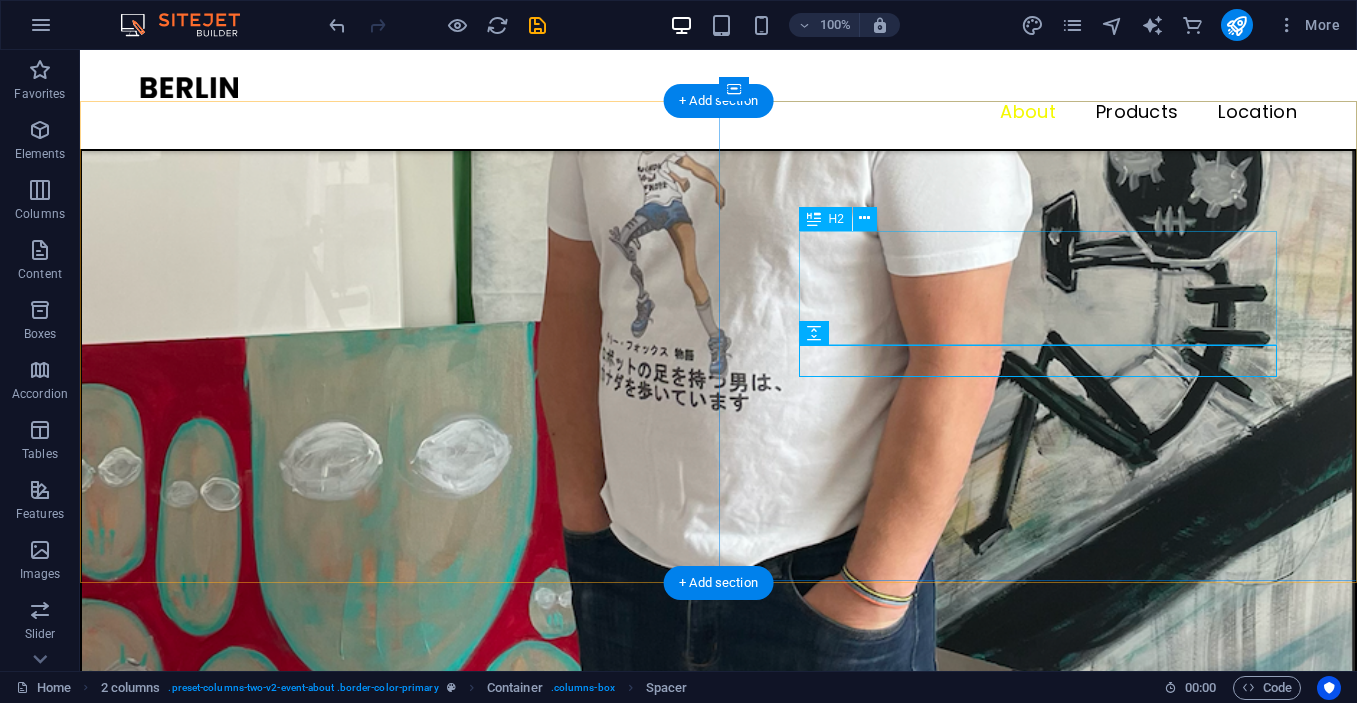 click on "About Berlin Fashion" at bounding box center [399, 1826] 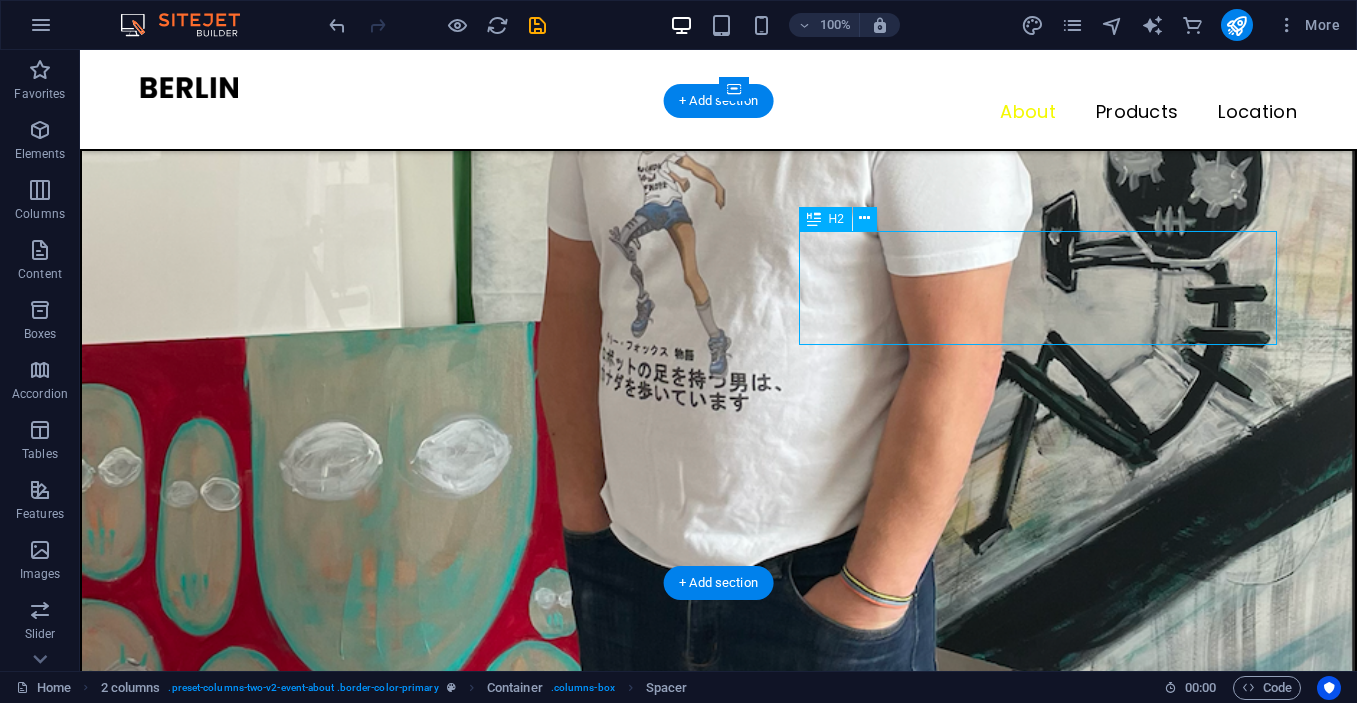 click on "About Berlin Fashion" at bounding box center (399, 1826) 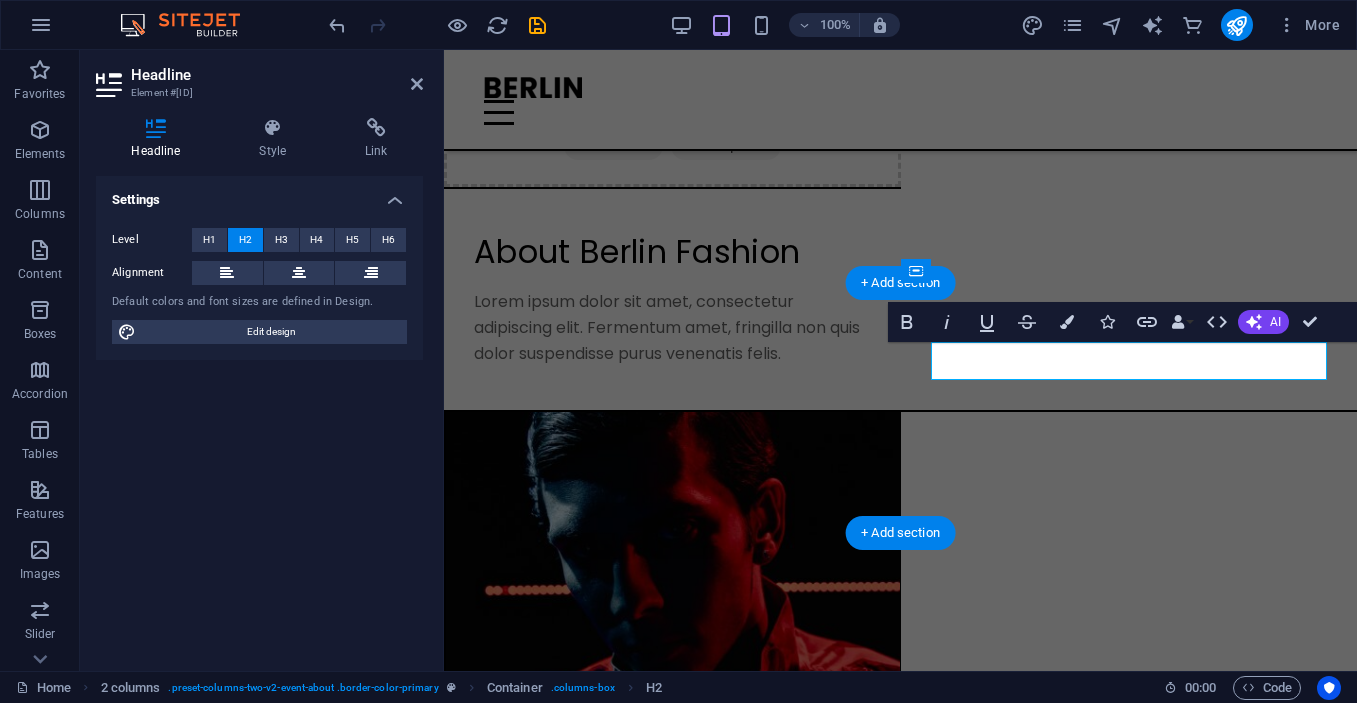 scroll, scrollTop: 892, scrollLeft: 0, axis: vertical 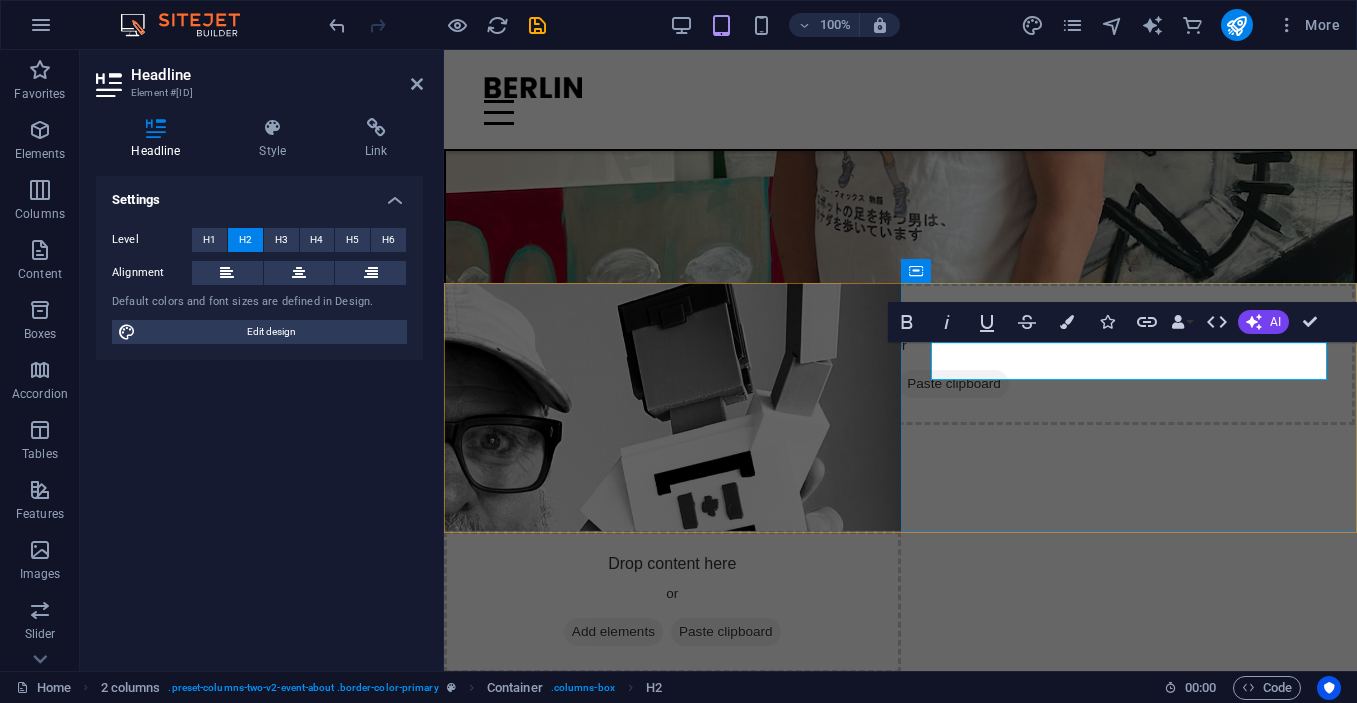 type 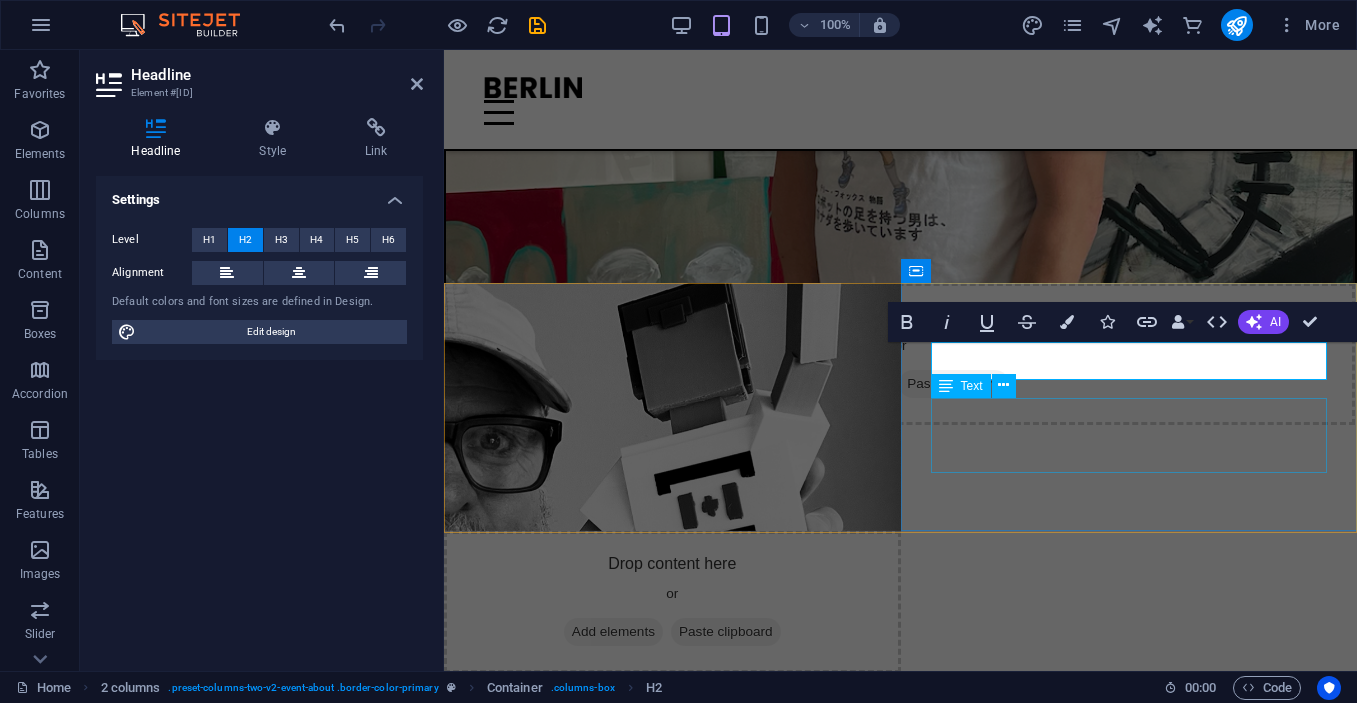 click on "Lorem ipsum dolor sit amet, consectetur adipiscing elit. Fermentum amet, fringilla non quis dolor suspendisse purus venenatis felis." at bounding box center (672, 813) 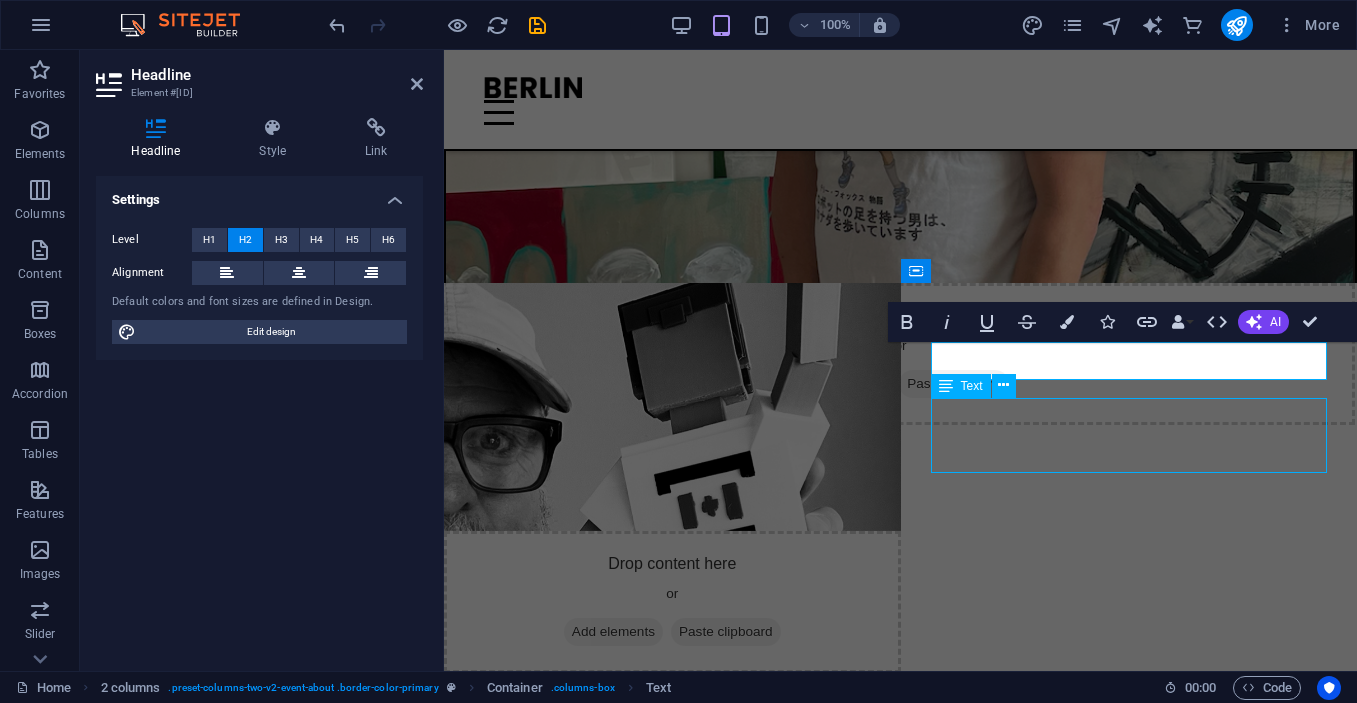 click on "Lorem ipsum dolor sit amet, consectetur adipiscing elit. Fermentum amet, fringilla non quis dolor suspendisse purus venenatis felis." at bounding box center (672, 813) 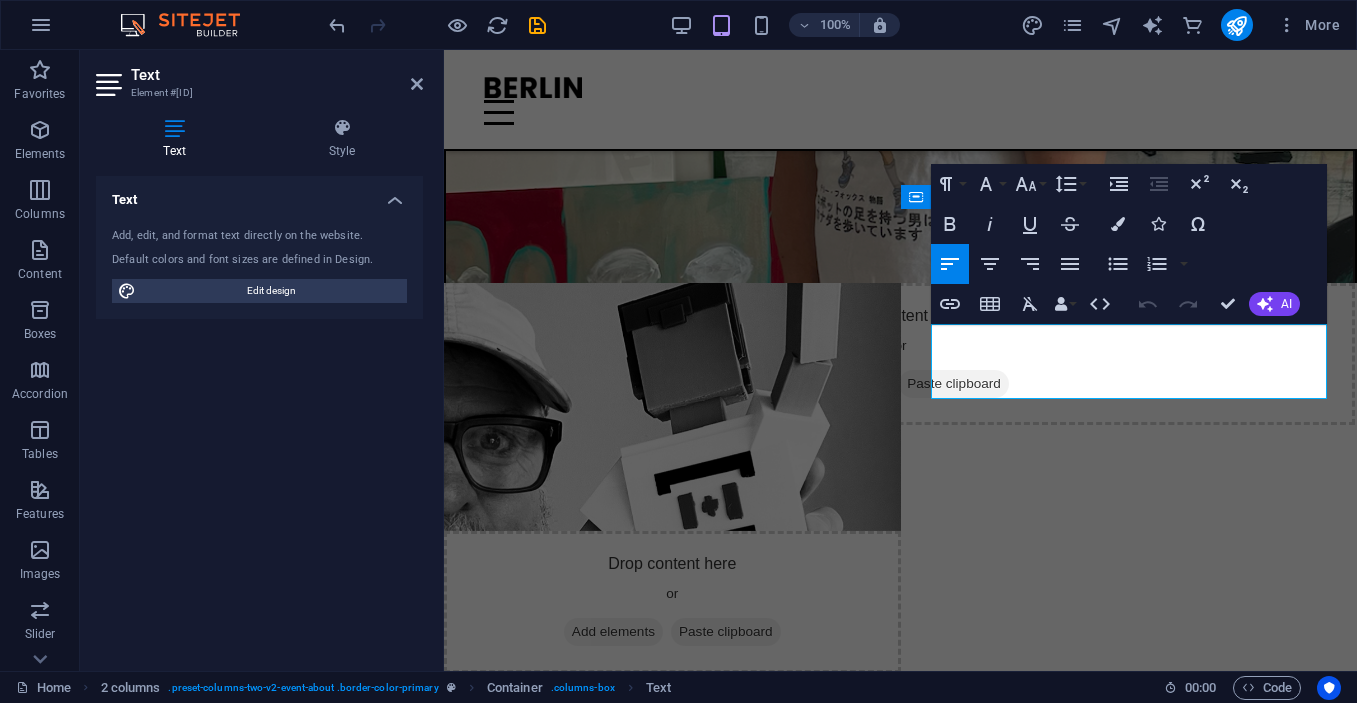 scroll, scrollTop: 966, scrollLeft: 0, axis: vertical 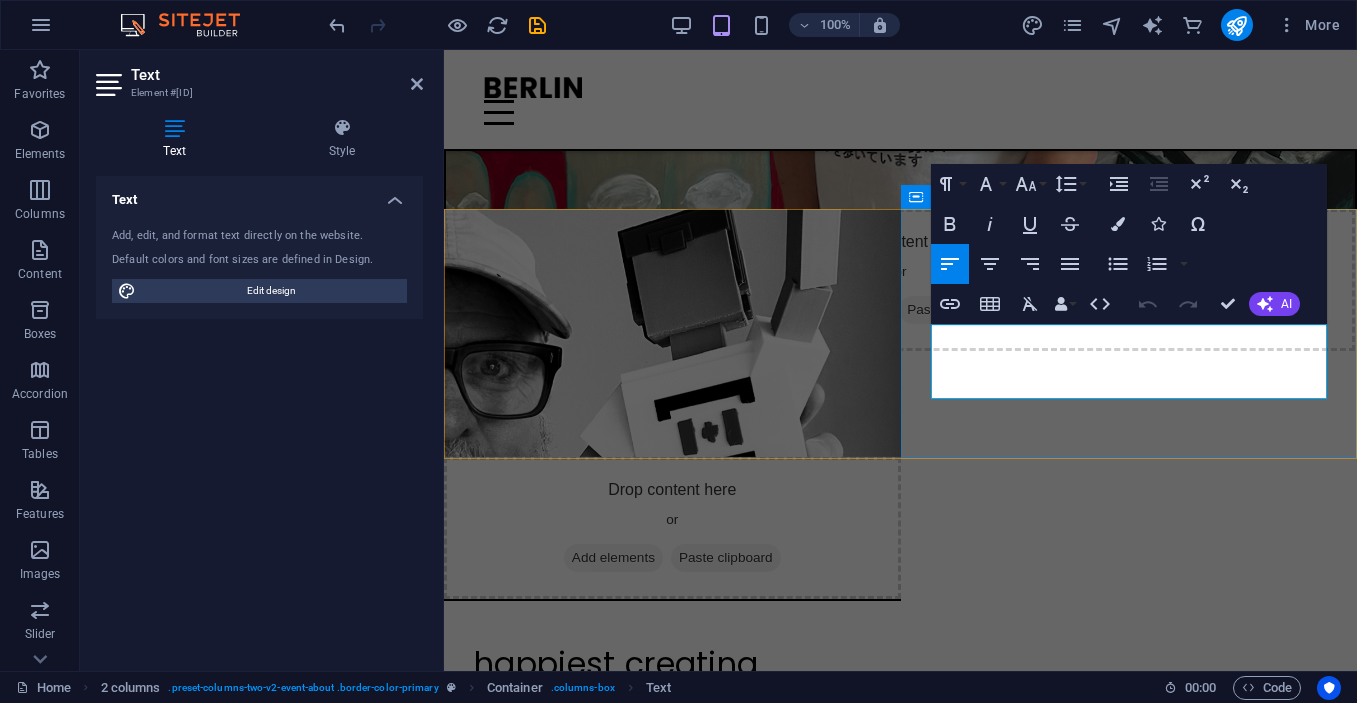 click on "Lorem ipsum dolor sit amet, consectetur adipiscing elit. Fermentum amet, fringilla non quis dolor suspendisse purus venenatis felis." at bounding box center (672, 739) 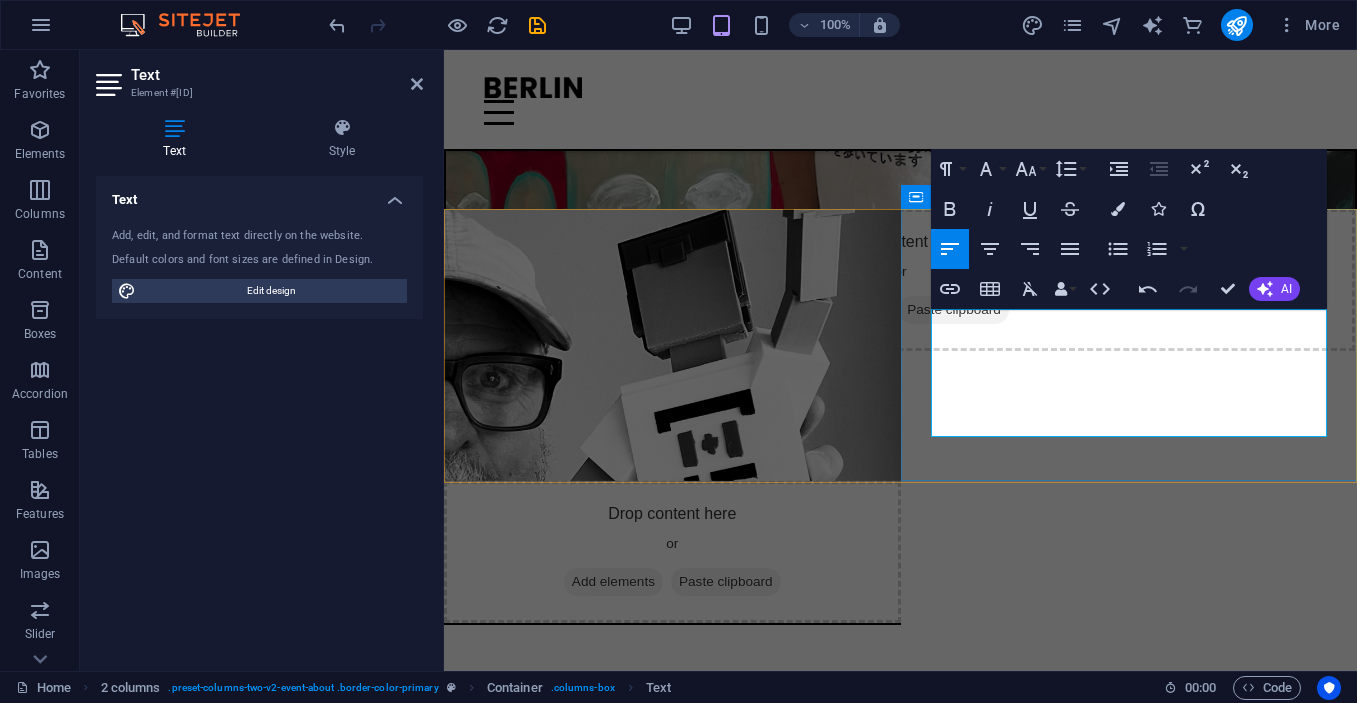 click on "Multi-award winning creative director, comedian, and 3D artist. I create impactful campaigns, charity t-shirts, and unforgettable comedy experiences" at bounding box center (661, 788) 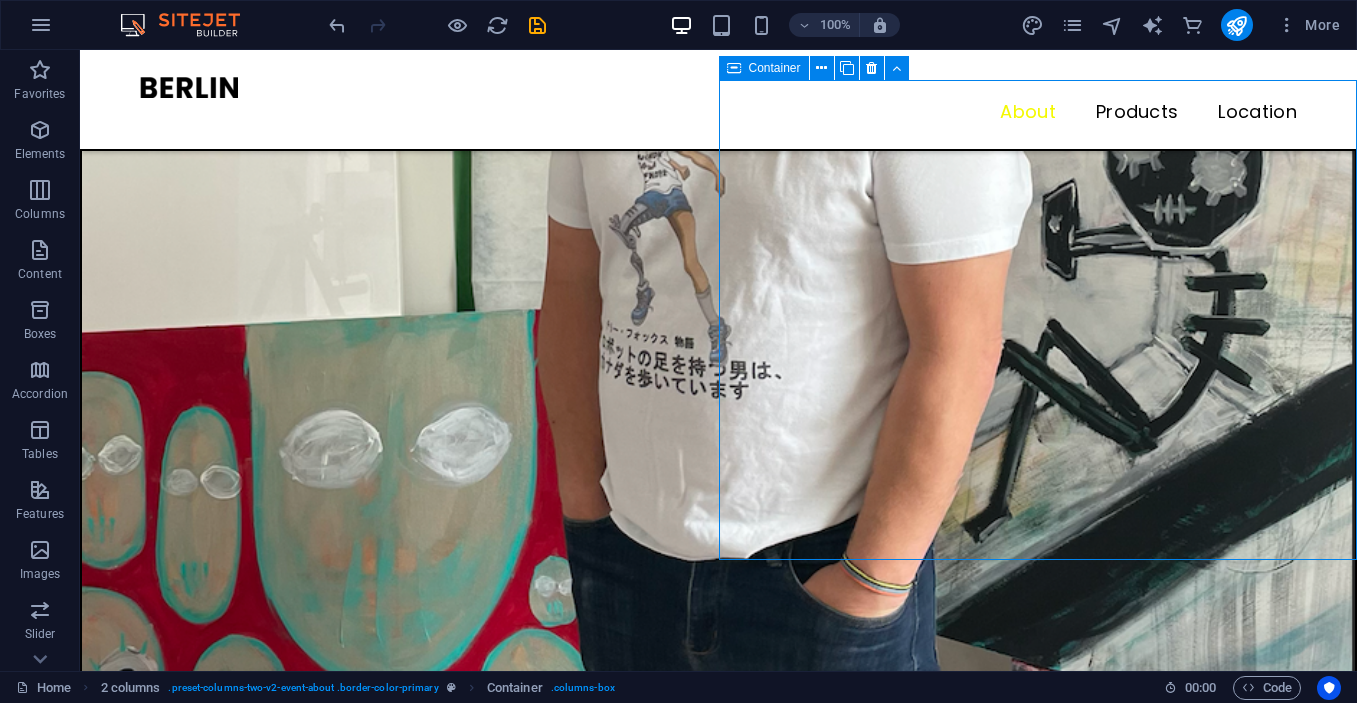 scroll, scrollTop: 1403, scrollLeft: 0, axis: vertical 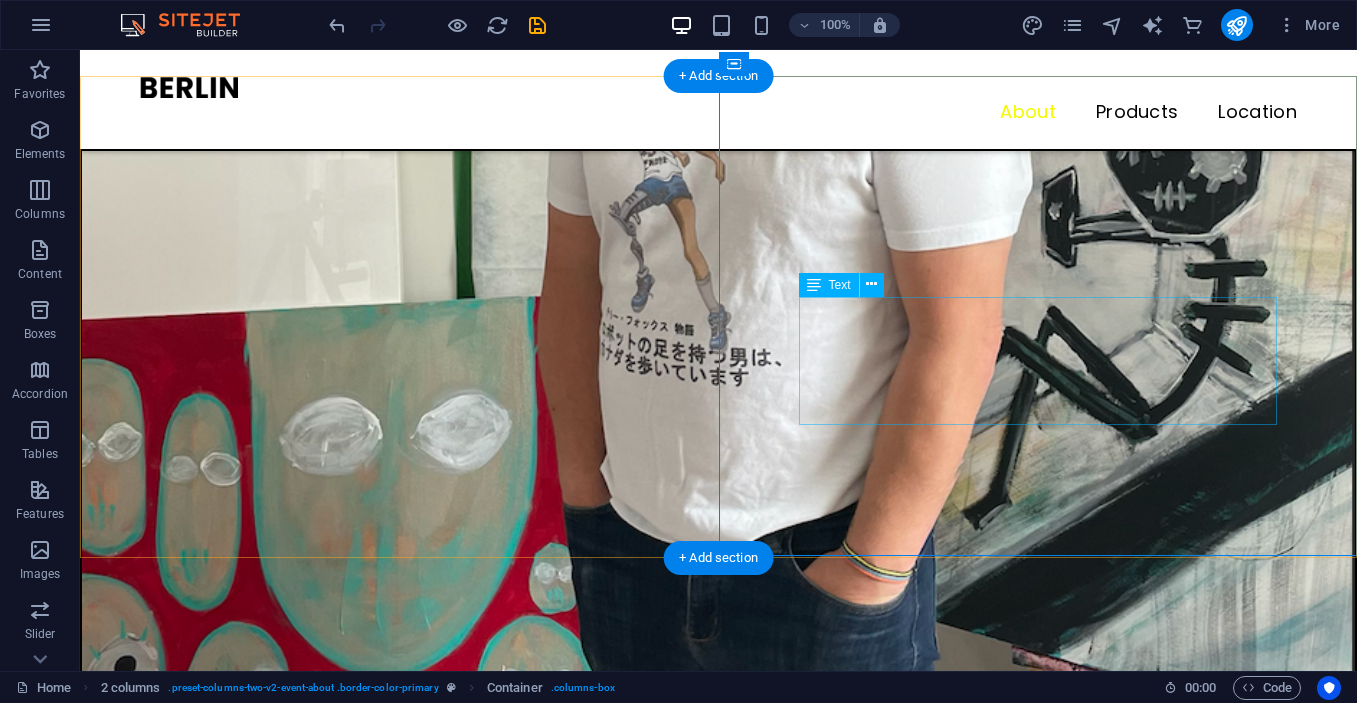 click on "Multi-award winning senior art director, creative director, comedian, and 3D artist. I create impactful campaigns, charity t-shirts, and unforgettable comedy experiences" at bounding box center [399, 1898] 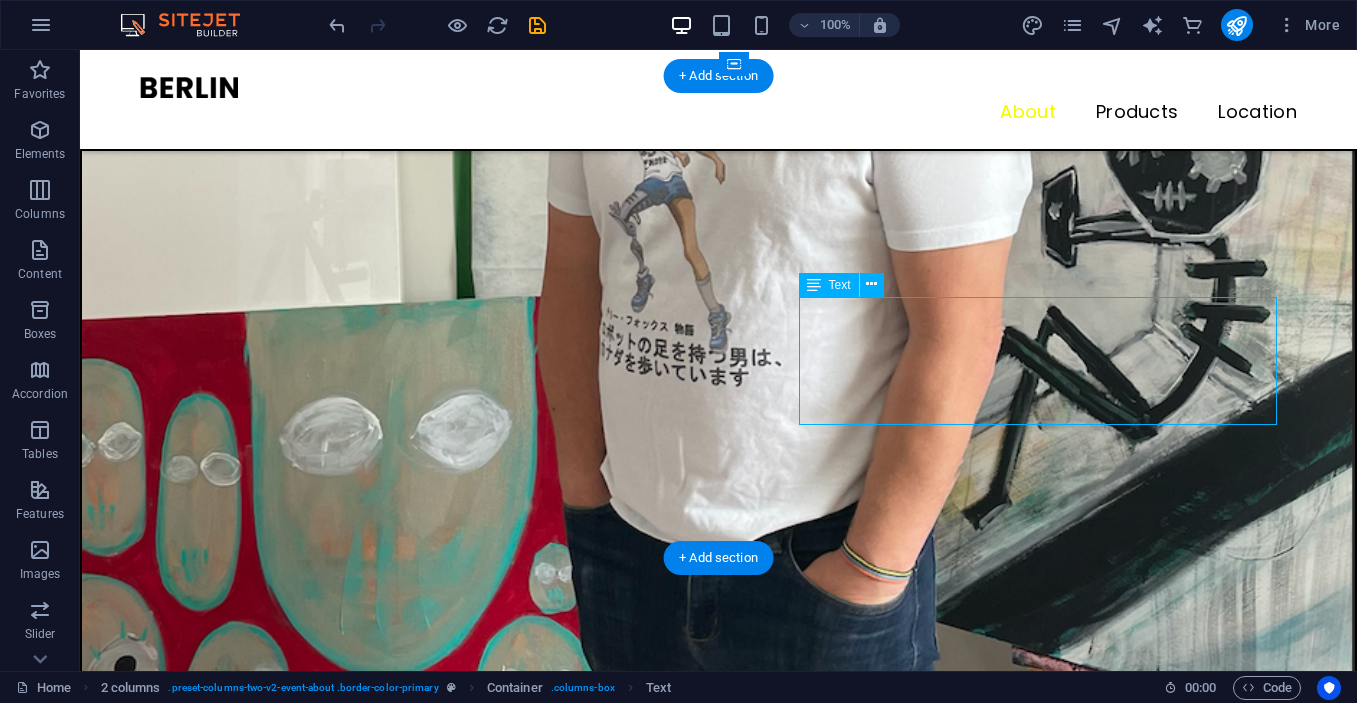 click on "Multi-award winning senior art director, creative director, comedian, and 3D artist. I create impactful campaigns, charity t-shirts, and unforgettable comedy experiences" at bounding box center [399, 1898] 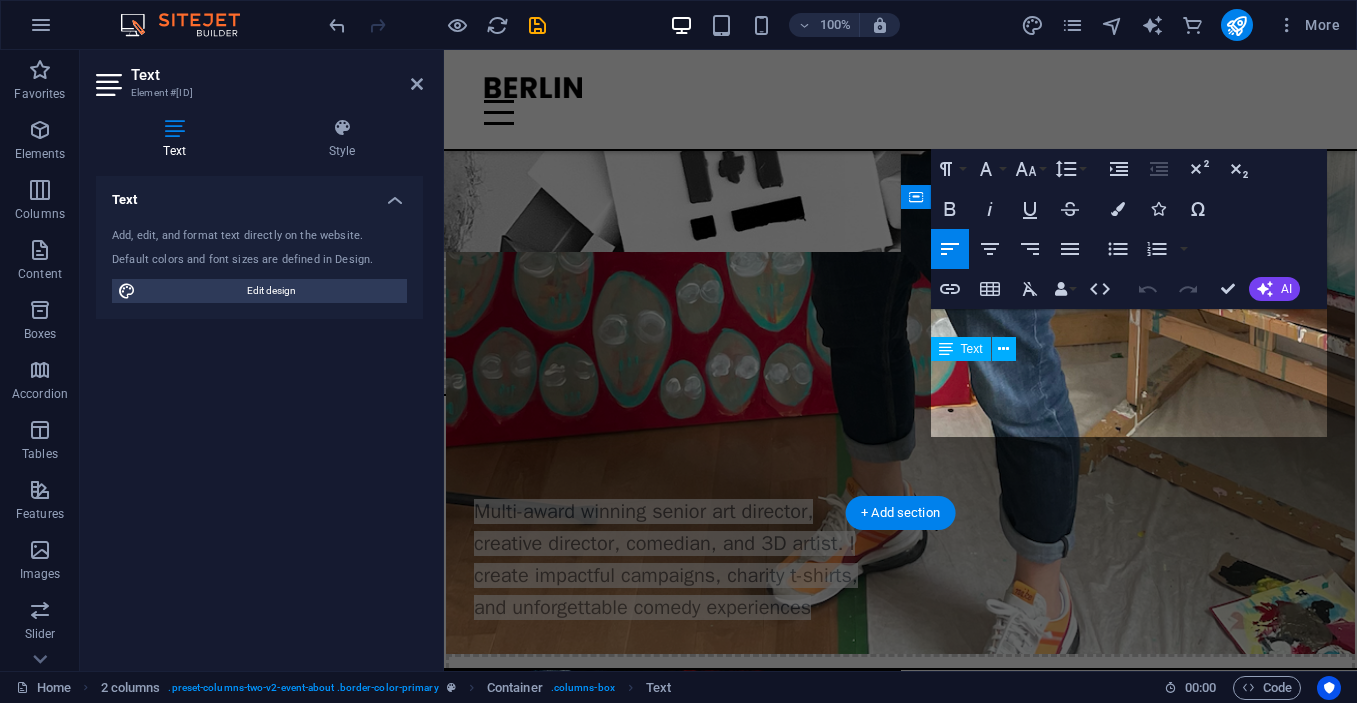 scroll, scrollTop: 966, scrollLeft: 0, axis: vertical 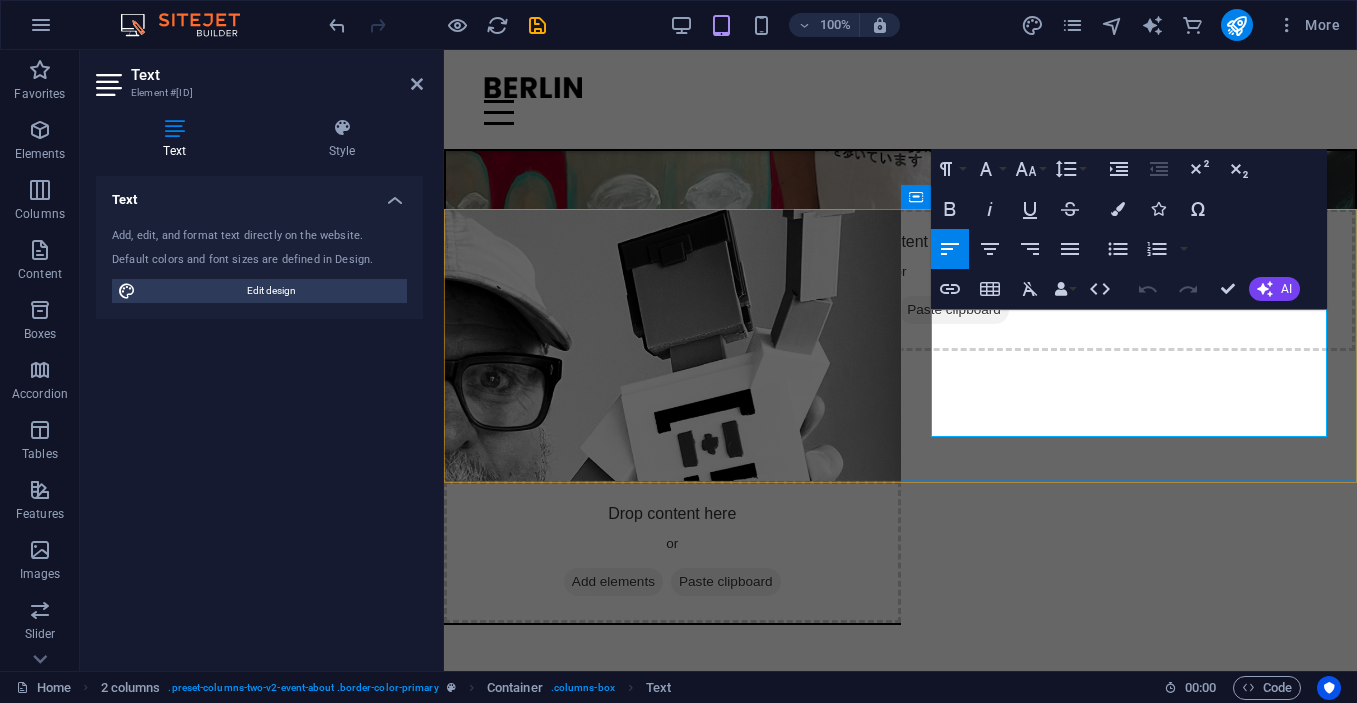drag, startPoint x: 1309, startPoint y: 355, endPoint x: 996, endPoint y: 385, distance: 314.43442 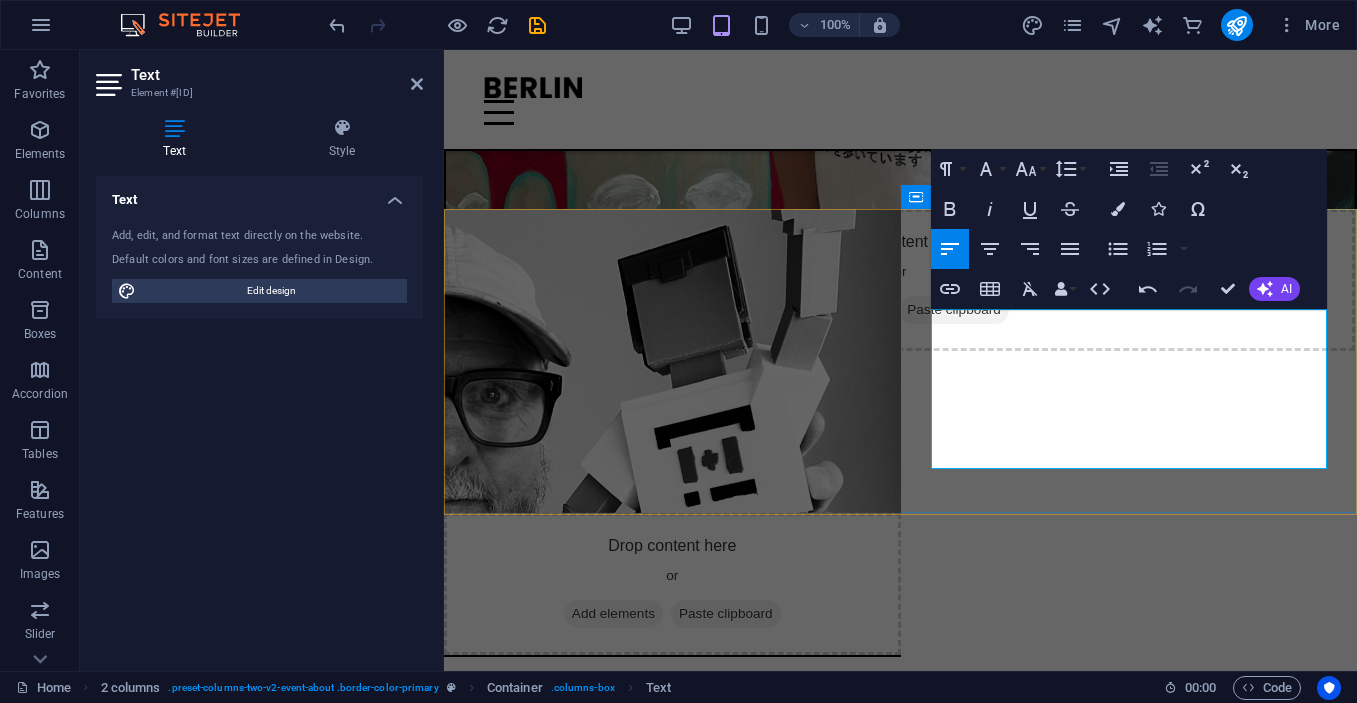 click on "Multi-award winning senior art director, creative director, comedian, and 3D artist. national  impactful campaigns, charity t-shirts, and unforgettable comedy experiences" at bounding box center (669, 820) 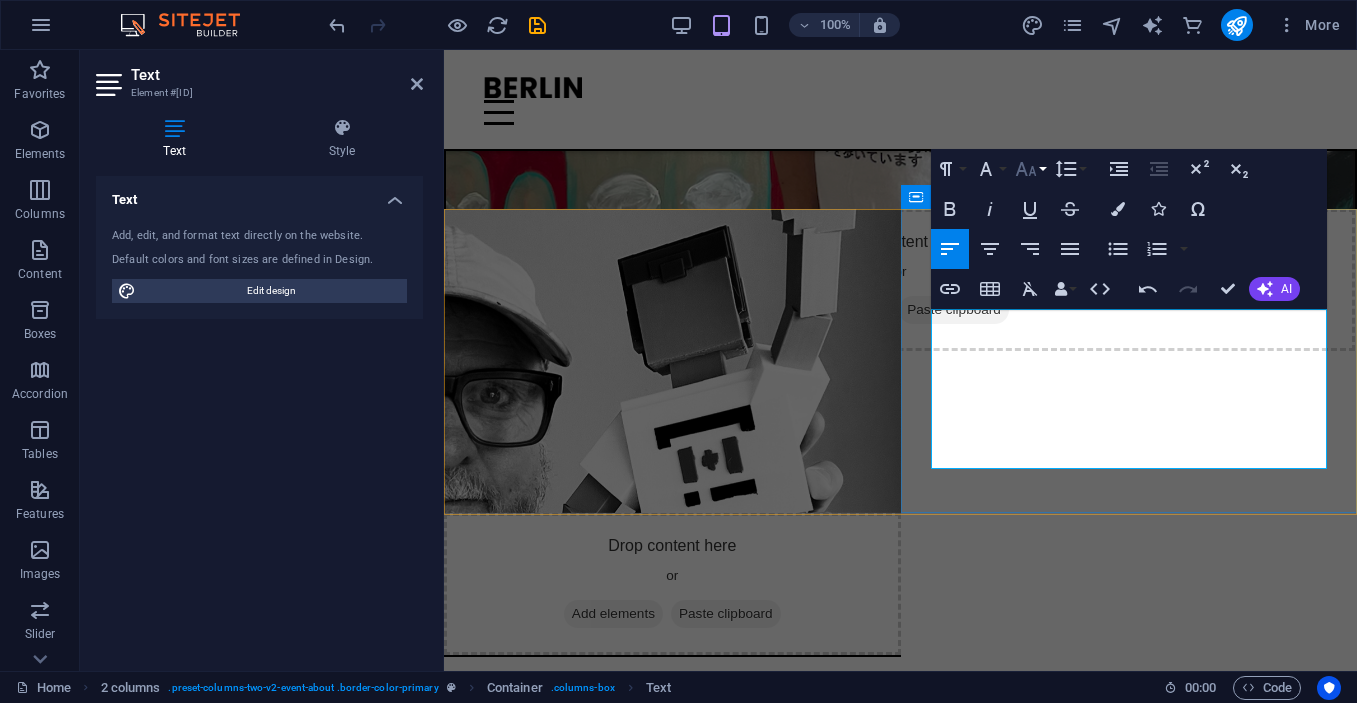 click 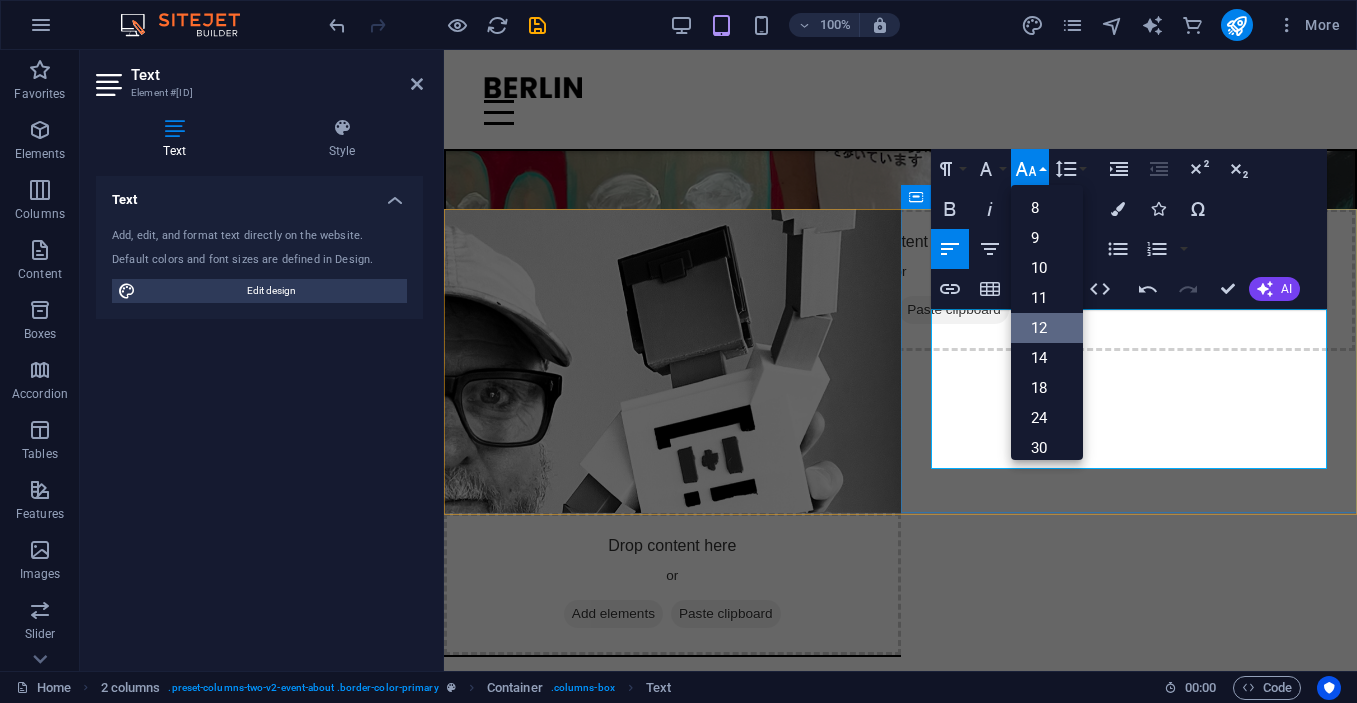 click on "12" at bounding box center [1047, 328] 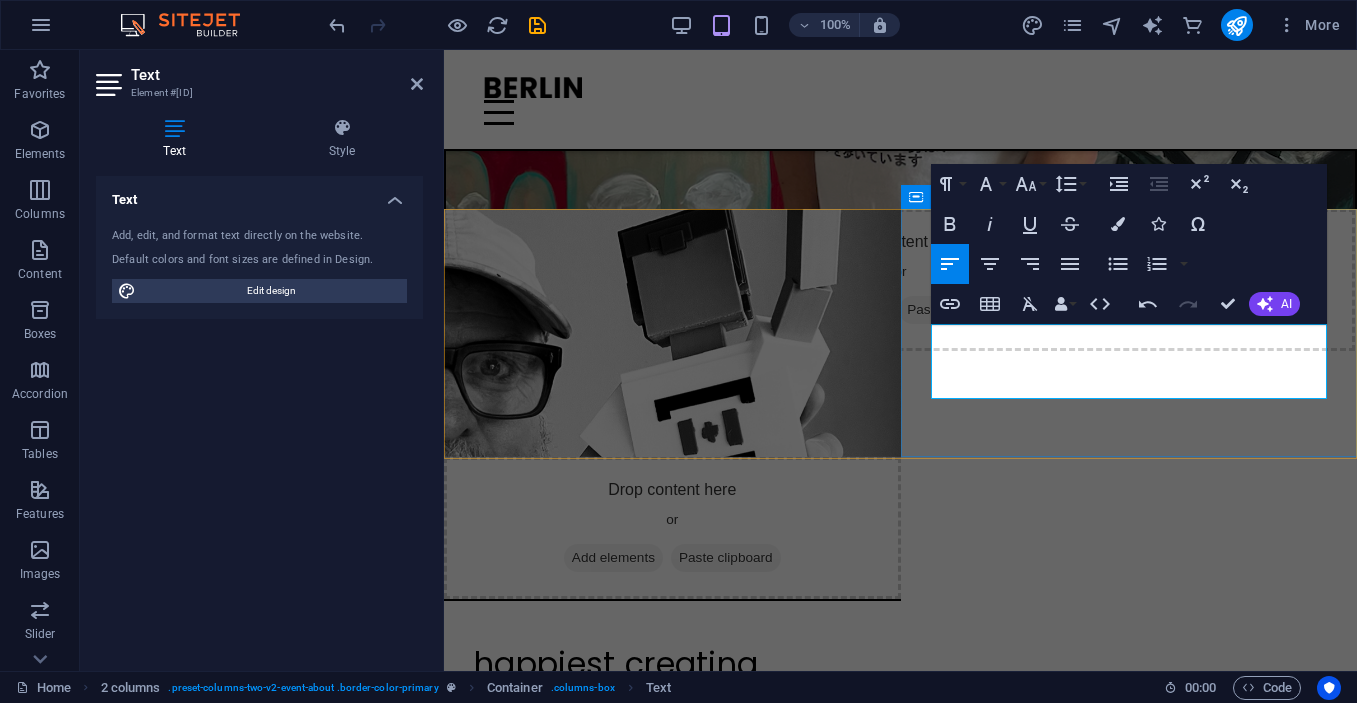 click on "Multi-award winning senior art director, creative director, comedian, and 3D artist. national impactful campaigns, to tiny activations, t-shirts for Terry Fox, and comedy experiences" at bounding box center (672, 739) 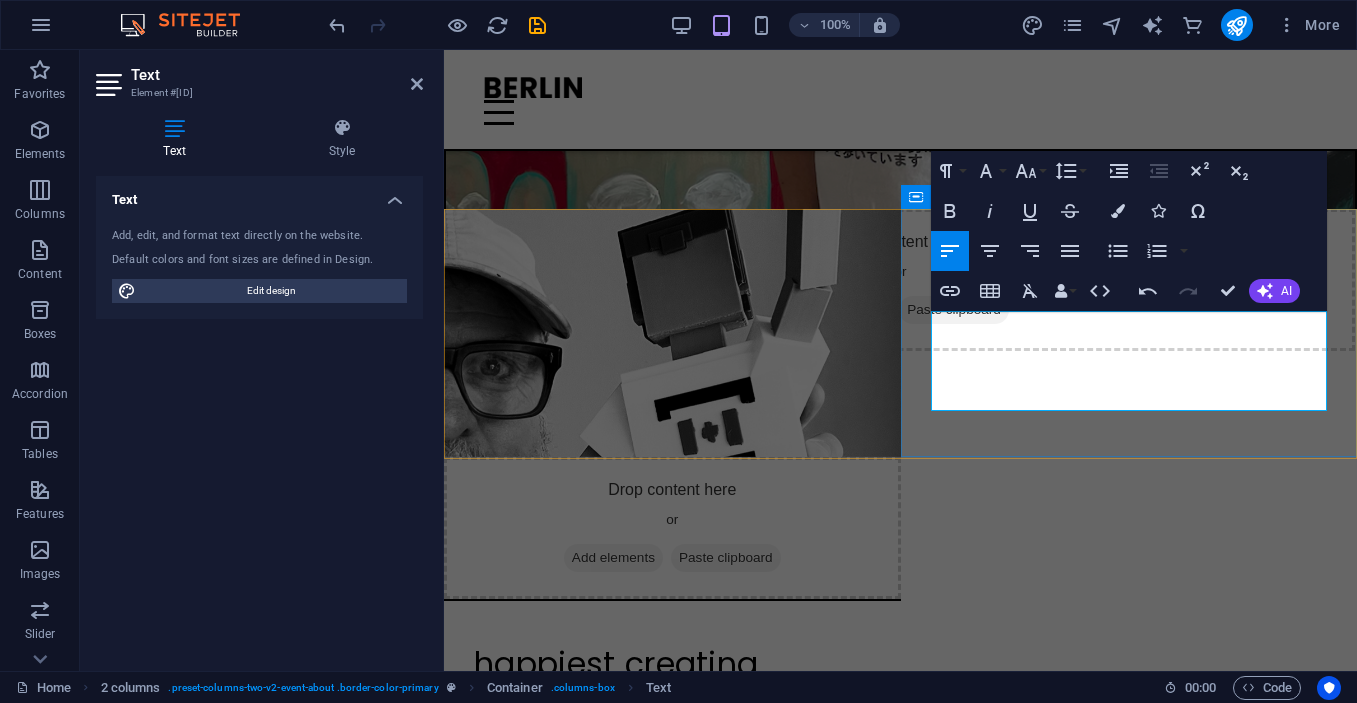 click on "Multi-award winning senior art director, creative director, comedian, and artist. love to create everything. from the big lots of voices matter  national impactful campaigns, to tiny activations, t-shirts for Terry Fox, and comedy experiences" at bounding box center [668, 753] 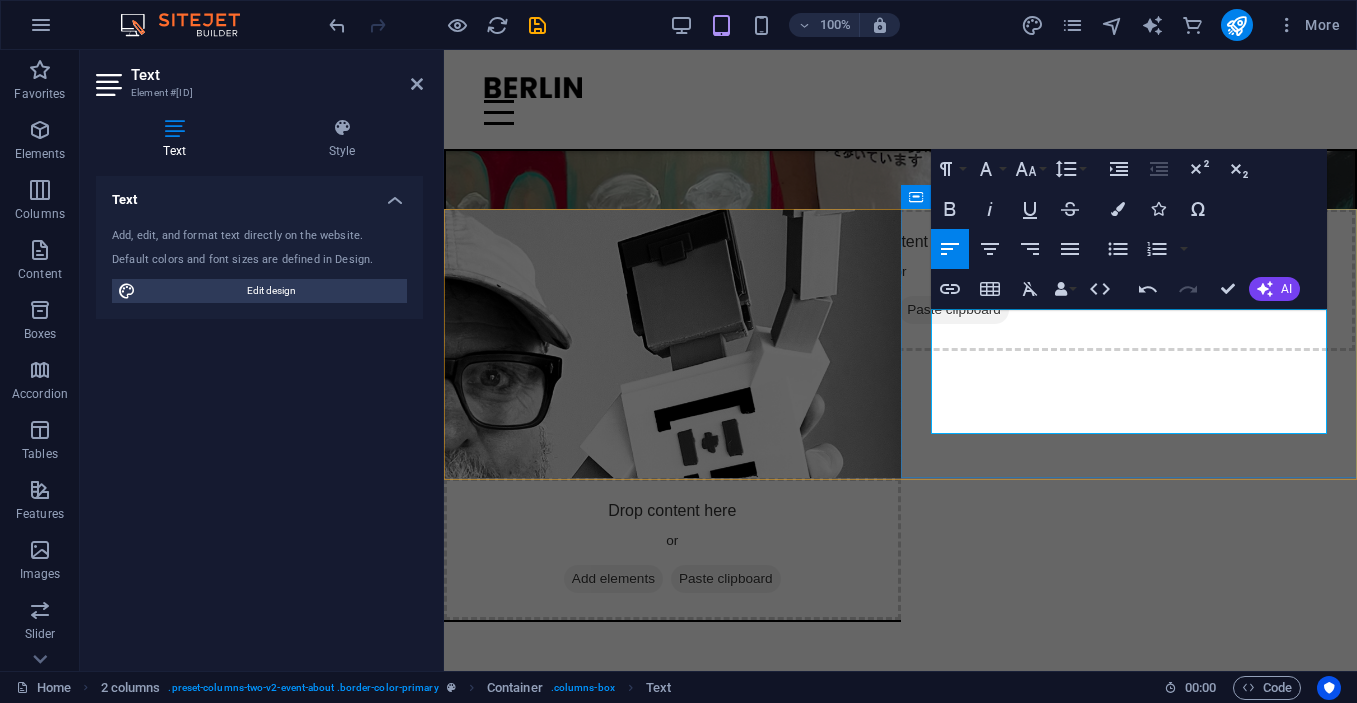 click on "Multi-award winning senior art director, creative director, comedian, and artist. love to create everything. from the big lots of voices matter national impactful campaigns, to tiny activations, I create t-shirts for Terry Fox, all an homage to his years playing wheelchair basketball.  and comedy experiences" at bounding box center (668, 787) 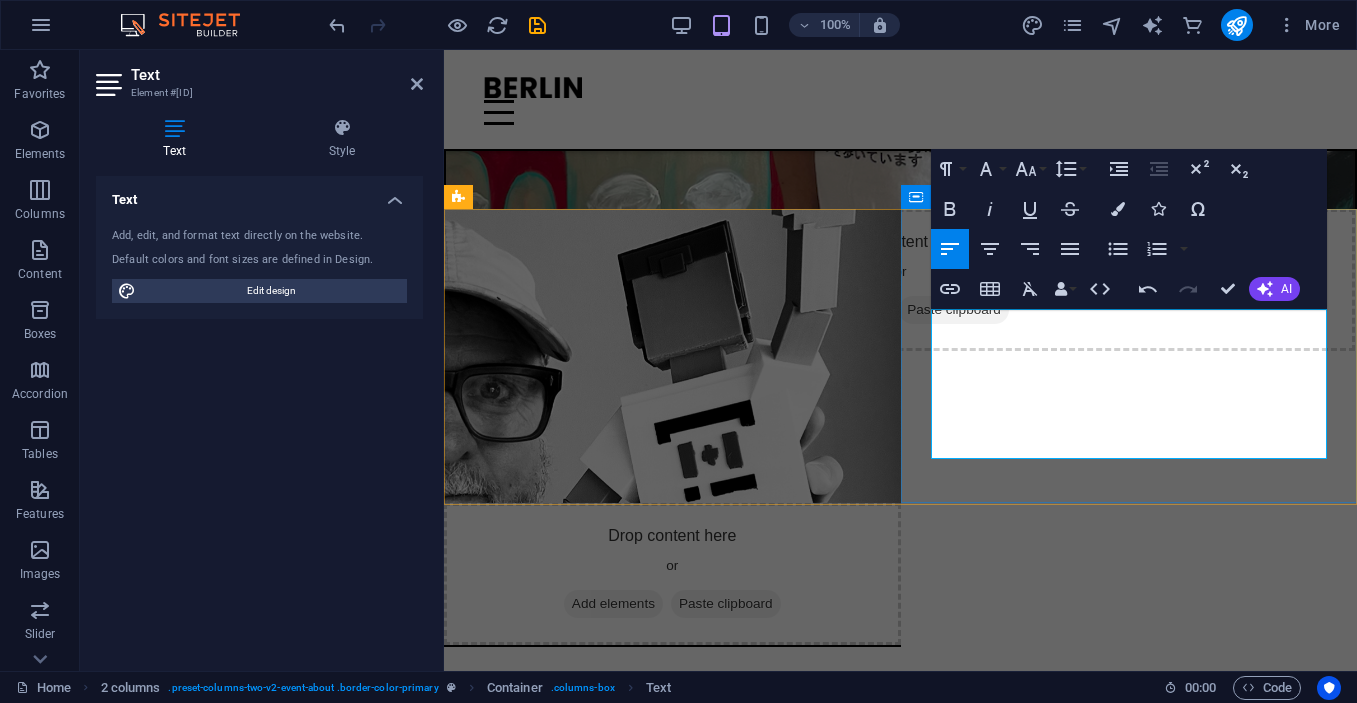 drag, startPoint x: 1273, startPoint y: 426, endPoint x: 1272, endPoint y: 448, distance: 22.022715 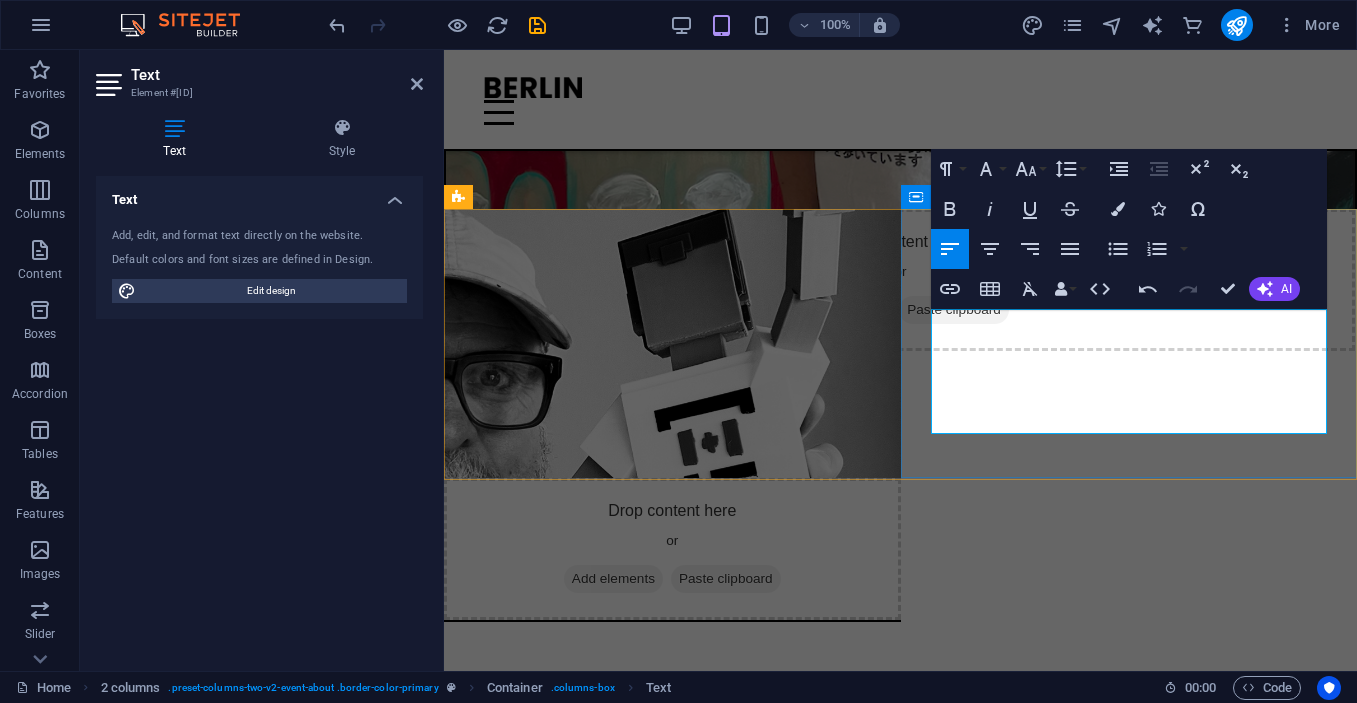 drag, startPoint x: 1122, startPoint y: 423, endPoint x: 1109, endPoint y: 424, distance: 13.038404 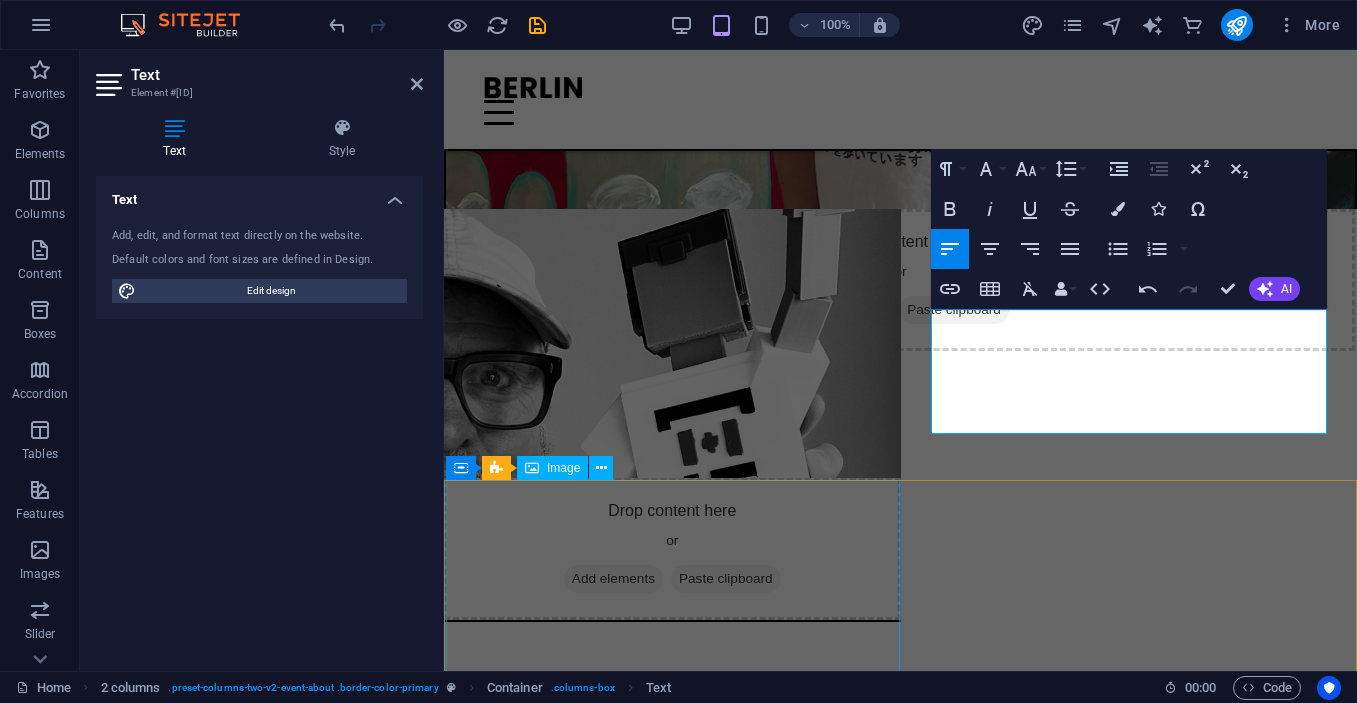 click at bounding box center [673, 1067] 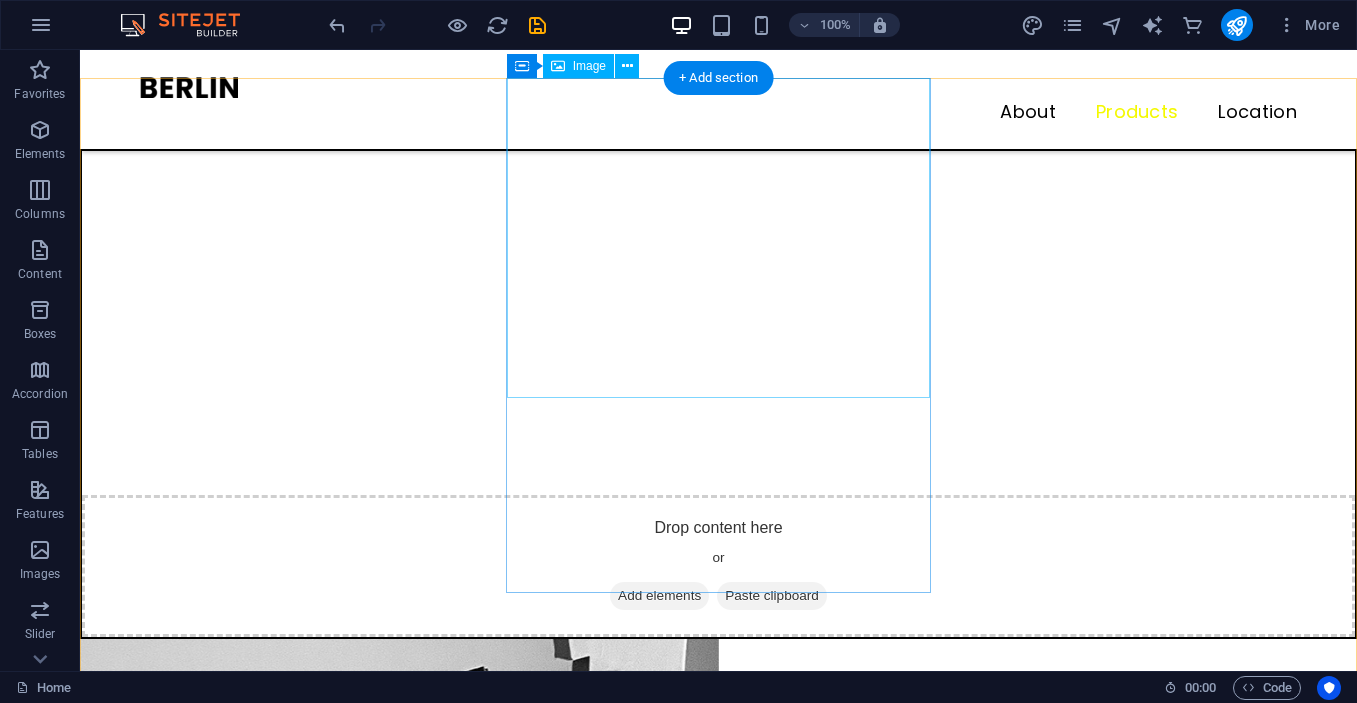 scroll, scrollTop: 1885, scrollLeft: 0, axis: vertical 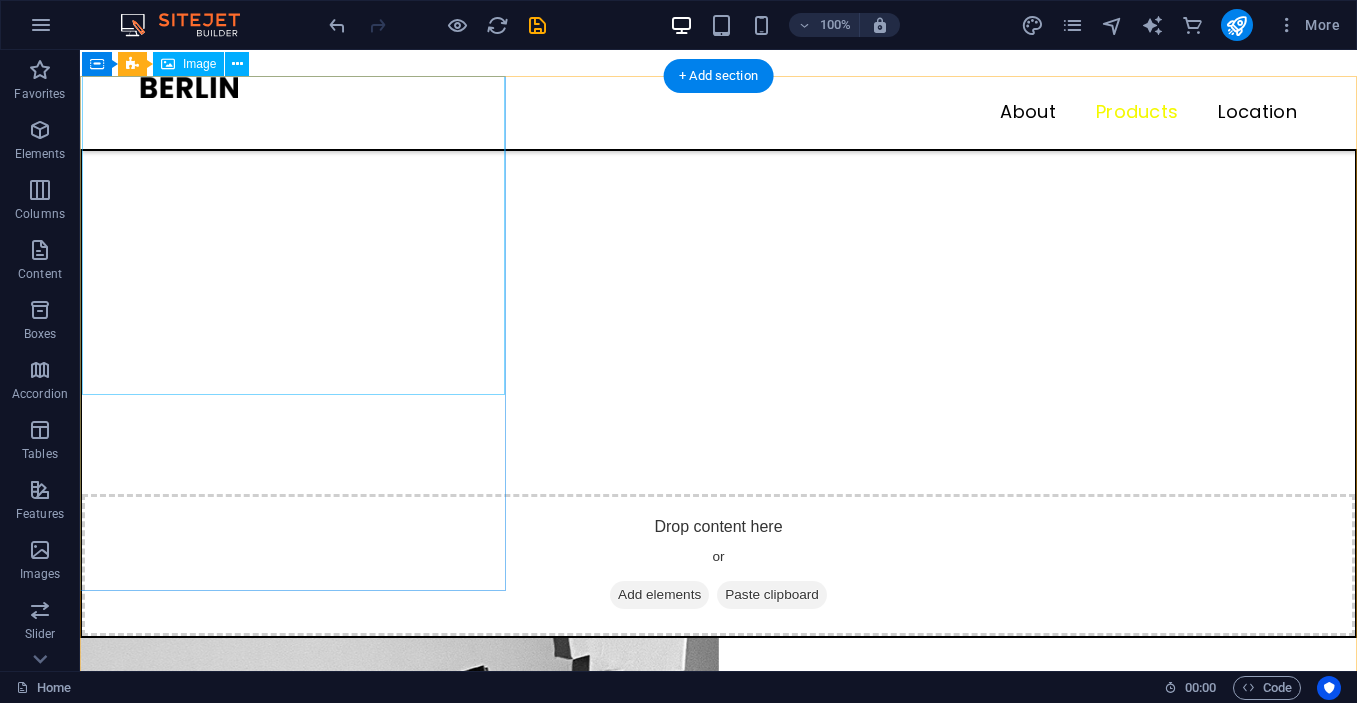 click at bounding box center [293, 1615] 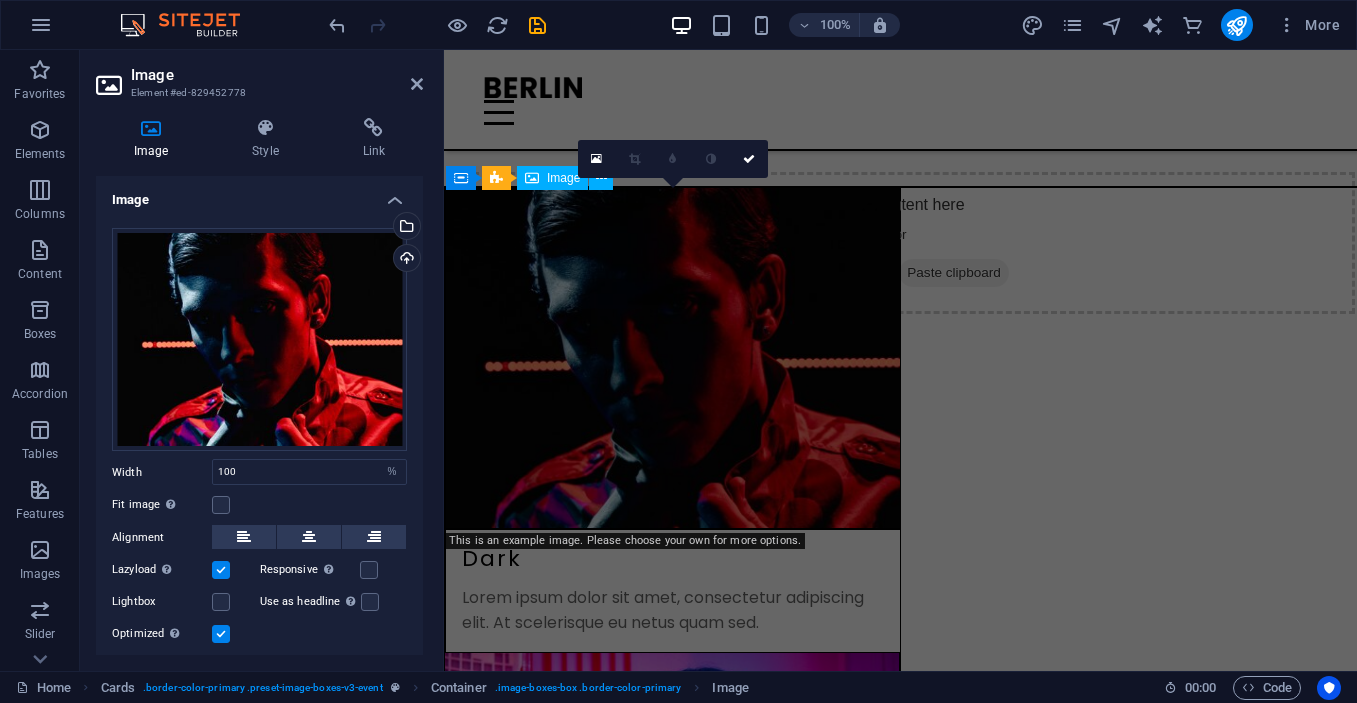 scroll, scrollTop: 1256, scrollLeft: 0, axis: vertical 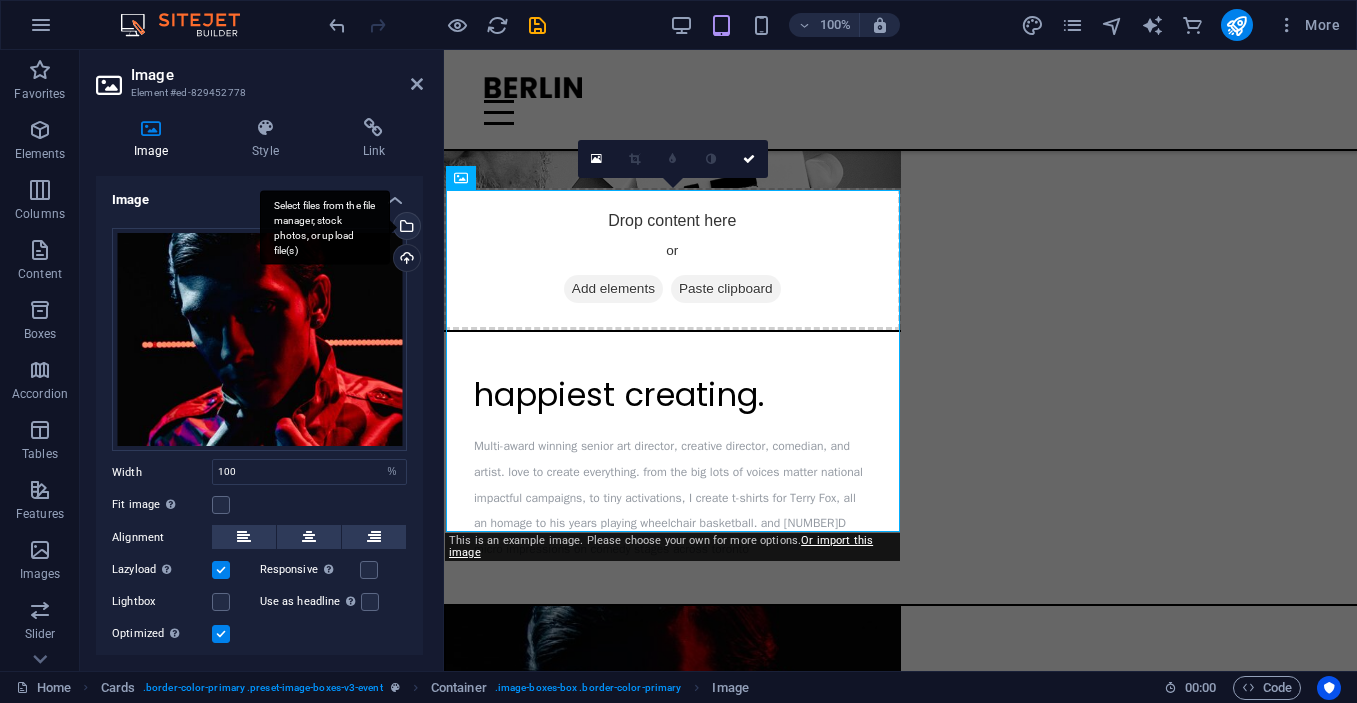 click on "Select files from the file manager, stock photos, or upload file(s)" at bounding box center (405, 228) 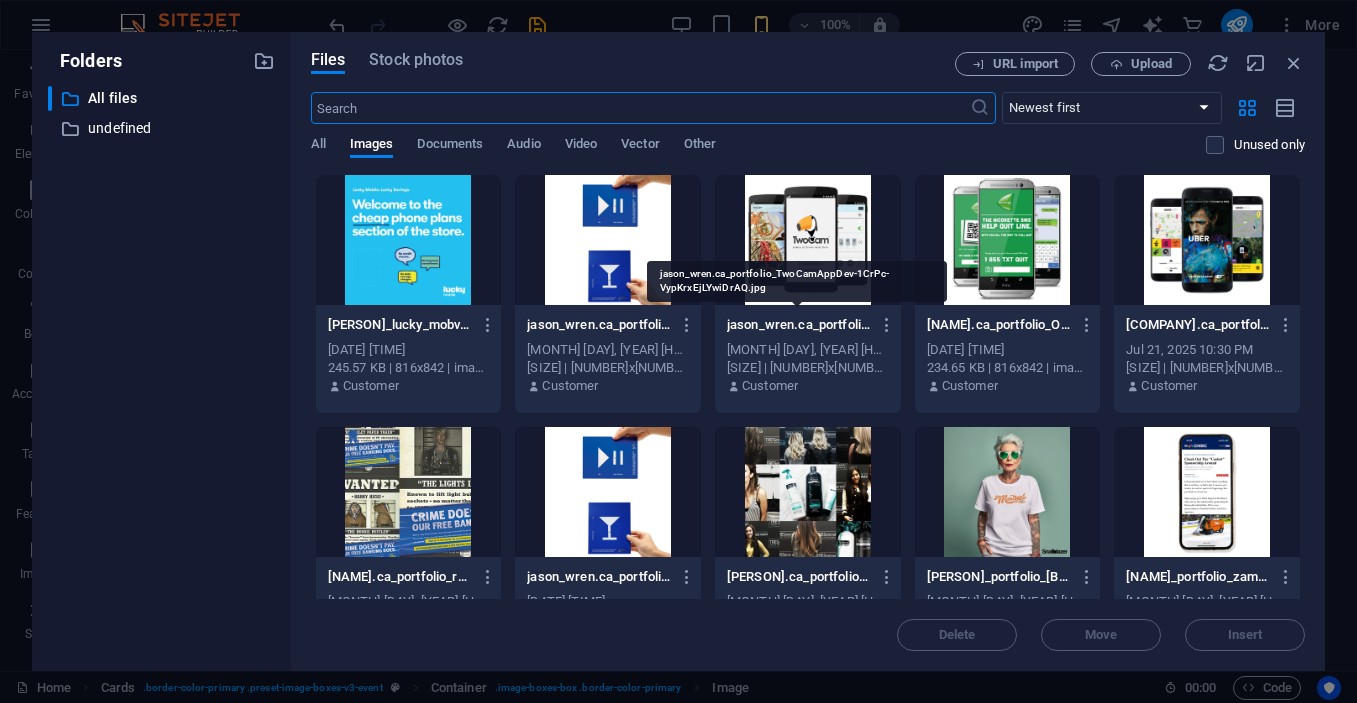 scroll, scrollTop: 31, scrollLeft: 0, axis: vertical 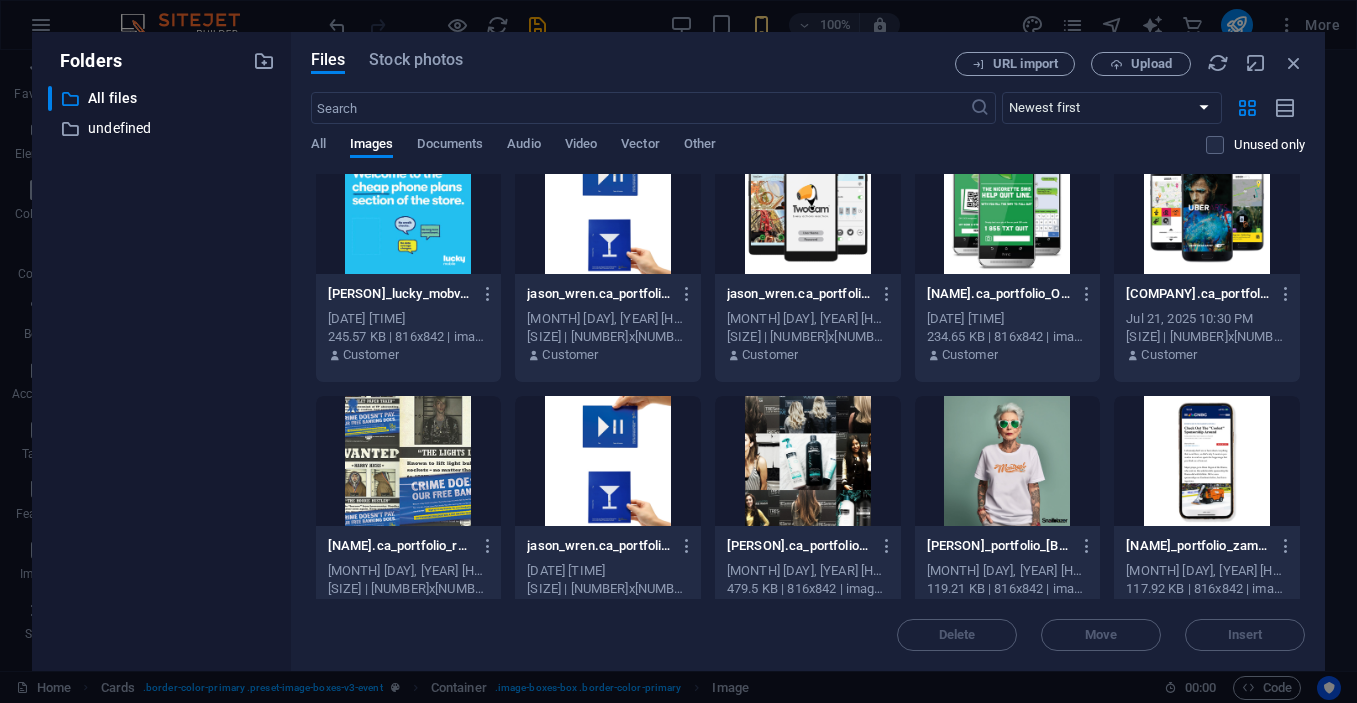 click at bounding box center (808, 209) 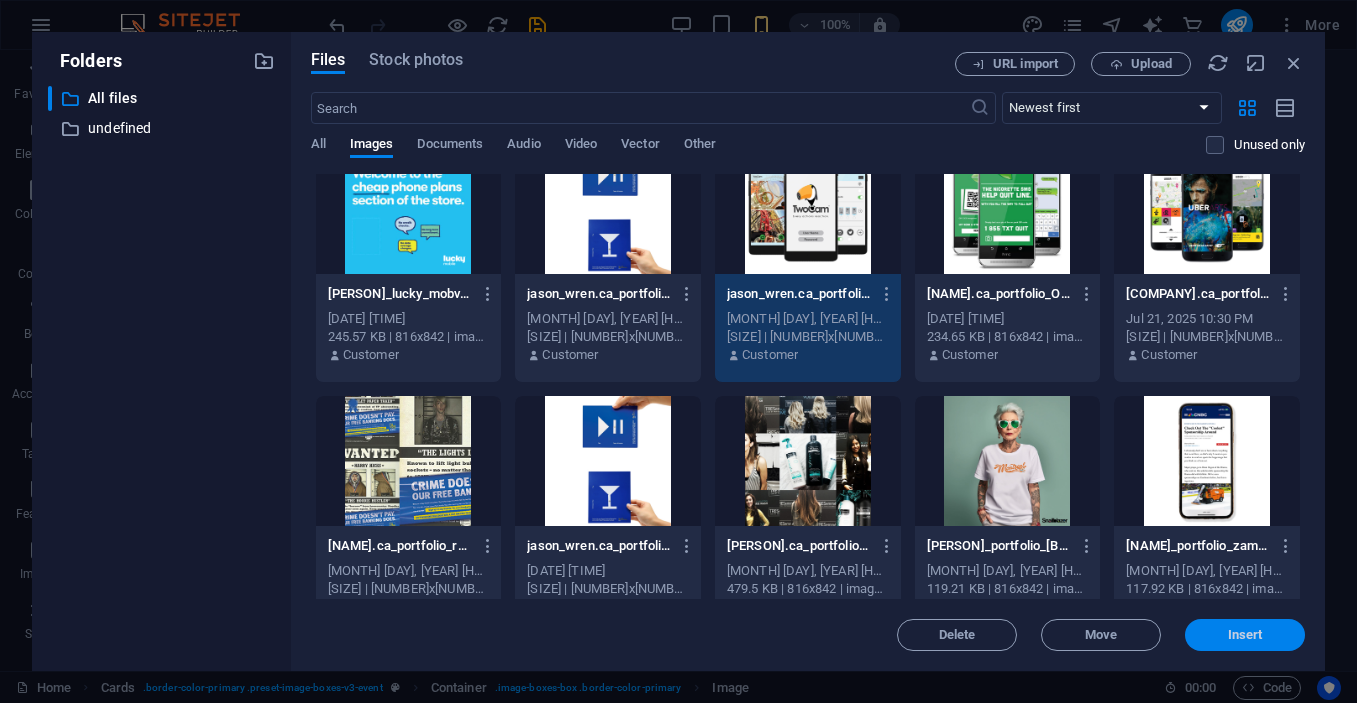 click on "Insert" at bounding box center [1245, 635] 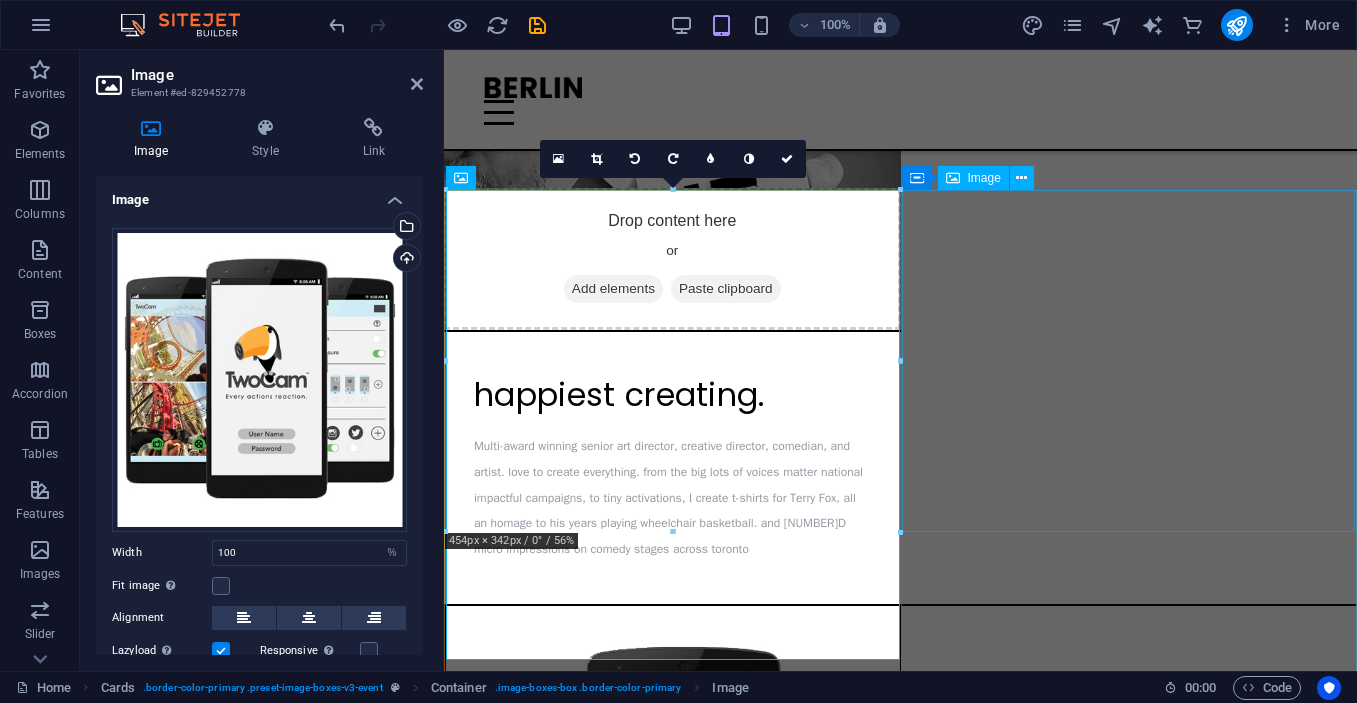 click at bounding box center [672, 1370] 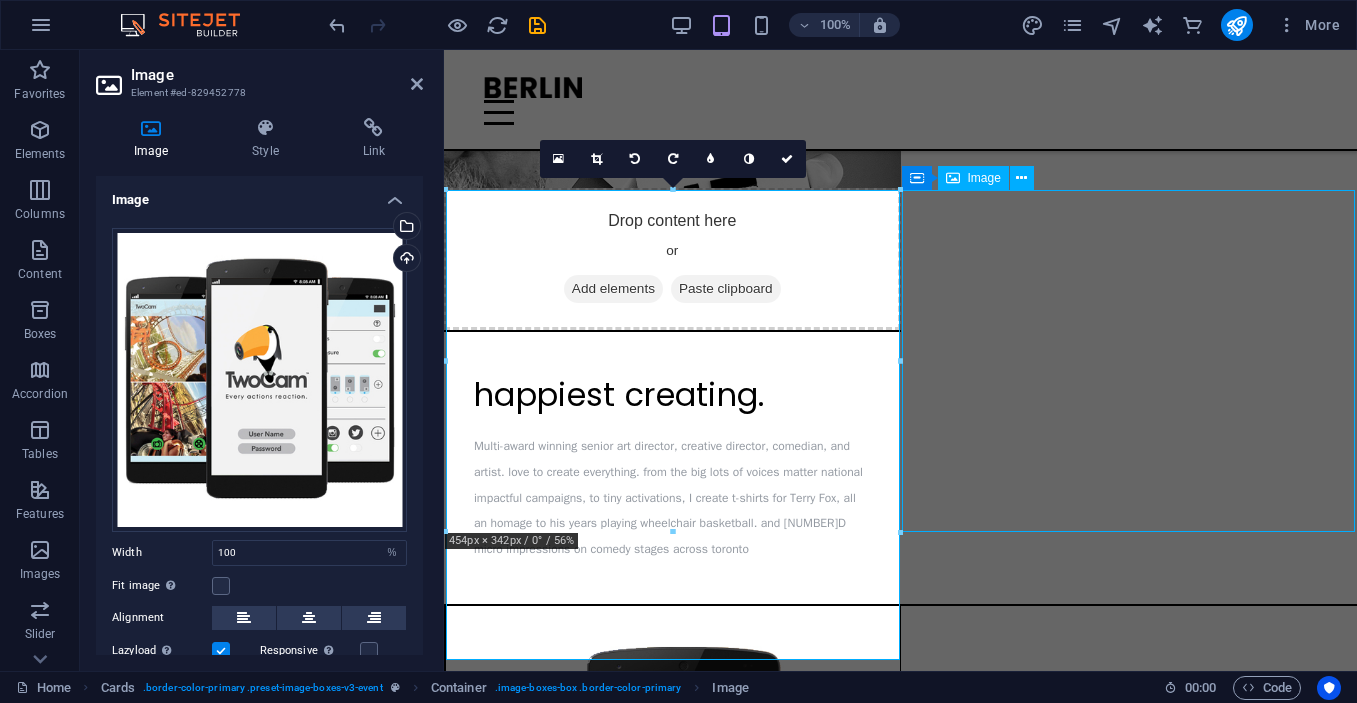 scroll, scrollTop: 1760, scrollLeft: 0, axis: vertical 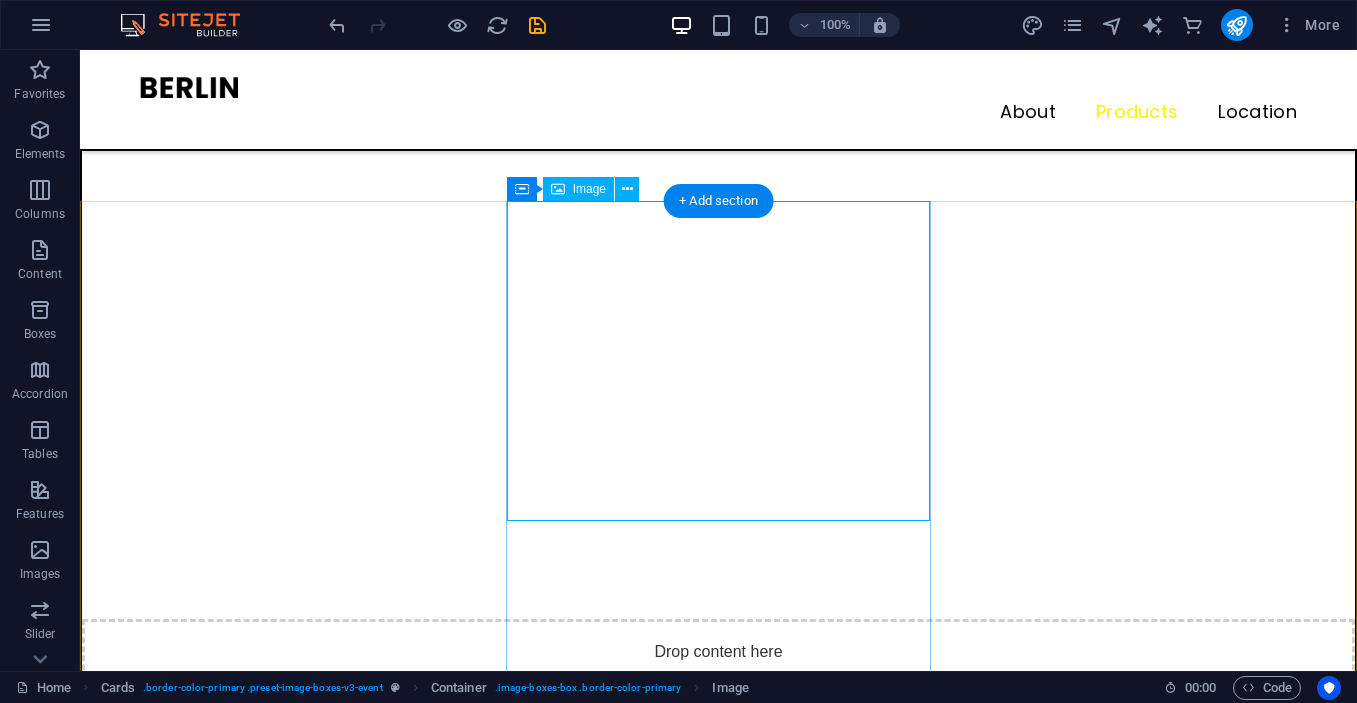 click at bounding box center [293, 2377] 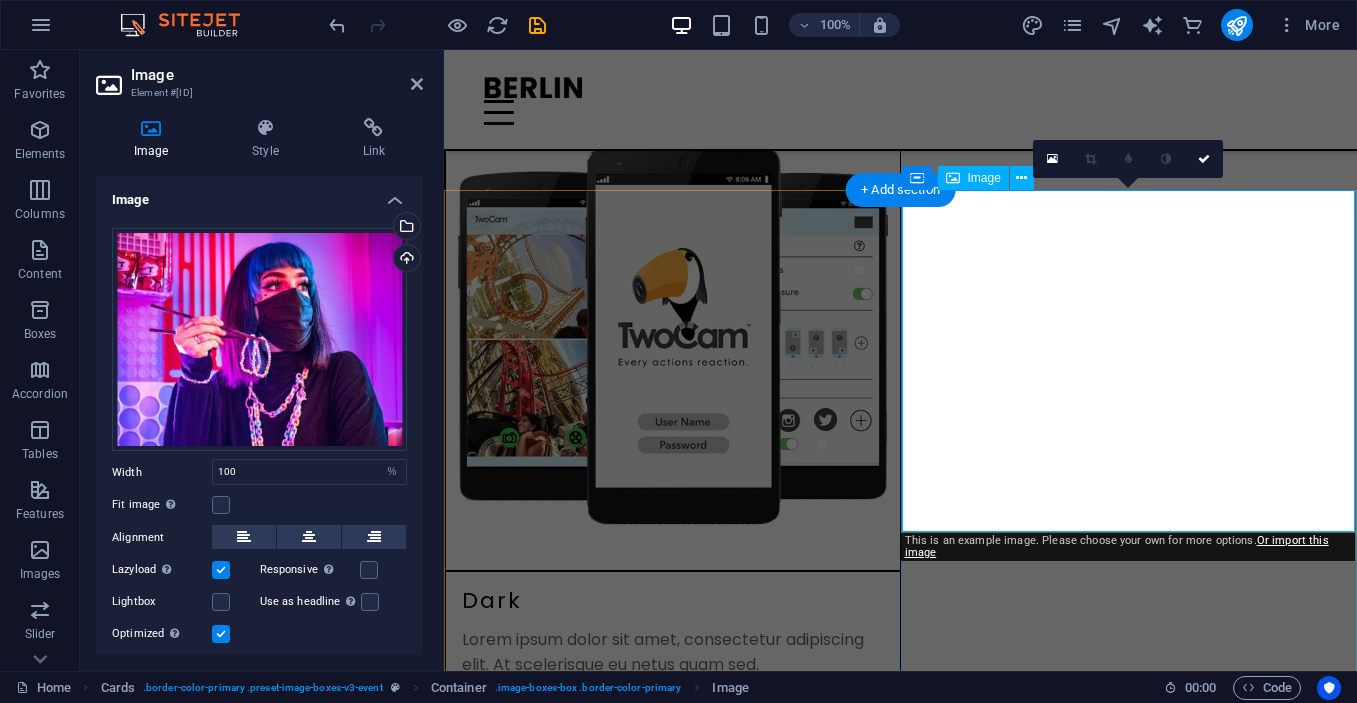 scroll, scrollTop: 1256, scrollLeft: 0, axis: vertical 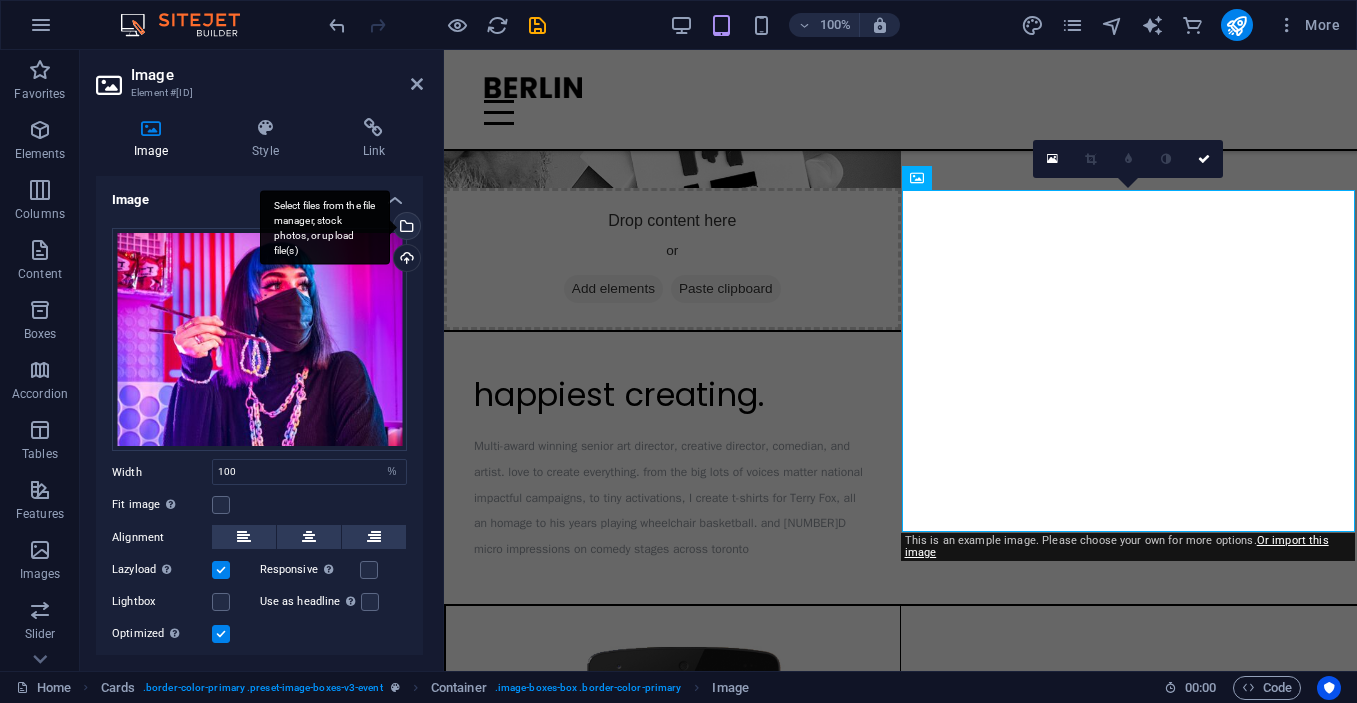 click on "Select files from the file manager, stock photos, or upload file(s)" at bounding box center [405, 228] 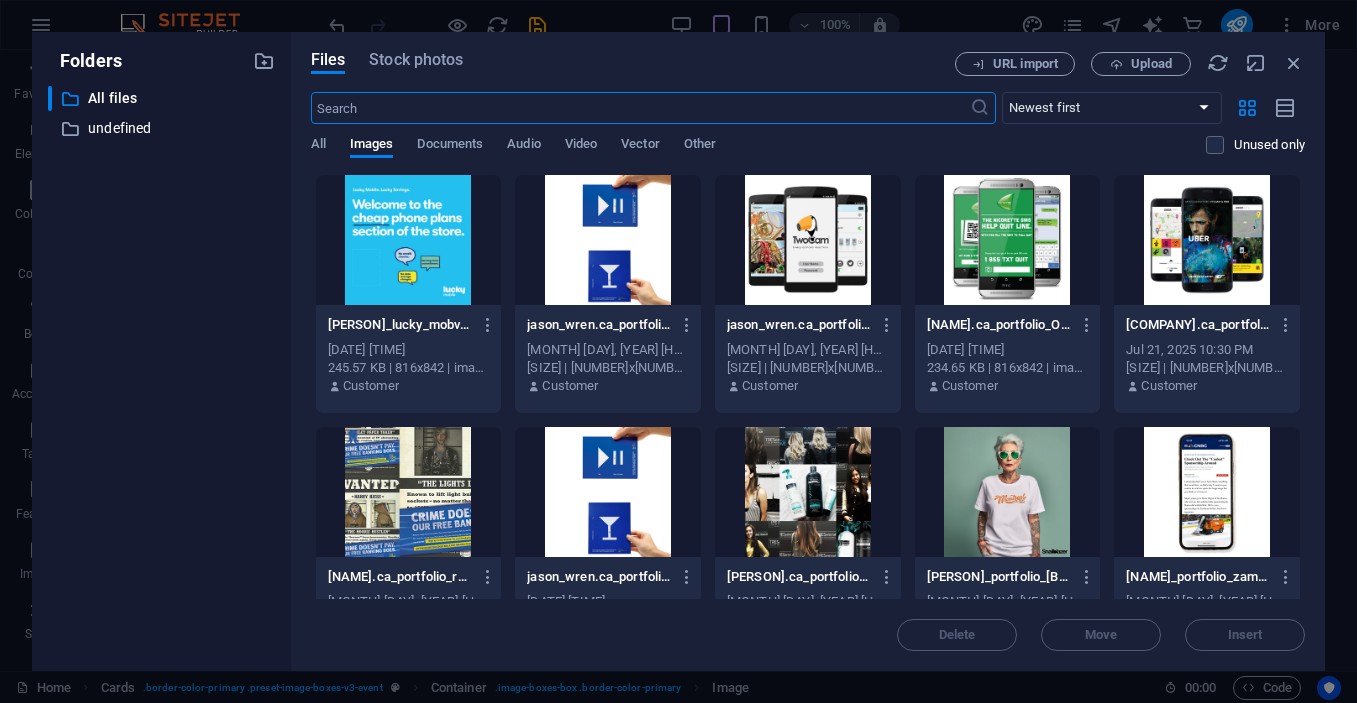 scroll, scrollTop: 1908, scrollLeft: 0, axis: vertical 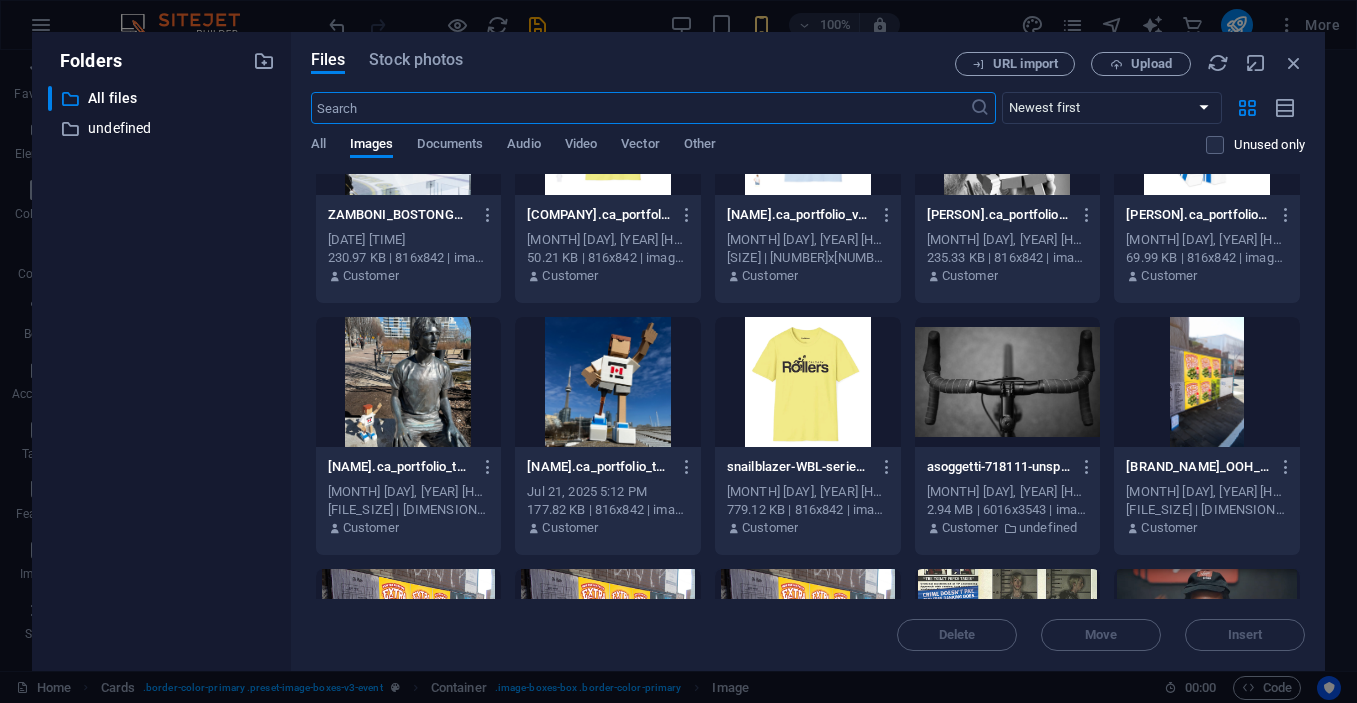click at bounding box center [808, 382] 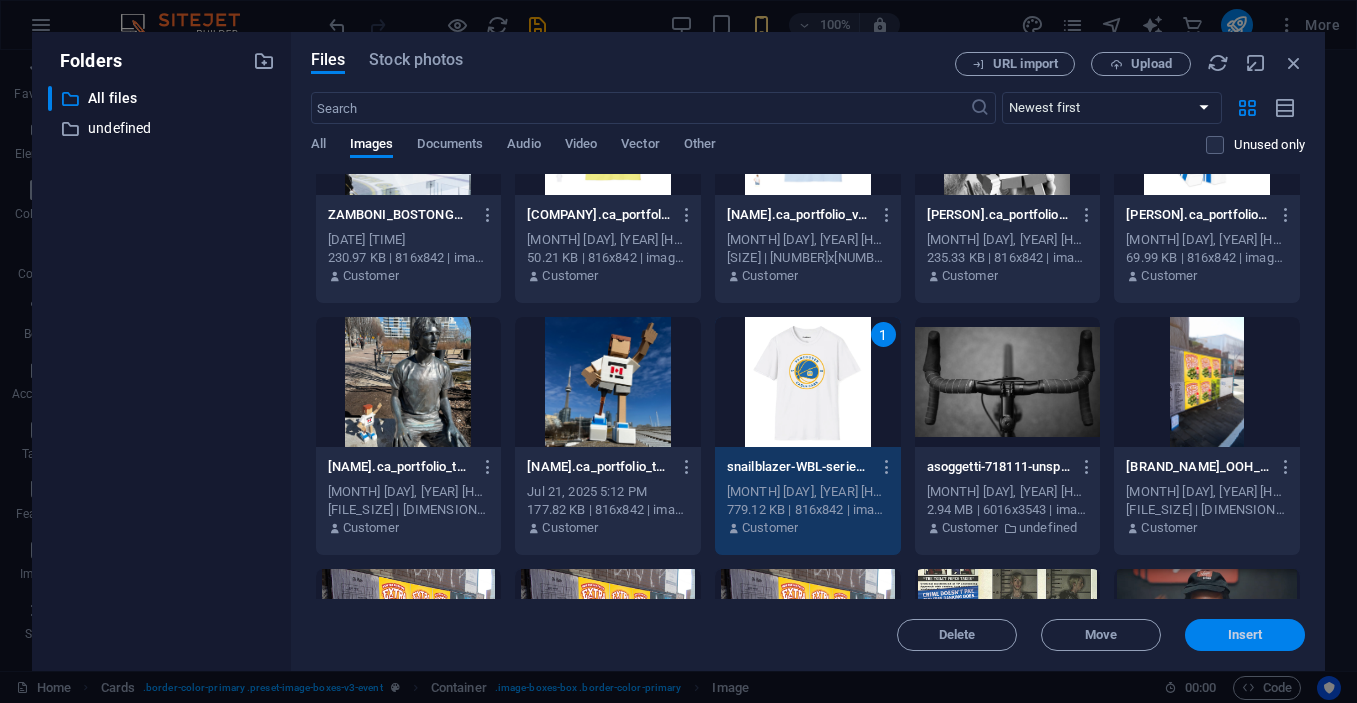 click on "Insert" at bounding box center [1245, 635] 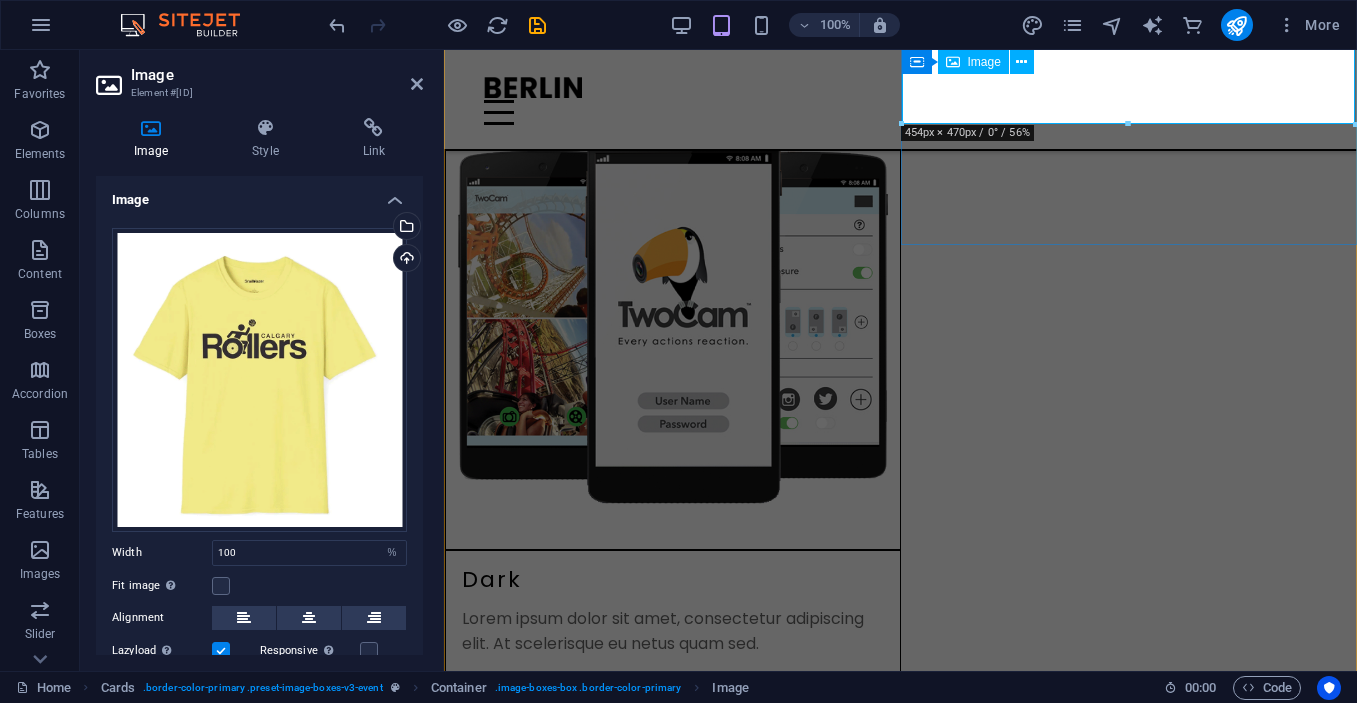 scroll, scrollTop: 1846, scrollLeft: 0, axis: vertical 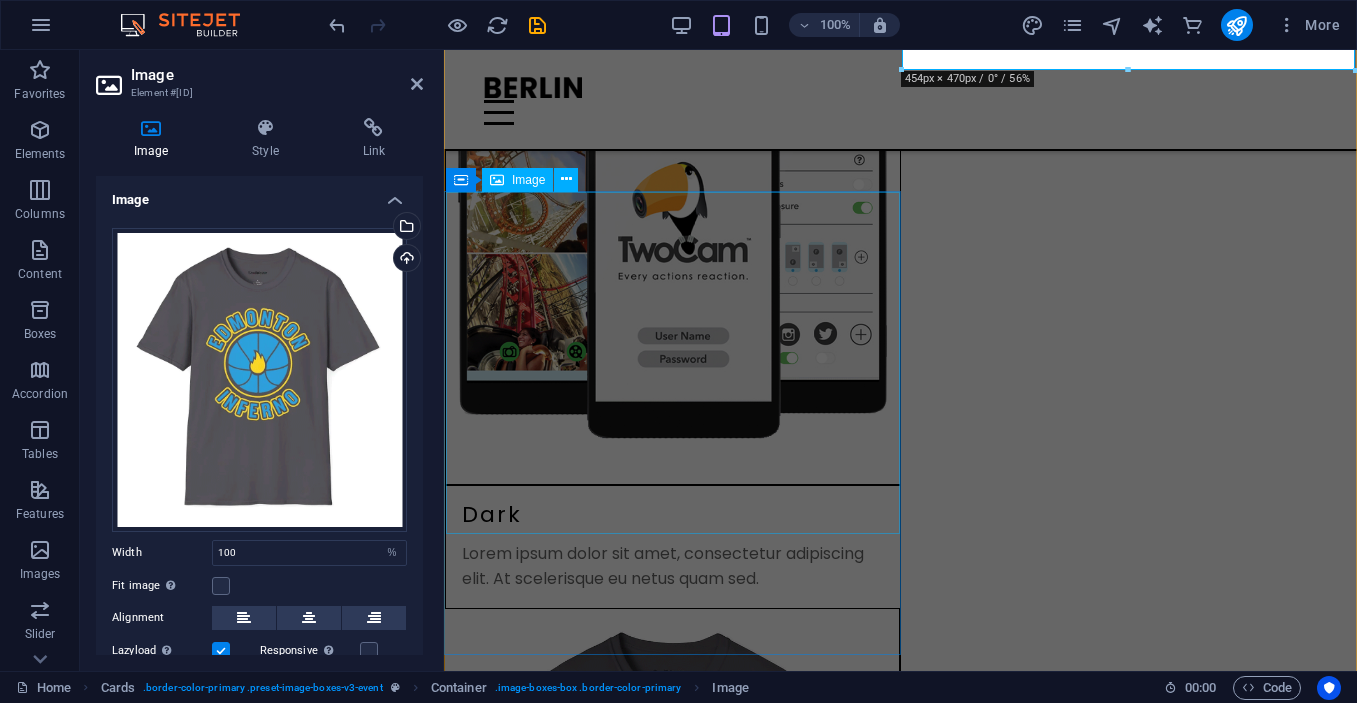 click at bounding box center [673, 1373] 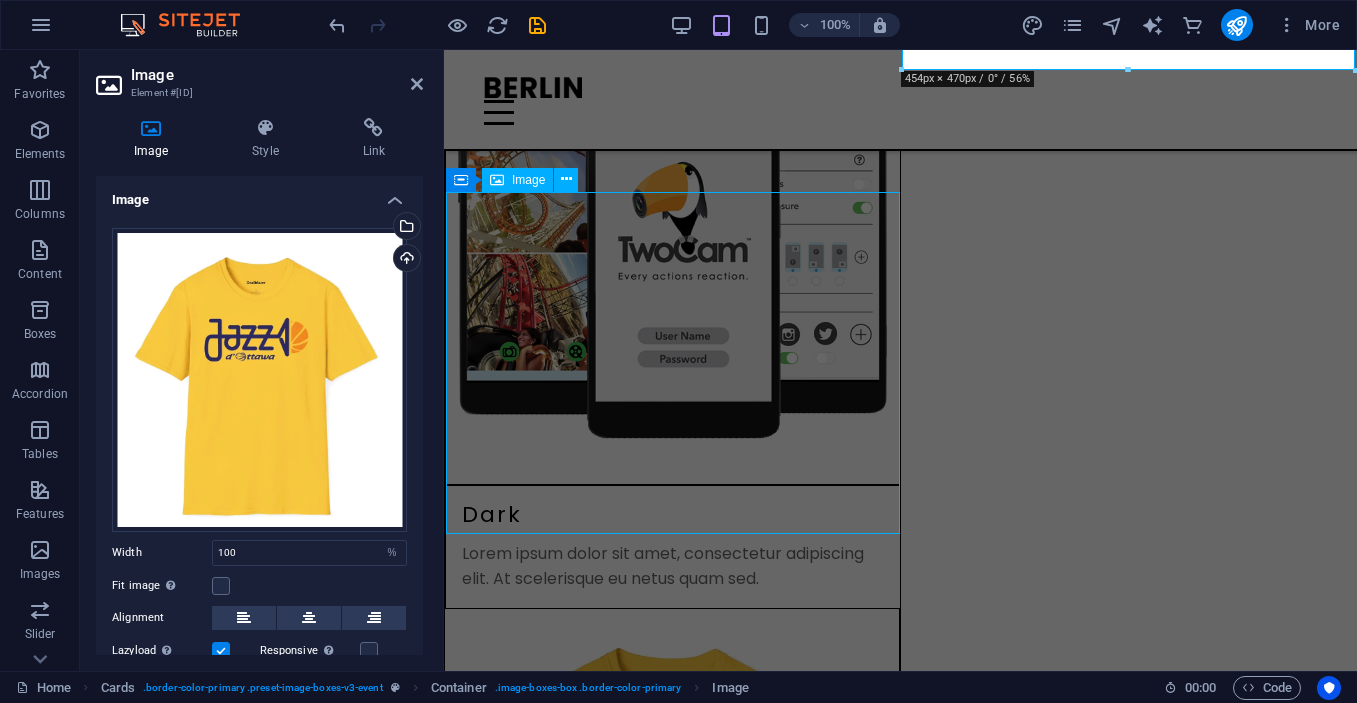 click at bounding box center (673, 1373) 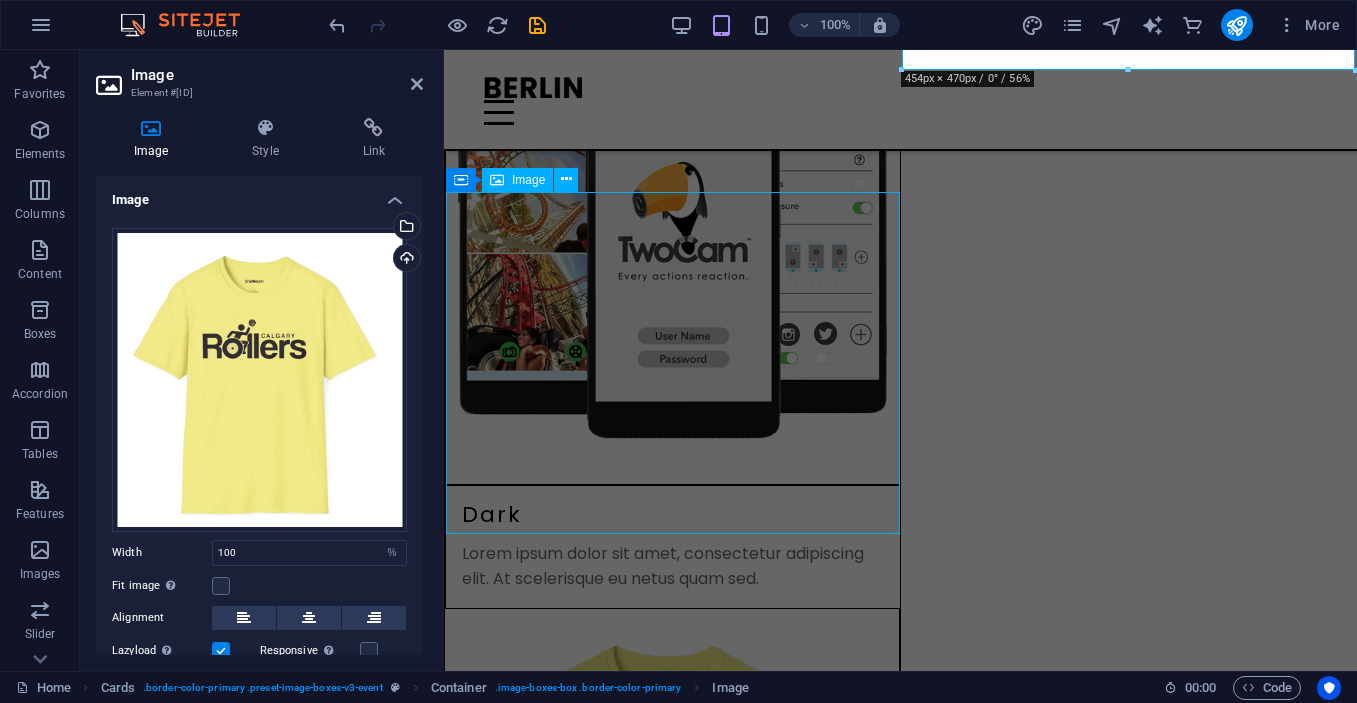 select on "%" 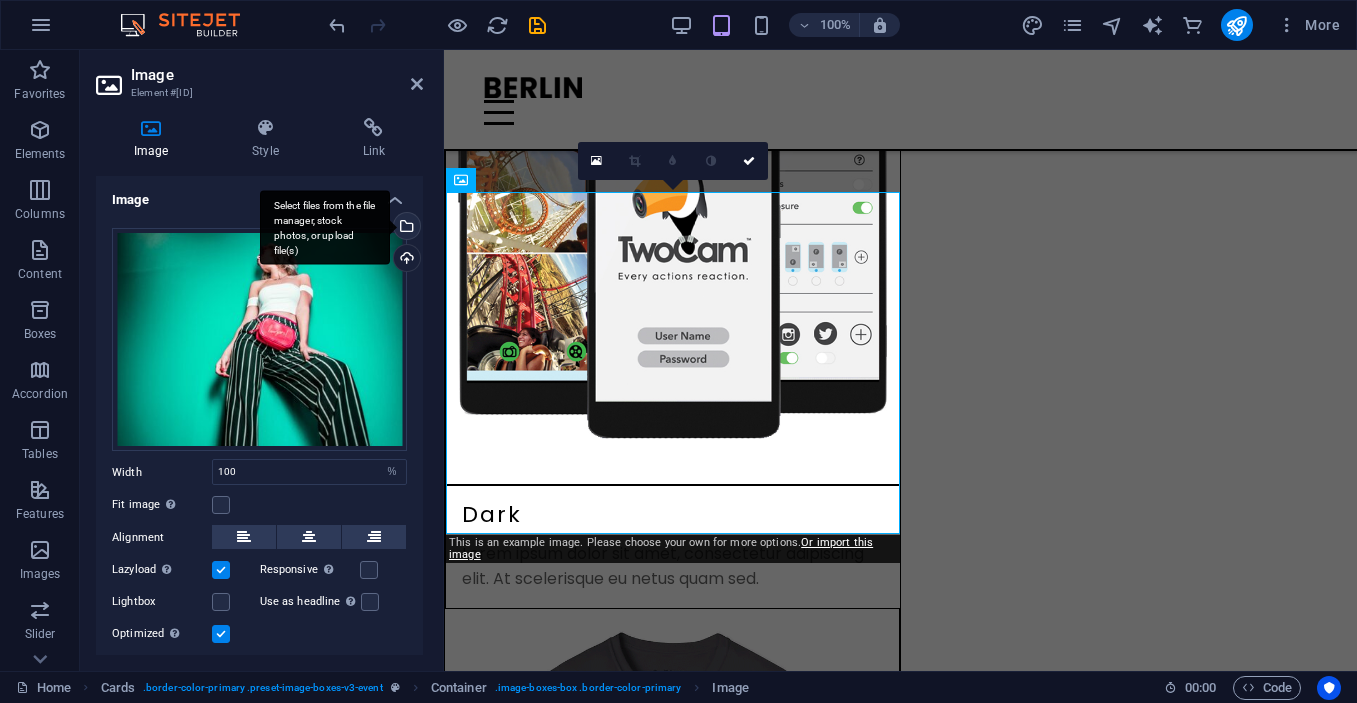 click on "Select files from the file manager, stock photos, or upload file(s)" at bounding box center [405, 228] 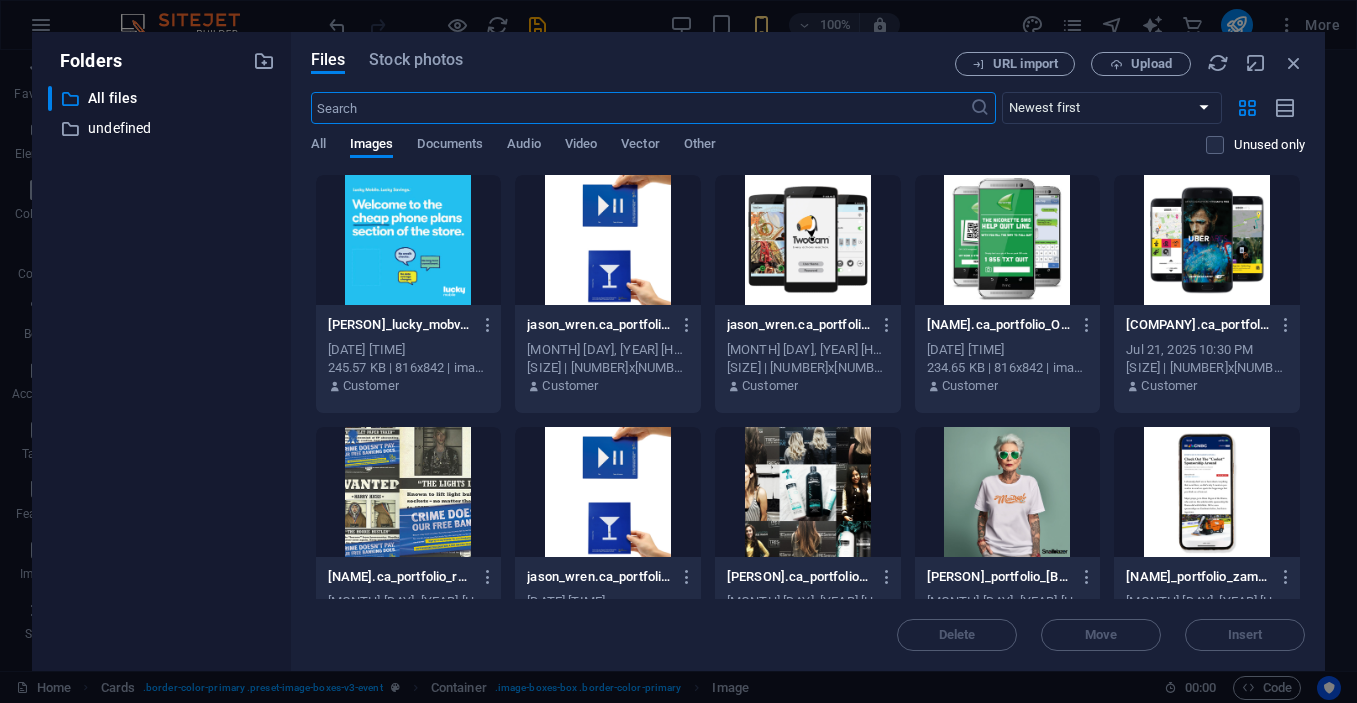 scroll, scrollTop: 2488, scrollLeft: 0, axis: vertical 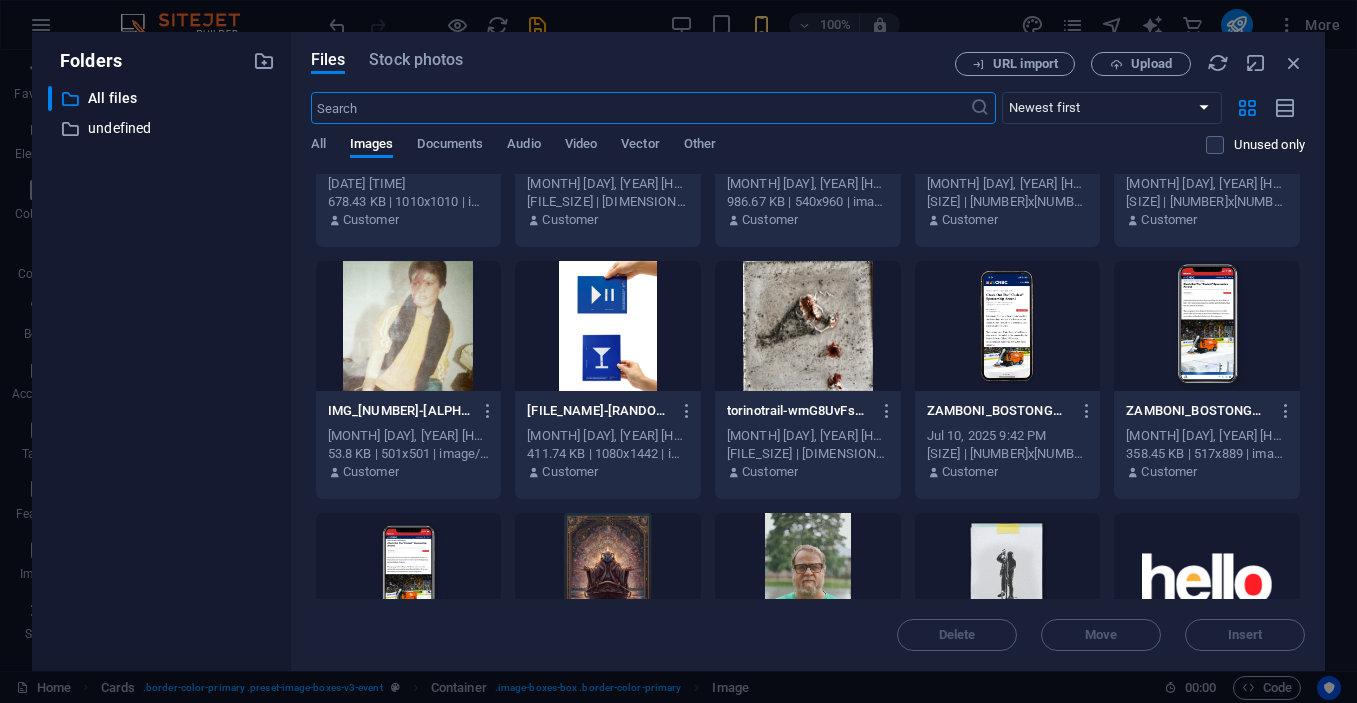 click at bounding box center [808, 326] 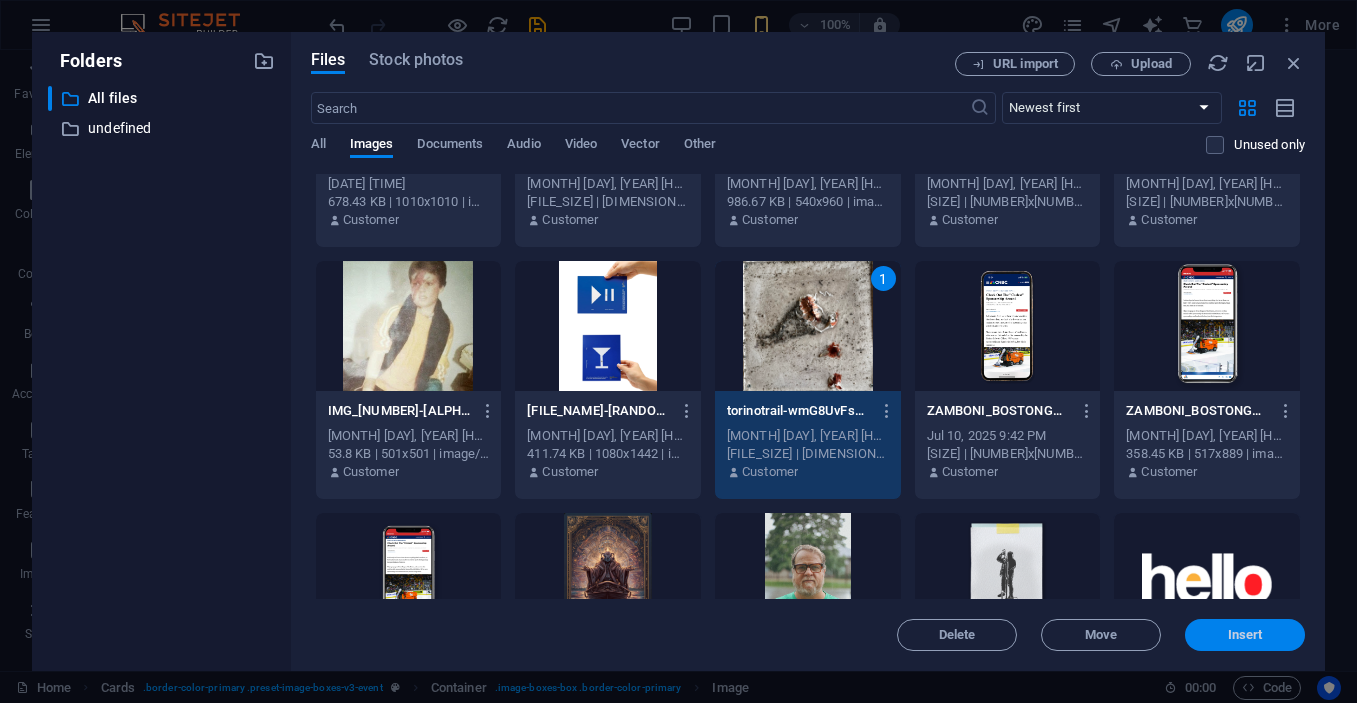 click on "Insert" at bounding box center (1245, 635) 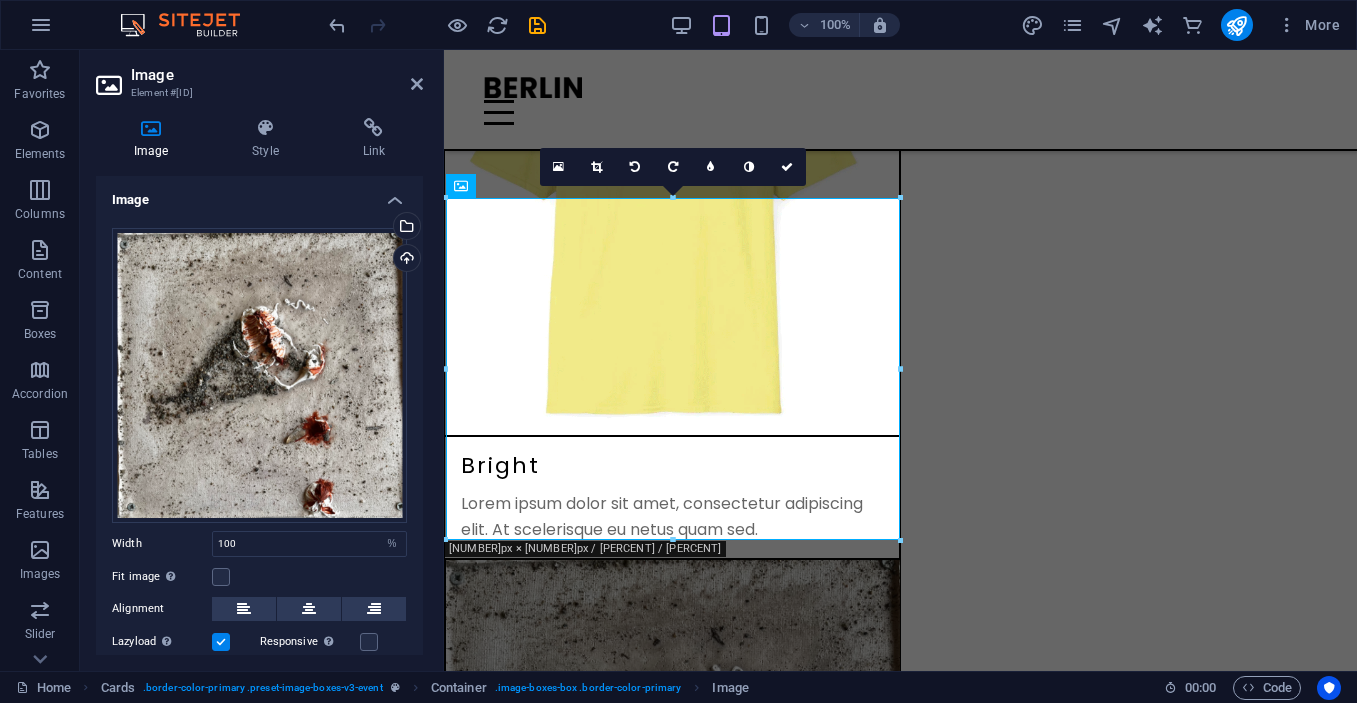 scroll, scrollTop: 1840, scrollLeft: 0, axis: vertical 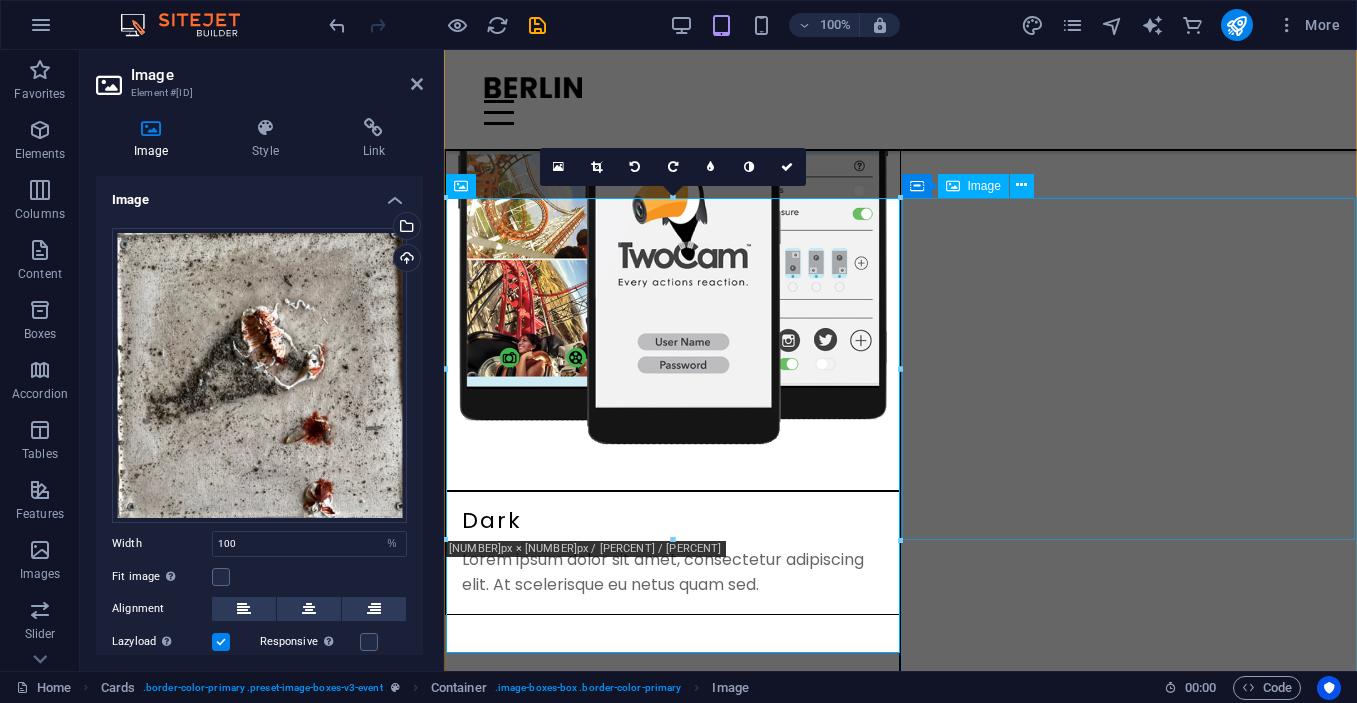click at bounding box center (672, 1958) 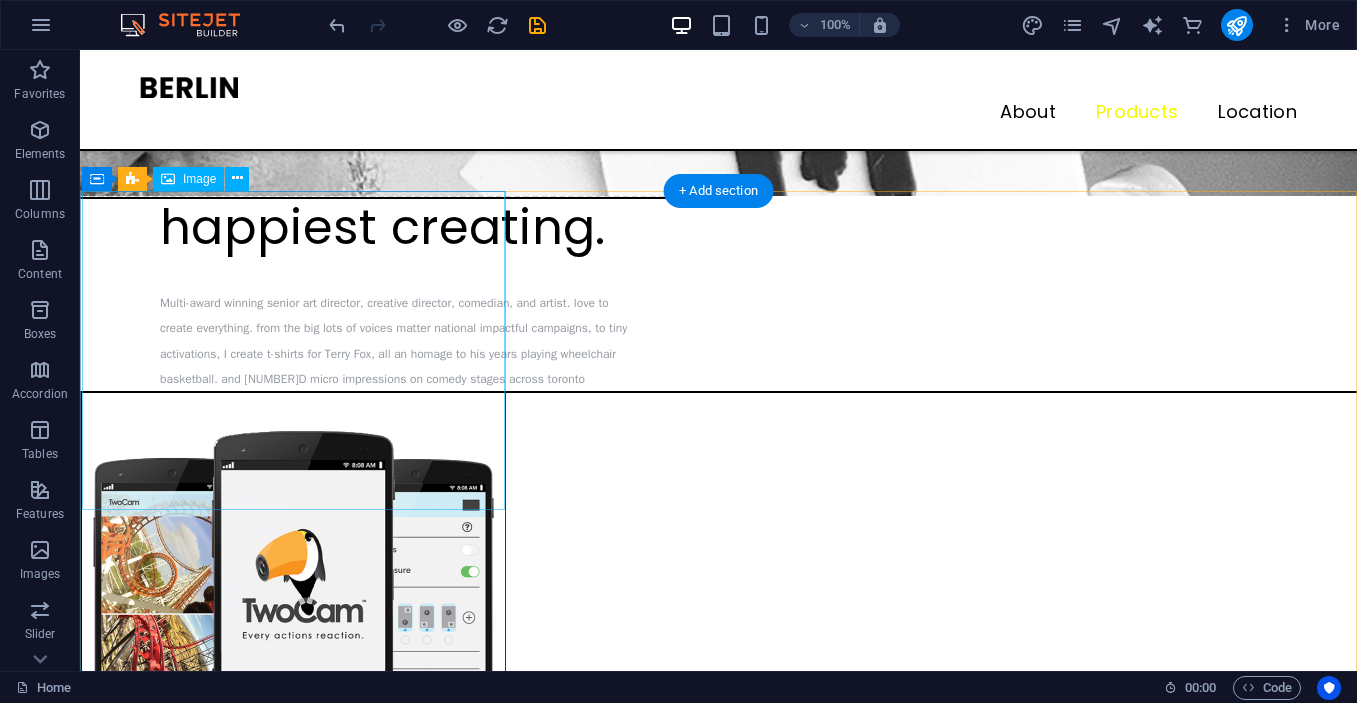 scroll, scrollTop: 2941, scrollLeft: 0, axis: vertical 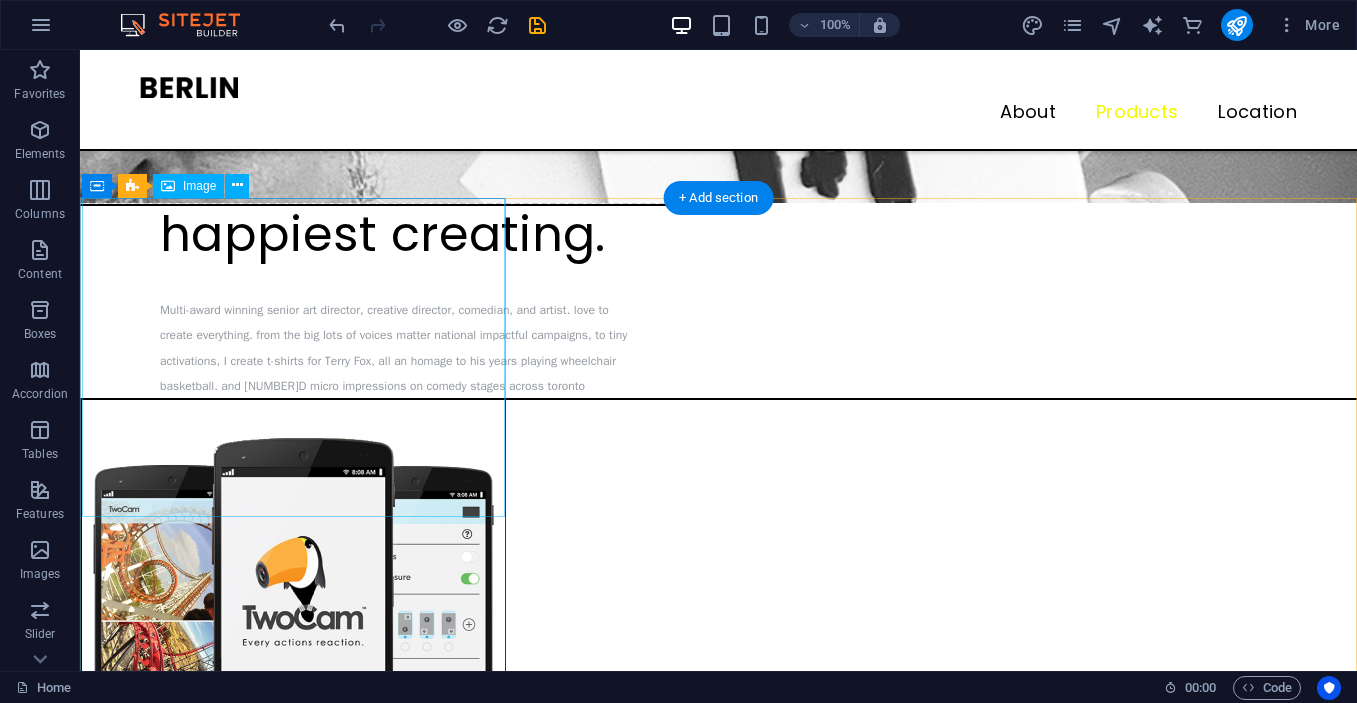 click at bounding box center (293, 5279) 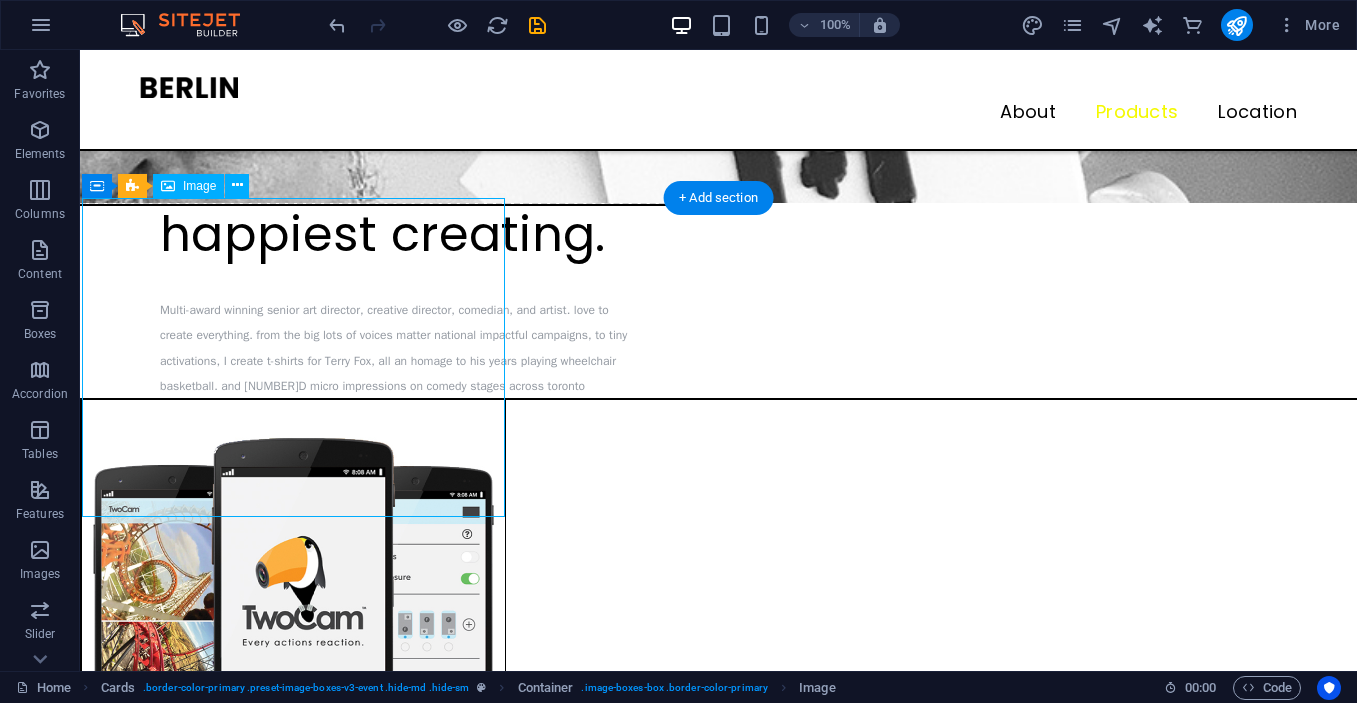 click at bounding box center [293, 5279] 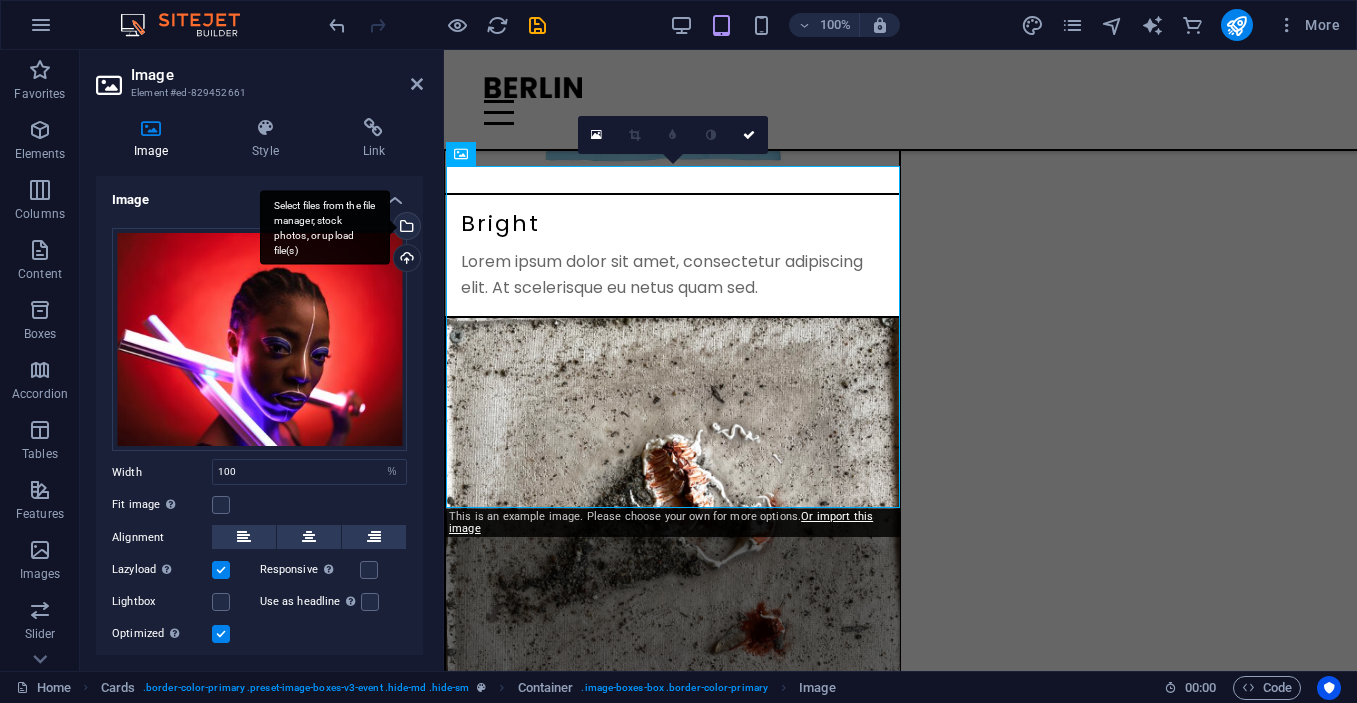 click on "Select files from the file manager, stock photos, or upload file(s)" at bounding box center (405, 228) 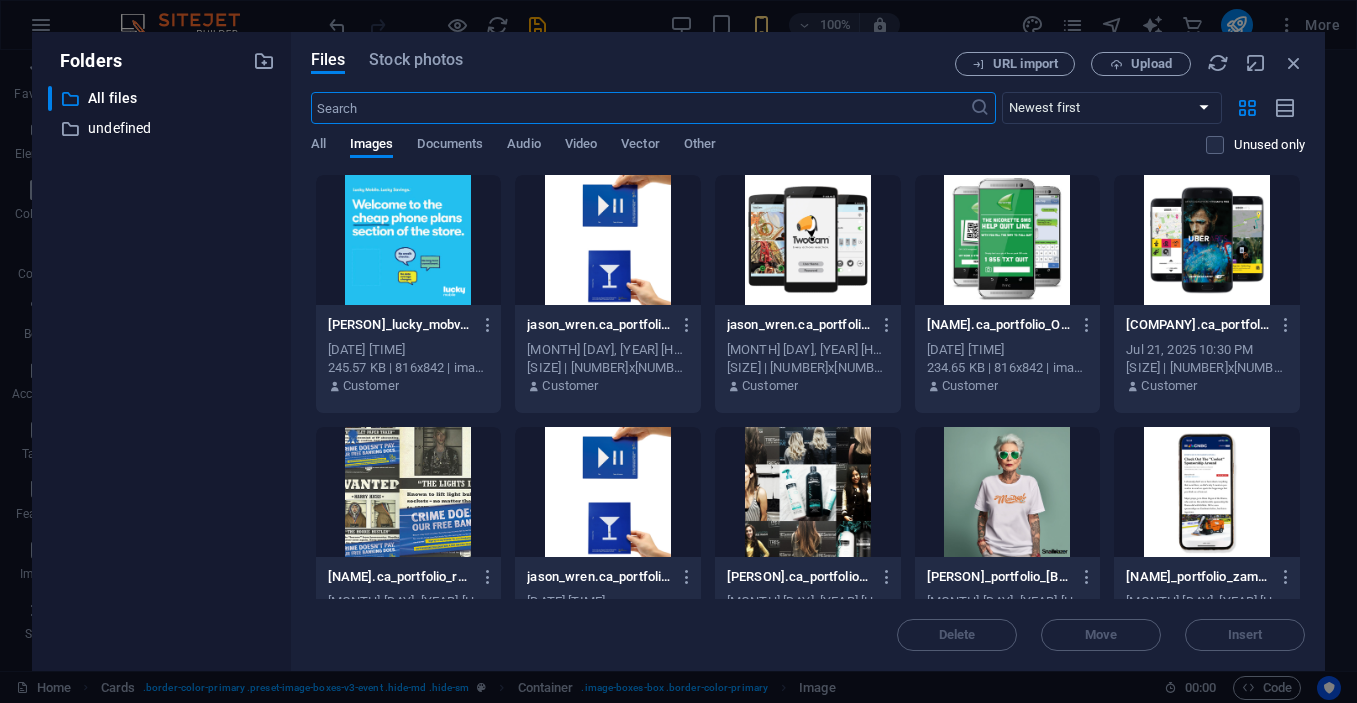 scroll, scrollTop: 4465, scrollLeft: 0, axis: vertical 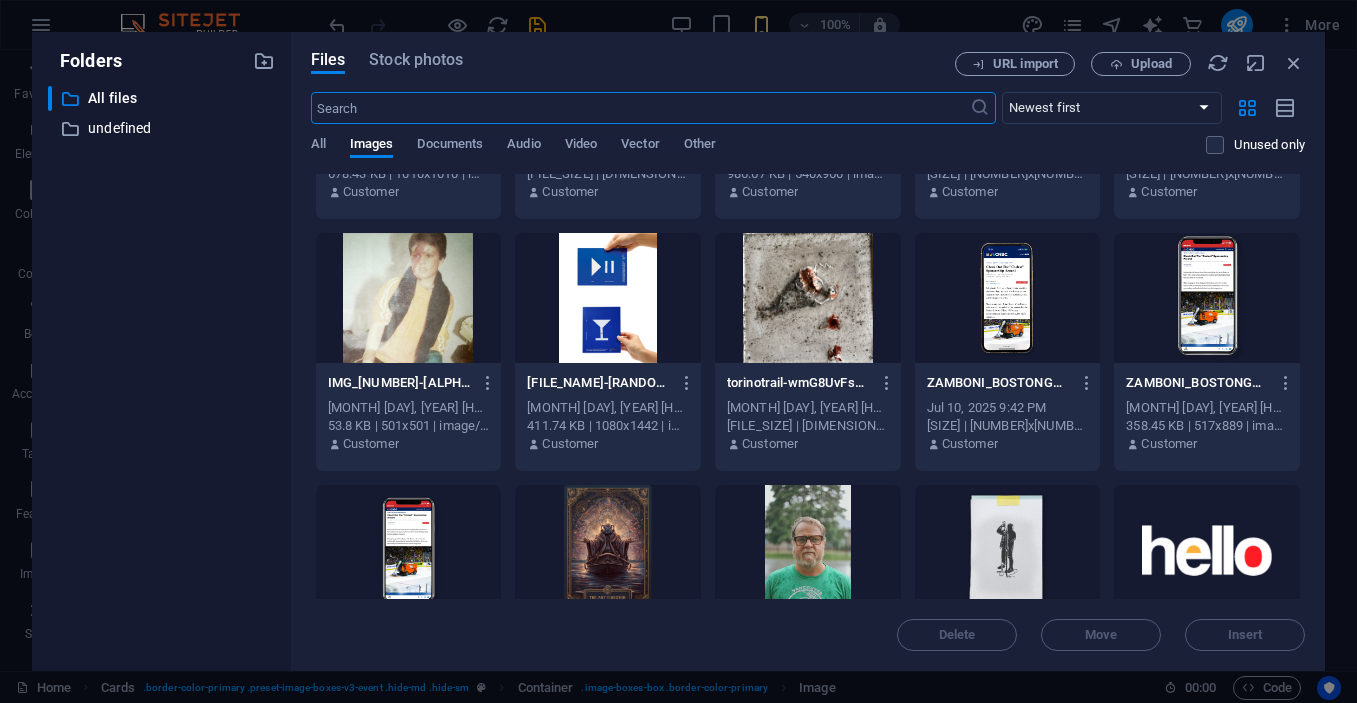 click at bounding box center (1008, 550) 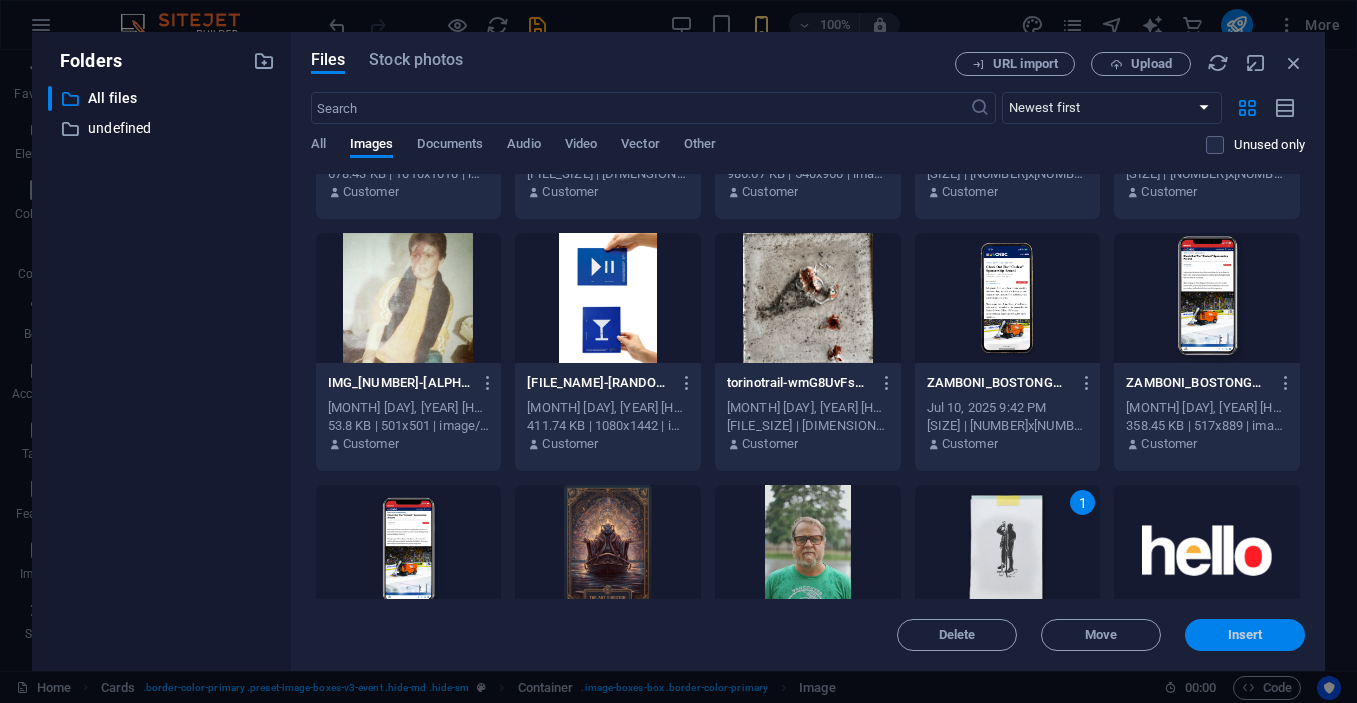 click on "Insert" at bounding box center (1245, 635) 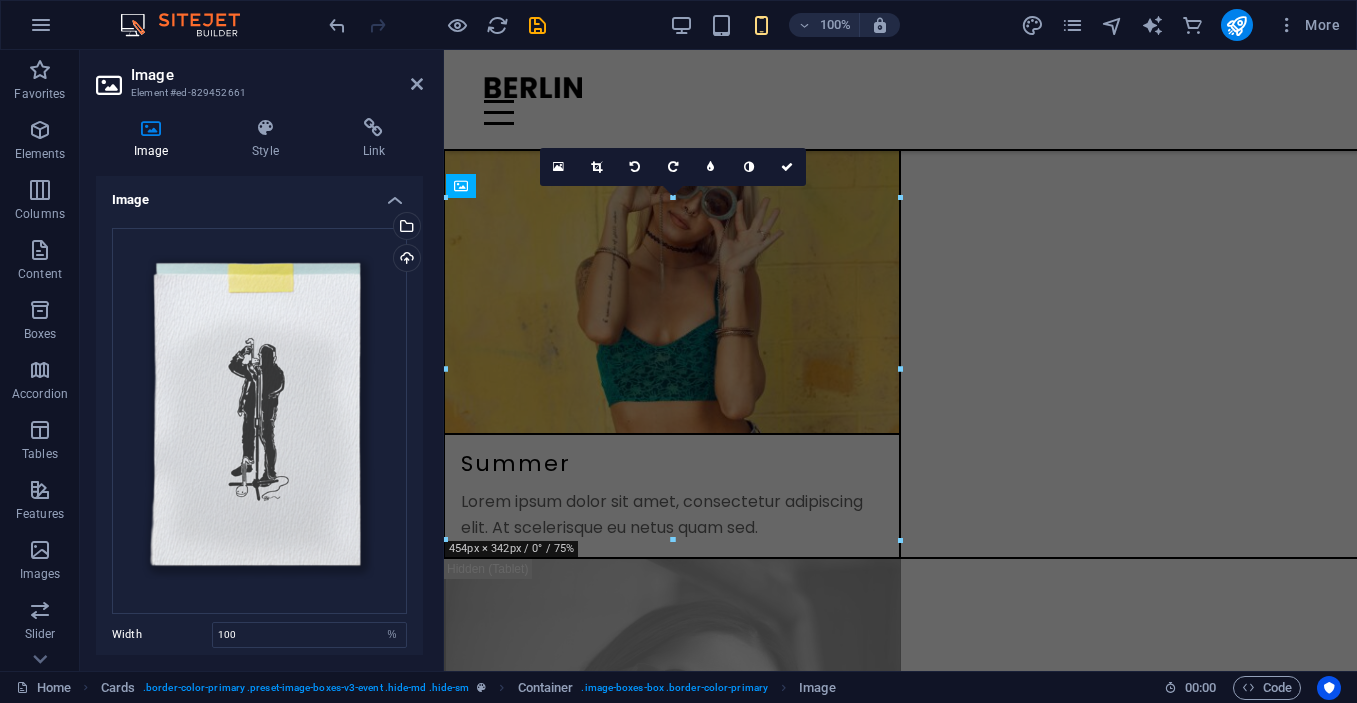 scroll, scrollTop: 2909, scrollLeft: 0, axis: vertical 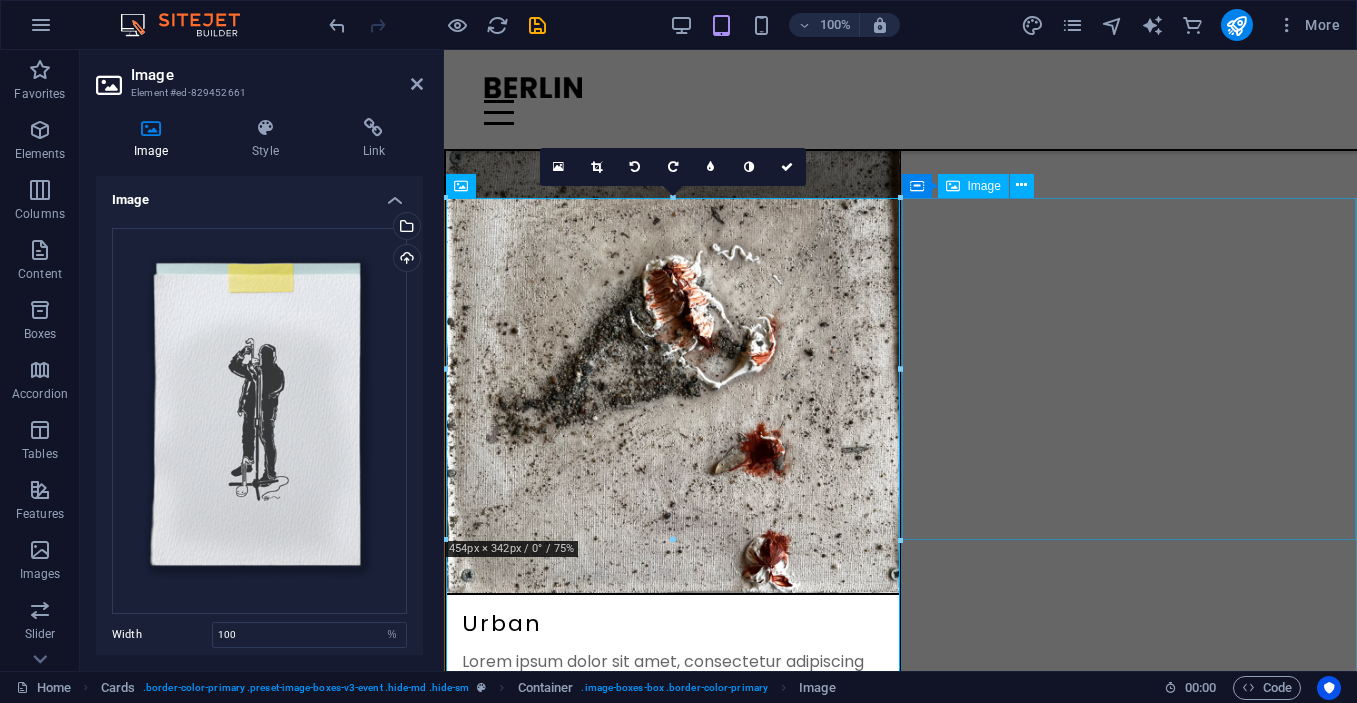 click at bounding box center [672, 3916] 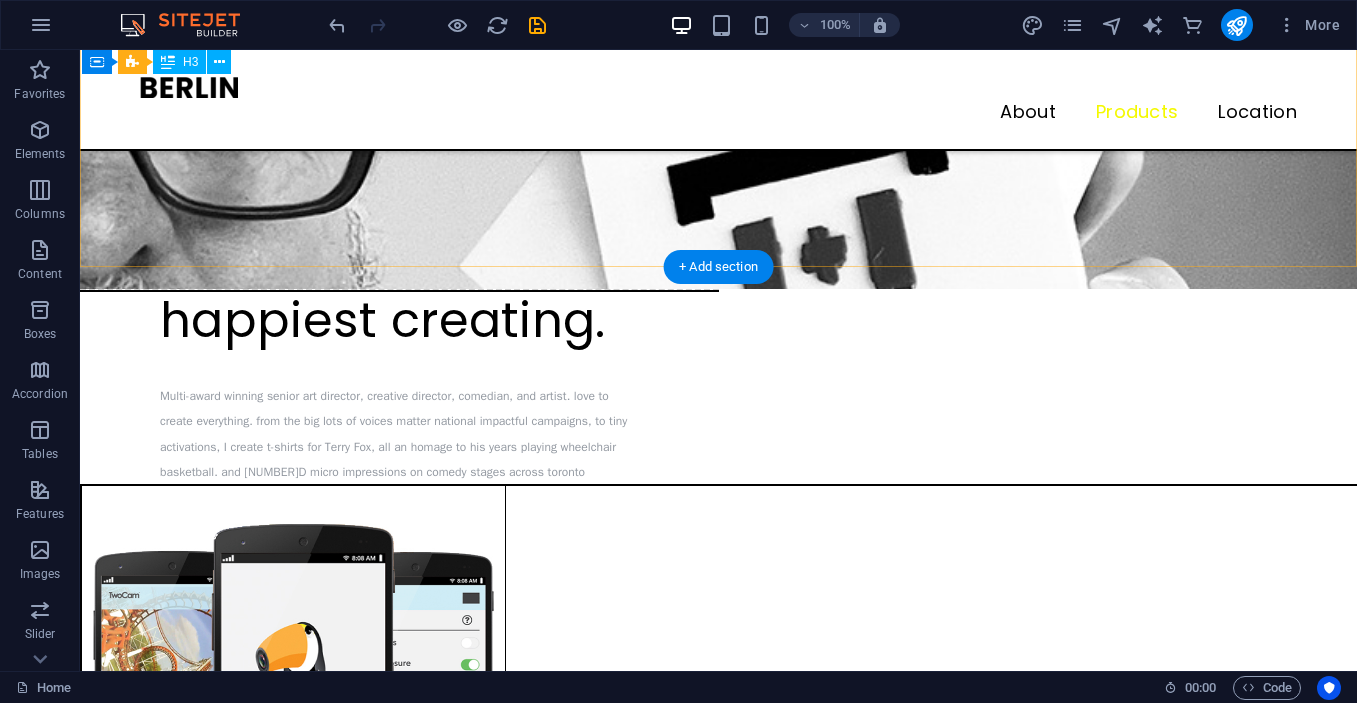 scroll, scrollTop: 2867, scrollLeft: 0, axis: vertical 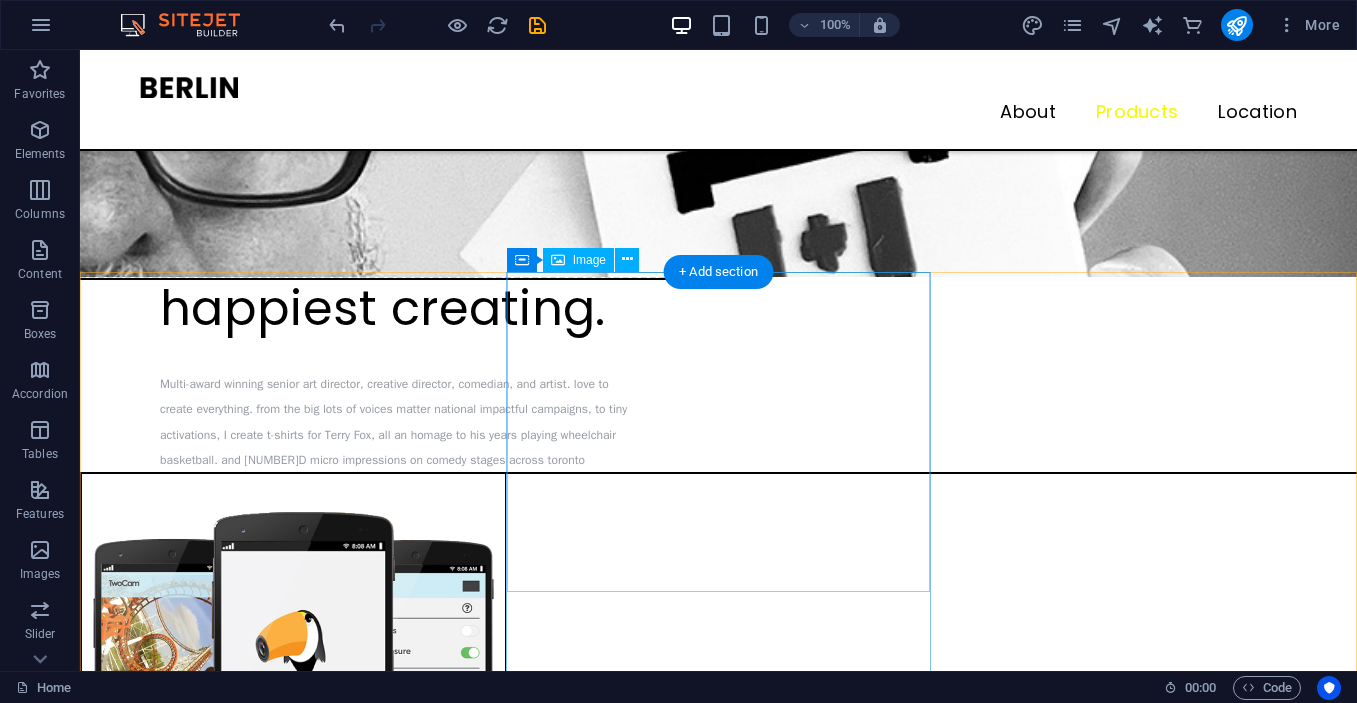 click at bounding box center [293, 6111] 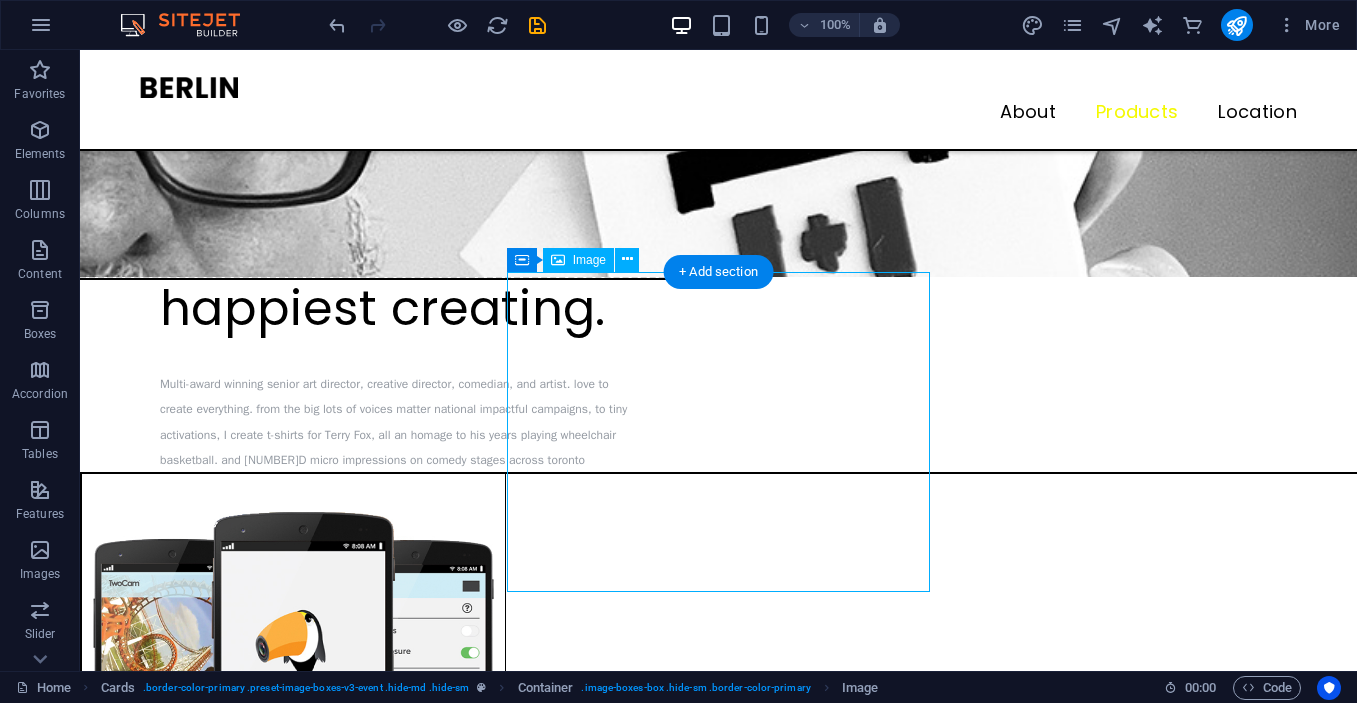 click at bounding box center (293, 6111) 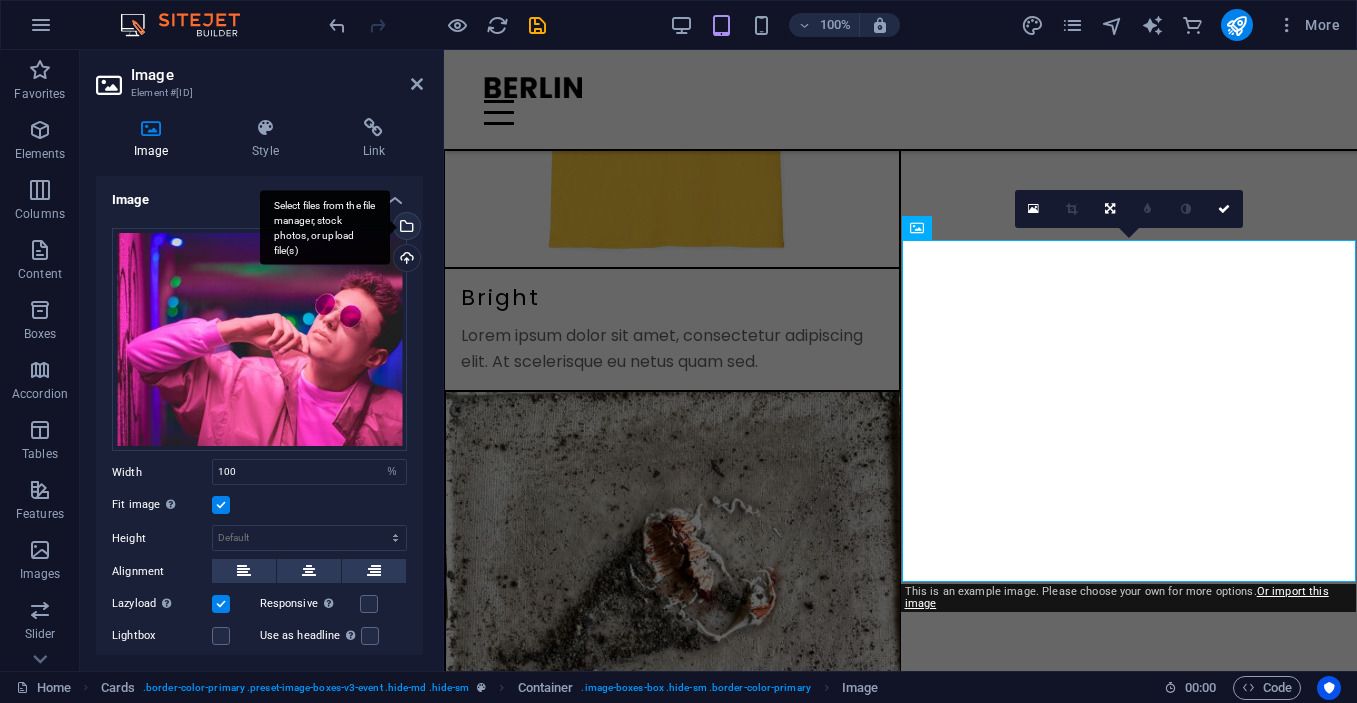 click on "Select files from the file manager, stock photos, or upload file(s)" at bounding box center (405, 228) 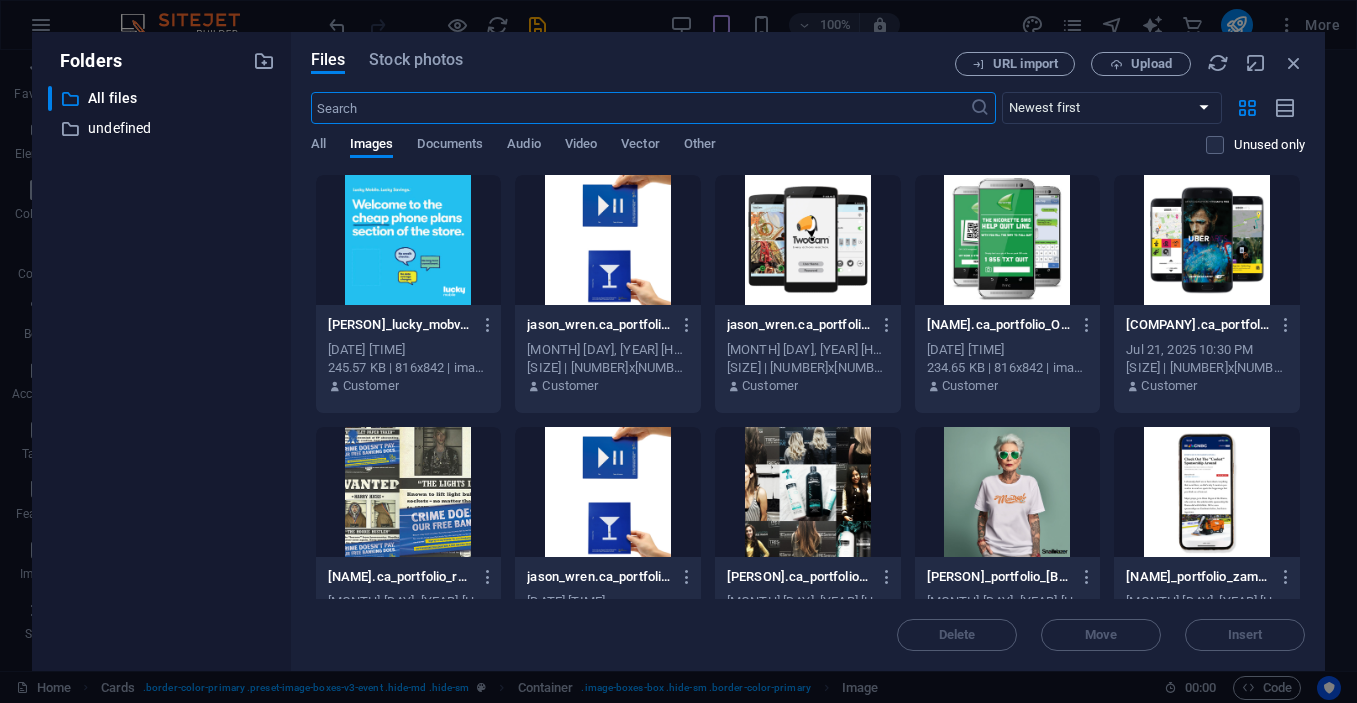 scroll, scrollTop: 5164, scrollLeft: 0, axis: vertical 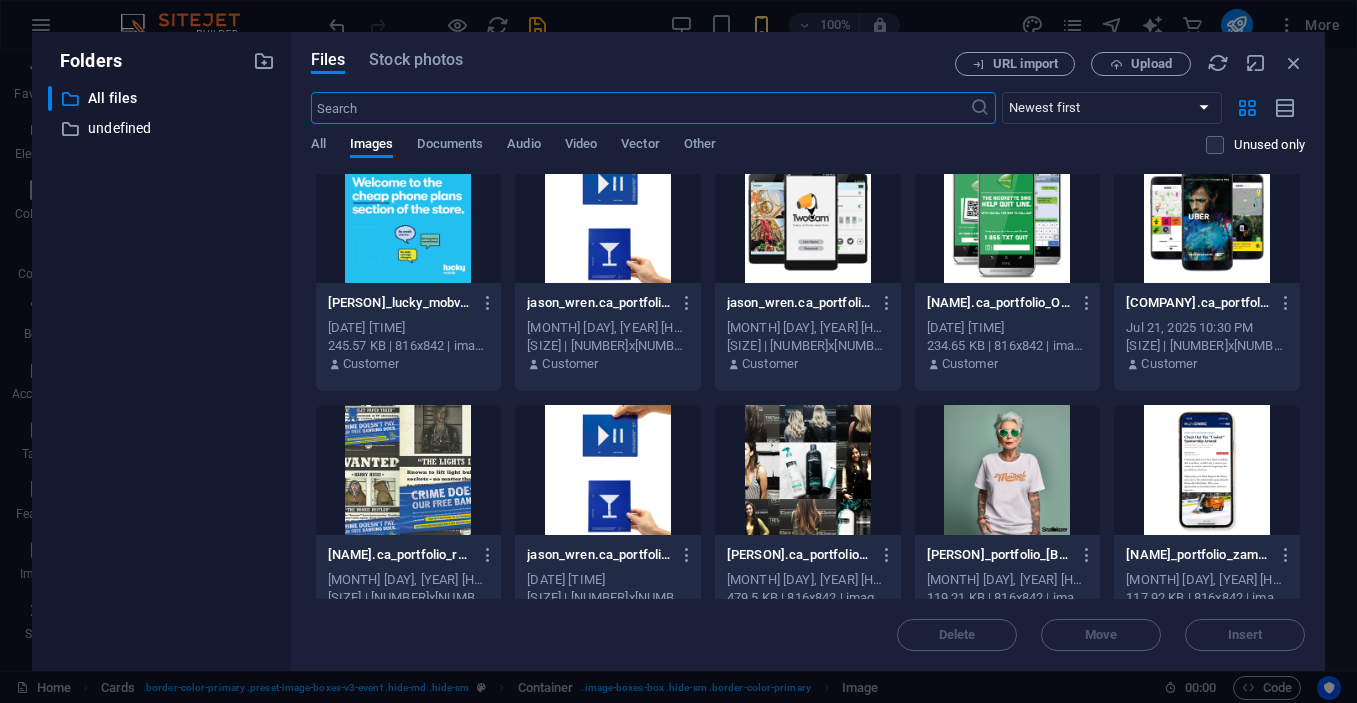 click at bounding box center (608, 470) 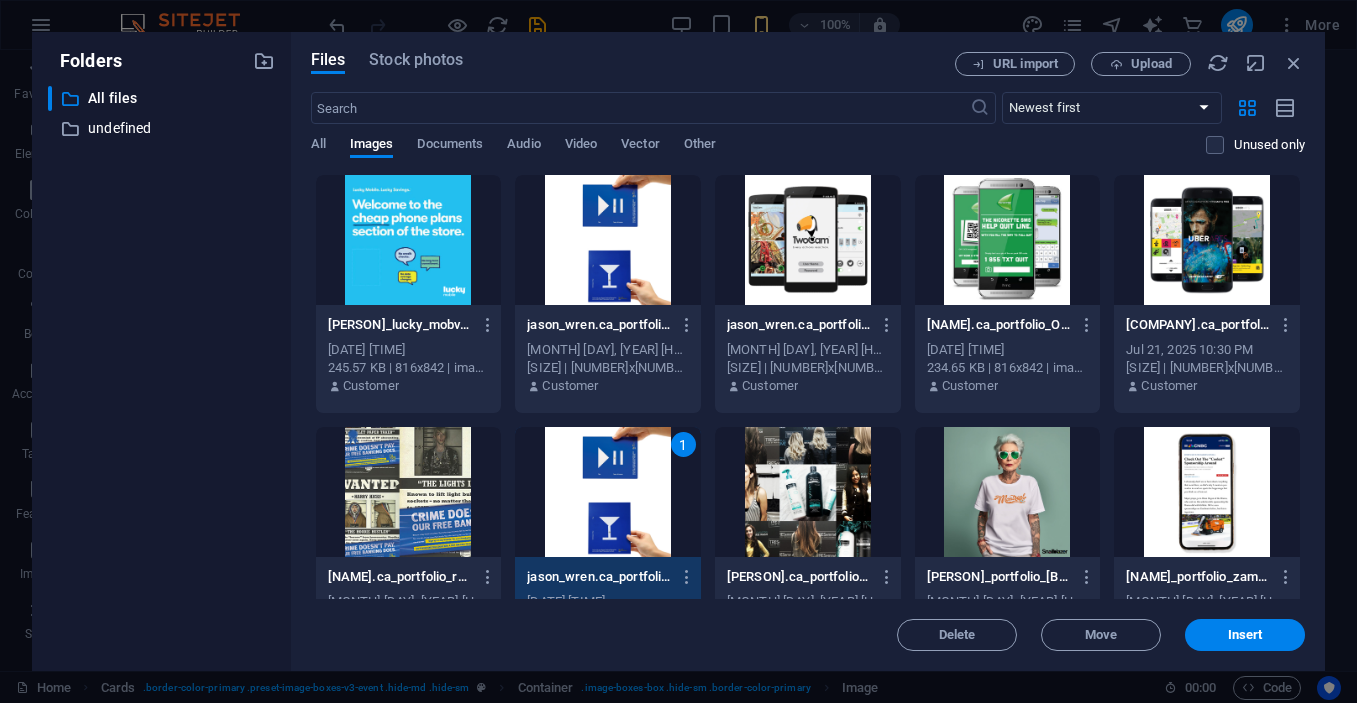 scroll, scrollTop: 0, scrollLeft: 0, axis: both 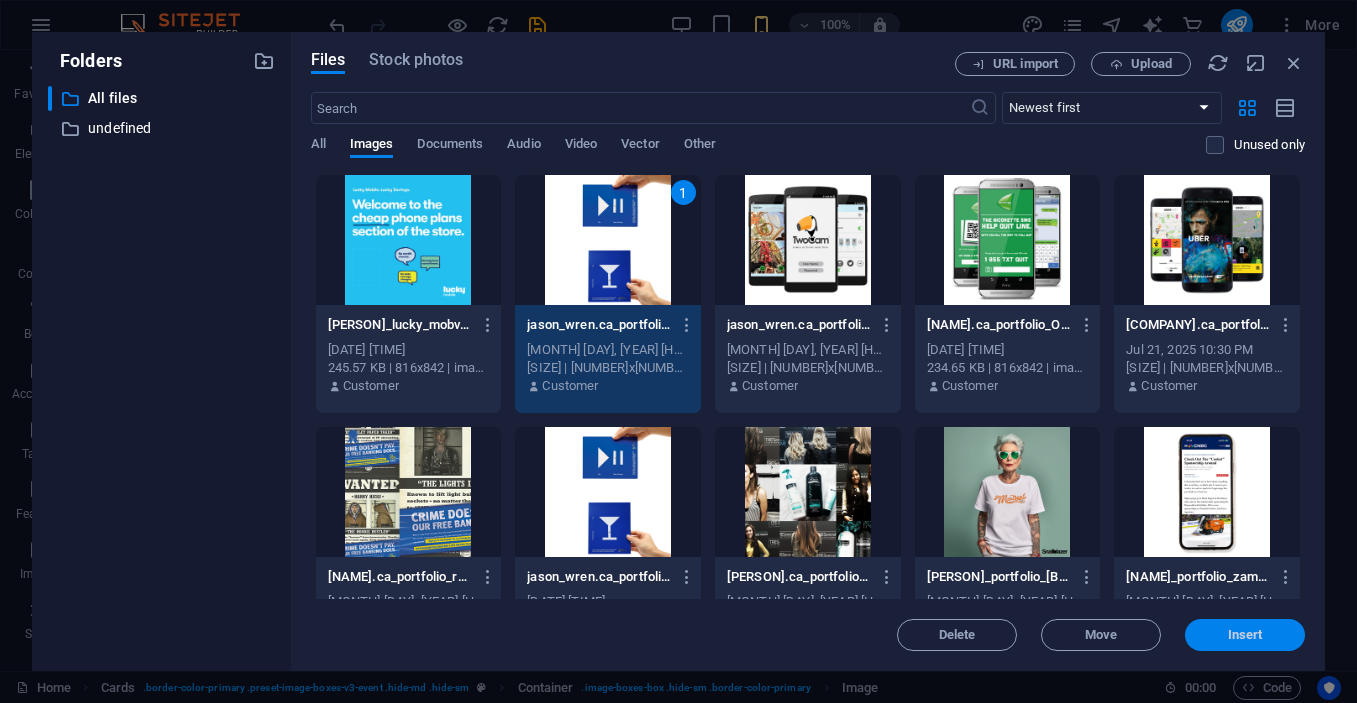 click on "Insert" at bounding box center [1245, 635] 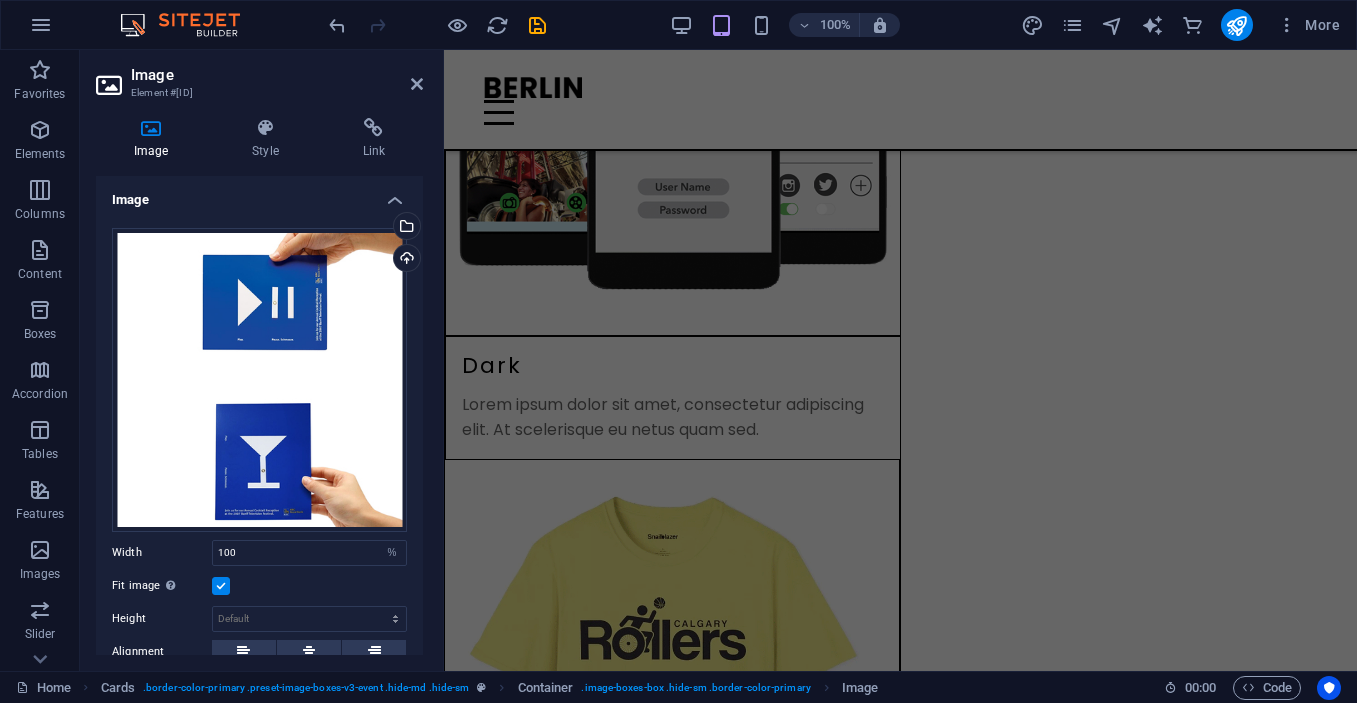 scroll, scrollTop: 2036, scrollLeft: 0, axis: vertical 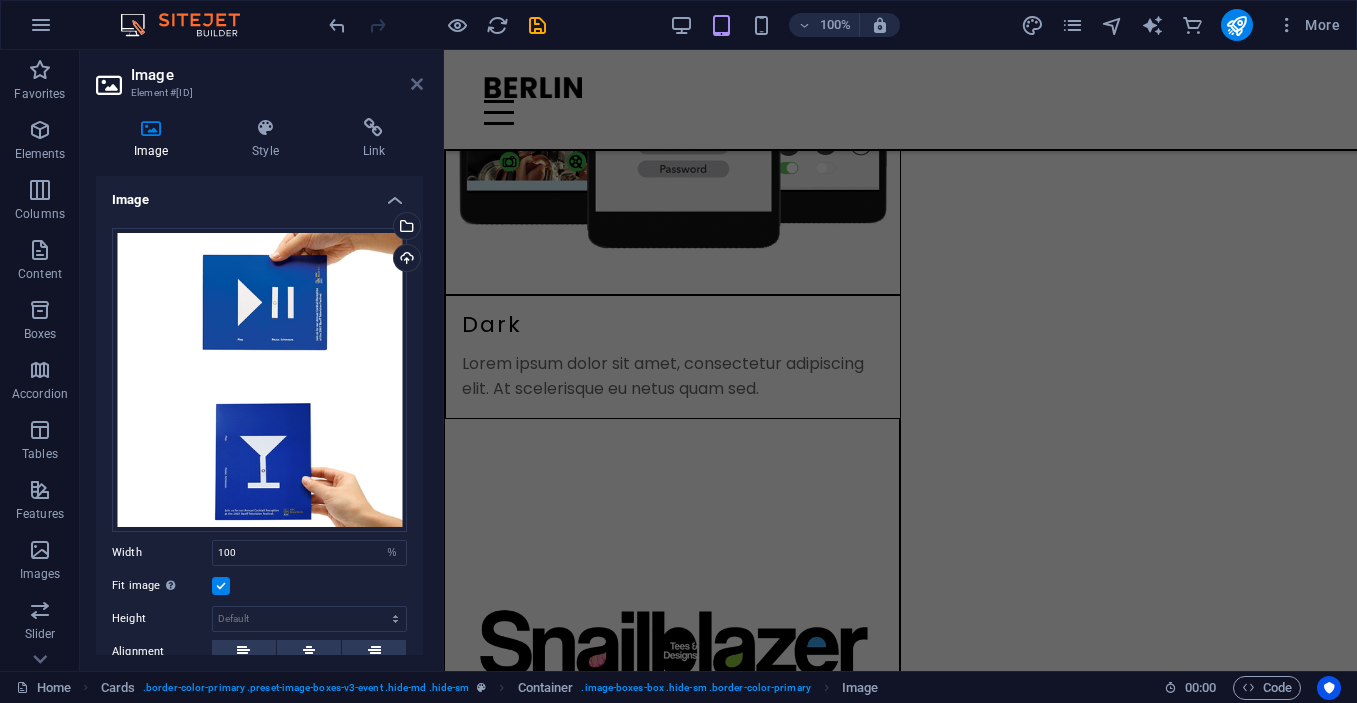 click at bounding box center [417, 84] 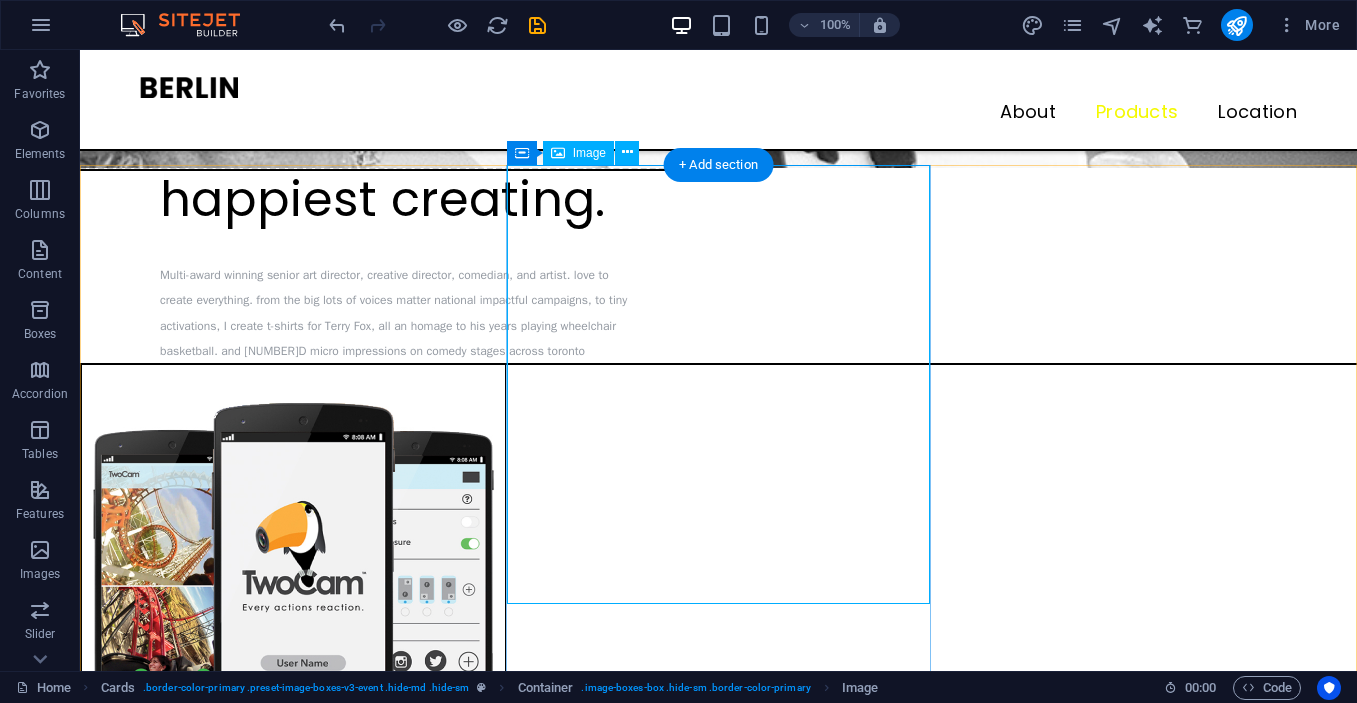 scroll, scrollTop: 2974, scrollLeft: 0, axis: vertical 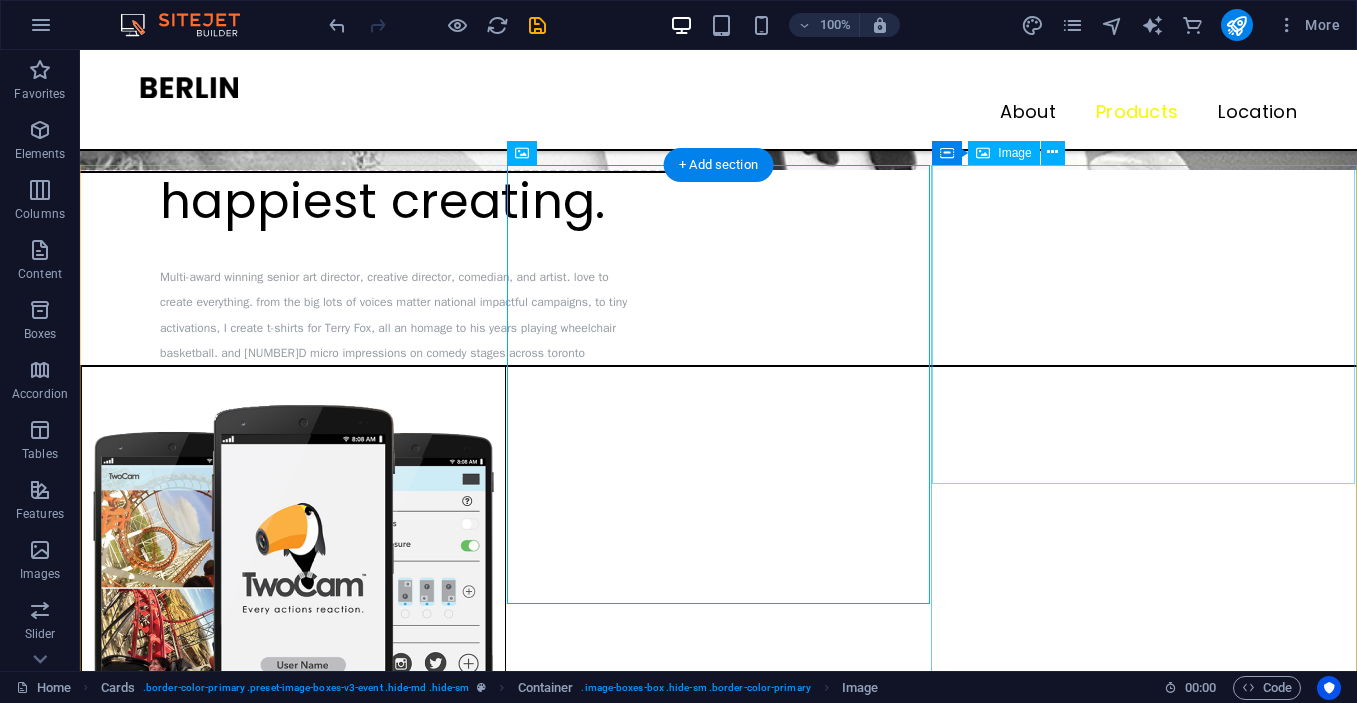click at bounding box center (292, 6640) 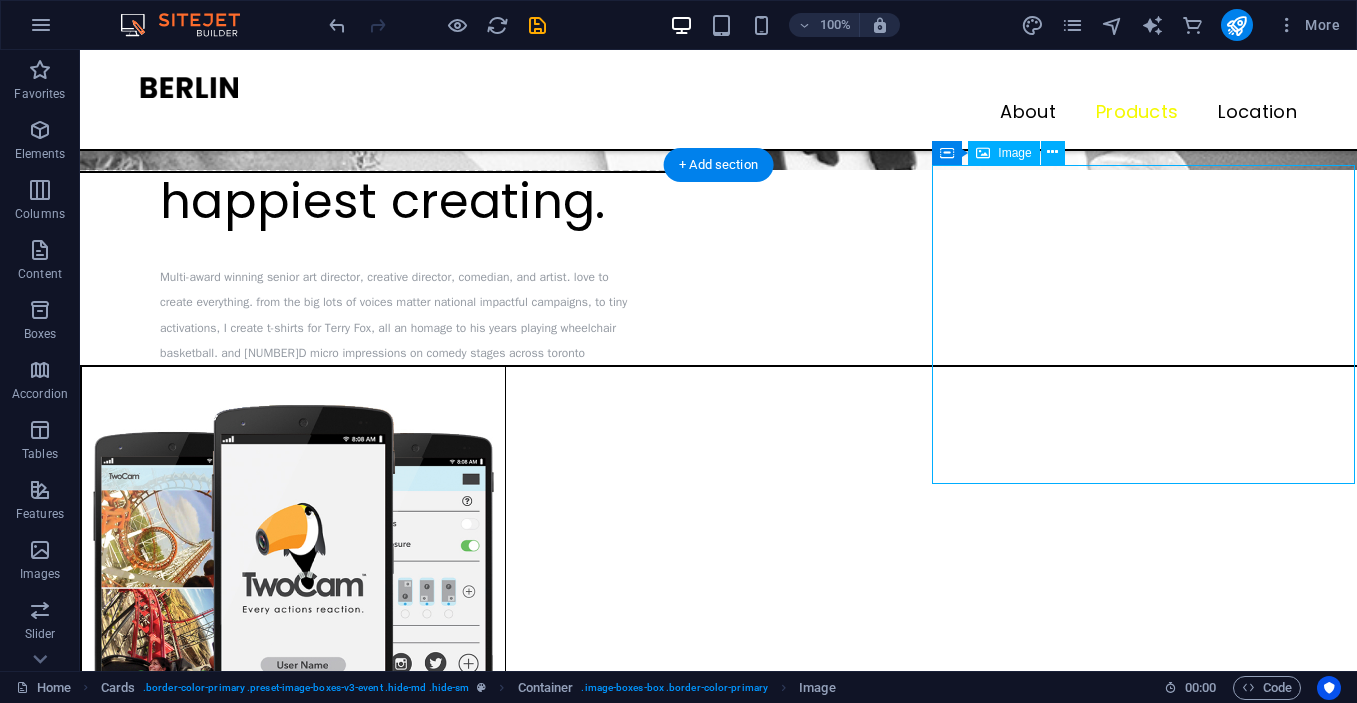 click at bounding box center [292, 6640] 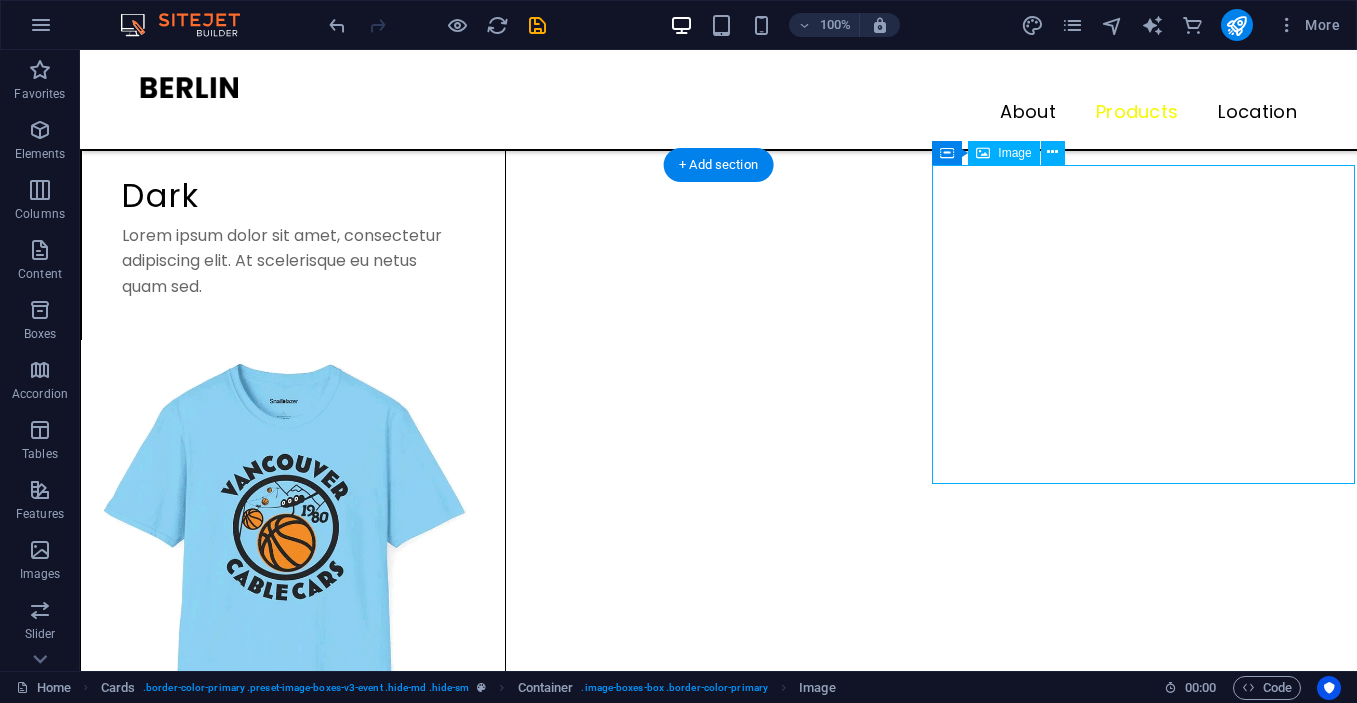 select on "%" 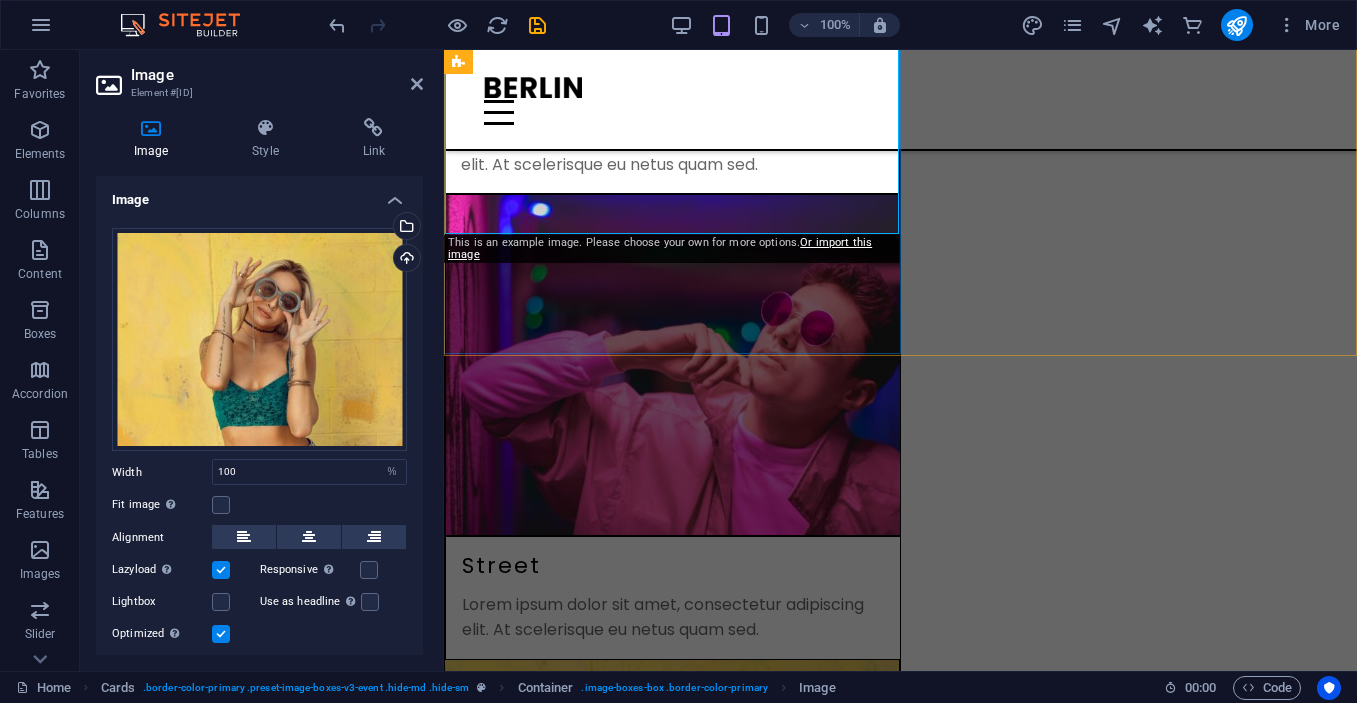 scroll, scrollTop: 3943, scrollLeft: 0, axis: vertical 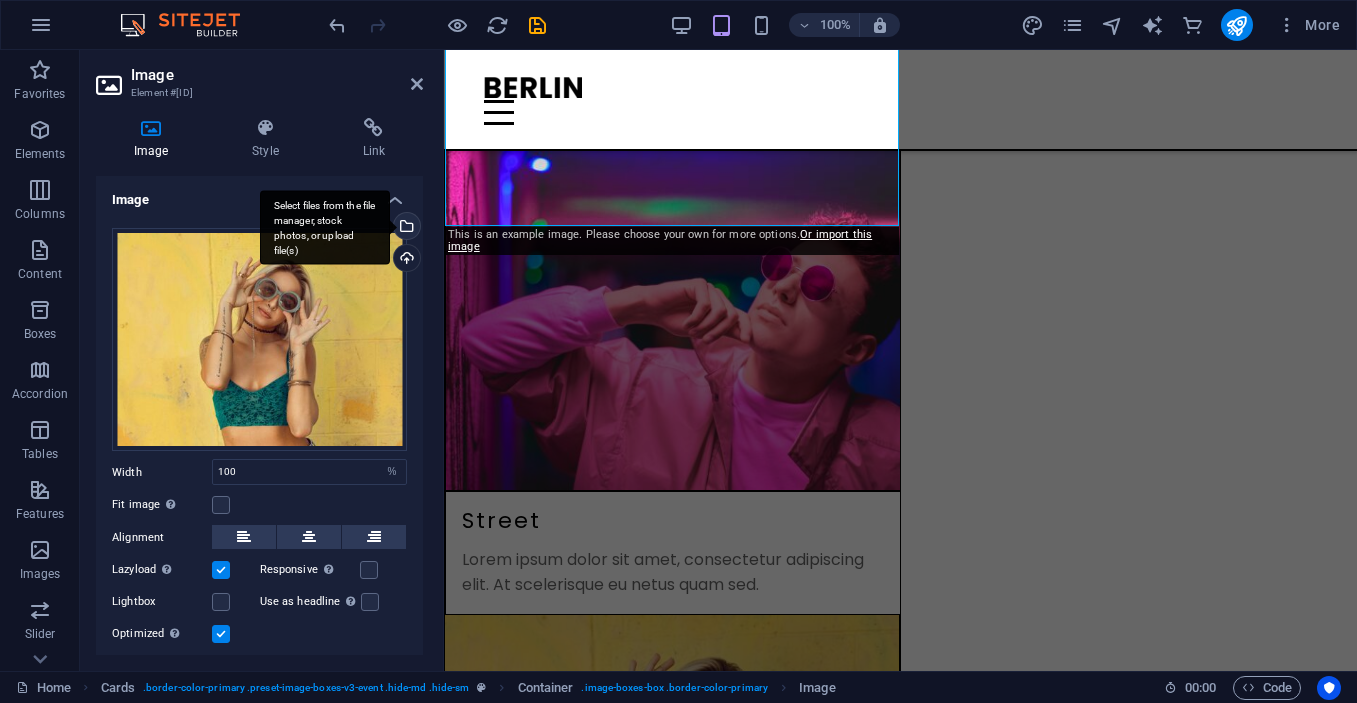 click on "Select files from the file manager, stock photos, or upload file(s)" at bounding box center (325, 227) 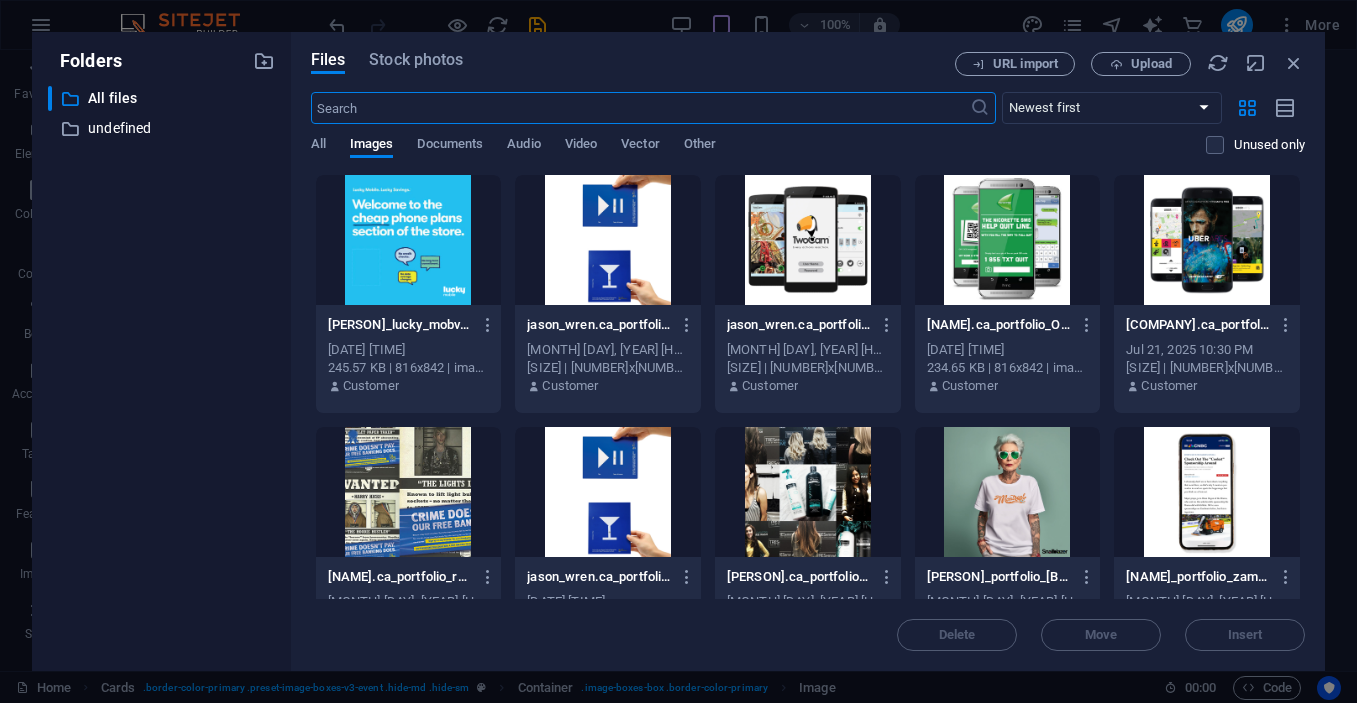 scroll, scrollTop: 5743, scrollLeft: 0, axis: vertical 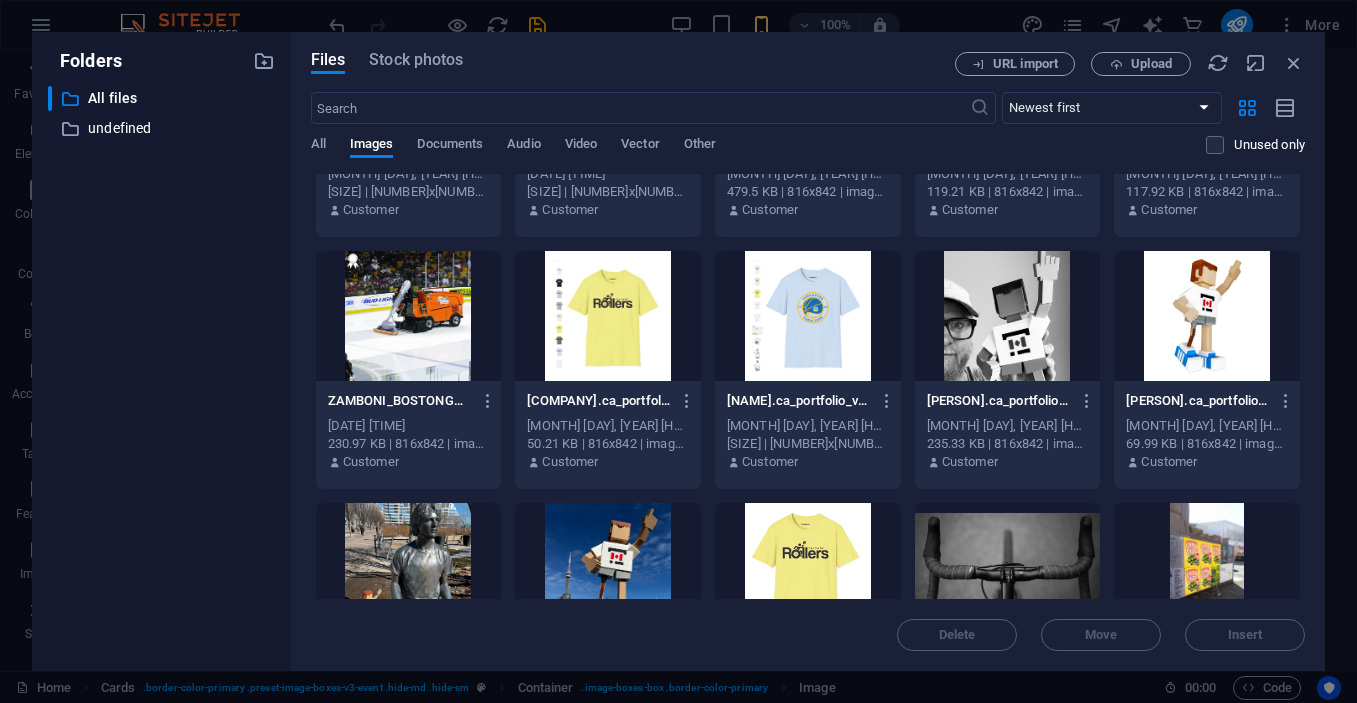 click at bounding box center [409, 316] 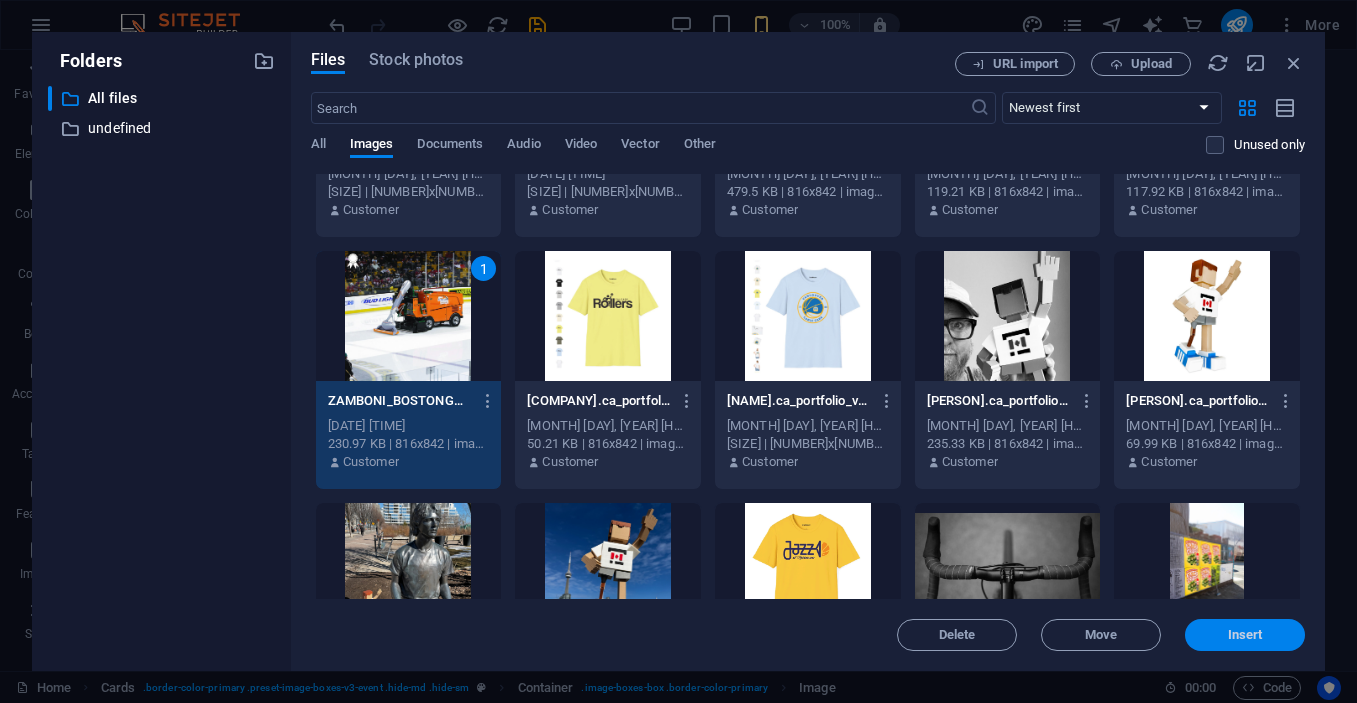 click on "Insert" at bounding box center (1245, 635) 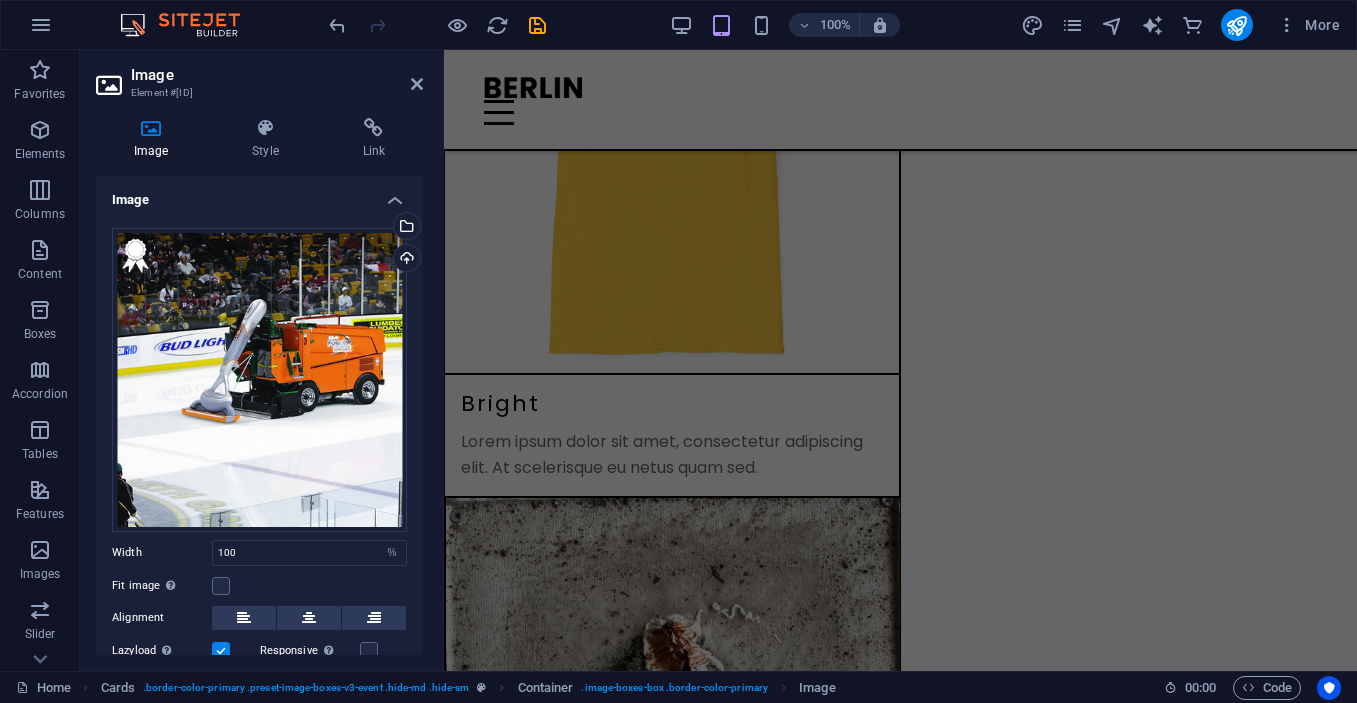 scroll, scrollTop: 2512, scrollLeft: 0, axis: vertical 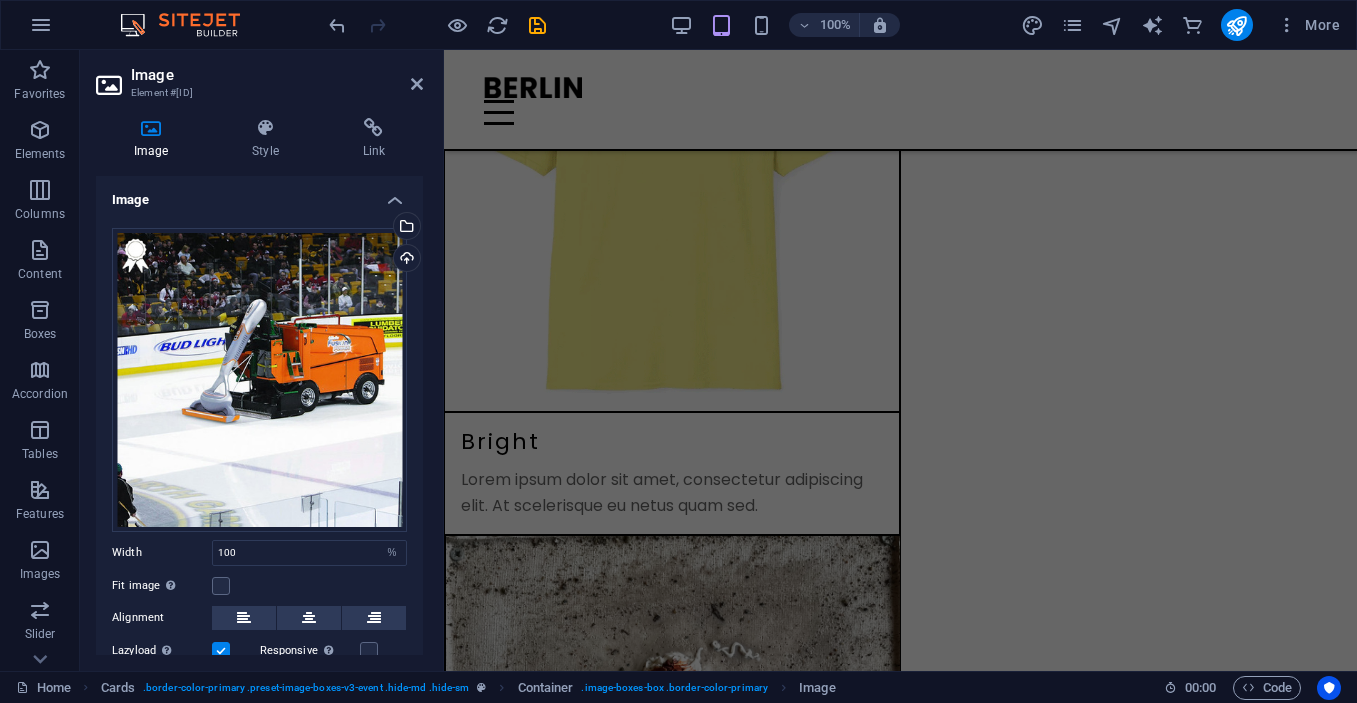 click on "Image" at bounding box center (277, 75) 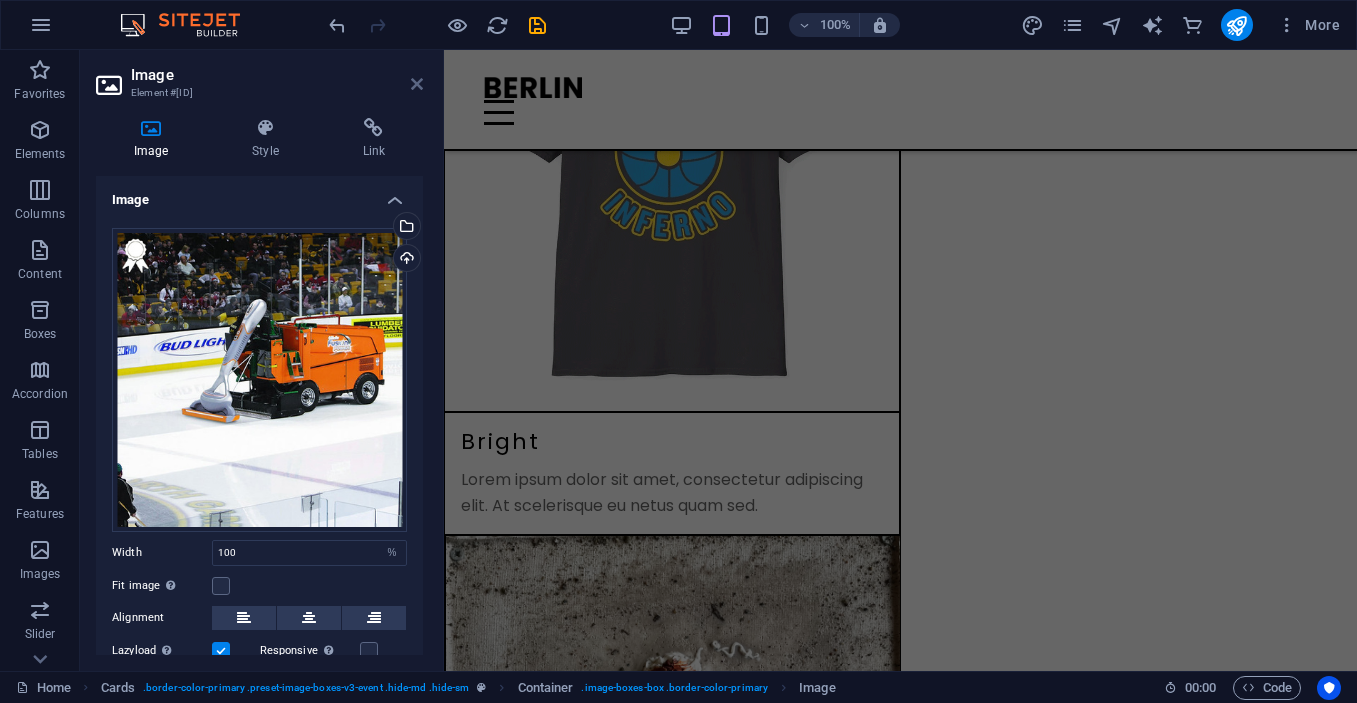 click at bounding box center (417, 84) 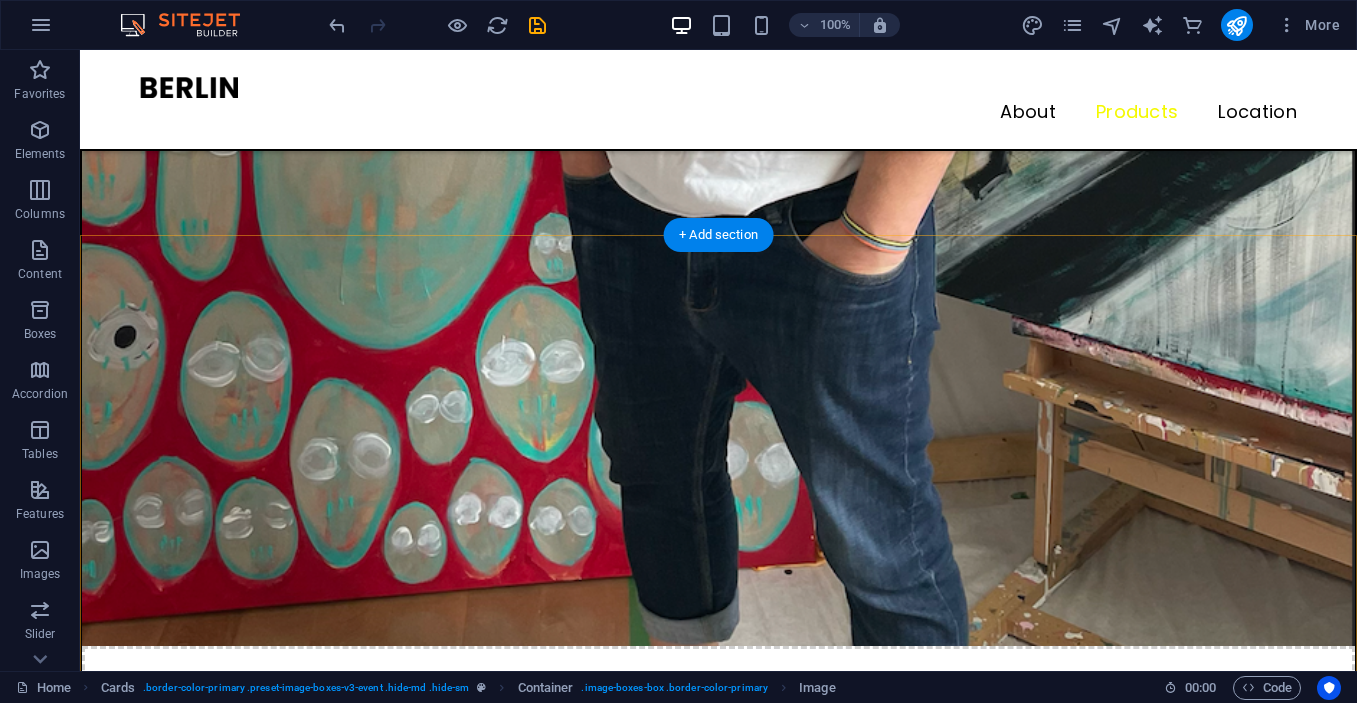 scroll, scrollTop: 1714, scrollLeft: 0, axis: vertical 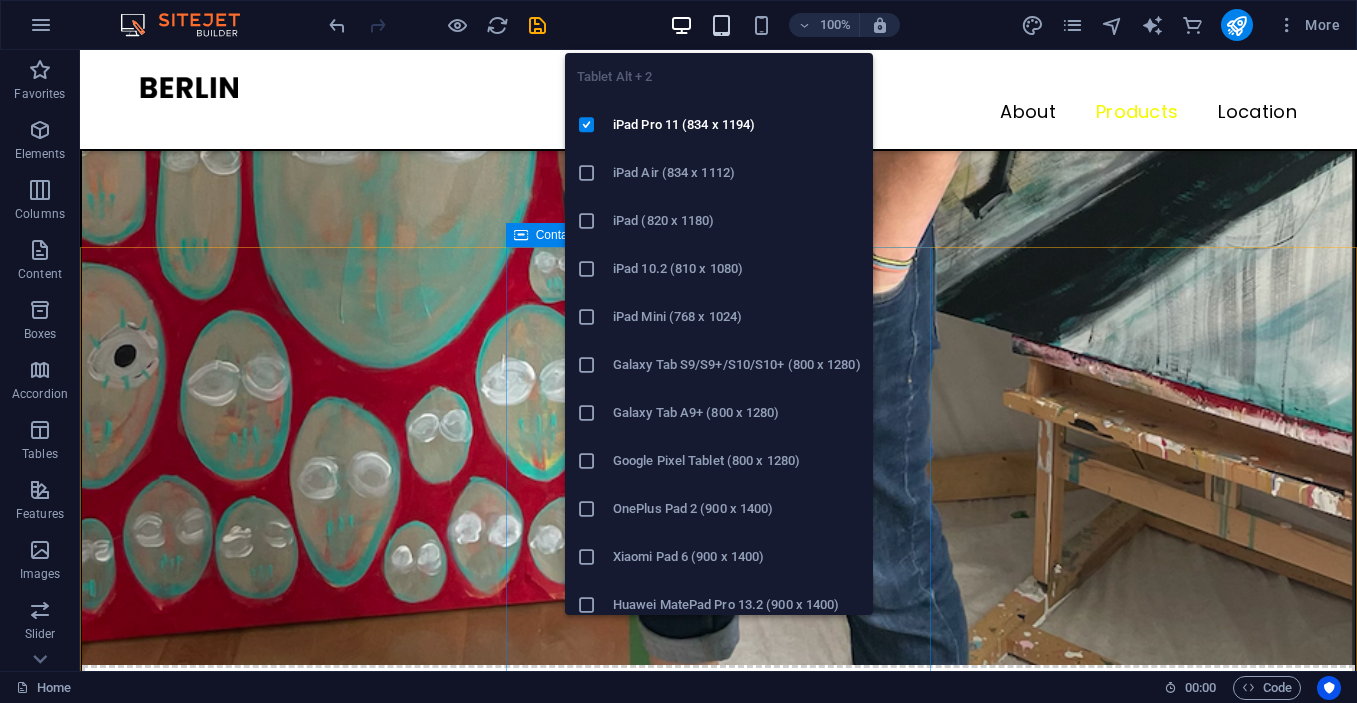 click at bounding box center (721, 25) 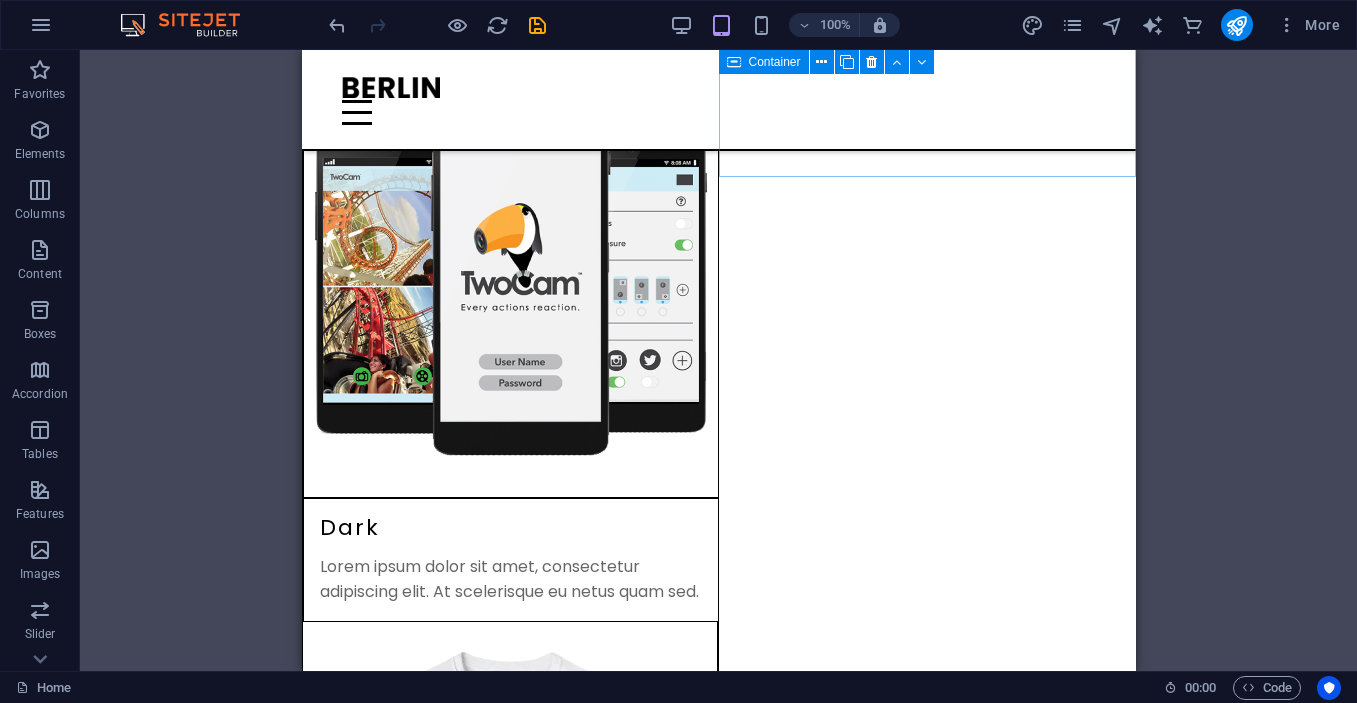 scroll, scrollTop: 2158, scrollLeft: 0, axis: vertical 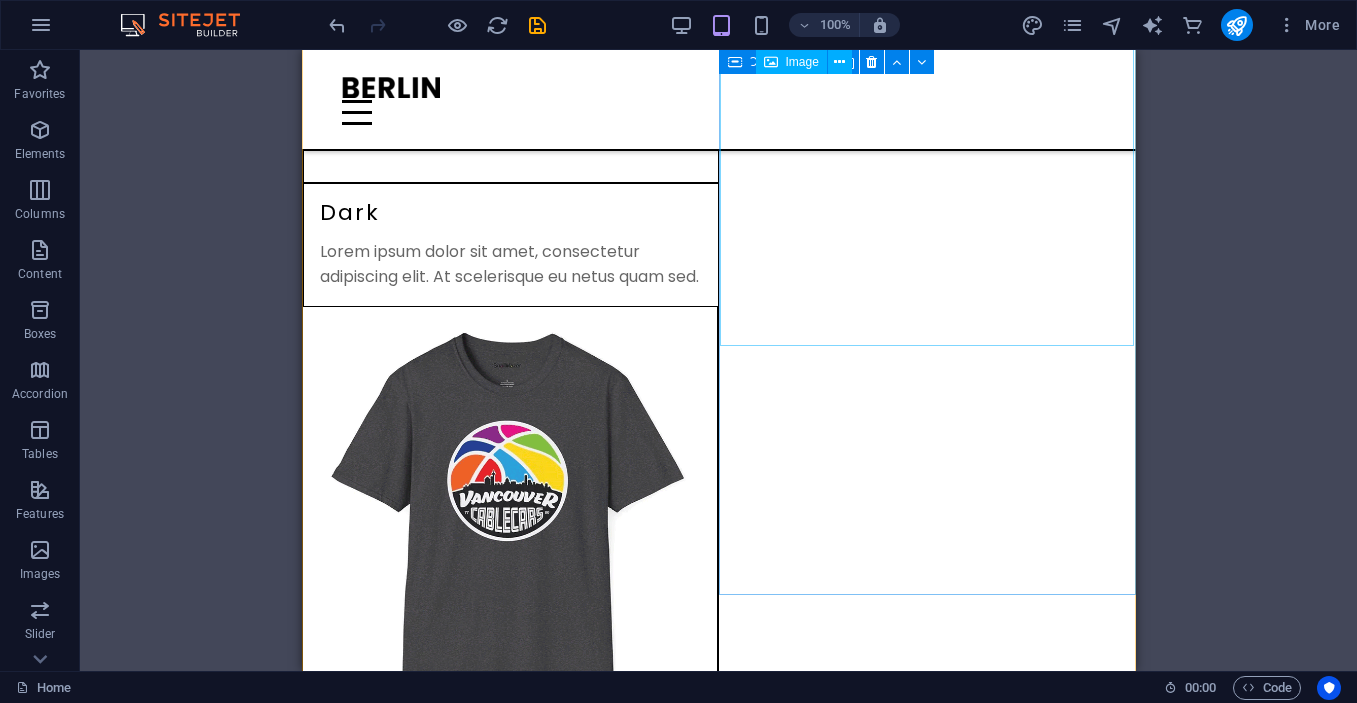 click at bounding box center (509, 1555) 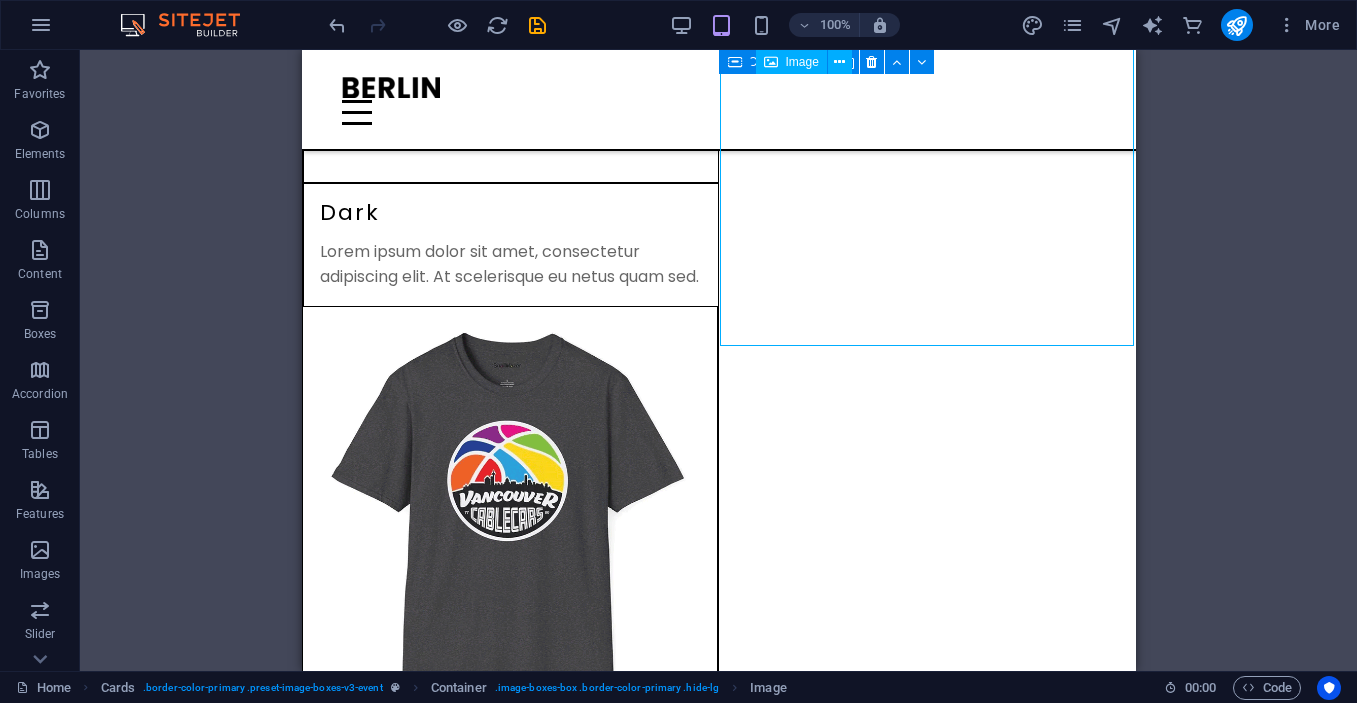 click at bounding box center (509, 1555) 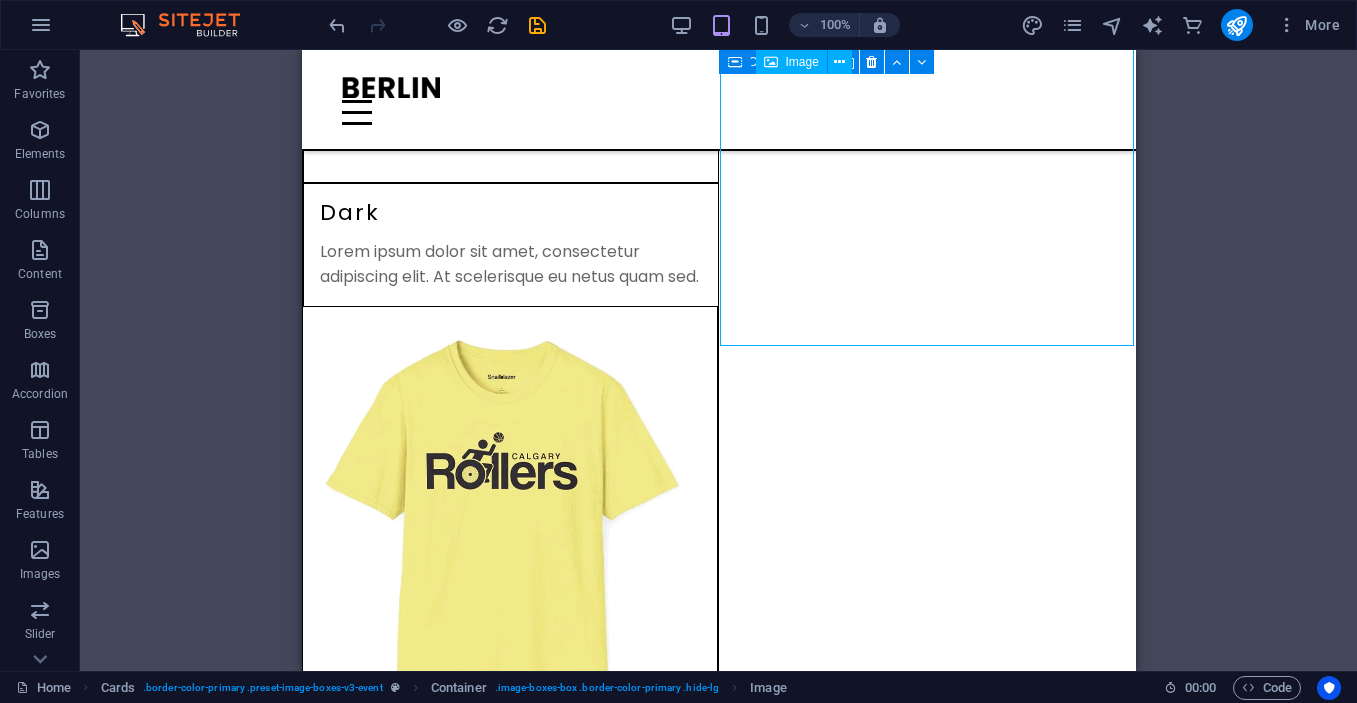 select on "%" 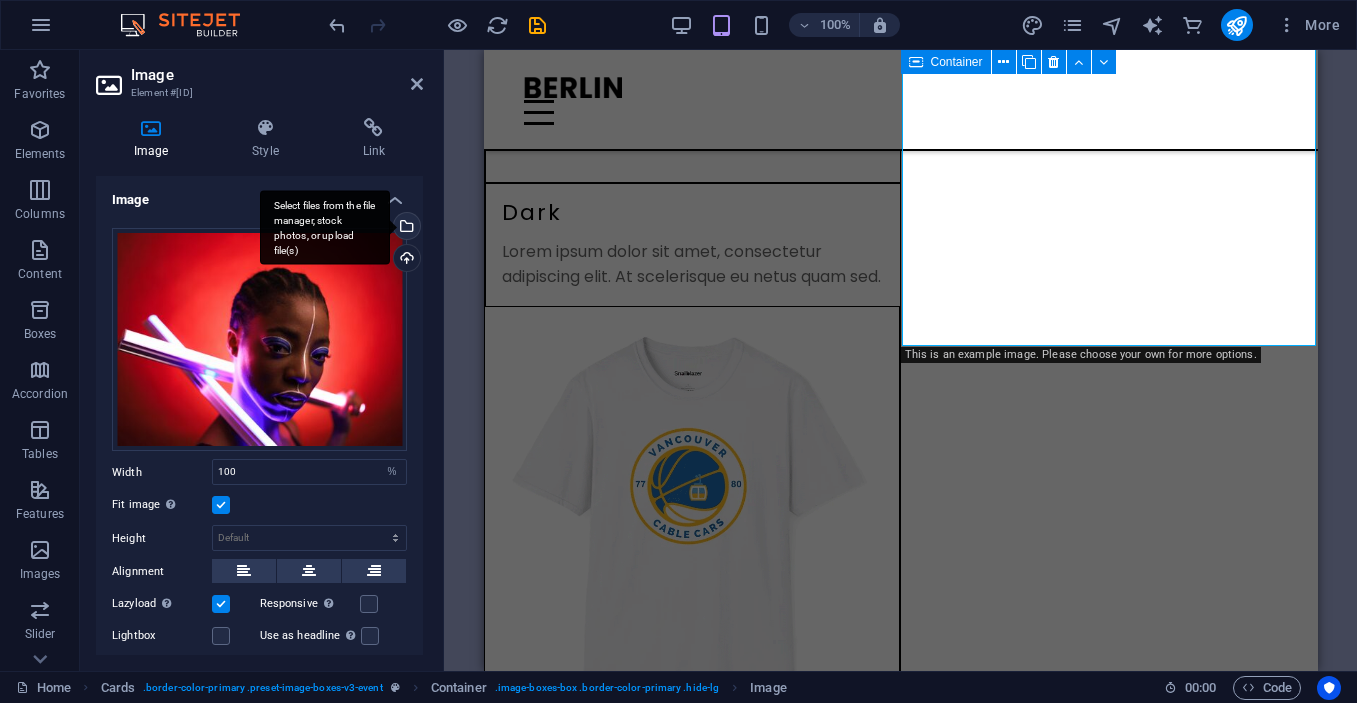 click on "Select files from the file manager, stock photos, or upload file(s)" at bounding box center [405, 228] 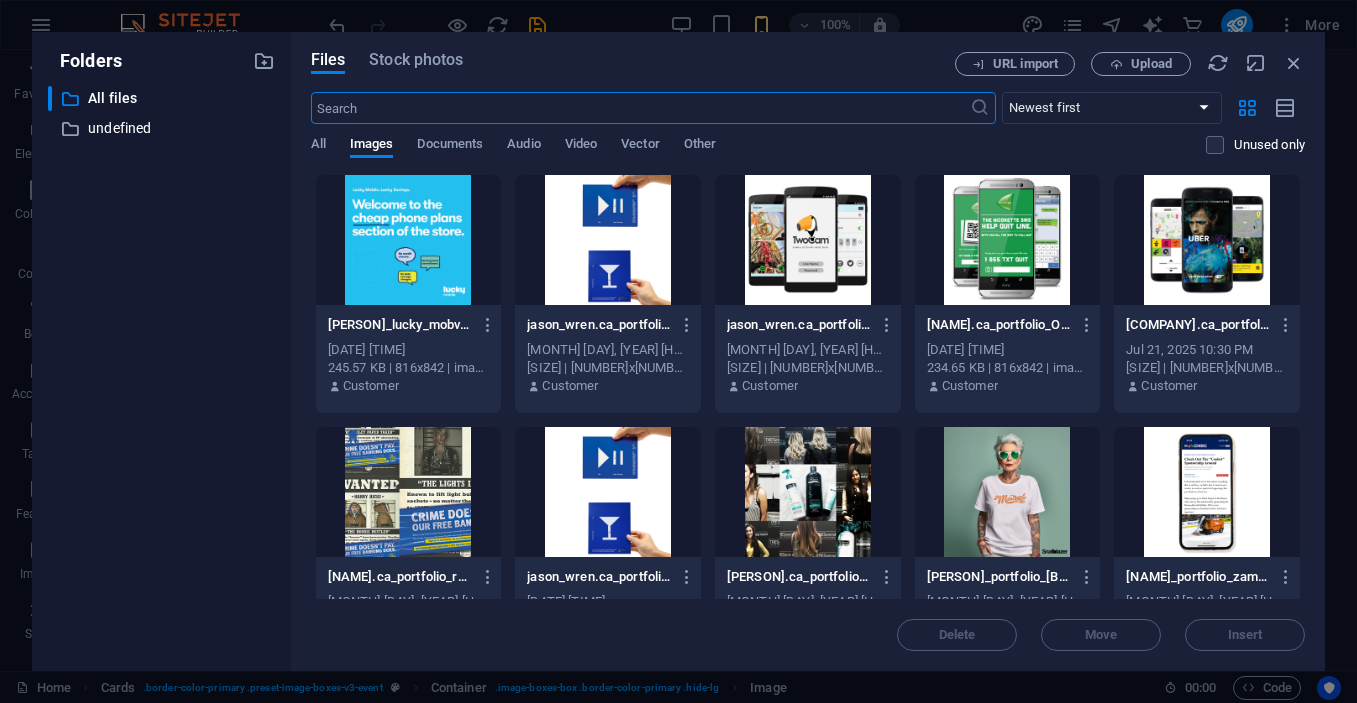 scroll, scrollTop: 3054, scrollLeft: 0, axis: vertical 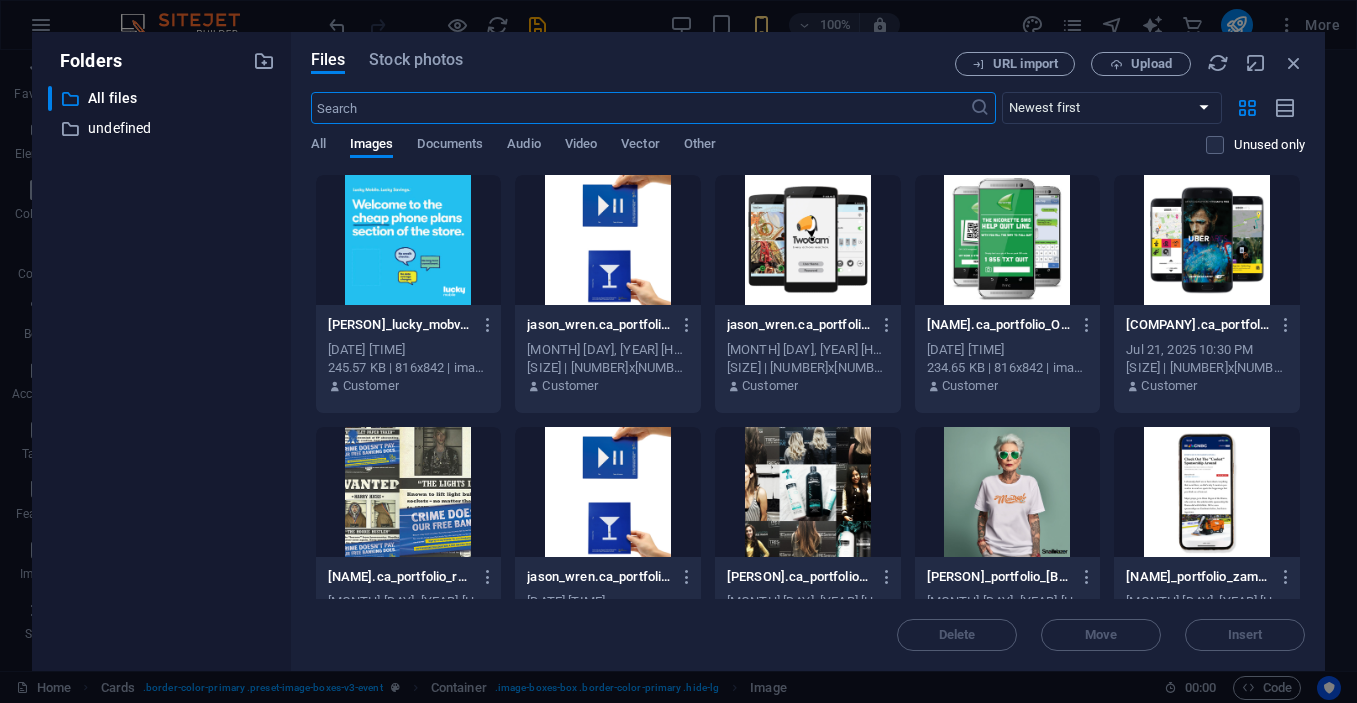 click at bounding box center (608, 240) 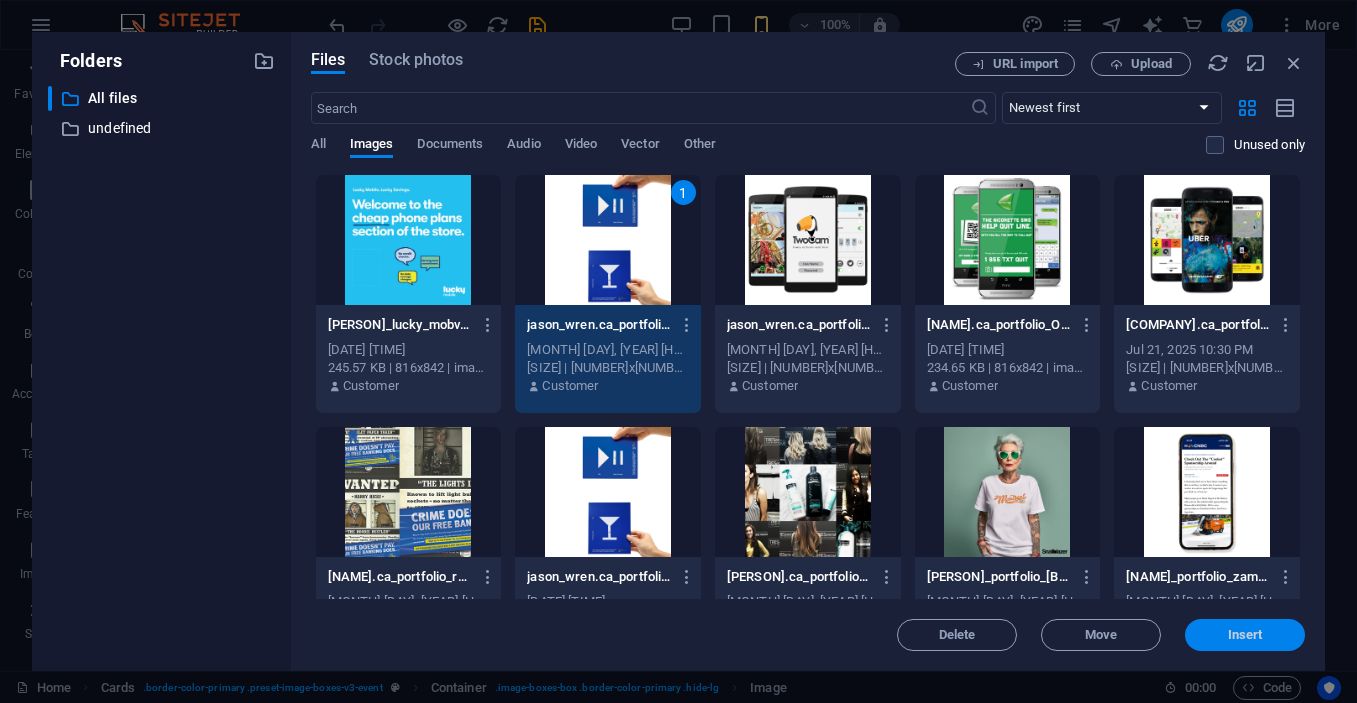 click on "Insert" at bounding box center (1245, 635) 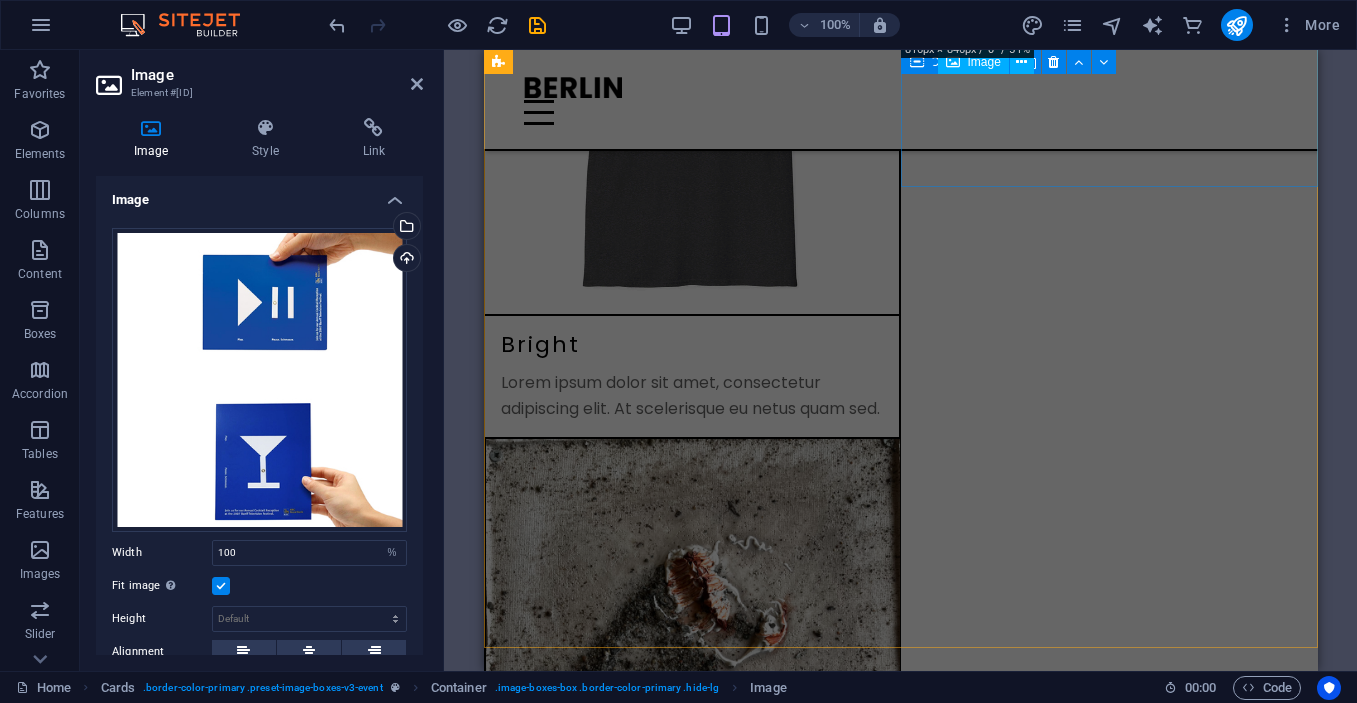 scroll, scrollTop: 2579, scrollLeft: 0, axis: vertical 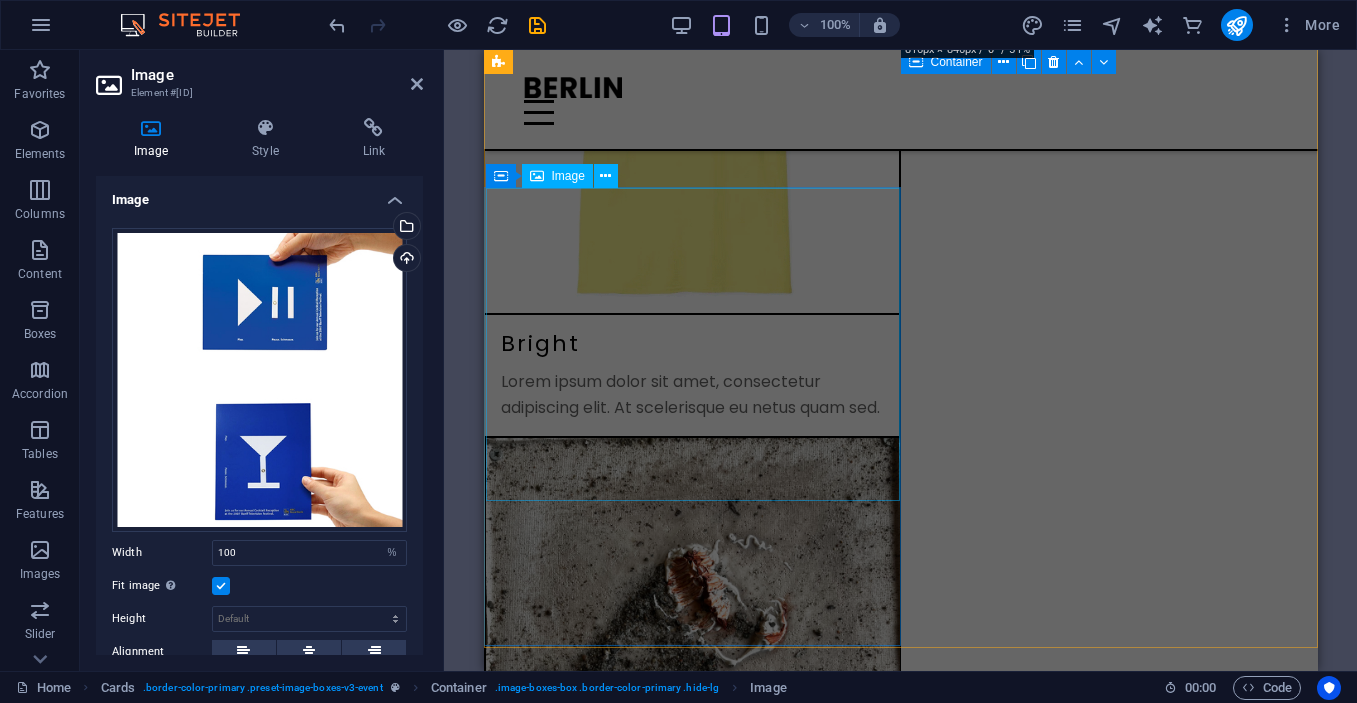 click at bounding box center [692, 1687] 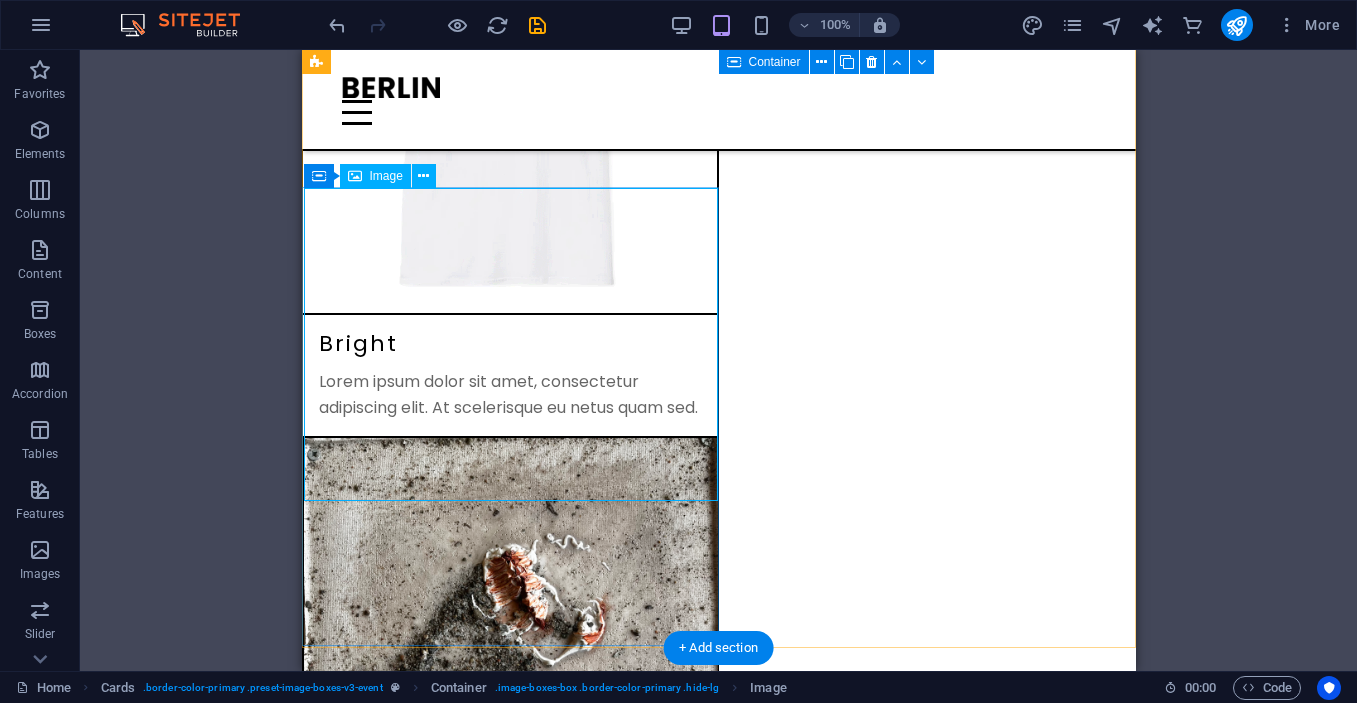 click at bounding box center [510, 1687] 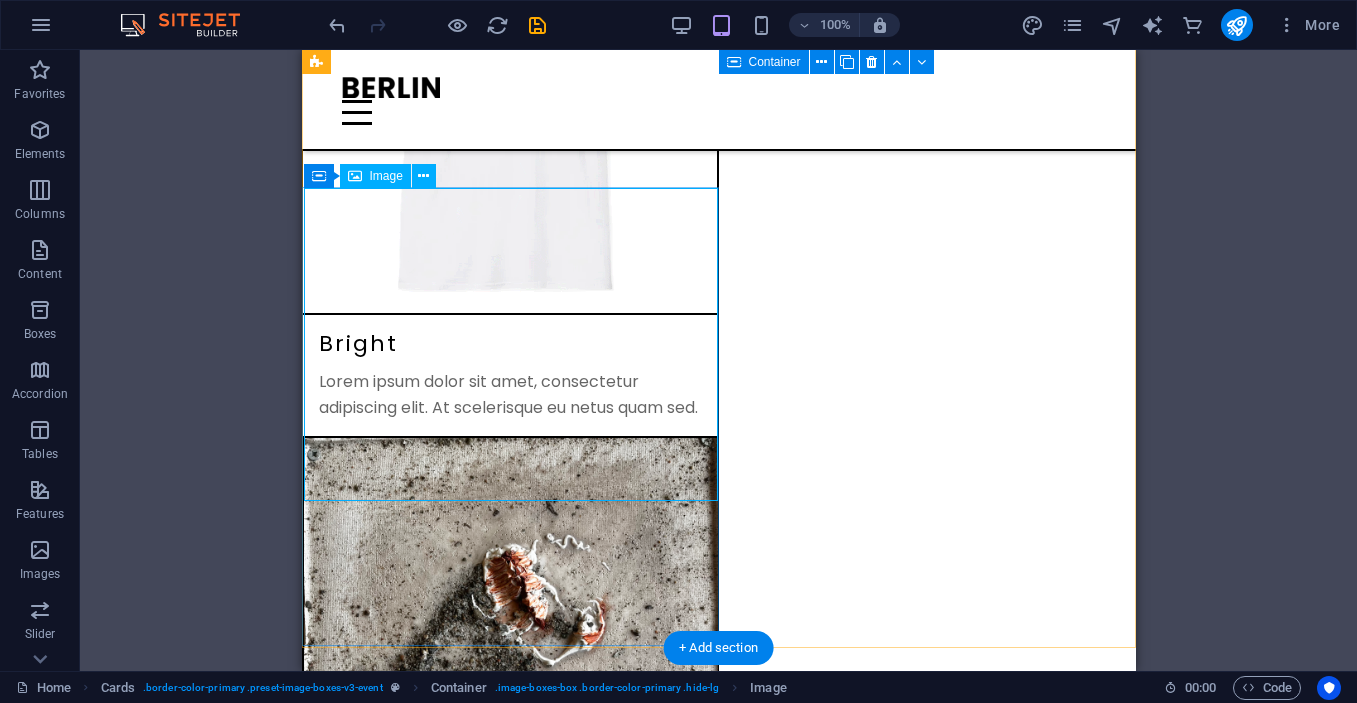 click at bounding box center (510, 1687) 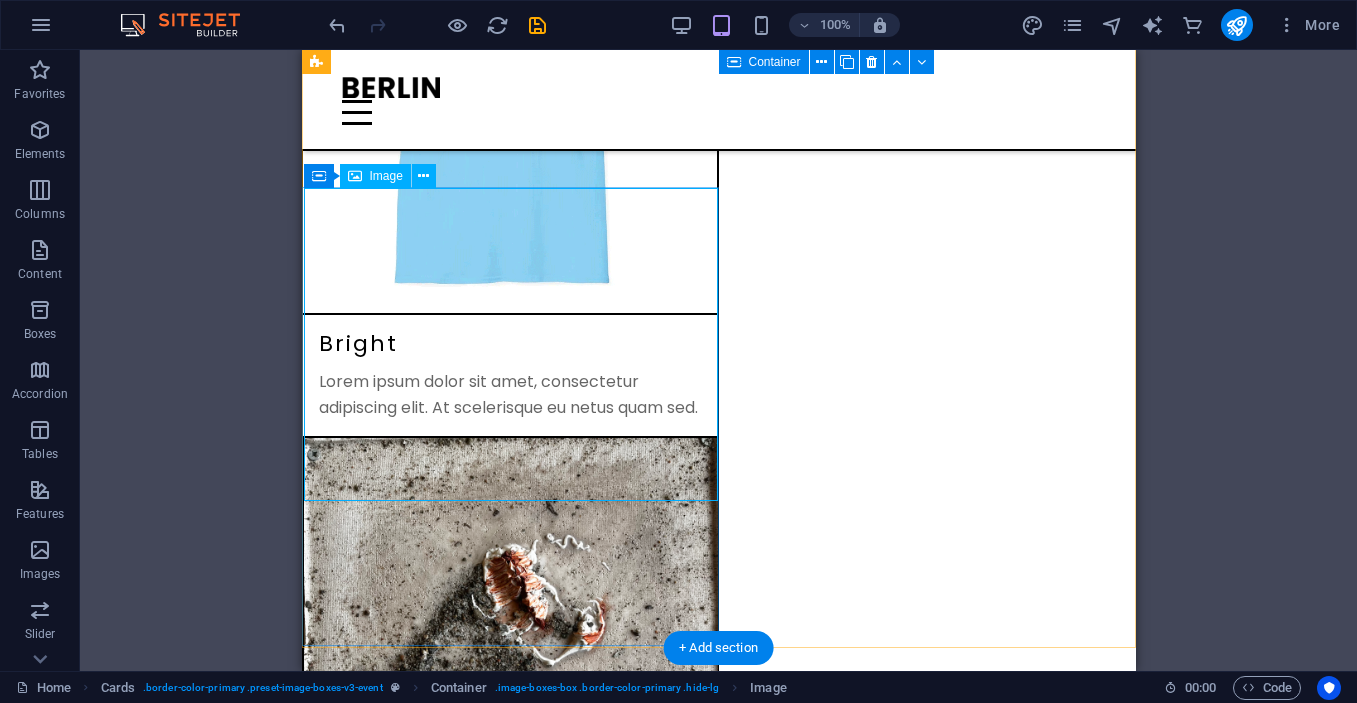 select on "%" 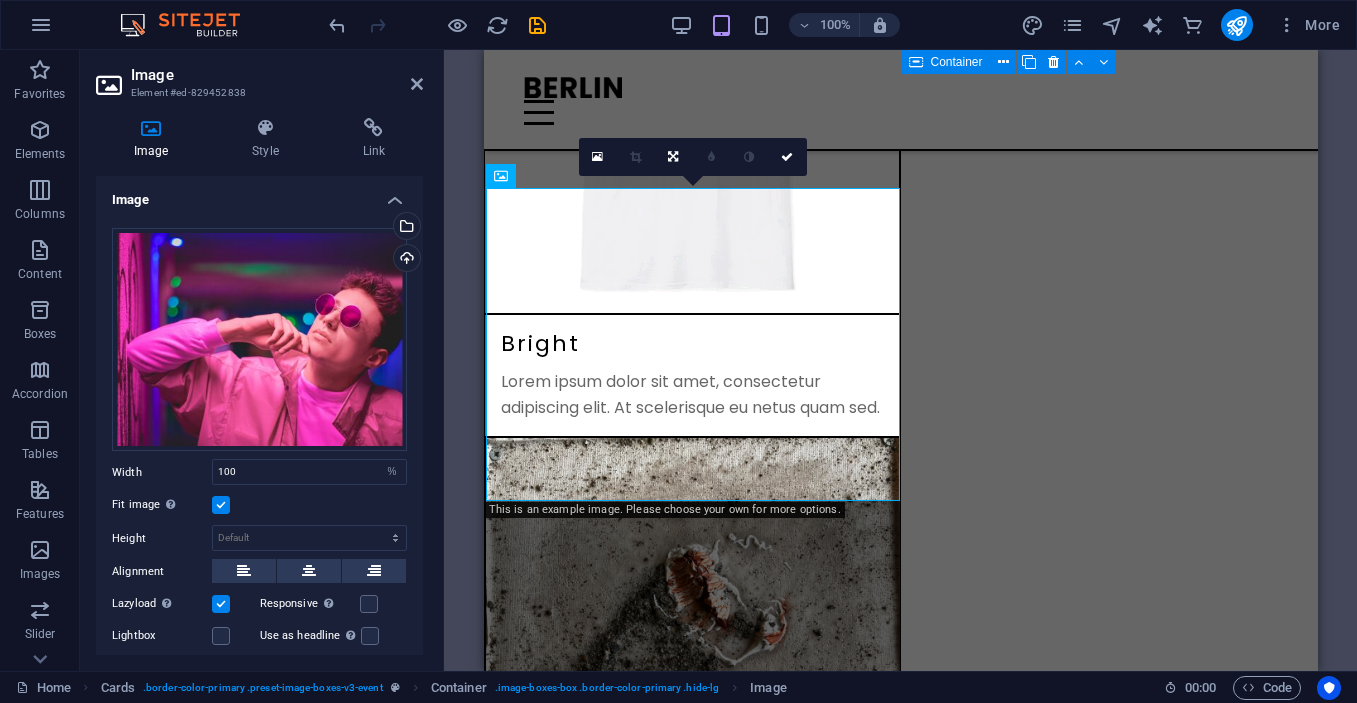 click on "Image" at bounding box center [259, 194] 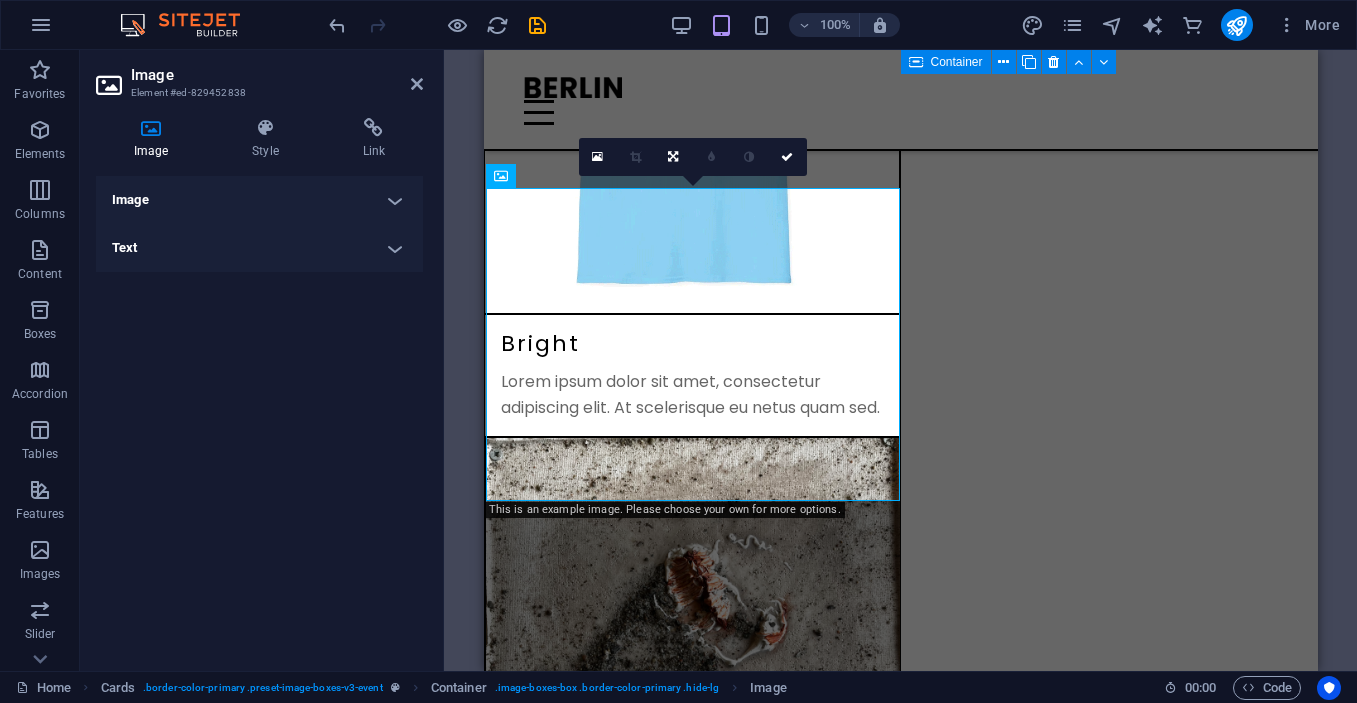 click on "Image" at bounding box center [259, 200] 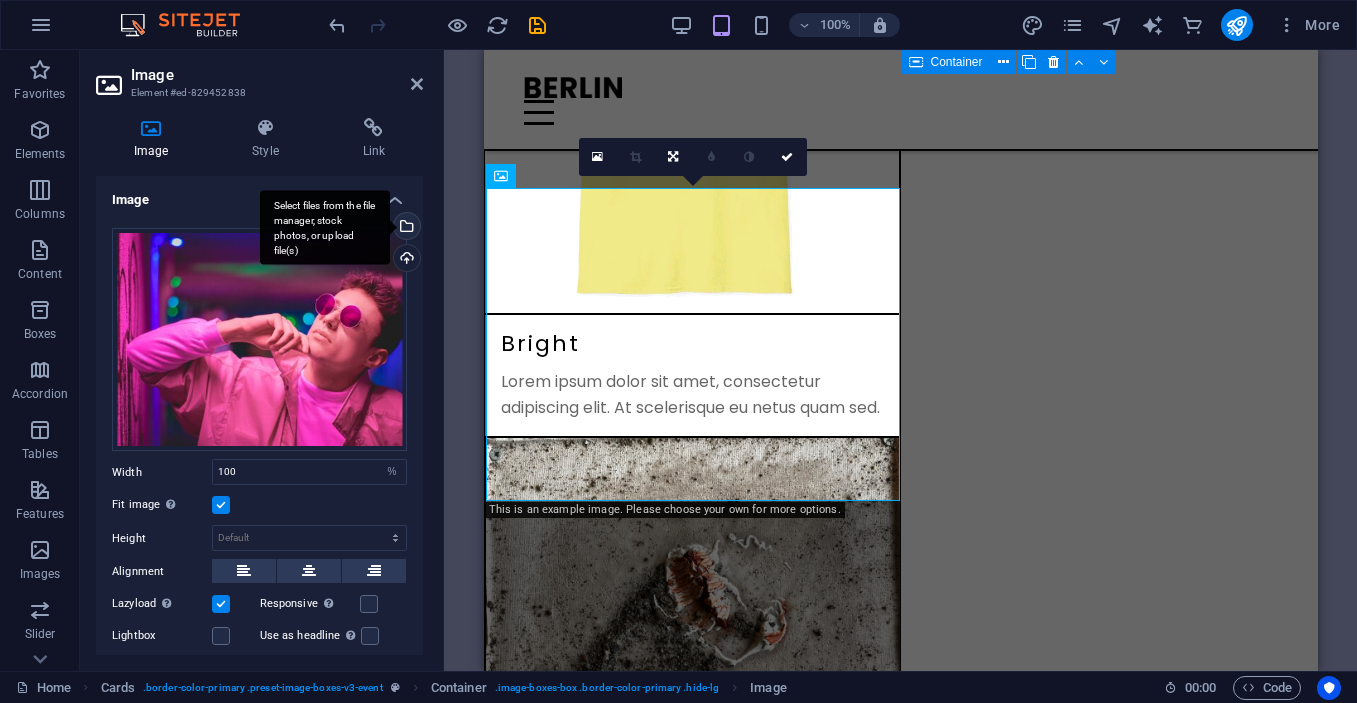 click on "Select files from the file manager, stock photos, or upload file(s)" at bounding box center (405, 228) 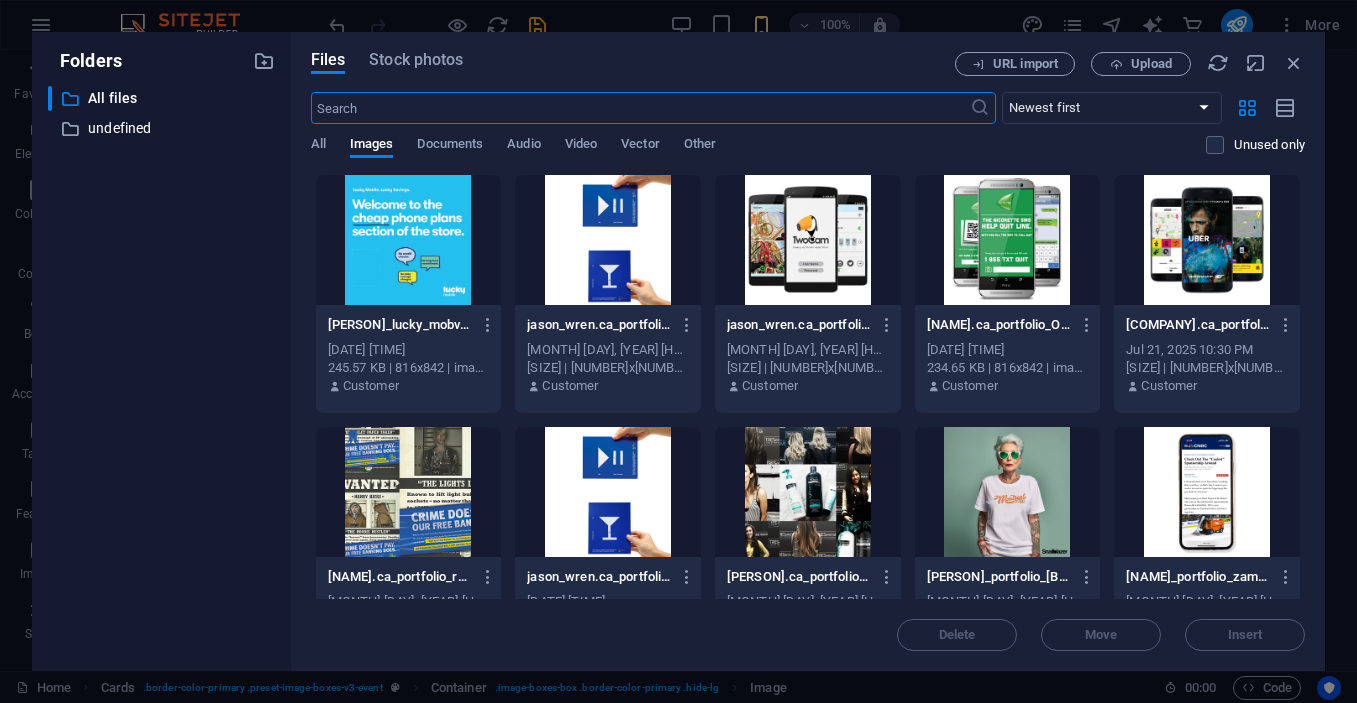 scroll, scrollTop: 3633, scrollLeft: 0, axis: vertical 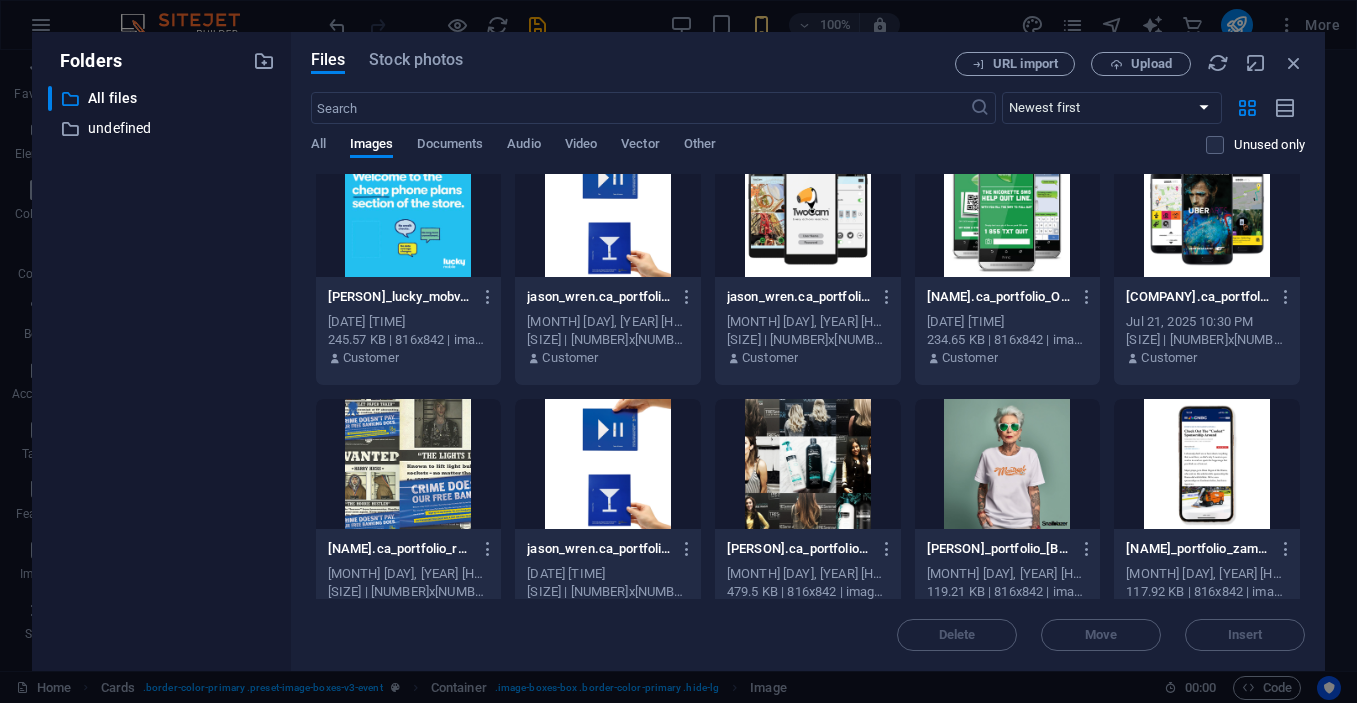 click at bounding box center [1207, 212] 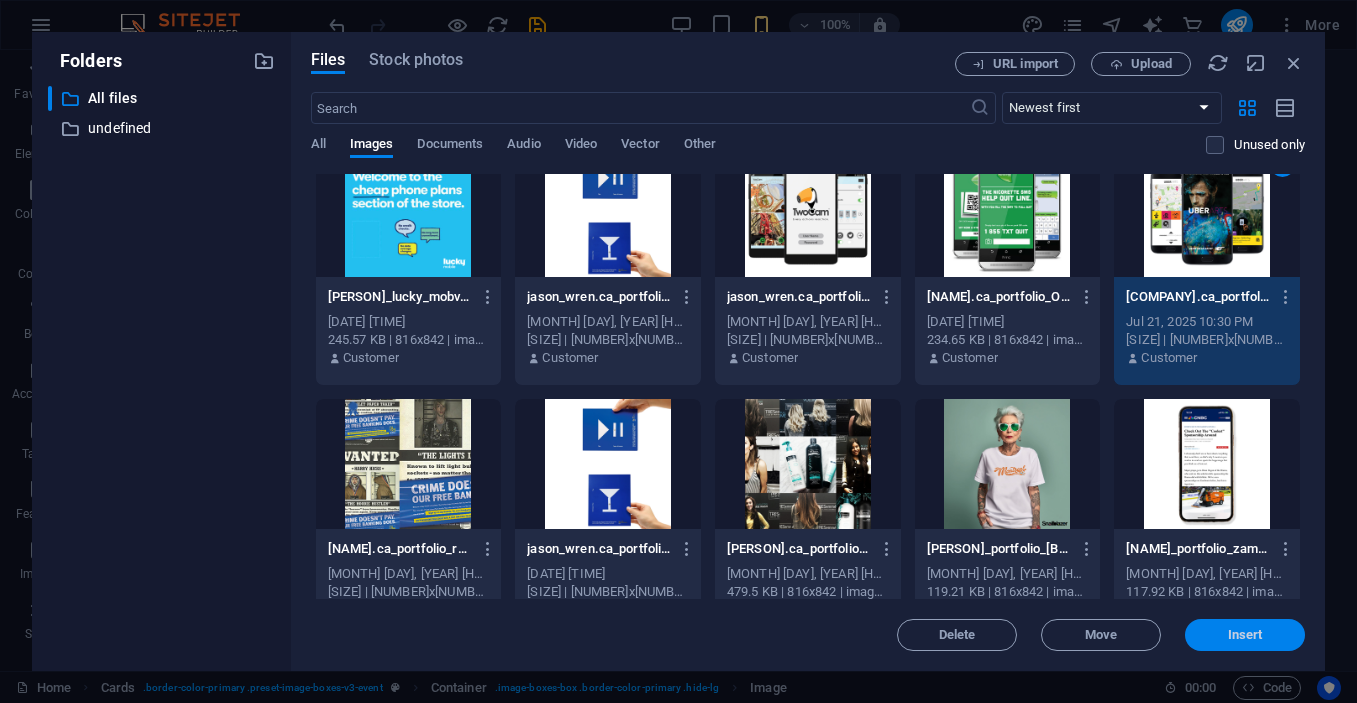 click on "Insert" at bounding box center (1245, 635) 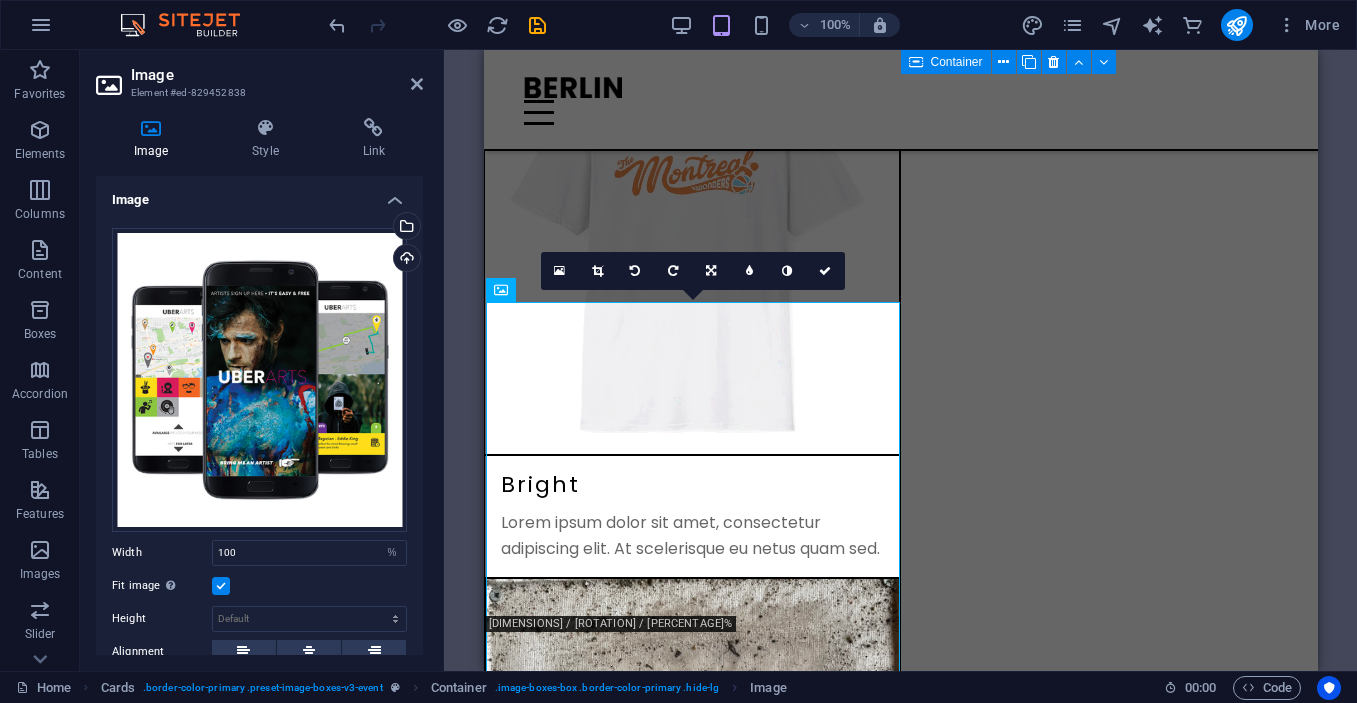 scroll, scrollTop: 2465, scrollLeft: 0, axis: vertical 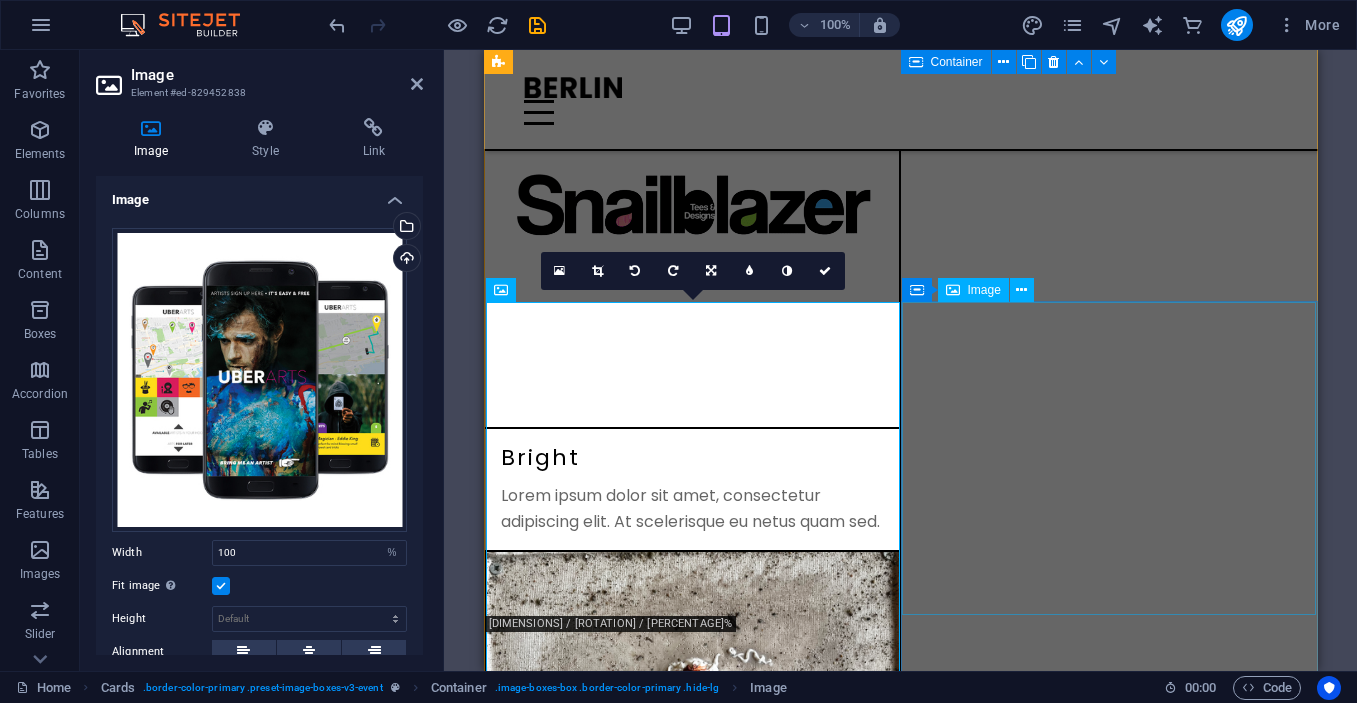 click at bounding box center [691, 2353] 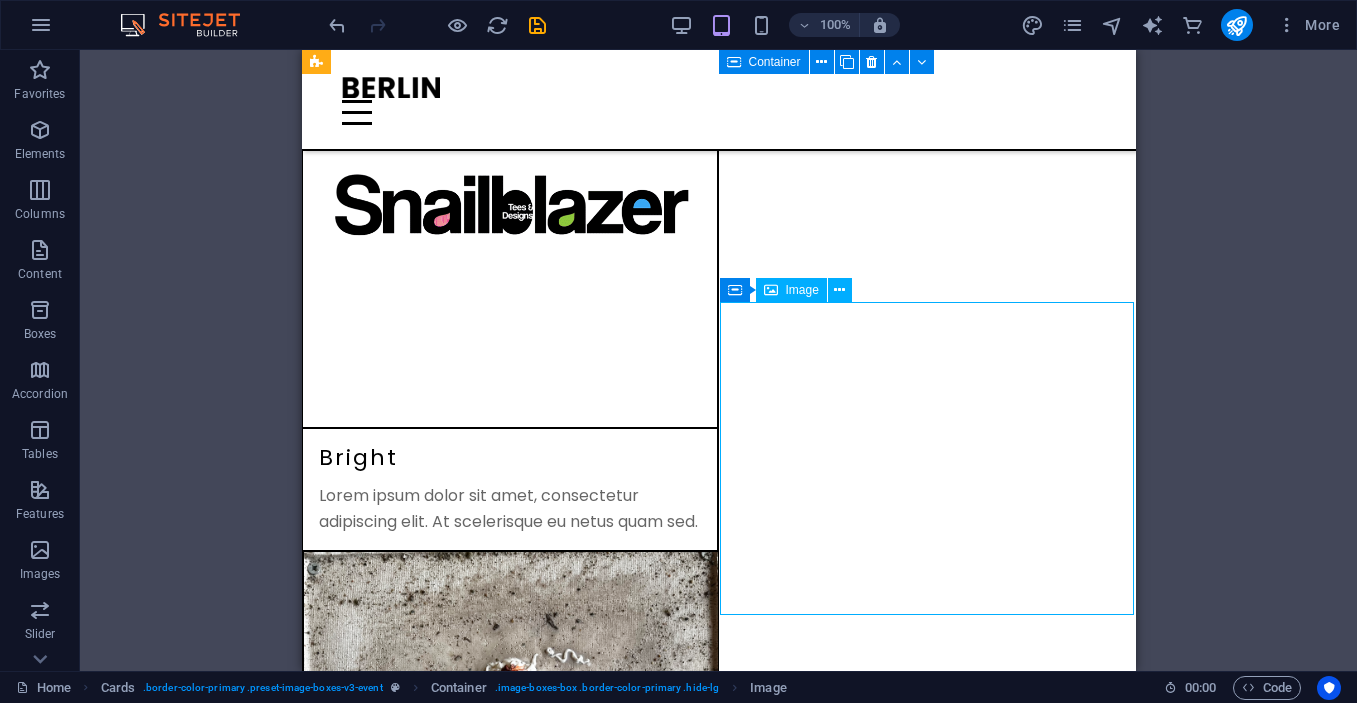 click at bounding box center [509, 2353] 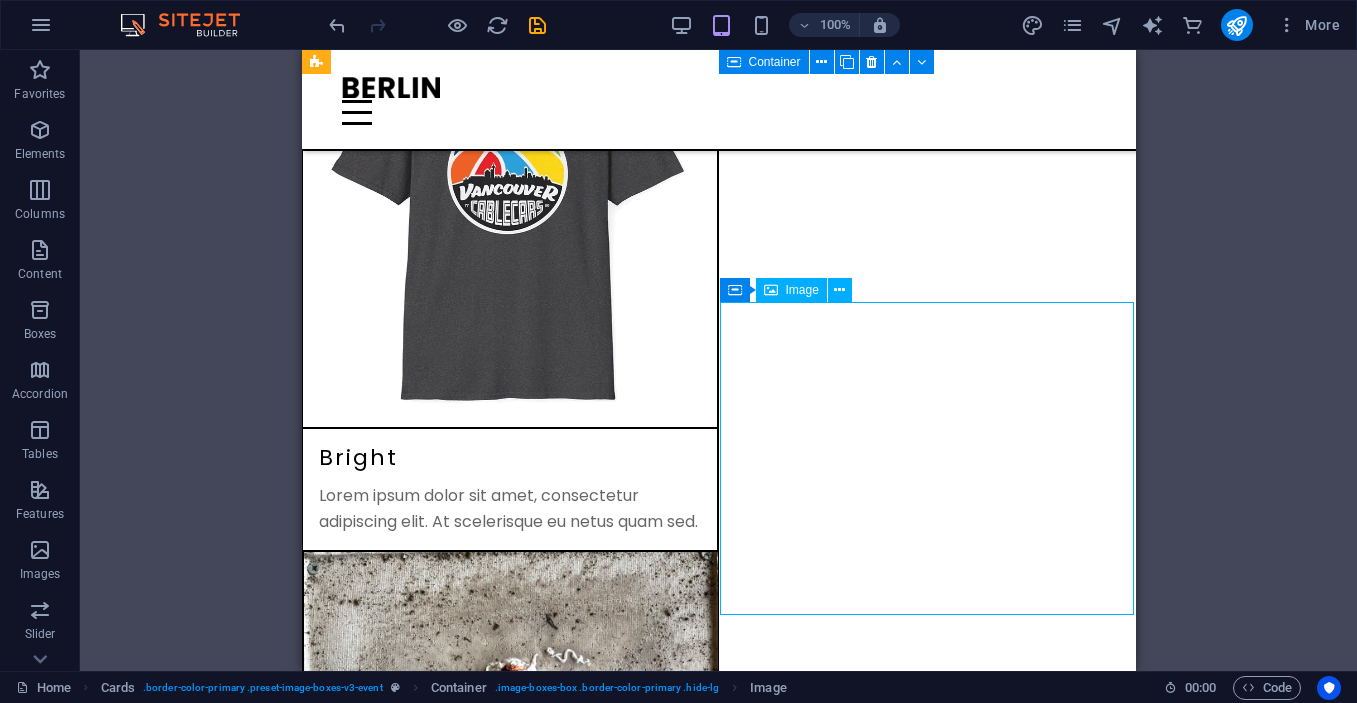 click at bounding box center (509, 2353) 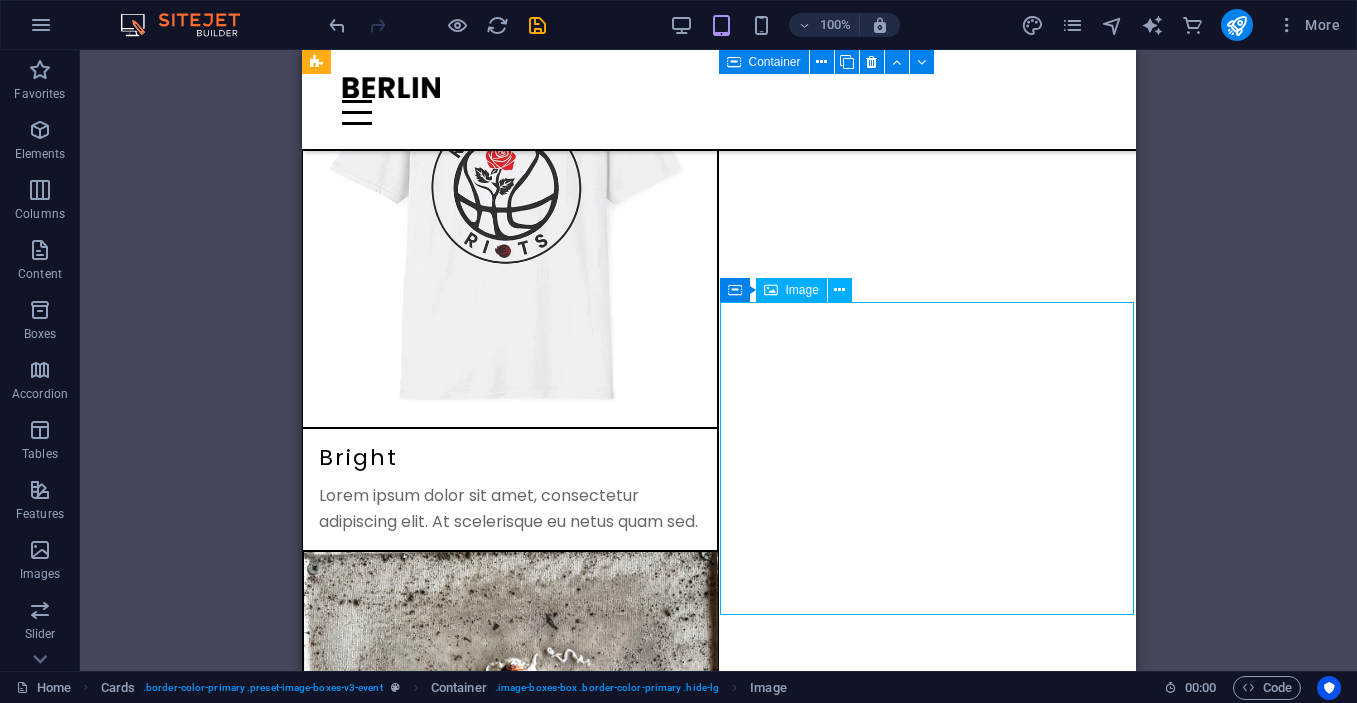 select on "%" 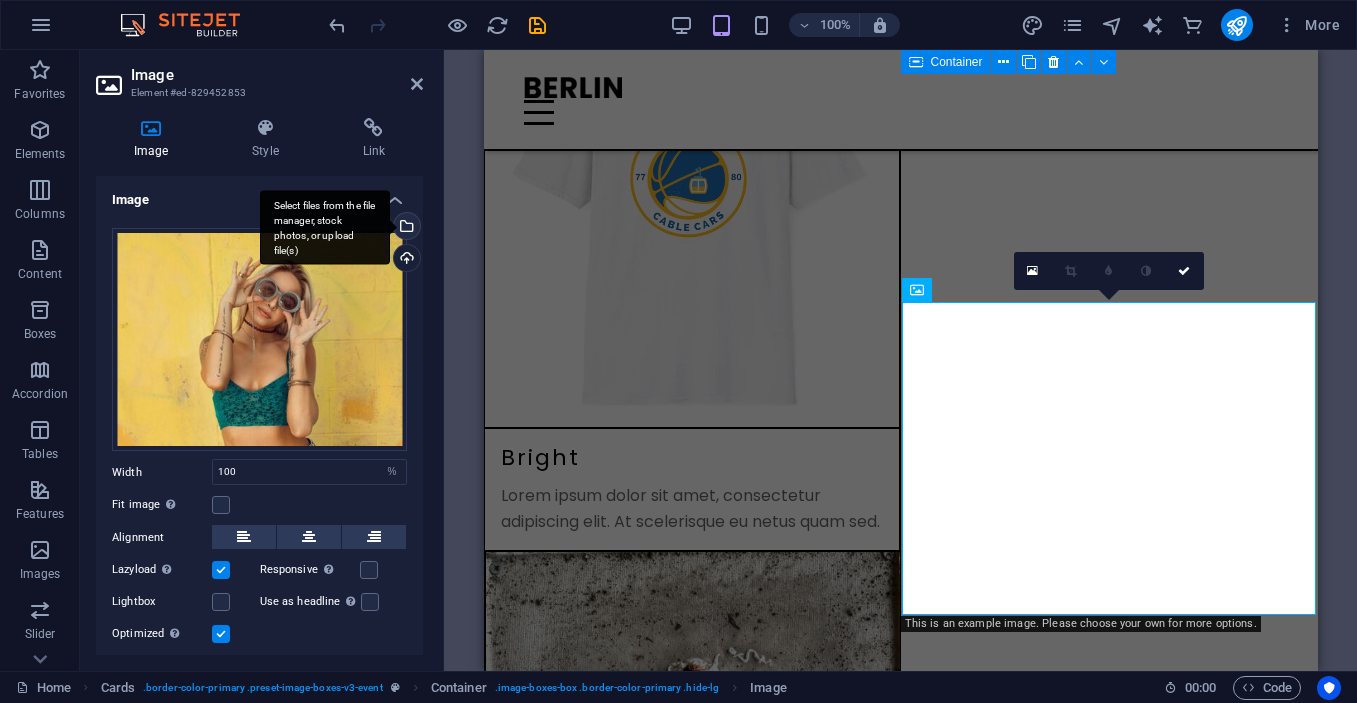 click on "Select files from the file manager, stock photos, or upload file(s)" at bounding box center (405, 228) 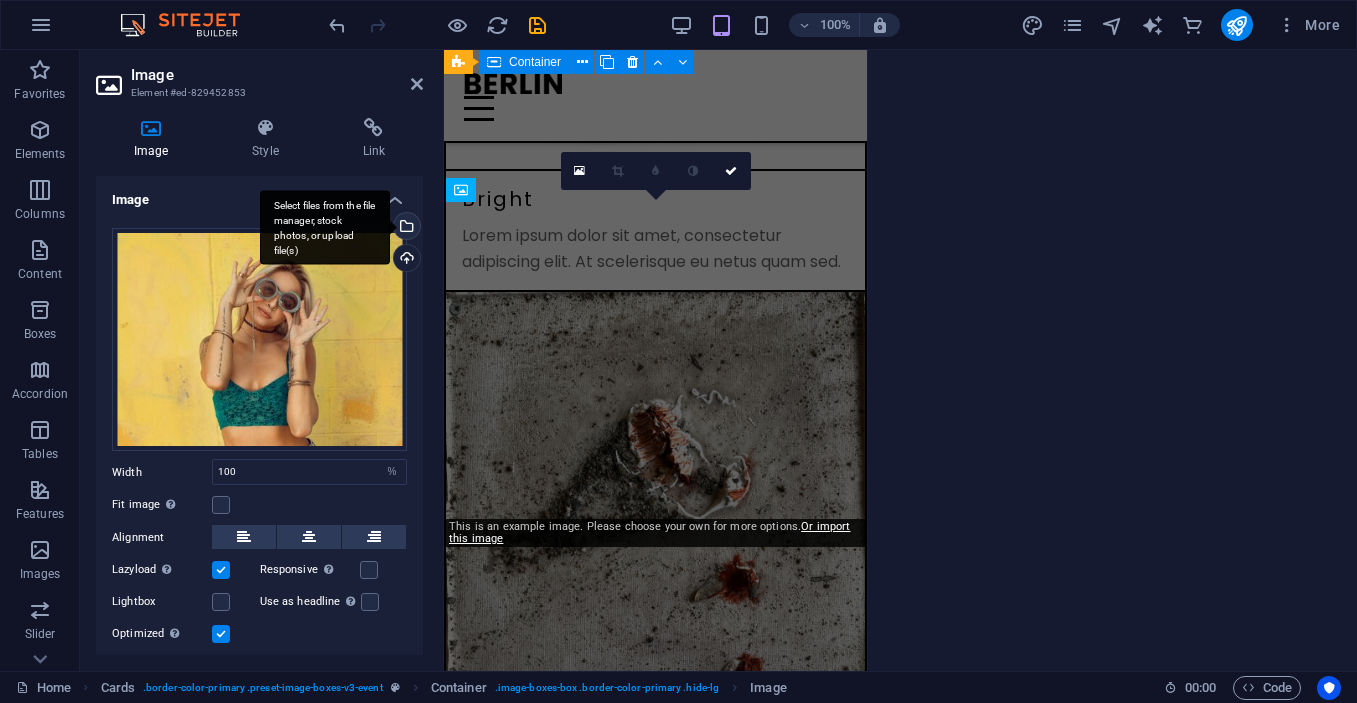scroll, scrollTop: 4213, scrollLeft: 0, axis: vertical 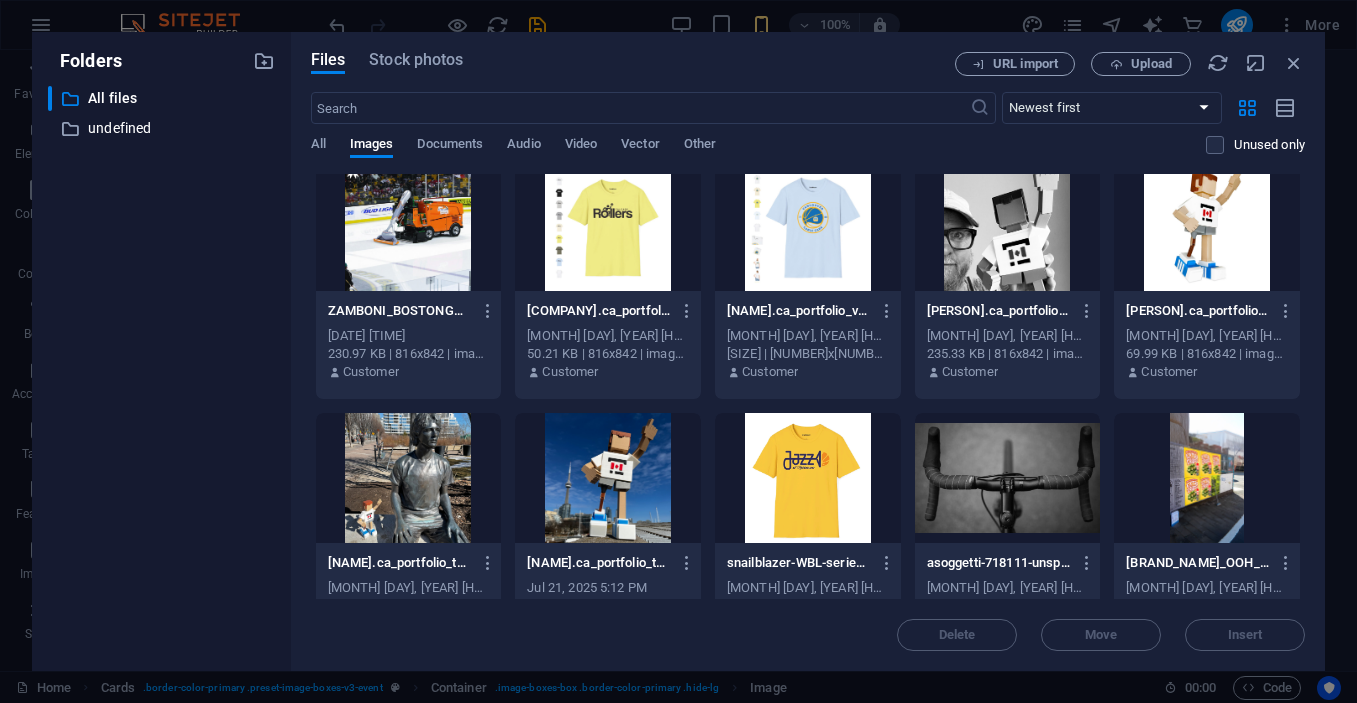 click at bounding box center [608, 478] 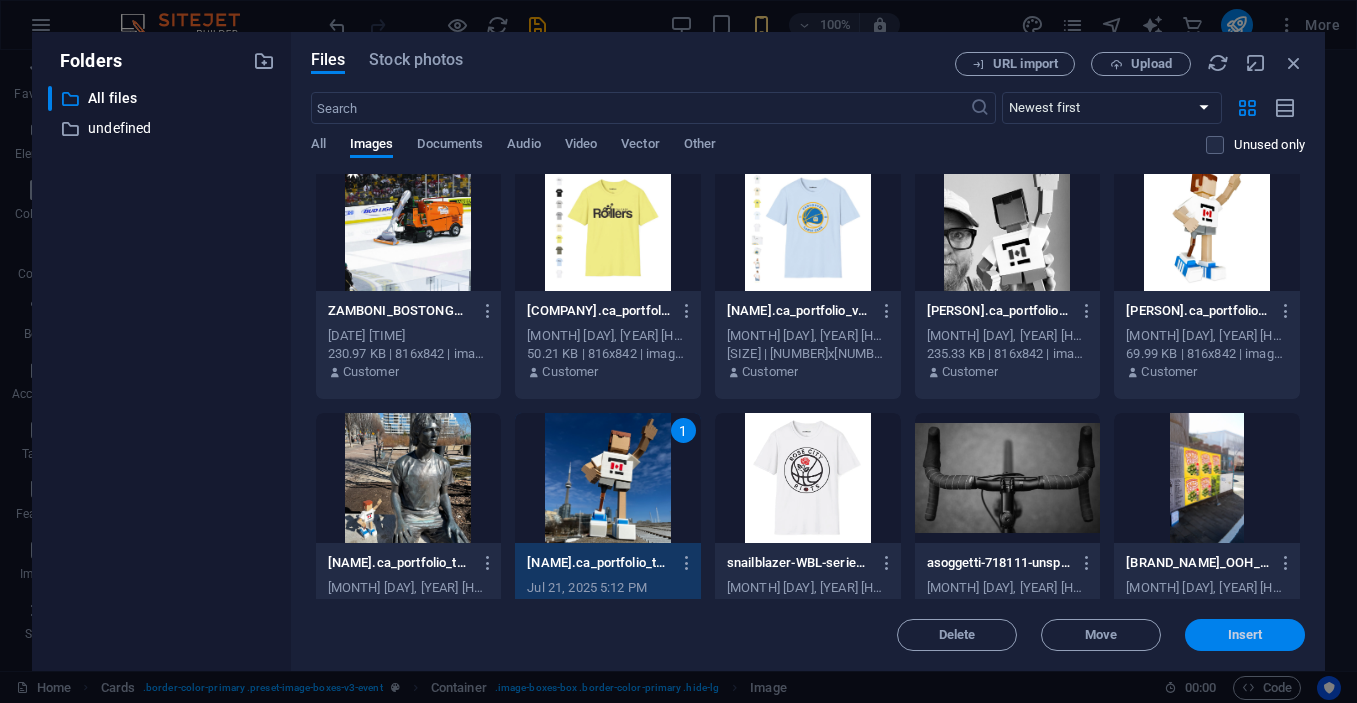 click on "Insert" at bounding box center (1245, 635) 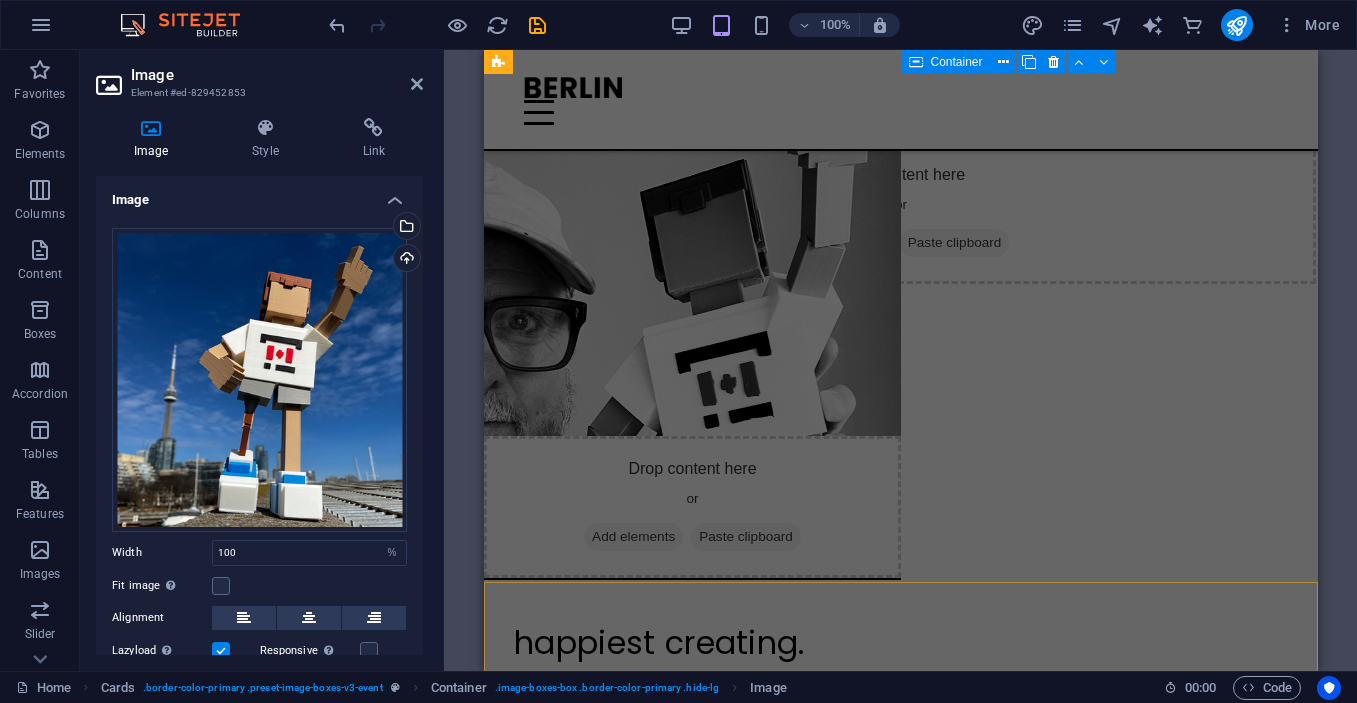 scroll, scrollTop: 884, scrollLeft: 0, axis: vertical 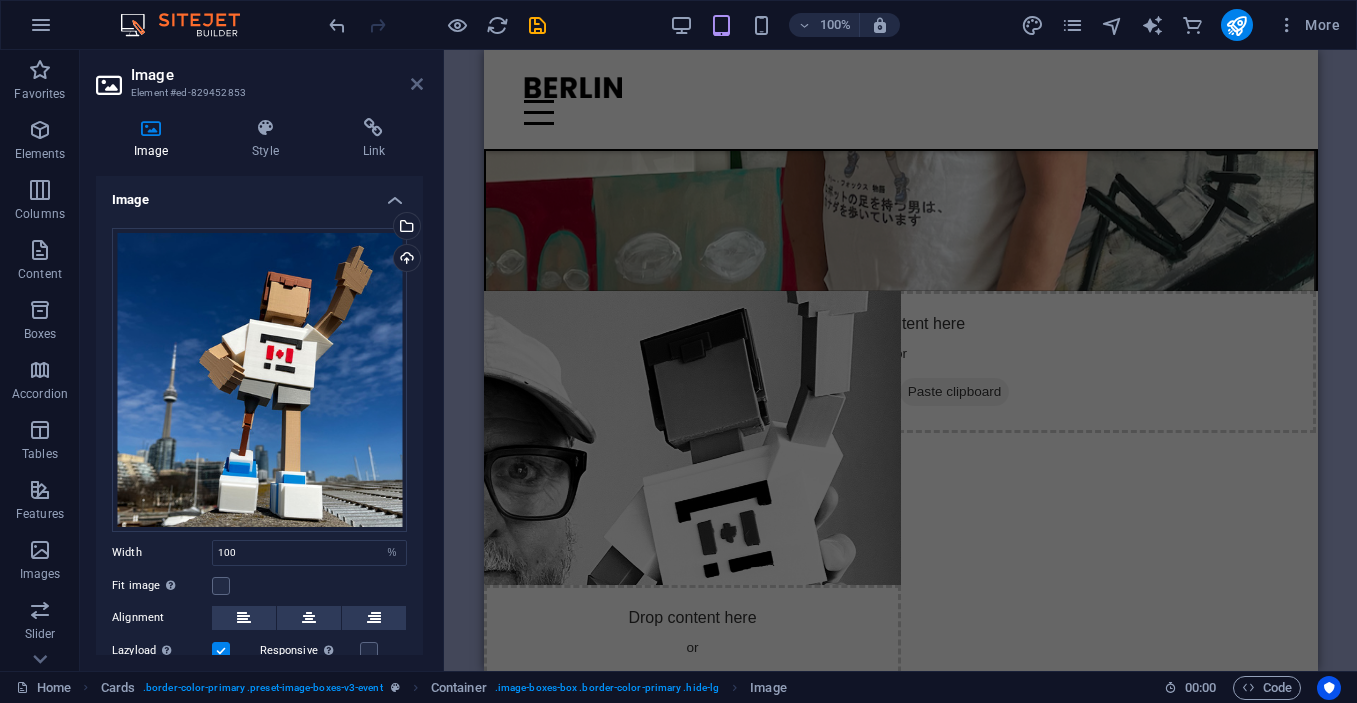 click at bounding box center (417, 84) 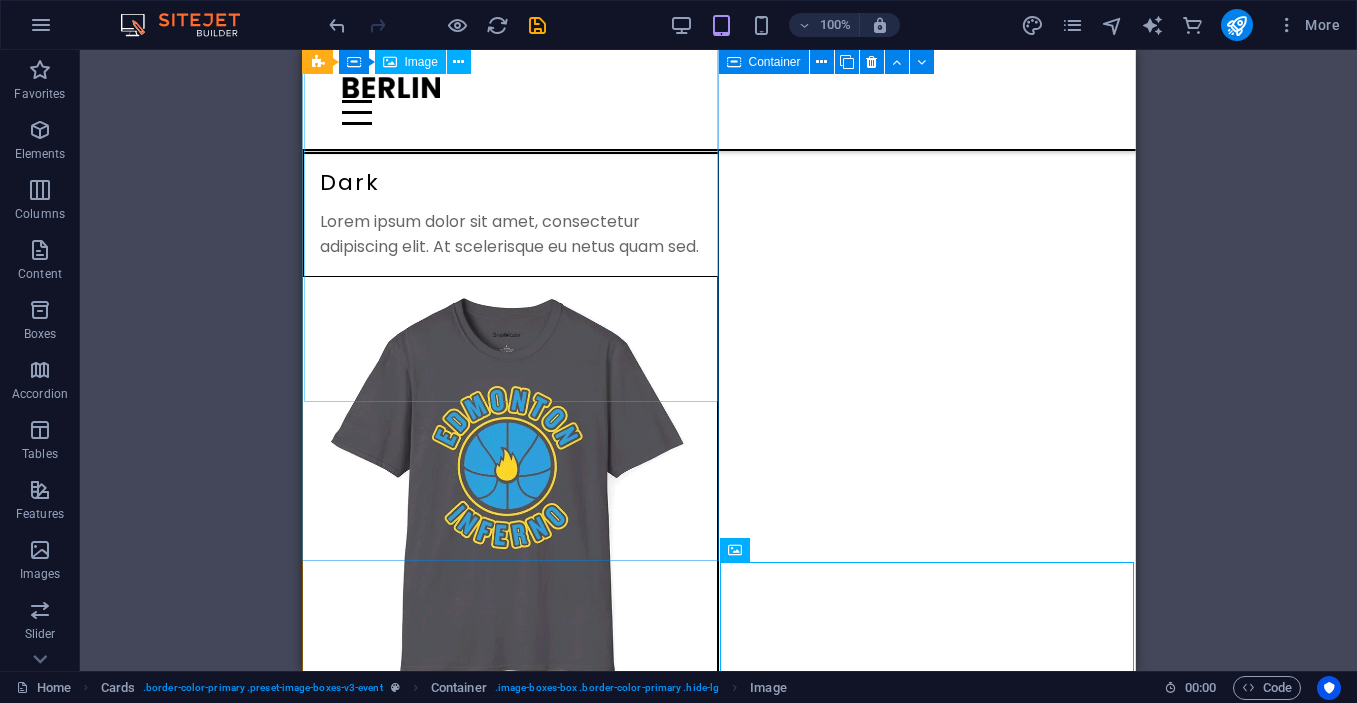 scroll, scrollTop: 2089, scrollLeft: 0, axis: vertical 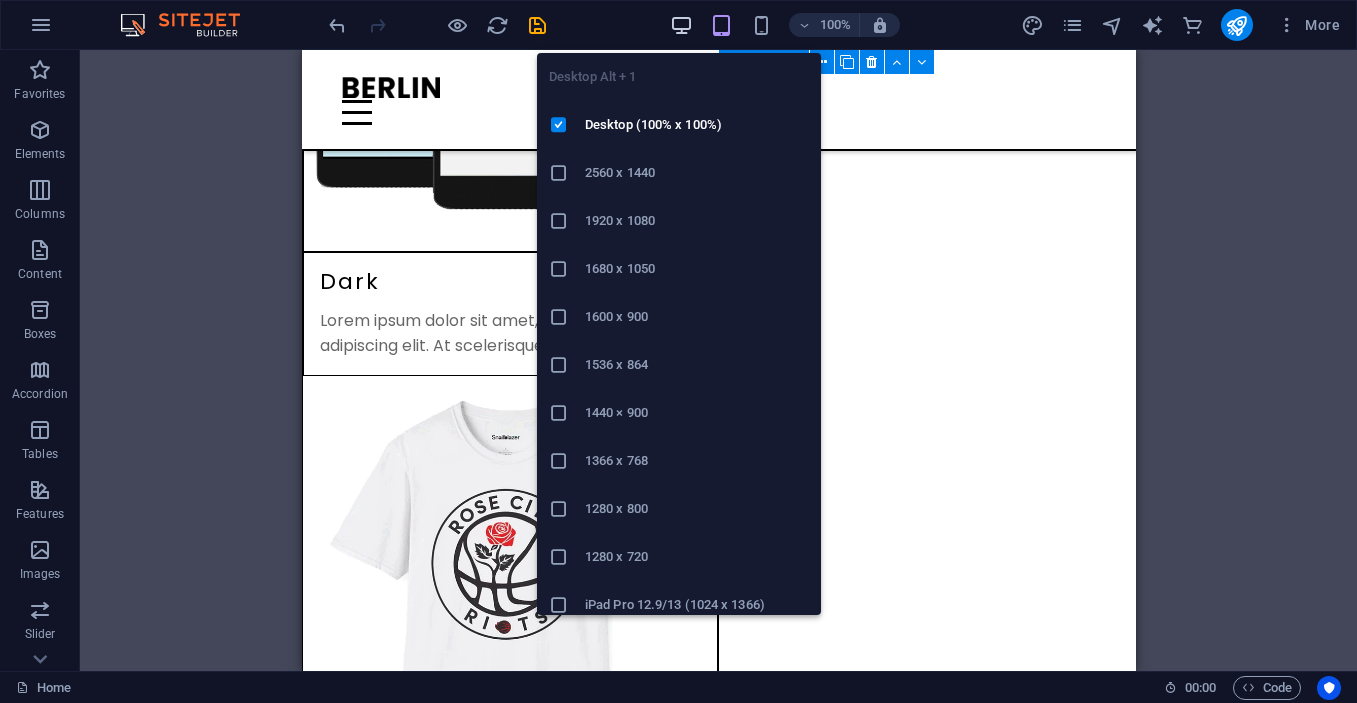 click at bounding box center (681, 25) 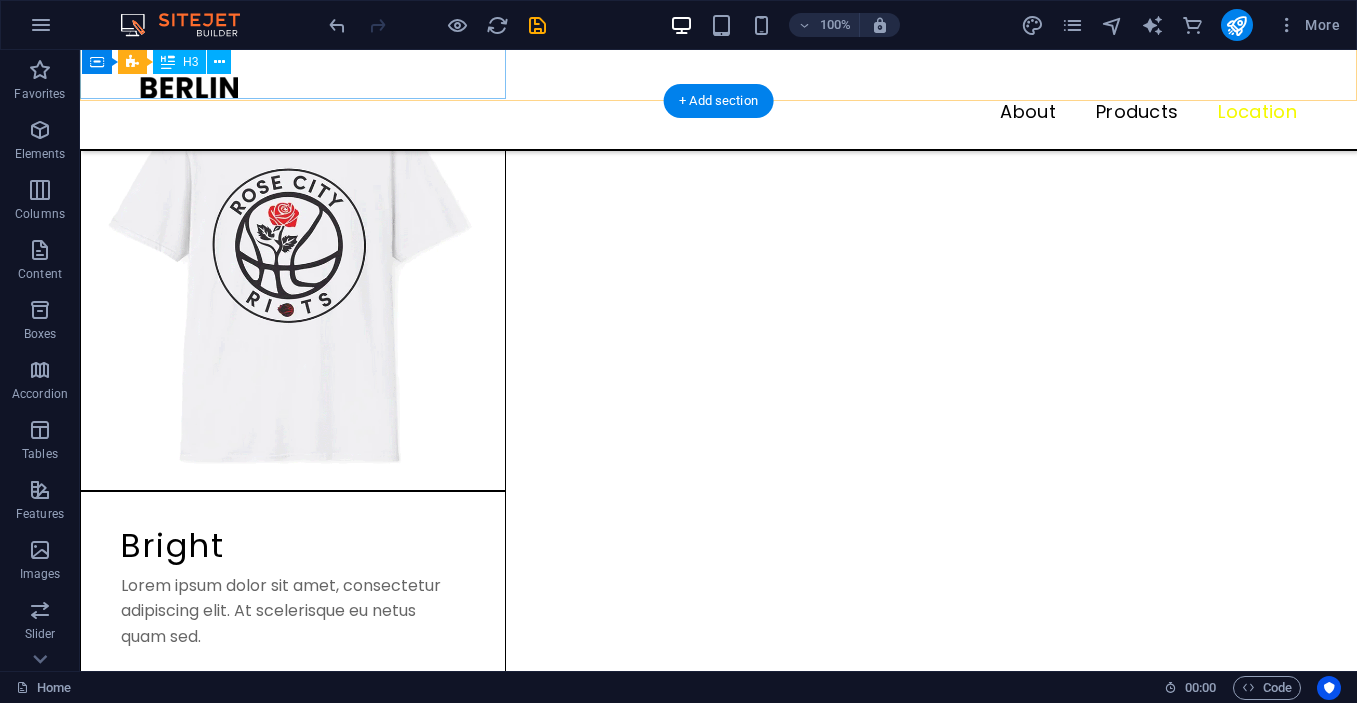 scroll, scrollTop: 3906, scrollLeft: 0, axis: vertical 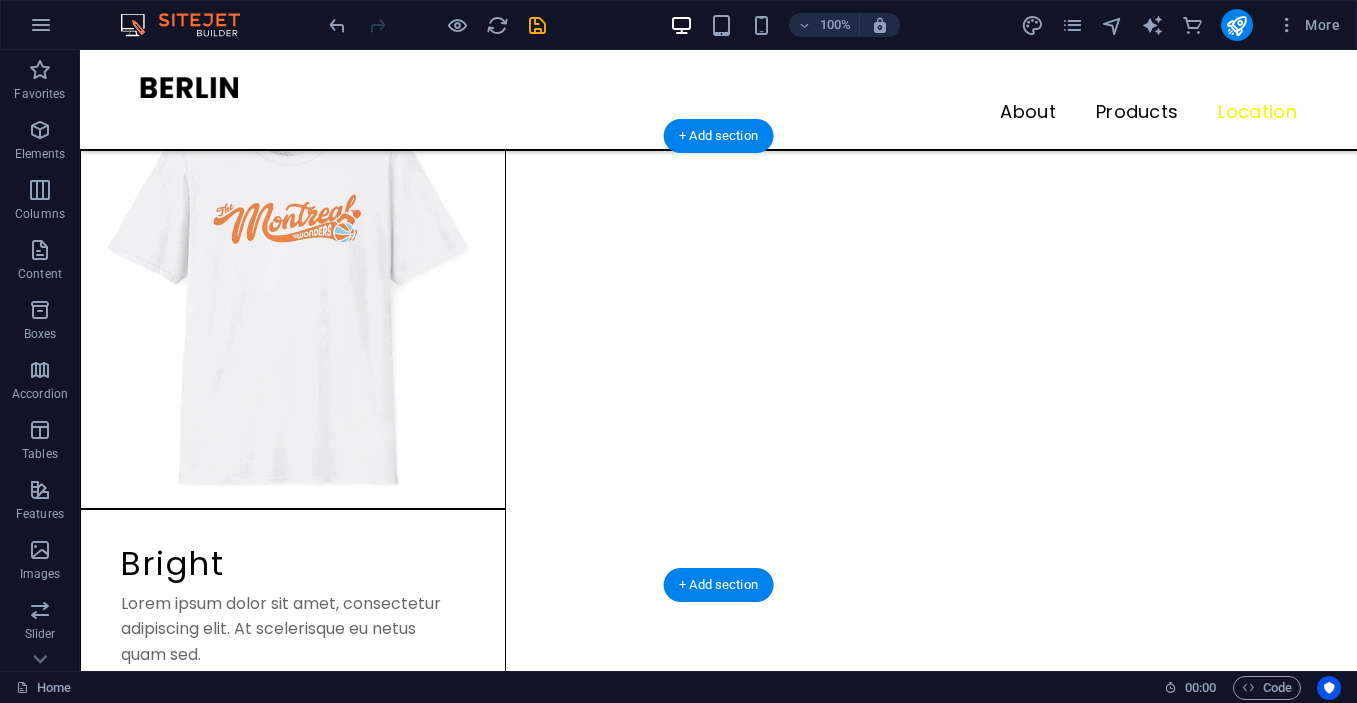 click at bounding box center [718, 8588] 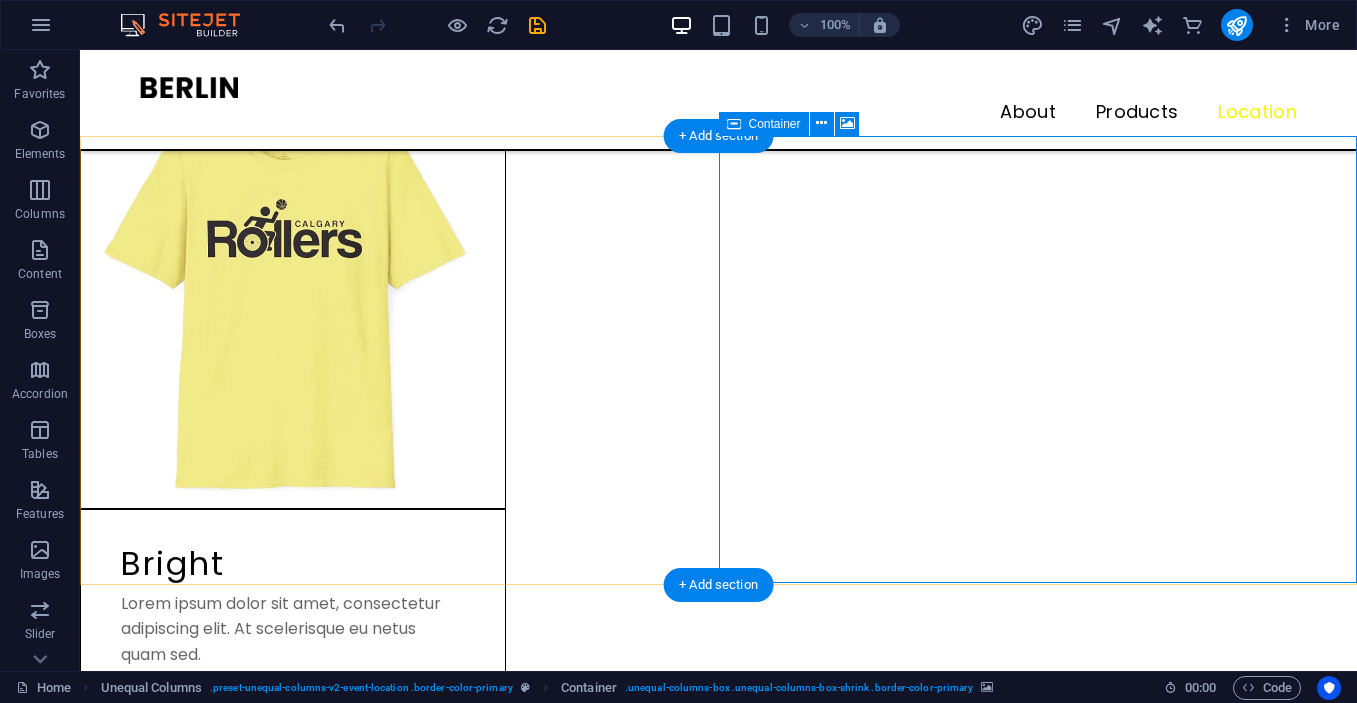 click on "Add elements" at bounding box center (659, 8913) 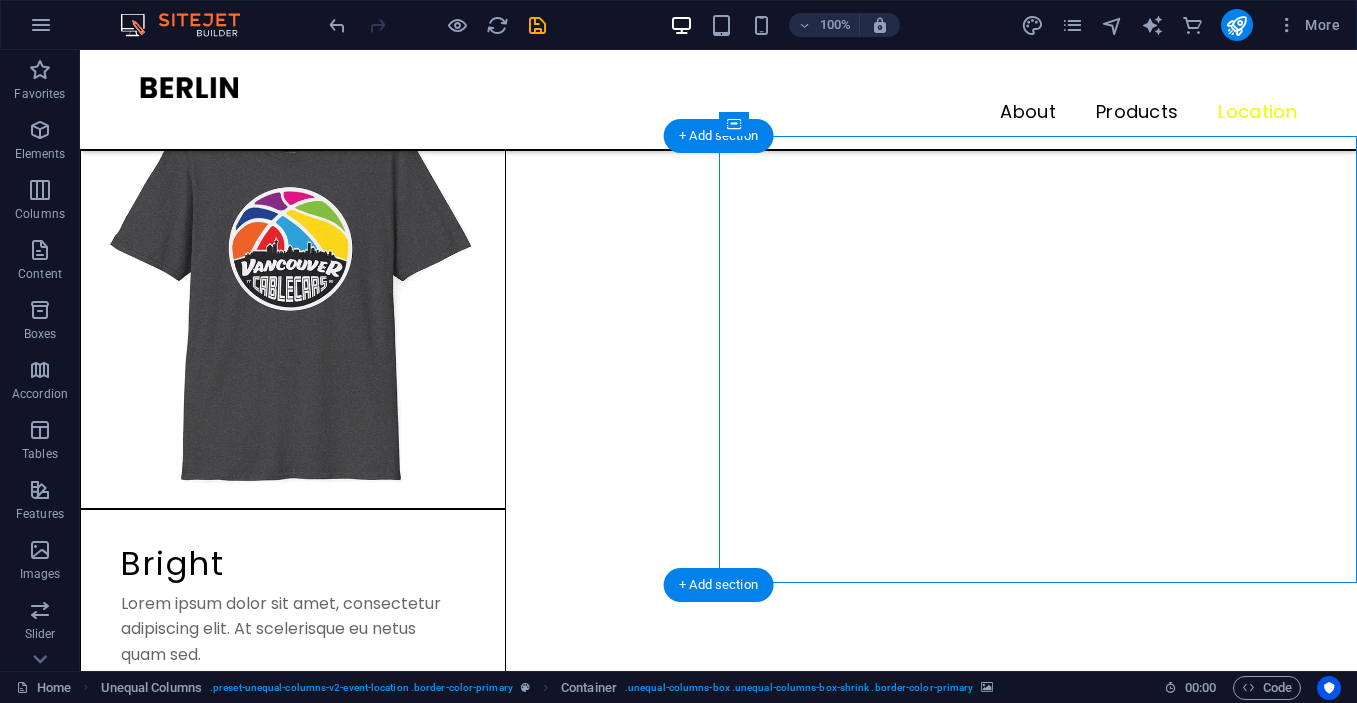 click at bounding box center [718, 8588] 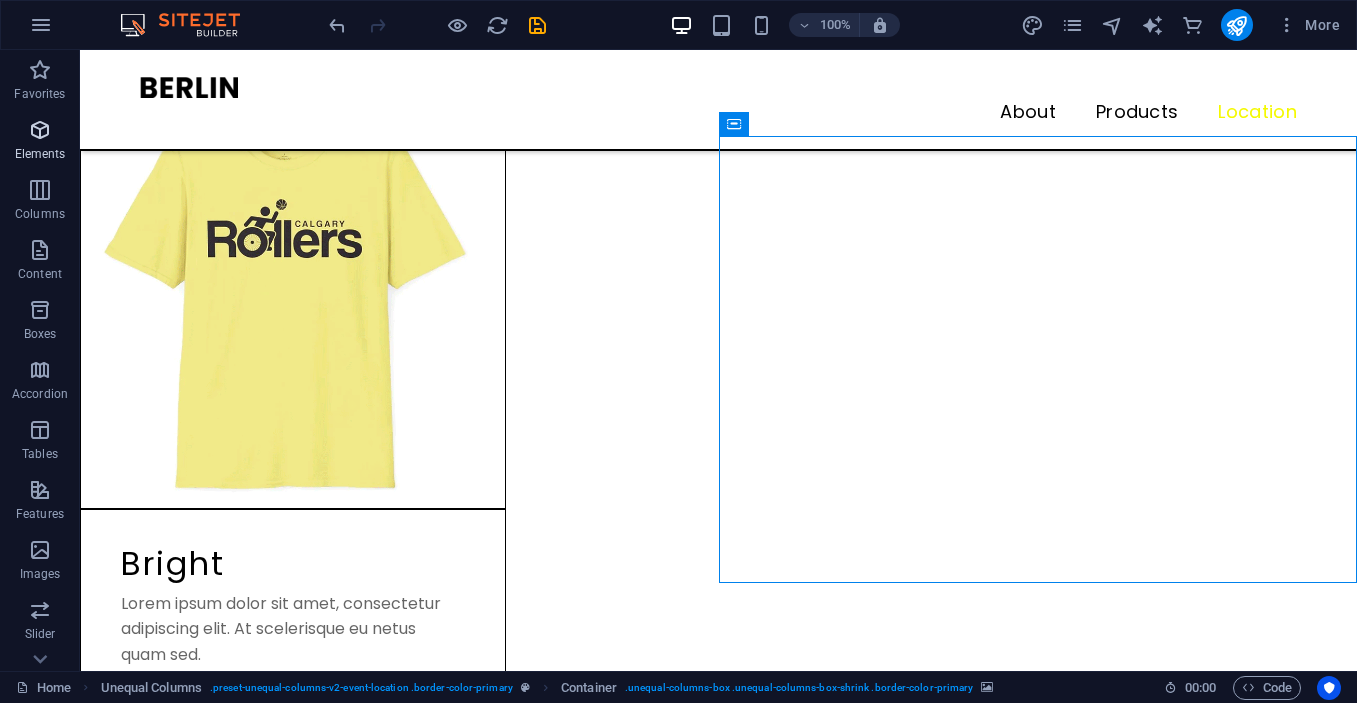click at bounding box center (40, 130) 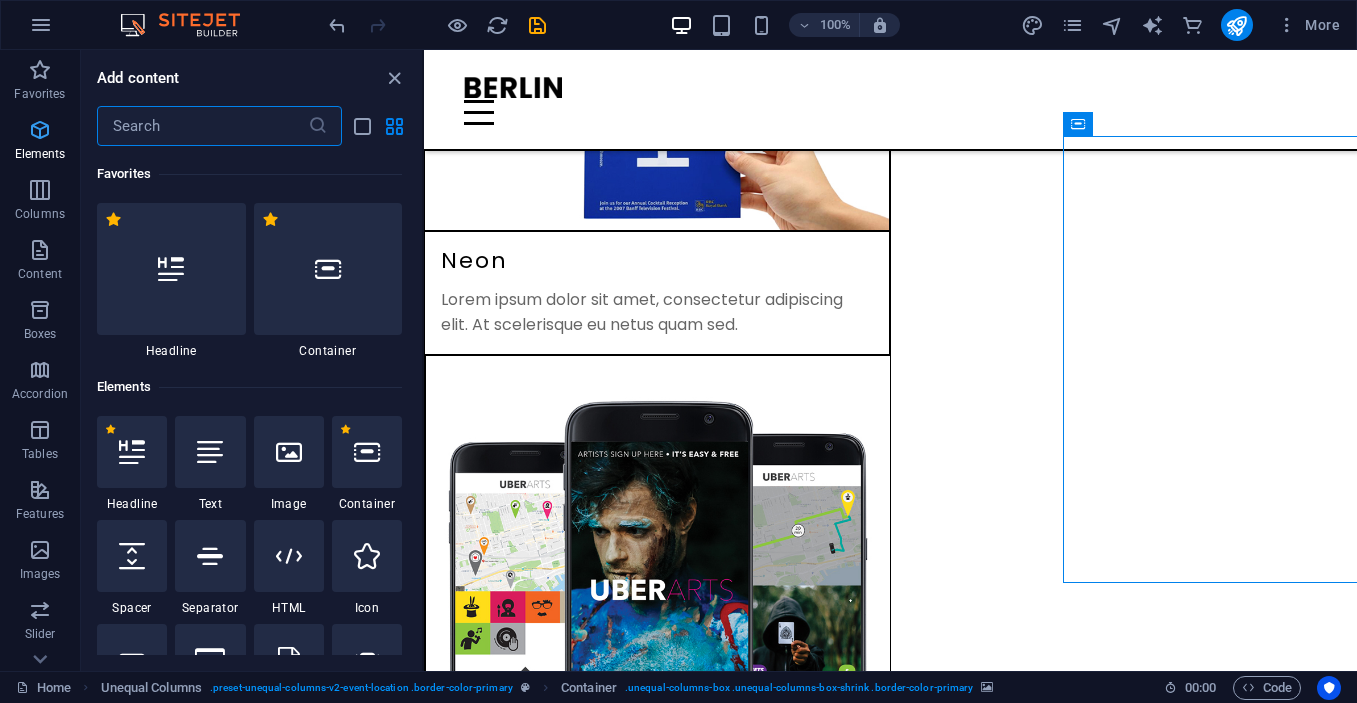 scroll, scrollTop: 4415, scrollLeft: 0, axis: vertical 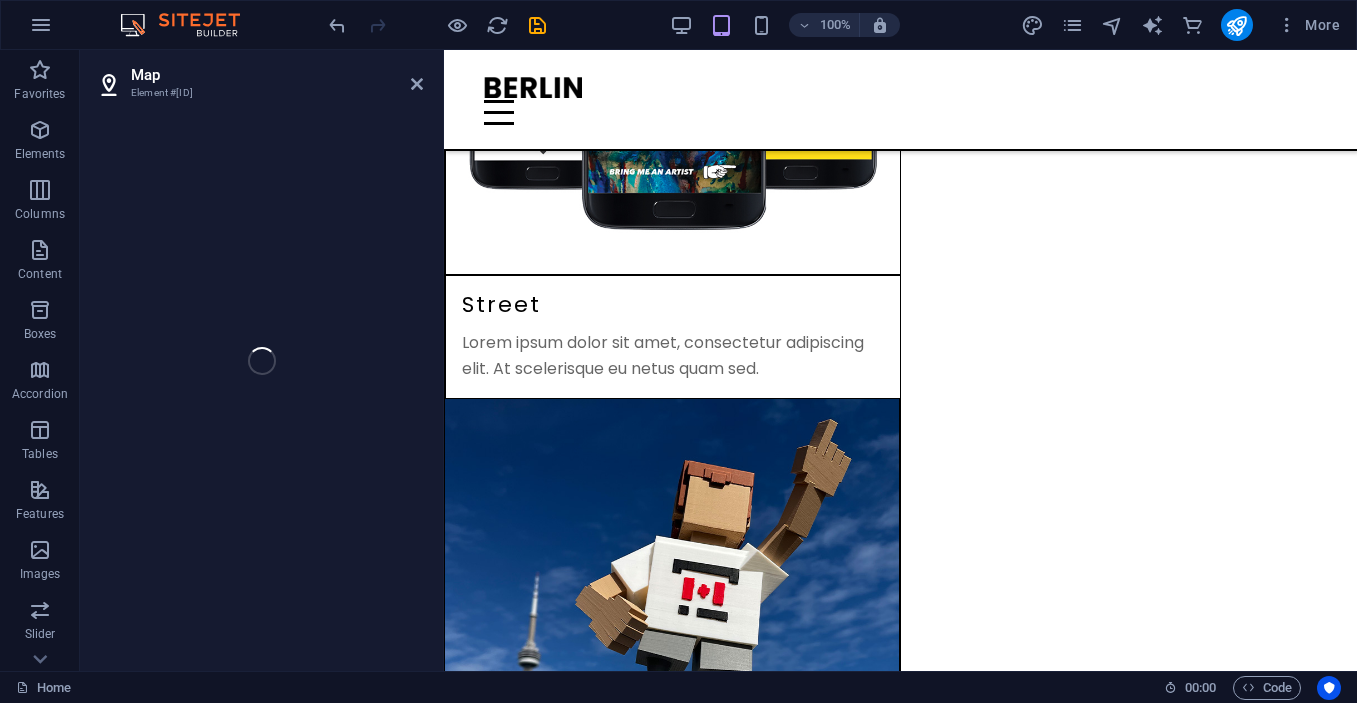 select on "1" 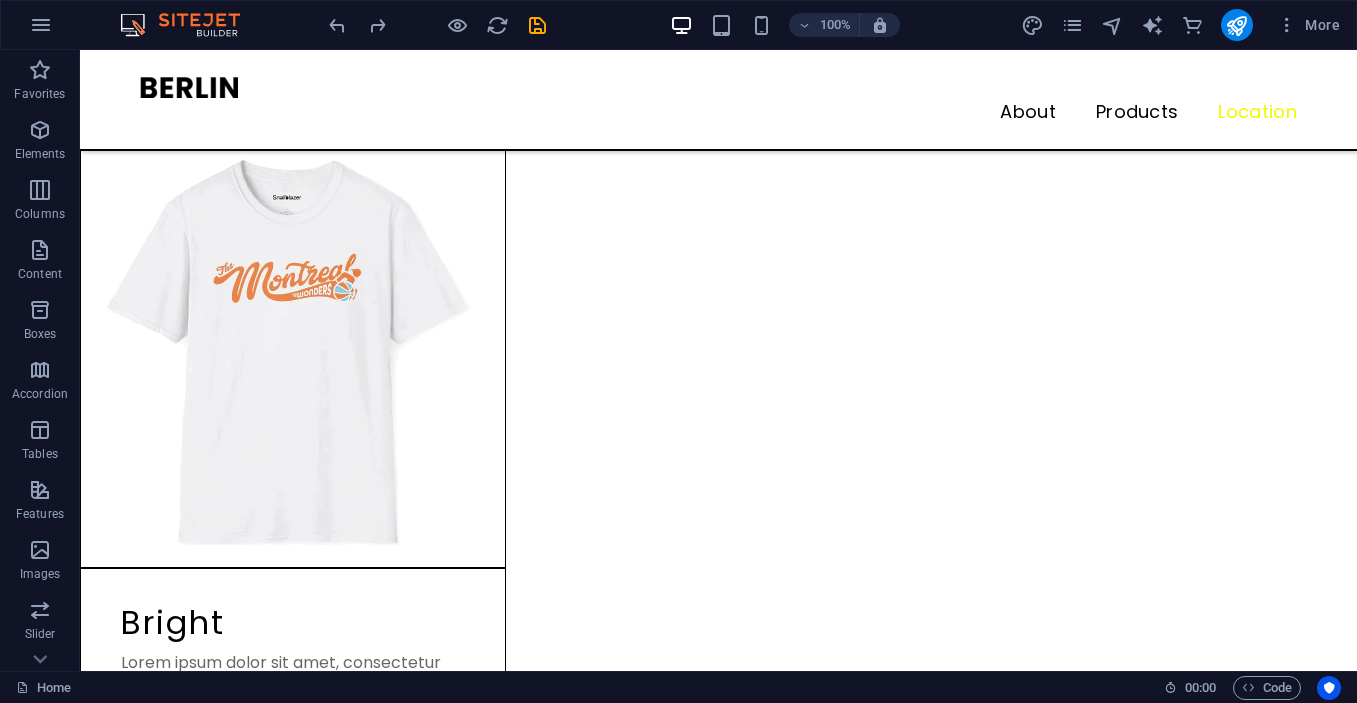 scroll, scrollTop: 3716, scrollLeft: 0, axis: vertical 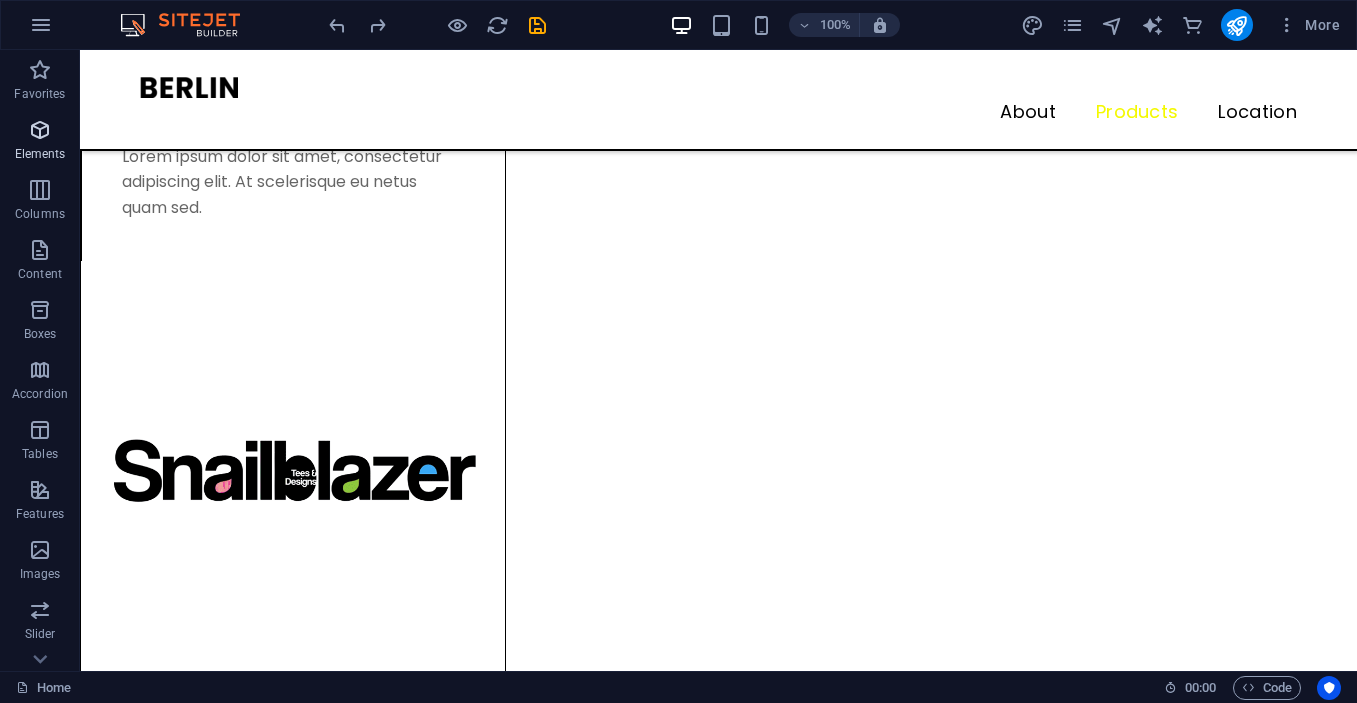 click at bounding box center [40, 130] 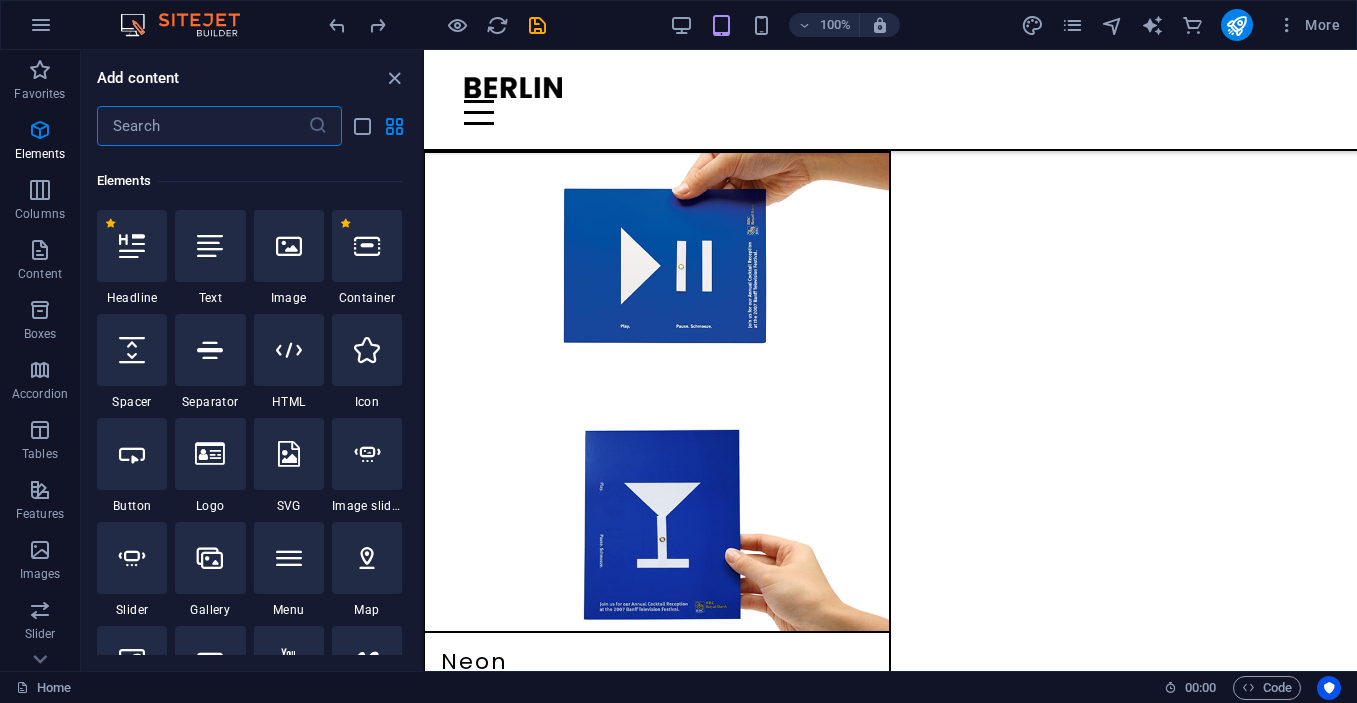 scroll, scrollTop: 213, scrollLeft: 0, axis: vertical 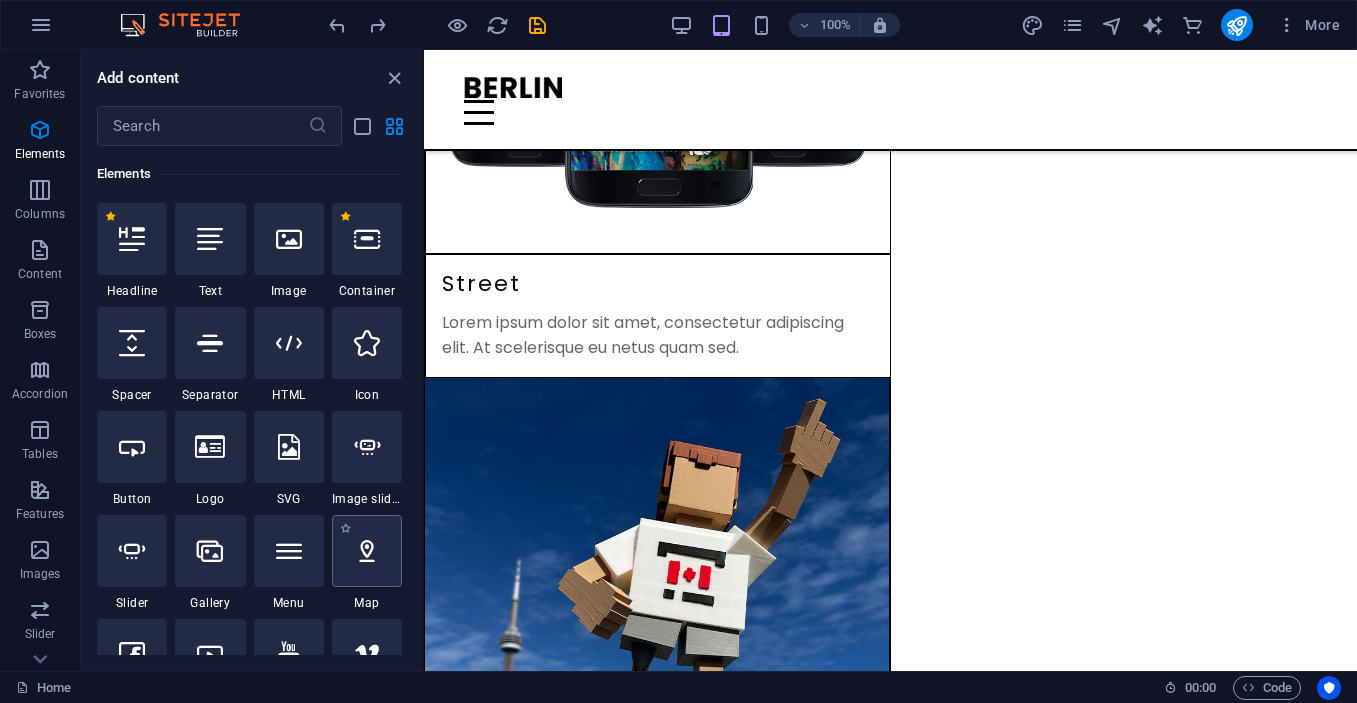 select on "1" 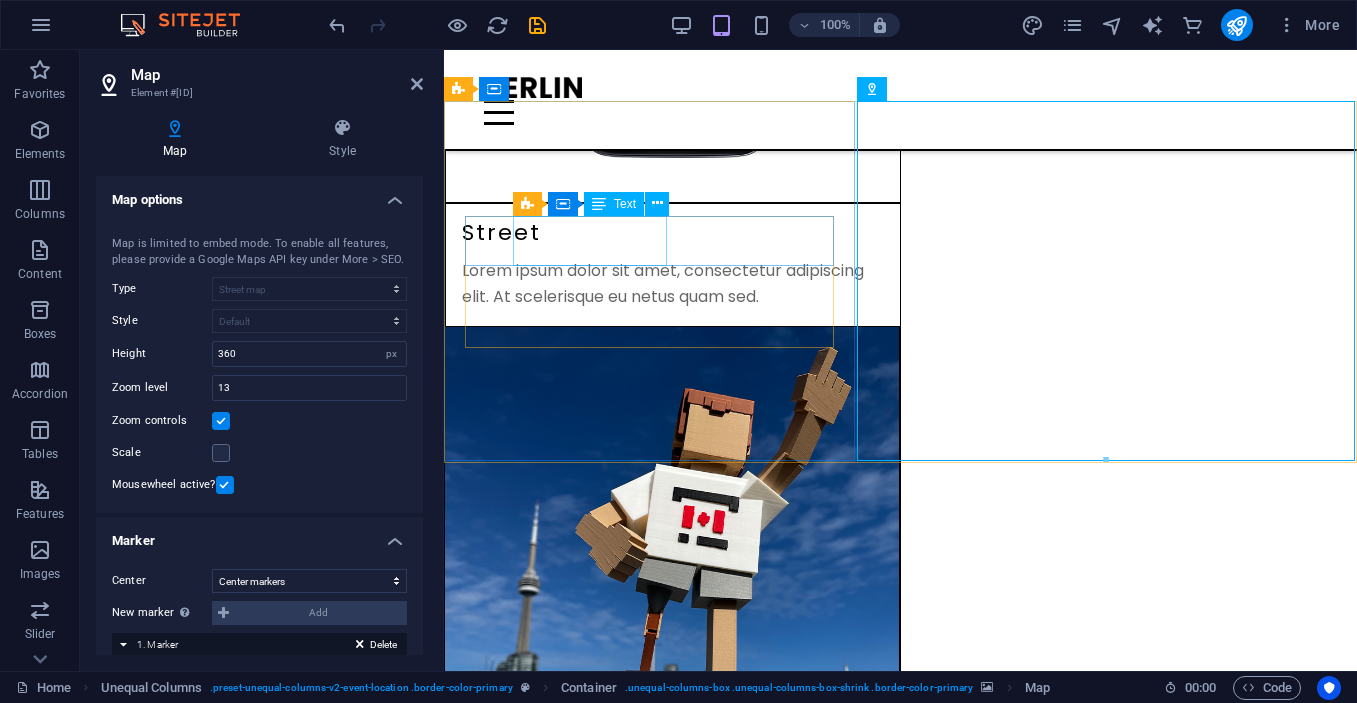 click on "[NUMBER] [STREET]
[POSTAL_CODE]  [CITY]" at bounding box center [900, 4811] 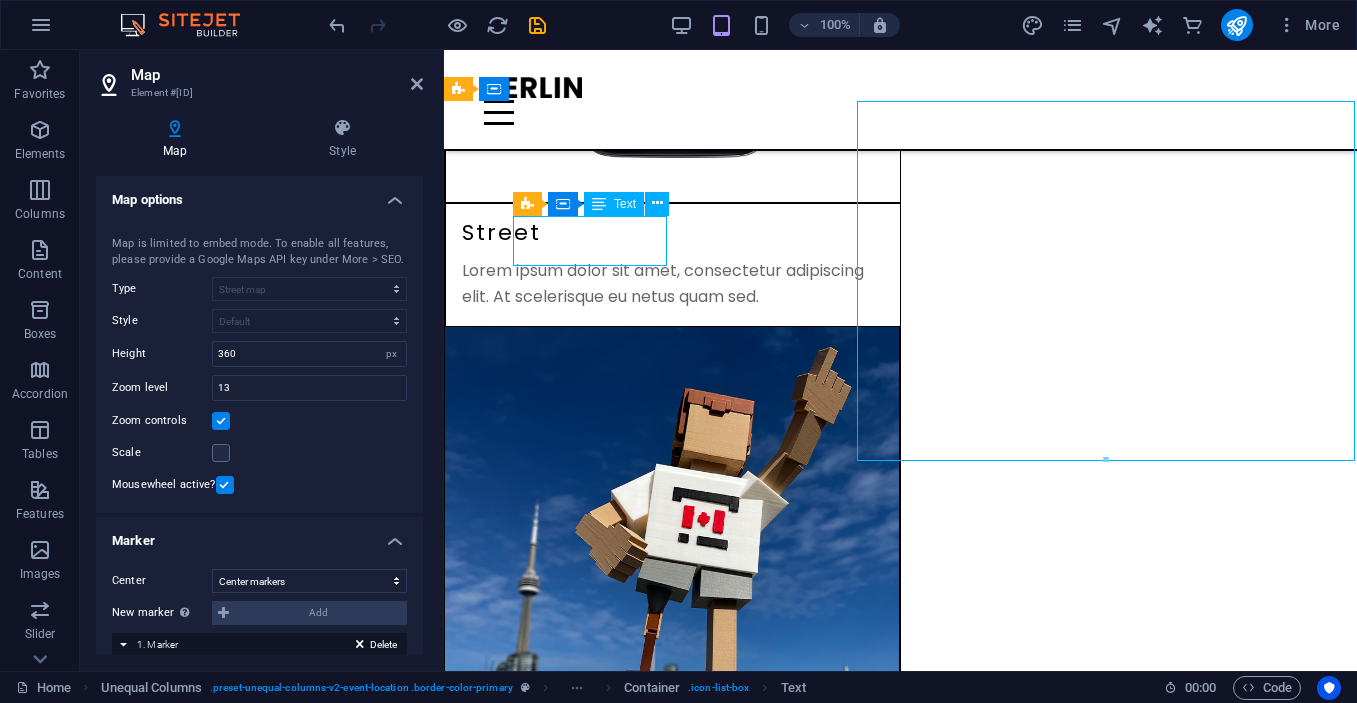 click on "[NUMBER] [STREET]
[POSTAL_CODE]  [CITY]" at bounding box center (900, 4811) 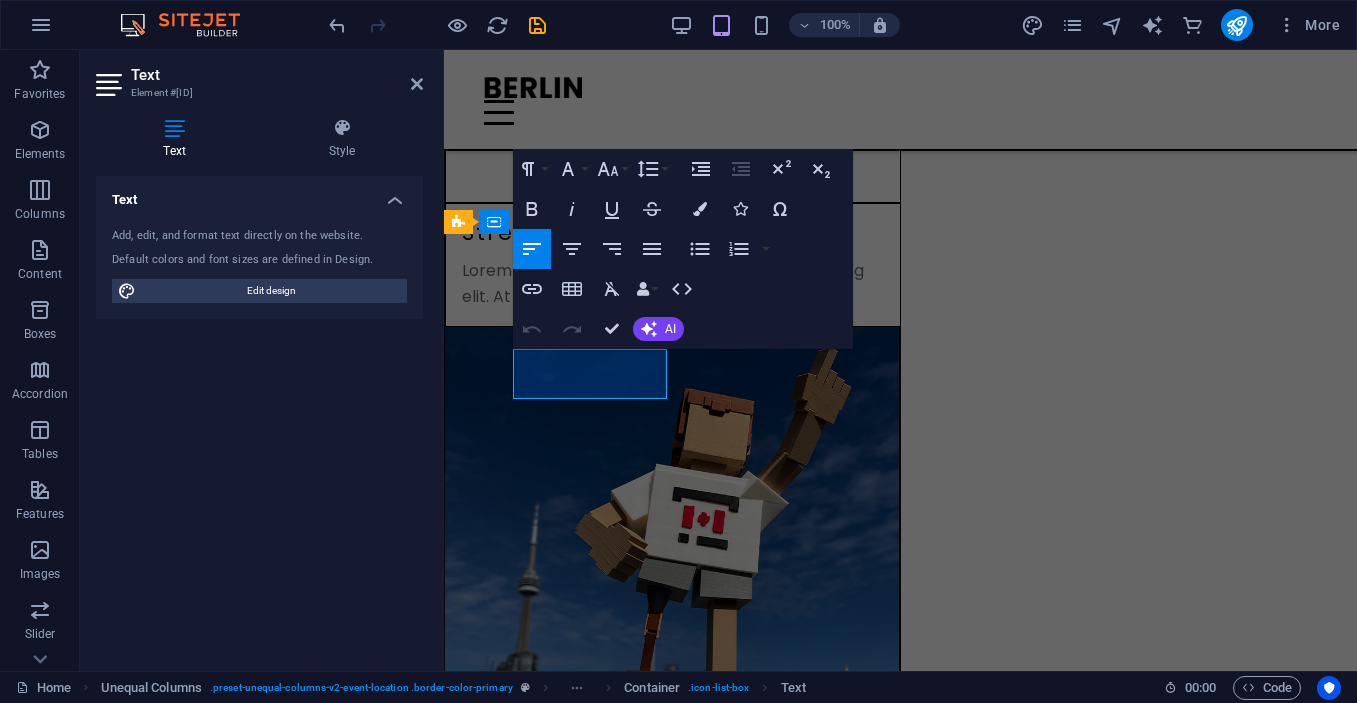 scroll, scrollTop: 4354, scrollLeft: 0, axis: vertical 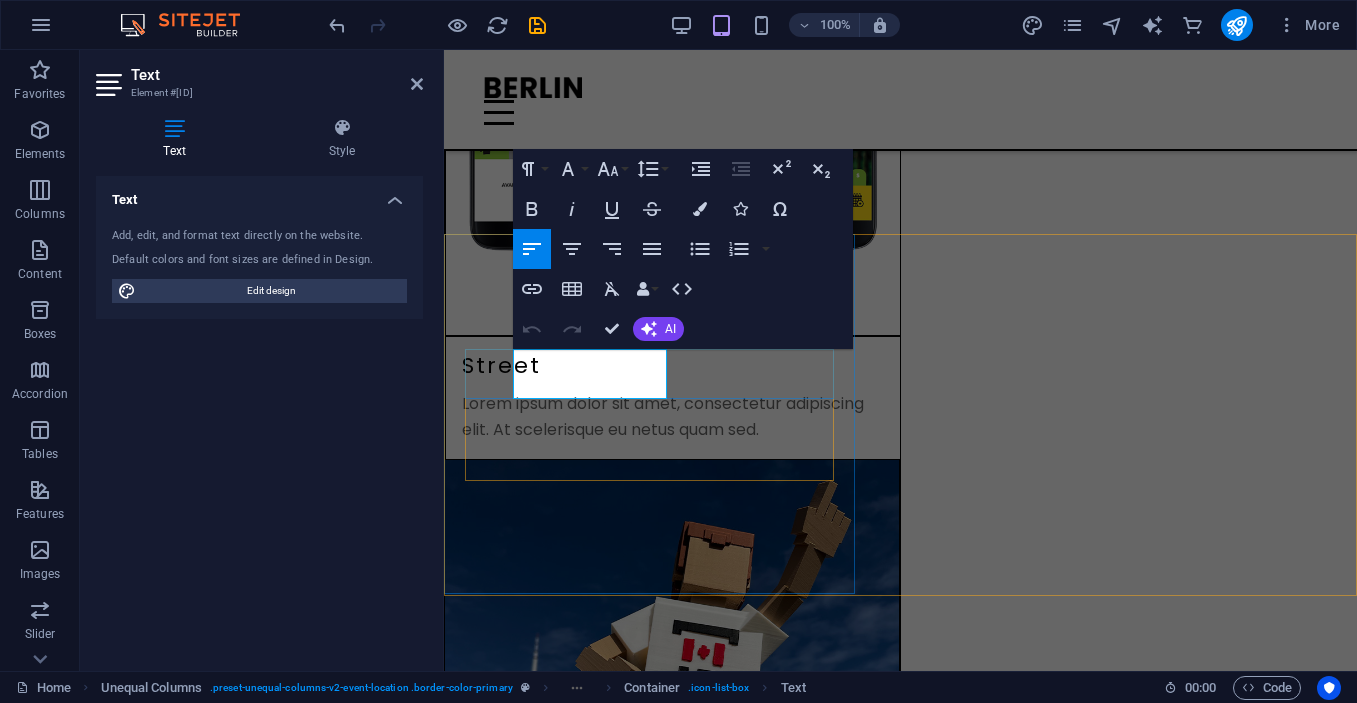 click on "33139  [CITY]" at bounding box center (900, 4957) 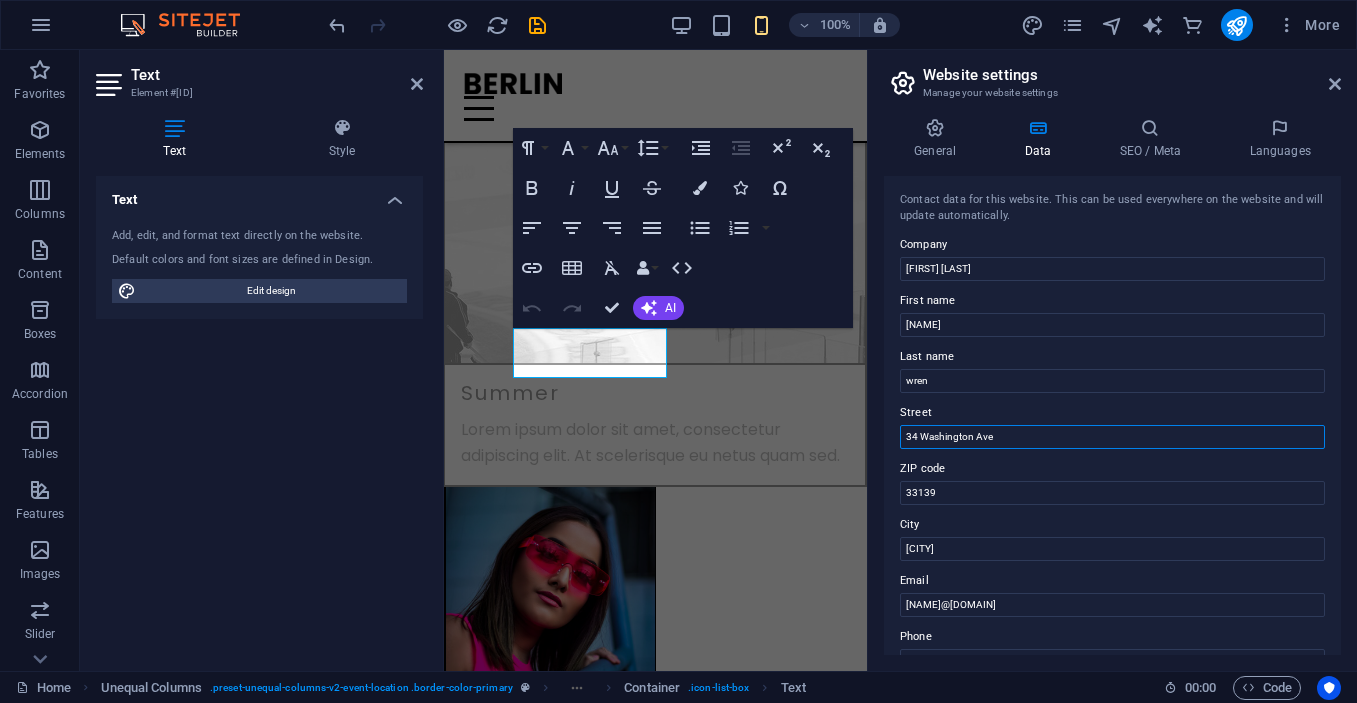 click on "34 Washington Ave" at bounding box center [1112, 437] 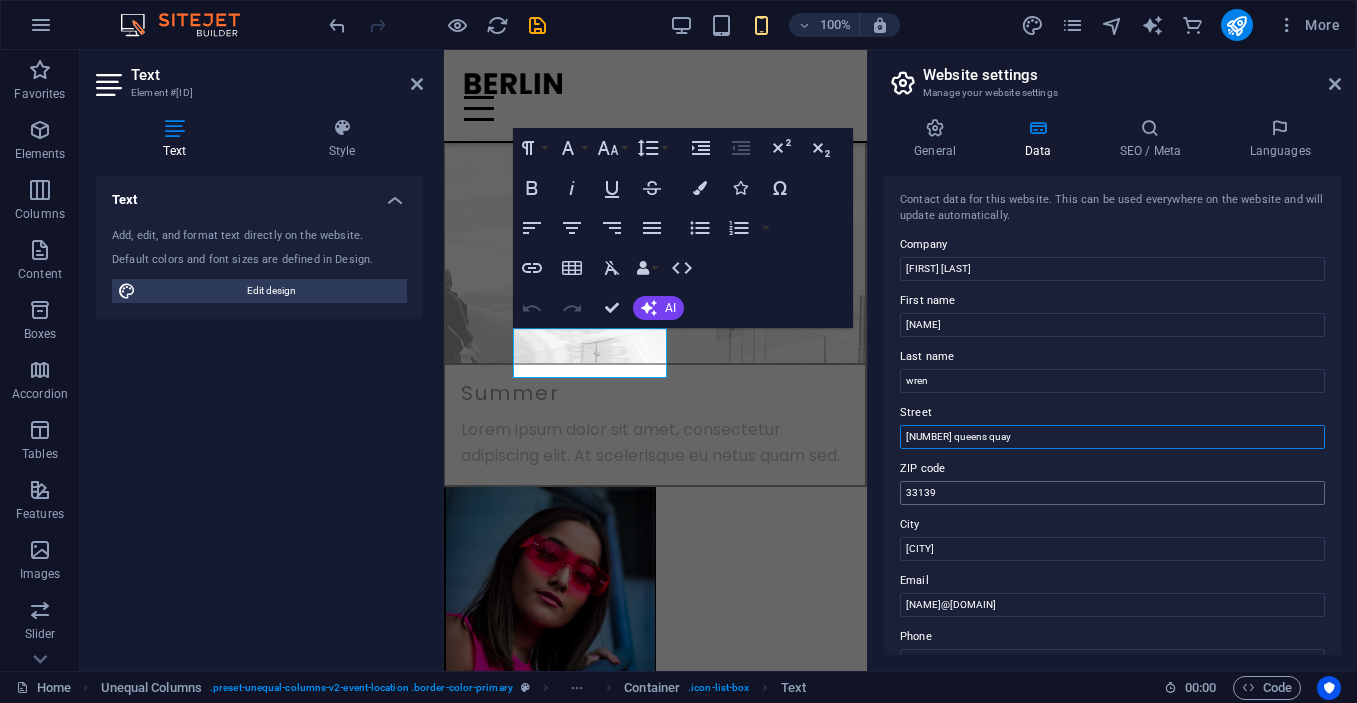 type on "[NUMBER] queens quay" 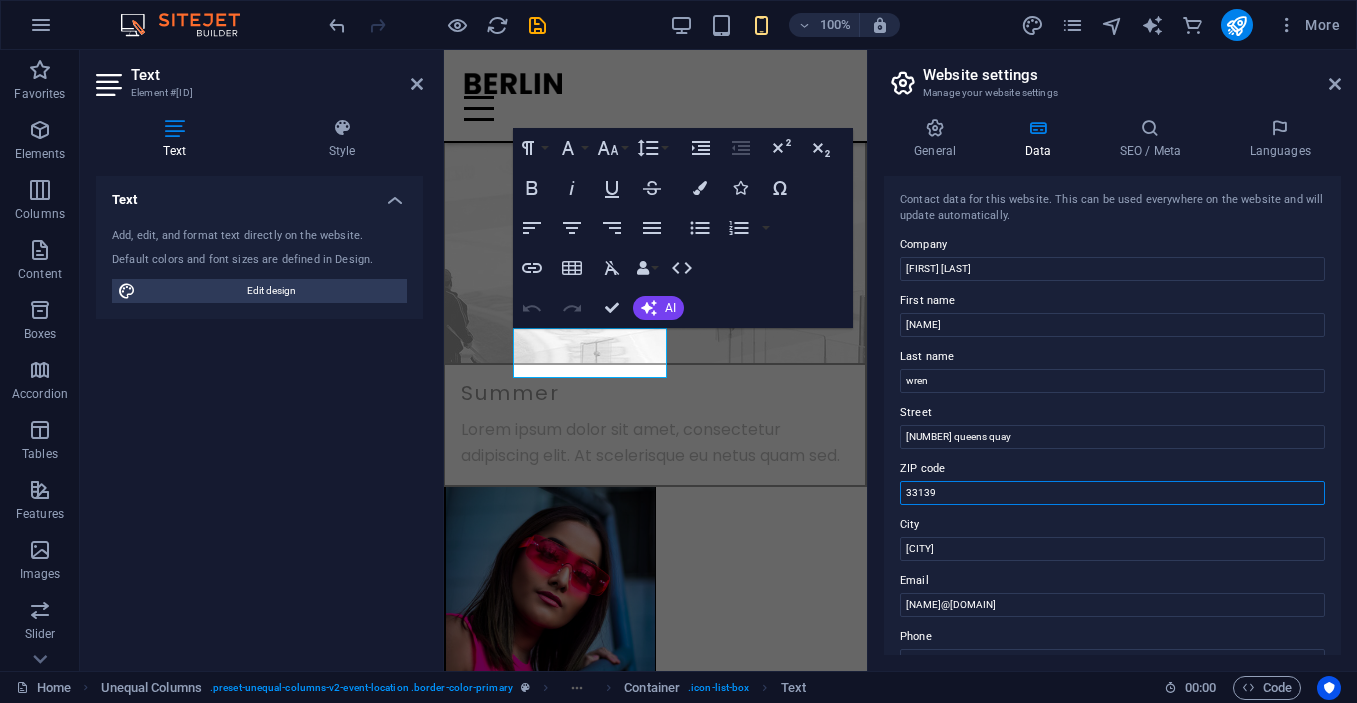 click on "33139" at bounding box center (1112, 493) 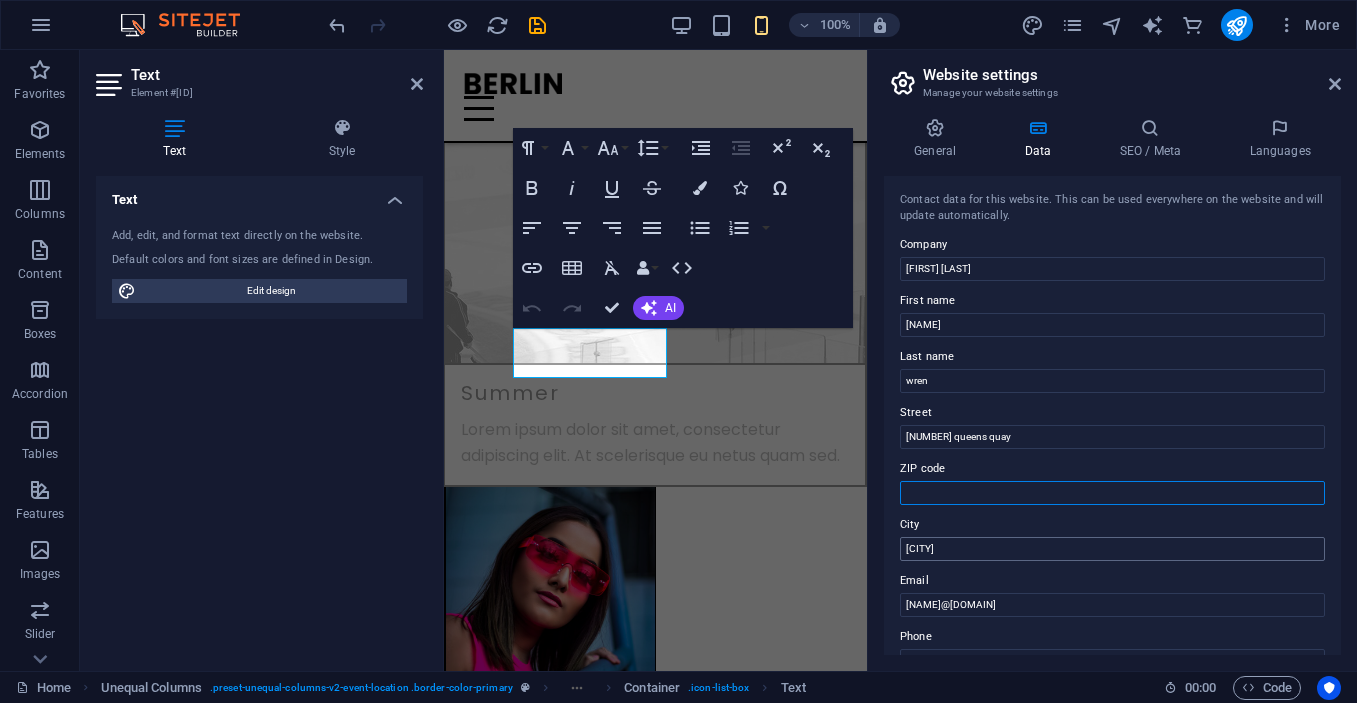 type 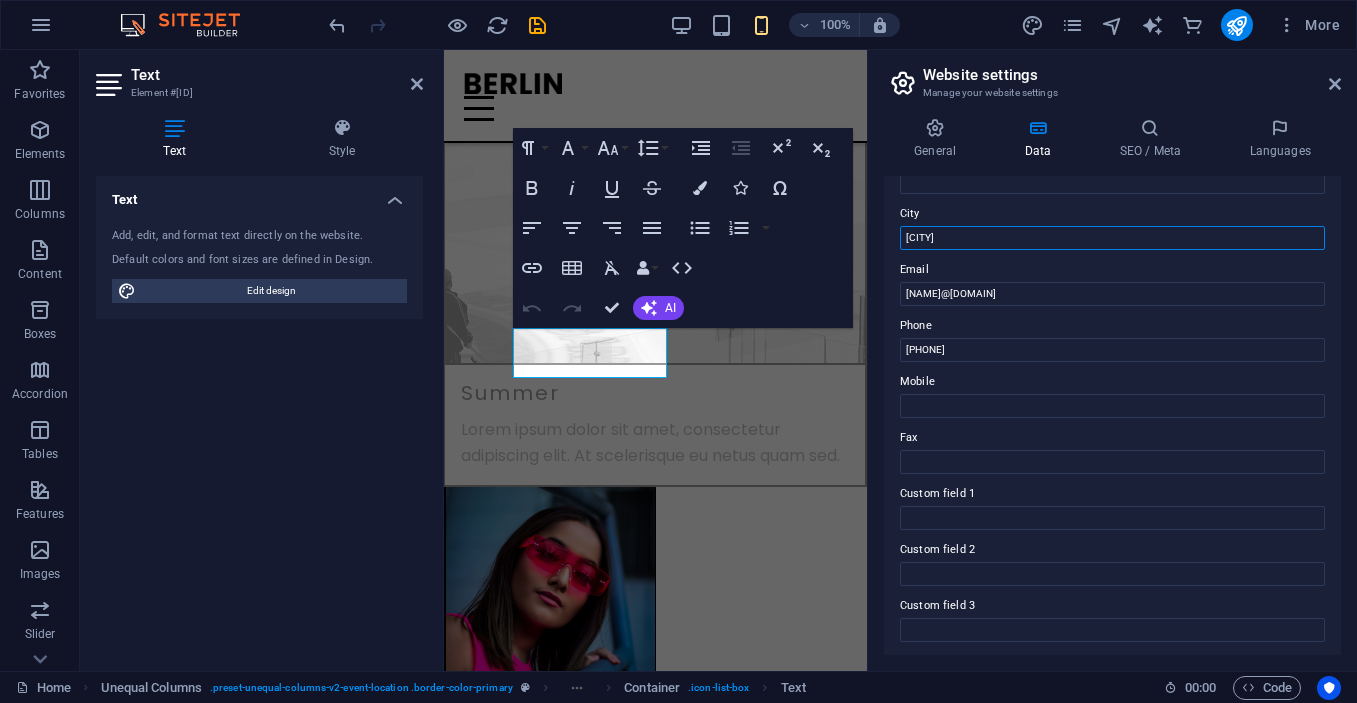 scroll, scrollTop: 314, scrollLeft: 0, axis: vertical 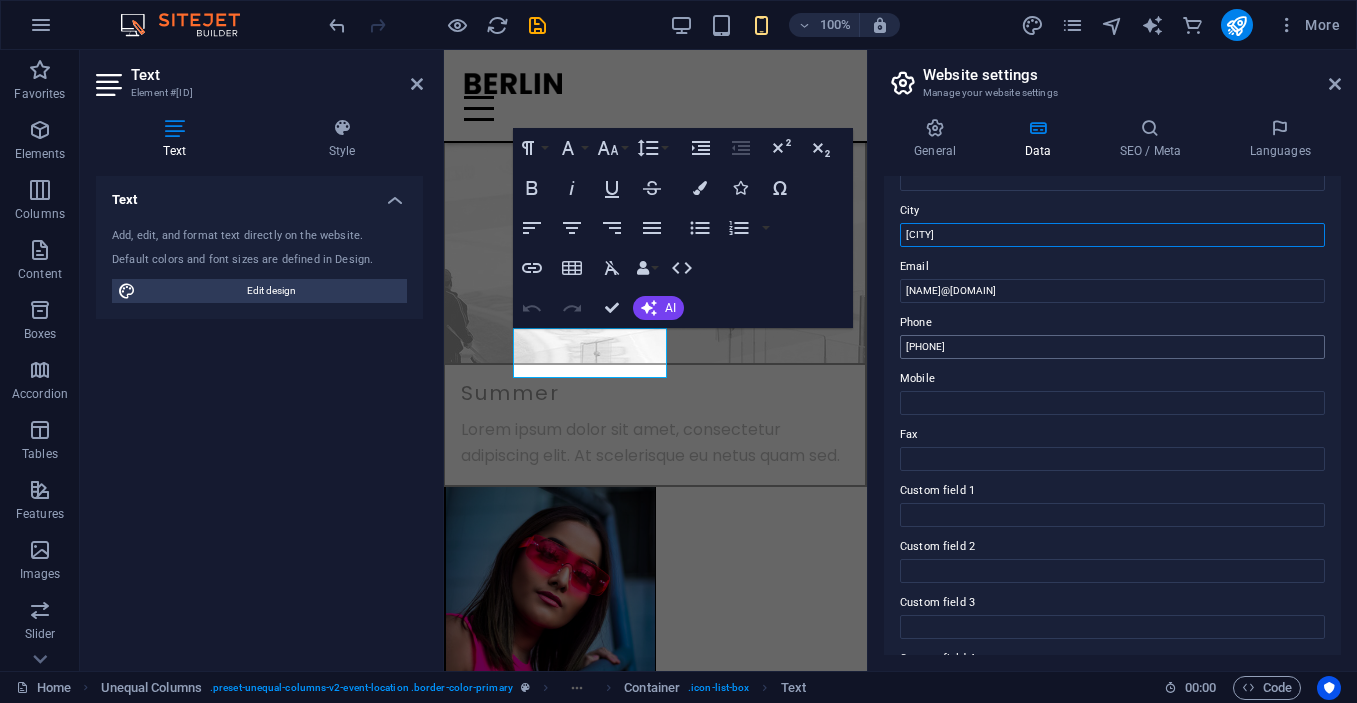 type on "[CITY]" 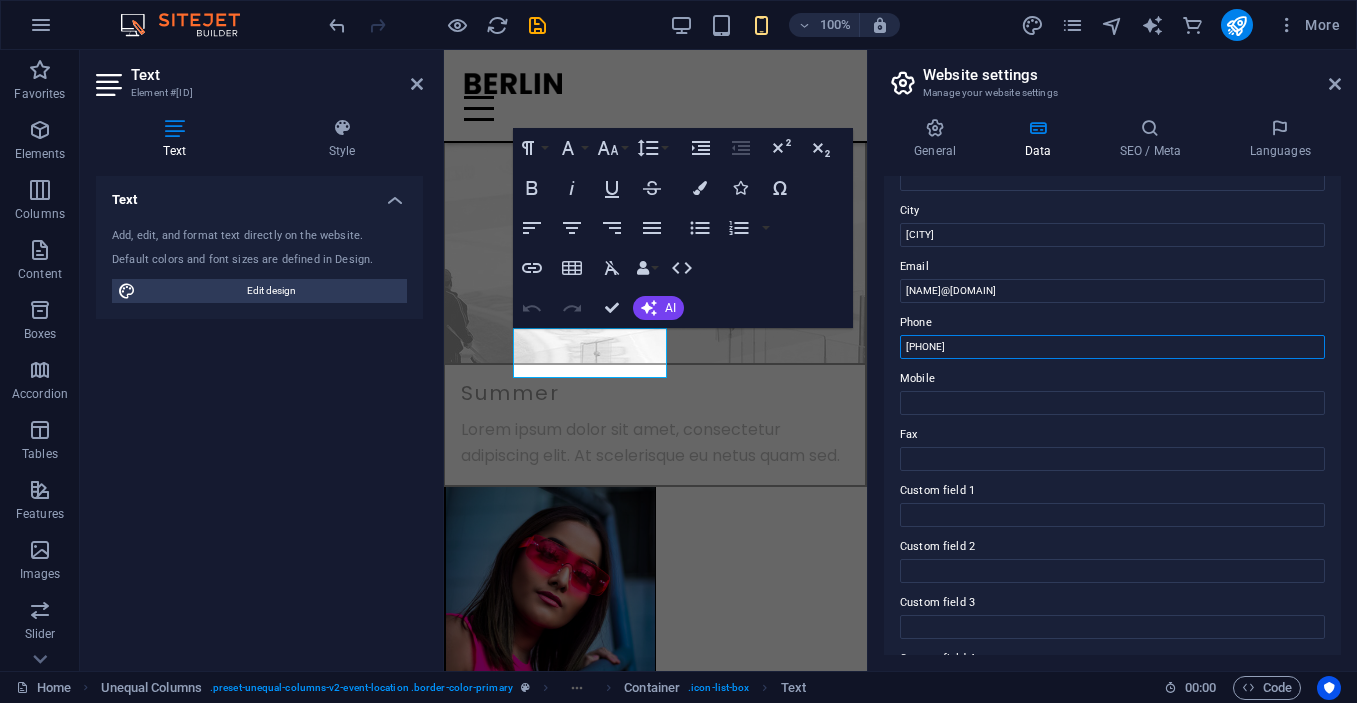 click on "[PHONE]" at bounding box center [1112, 347] 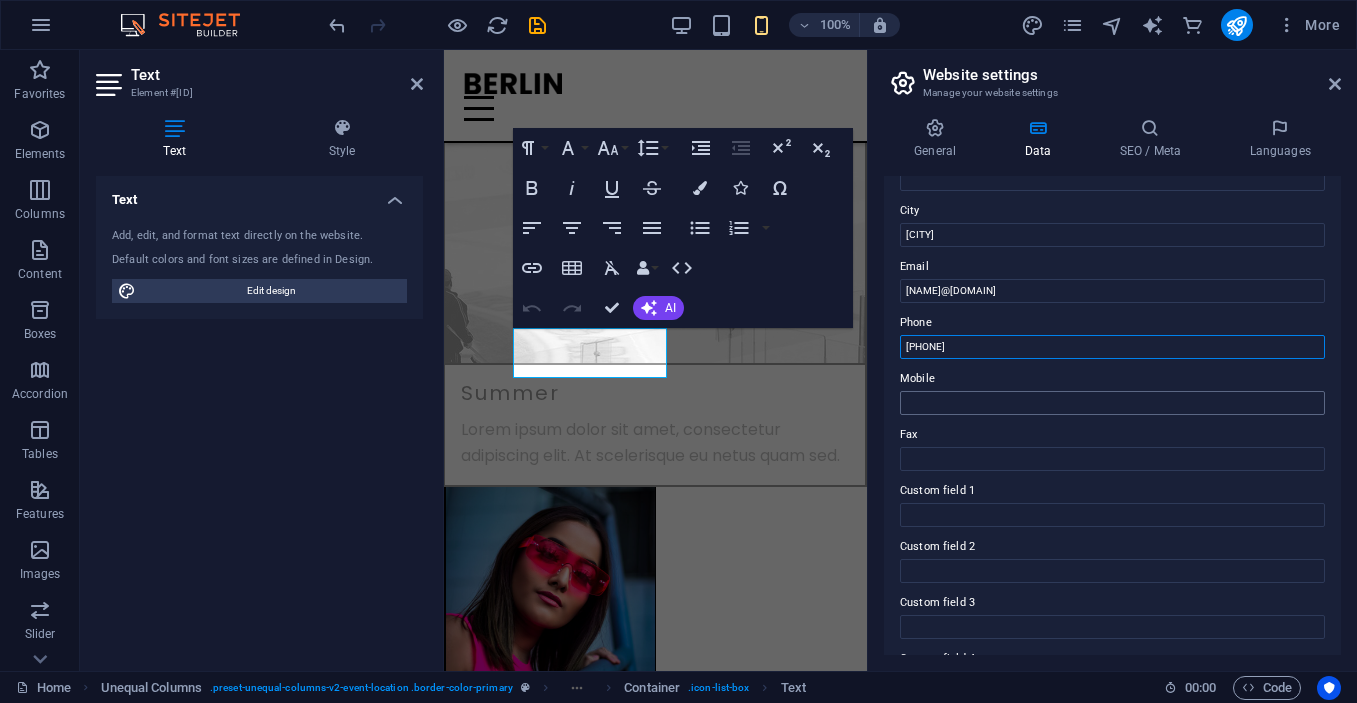 type on "[PHONE]" 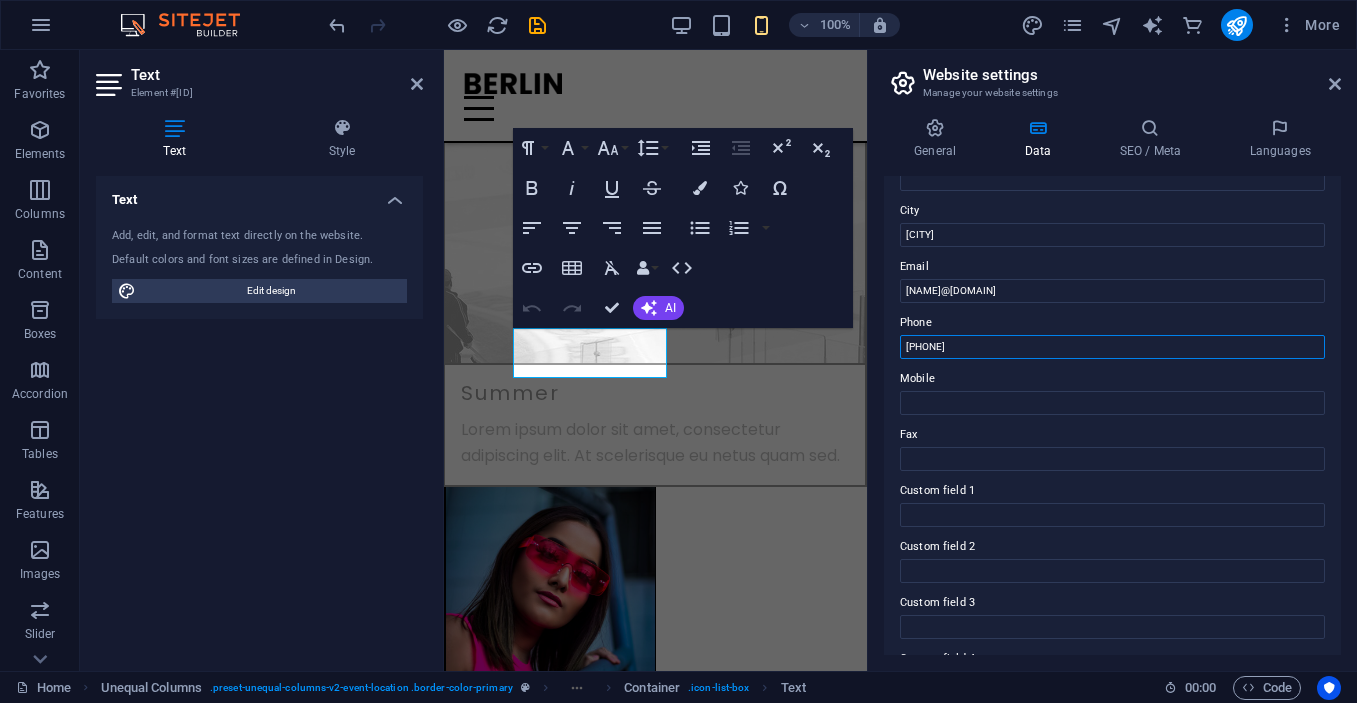drag, startPoint x: 984, startPoint y: 343, endPoint x: 893, endPoint y: 339, distance: 91.08787 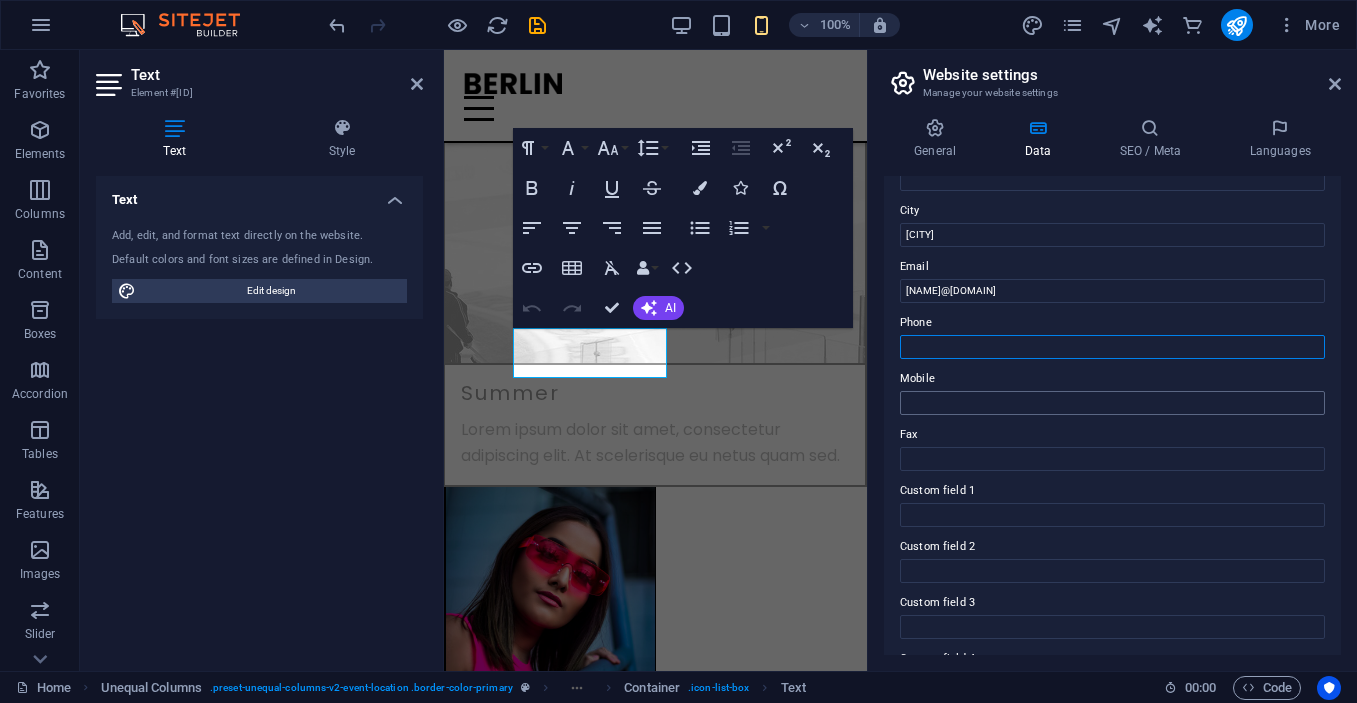 type 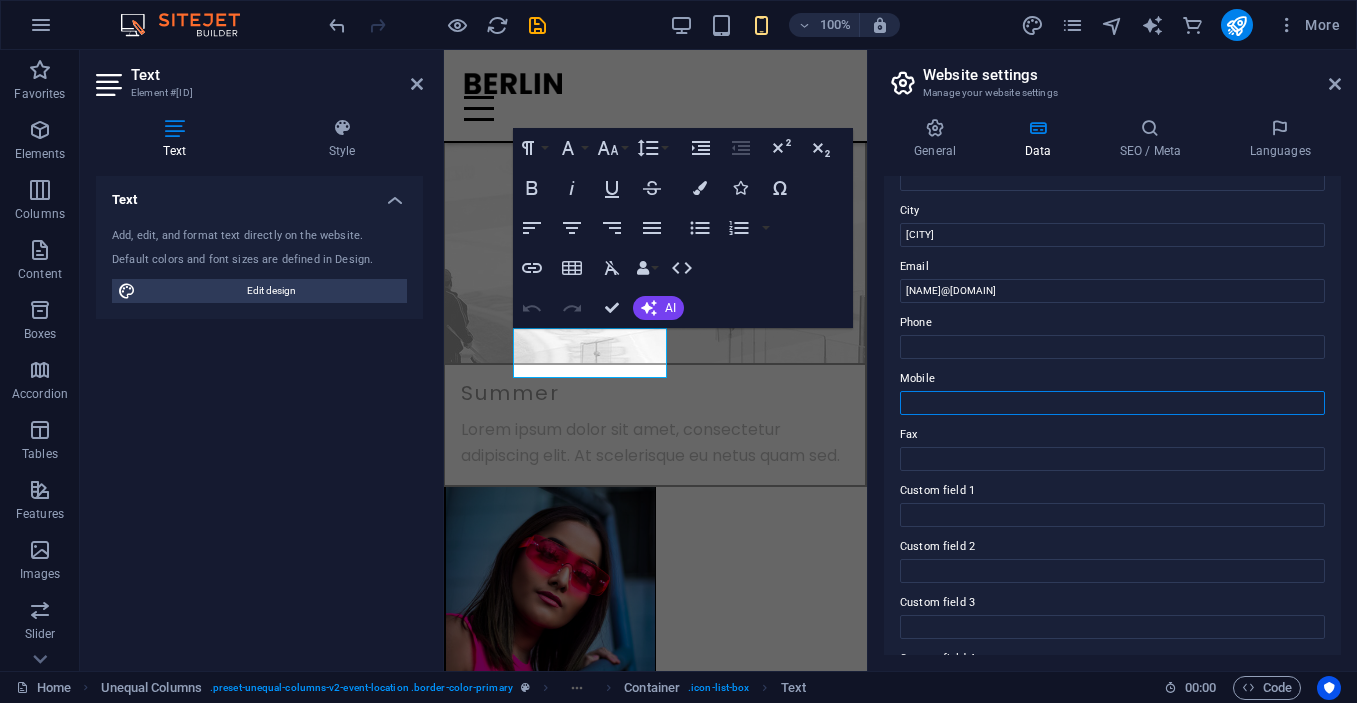 click on "Mobile" at bounding box center [1112, 403] 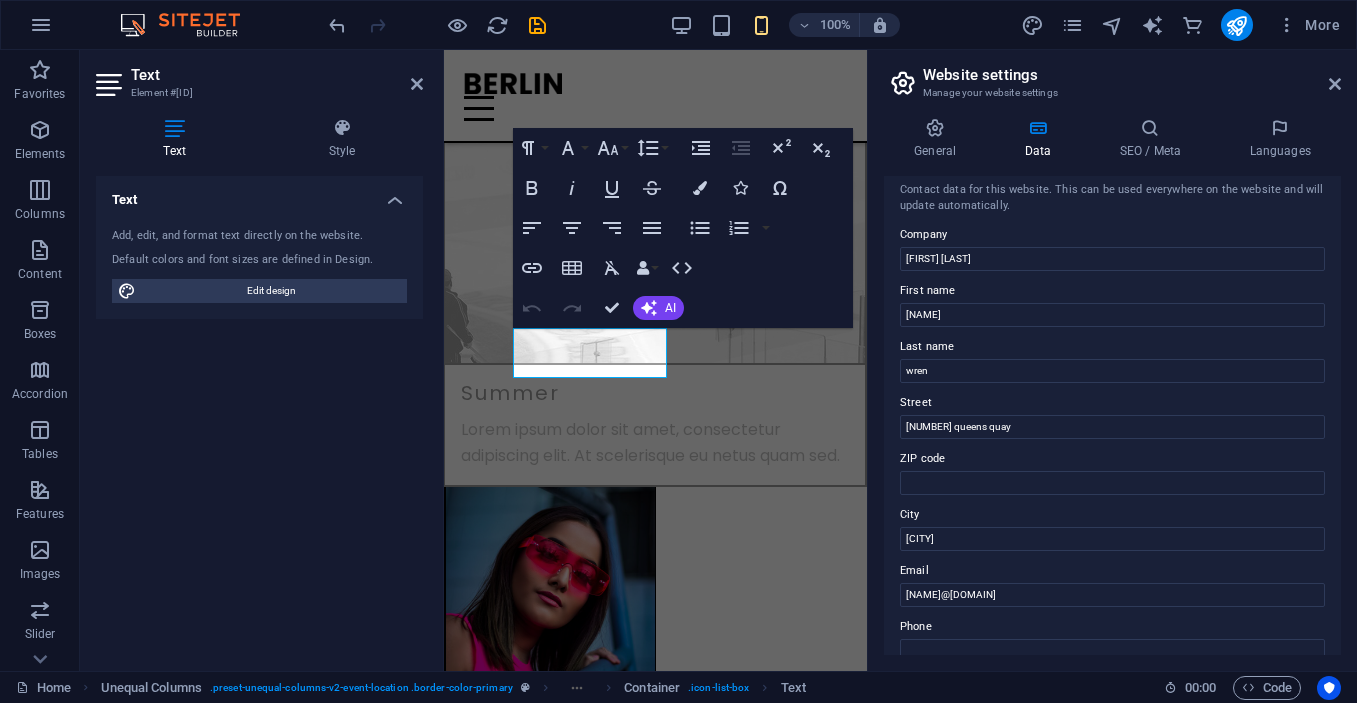 scroll, scrollTop: 0, scrollLeft: 0, axis: both 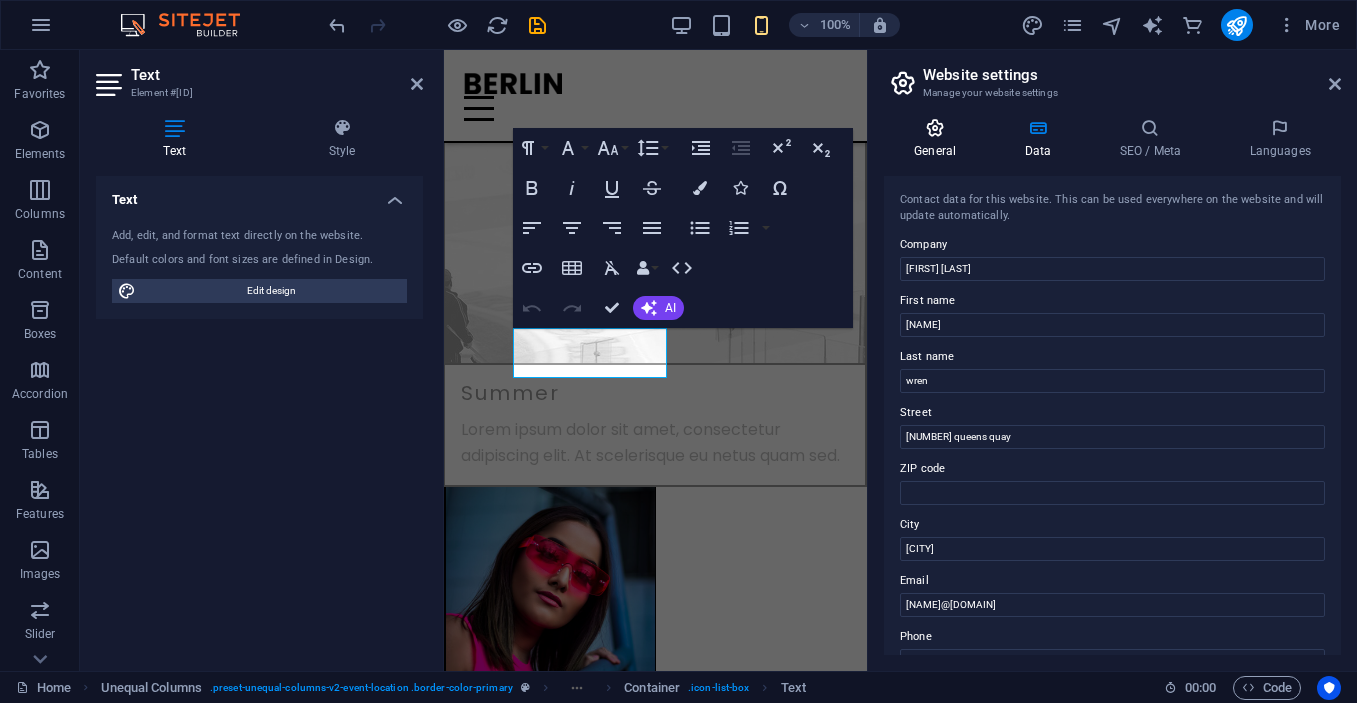 type on "[PHONE]" 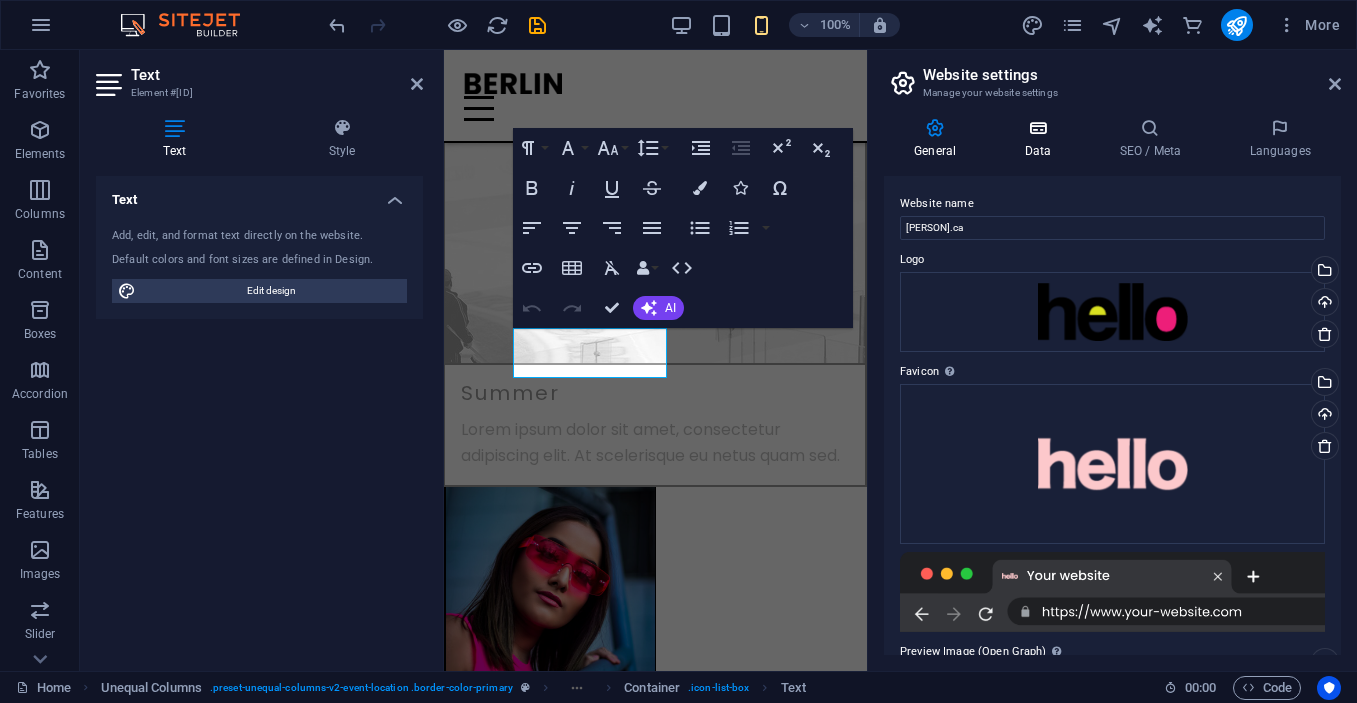 click at bounding box center [1037, 128] 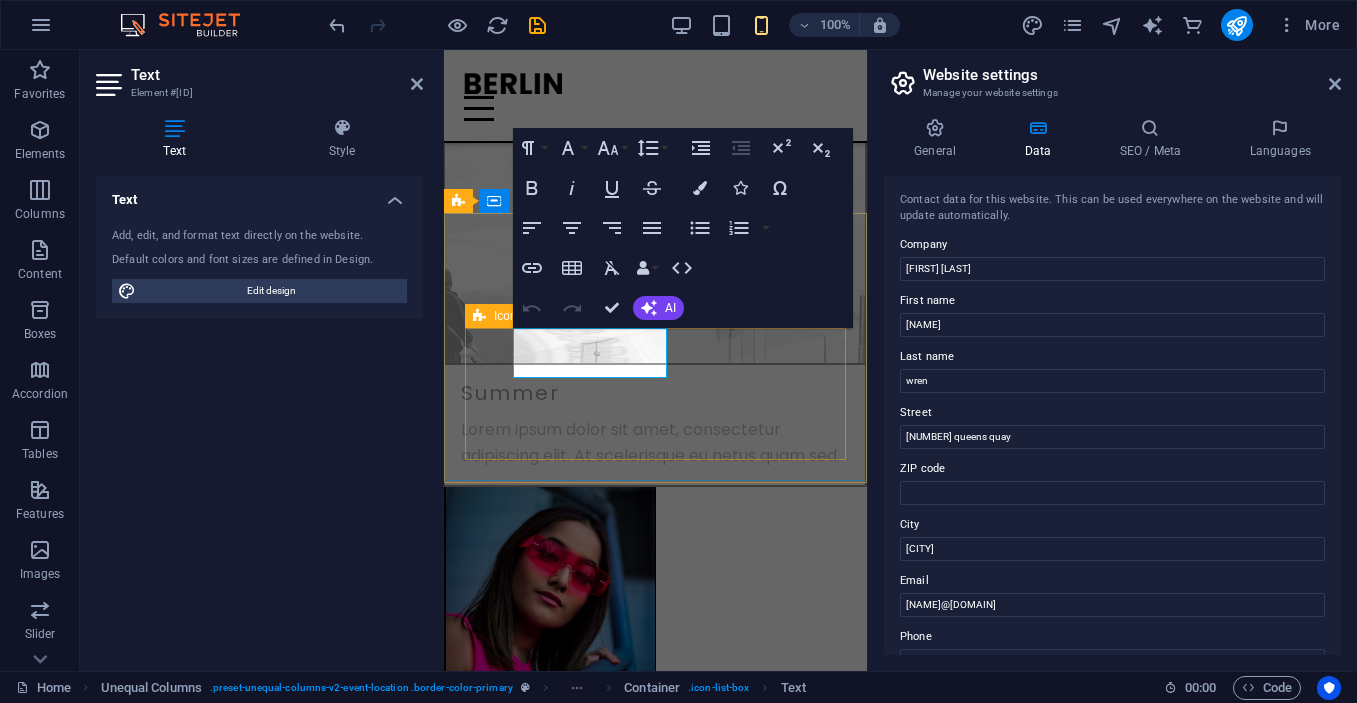 click on "[NUMBER] [STREET]
[CITY] [EMAIL] [PHONE]" at bounding box center (655, 1116) 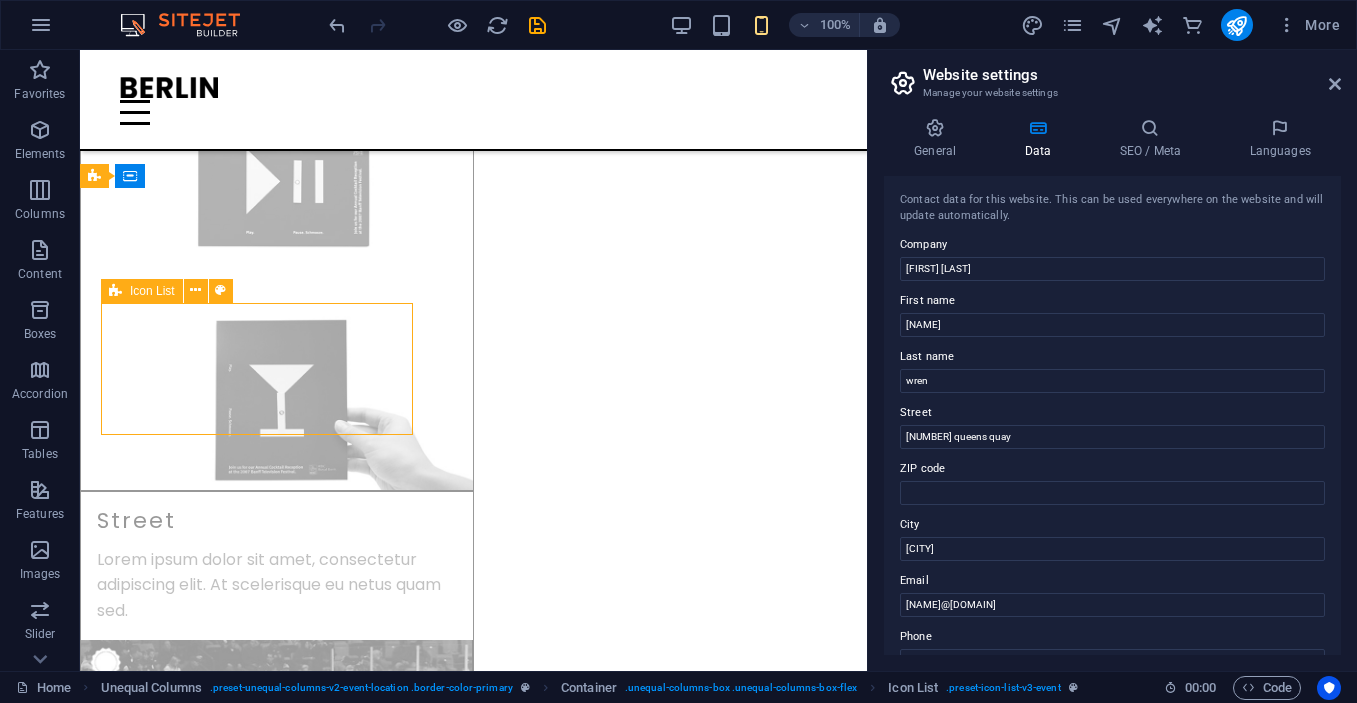 scroll, scrollTop: 4351, scrollLeft: 0, axis: vertical 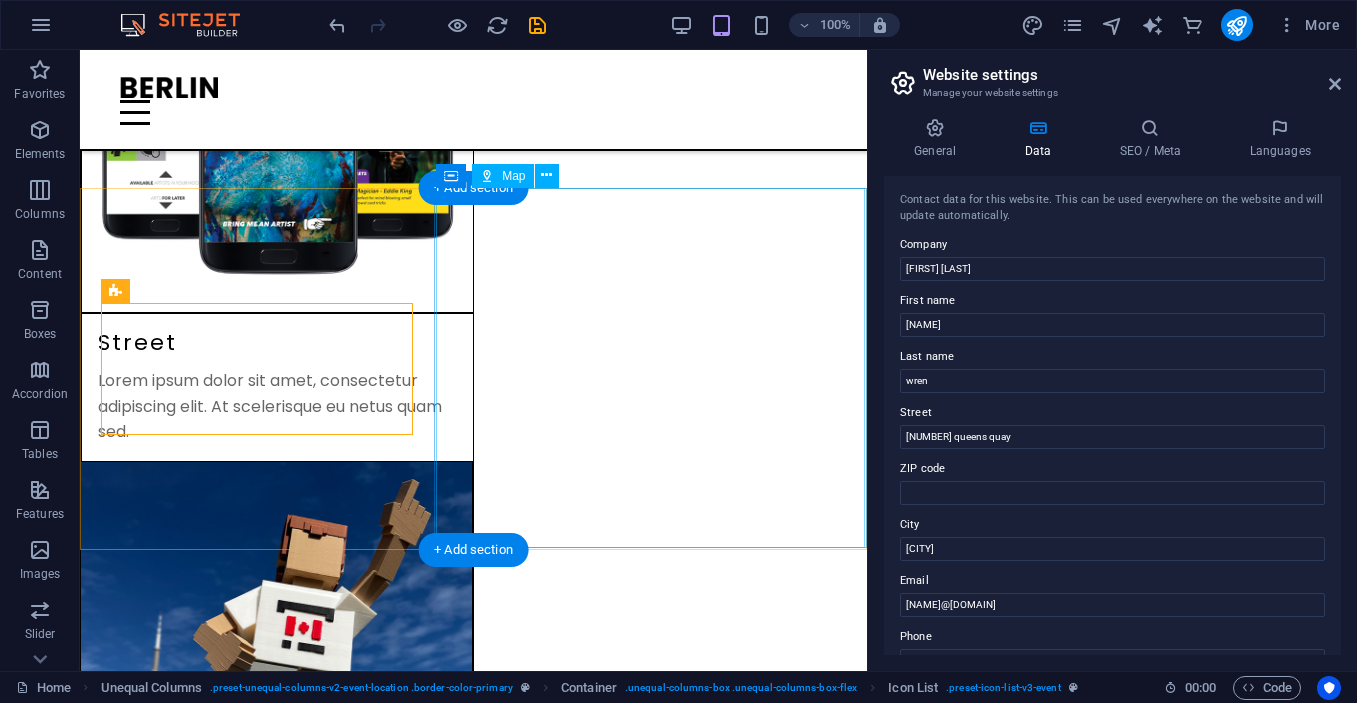 click on "← Move left → Move right ↑ Move up ↓ Move down + Zoom in - Zoom out Home Jump left by 75% End Jump right by 75% Page Up Jump up by 75% Page Down Jump down by 75% Map Terrain Satellite Labels Keyboard shortcuts Map Data Map data ©2025 Google Map data ©2025 Google 1 km  Click to toggle between metric and imperial units Terms Report a map error" at bounding box center (473, 5221) 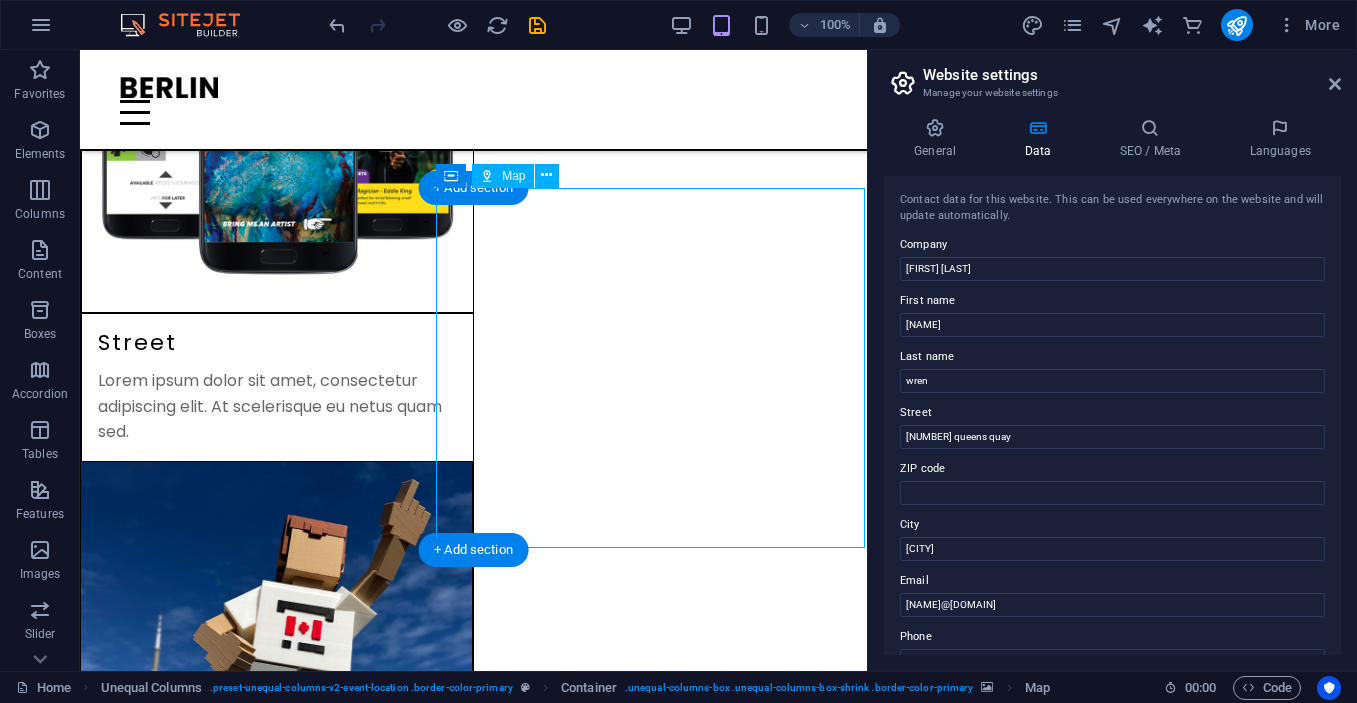click on "← Move left → Move right ↑ Move up ↓ Move down + Zoom in - Zoom out Home Jump left by 75% End Jump right by 75% Page Up Jump up by 75% Page Down Jump down by 75% Map Terrain Satellite Labels Keyboard shortcuts Map Data Map data ©2025 Google Map data ©2025 Google 1 km  Click to toggle between metric and imperial units Terms Report a map error" at bounding box center [473, 5221] 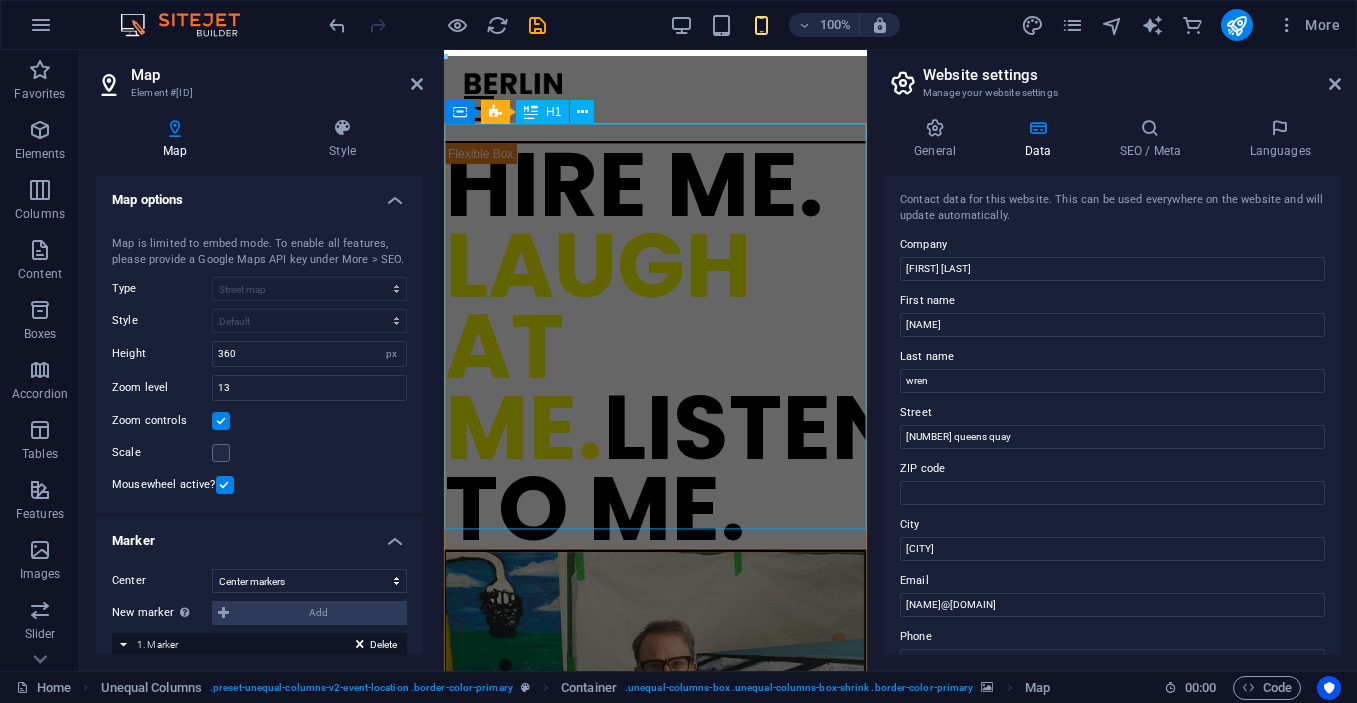 scroll, scrollTop: 0, scrollLeft: 0, axis: both 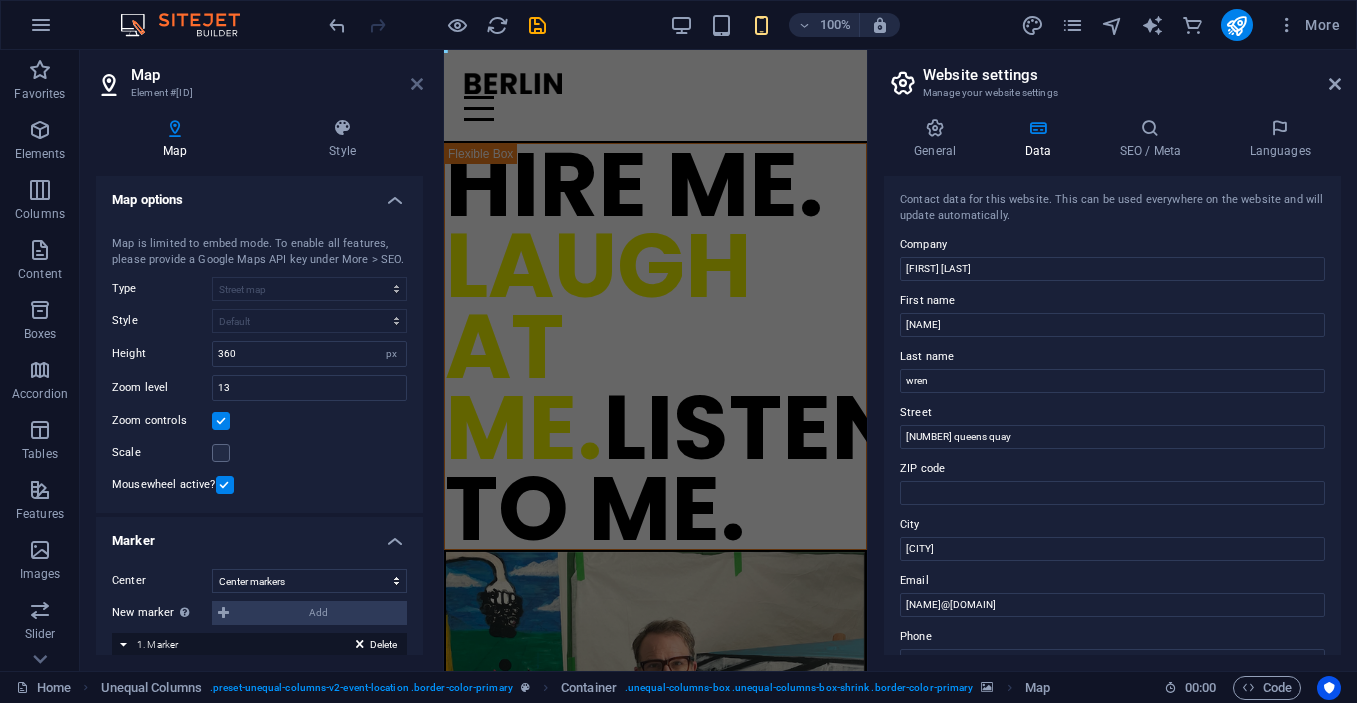 click at bounding box center (417, 84) 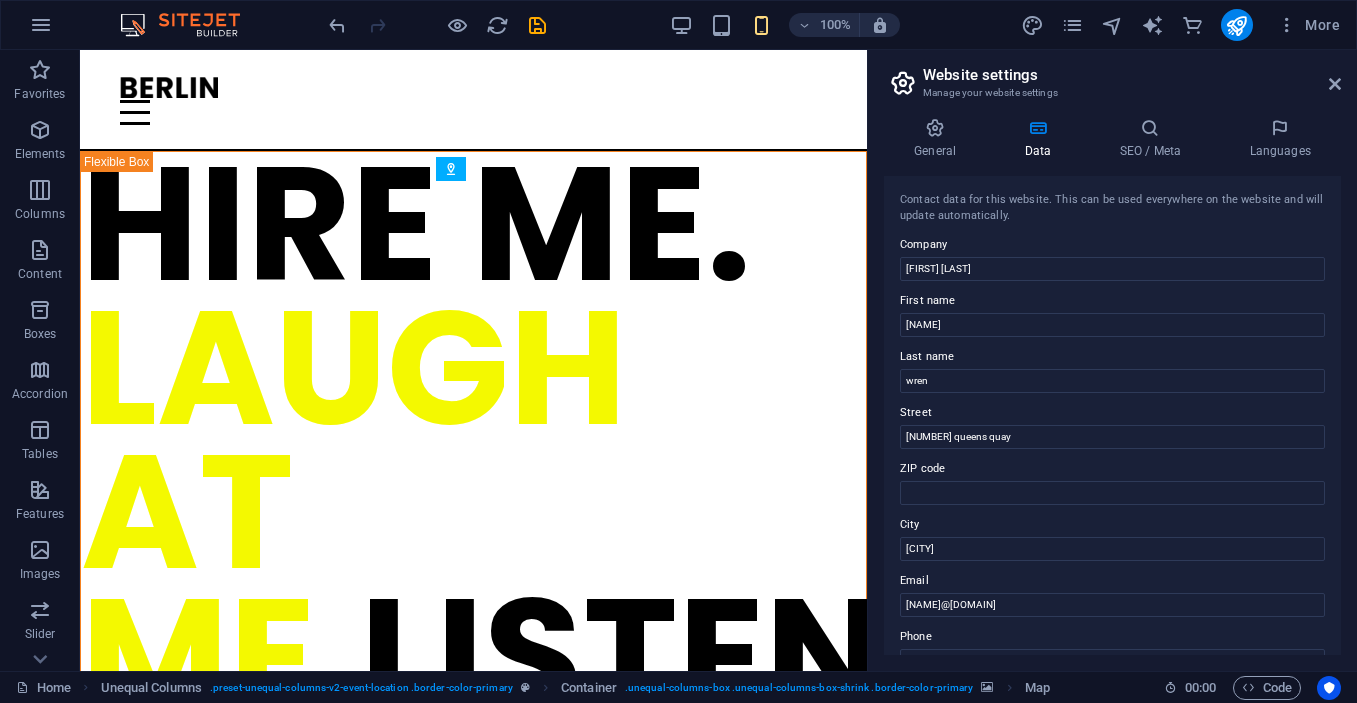 scroll, scrollTop: 4358, scrollLeft: 0, axis: vertical 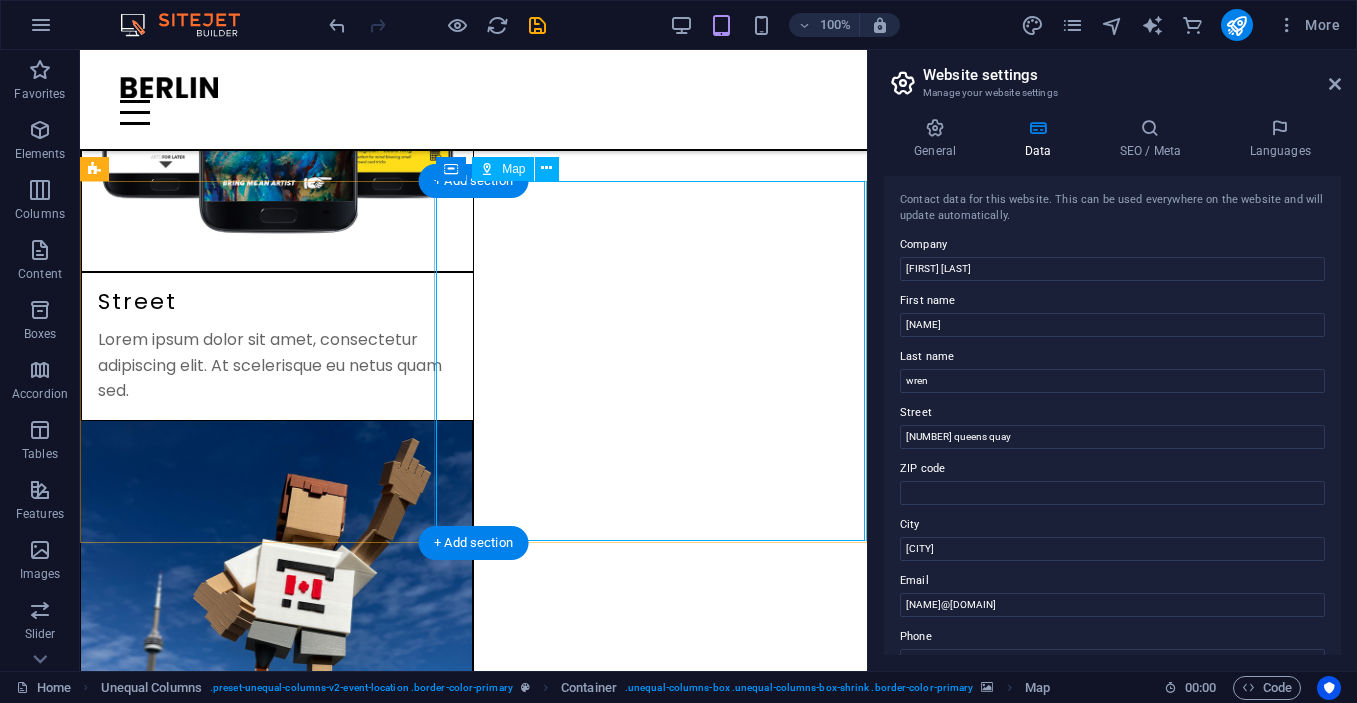 click on "← Move left → Move right ↑ Move up ↓ Move down + Zoom in - Zoom out Home Jump left by 75% End Jump right by 75% Page Up Jump up by 75% Page Down Jump down by 75% Map Terrain Satellite Labels Keyboard shortcuts Map Data Map data ©2025 Google Map data ©2025 Google 1 km  Click to toggle between metric and imperial units Terms Report a map error" at bounding box center [473, 5180] 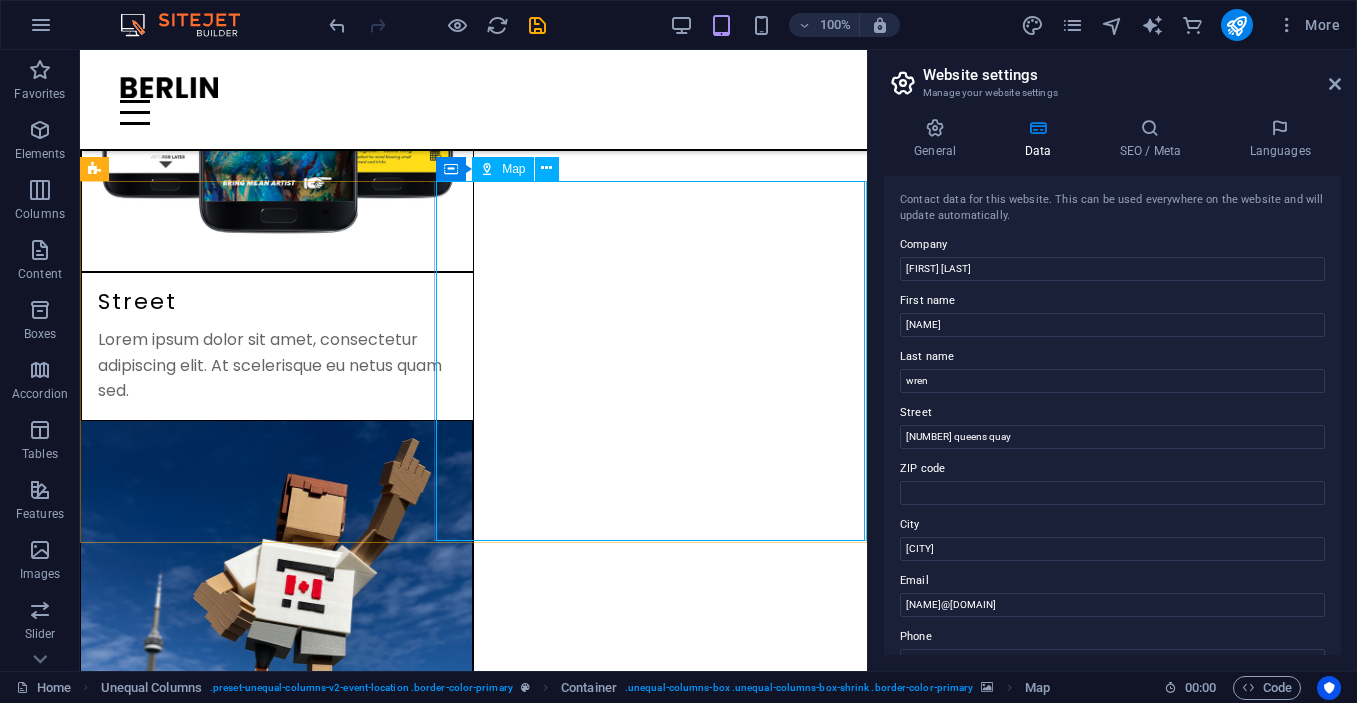 click on "Map" at bounding box center (513, 169) 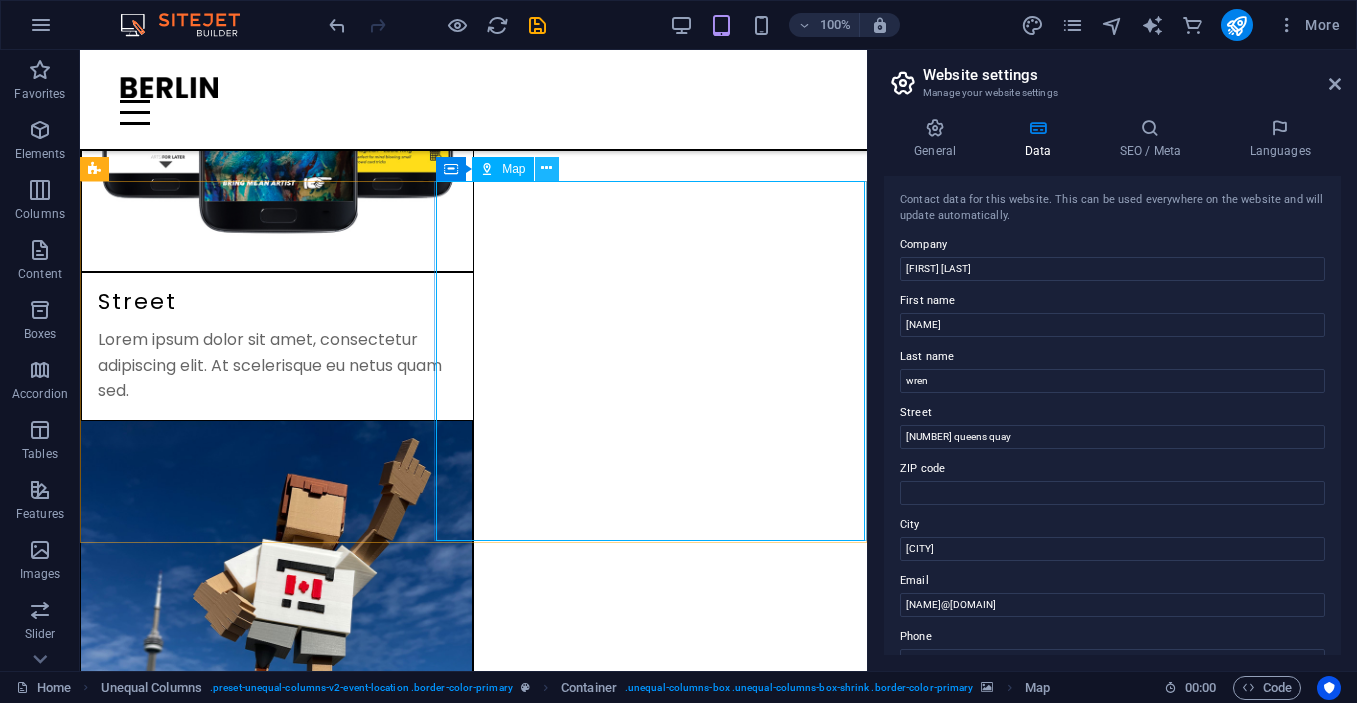 click at bounding box center (547, 169) 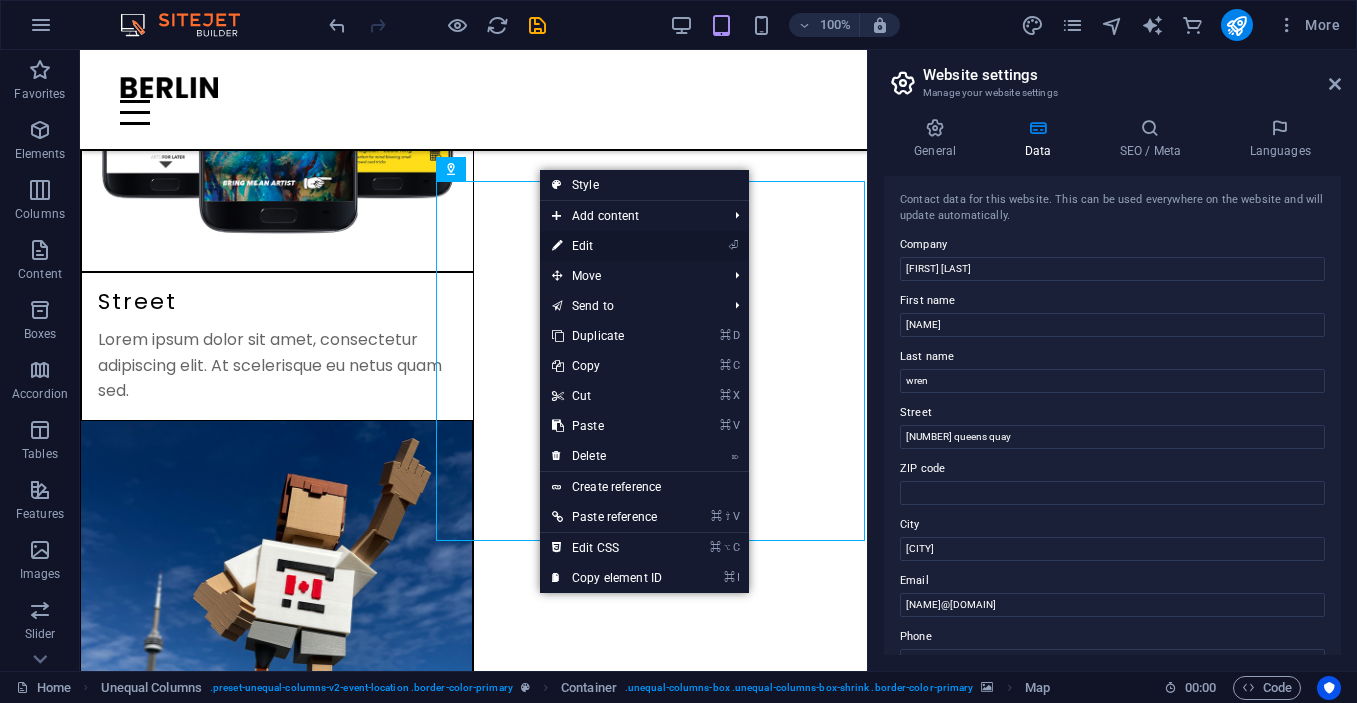 click on "⏎  Edit" at bounding box center [607, 246] 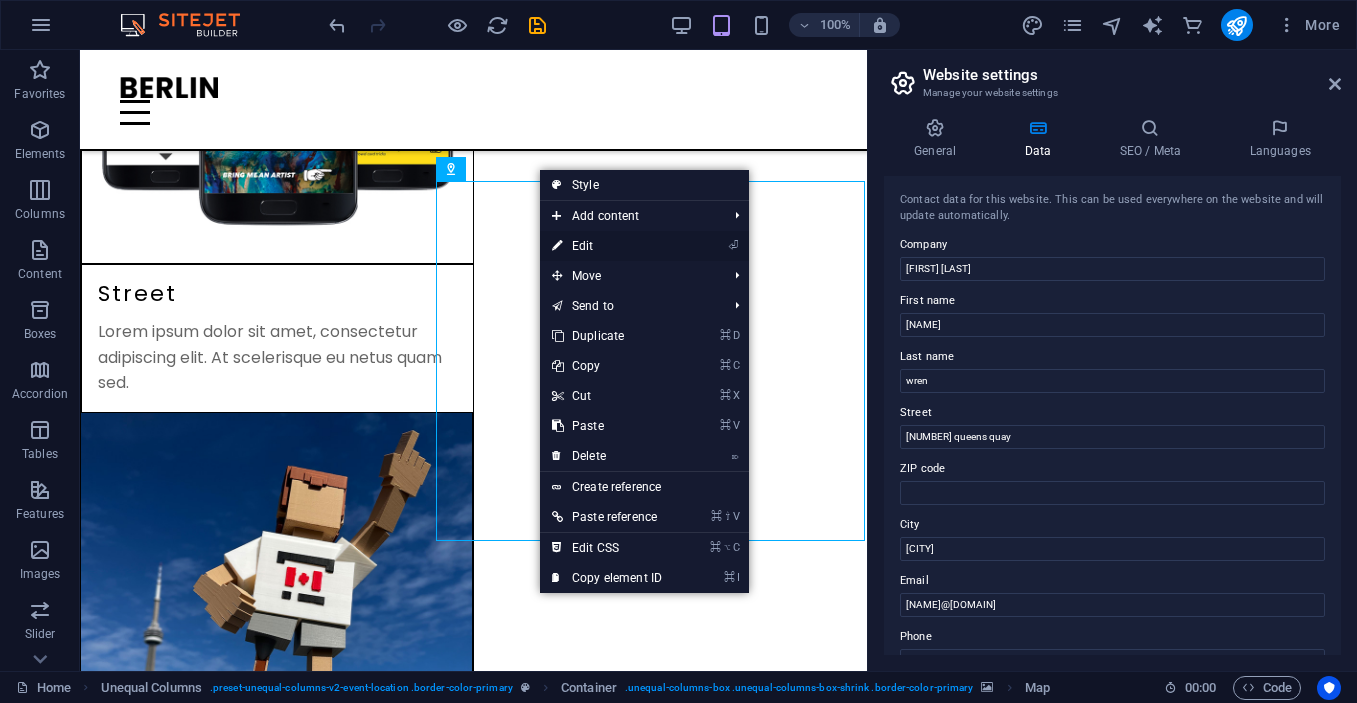 select on "1" 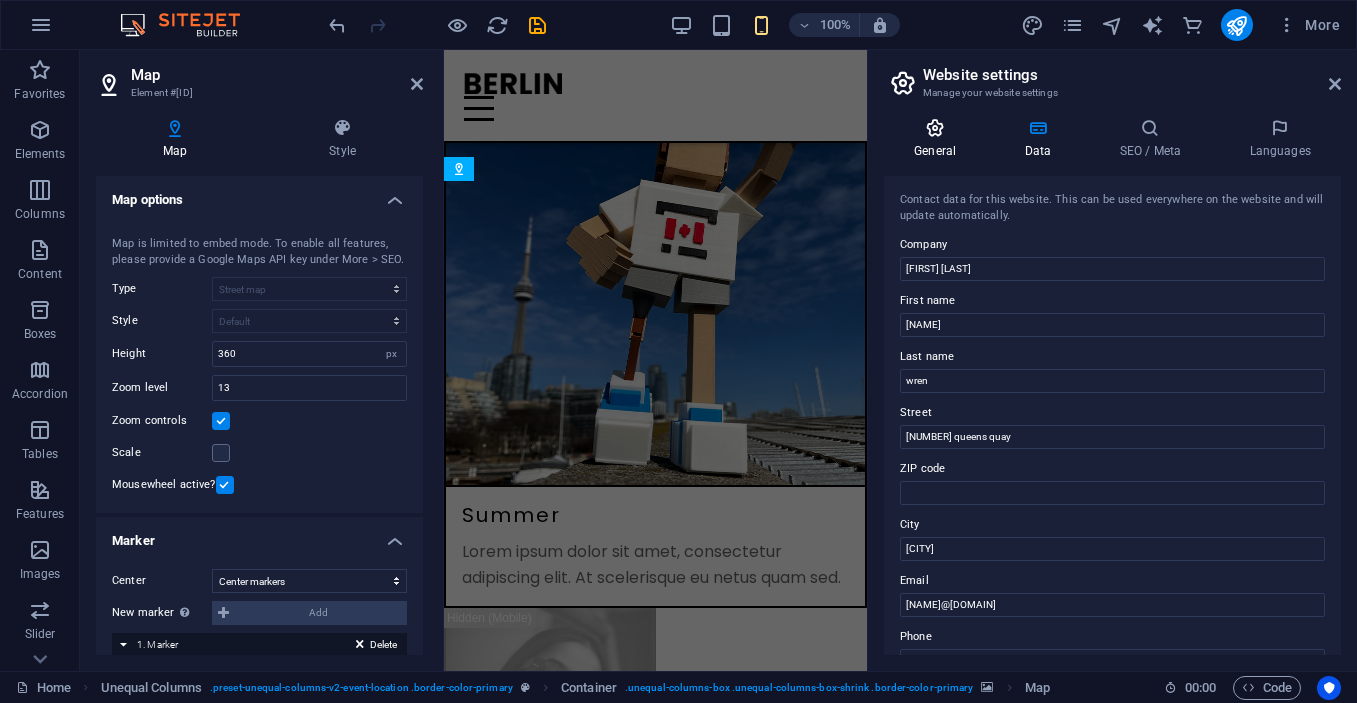click at bounding box center (935, 128) 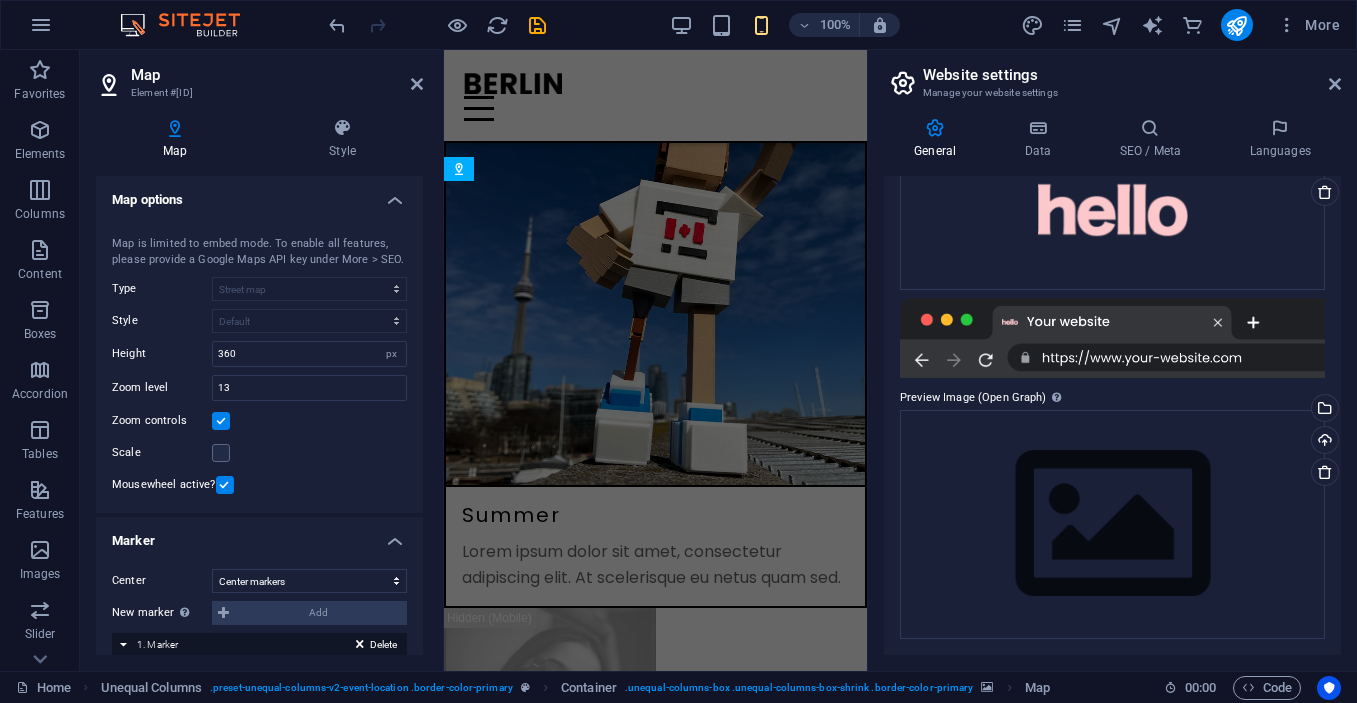 scroll, scrollTop: 253, scrollLeft: 0, axis: vertical 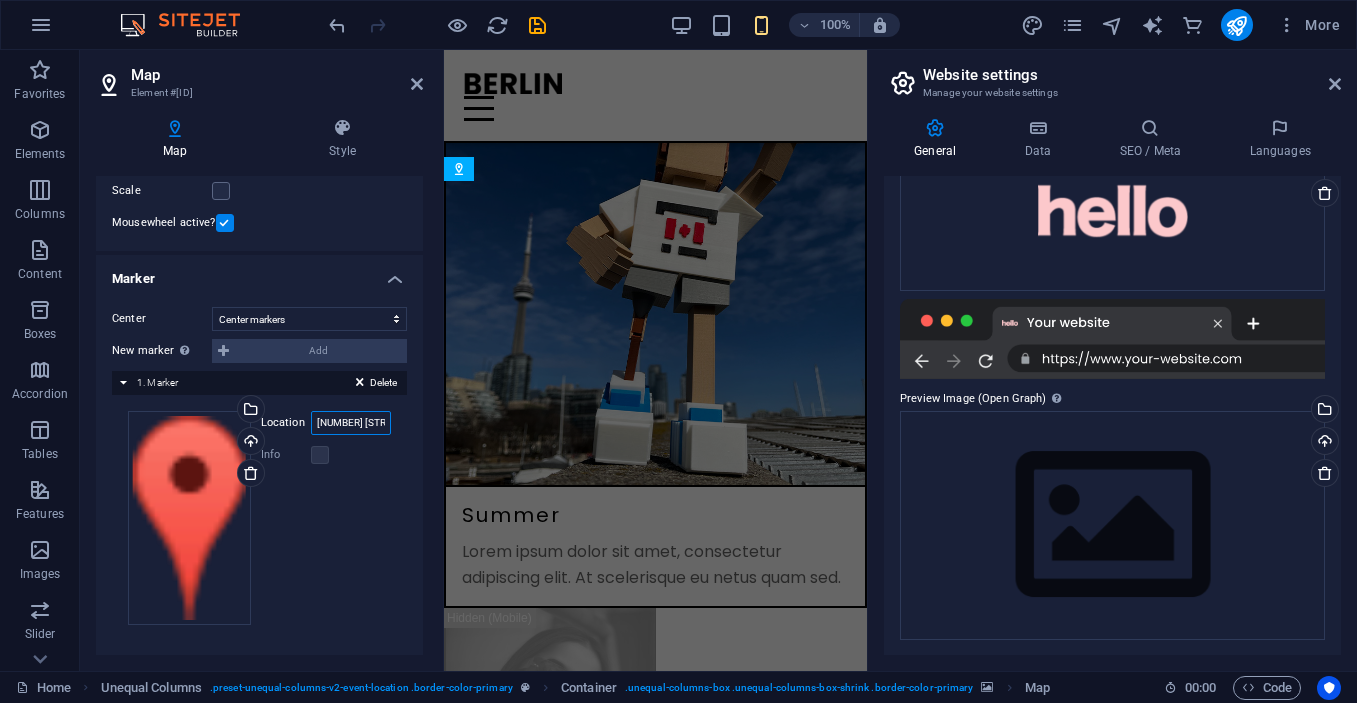 click on "[NUMBER] [STREET], [POSTAL CODE] [CITY]" at bounding box center [351, 423] 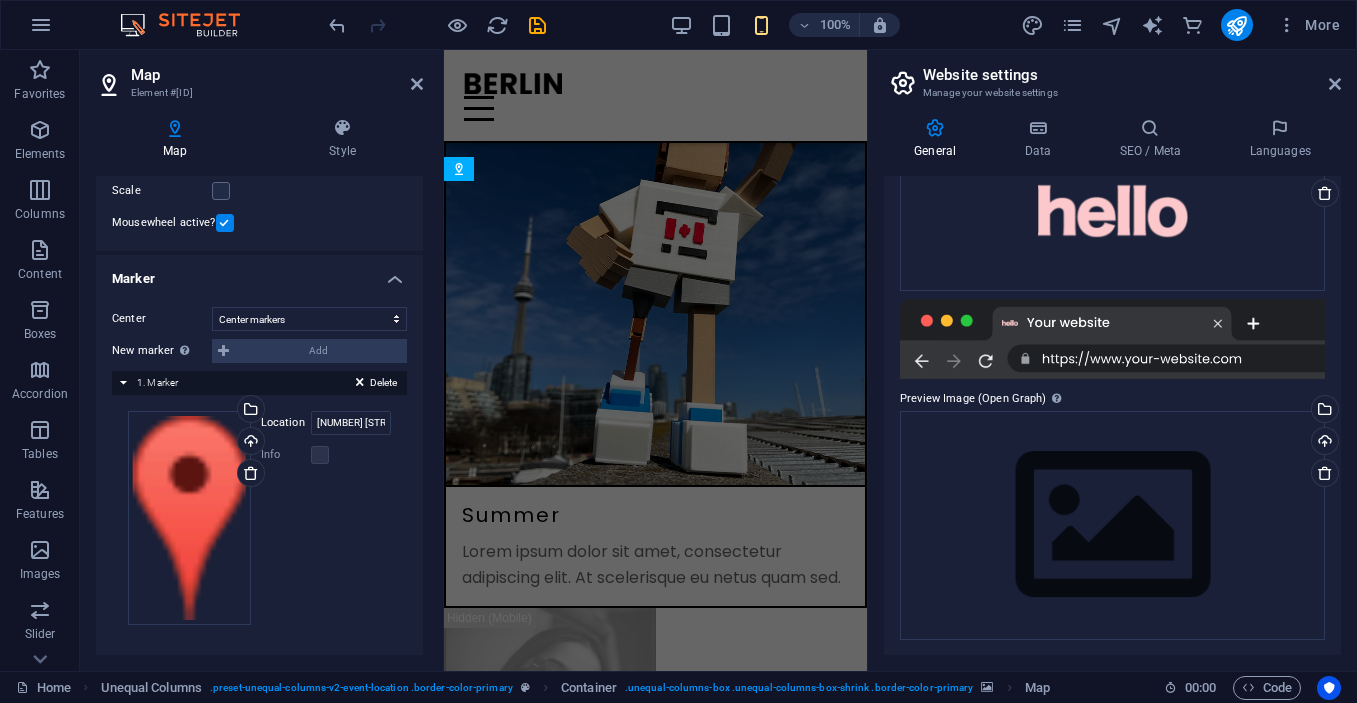 click on "Location" at bounding box center [286, 423] 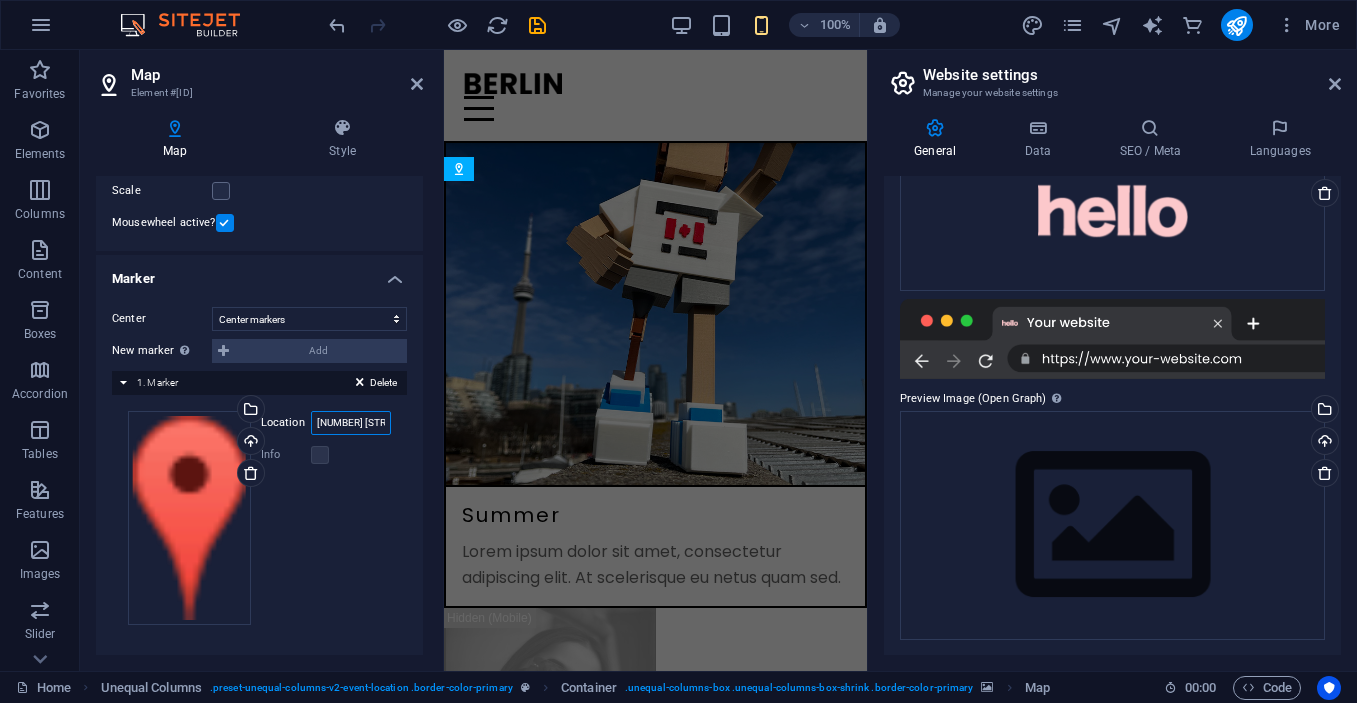 click on "[NUMBER] [STREET], [POSTAL CODE] [CITY]" at bounding box center [351, 423] 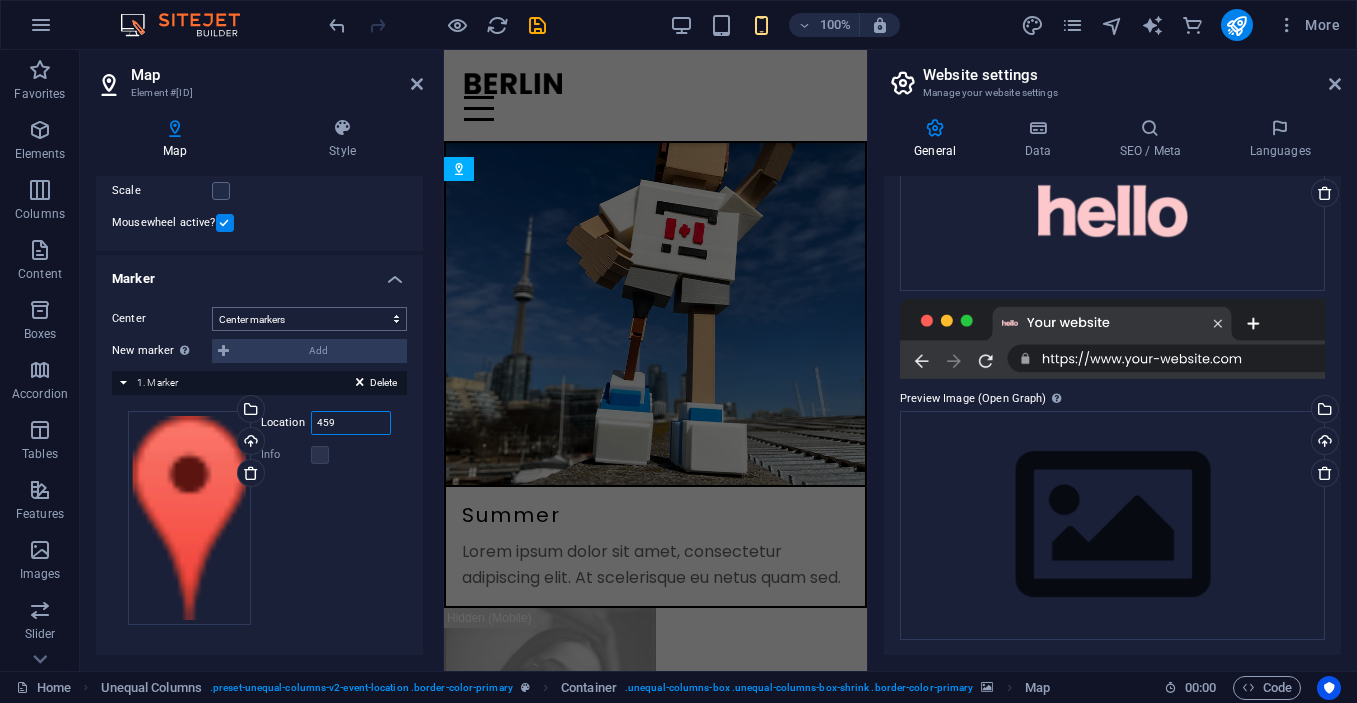 type on "459" 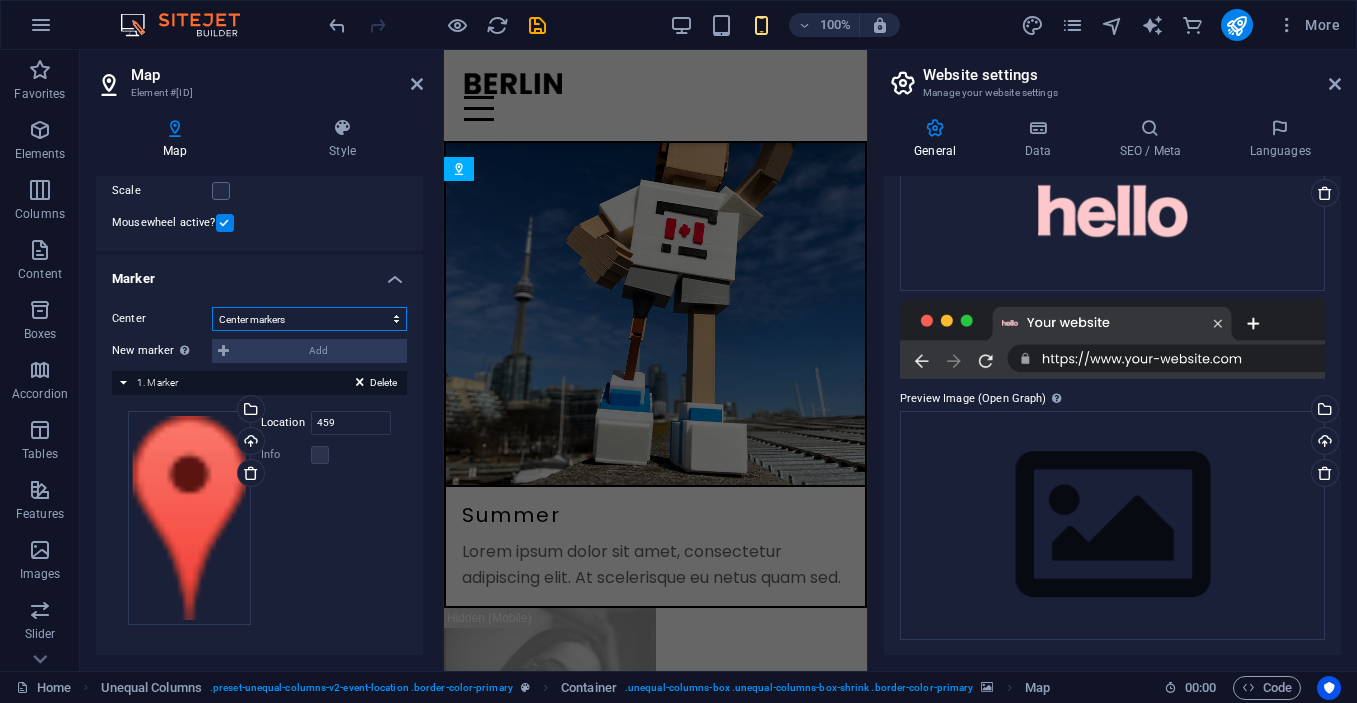 select on "2" 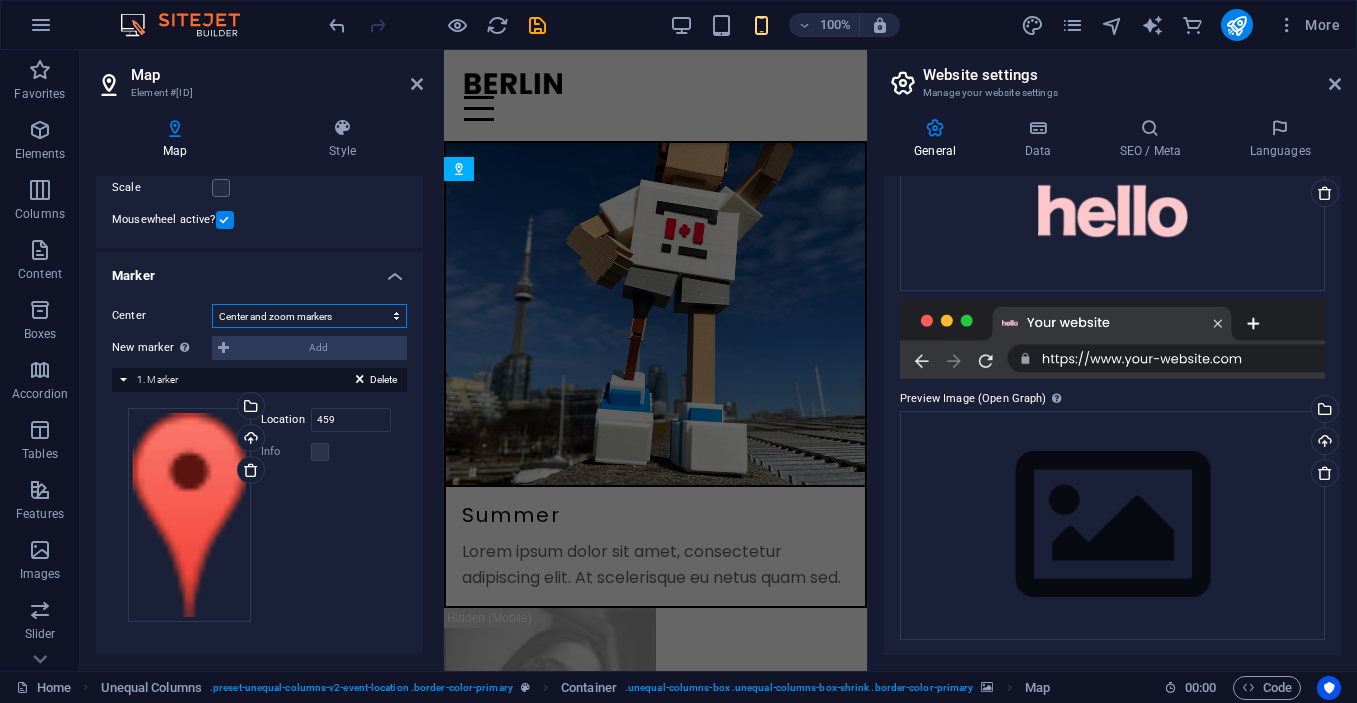 scroll, scrollTop: 228, scrollLeft: 0, axis: vertical 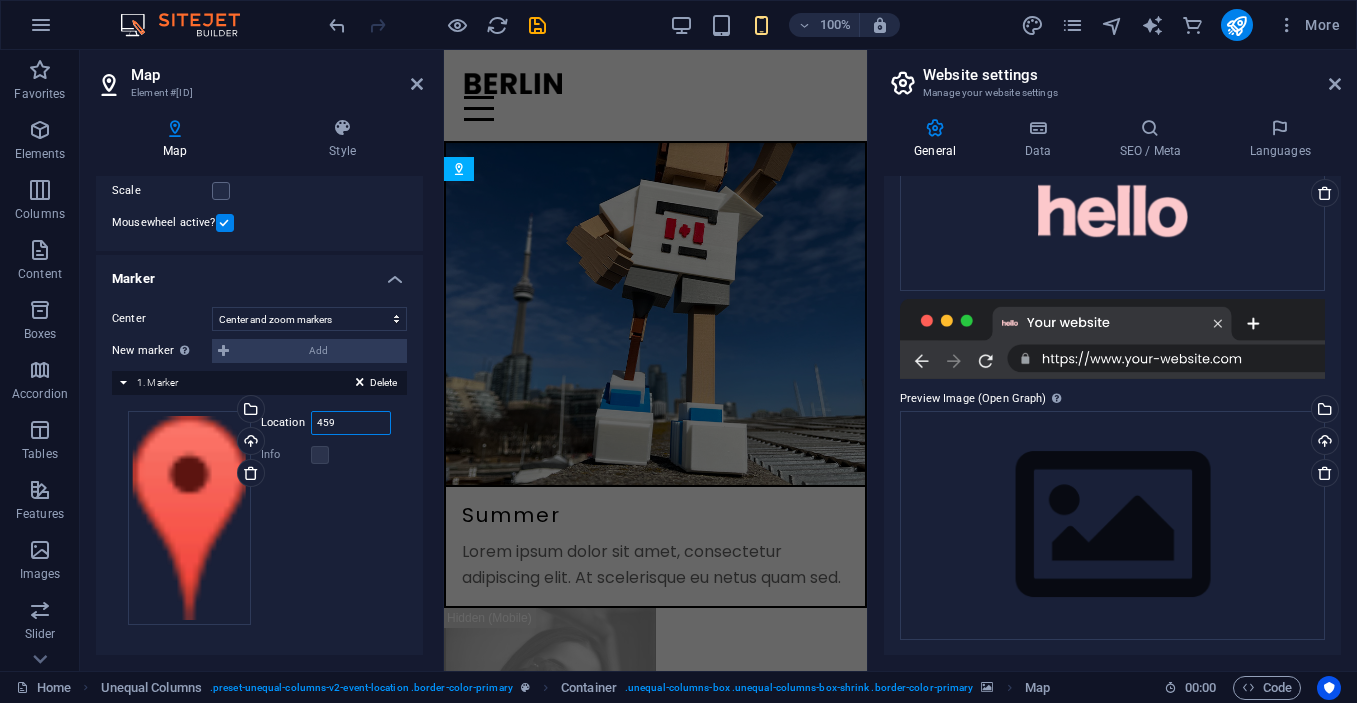 click on "459" at bounding box center [351, 423] 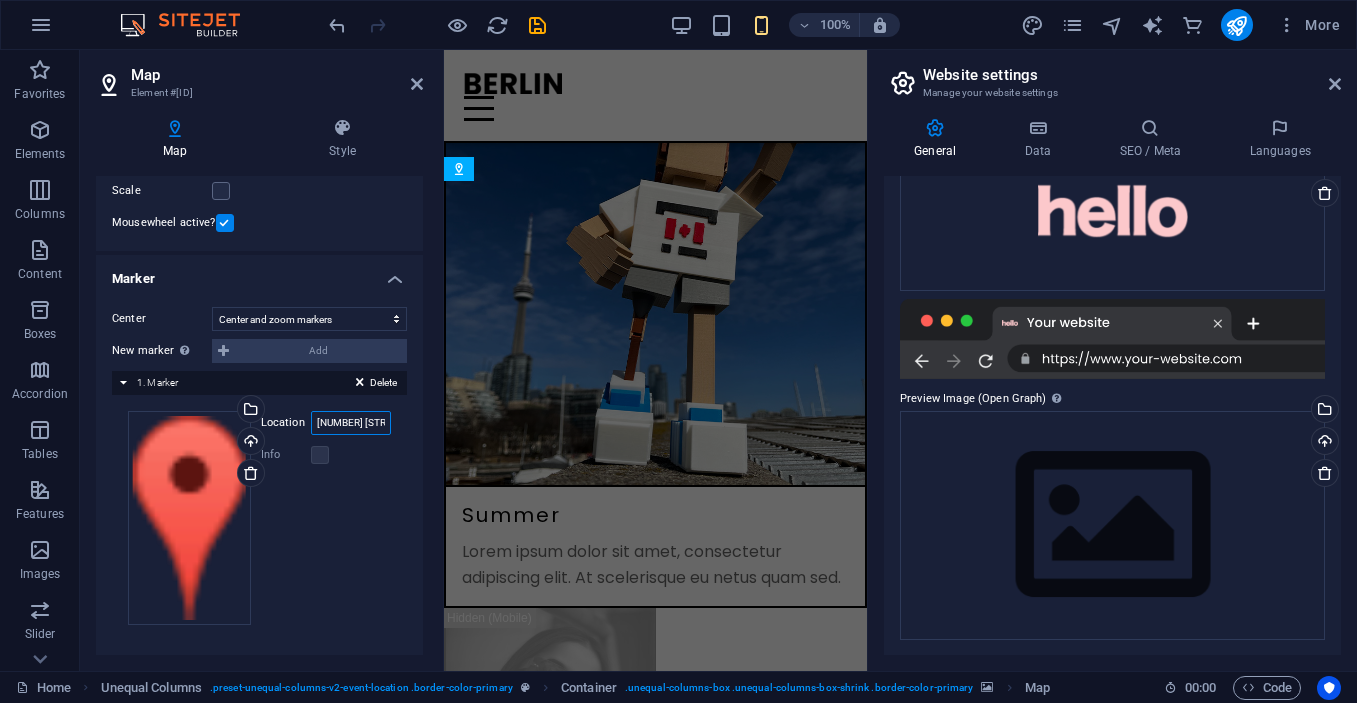 type on "[NUMBER] [STREET] [CITY] [STATE] [COUNTRY]" 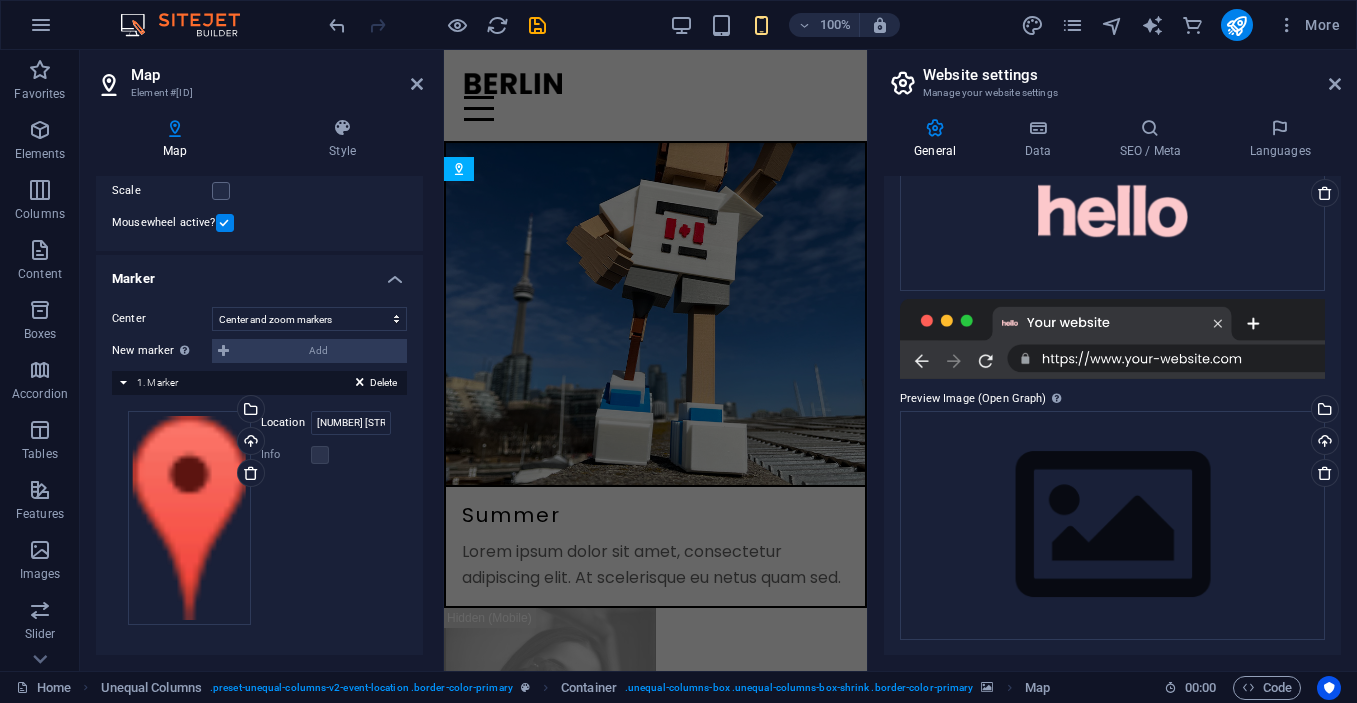 click on "Info" at bounding box center [286, 455] 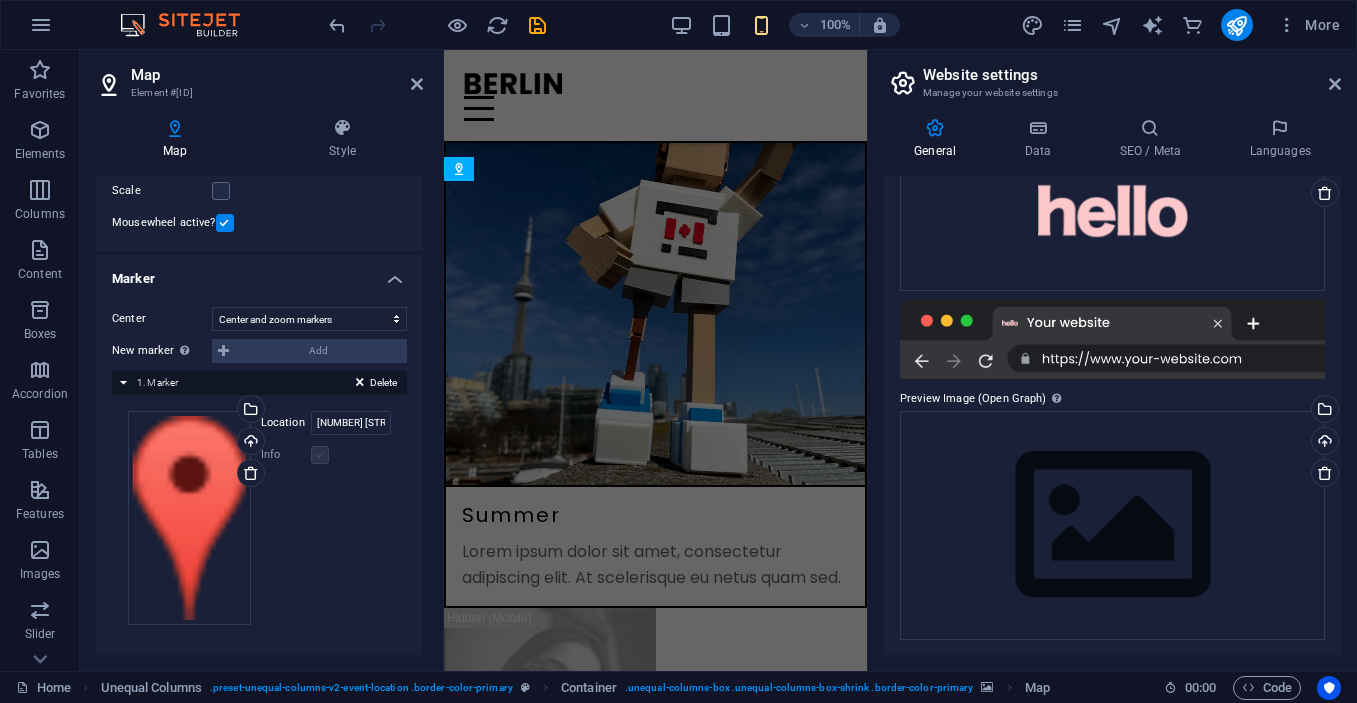 click at bounding box center (320, 455) 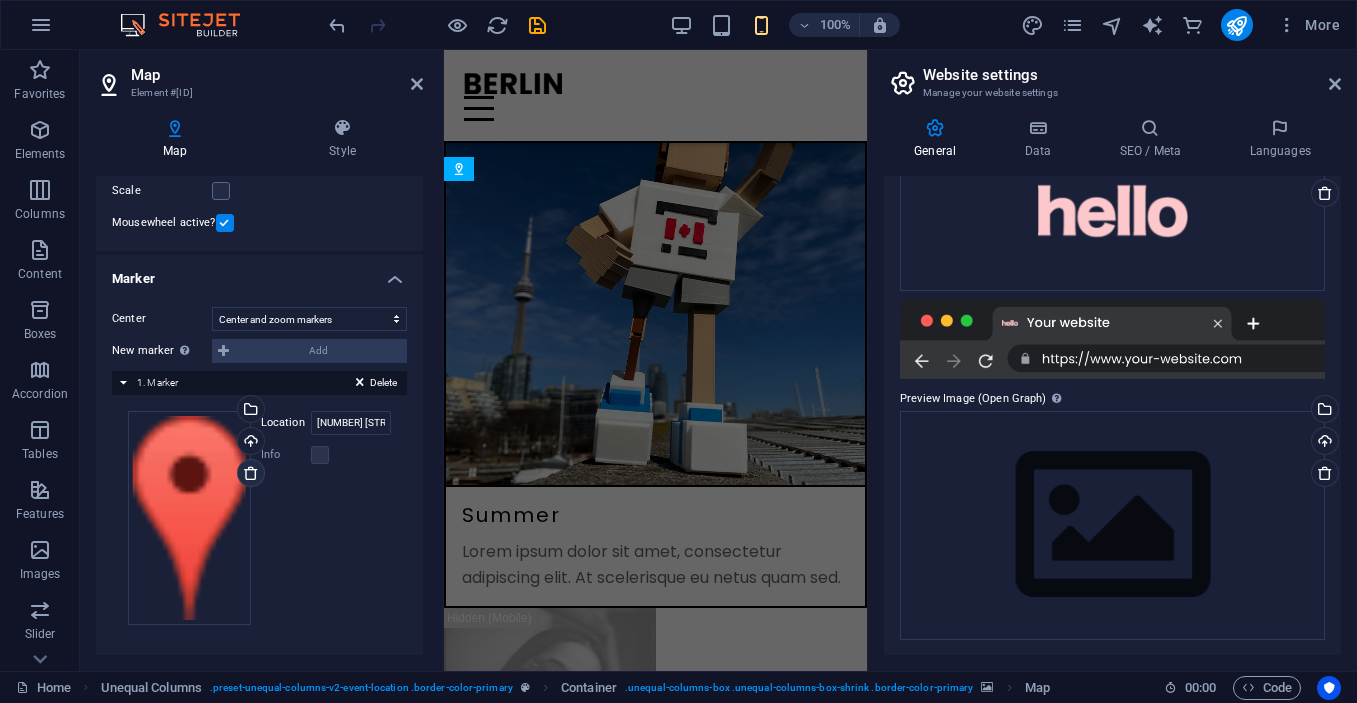 click at bounding box center (251, 473) 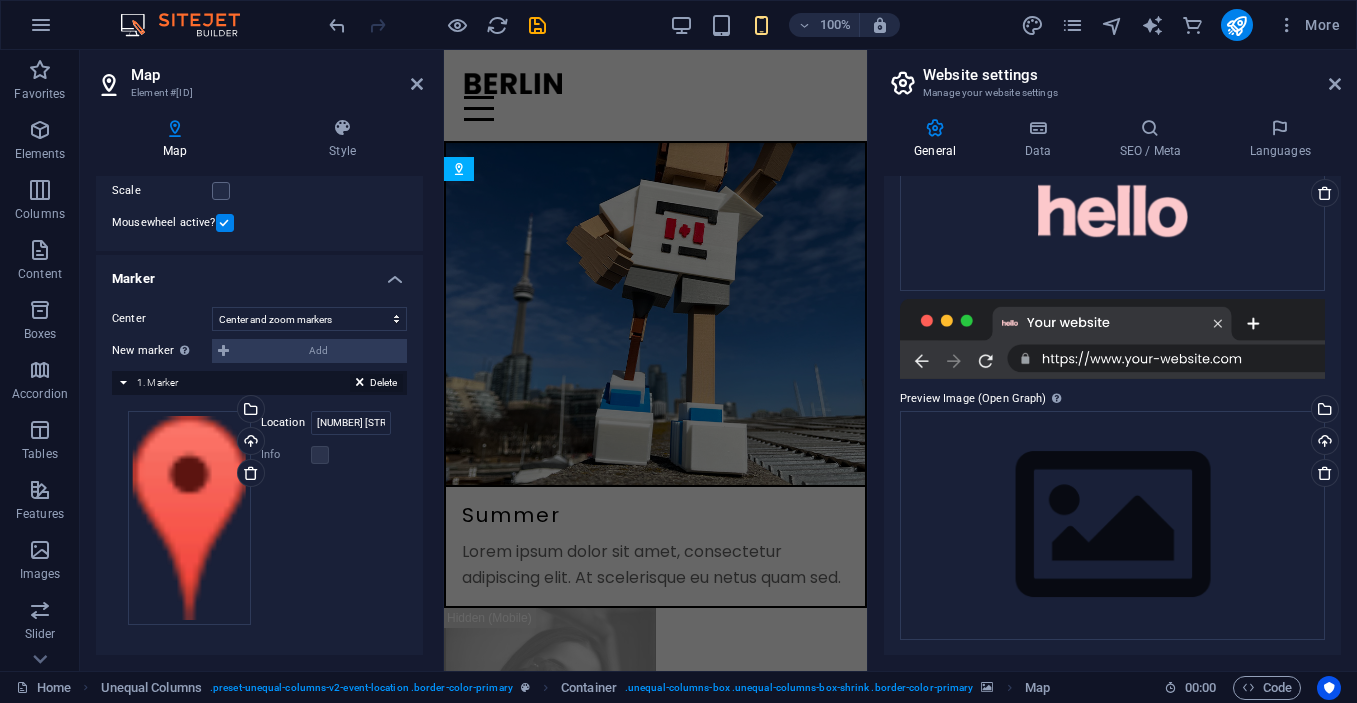click at bounding box center (360, 386) 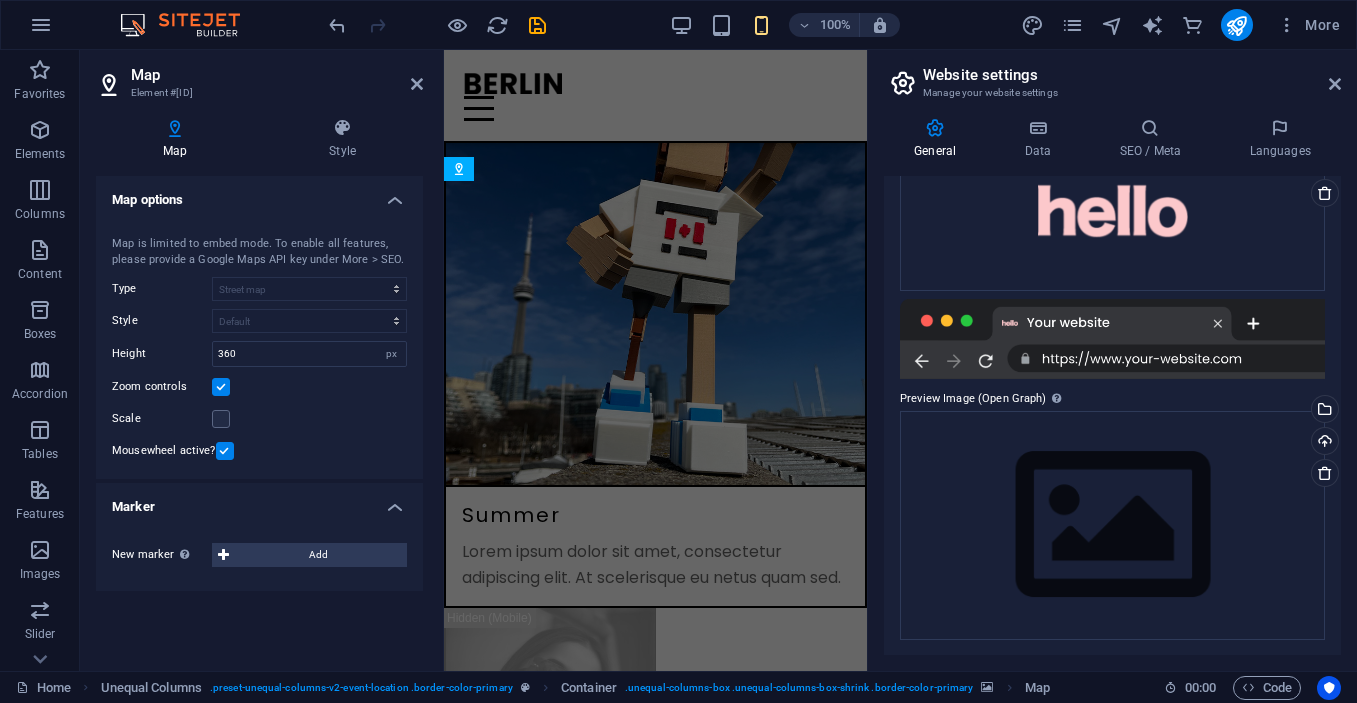 scroll, scrollTop: 0, scrollLeft: 0, axis: both 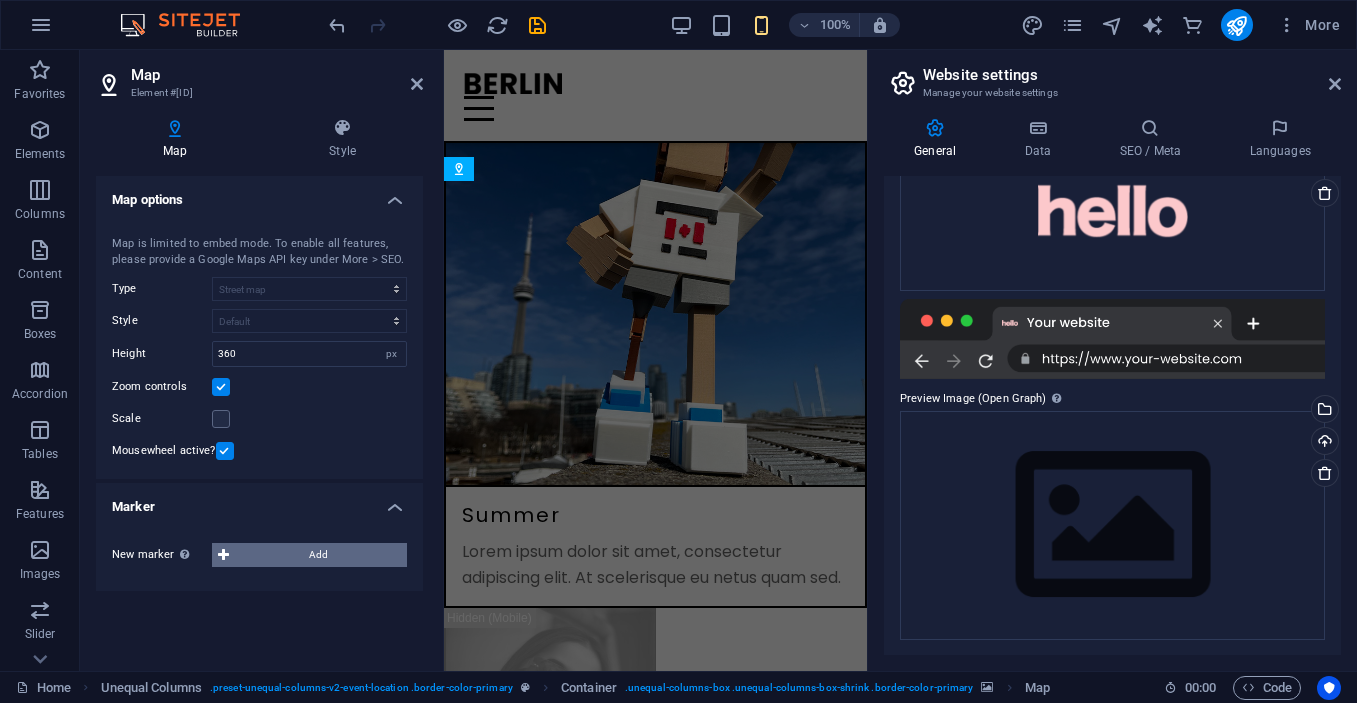 click on "Add" at bounding box center (318, 555) 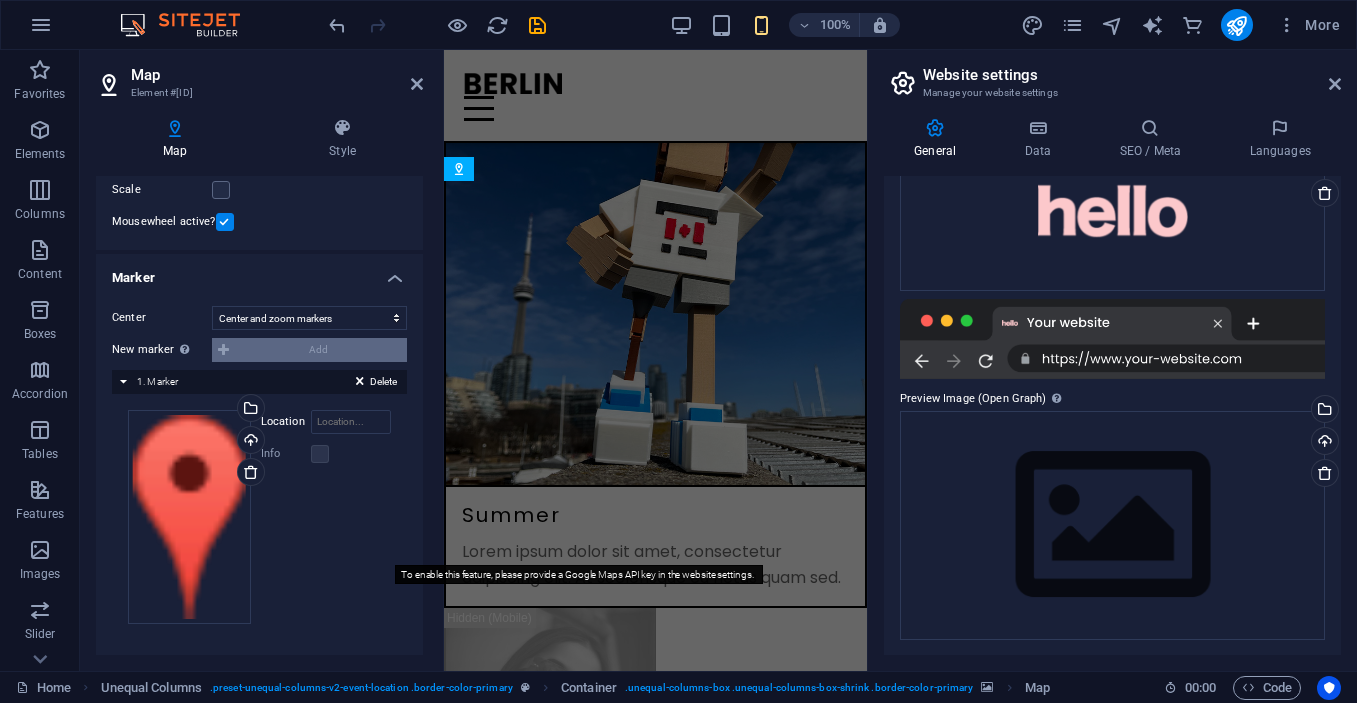 scroll, scrollTop: 228, scrollLeft: 0, axis: vertical 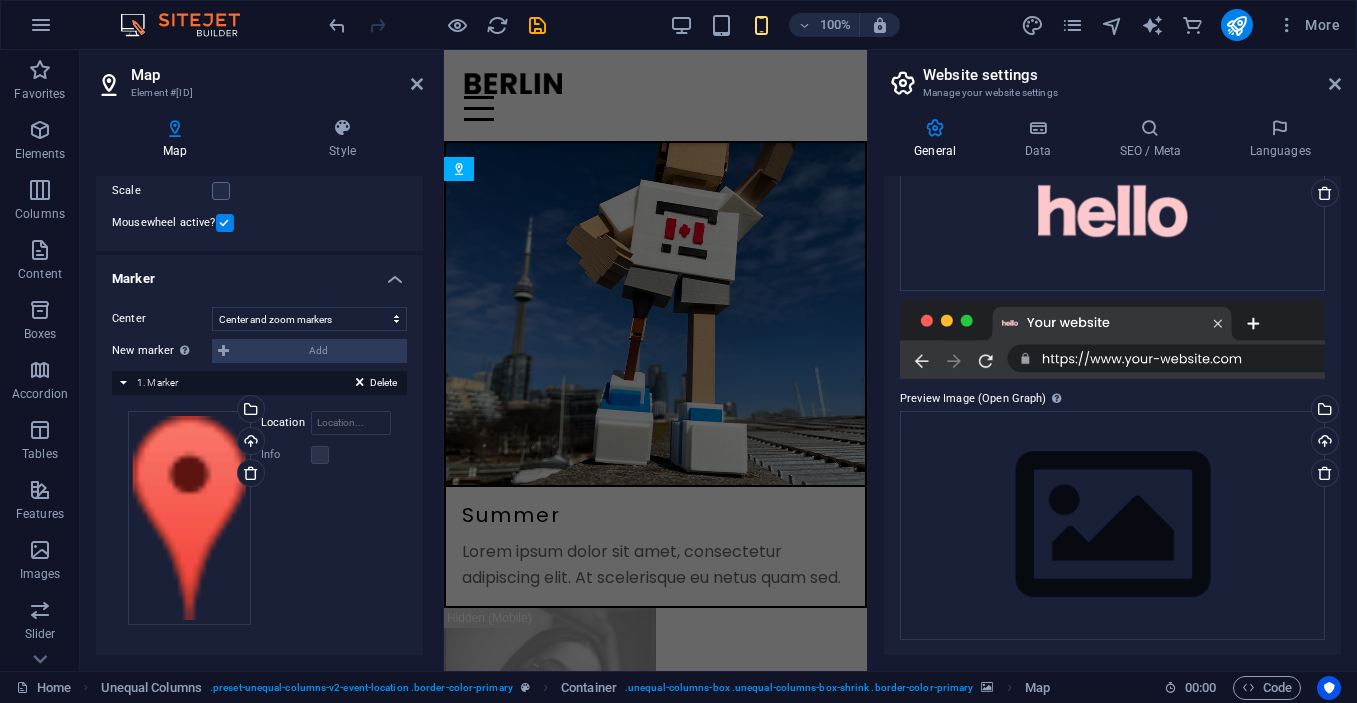 click on "Location" at bounding box center [286, 423] 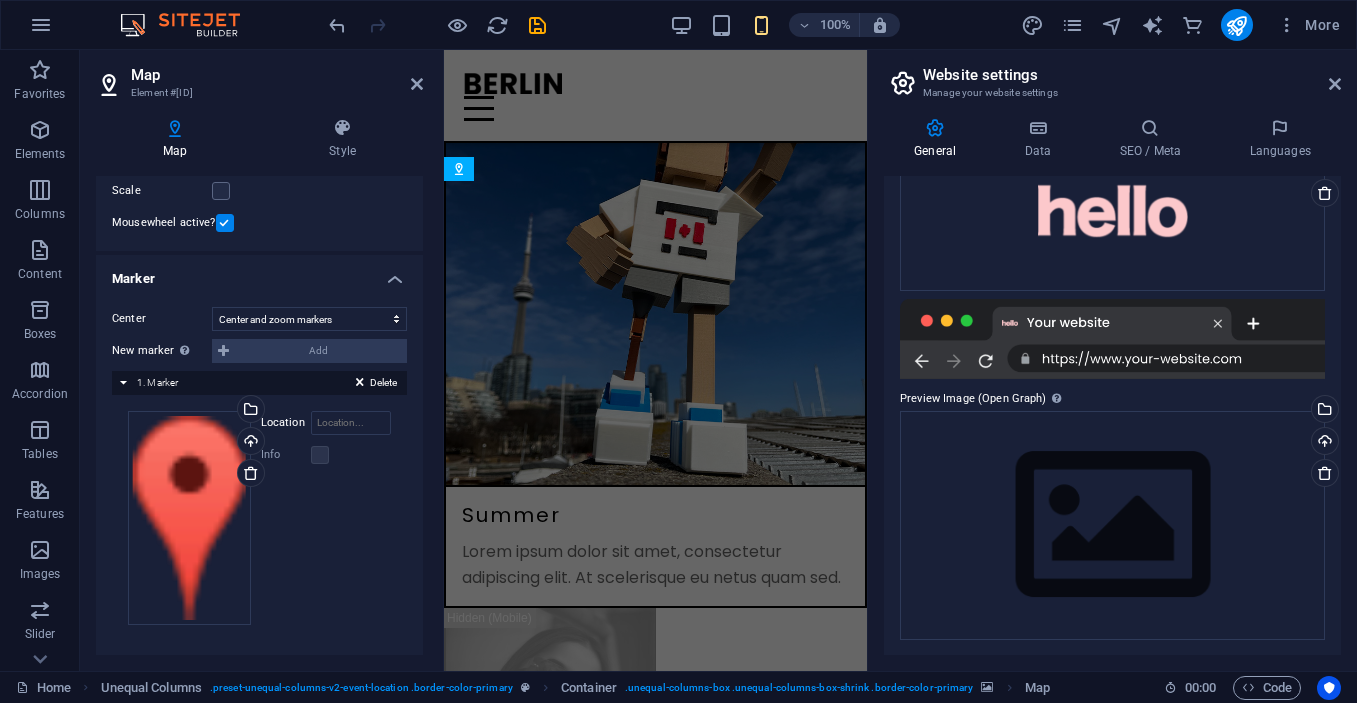 click on "Location" at bounding box center (286, 423) 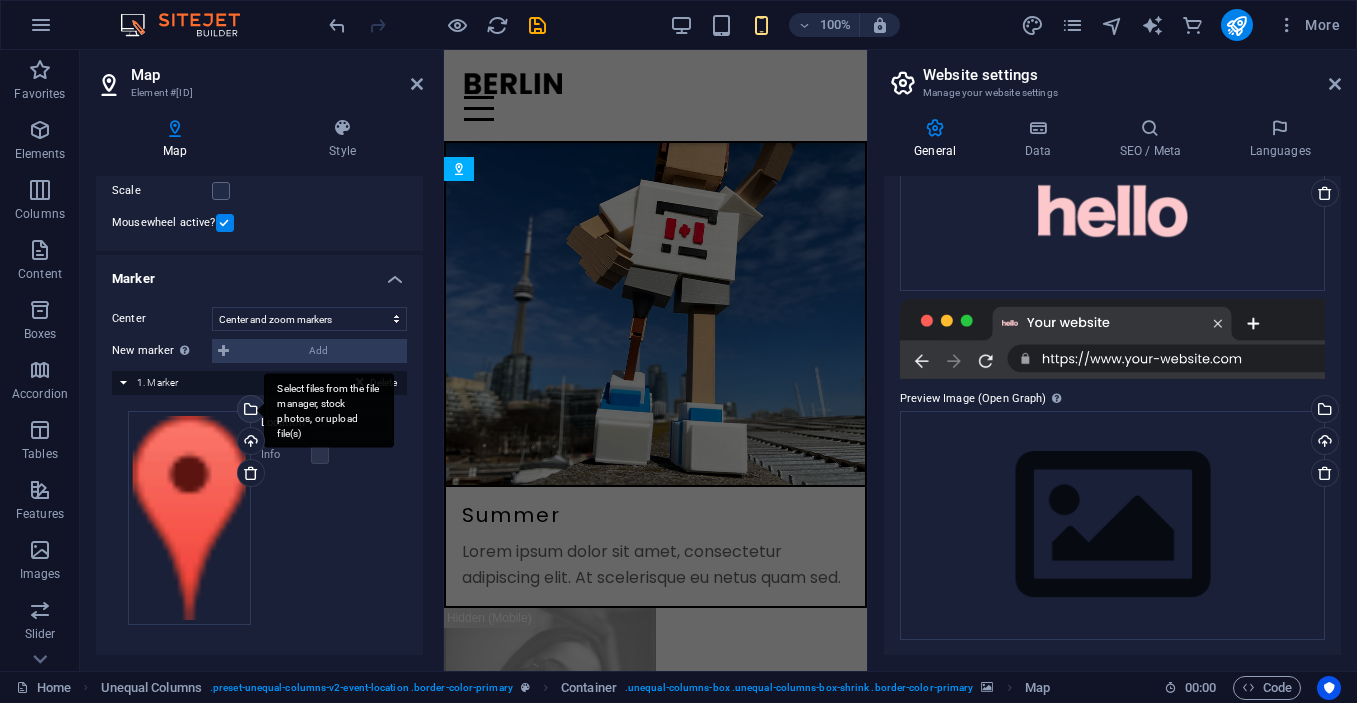 click on "Select files from the file manager, stock photos, or upload file(s)" at bounding box center (249, 411) 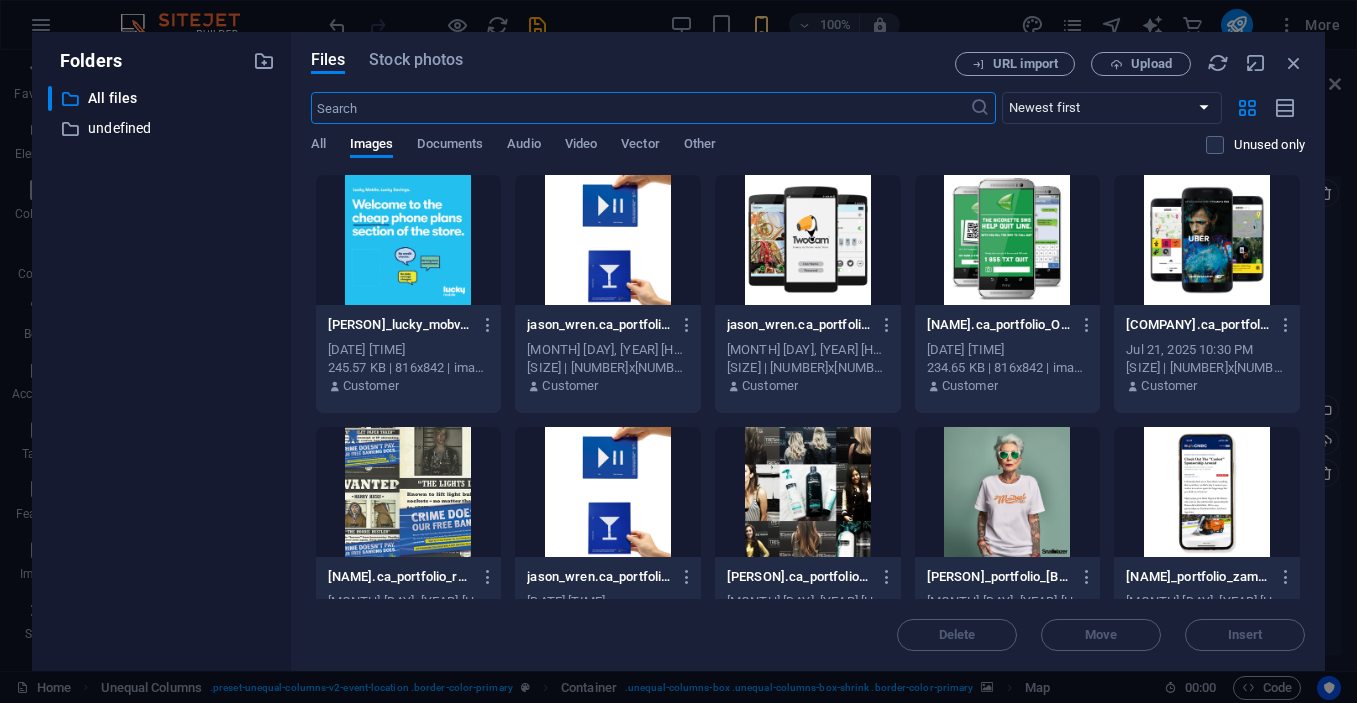 scroll, scrollTop: 0, scrollLeft: 0, axis: both 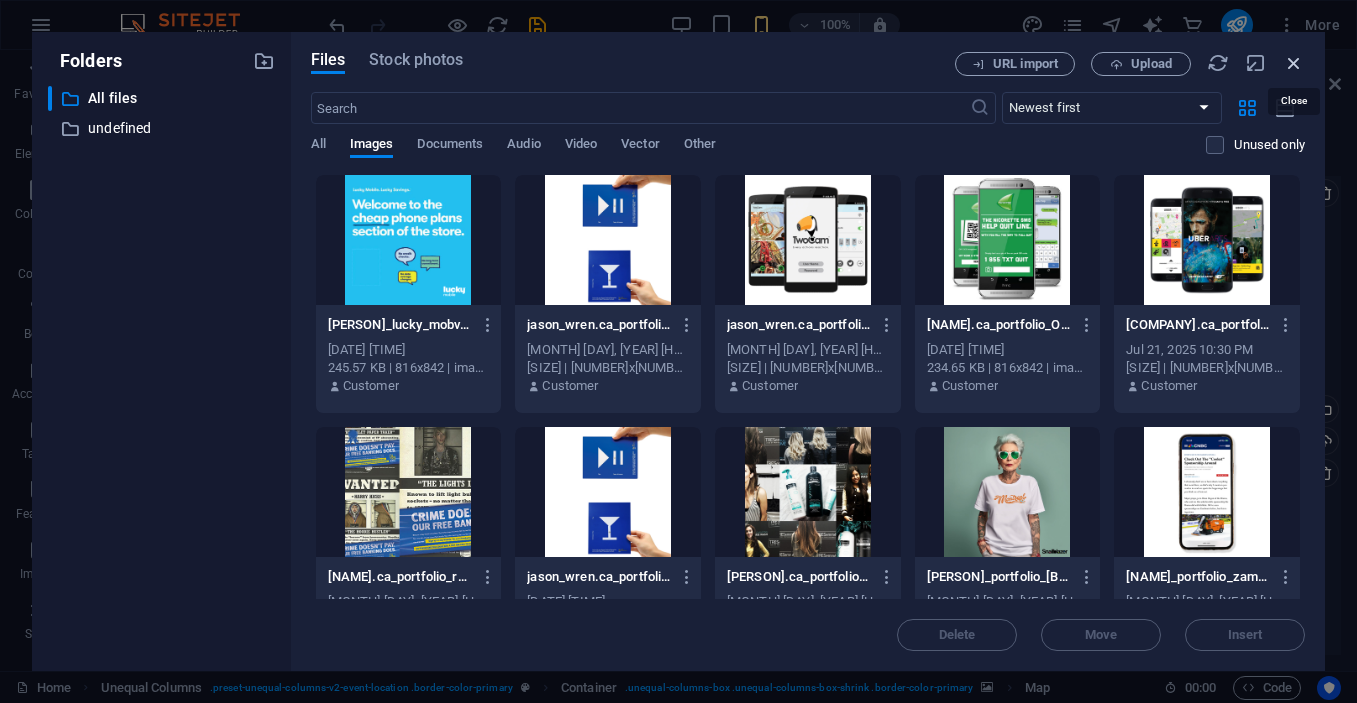 click at bounding box center [1294, 63] 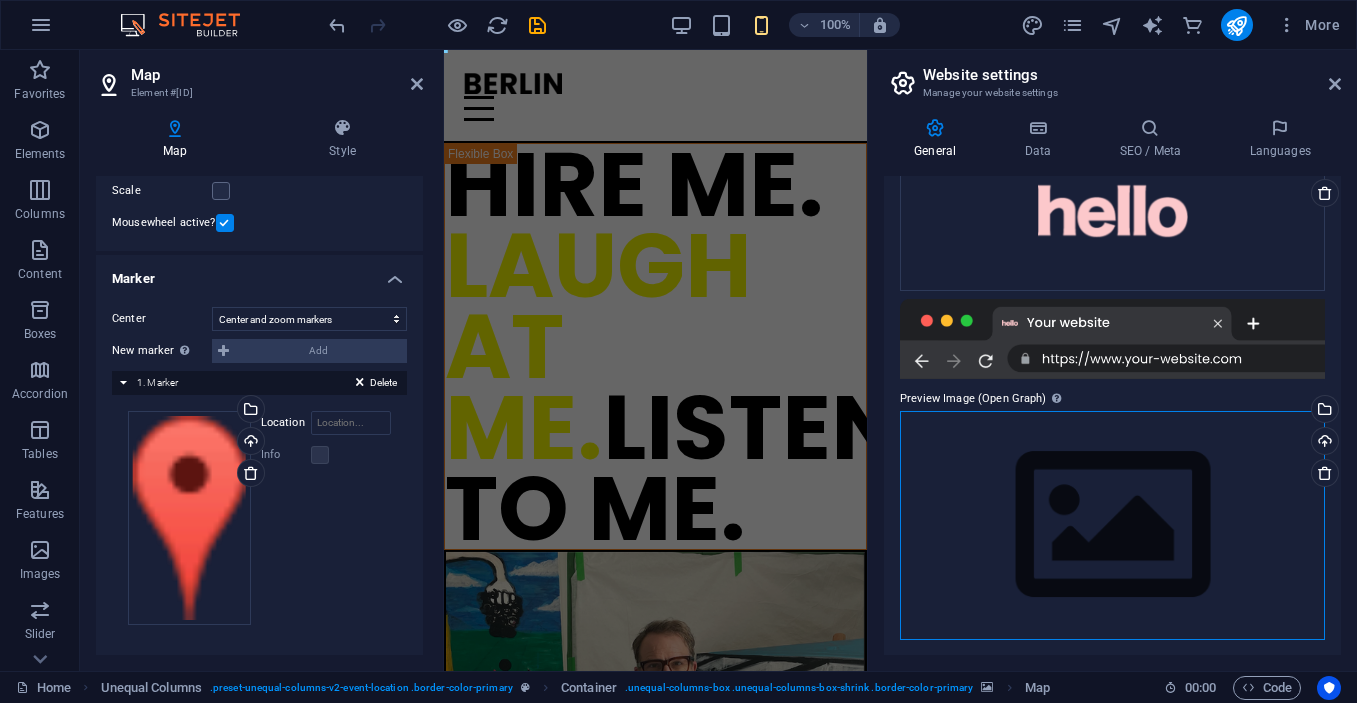 click on "Drag files here, click to choose files or select files from Files or our free stock photos & videos" at bounding box center [1112, 525] 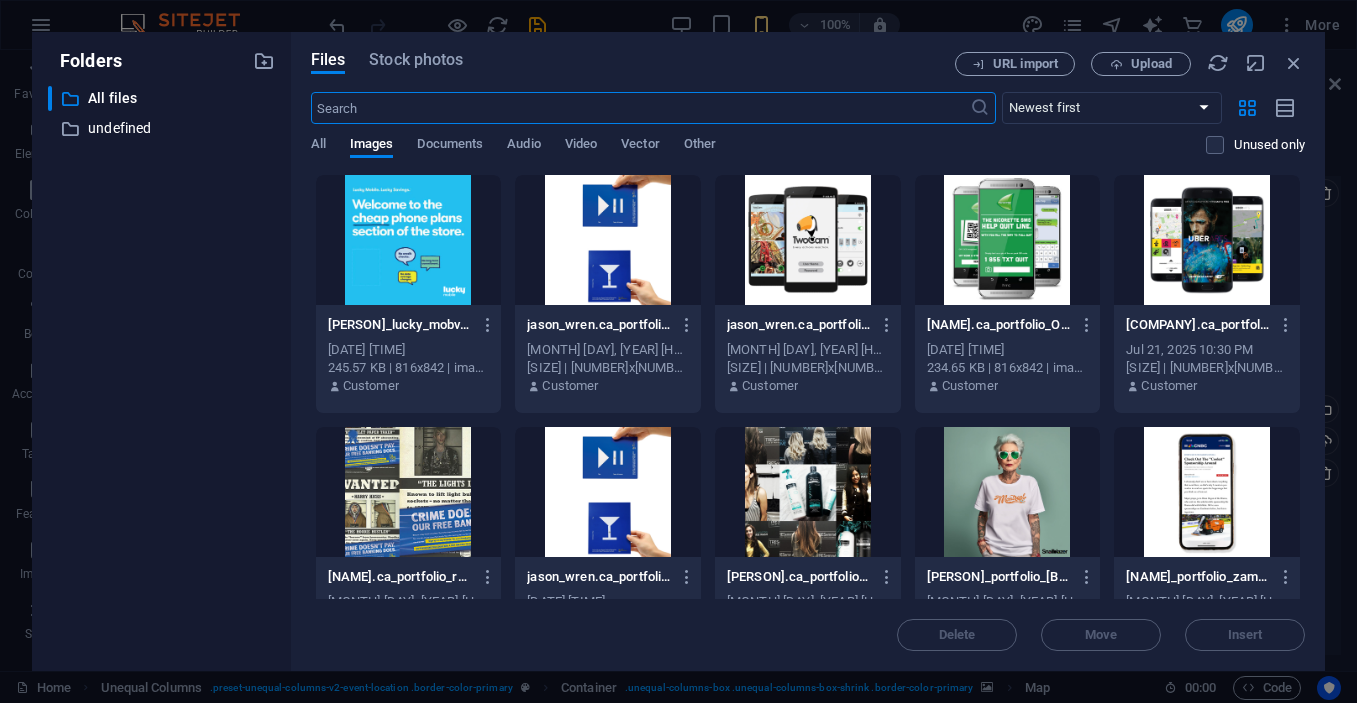 click on "Files Stock photos URL import Upload ​ Newest first Oldest first Name (A-Z) Name (Z-A) Size (0-9) Size (9-0) Resolution (0-9) Resolution (9-0) All Images Documents Audio Video Vector Other Unused only Drop files here to upload them instantly [PERSON]_lucky_mobvilkeThesourcePOS-[ALPHANUMERIC].jpg [PERSON]_lucky_mobvilkeThesourcePOS-[ALPHANUMERIC].jpg [MONTH] [DAY], [YEAR] [HOUR]:[MINUTE] [AM/PM] [SIZE] | [NUMBER]x[NUMBER] | image/jpeg Customer [PERSON].ca_portfolio_rbc_MediaINvite-[ALPHANUMERIC].jpg [PERSON].ca_portfolio_rbc_MediaINvite-[ALPHANUMERIC].jpg [MONTH] [DAY], [YEAR] [HOUR]:[MINUTE] [AM/PM] [SIZE] | [NUMBER]x[NUMBER] | image/jpeg Customer [PERSON].ca_portfolio_TwoCamAppDev-[ALPHANUMERIC].jpg [PERSON].ca_portfolio_TwoCamAppDev-[ALPHANUMERIC].jpg [MONTH] [DAY], [YEAR] [HOUR]:[MINUTE] [AM/PM] [SIZE] | [NUMBER]x[NUMBER] | image/jpeg Customer [PERSON].ca_portfolio_OGAI_QuitBot-[ALPHANUMERIC].jpg [PERSON].ca_portfolio_OGAI_QuitBot-[ALPHANUMERIC].jpg [MONTH] [DAY], [YEAR] [HOUR]:[MINUTE] [AM/PM] [SIZE] | [NUMBER]x[NUMBER] | image/jpeg Customer Delete" at bounding box center (808, 351) 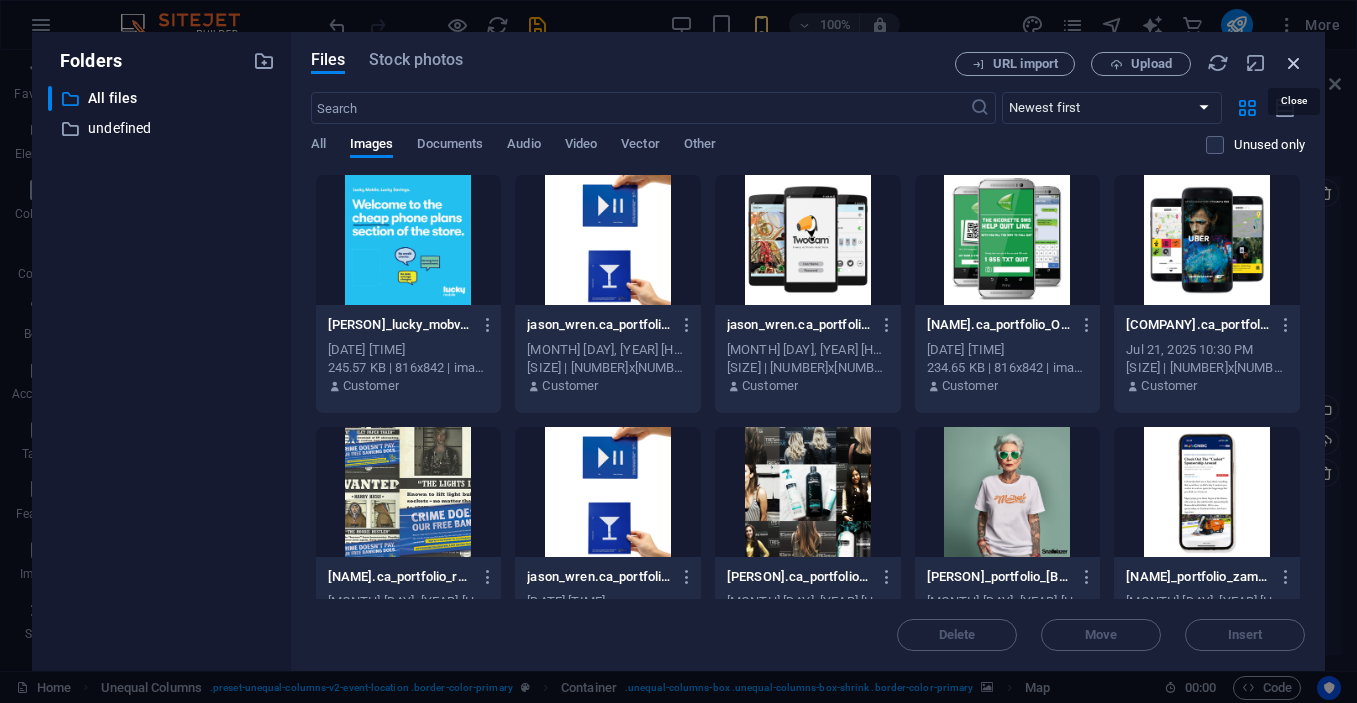 click at bounding box center (1294, 63) 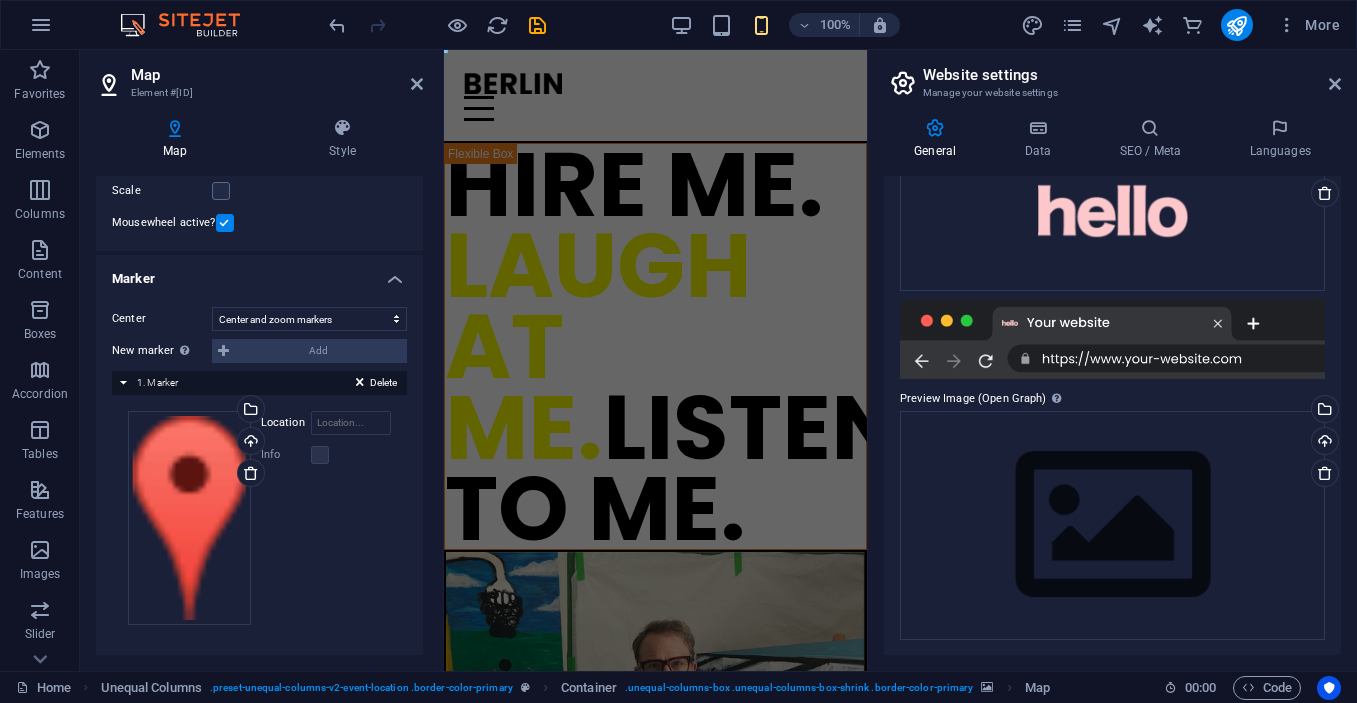 click on "Website settings" at bounding box center (1132, 75) 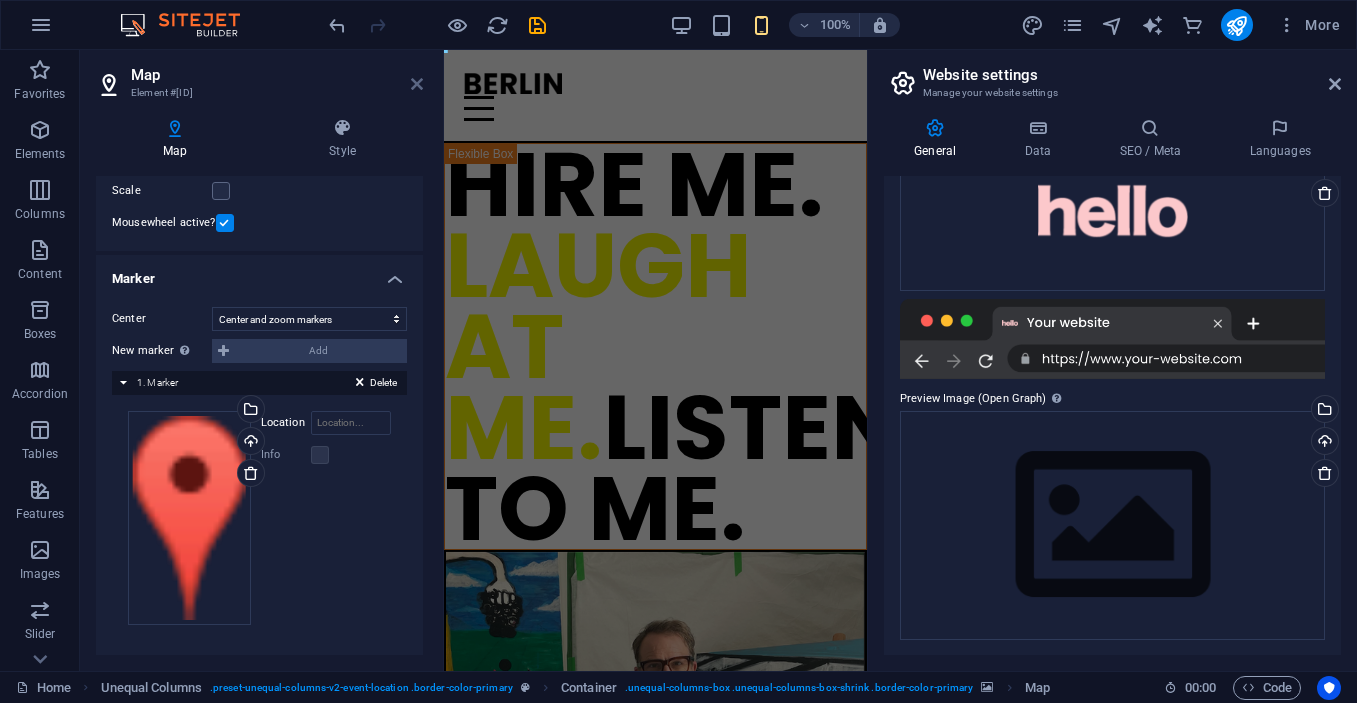 click at bounding box center (417, 84) 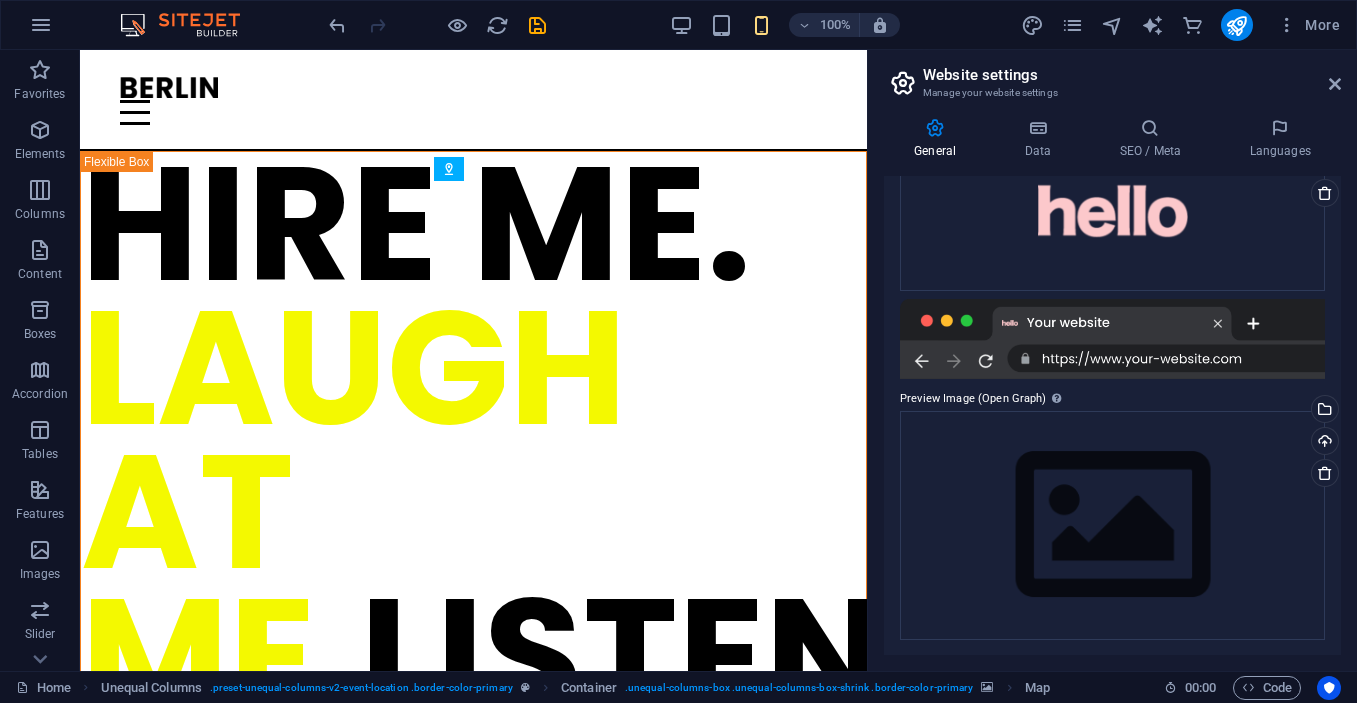 scroll, scrollTop: 4347, scrollLeft: 0, axis: vertical 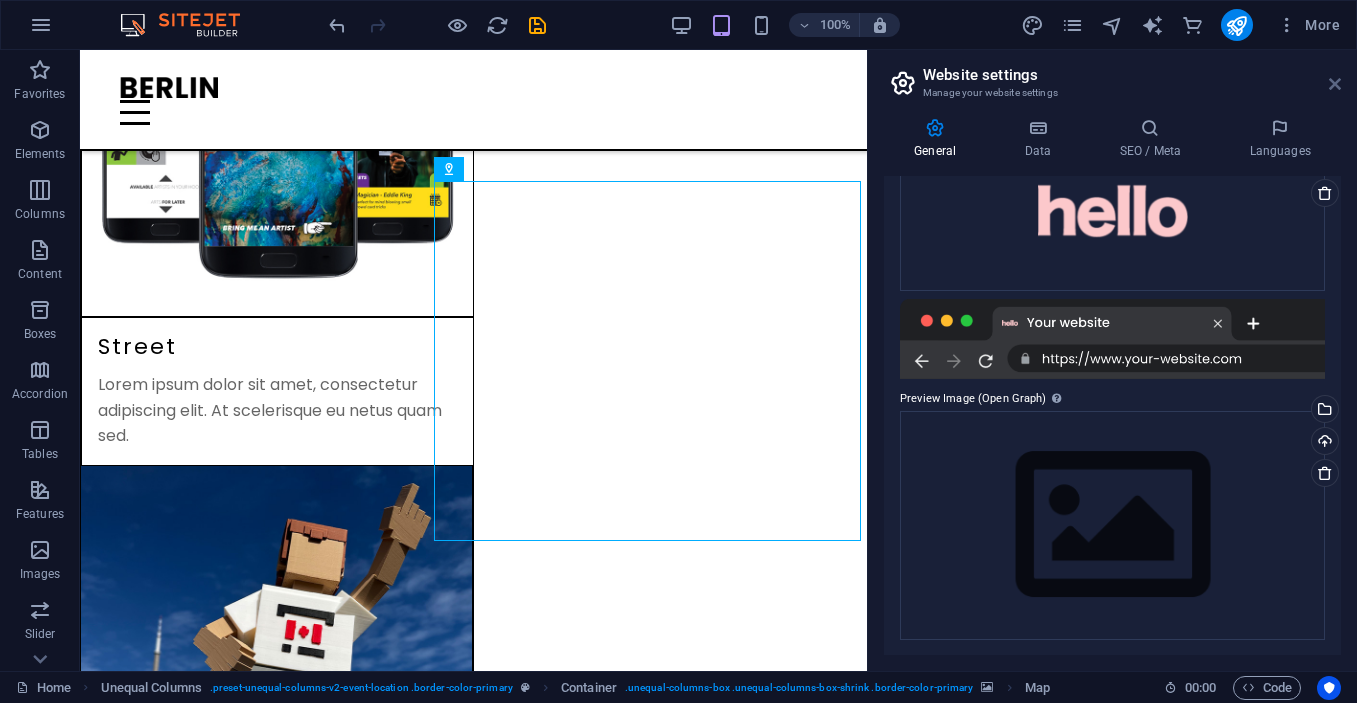 click at bounding box center [1335, 84] 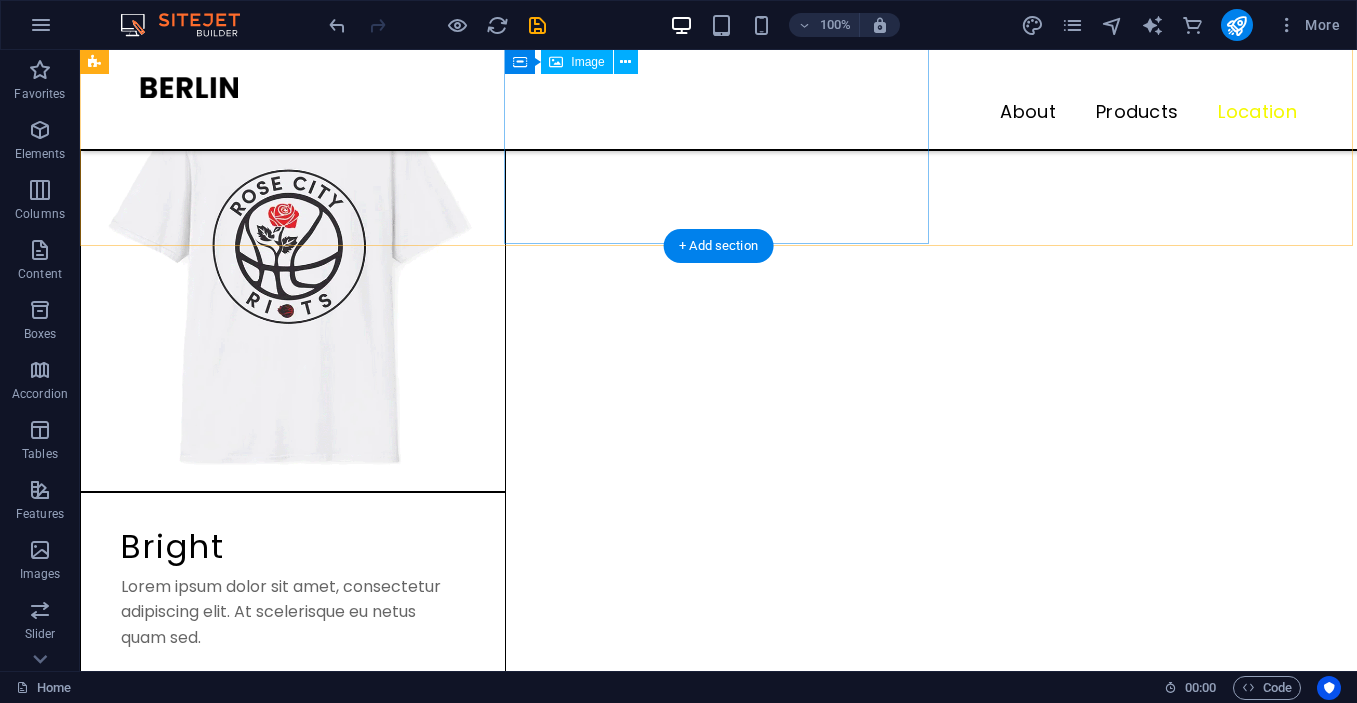 scroll, scrollTop: 3937, scrollLeft: 0, axis: vertical 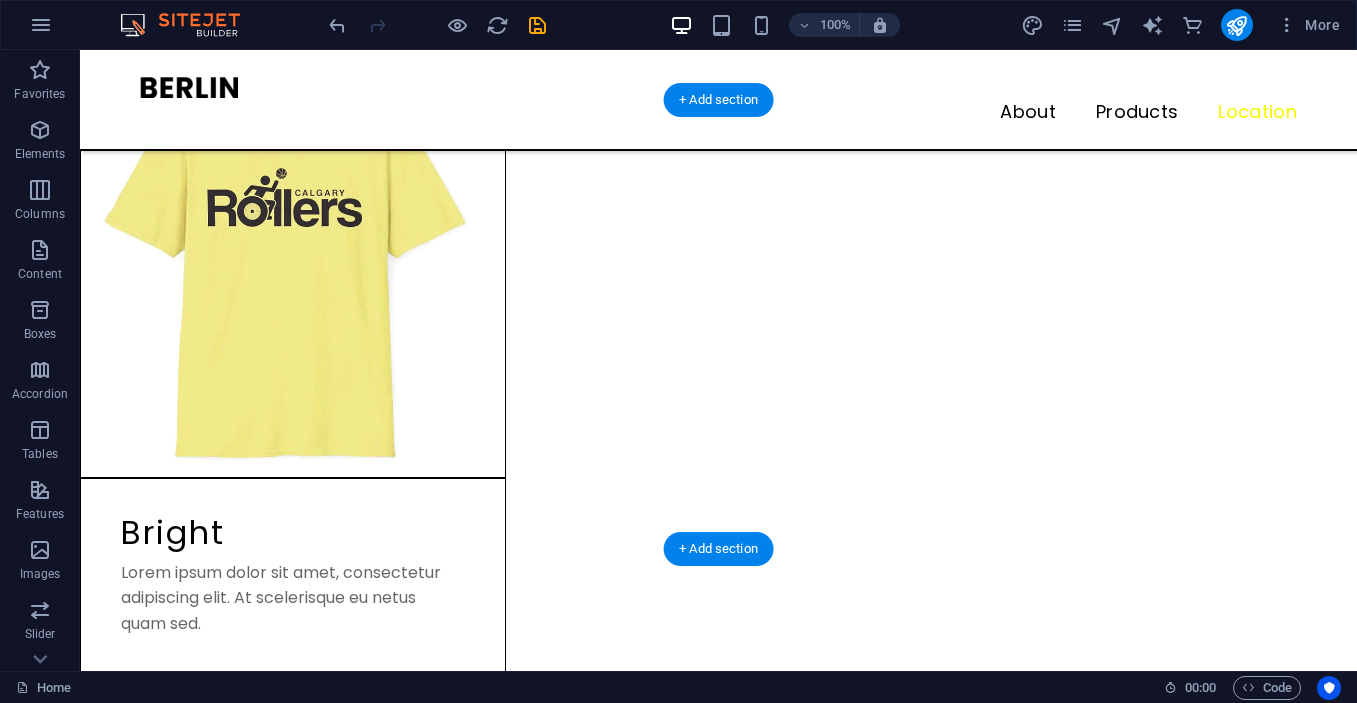 click at bounding box center [718, 8557] 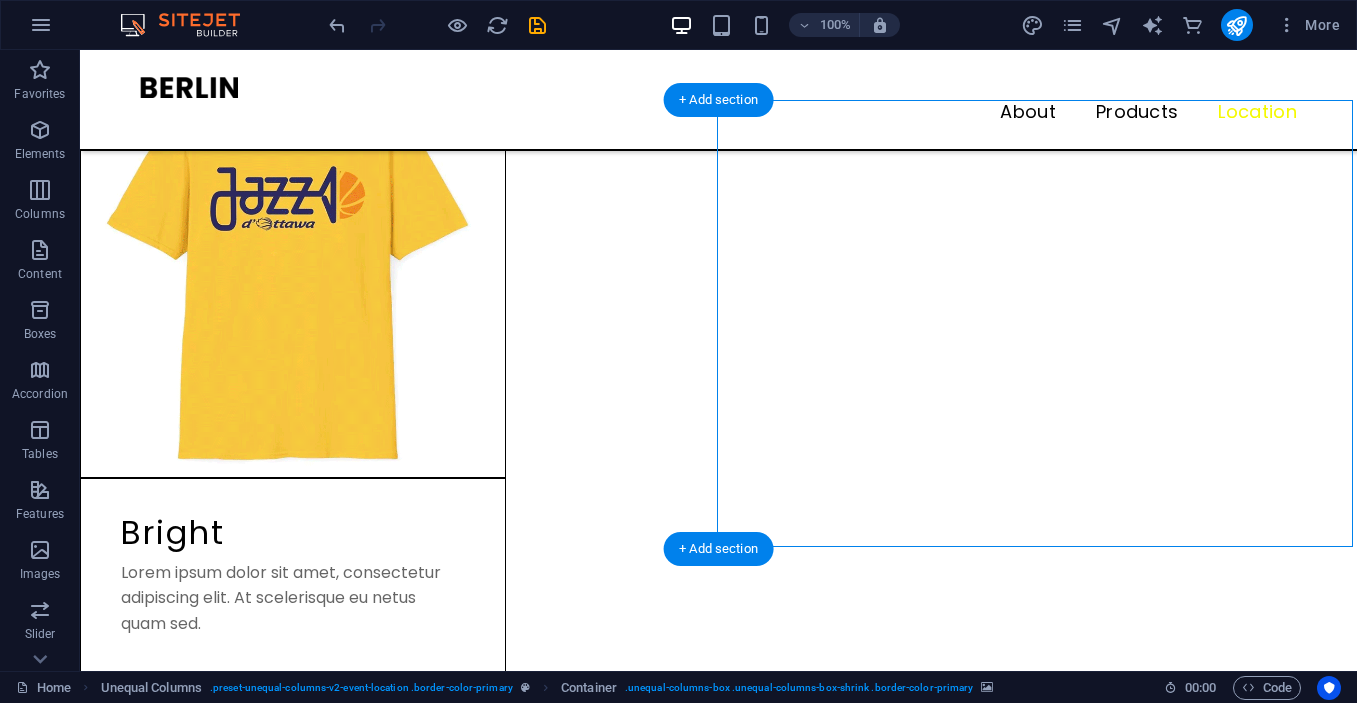 click at bounding box center [718, 8557] 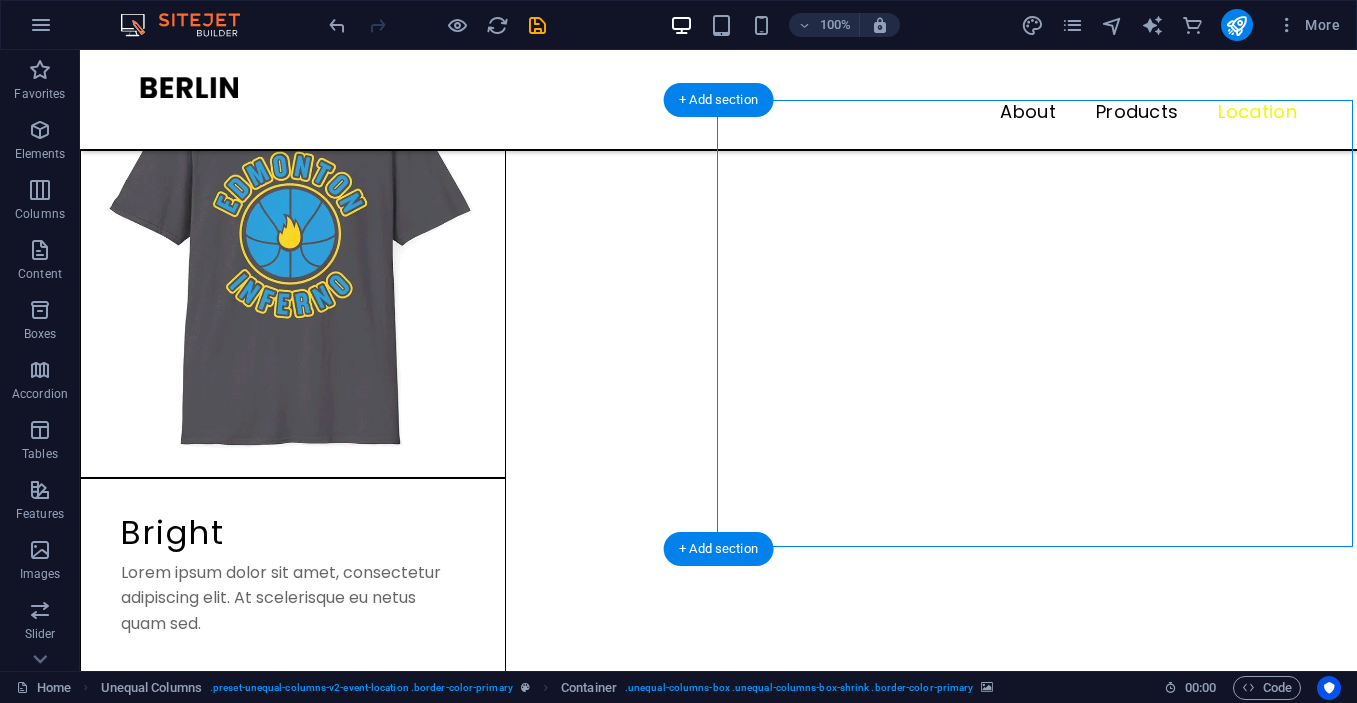 click at bounding box center (718, 8557) 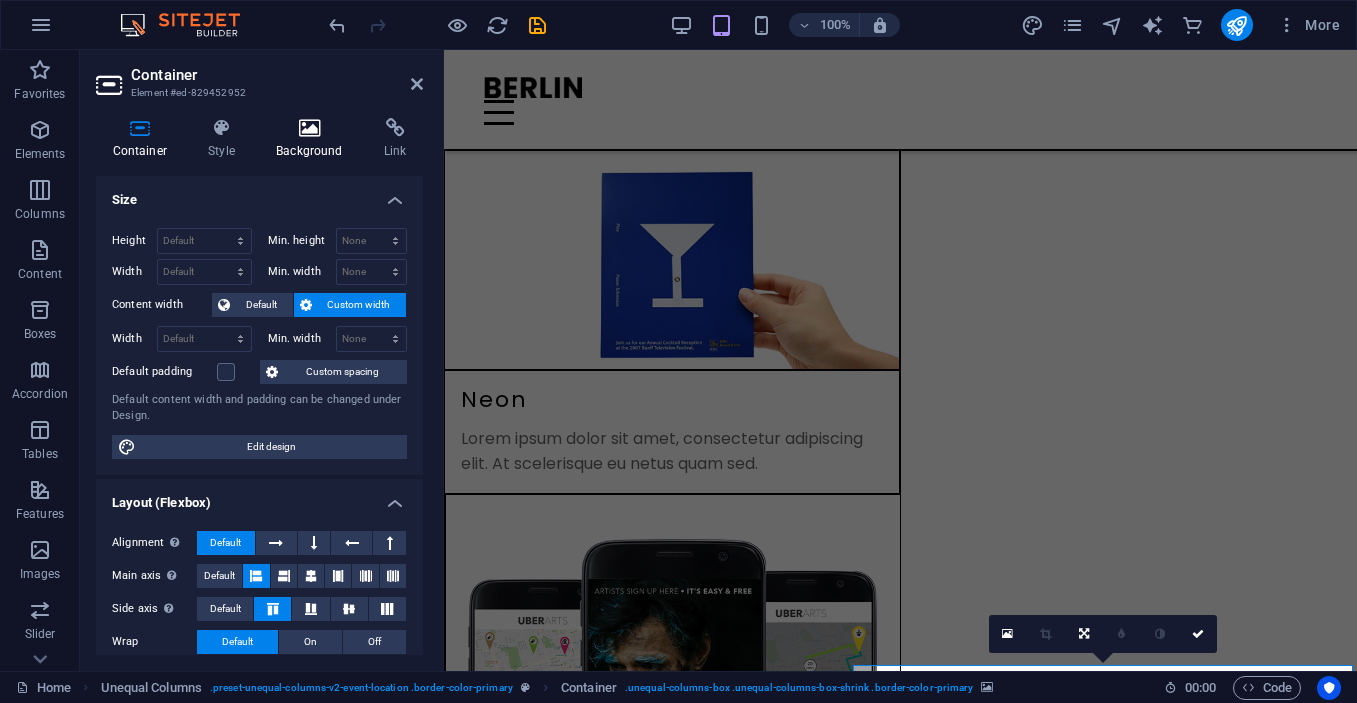 click at bounding box center [310, 128] 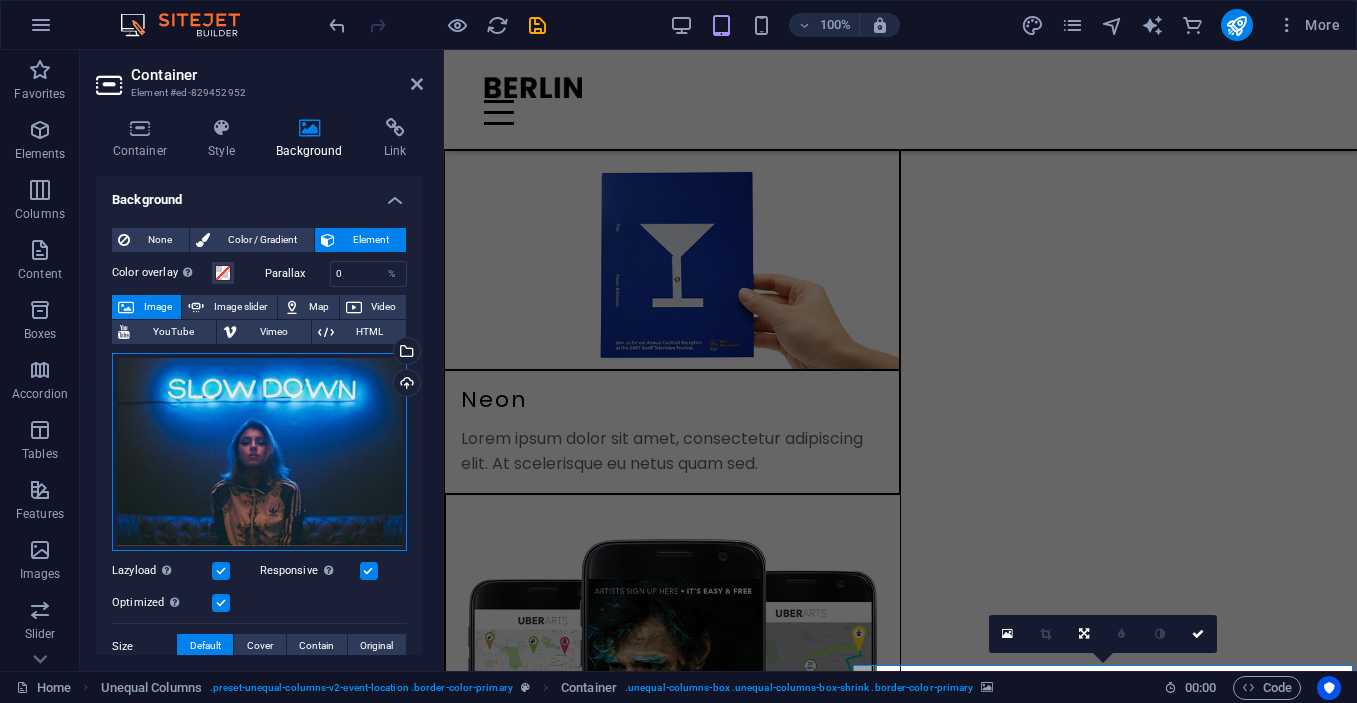 click on "Drag files here, click to choose files or select files from Files or our free stock photos & videos" at bounding box center (259, 452) 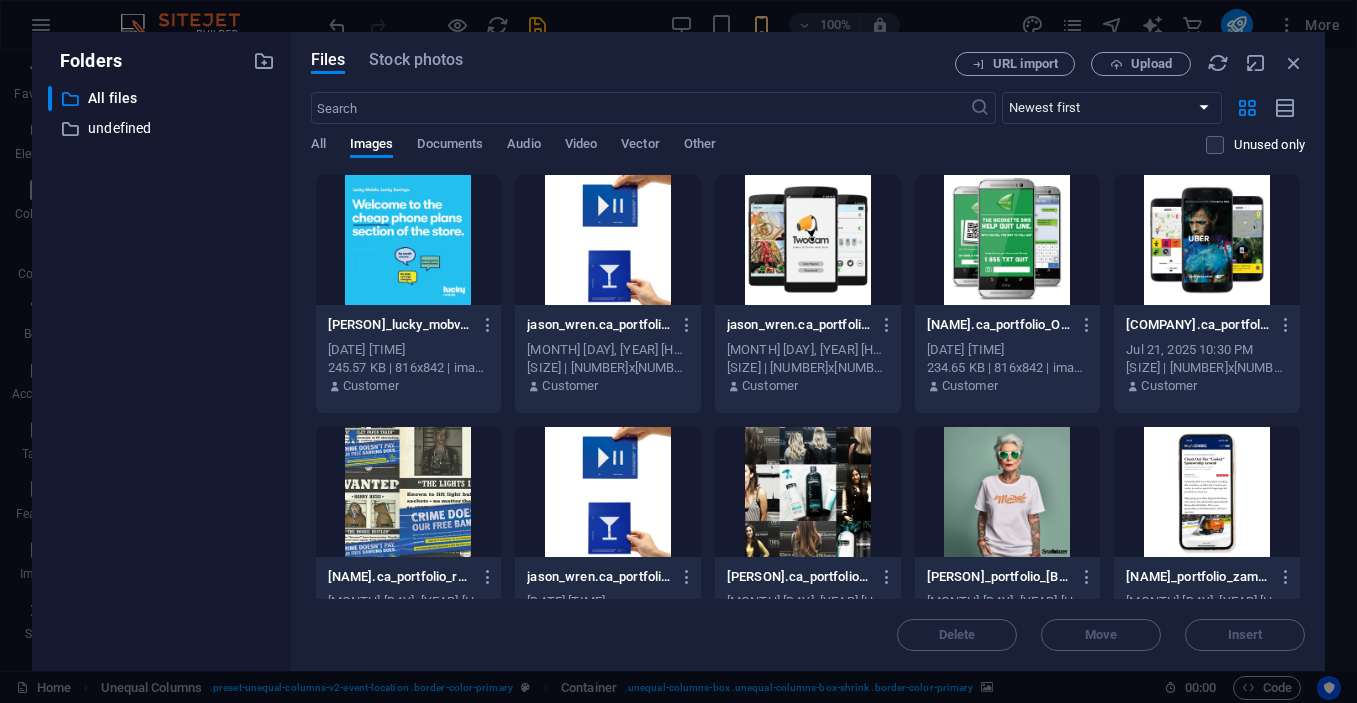 click at bounding box center [409, 240] 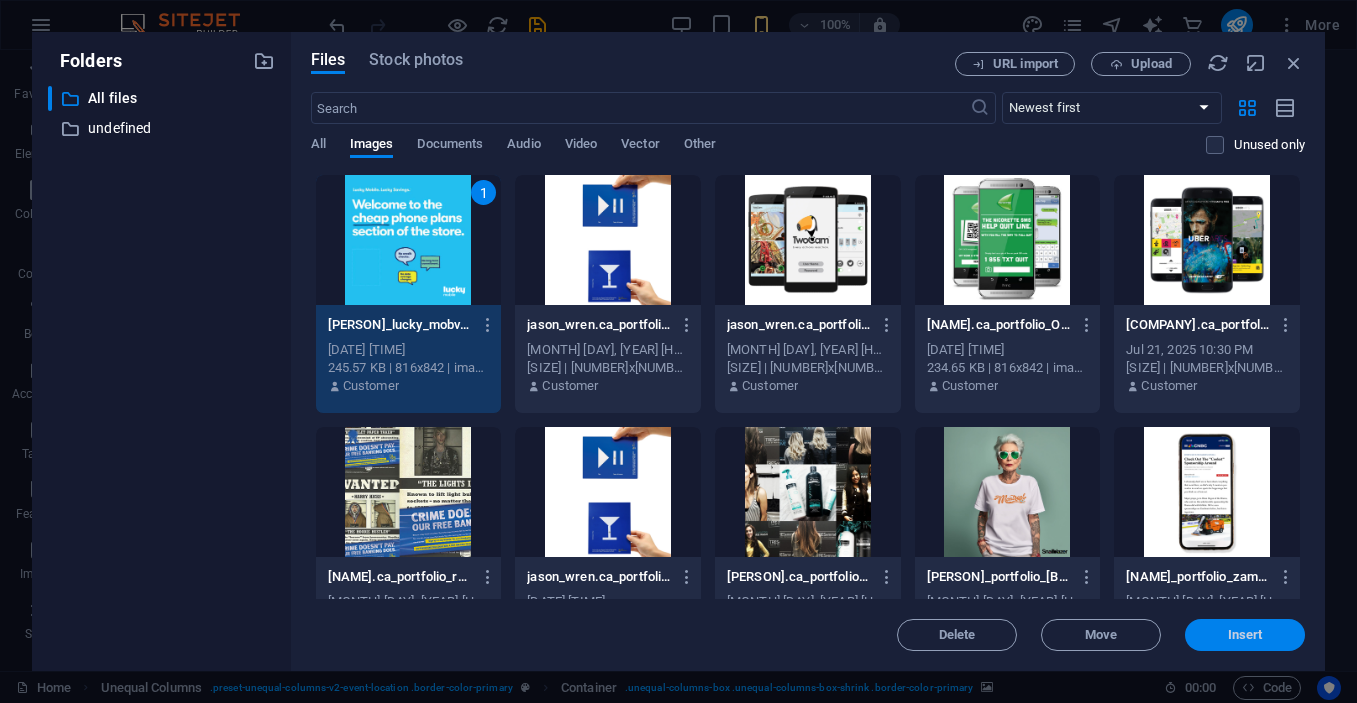 click on "Insert" at bounding box center [1245, 635] 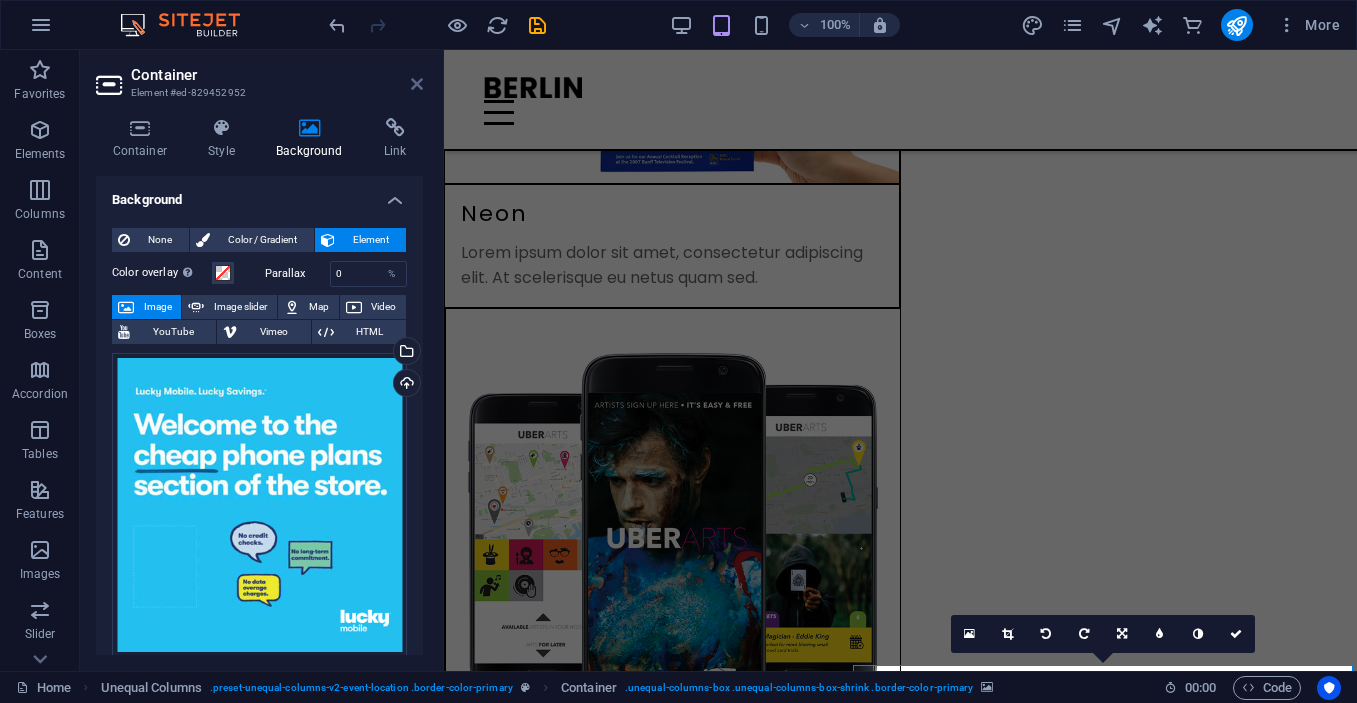click at bounding box center (417, 84) 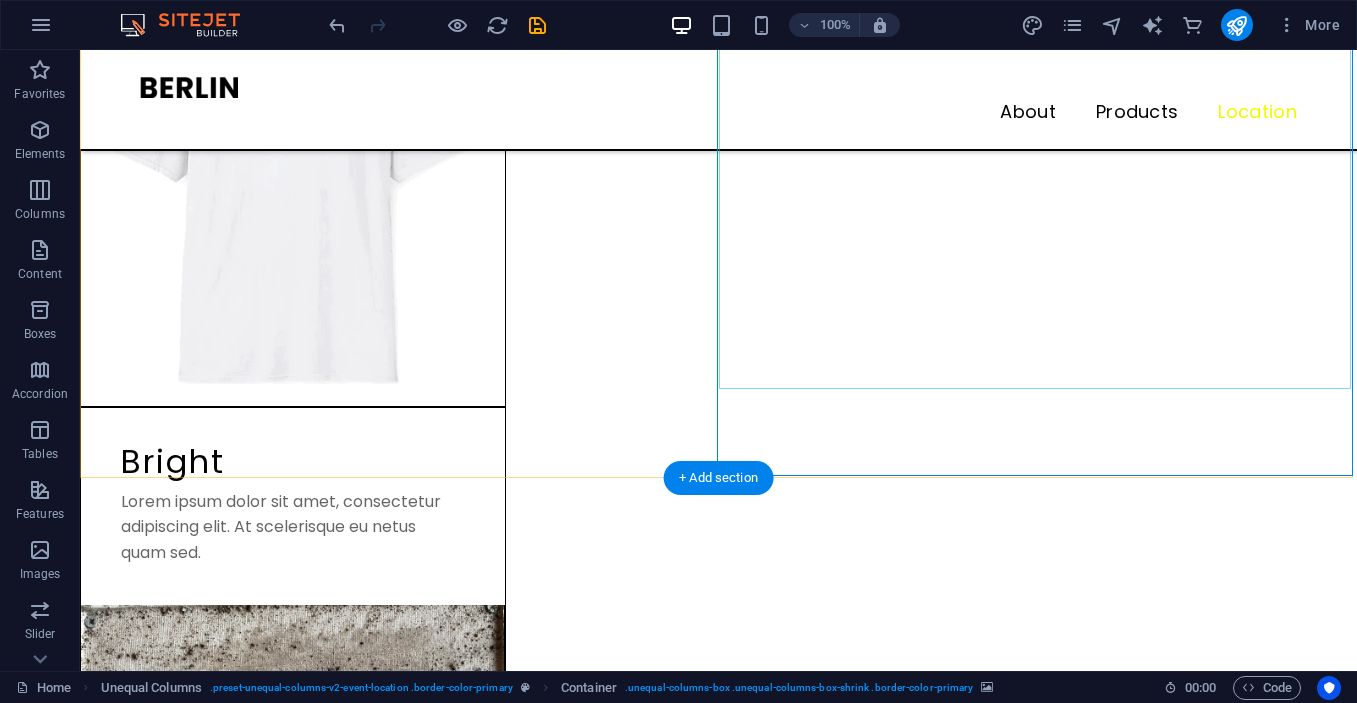 scroll, scrollTop: 4009, scrollLeft: 0, axis: vertical 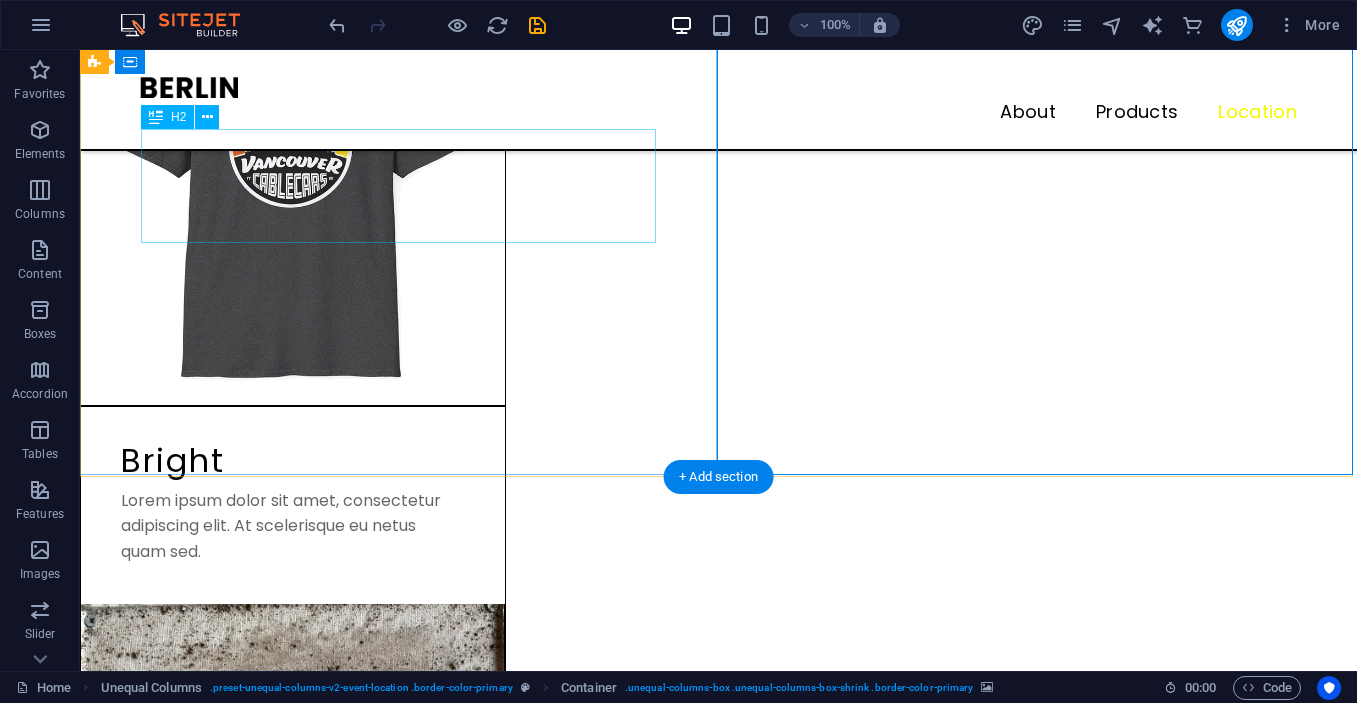 click on "Pop Up Store Berlin" at bounding box center [718, 7872] 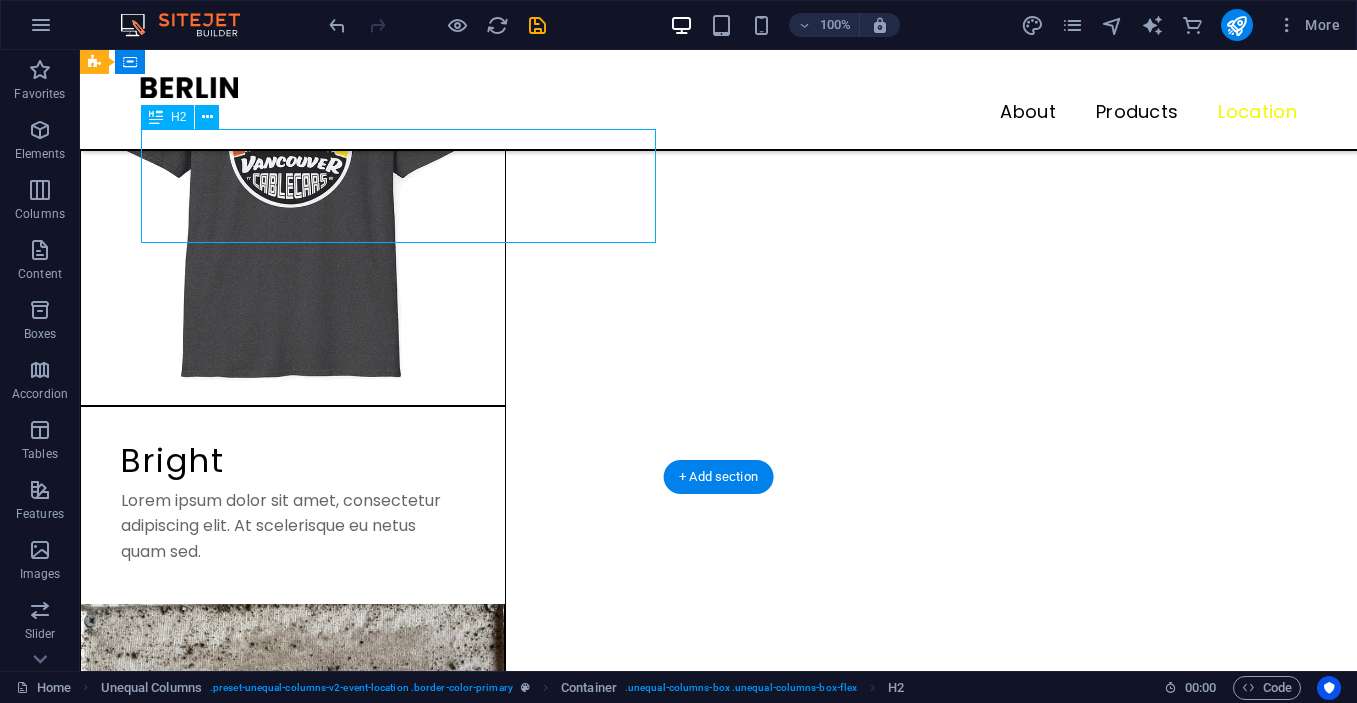 click on "Pop Up Store Berlin" at bounding box center [718, 7872] 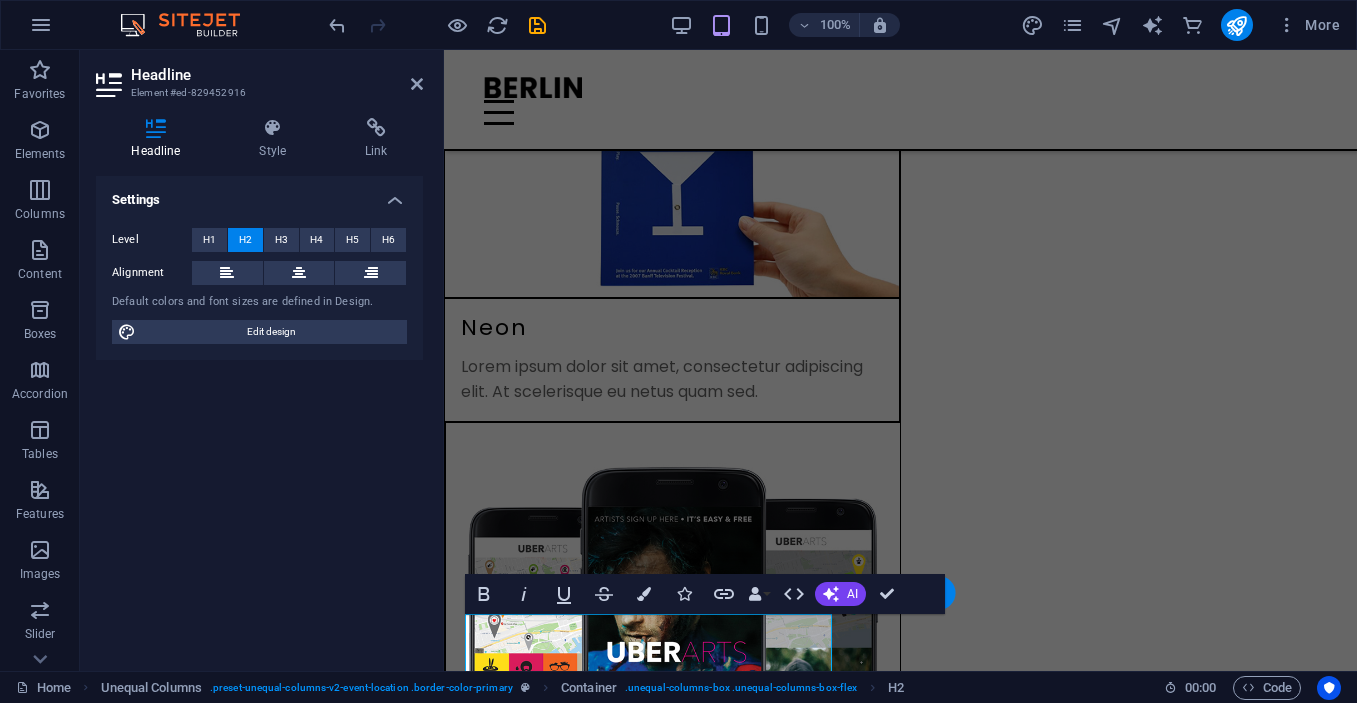 click on "Settings" at bounding box center (259, 194) 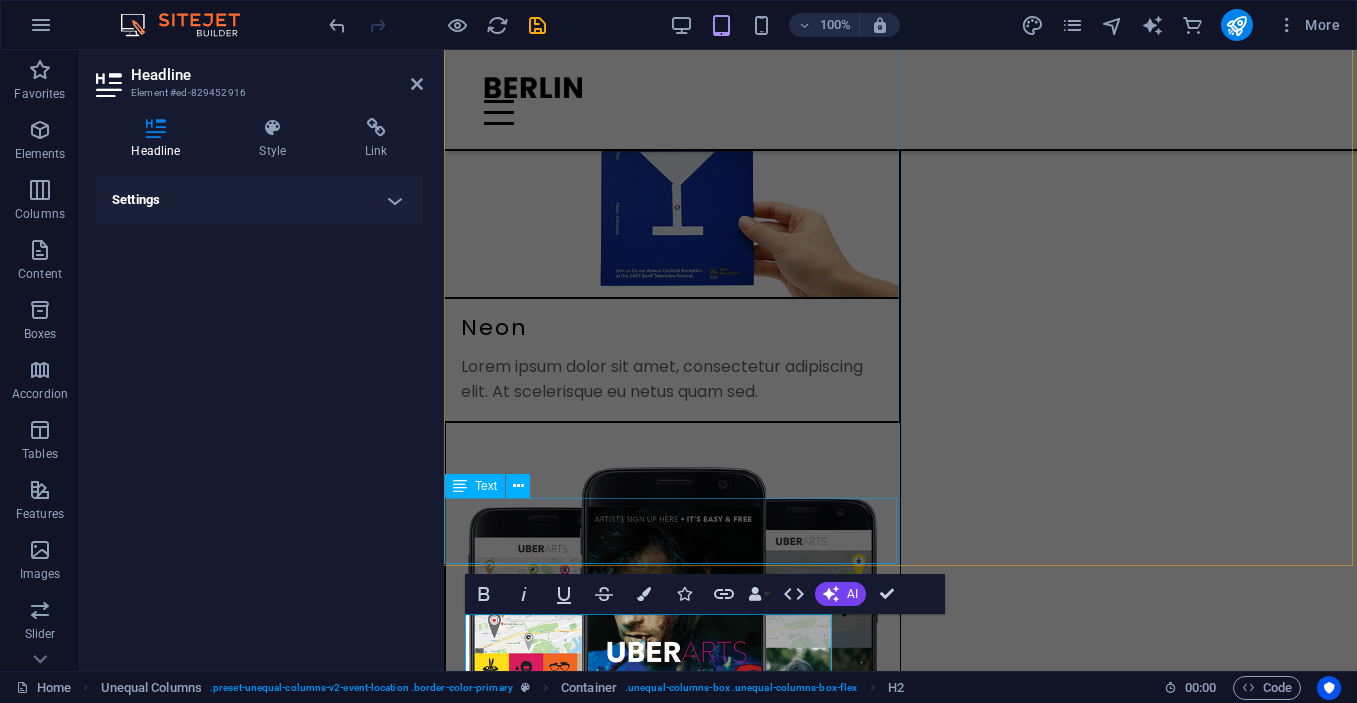 type 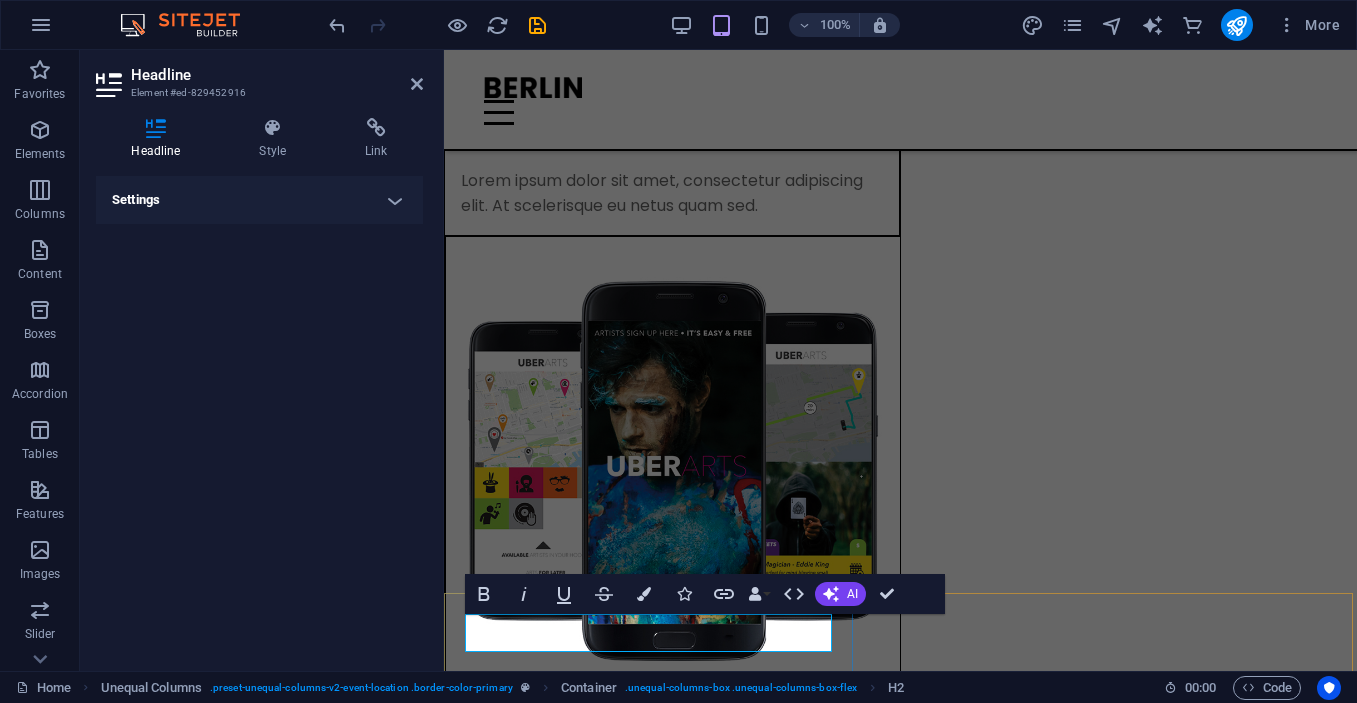 click on "t.o. based" at bounding box center (900, 5189) 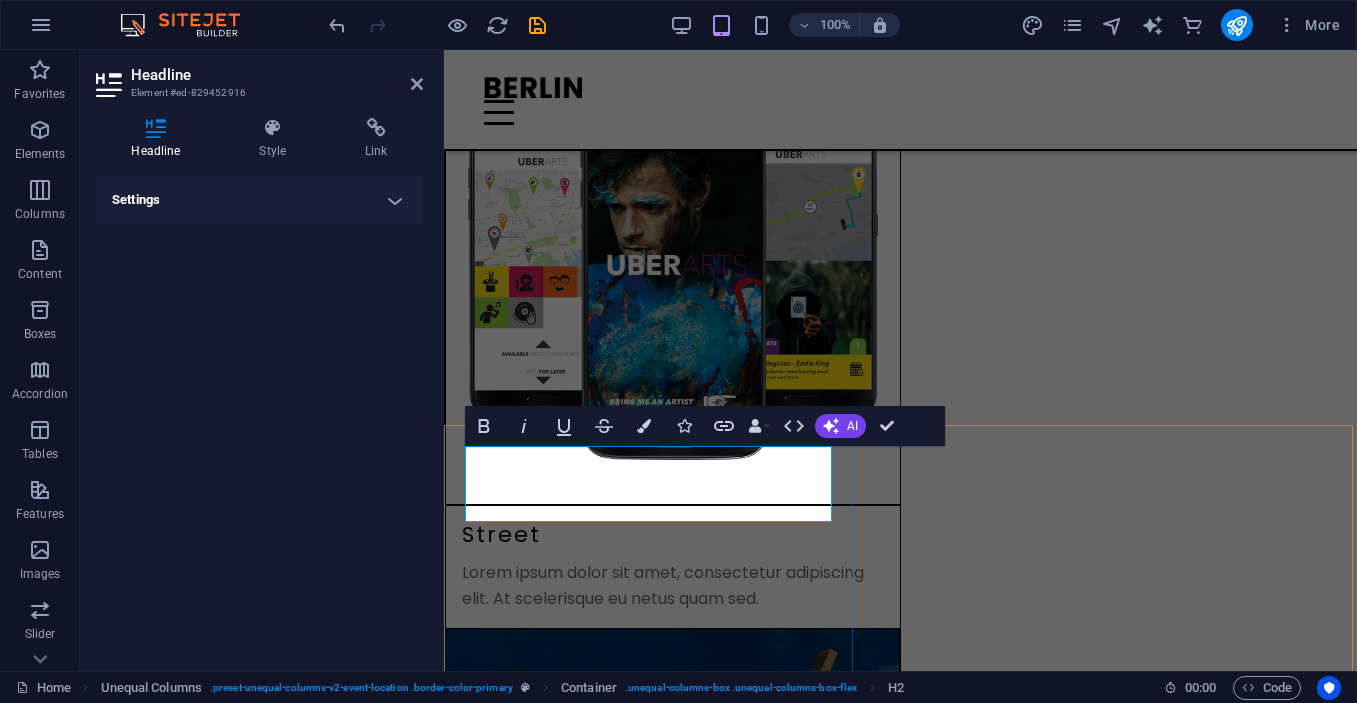scroll, scrollTop: 4217, scrollLeft: 0, axis: vertical 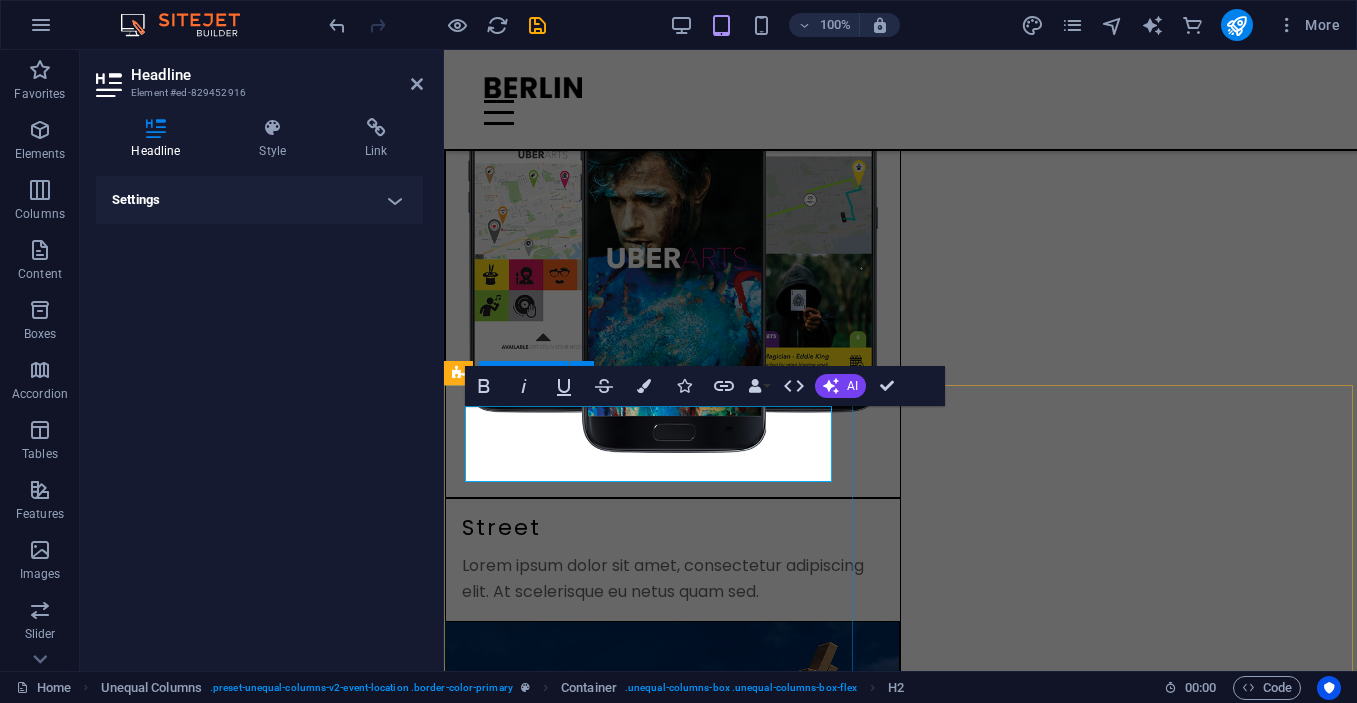 drag, startPoint x: 647, startPoint y: 430, endPoint x: 462, endPoint y: 408, distance: 186.30351 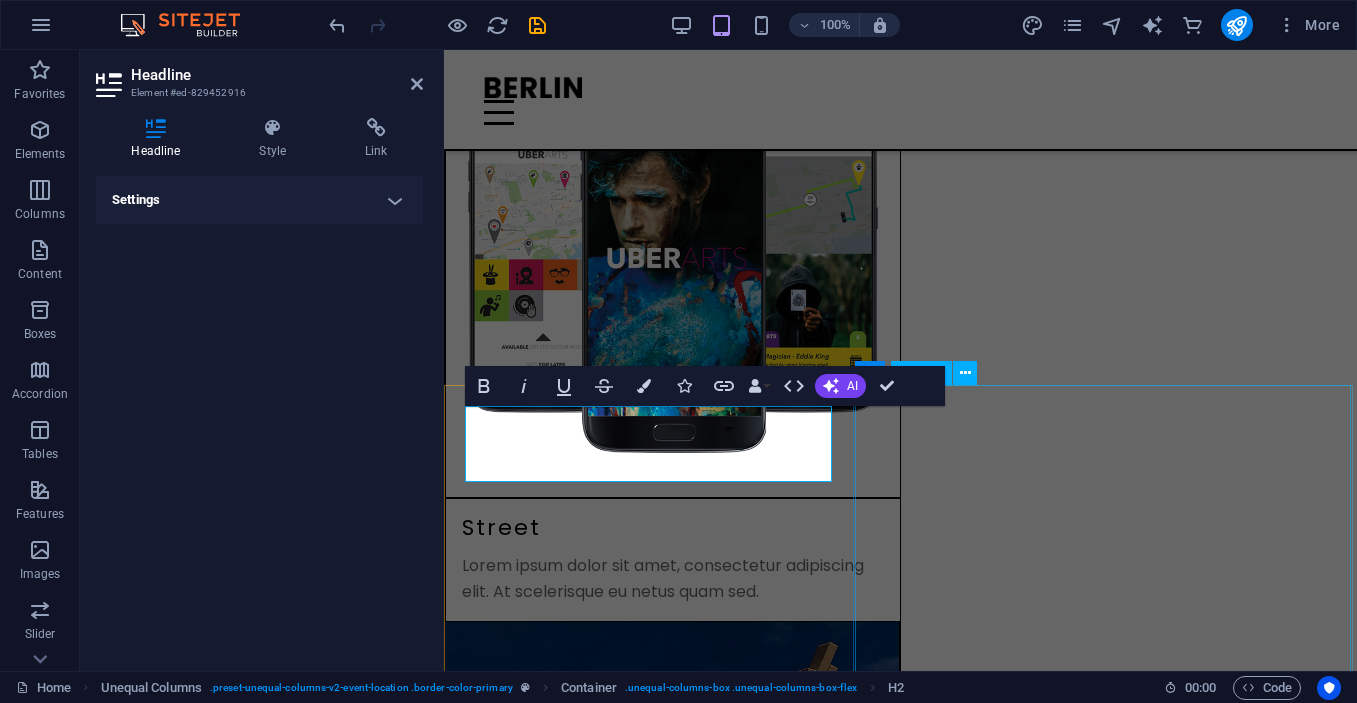 click on "← Move left → Move right ↑ Move up ↓ Move down + Zoom in - Zoom out Home Jump left by 75% End Jump right by 75% Page Up Jump up by 75% Page Down Jump down by 75% Map Terrain Satellite Labels Map Data Map data ©2025 GeoBasis-DE/BKG (©2009), Google Map data ©2025 GeoBasis-DE/BKG (©2009), Google 1 m Click to toggle between metric and imperial units Terms Report a map error" at bounding box center [900, 5808] 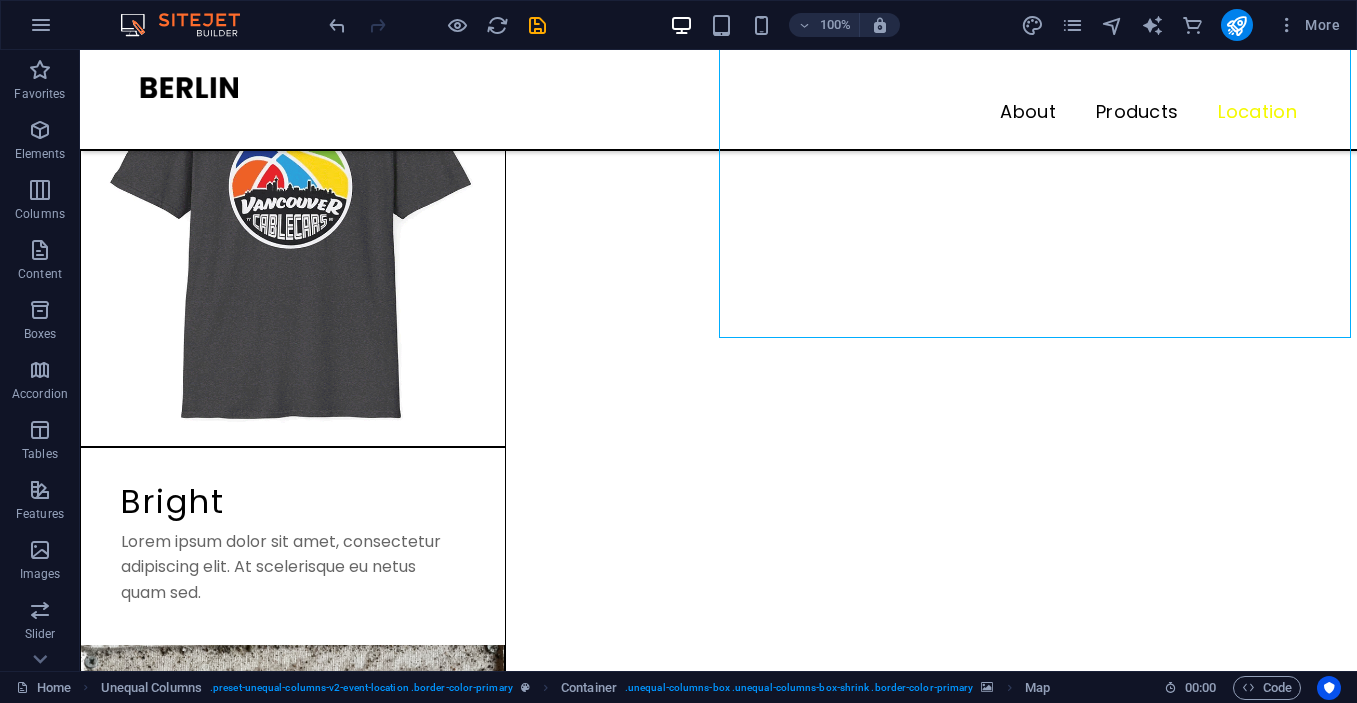 scroll, scrollTop: 3806, scrollLeft: 0, axis: vertical 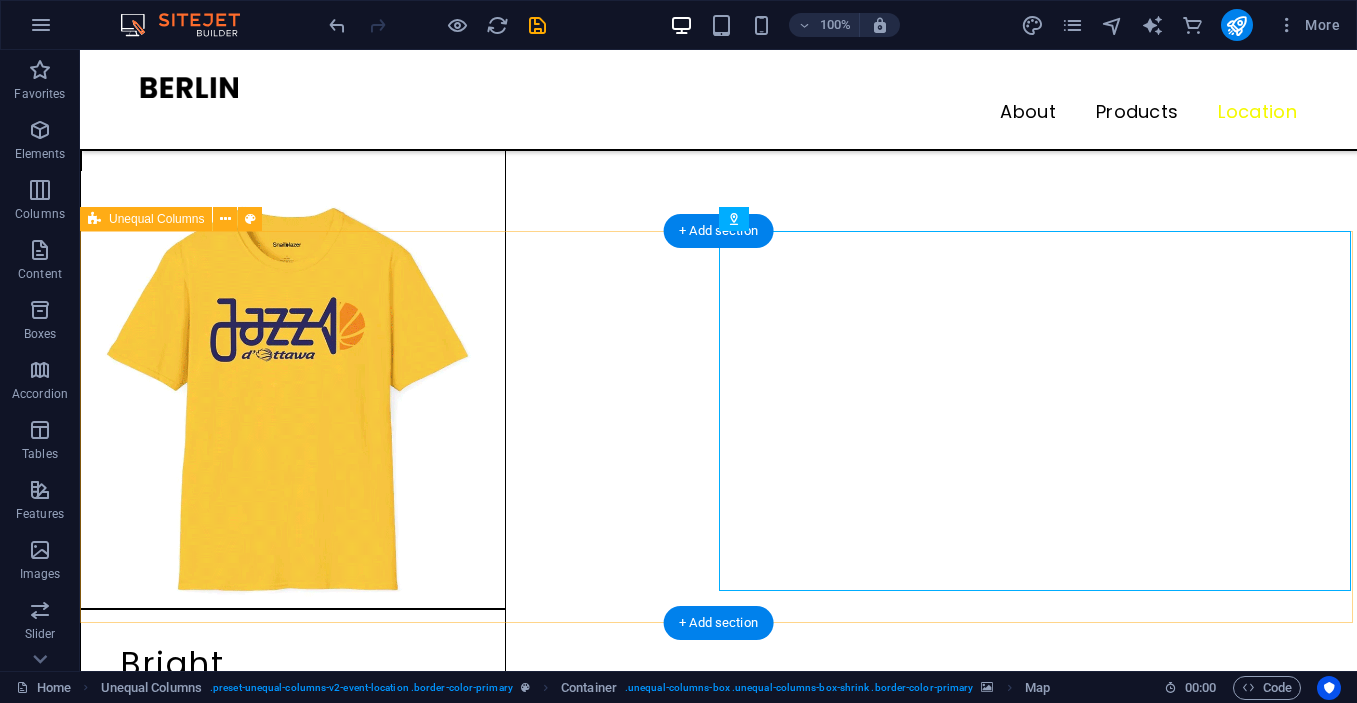 click at bounding box center [718, 8602] 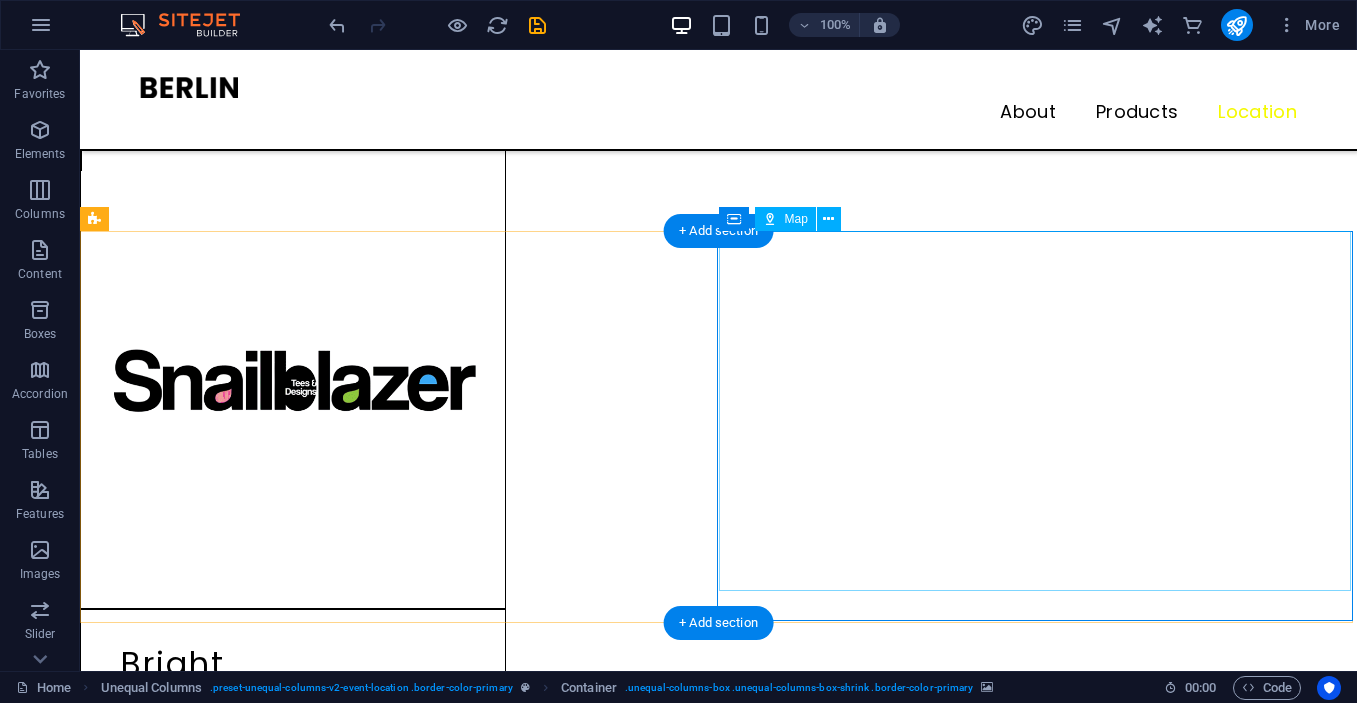 click on "← Move left → Move right ↑ Move up ↓ Move down + Zoom in - Zoom out Home Jump left by 75% End Jump right by 75% Page Up Jump up by 75% Page Down Jump down by 75% Map Terrain Satellite Labels Keyboard shortcuts Map Data Map data ©2025 GeoBasis-DE/BKG (©2009), Google Map data ©2025 GeoBasis-DE/BKG (©2009), Google 1 m  Click to toggle between metric and imperial units Terms Report a map error" at bounding box center [718, 8977] 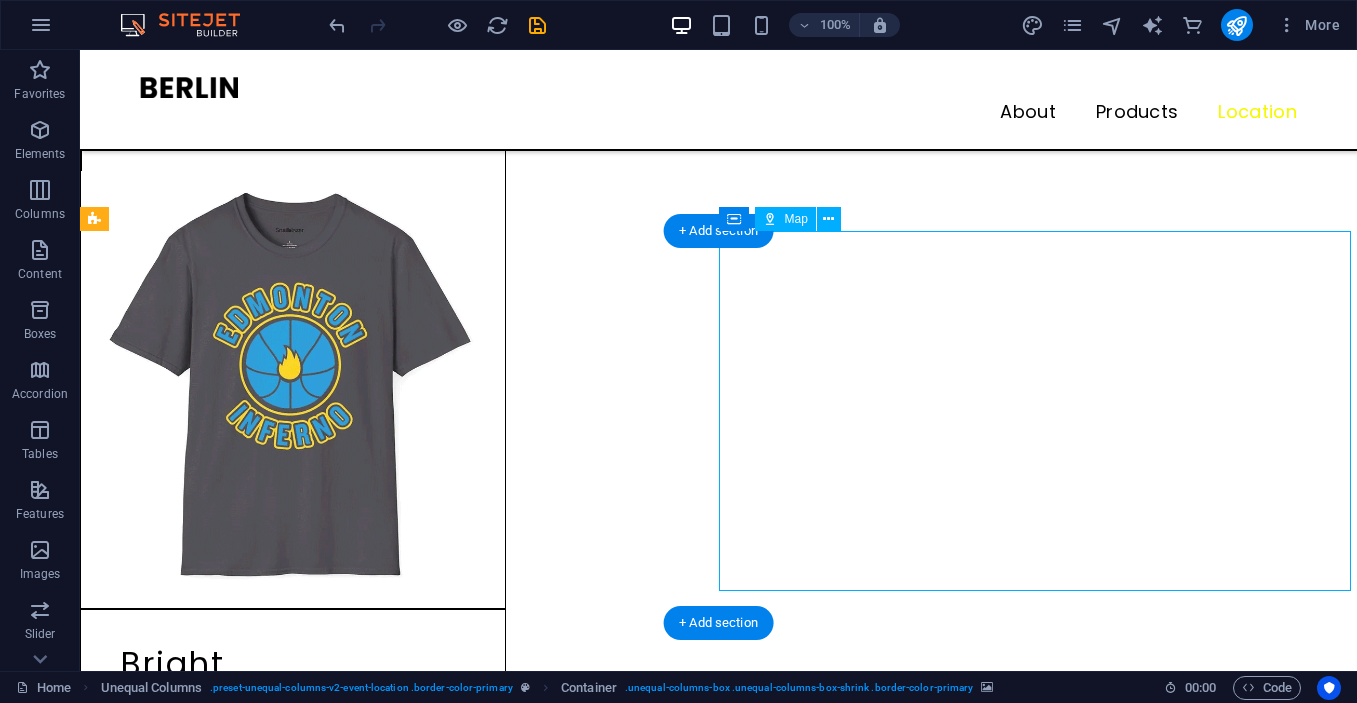 click on "← Move left → Move right ↑ Move up ↓ Move down + Zoom in - Zoom out Home Jump left by 75% End Jump right by 75% Page Up Jump up by 75% Page Down Jump down by 75% Map Terrain Satellite Labels Keyboard shortcuts Map Data Map data ©2025 GeoBasis-DE/BKG (©2009), Google Map data ©2025 GeoBasis-DE/BKG (©2009), Google 1 m  Click to toggle between metric and imperial units Terms Report a map error" at bounding box center (718, 8977) 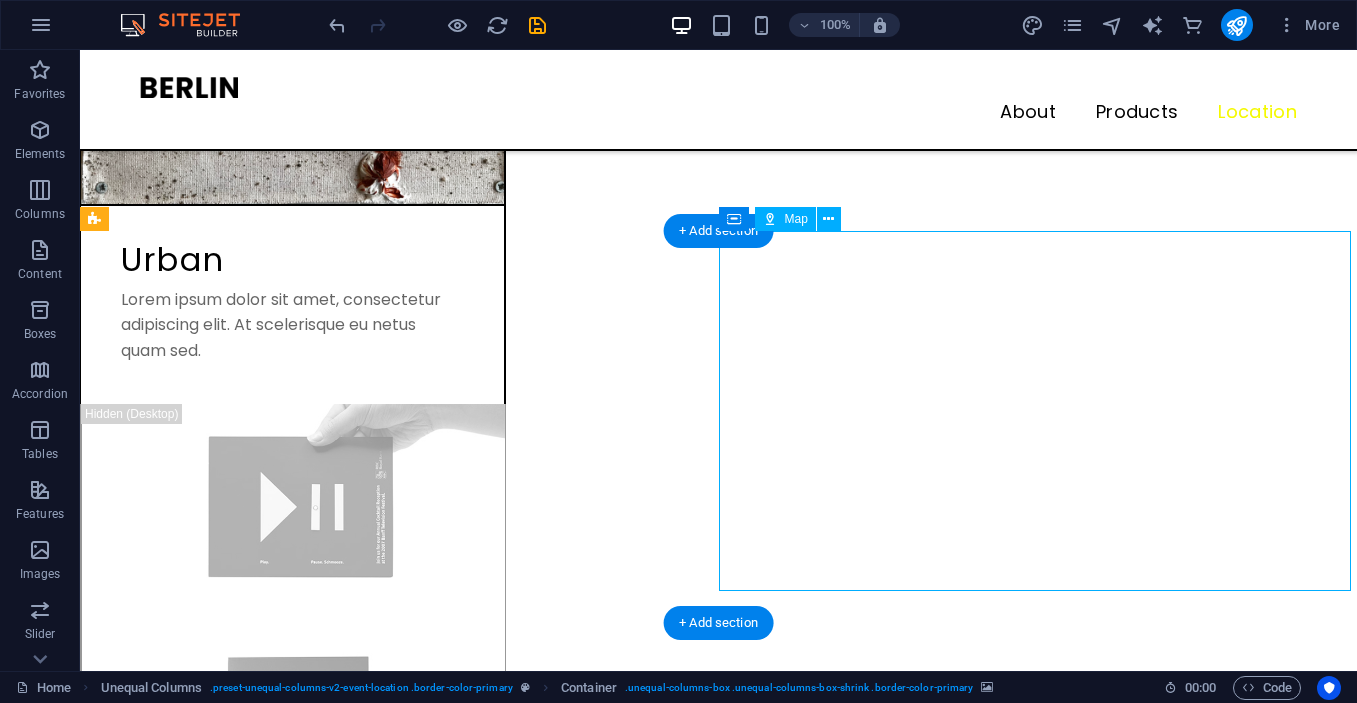 select on "2" 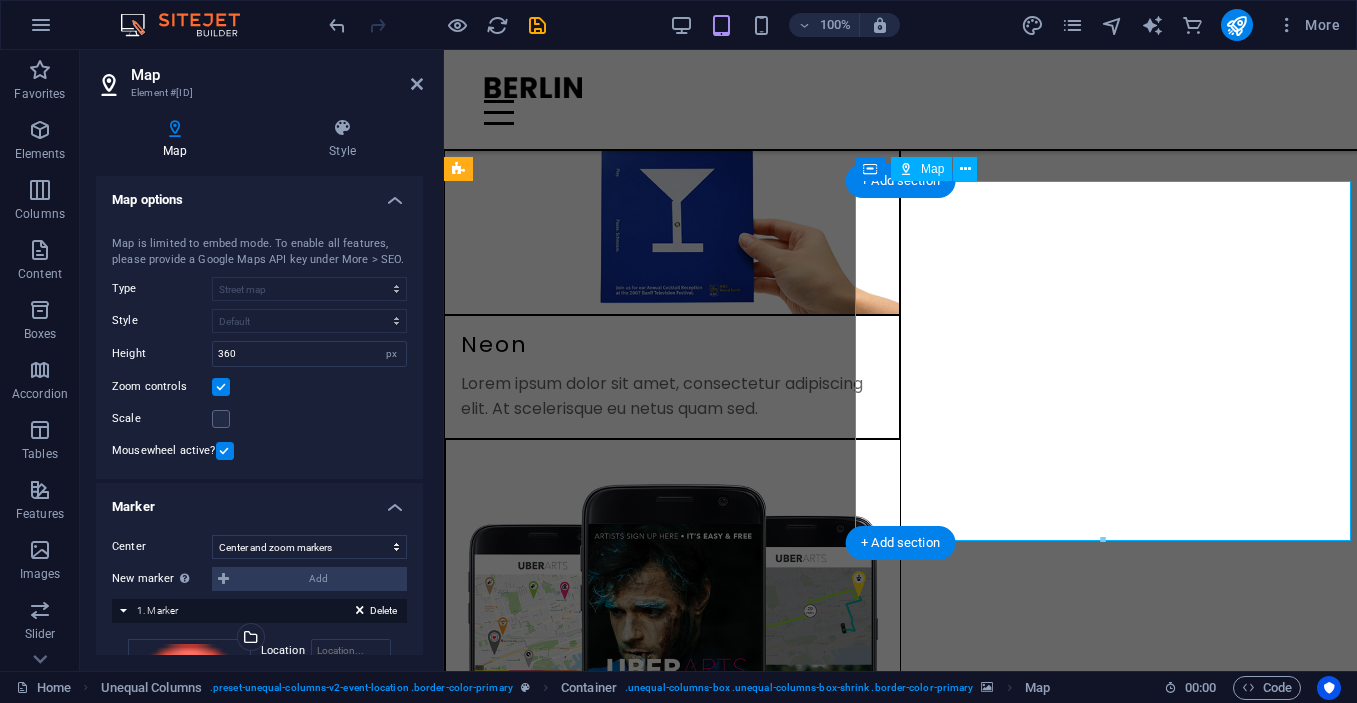 scroll, scrollTop: 4421, scrollLeft: 0, axis: vertical 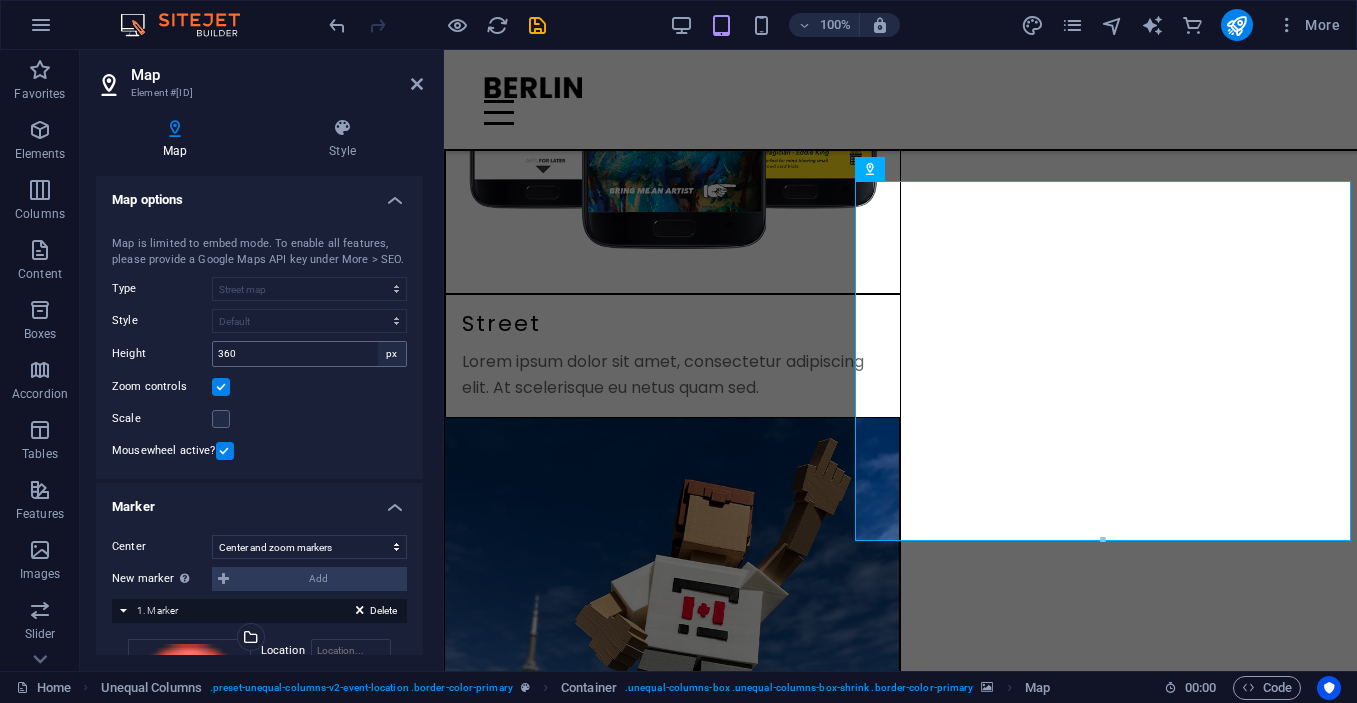 click on "px" at bounding box center [392, 354] 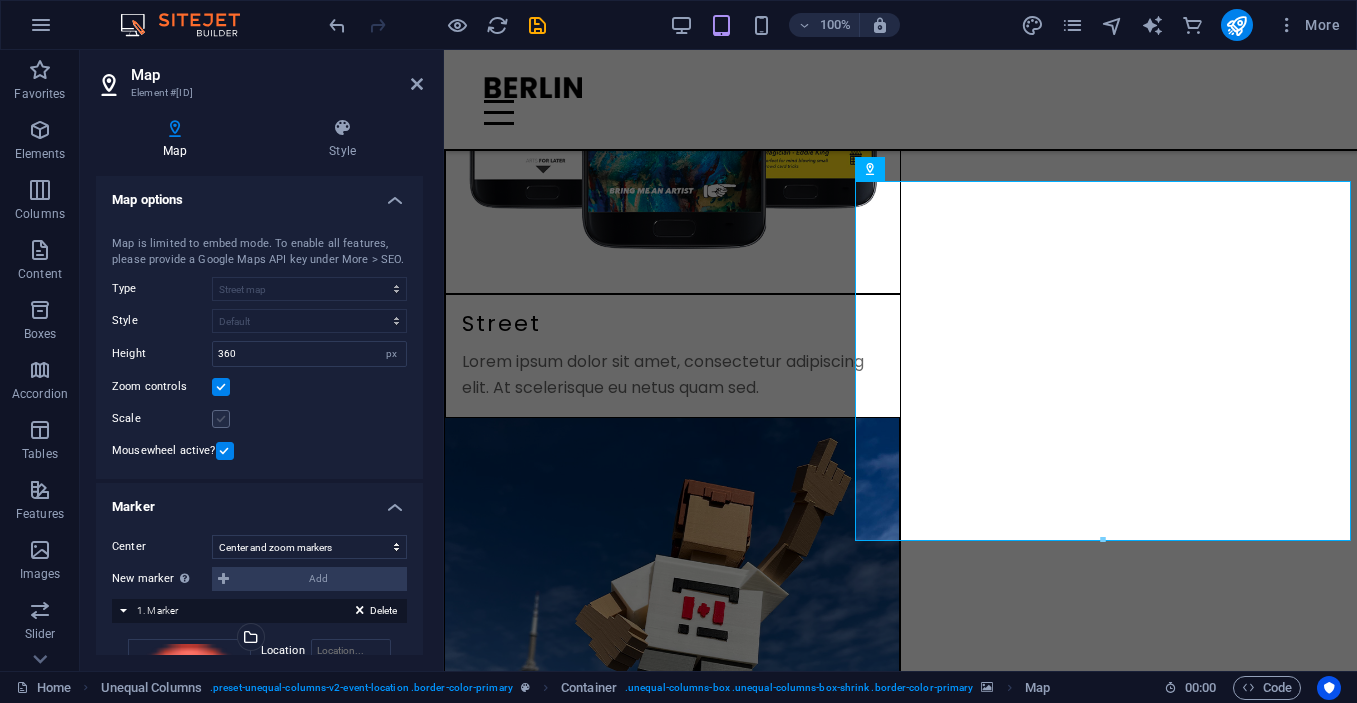 click at bounding box center (221, 419) 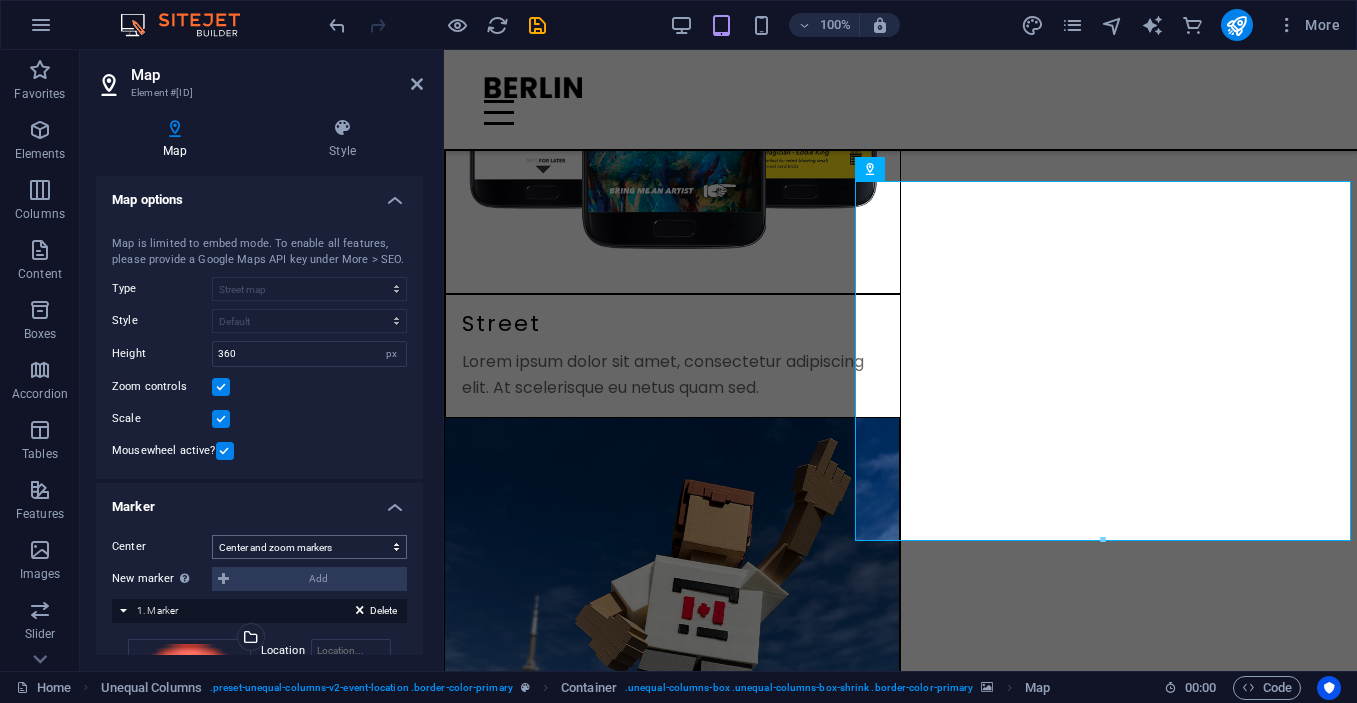 scroll, scrollTop: 0, scrollLeft: 0, axis: both 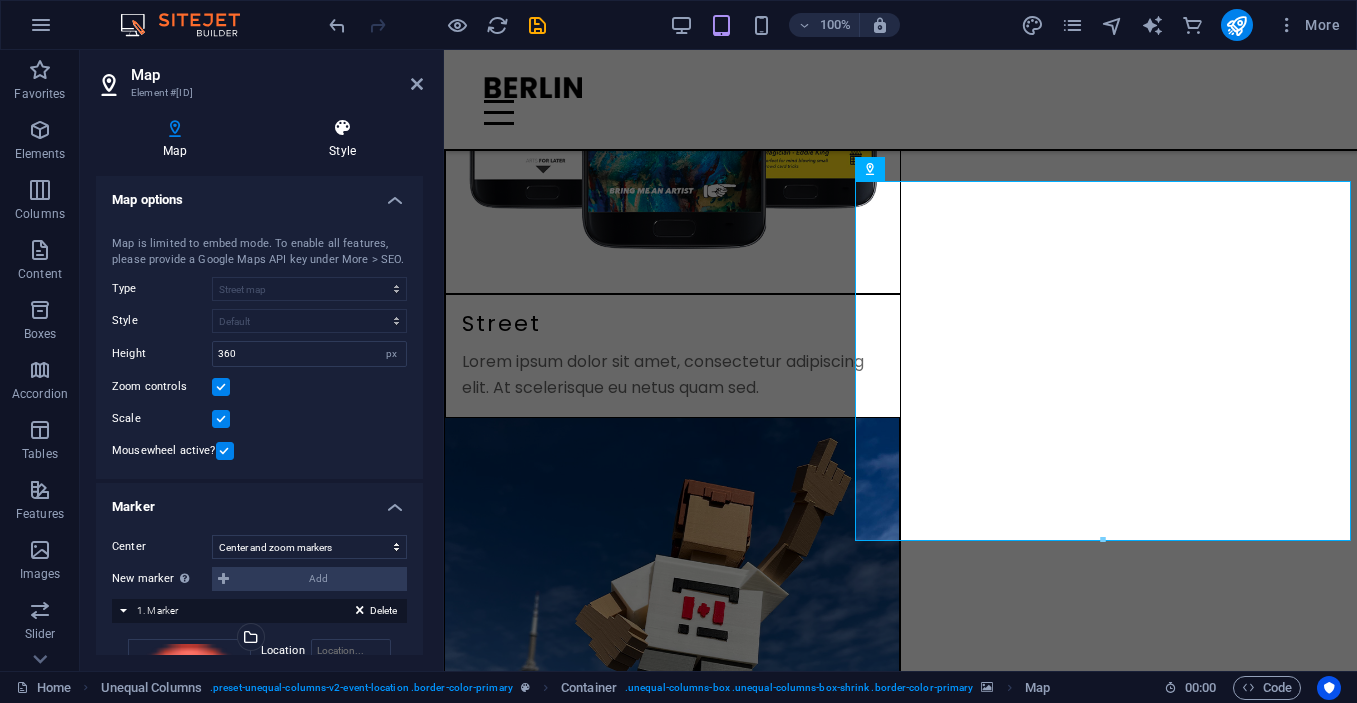 click at bounding box center (342, 128) 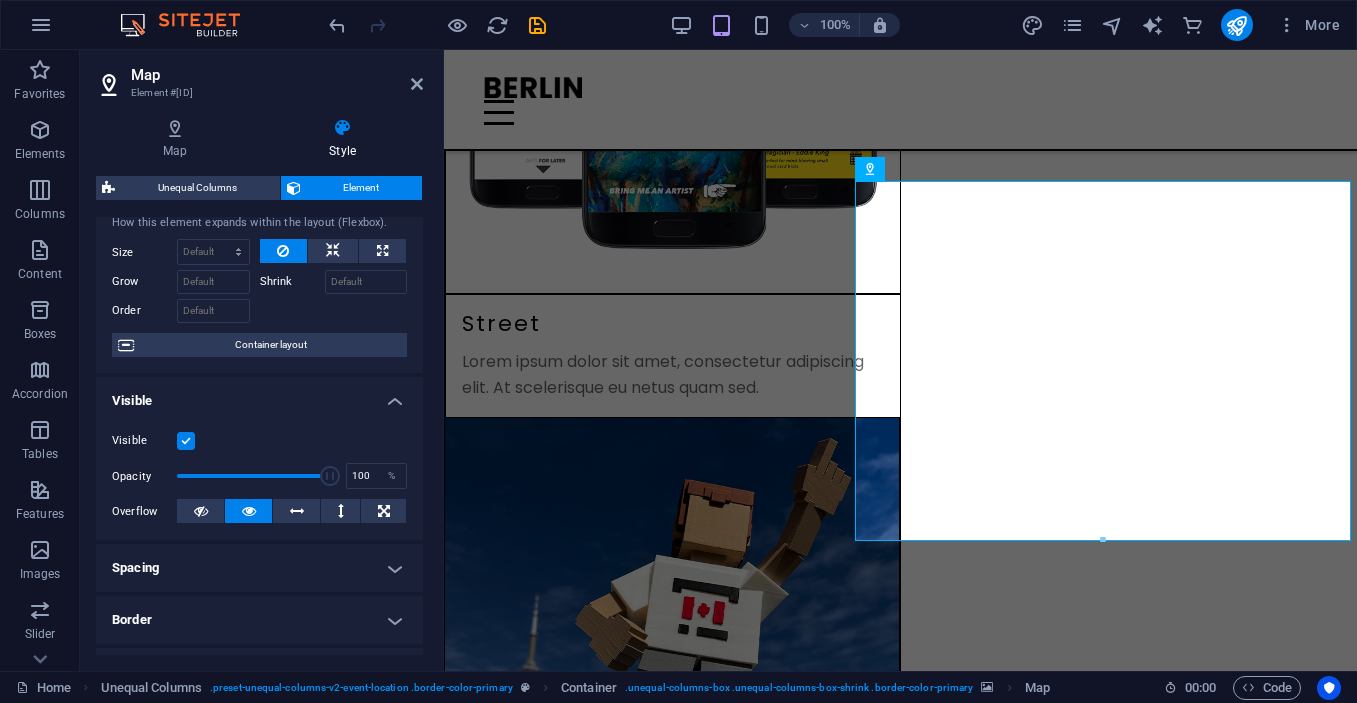 scroll, scrollTop: 34, scrollLeft: 0, axis: vertical 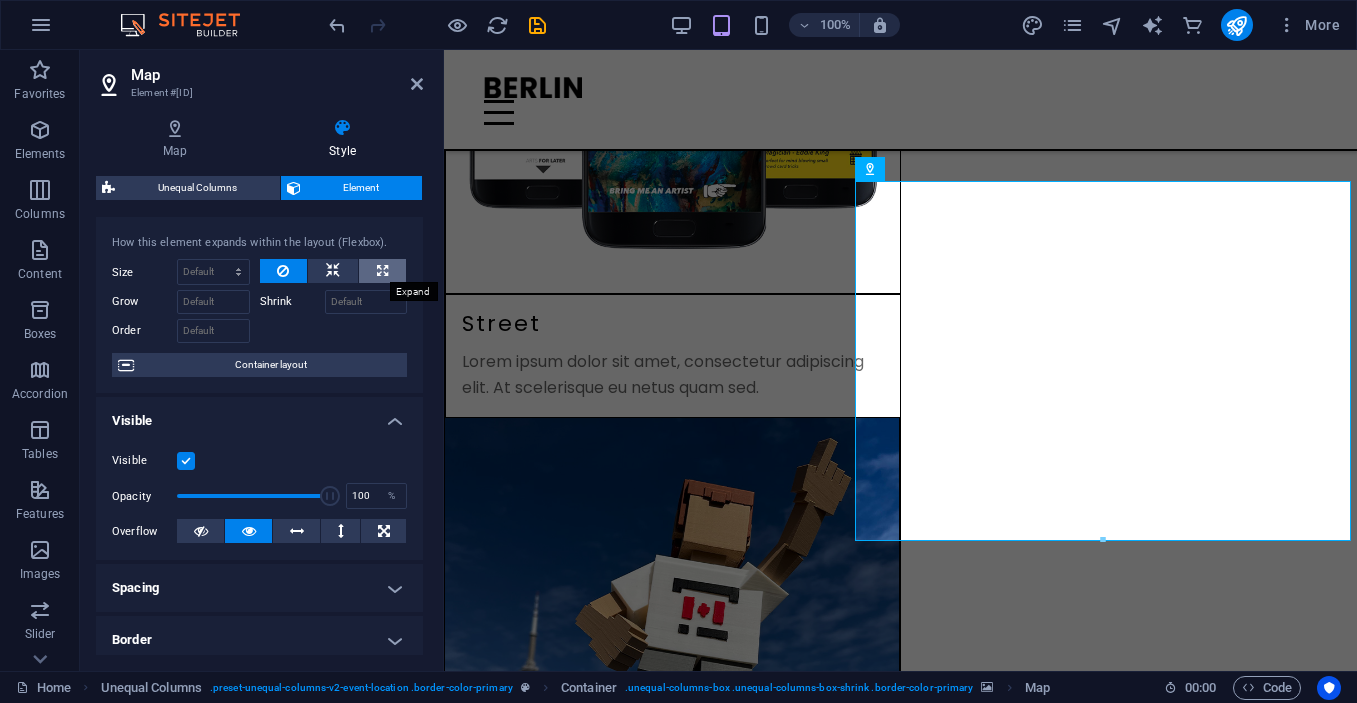 click at bounding box center [382, 271] 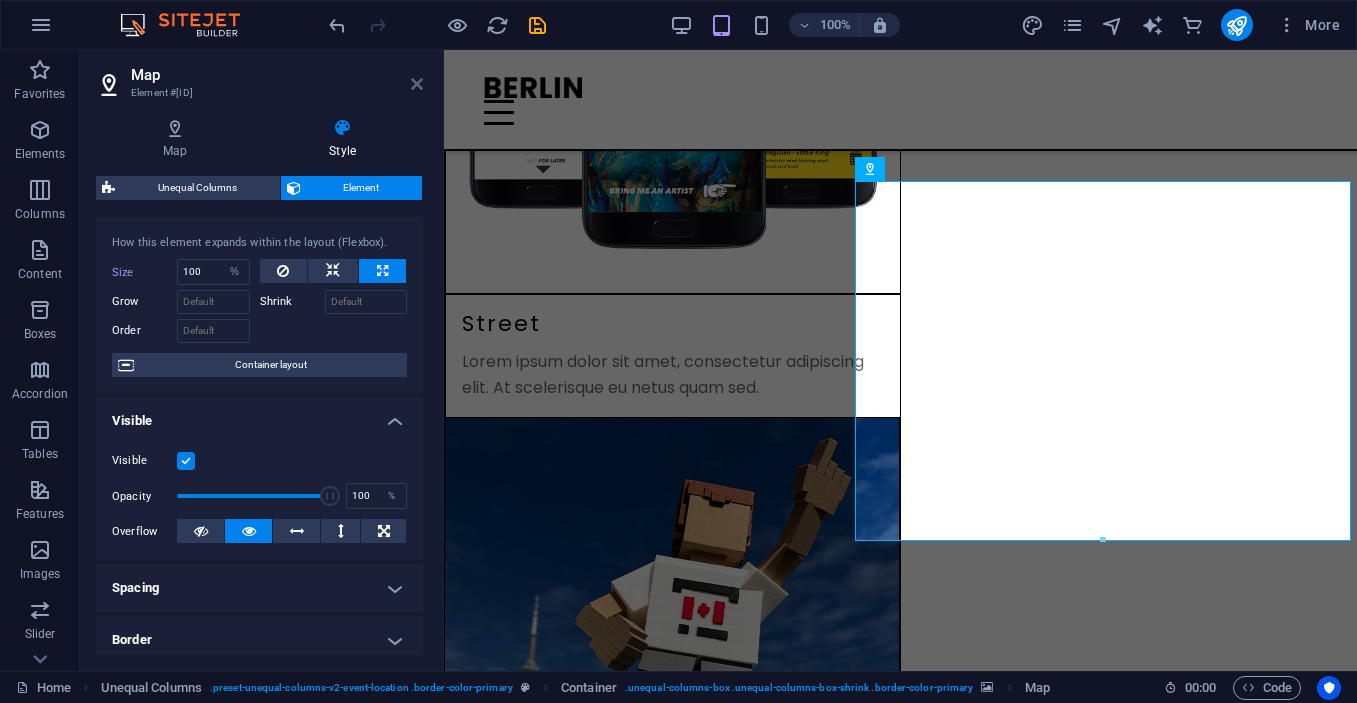 click at bounding box center (417, 84) 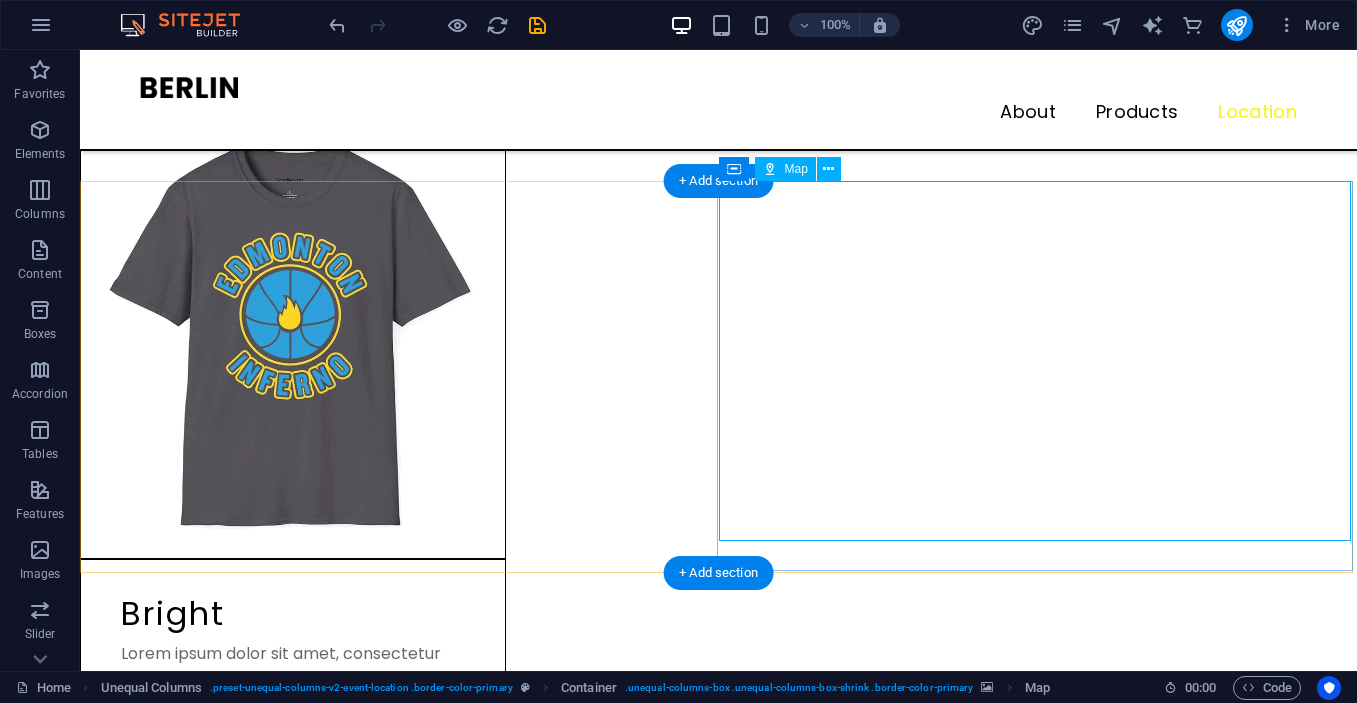 click on "← Move left → Move right ↑ Move up ↓ Move down + Zoom in - Zoom out Home Jump left by 75% End Jump right by 75% Page Up Jump up by 75% Page Down Jump down by 75% Map Terrain Satellite Labels Keyboard shortcuts Map Data Map data ©2025 GeoBasis-DE/BKG (©2009), Google Map data ©2025 GeoBasis-DE/BKG (©2009), Google 1 m  Click to toggle between metric and imperial units Terms Report a map error" at bounding box center [718, 8927] 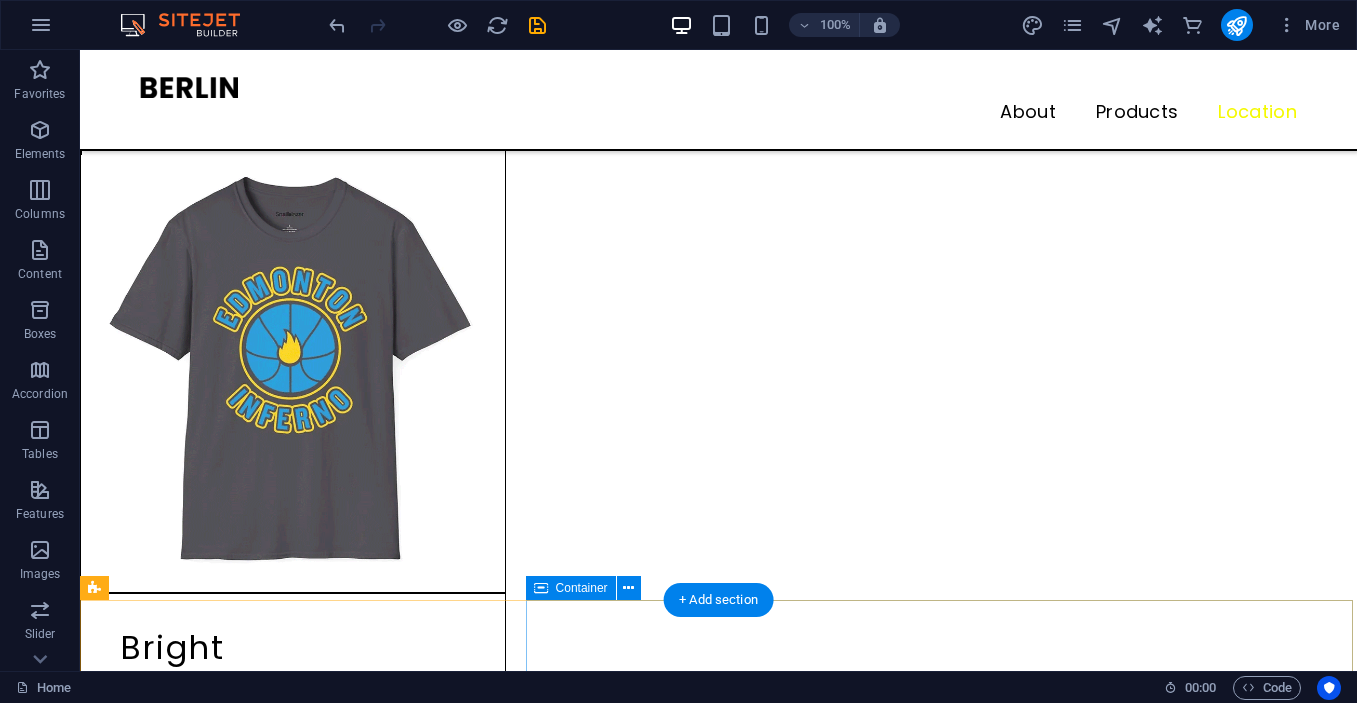 scroll, scrollTop: 3815, scrollLeft: 0, axis: vertical 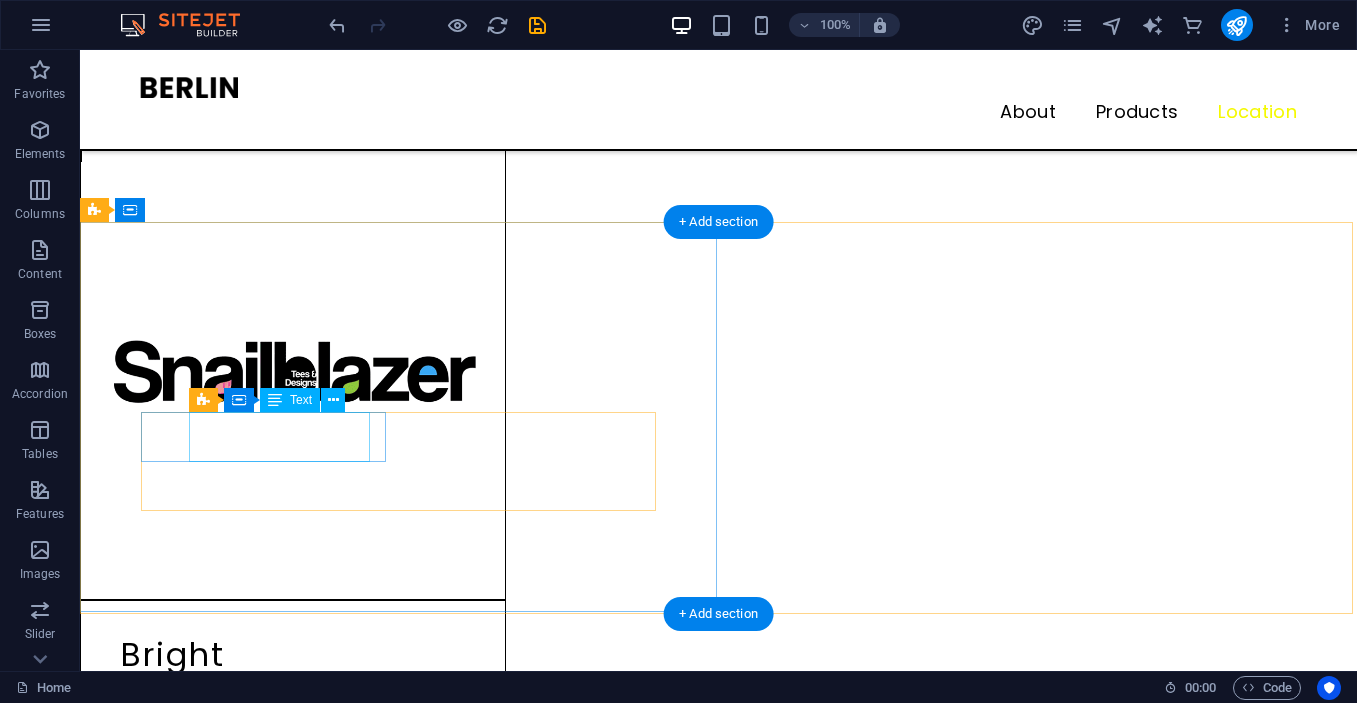 click on "[NUMBER] [STREET]
[CITY]" at bounding box center (424, 8148) 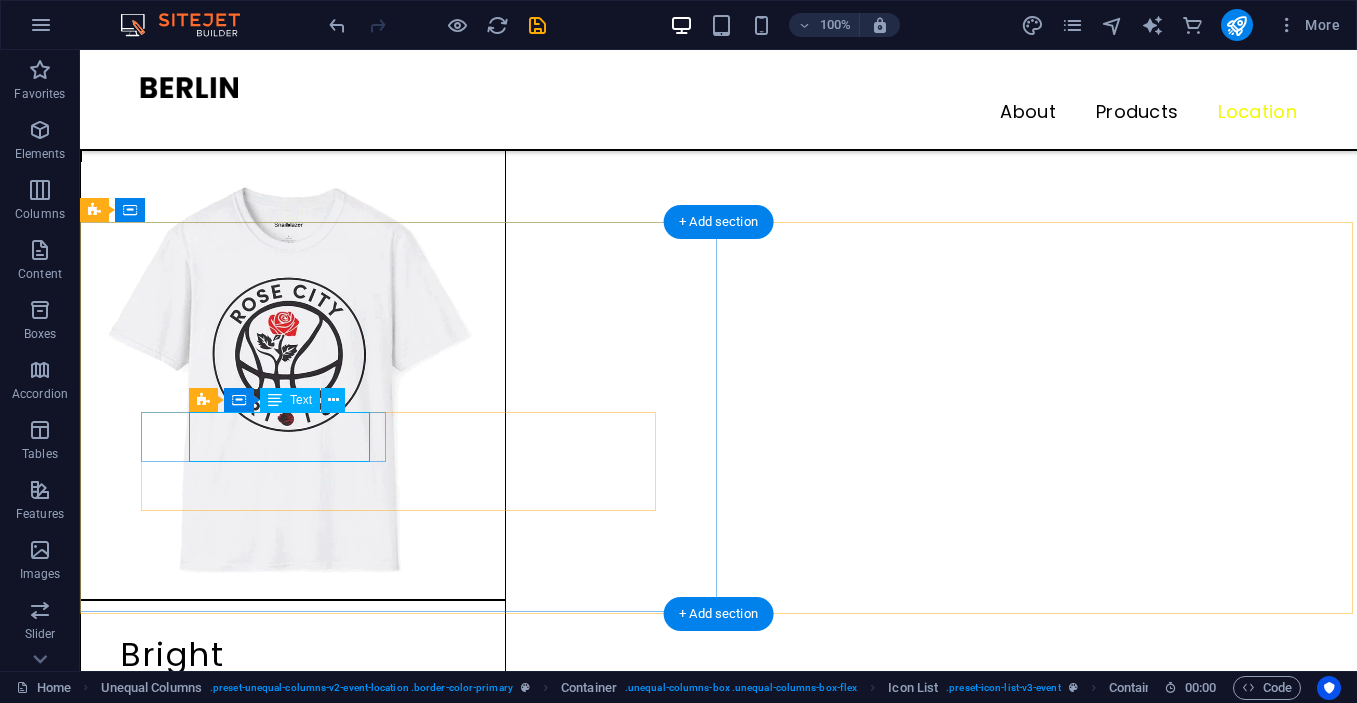 click on "[NUMBER] [STREET]
[CITY]" at bounding box center [424, 8148] 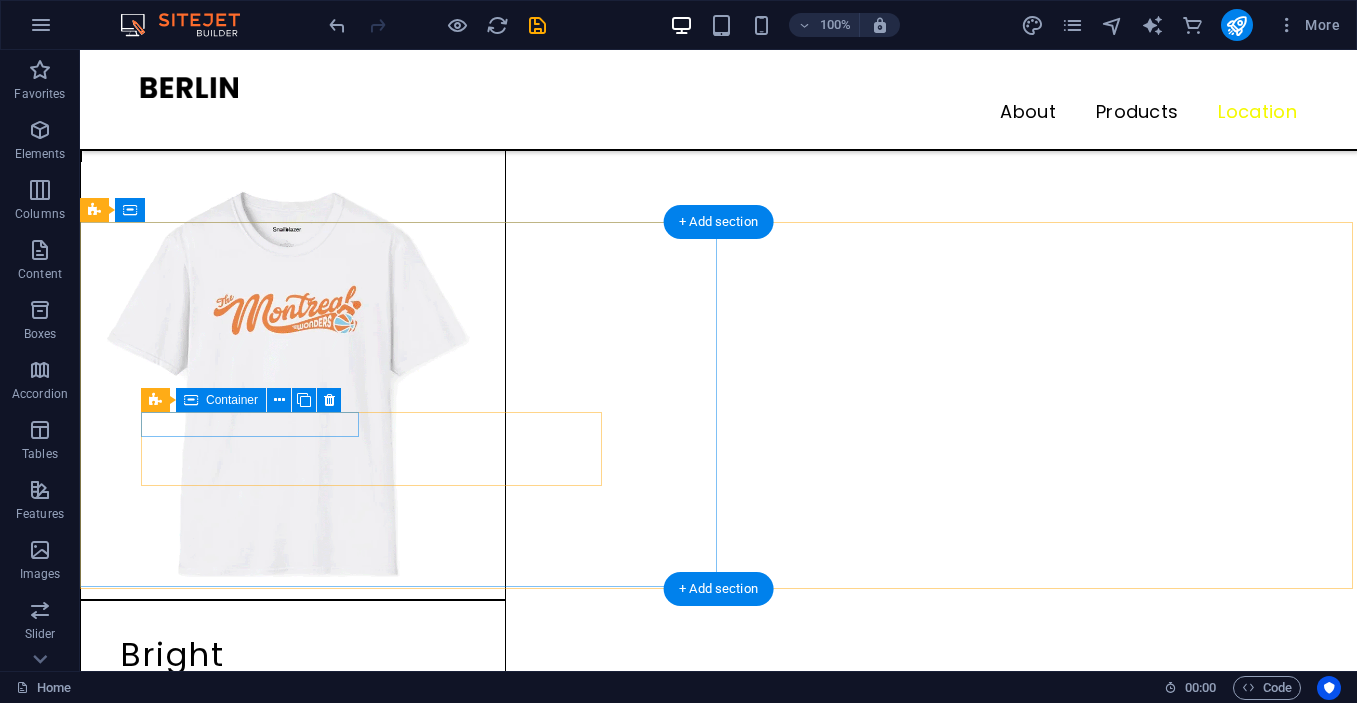 click at bounding box center (424, 8111) 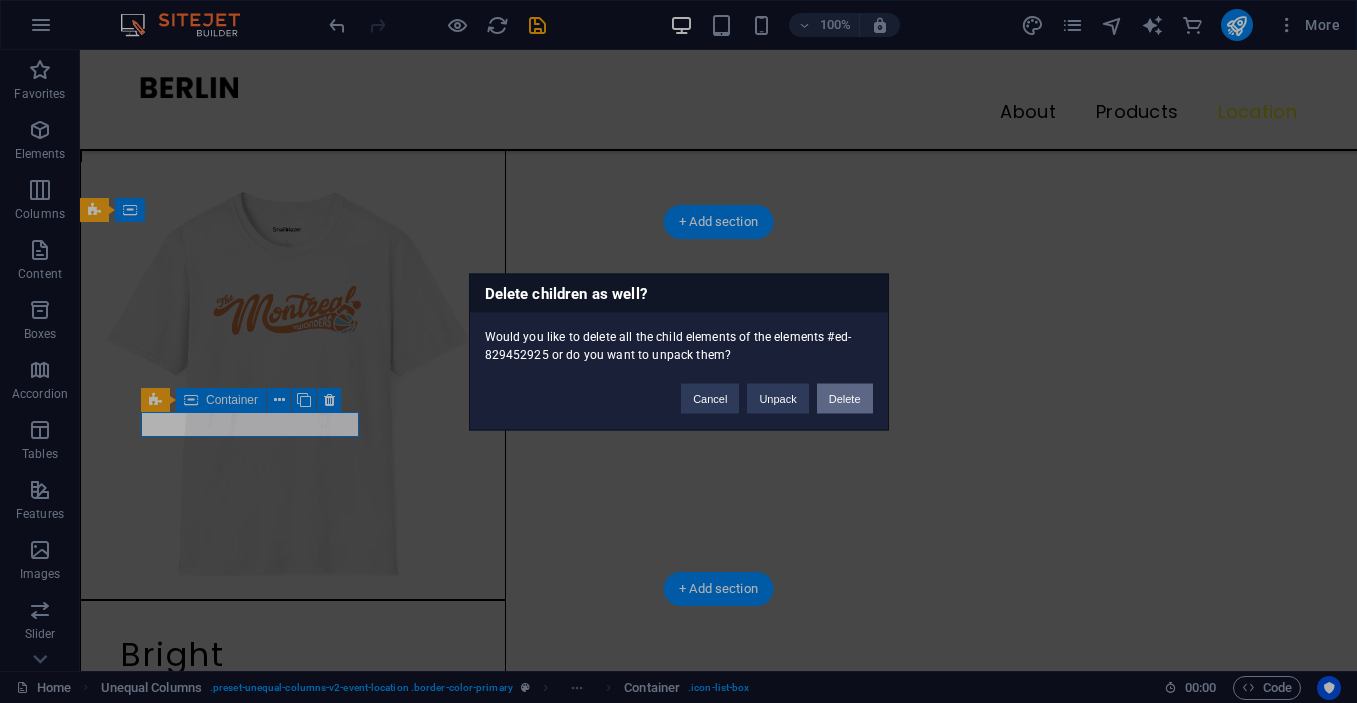 type 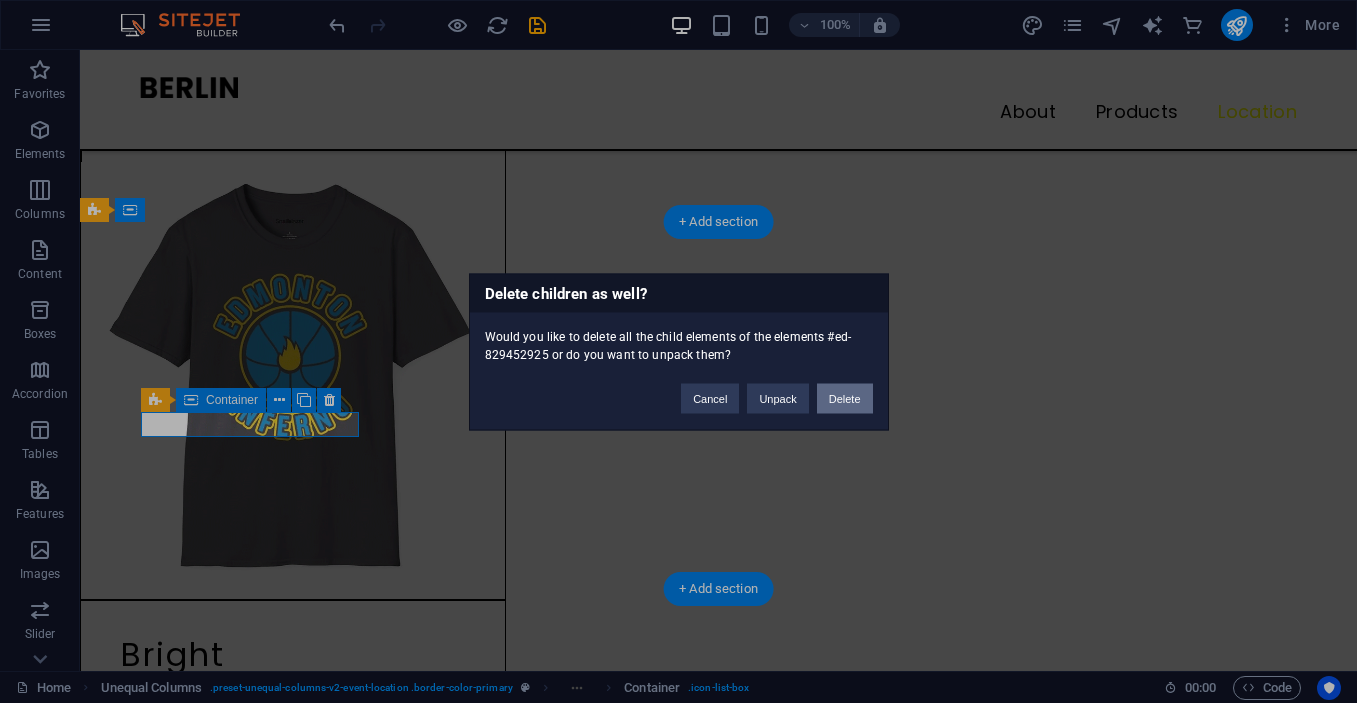 click on "Delete" at bounding box center (845, 398) 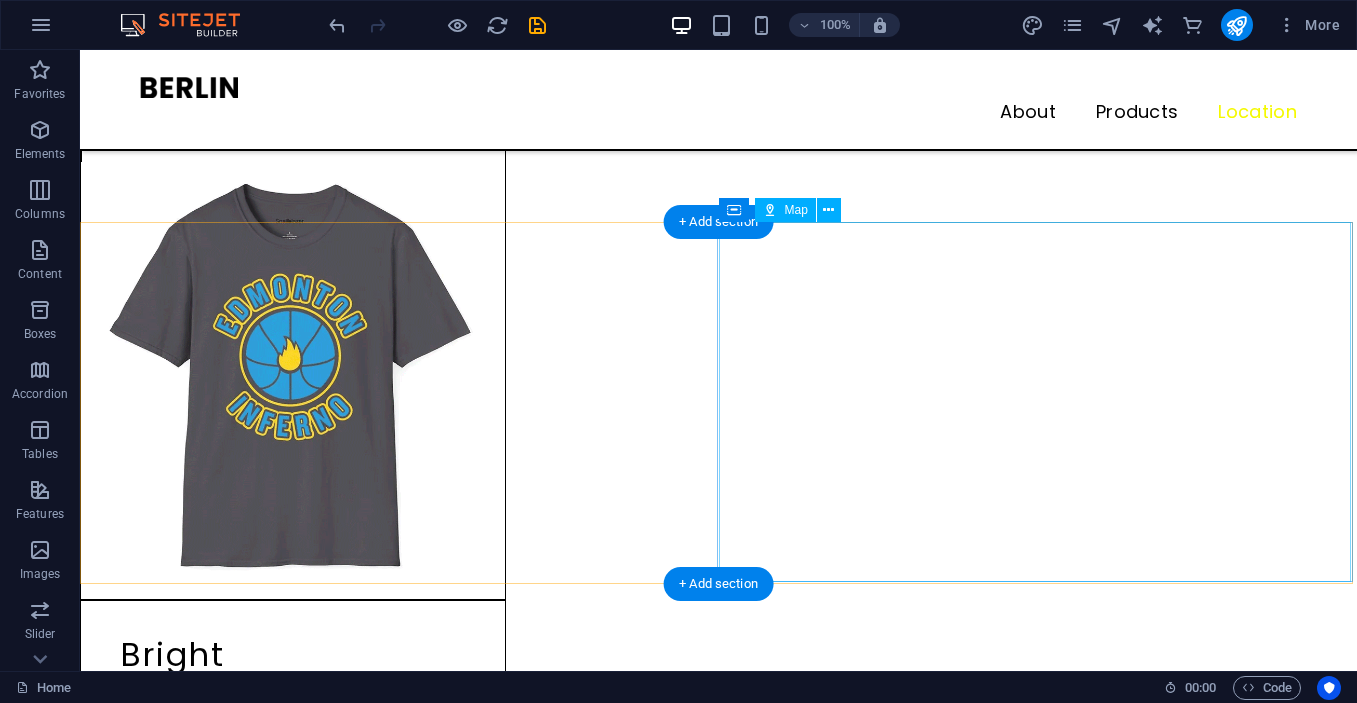 click on "← Move left → Move right ↑ Move up ↓ Move down + Zoom in - Zoom out Home Jump left by 75% End Jump right by 75% Page Up Jump up by 75% Page Down Jump down by 75% Map Terrain Satellite Labels Keyboard shortcuts Map Data Map data ©2025 GeoBasis-DE/BKG (©2009), Google Map data ©2025 GeoBasis-DE/BKG (©2009), Google 1 m  Click to toggle between metric and imperial units Terms Report a map error" at bounding box center [718, 8851] 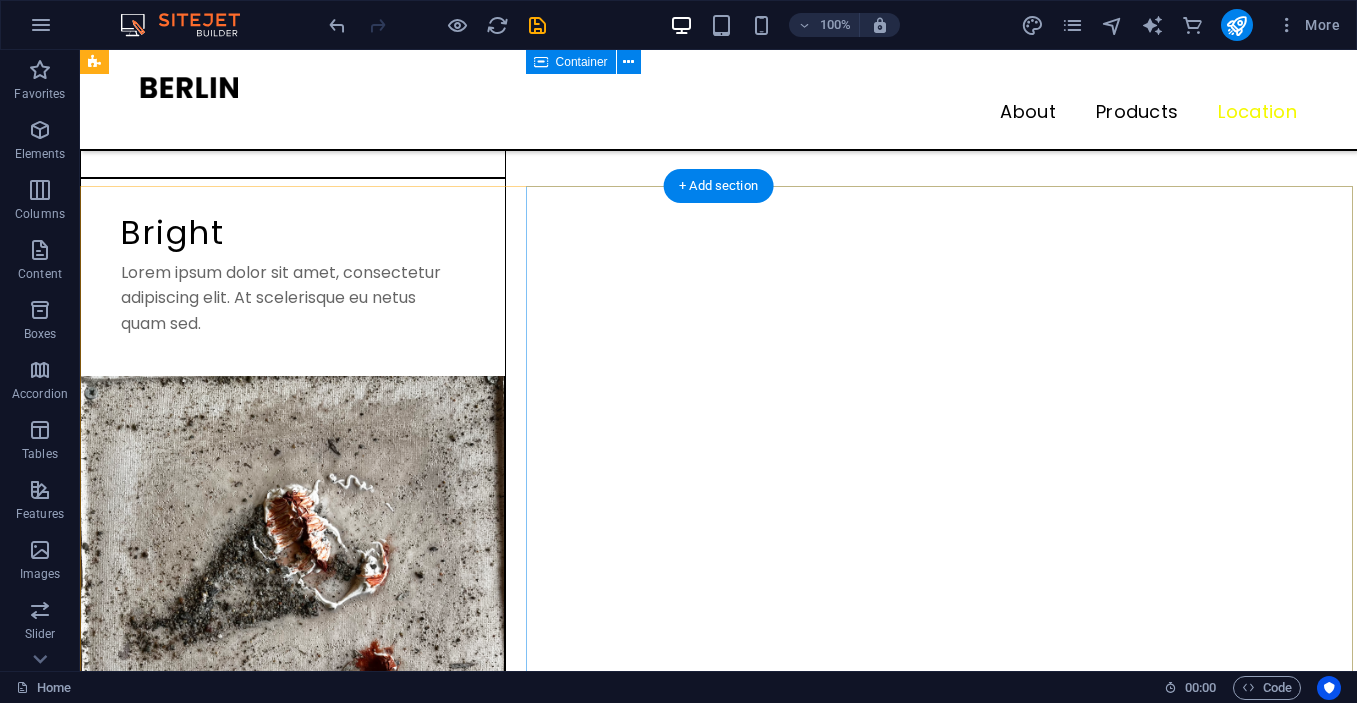 scroll, scrollTop: 4269, scrollLeft: 0, axis: vertical 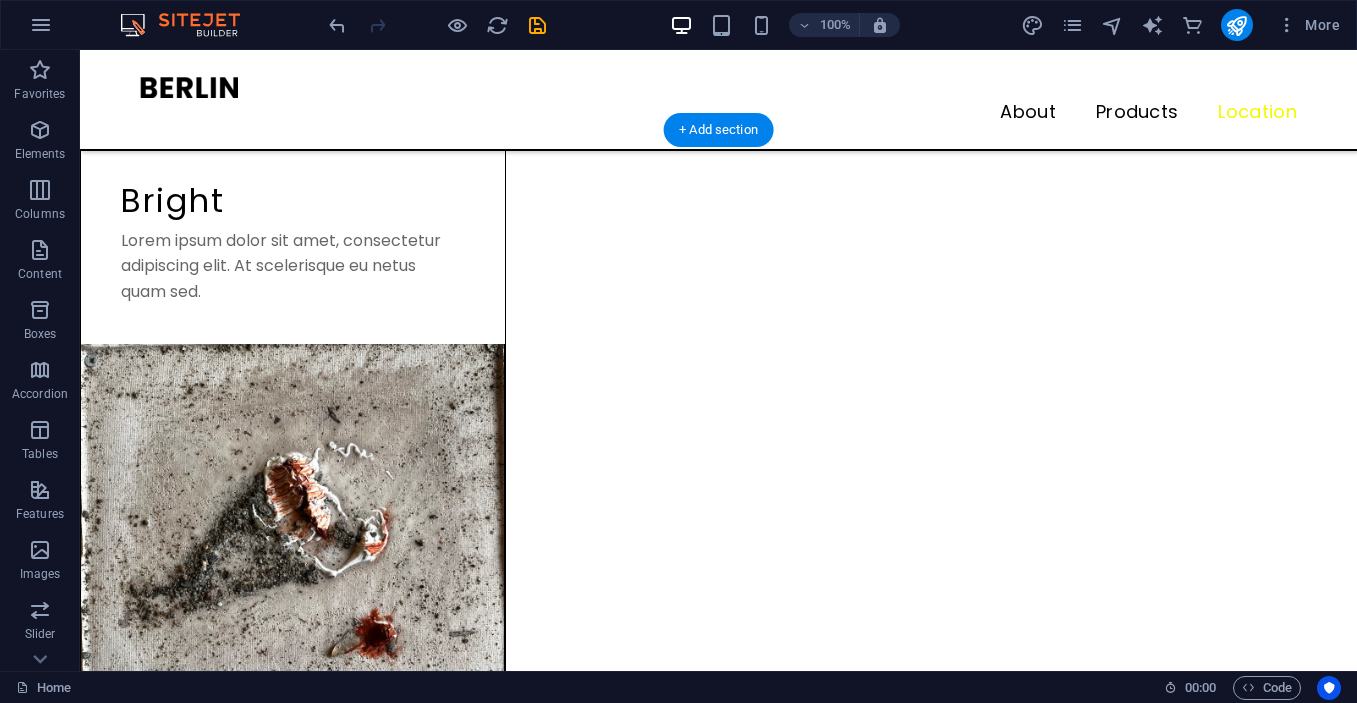 click at bounding box center (718, 8867) 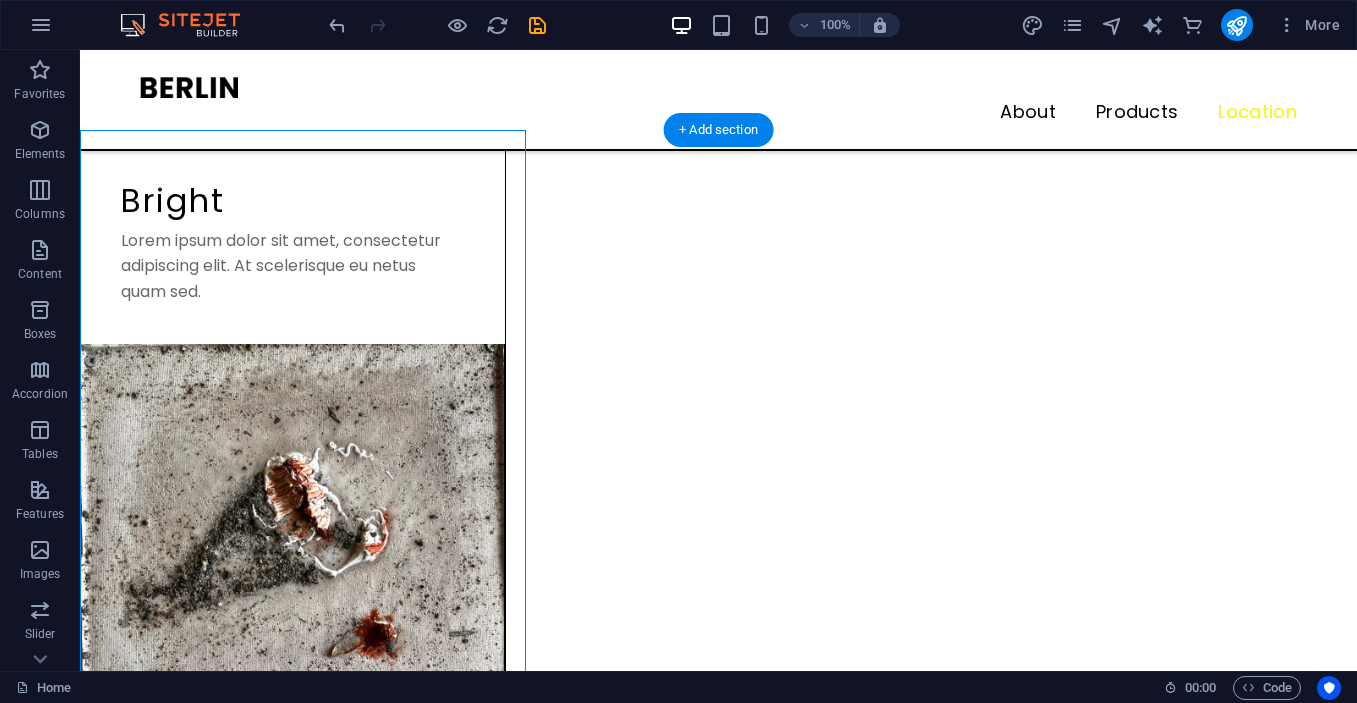 click at bounding box center [718, 8867] 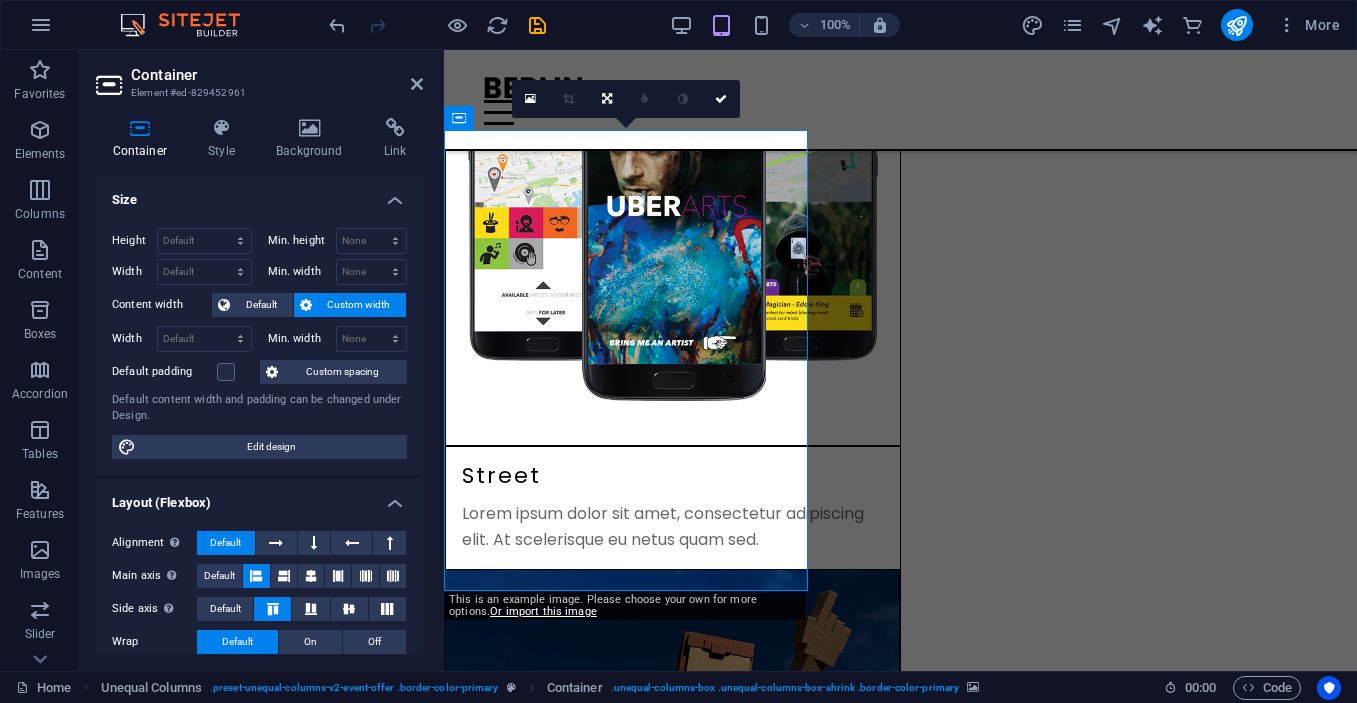 scroll, scrollTop: 4834, scrollLeft: 0, axis: vertical 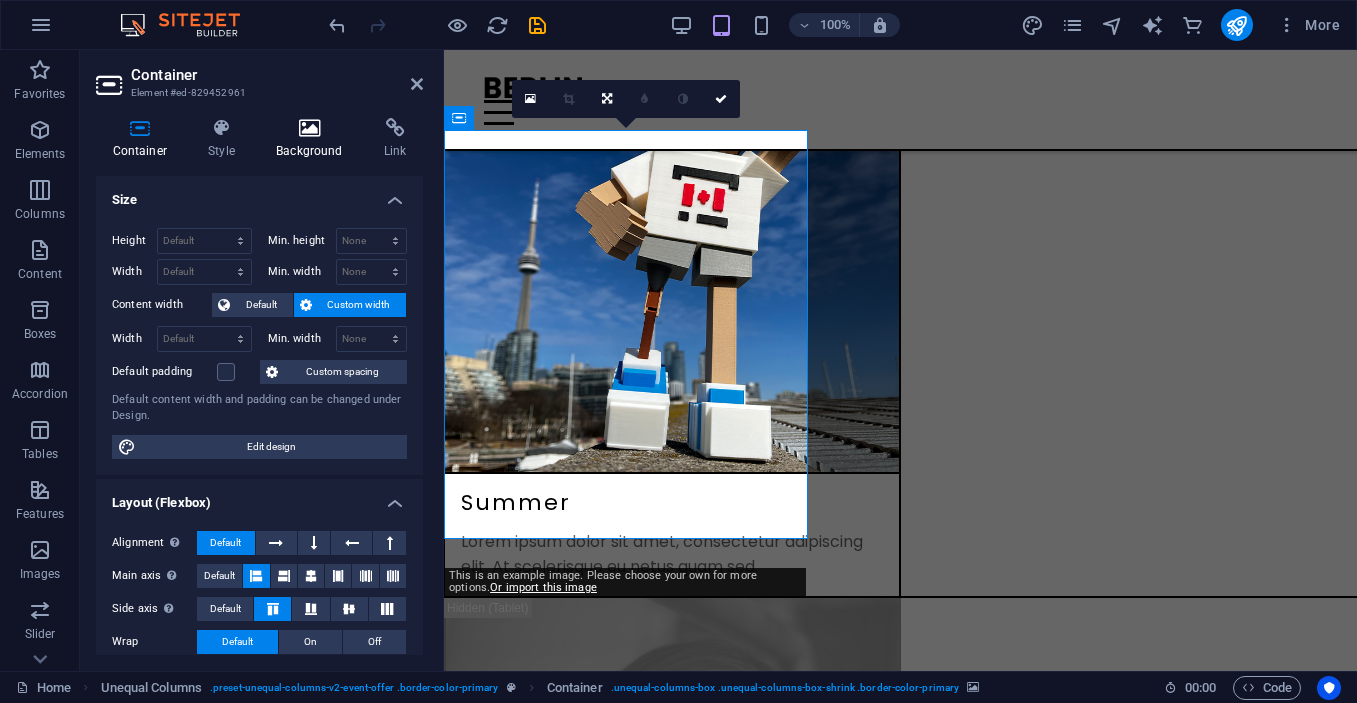 click at bounding box center (310, 128) 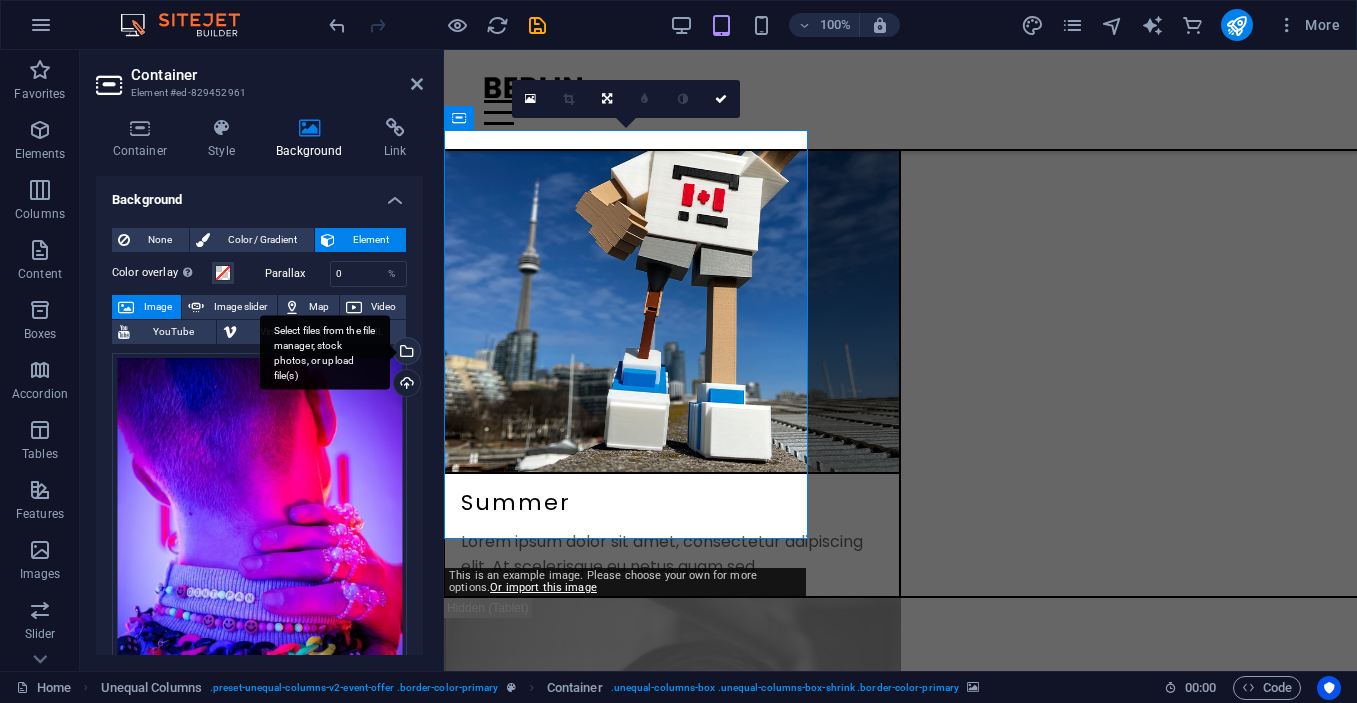 click on "Select files from the file manager, stock photos, or upload file(s)" at bounding box center [405, 353] 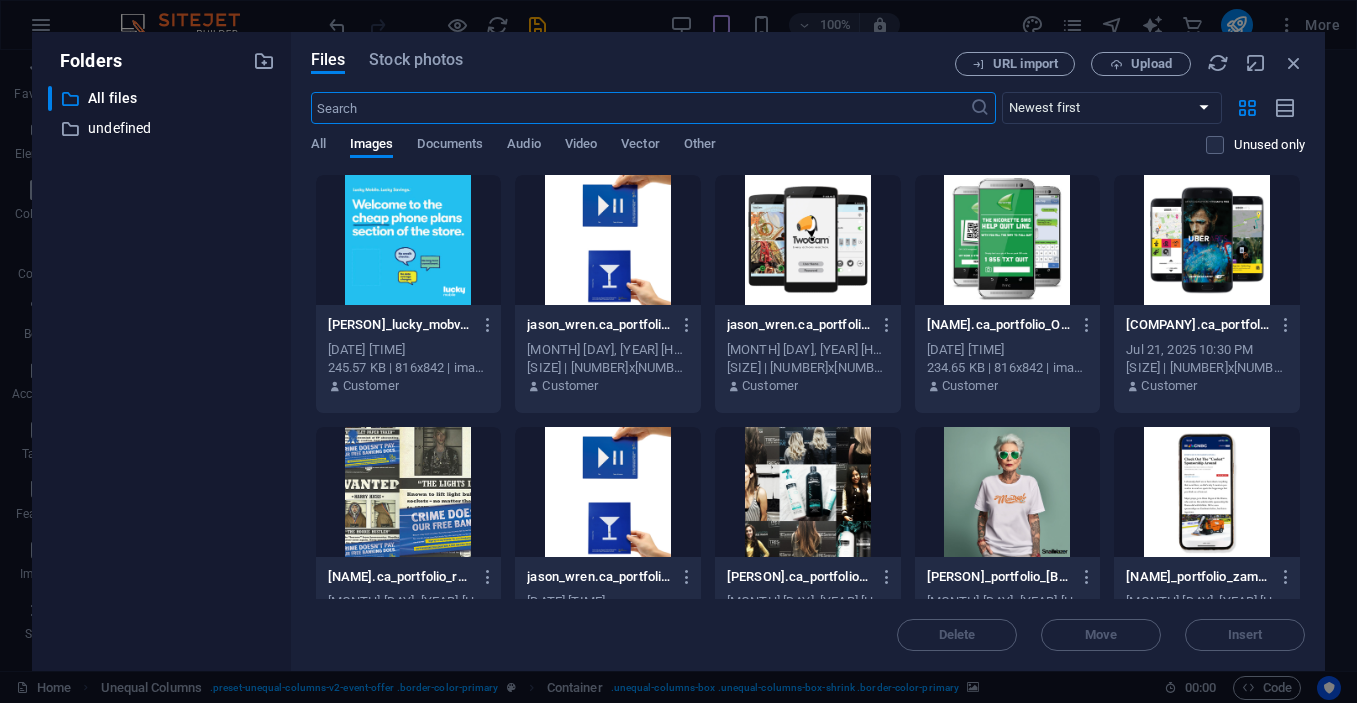 scroll, scrollTop: 6824, scrollLeft: 0, axis: vertical 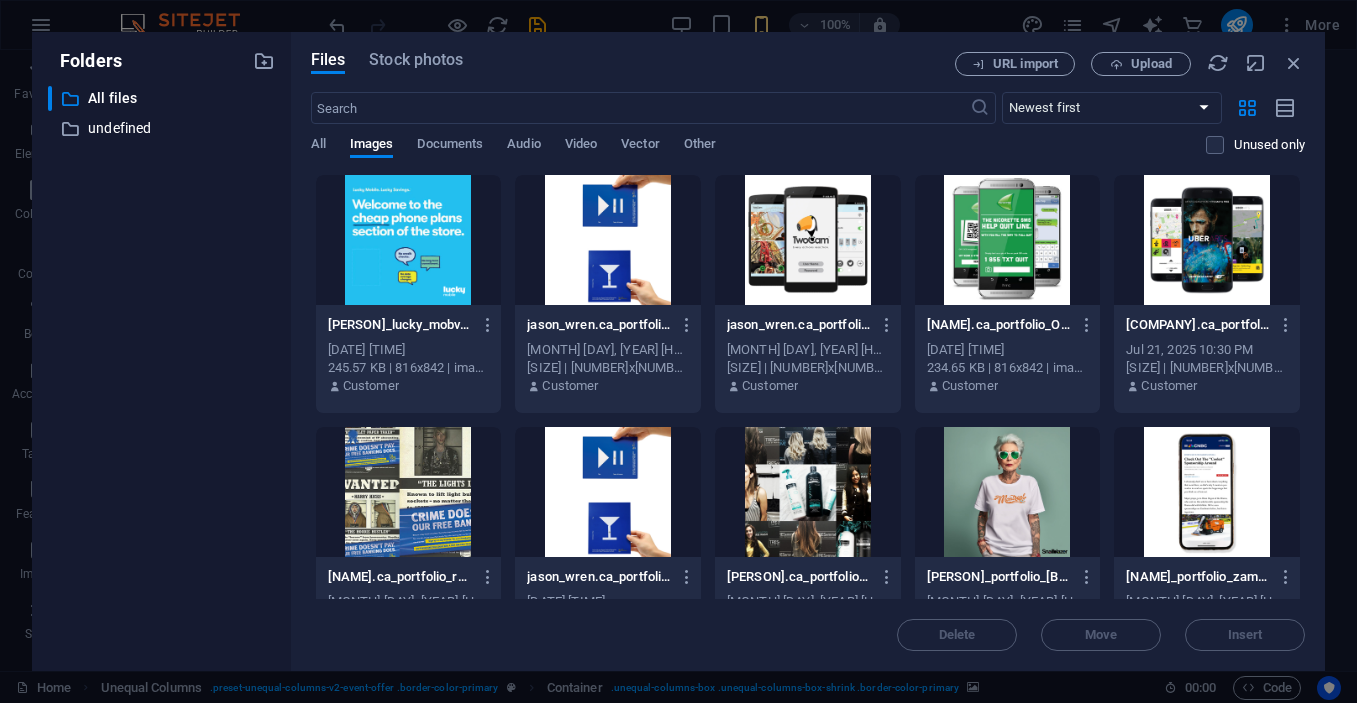 click at bounding box center [1008, 492] 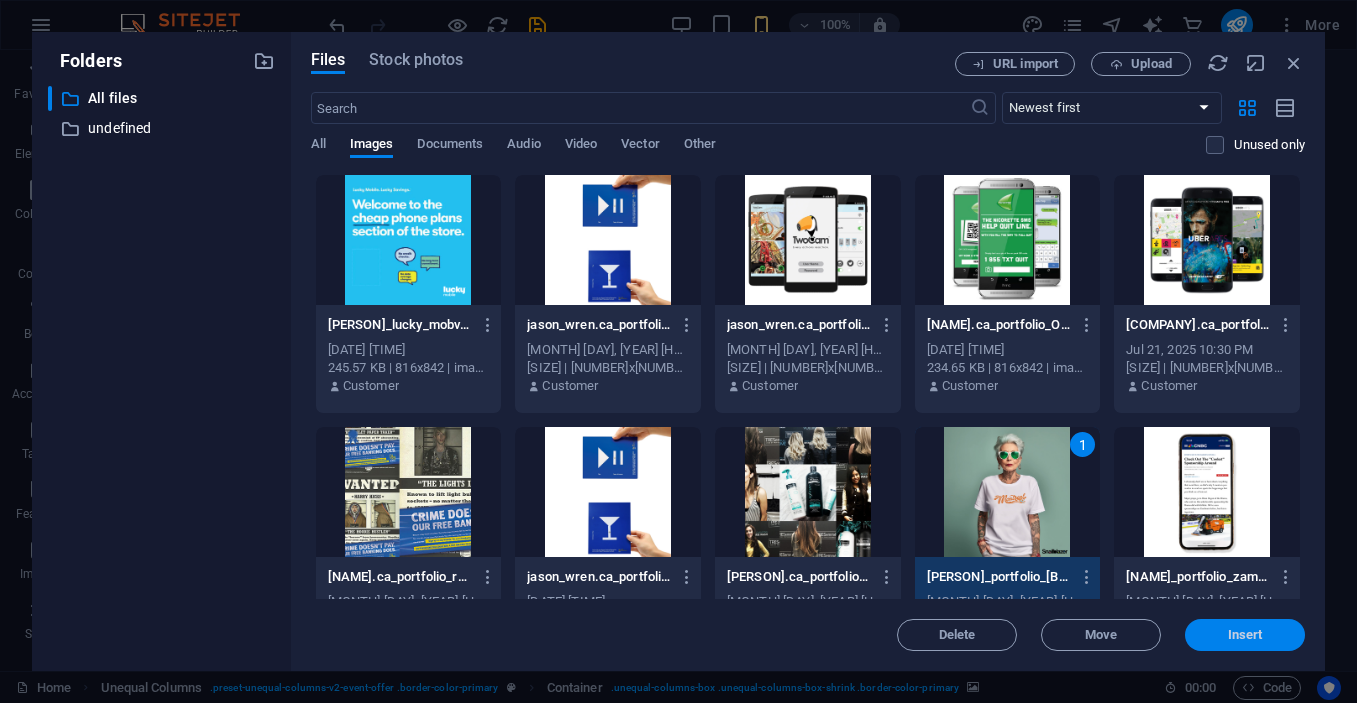 click on "Insert" at bounding box center (1245, 635) 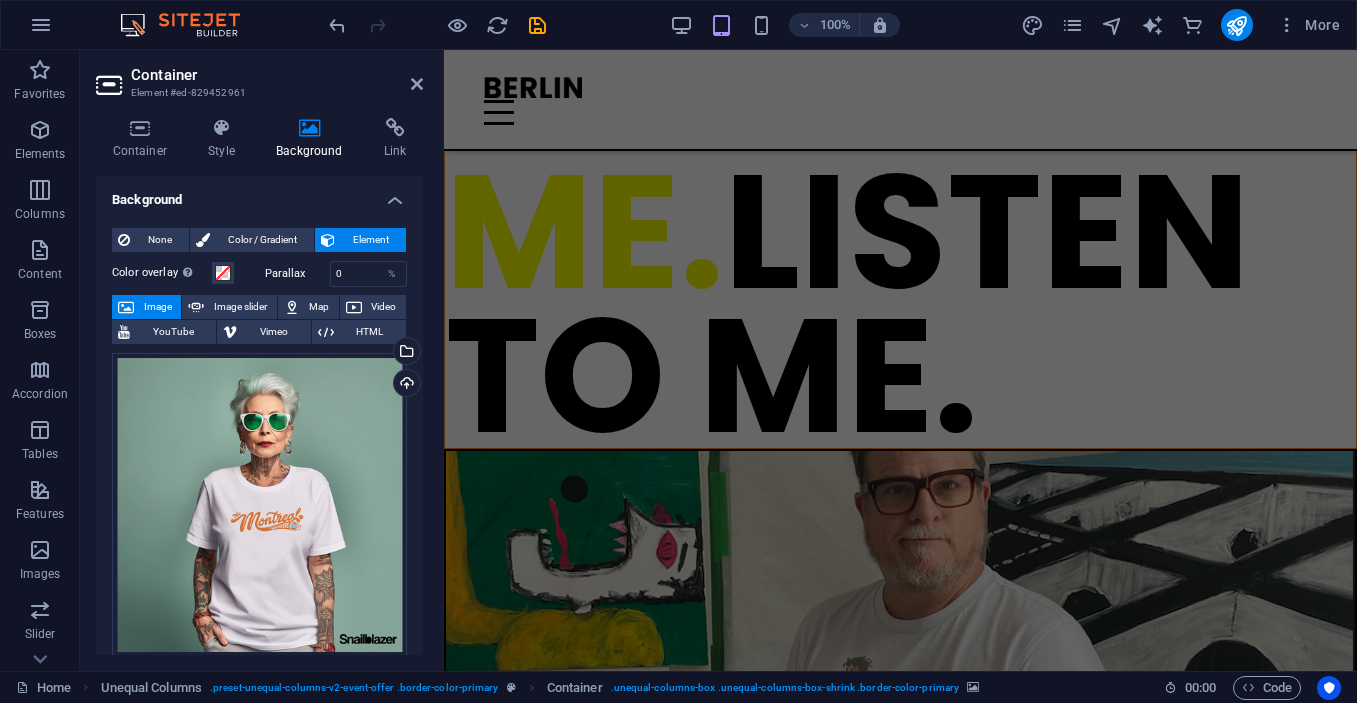 scroll, scrollTop: 0, scrollLeft: 0, axis: both 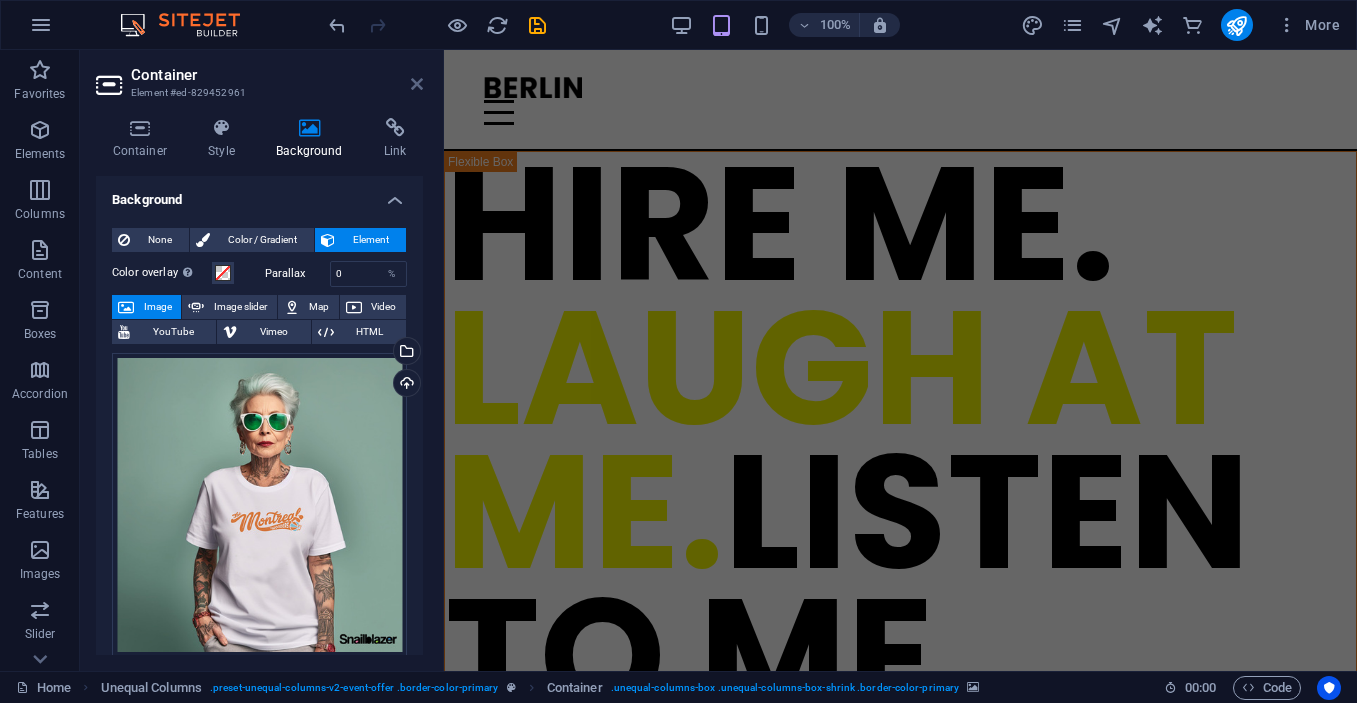 click at bounding box center [417, 84] 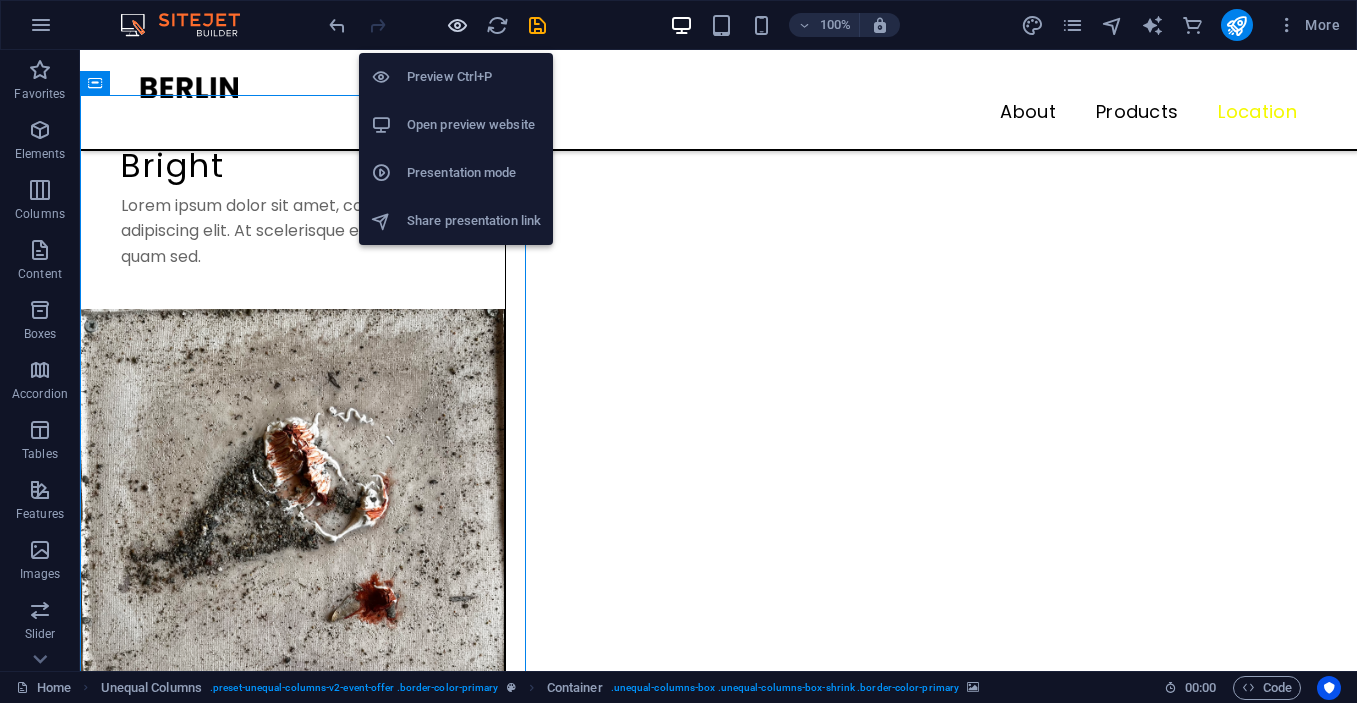 click at bounding box center [457, 25] 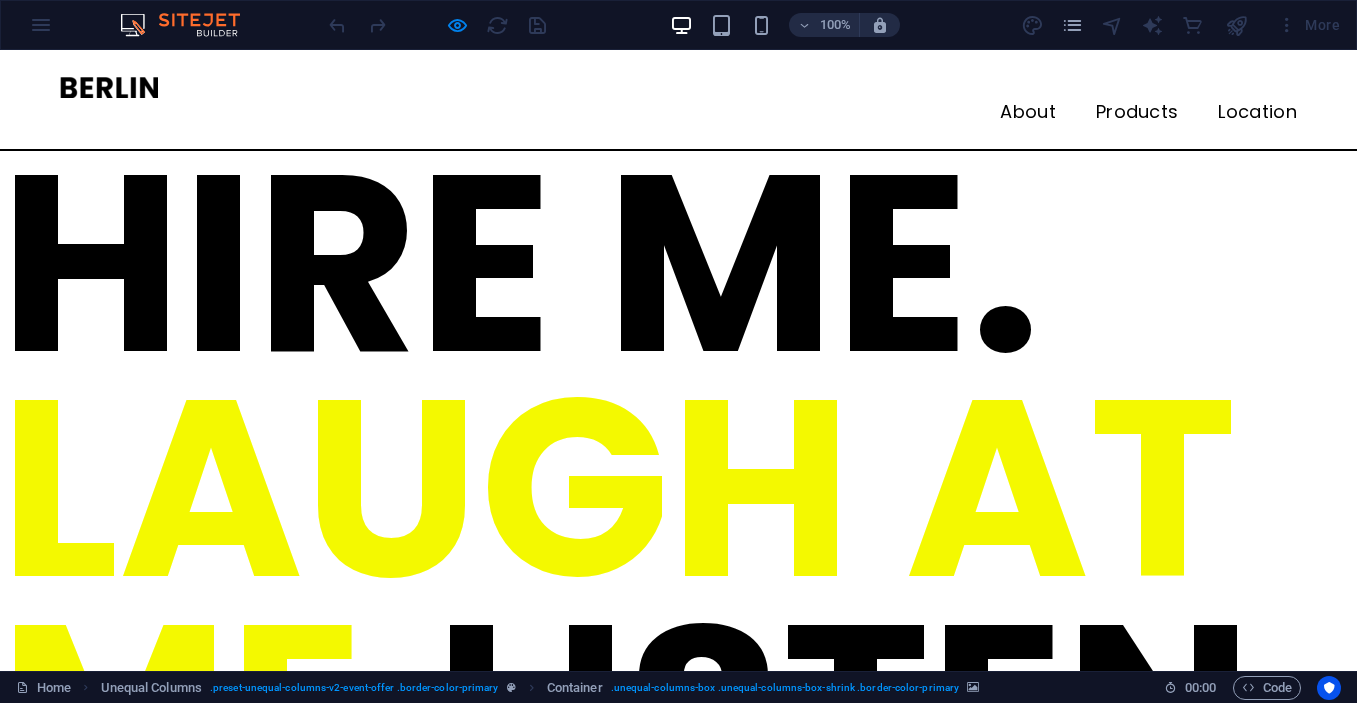scroll, scrollTop: 0, scrollLeft: 0, axis: both 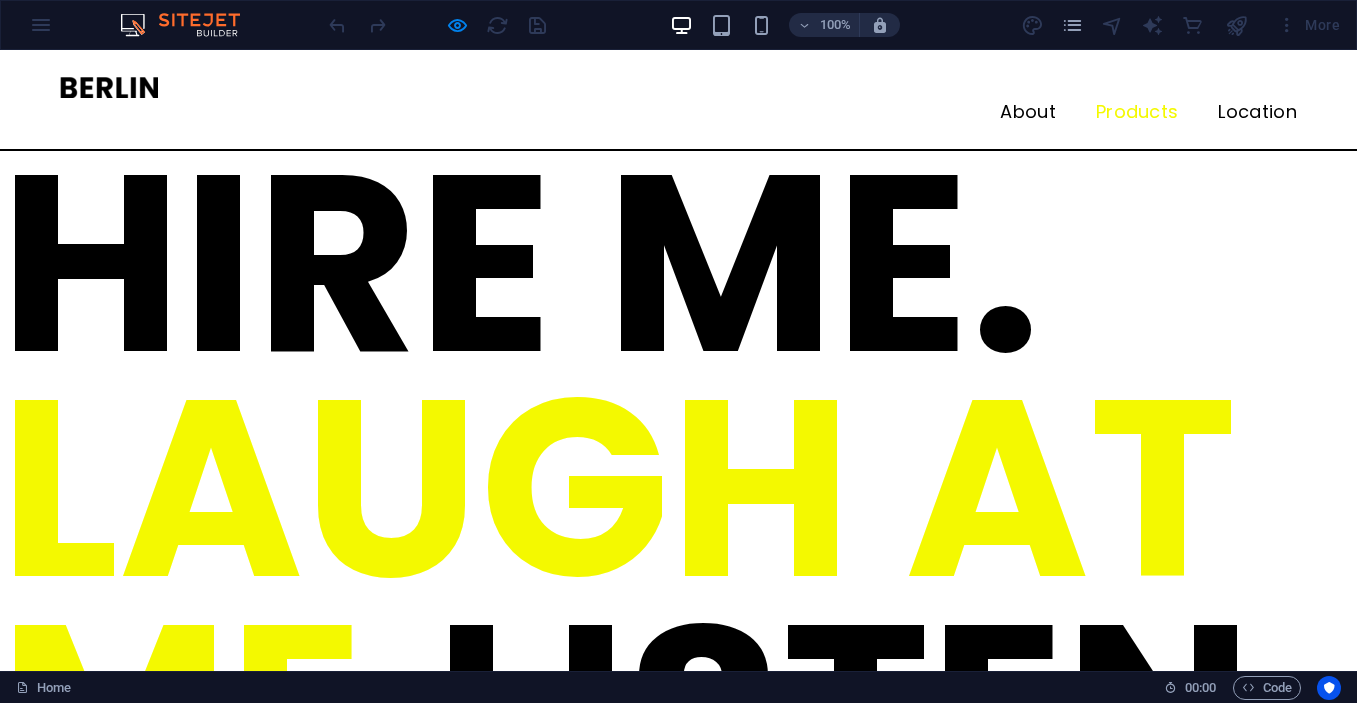 click on "Products" at bounding box center [1117, 112] 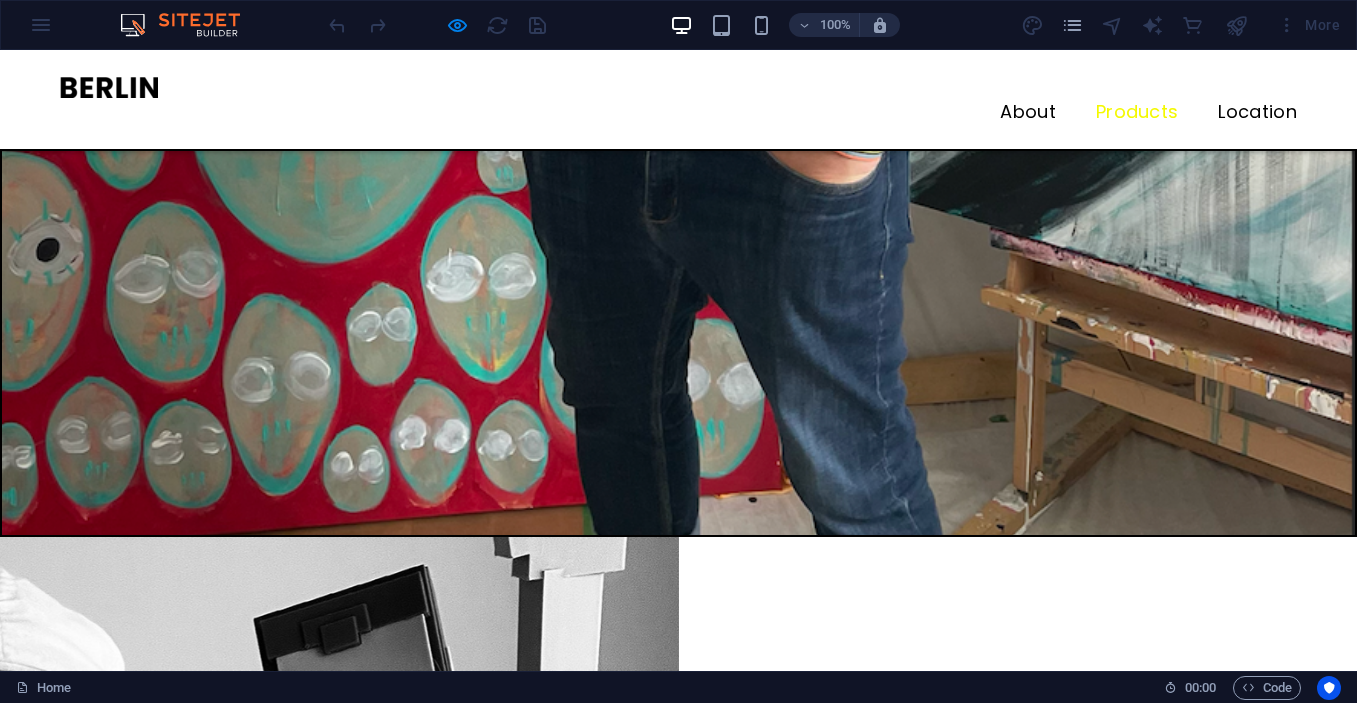 scroll, scrollTop: 1843, scrollLeft: 0, axis: vertical 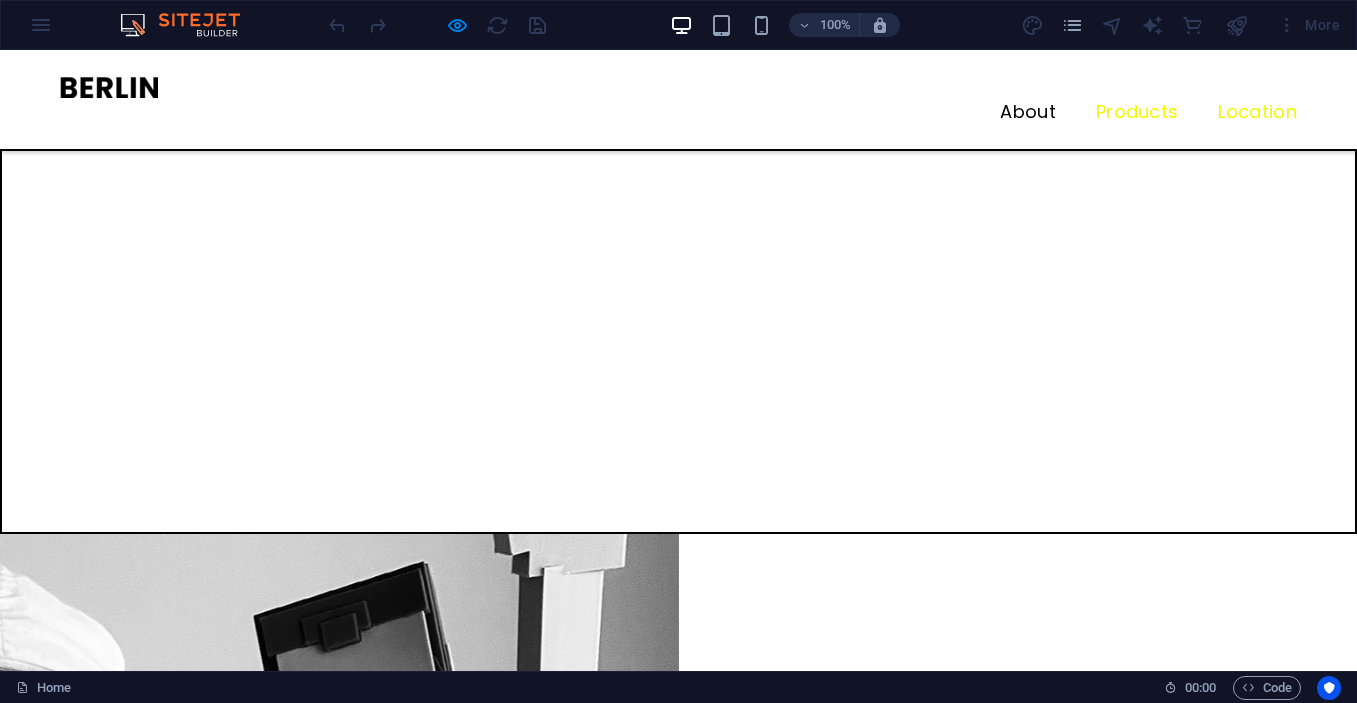 click on "Location" at bounding box center (1237, 112) 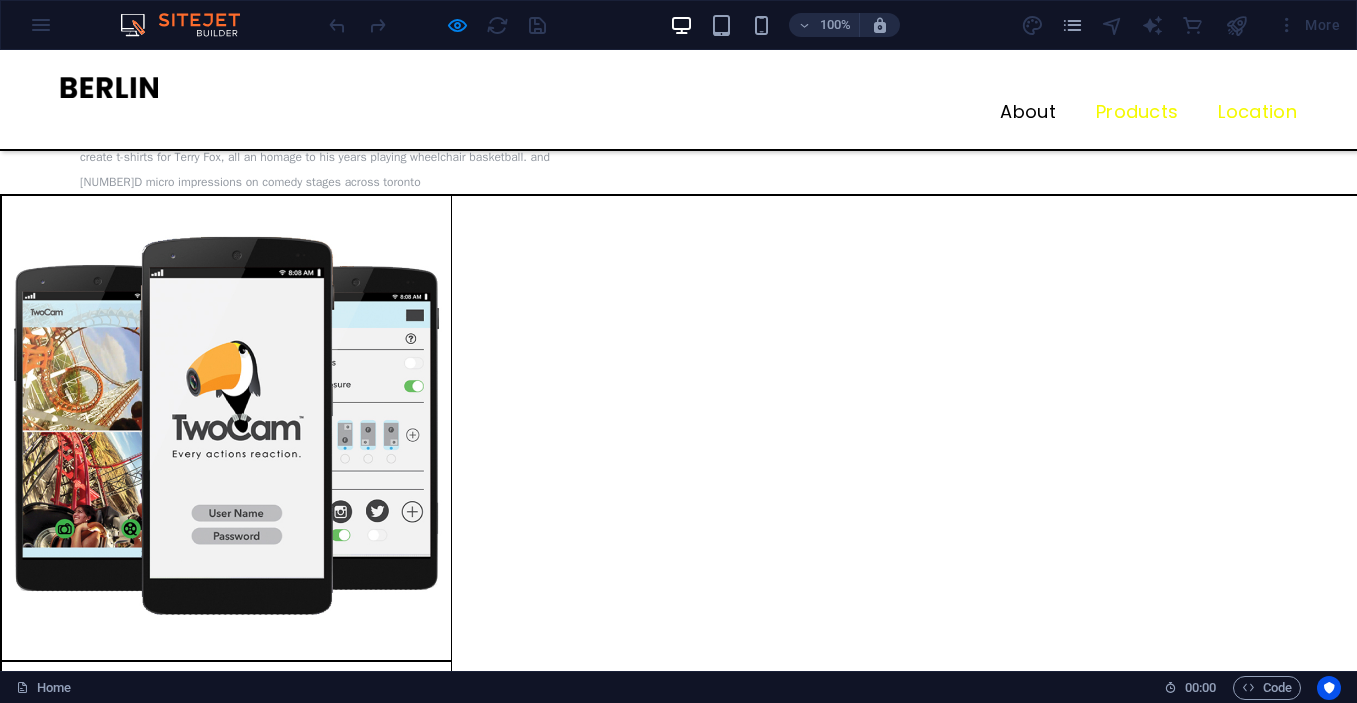 scroll, scrollTop: 3313, scrollLeft: 0, axis: vertical 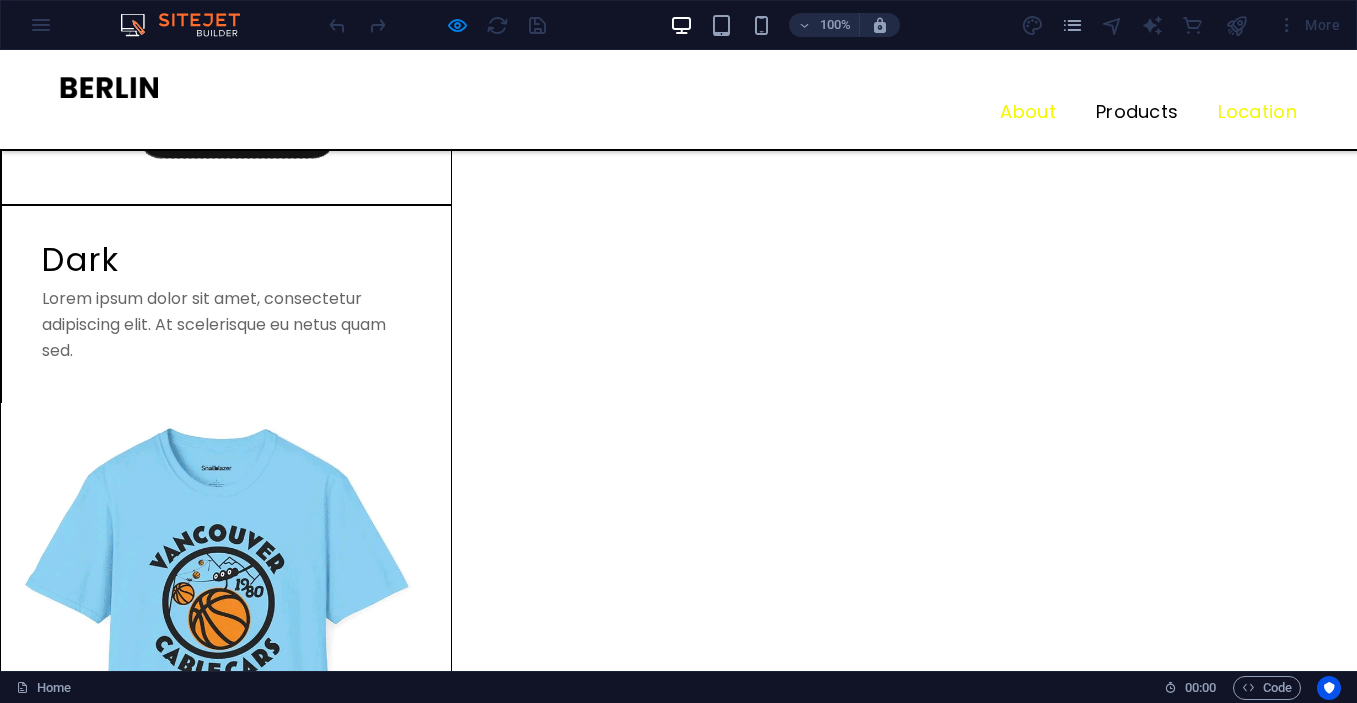 click on "About" at bounding box center (1008, 112) 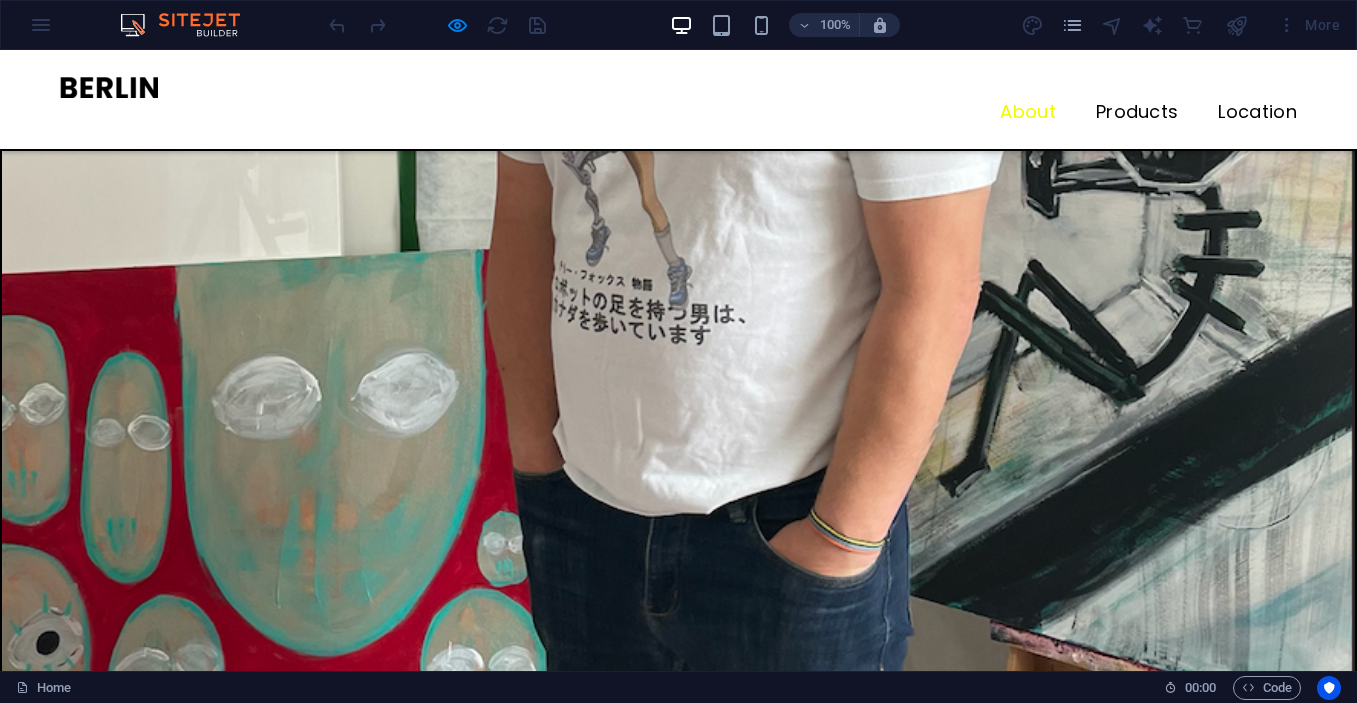 scroll, scrollTop: 1352, scrollLeft: 0, axis: vertical 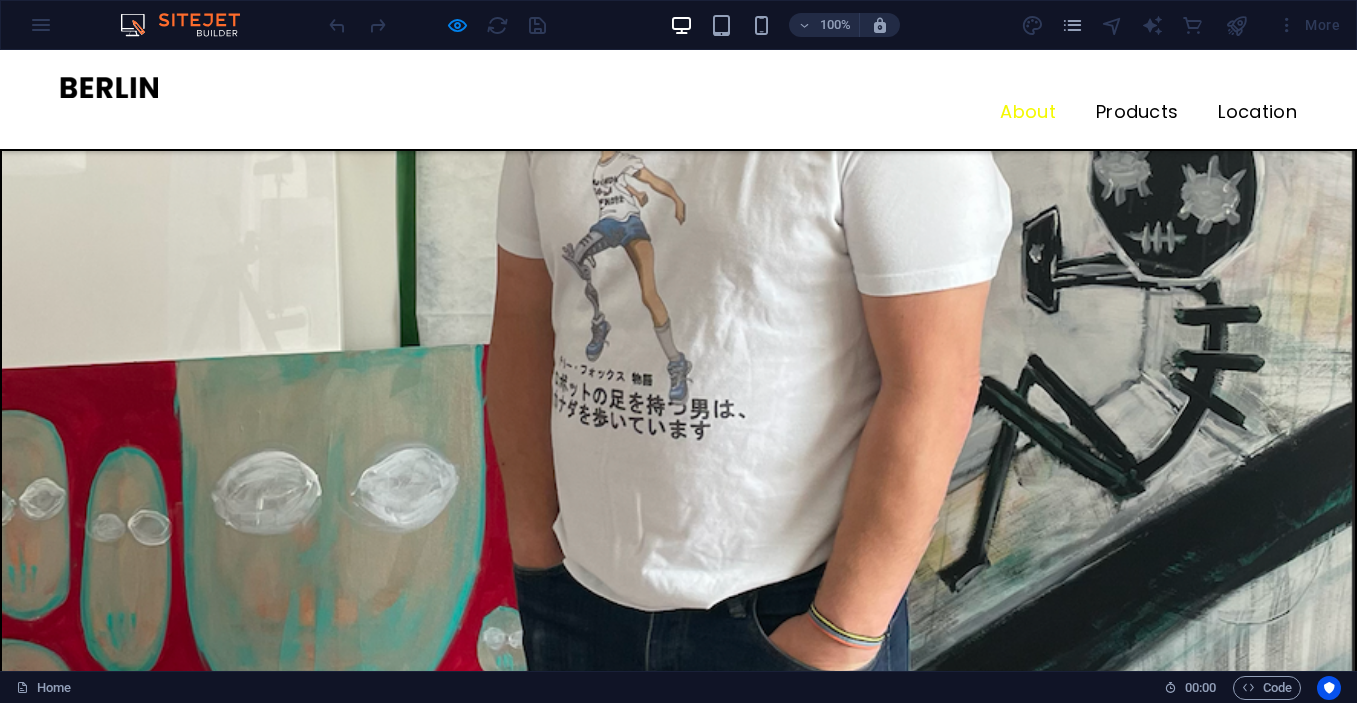 click at bounding box center (109, 87) 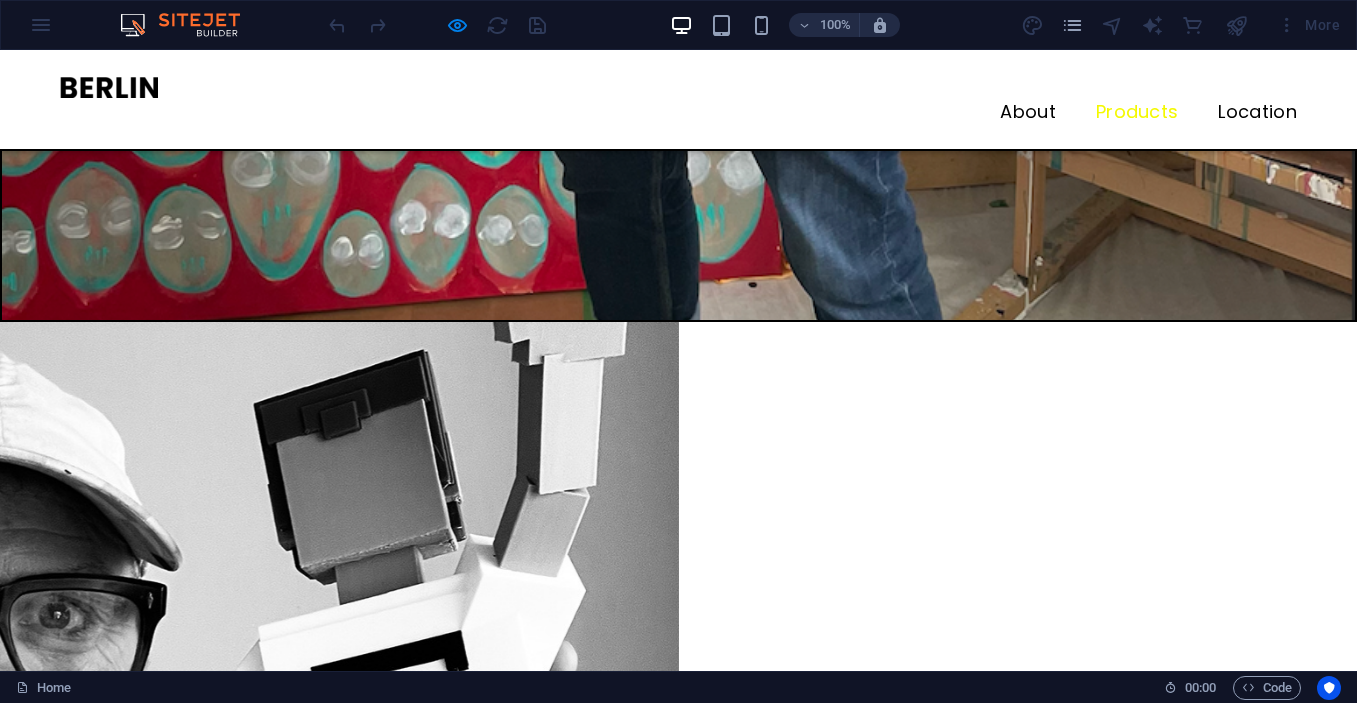 scroll, scrollTop: 2137, scrollLeft: 0, axis: vertical 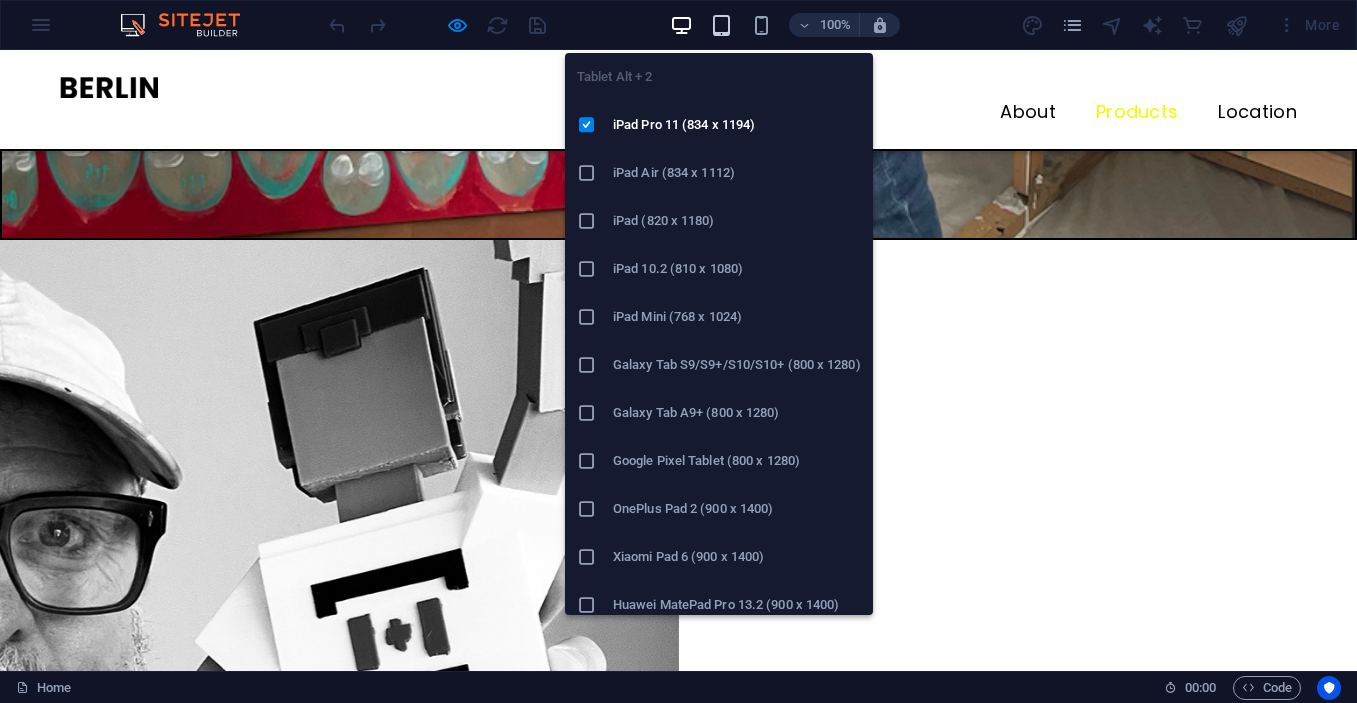 click at bounding box center (721, 25) 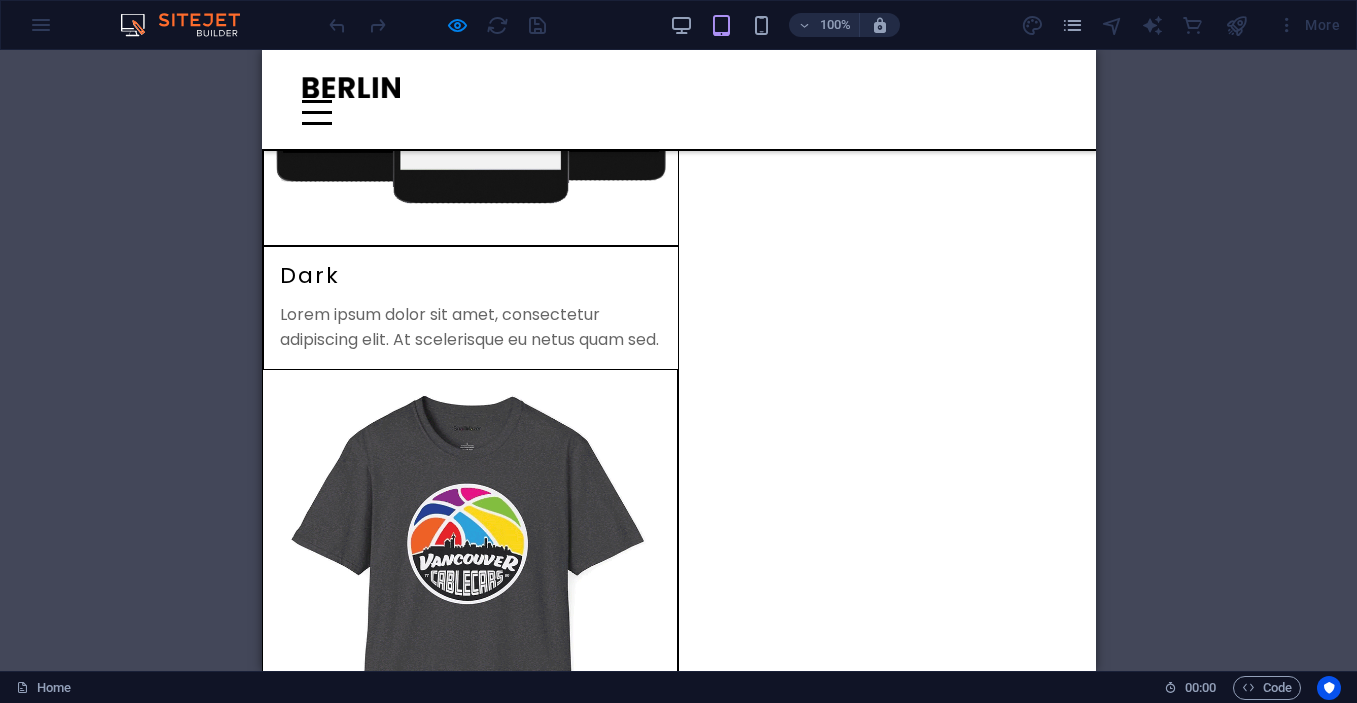 click at bounding box center [316, 112] 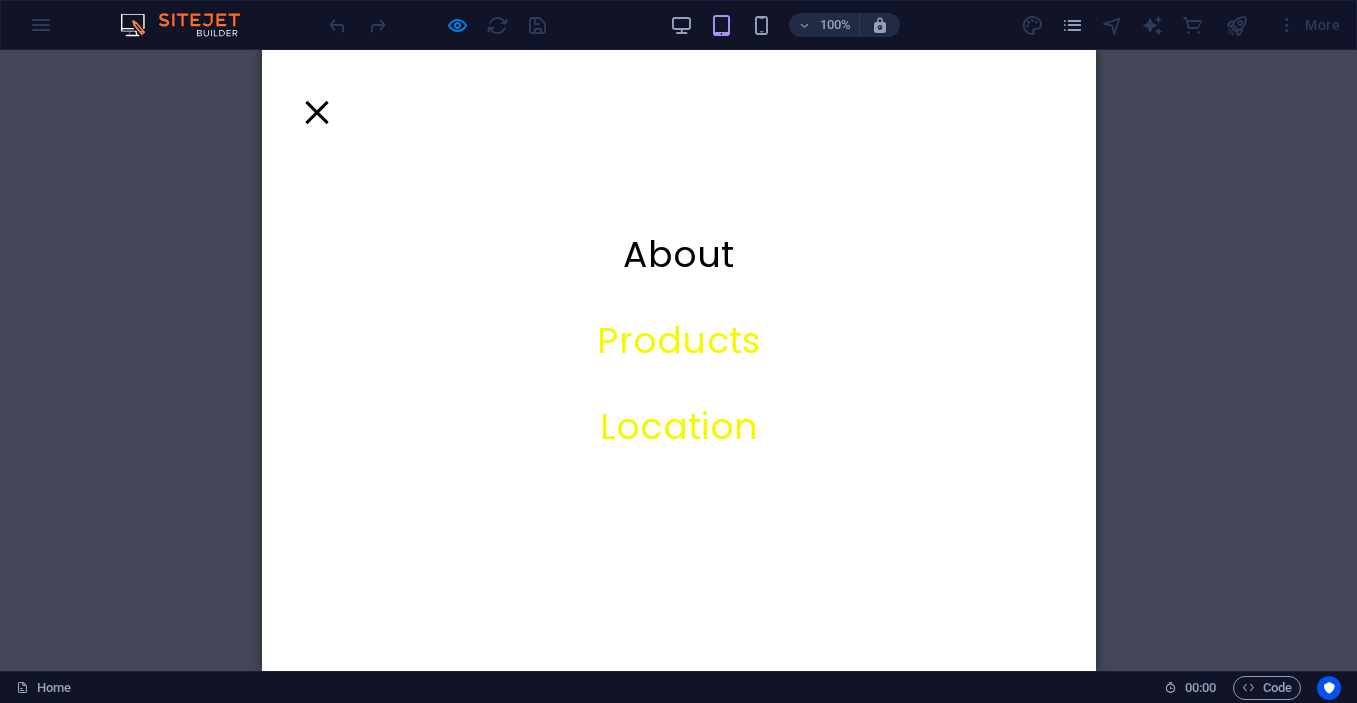 click on "Location" at bounding box center [678, 447] 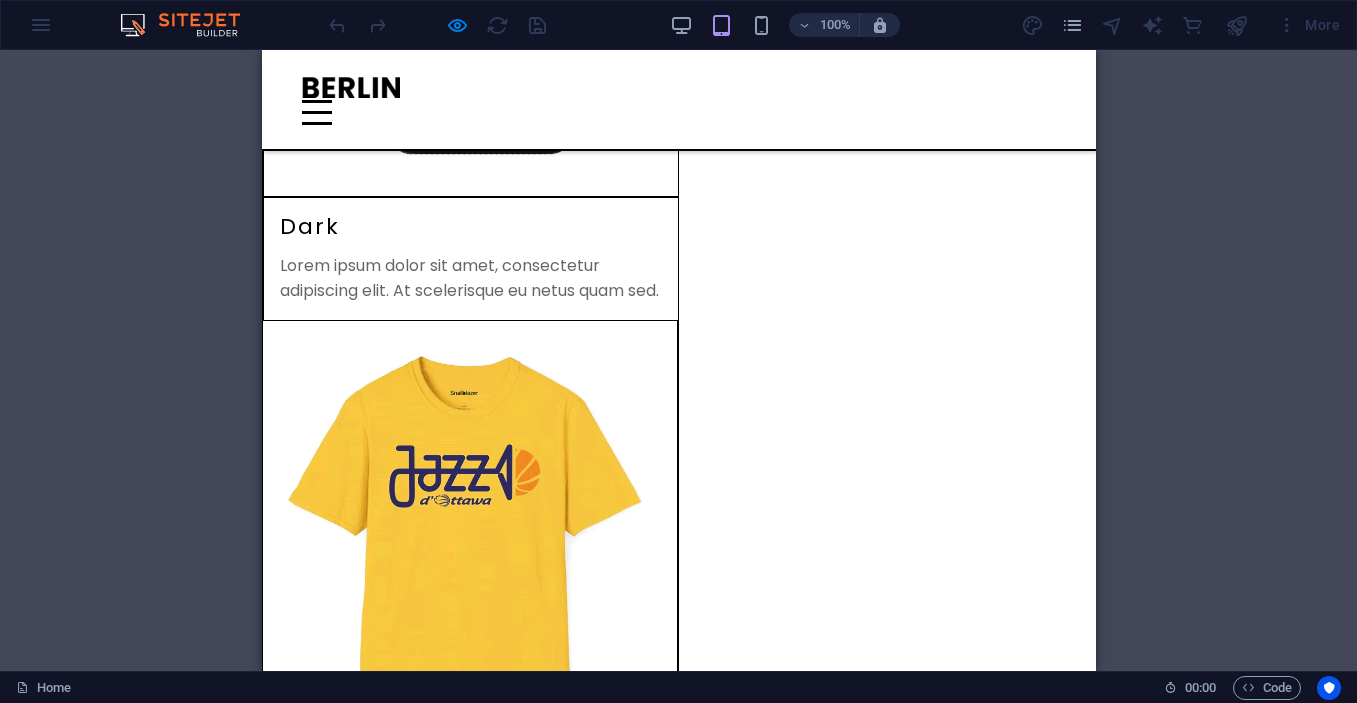 scroll, scrollTop: 2002, scrollLeft: 0, axis: vertical 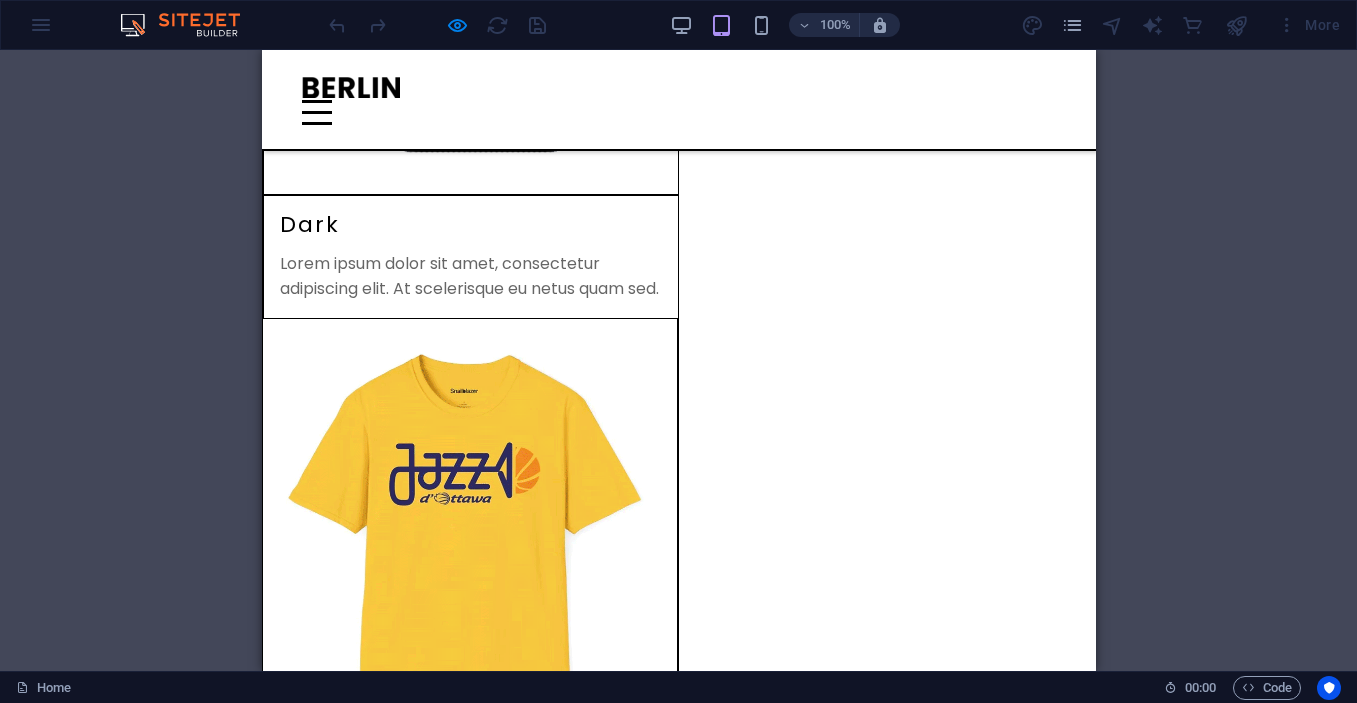 click at bounding box center [470, 1079] 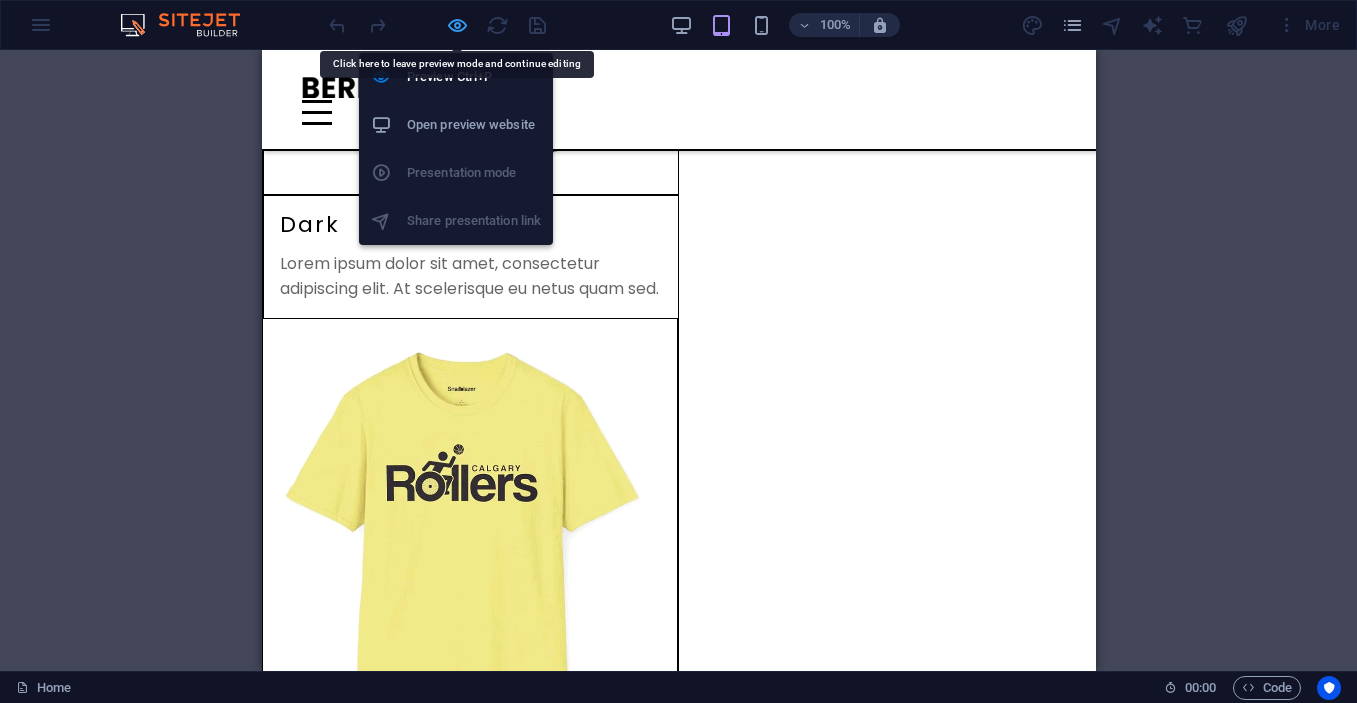 click at bounding box center (457, 25) 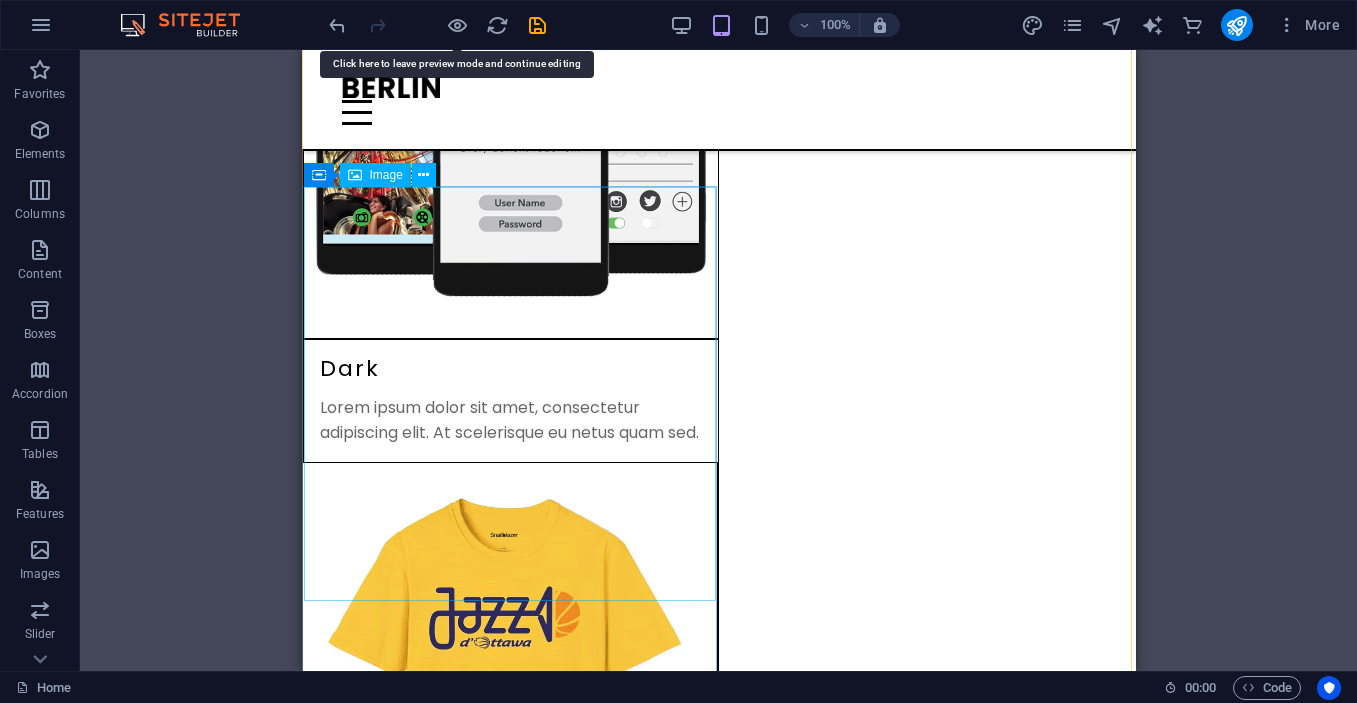 click at bounding box center (510, 1223) 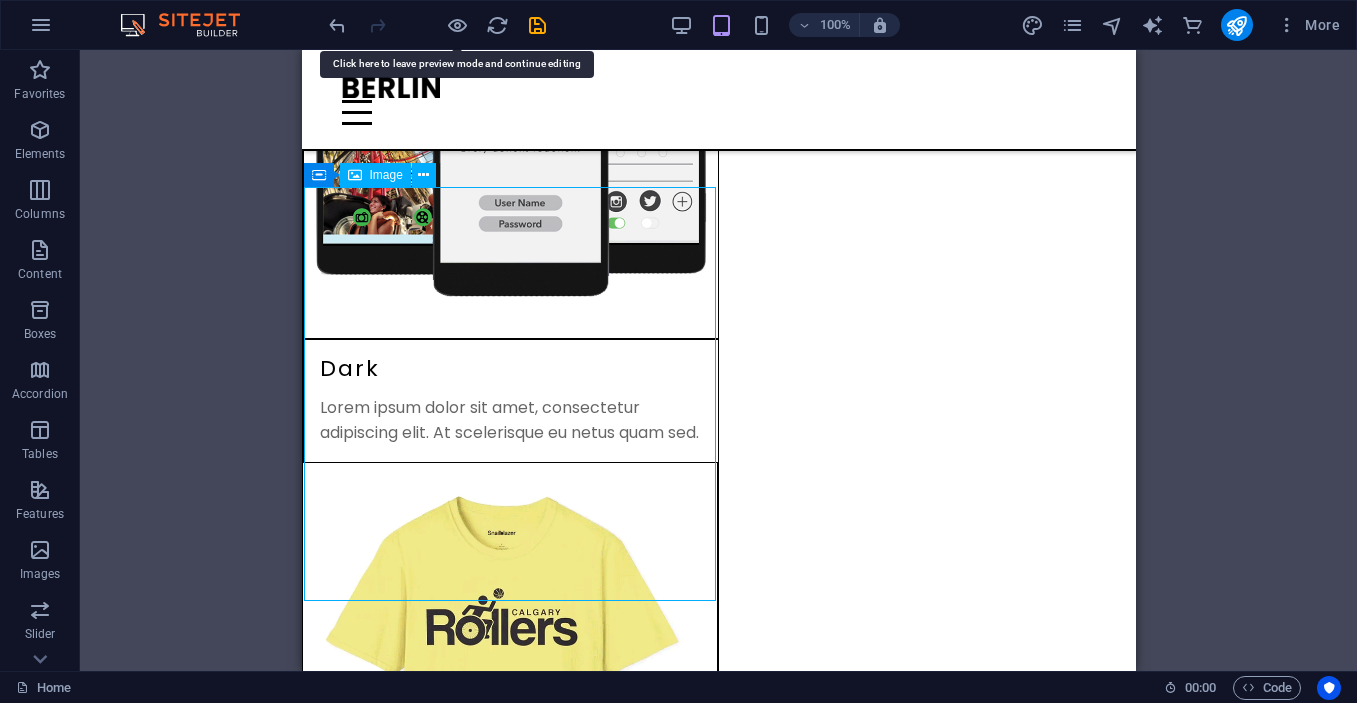 click at bounding box center [510, 1223] 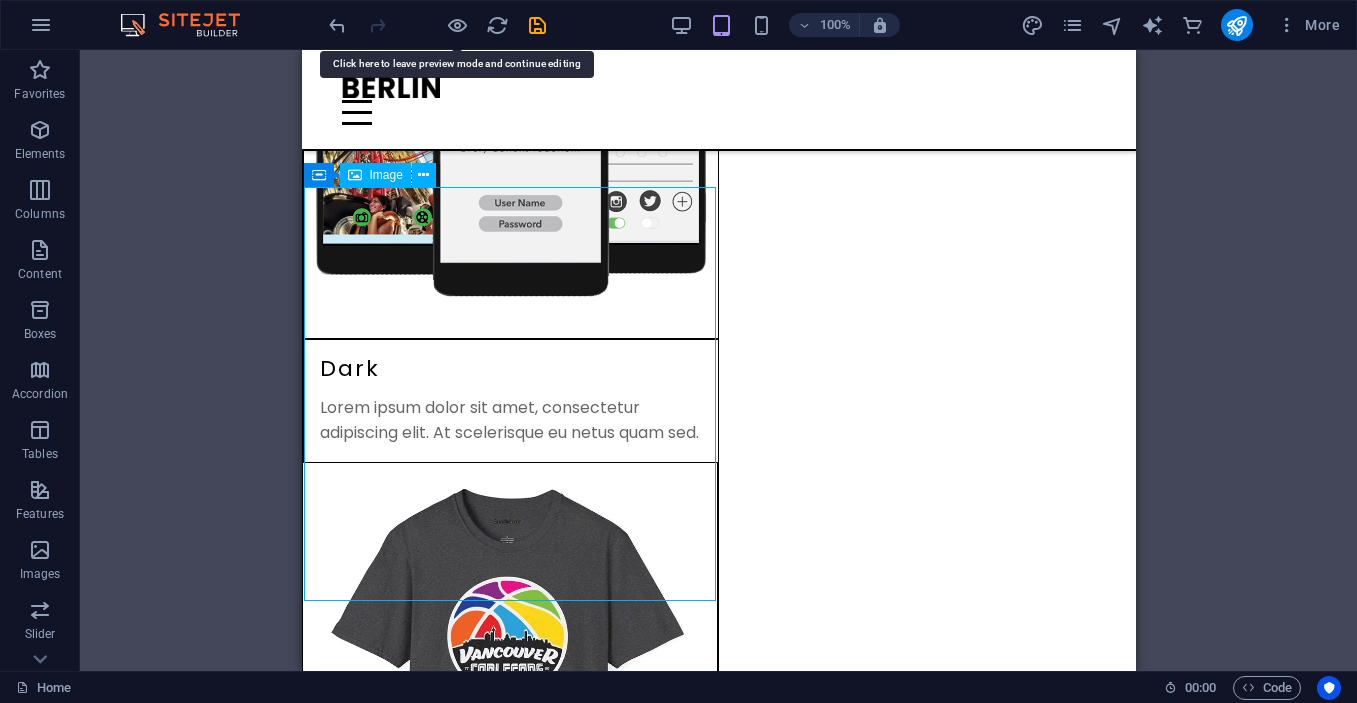 select on "%" 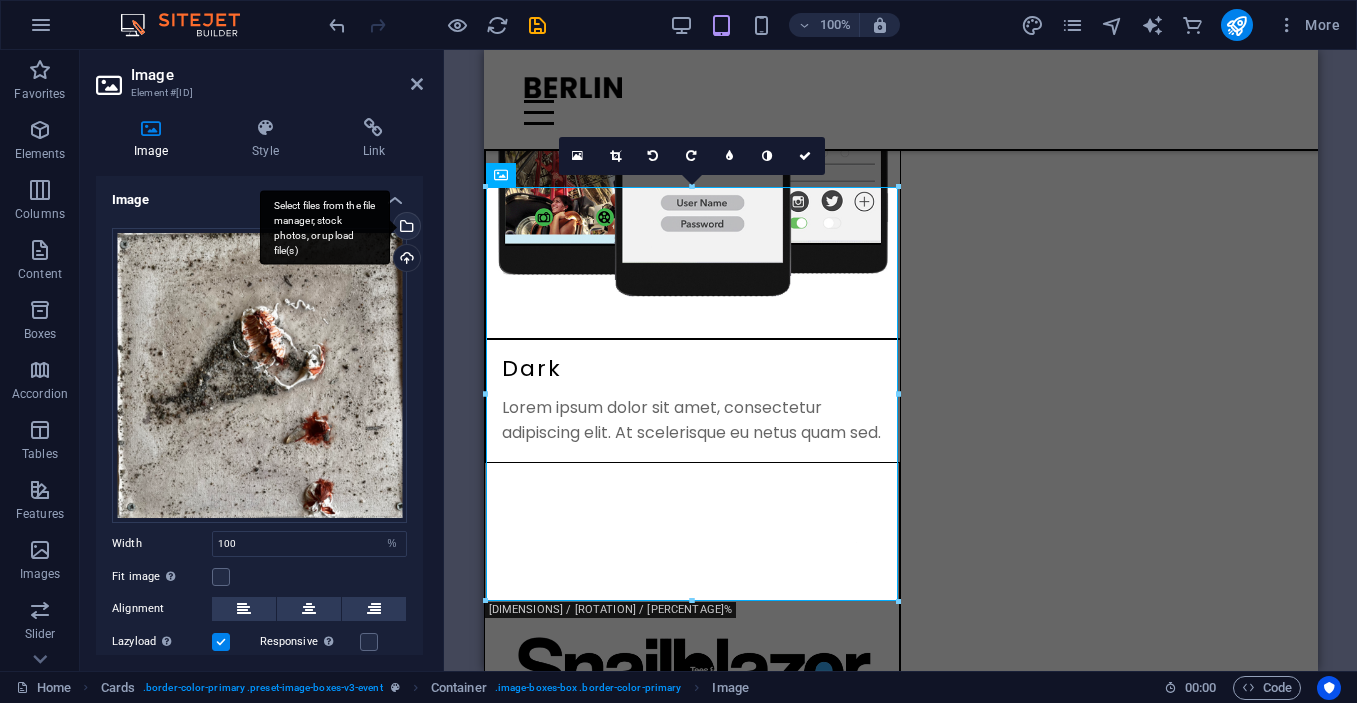 click on "Select files from the file manager, stock photos, or upload file(s)" at bounding box center [405, 228] 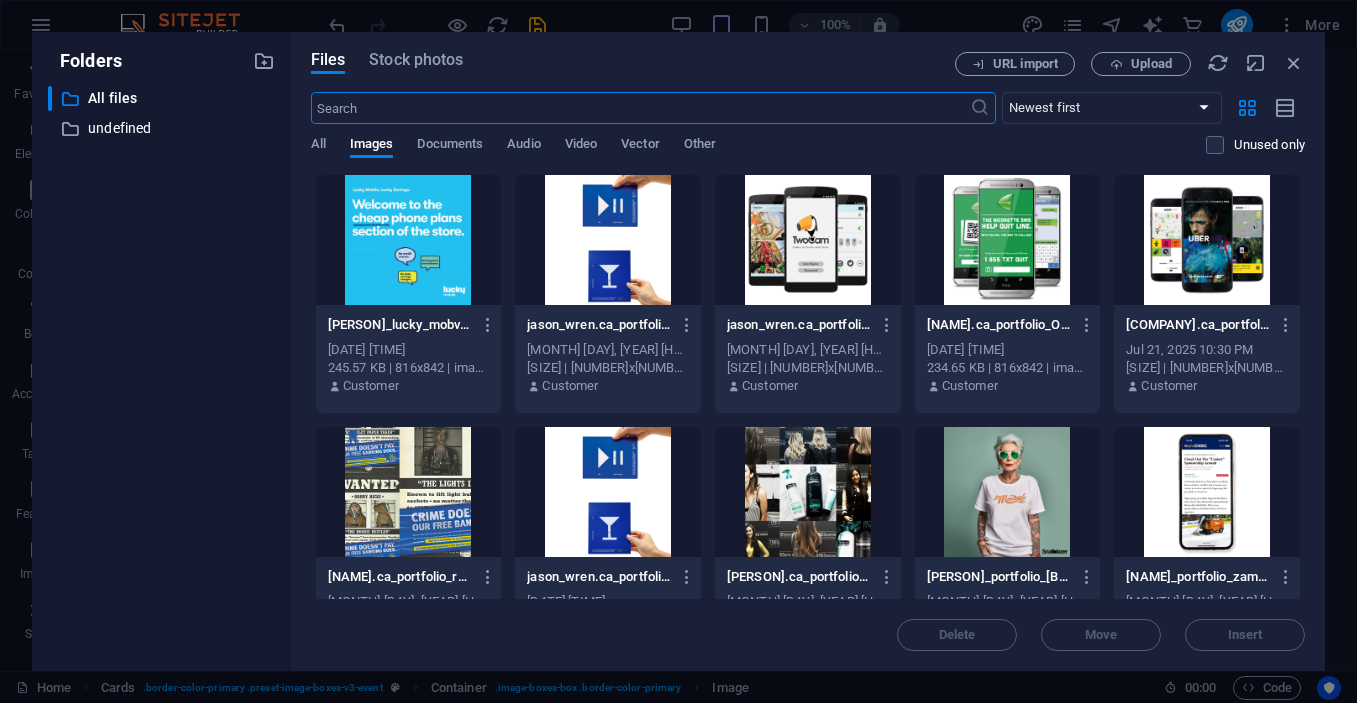 scroll, scrollTop: 2530, scrollLeft: 0, axis: vertical 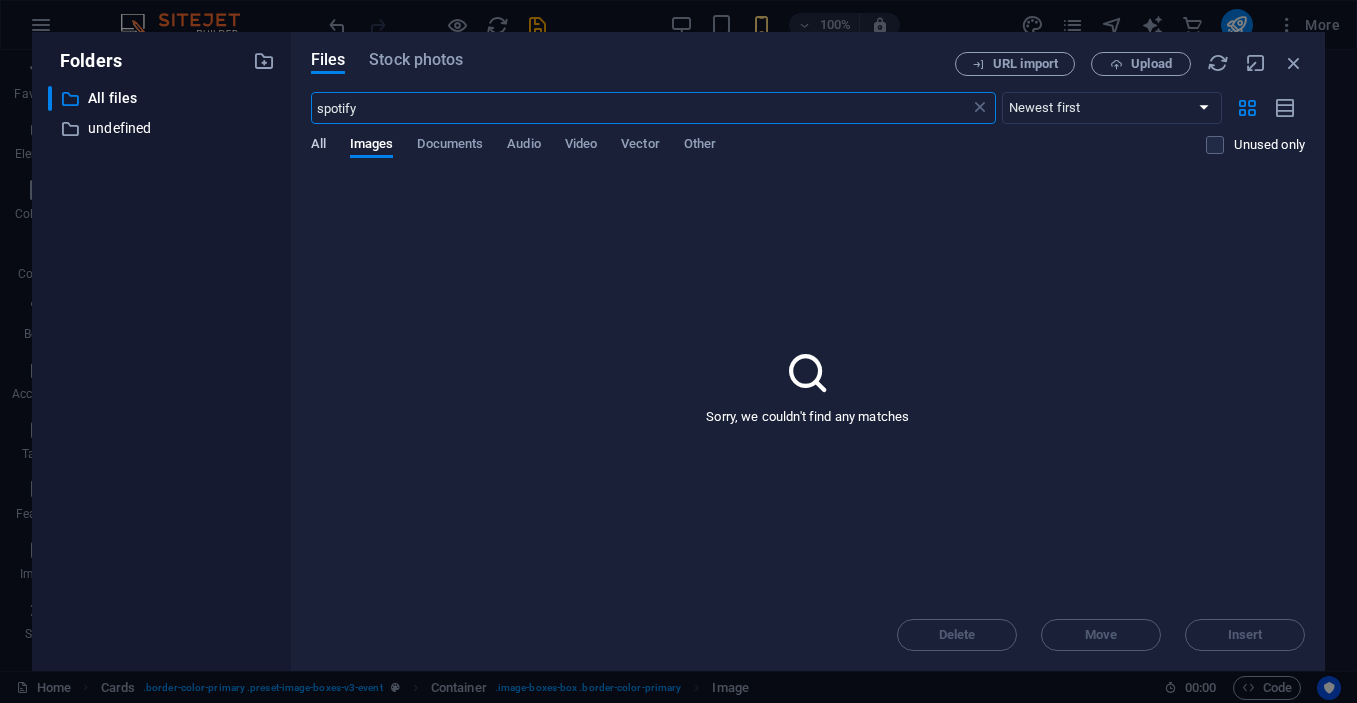 type on "spotify" 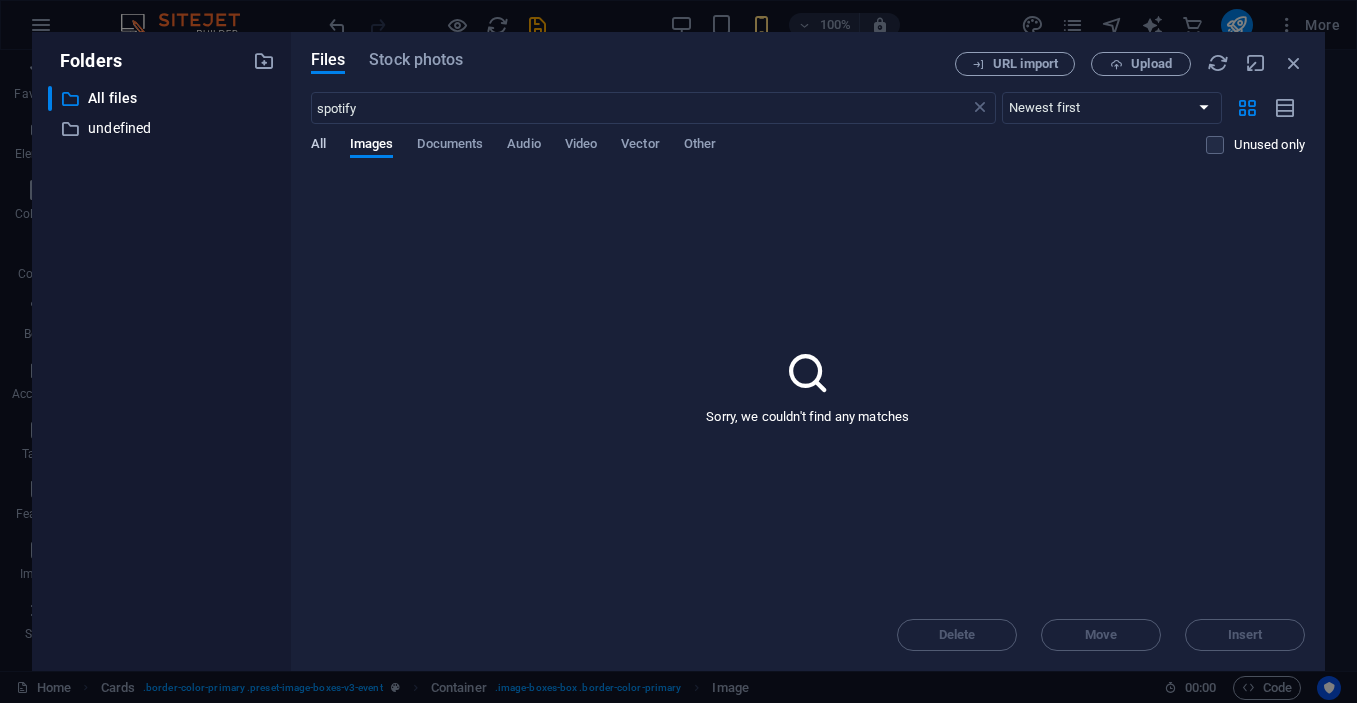 click on "All" at bounding box center (318, 146) 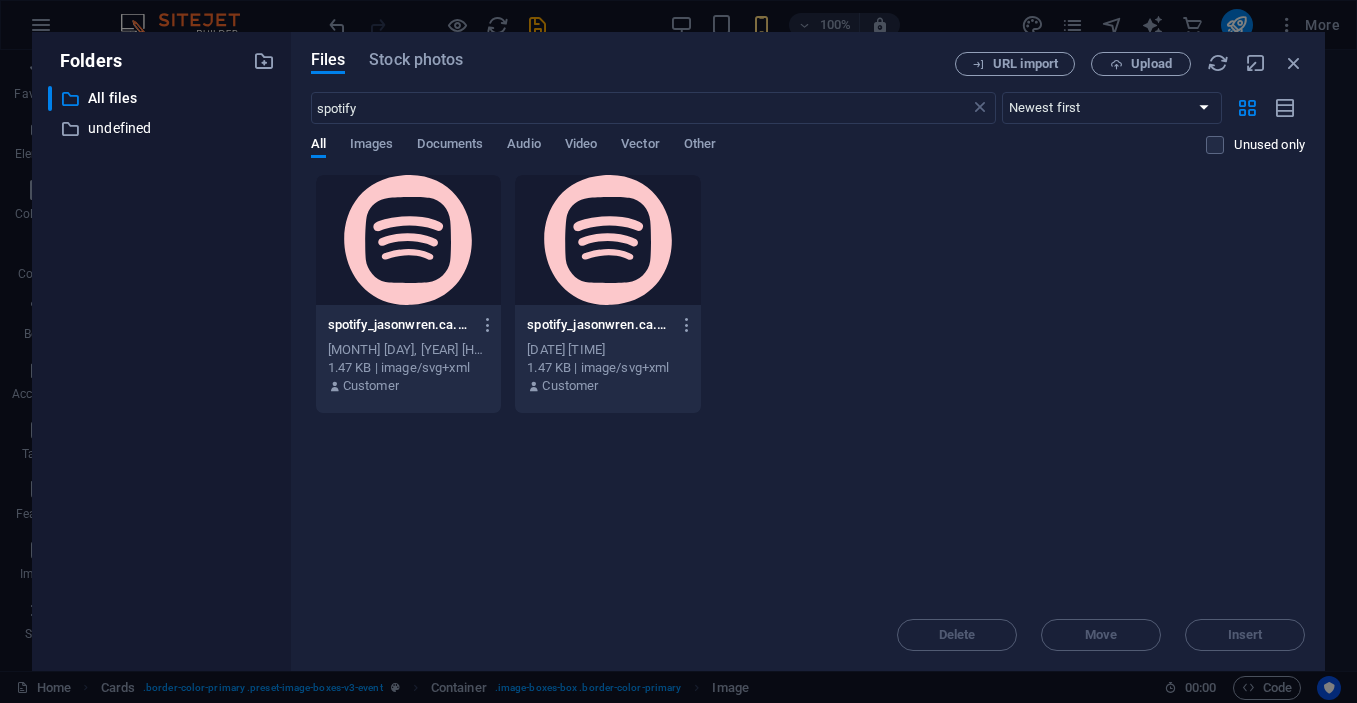 click at bounding box center [409, 240] 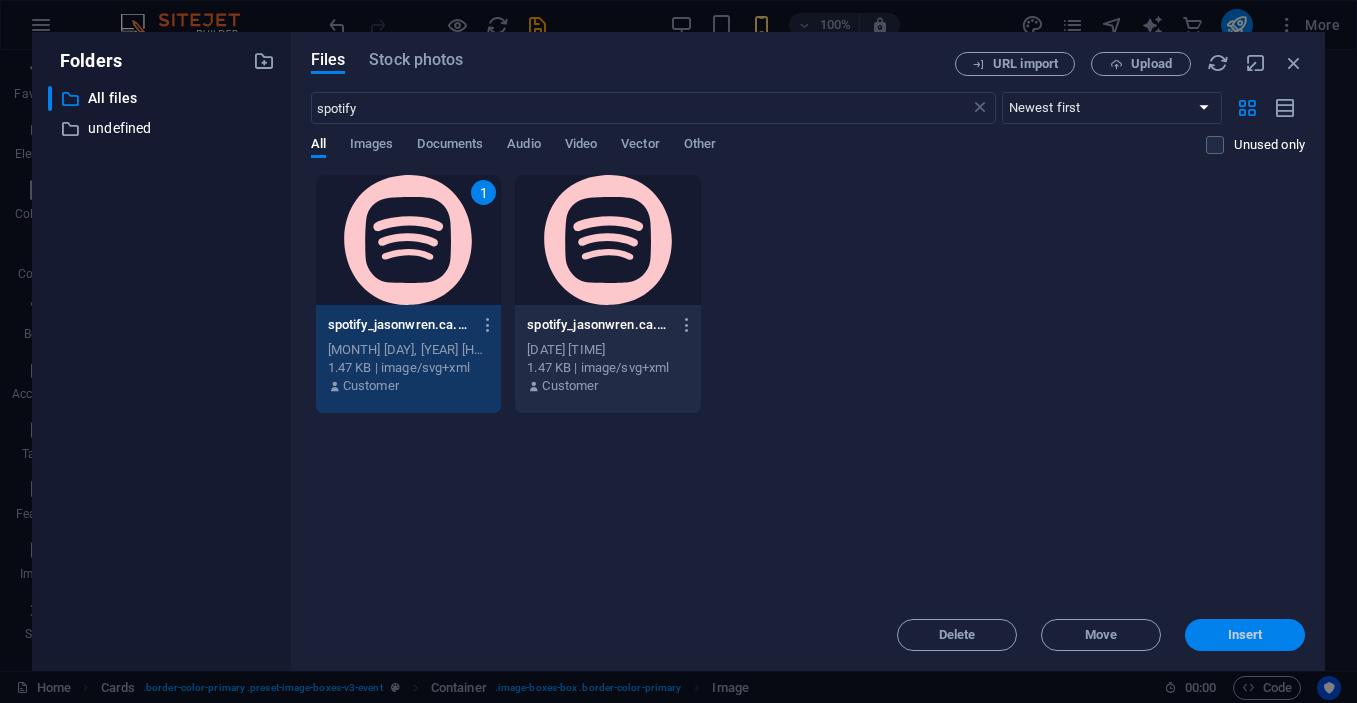 click on "Insert" at bounding box center [1245, 635] 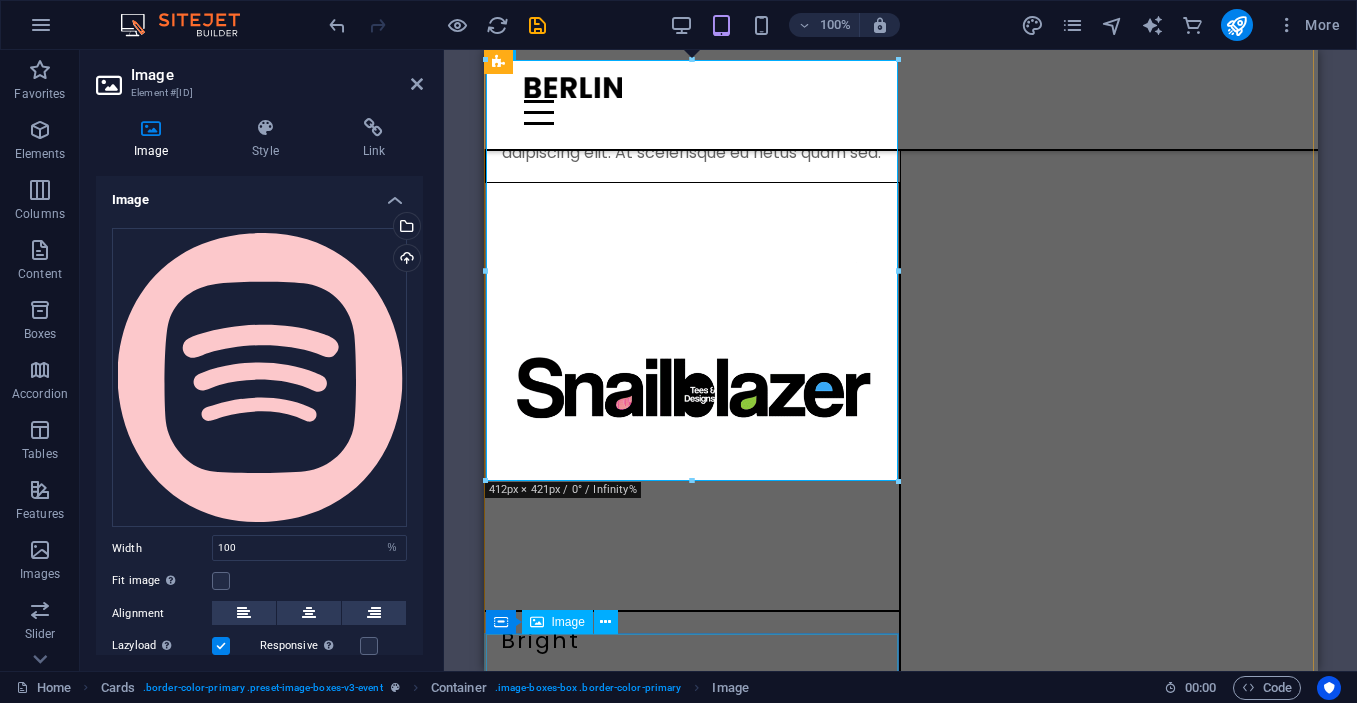 scroll, scrollTop: 2402, scrollLeft: 0, axis: vertical 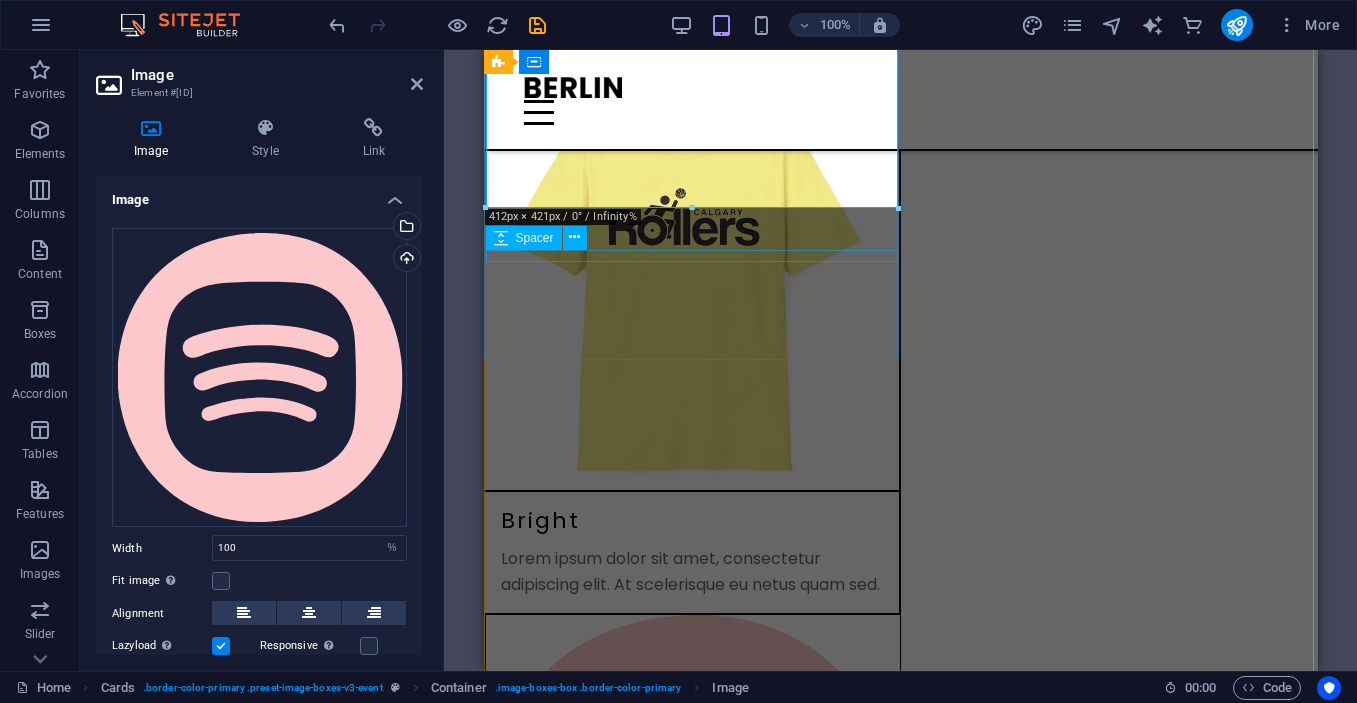 click on "Spacer" at bounding box center (524, 238) 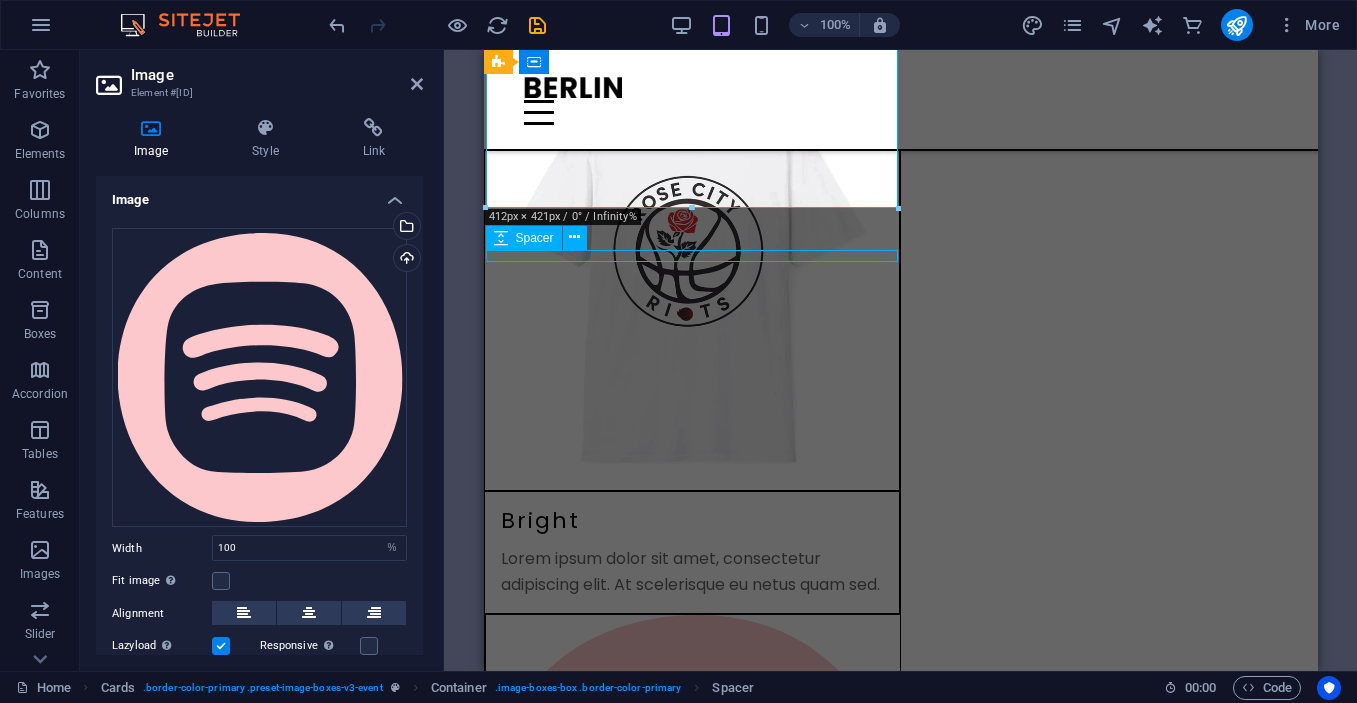 click on "Spacer" at bounding box center (524, 238) 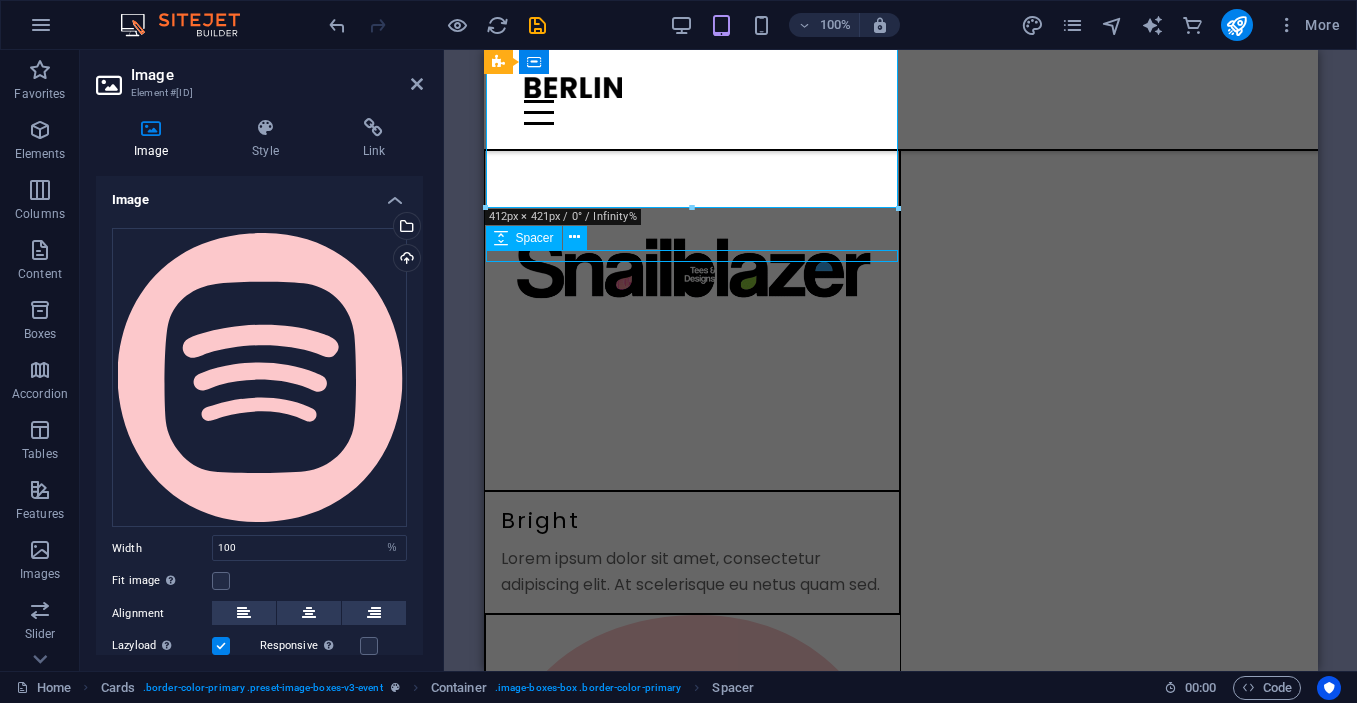 select on "px" 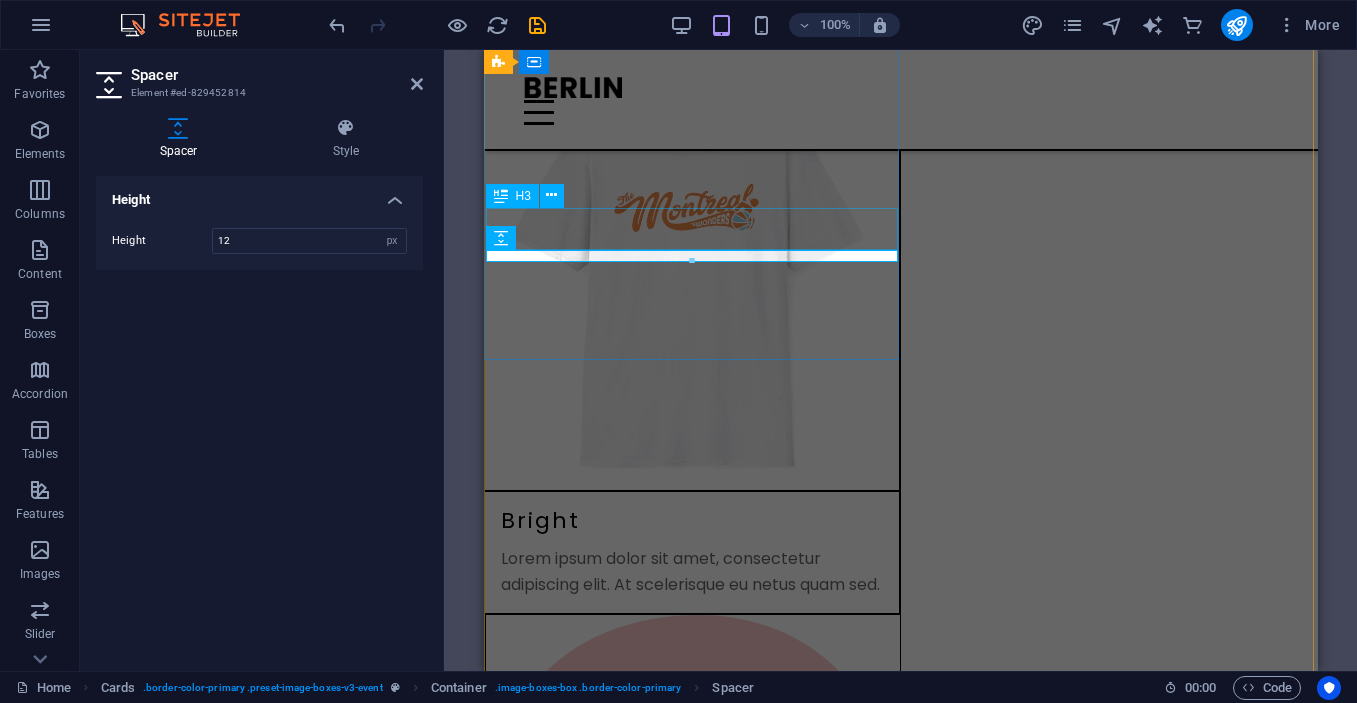 click on "Urban" at bounding box center (692, 1059) 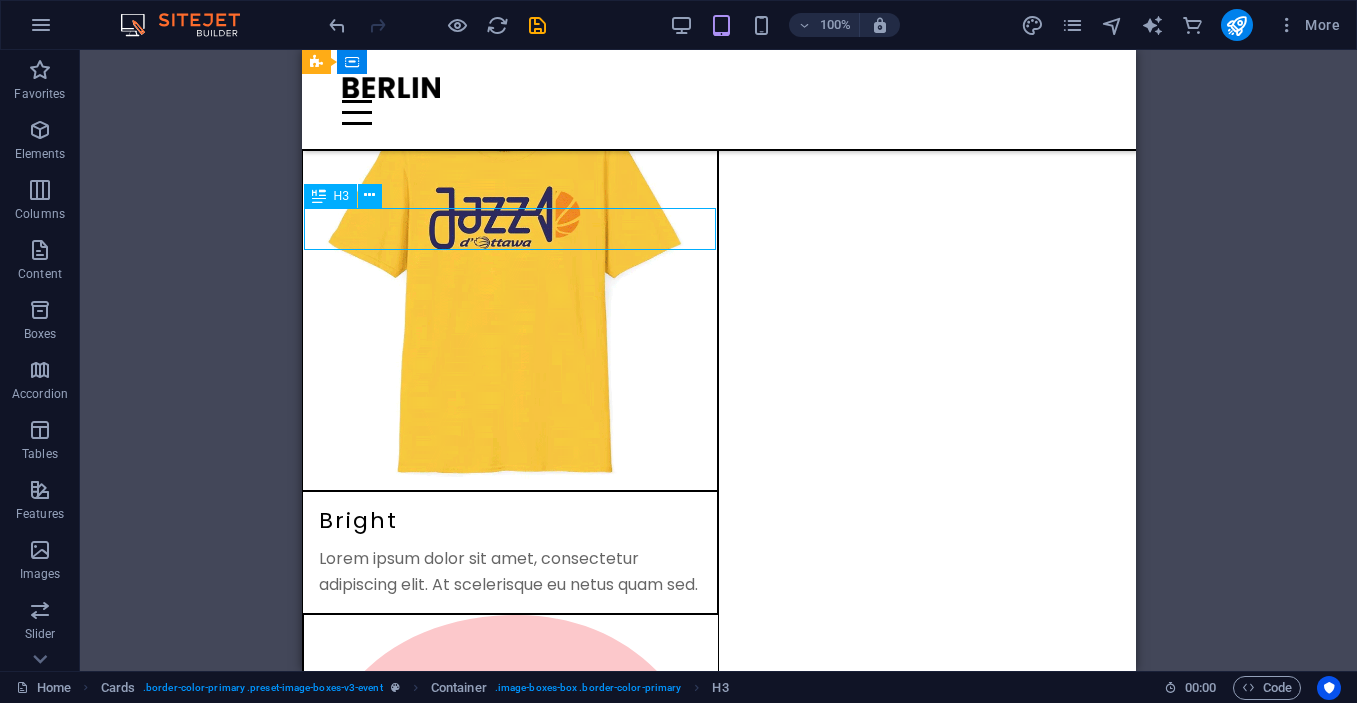 click on "Urban" at bounding box center (510, 1059) 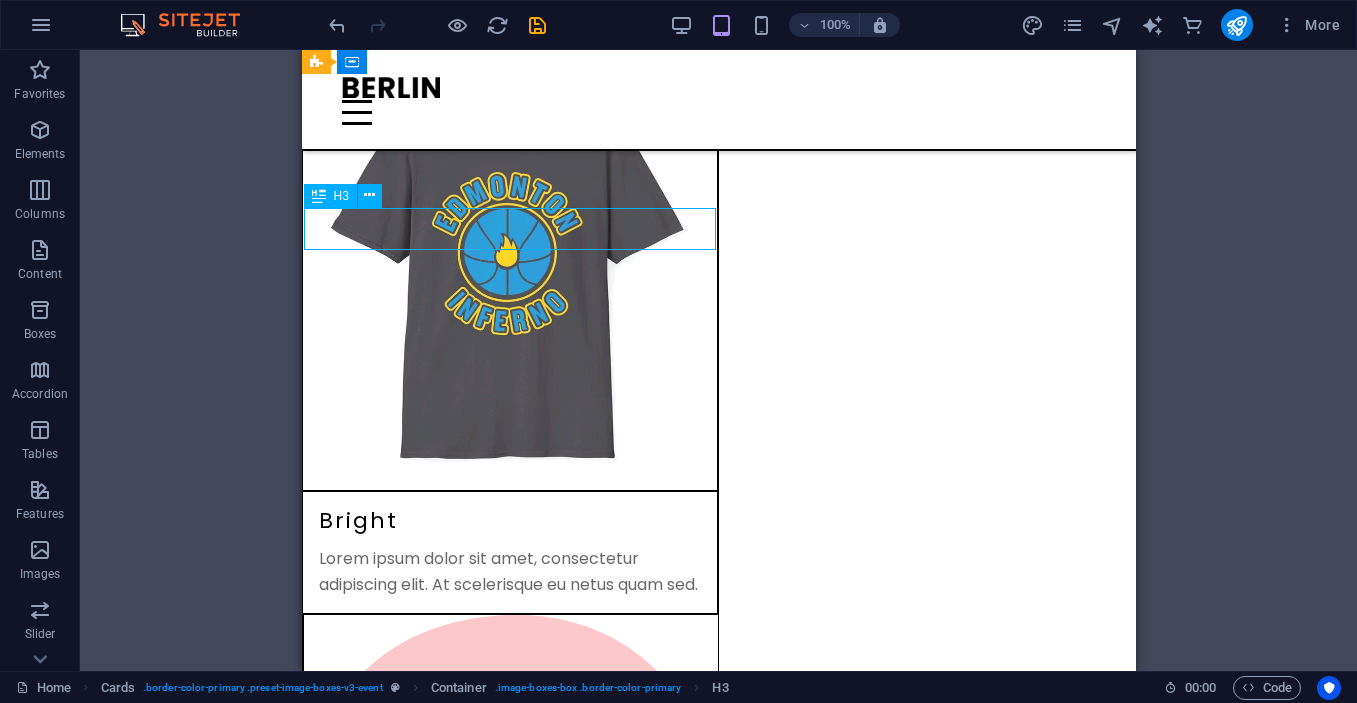 click on "Urban" at bounding box center [510, 1059] 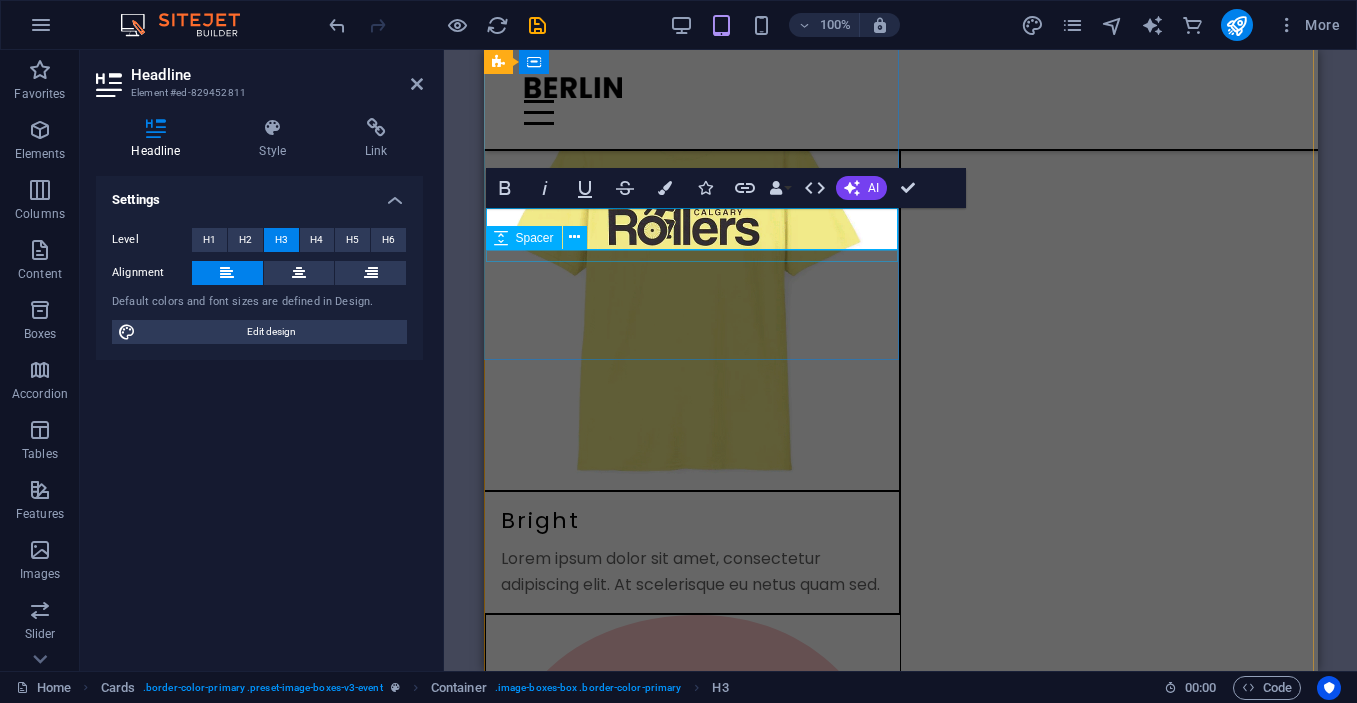 type 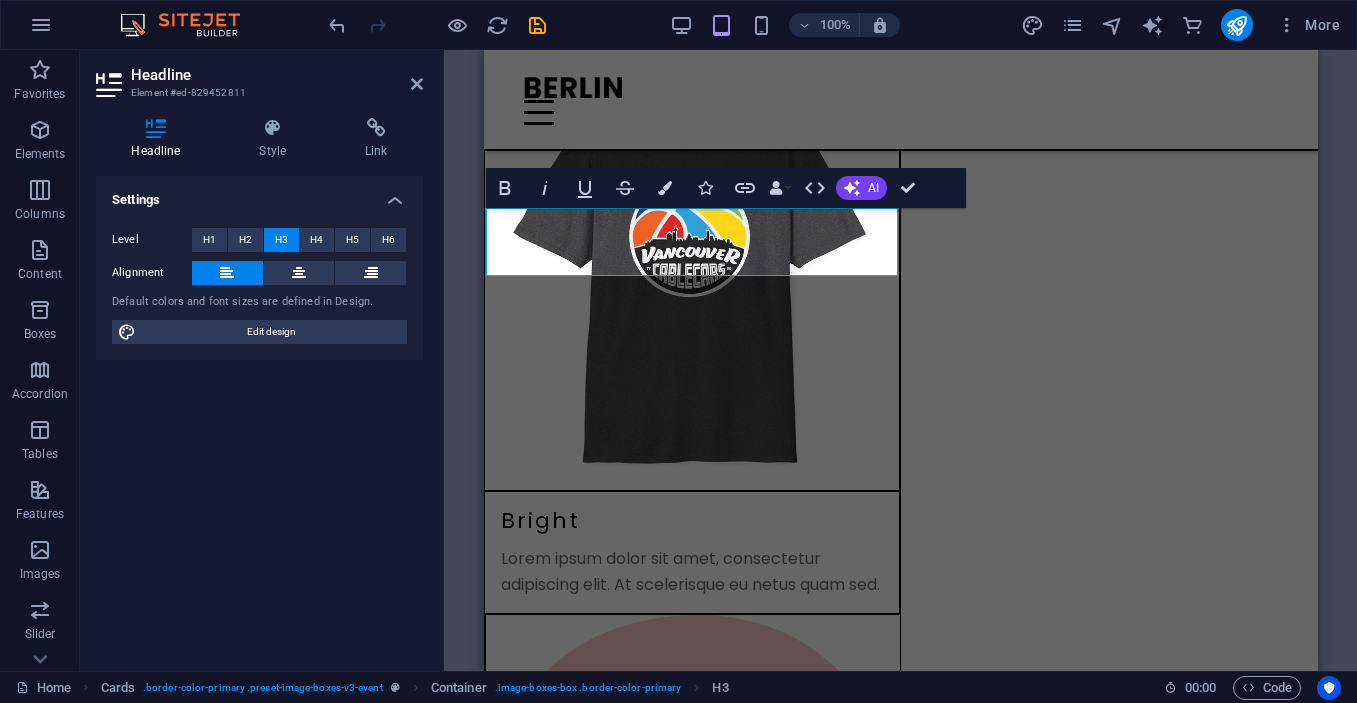 click on "experimenting in sound and music" at bounding box center [692, 1080] 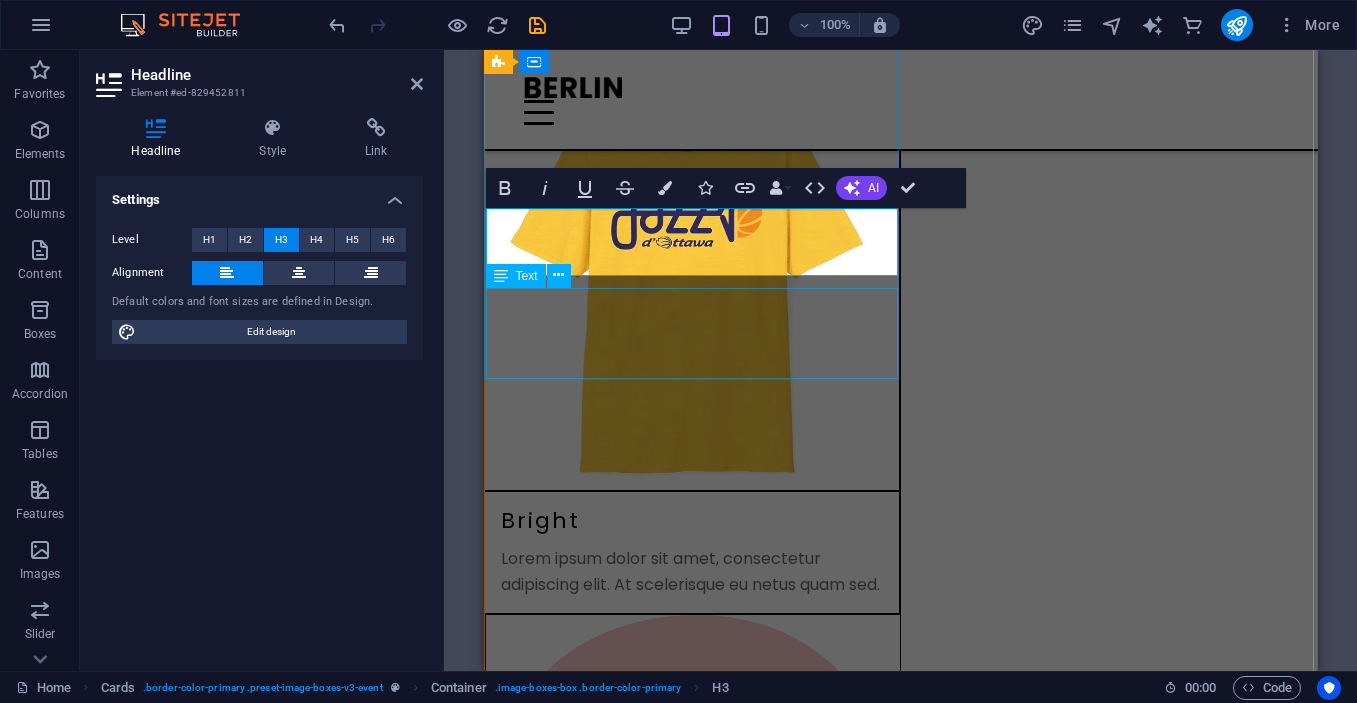click on "Lorem ipsum dolor sit amet, consectetur adipiscing elit. At scelerisque eu netus quam sed." at bounding box center (692, 1152) 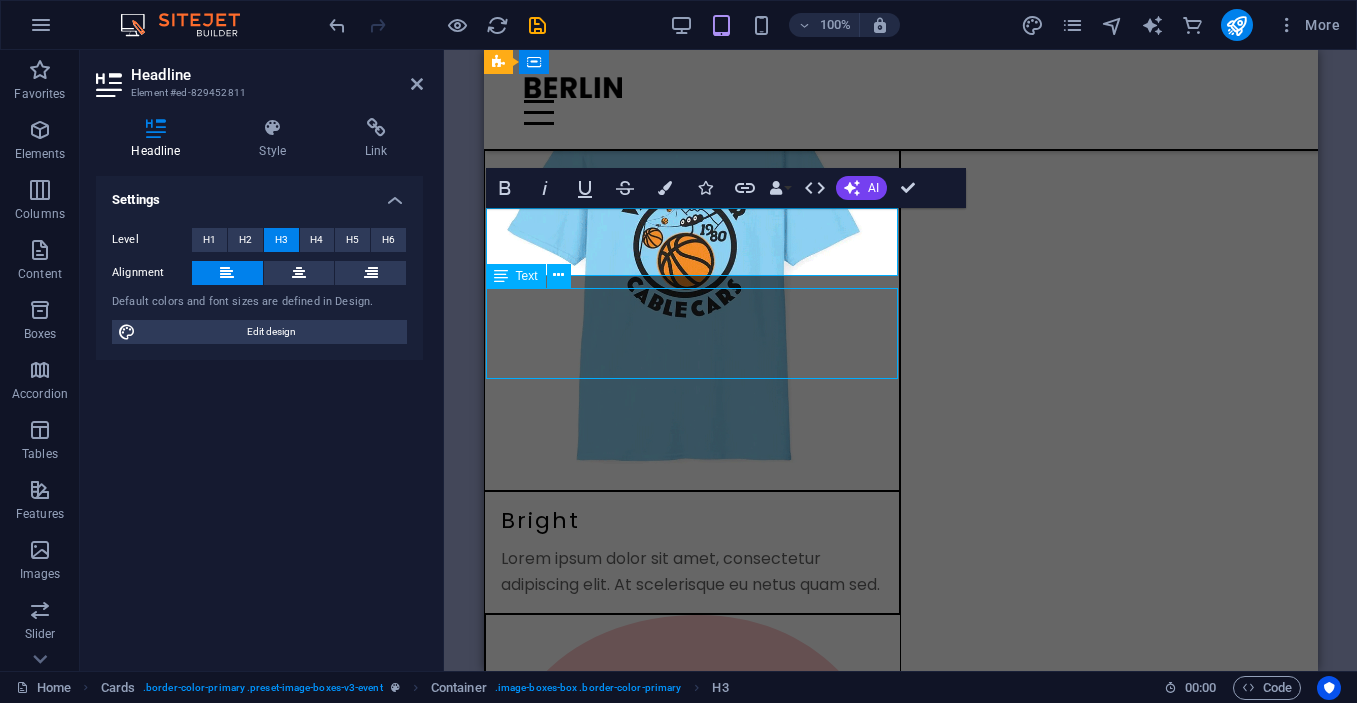 click on "Lorem ipsum dolor sit amet, consectetur adipiscing elit. At scelerisque eu netus quam sed." at bounding box center (692, 1152) 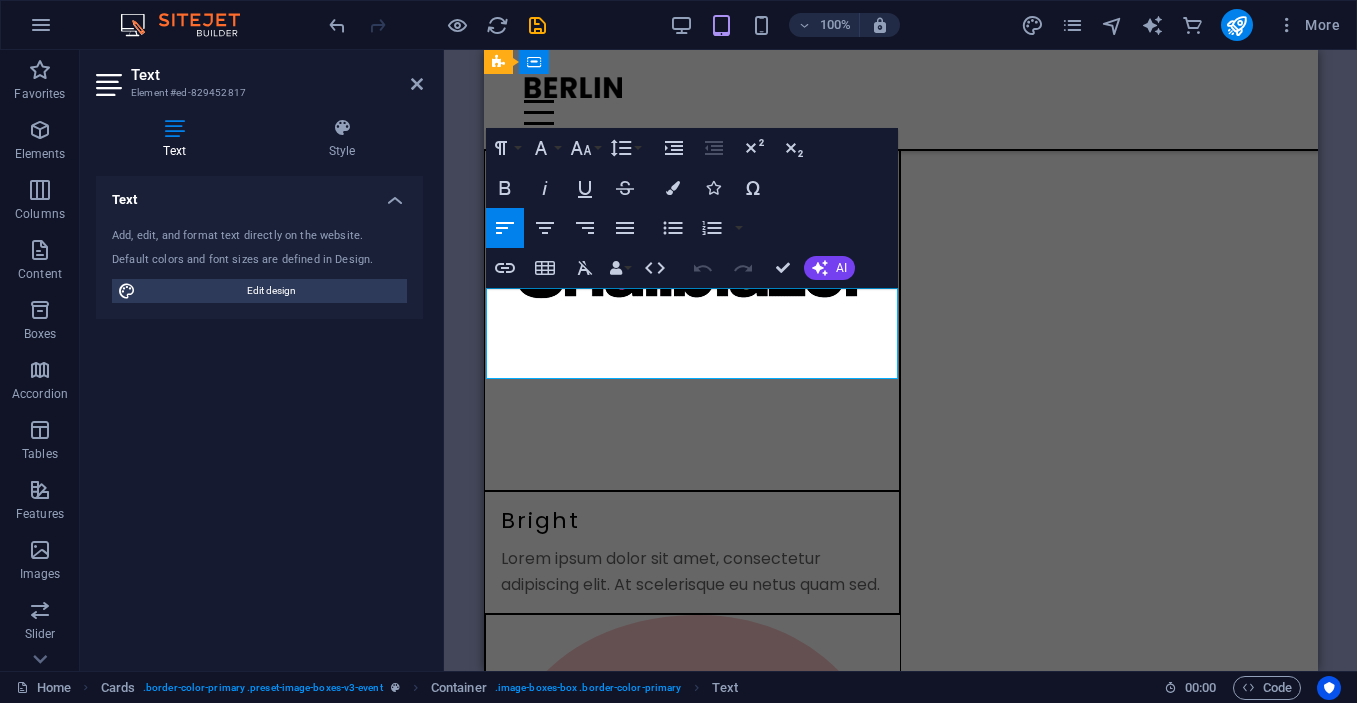 drag, startPoint x: 542, startPoint y: 352, endPoint x: 488, endPoint y: 291, distance: 81.46779 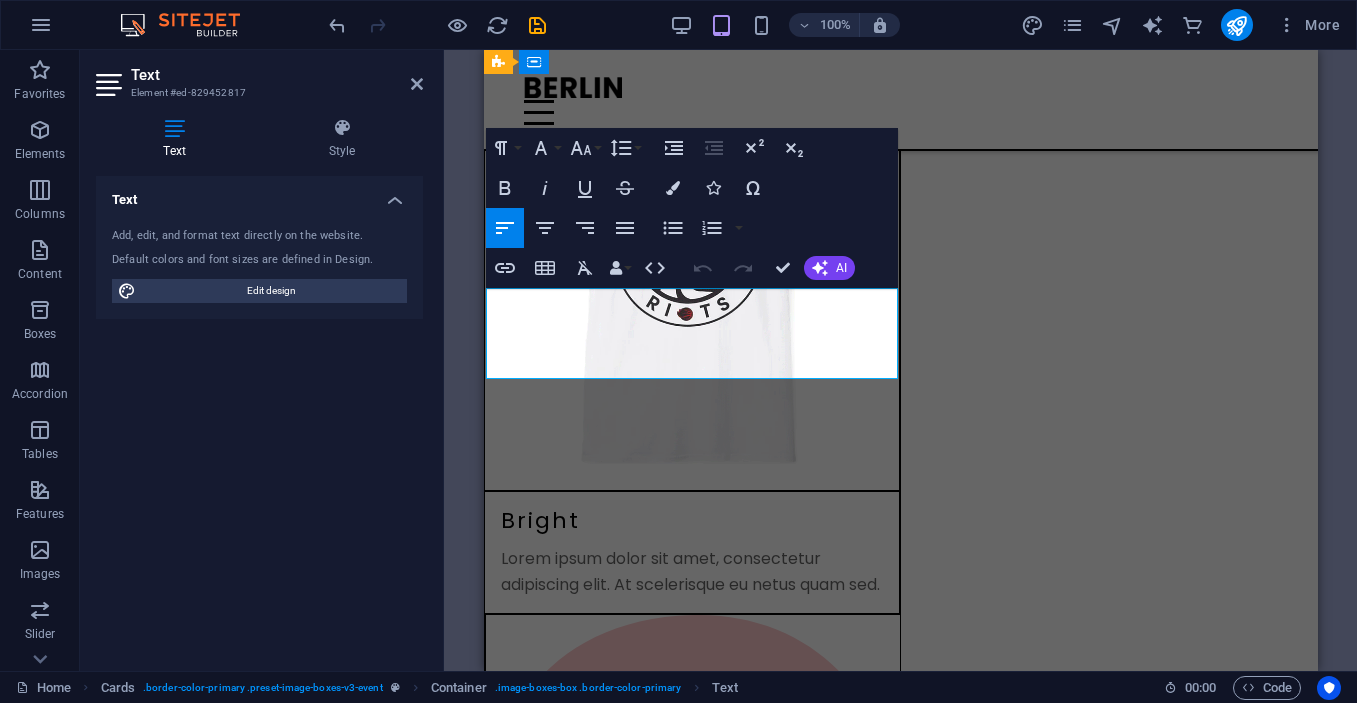 click on "Lorem ipsum dolor sit amet, consectetur adipiscing elit. At scelerisque eu netus quam sed." at bounding box center (692, 1152) 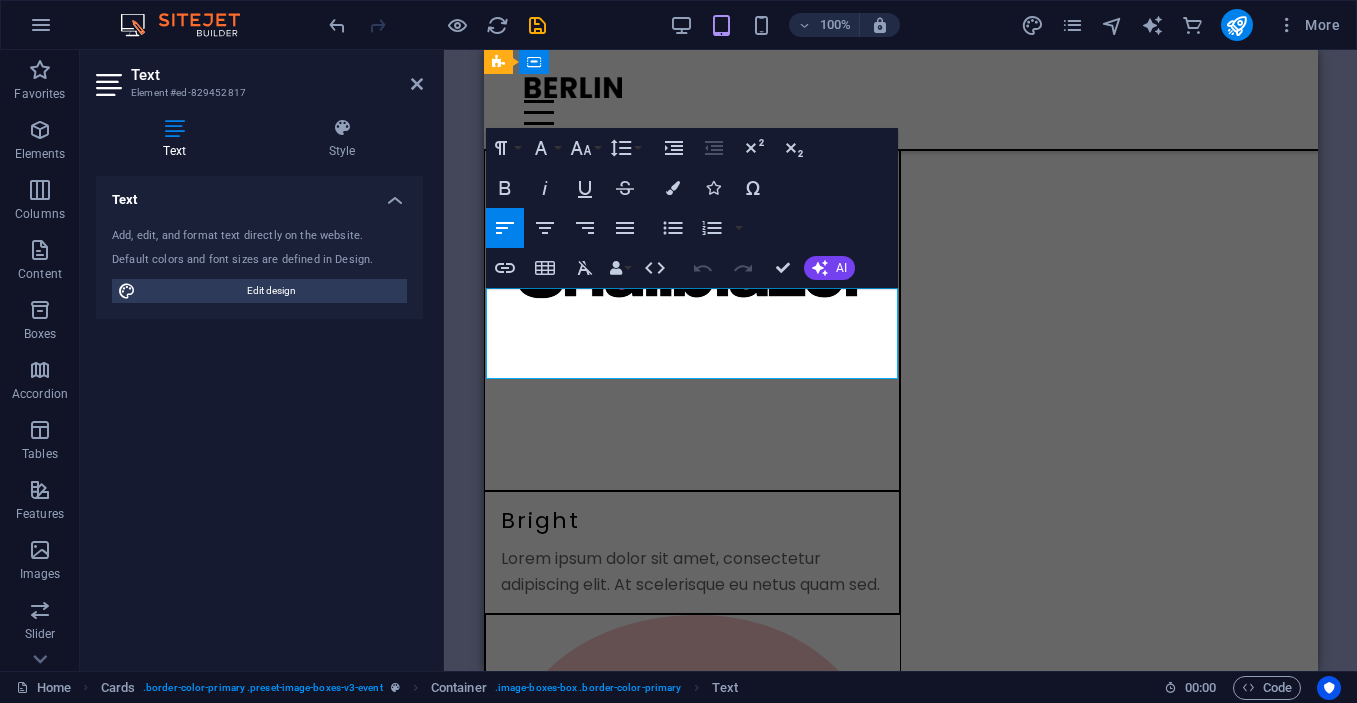 type 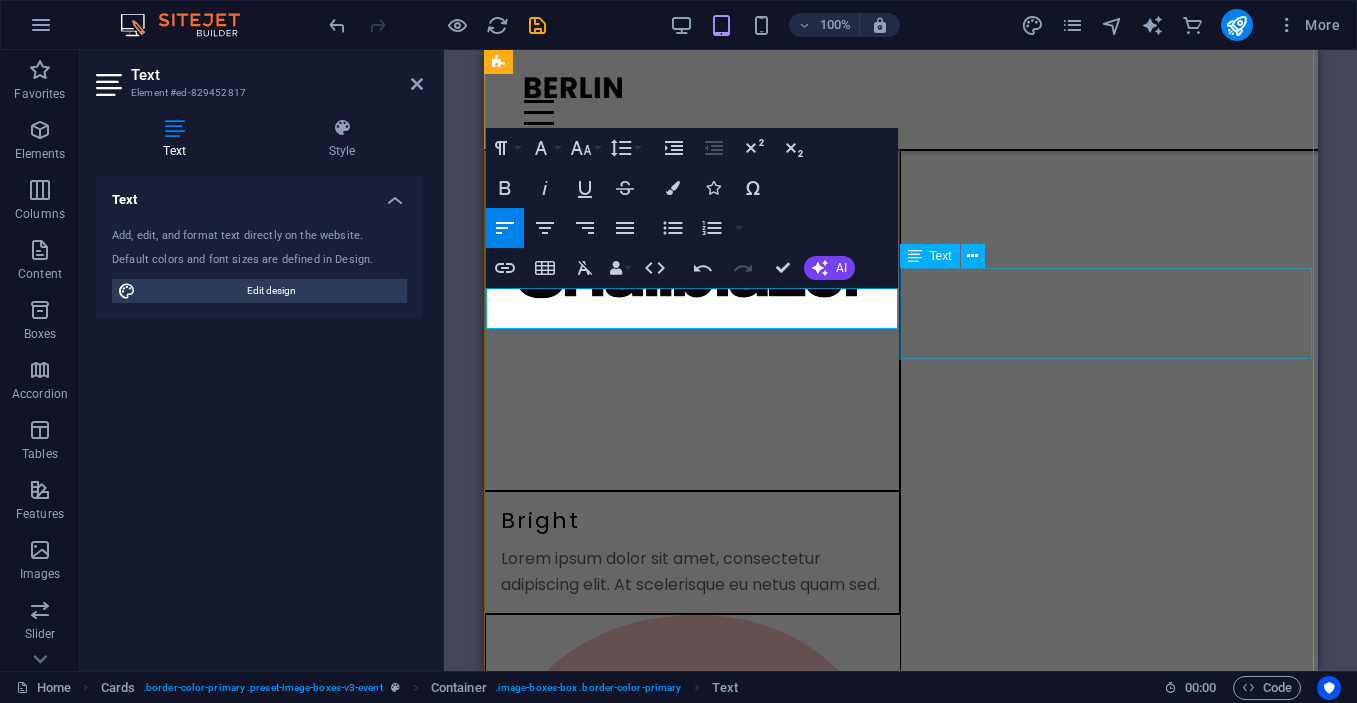 click on "Lorem ipsum dolor sit amet, consectetur adipiscing elit. At scelerisque eu netus quam sed." at bounding box center [691, 1679] 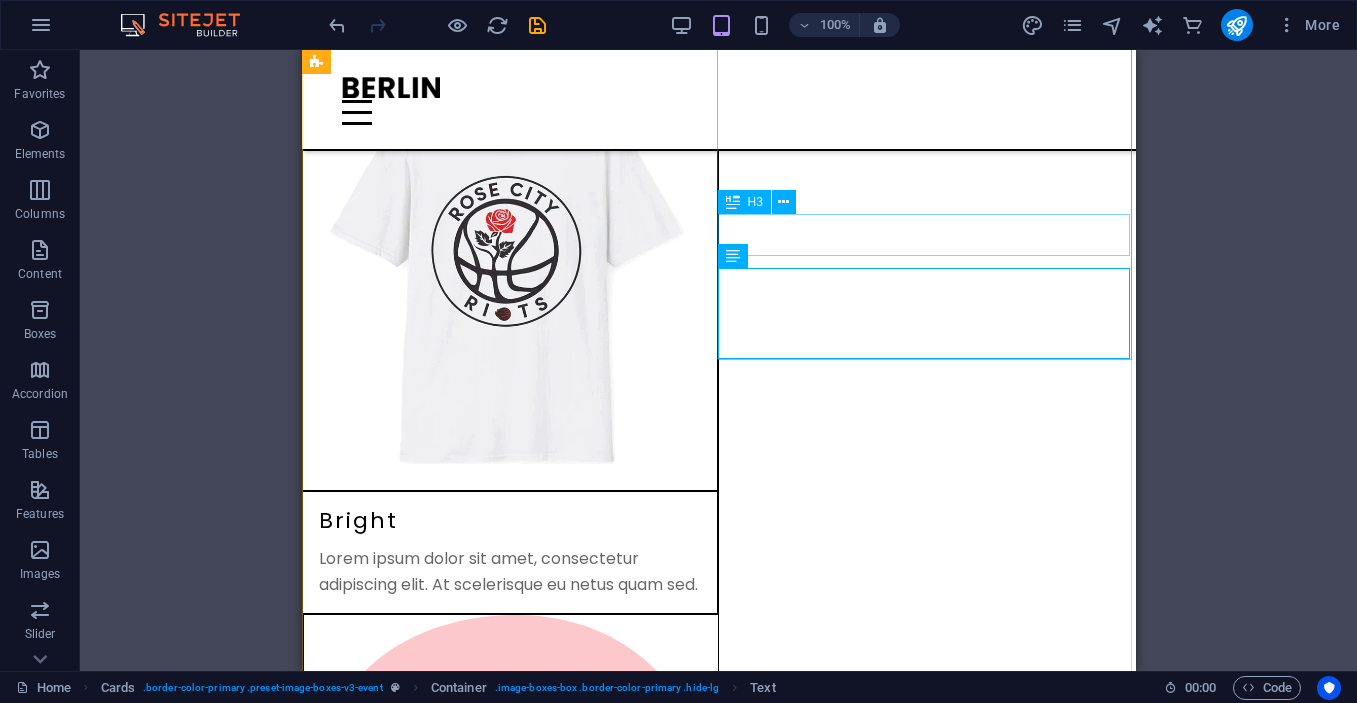 click on "Neon" at bounding box center (509, 1613) 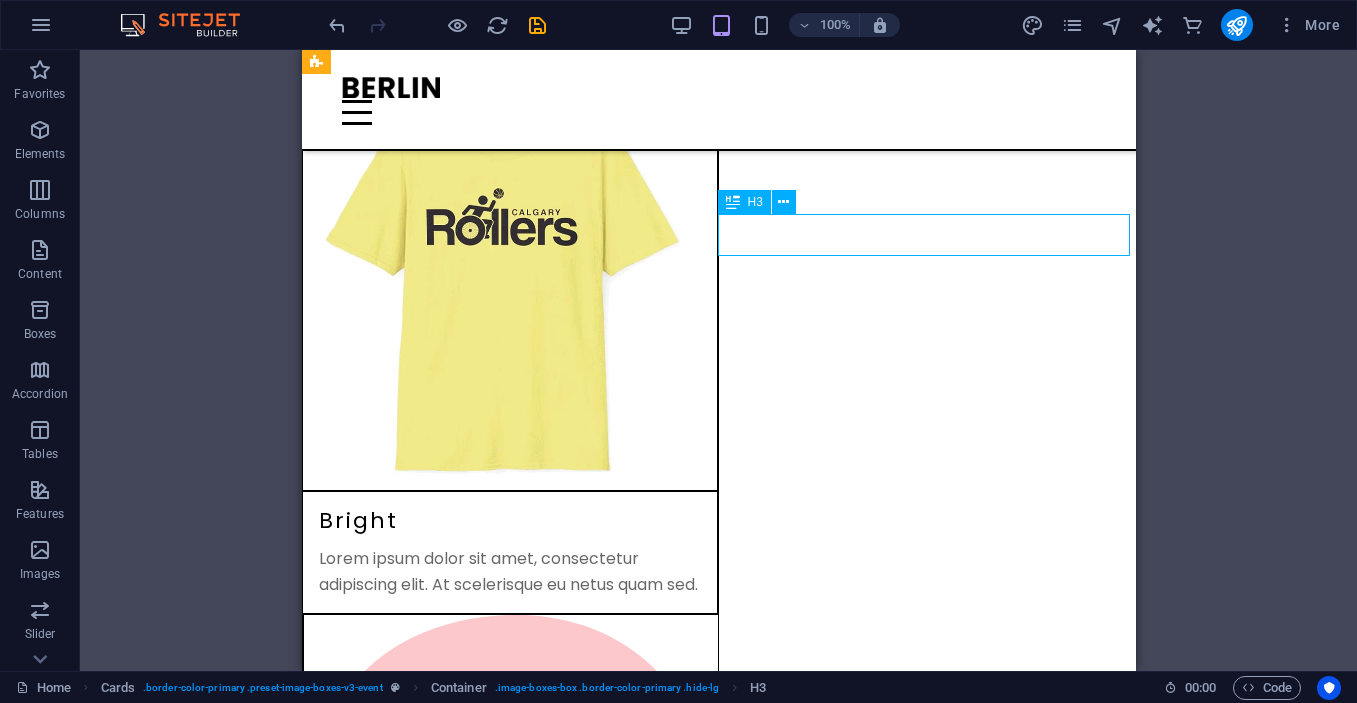 click on "Neon" at bounding box center [509, 1613] 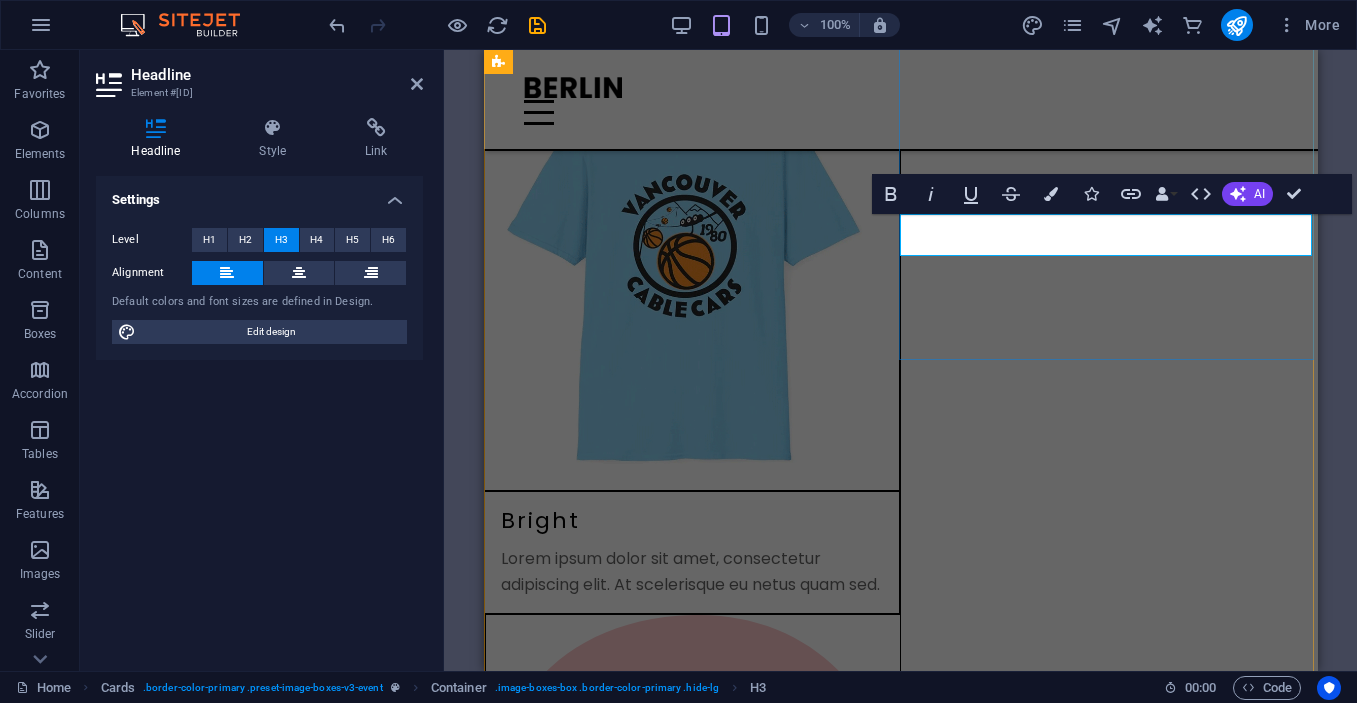 type 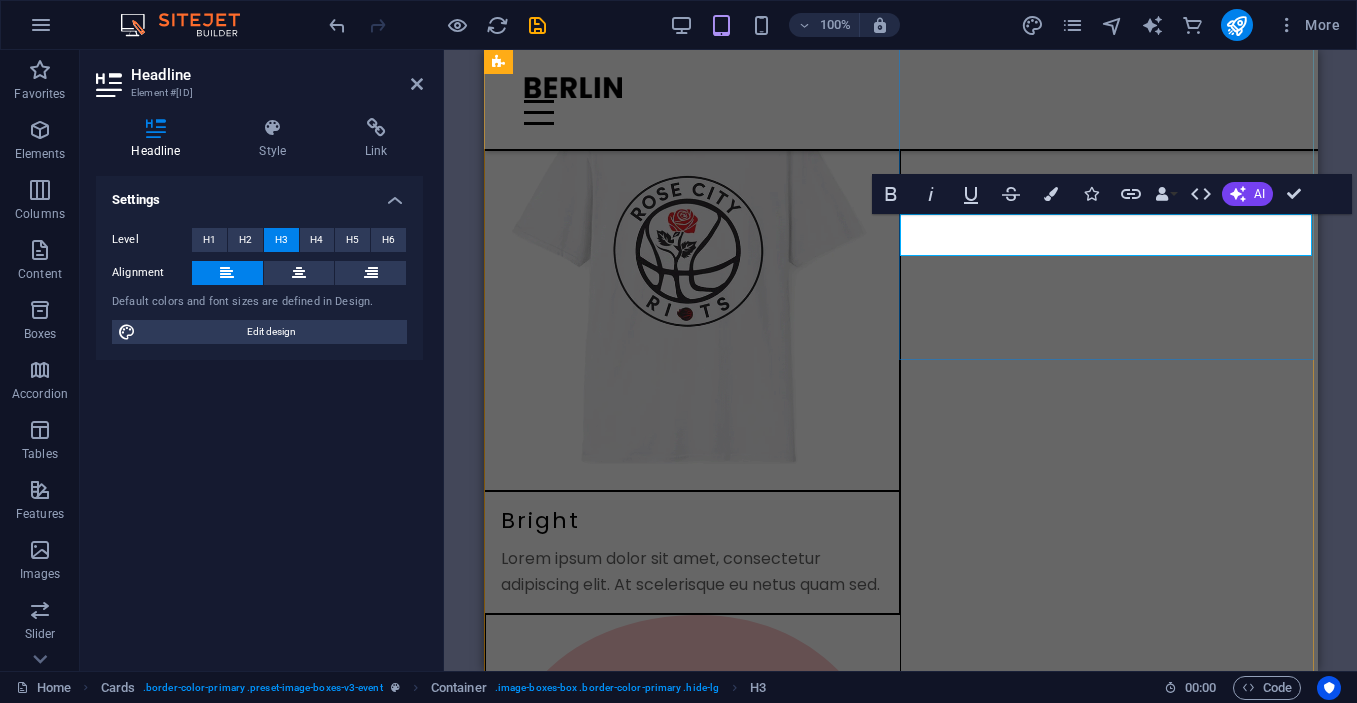 click on "Gravity powered message" at bounding box center (691, 1621) 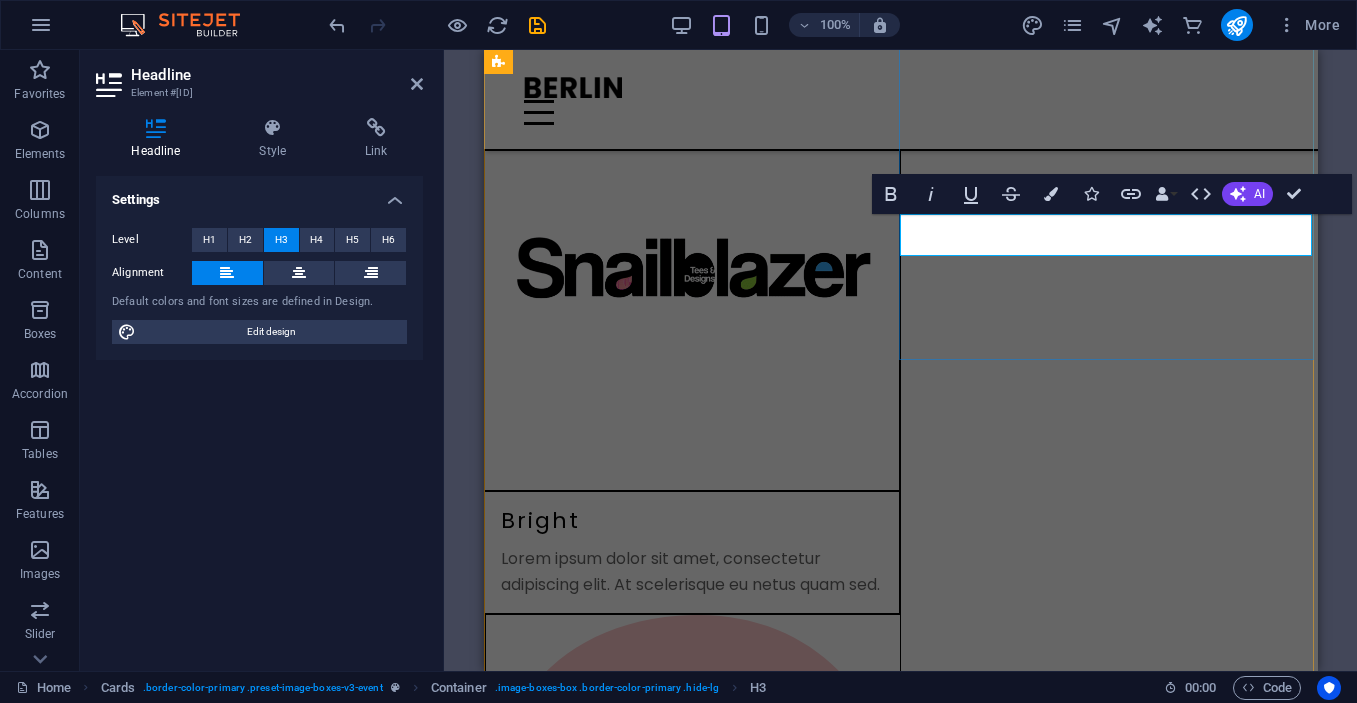 click on "Gravity powered message" at bounding box center [691, 1621] 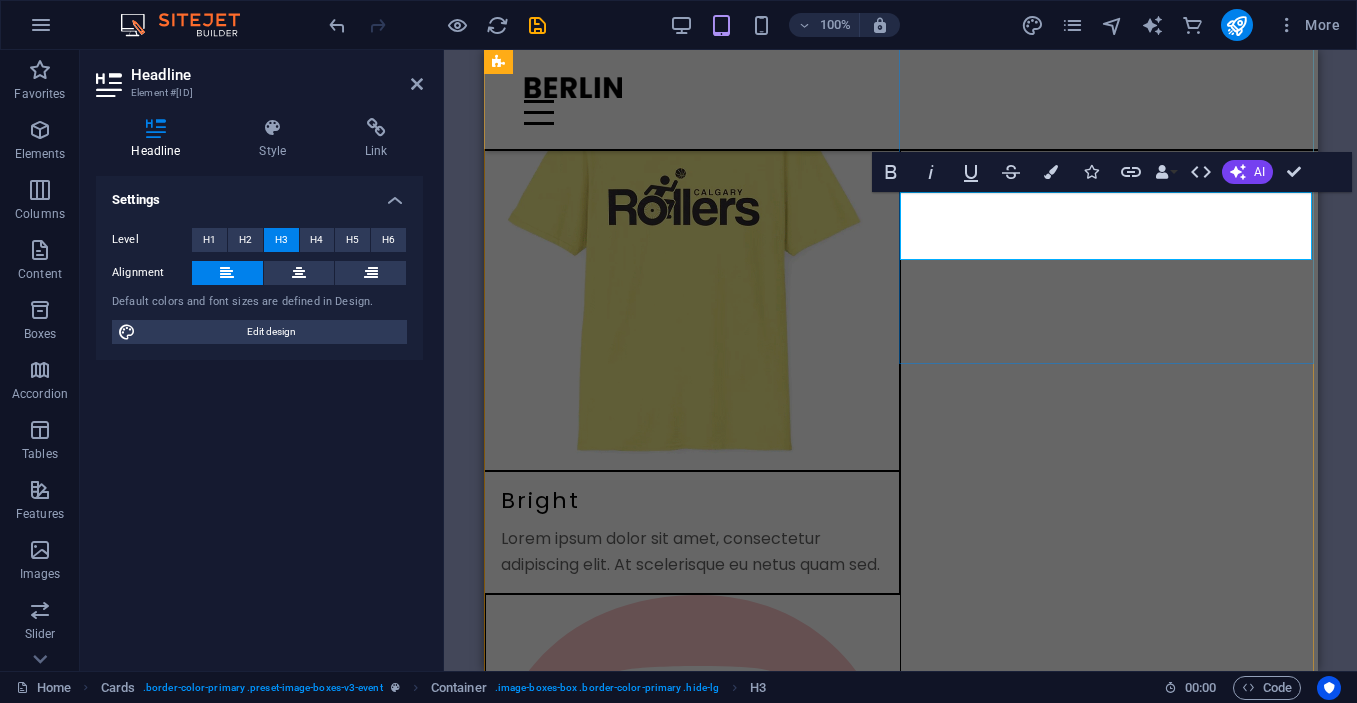 scroll, scrollTop: 2424, scrollLeft: 0, axis: vertical 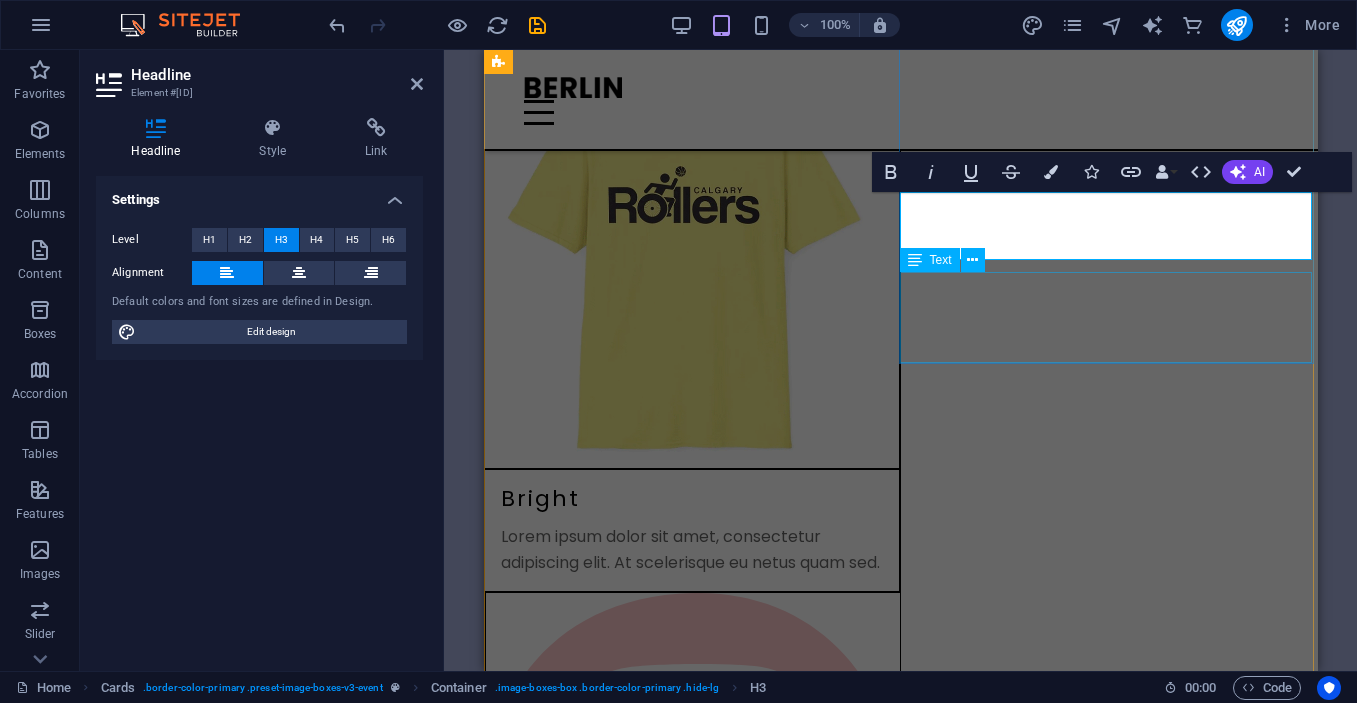 click on "Lorem ipsum dolor sit amet, consectetur adipiscing elit. At scelerisque eu netus quam sed." at bounding box center [691, 1684] 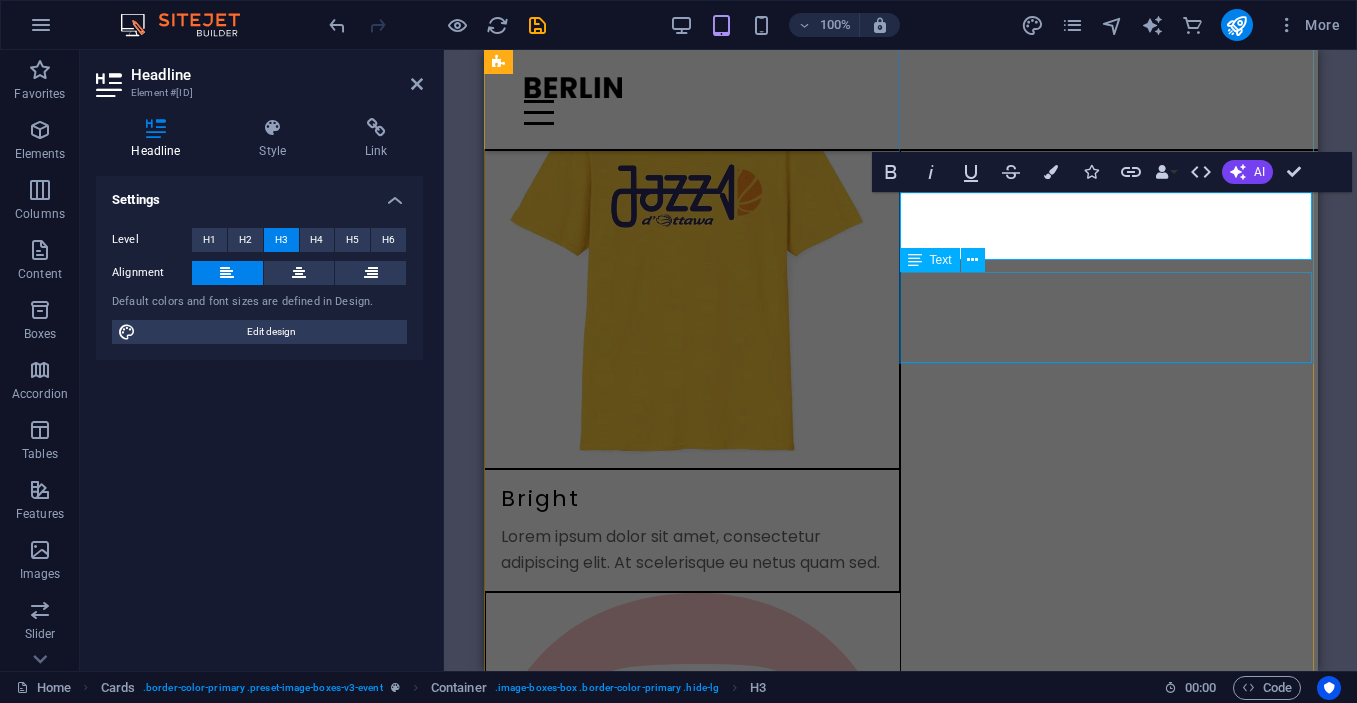 click on "Lorem ipsum dolor sit amet, consectetur adipiscing elit. At scelerisque eu netus quam sed." at bounding box center [691, 1684] 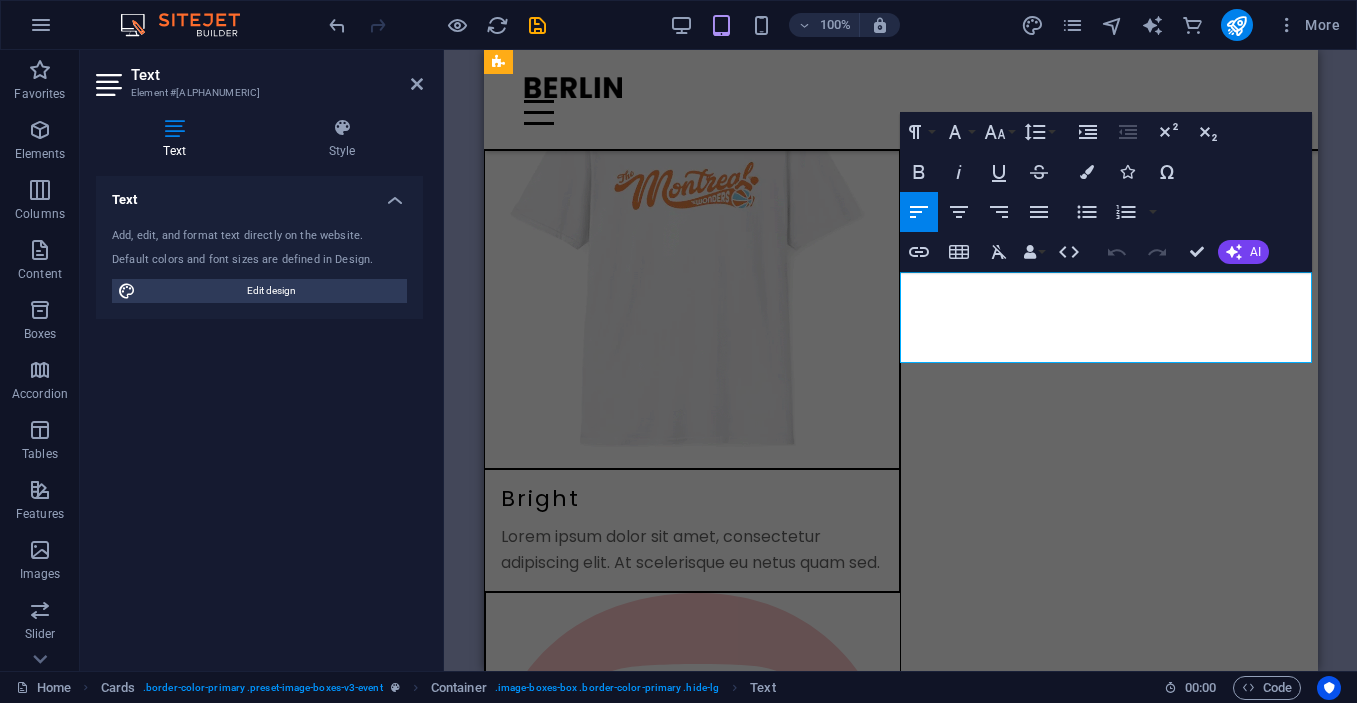 click on "Lorem ipsum dolor sit amet, consectetur adipiscing elit. At scelerisque eu netus quam sed." at bounding box center [691, 1676] 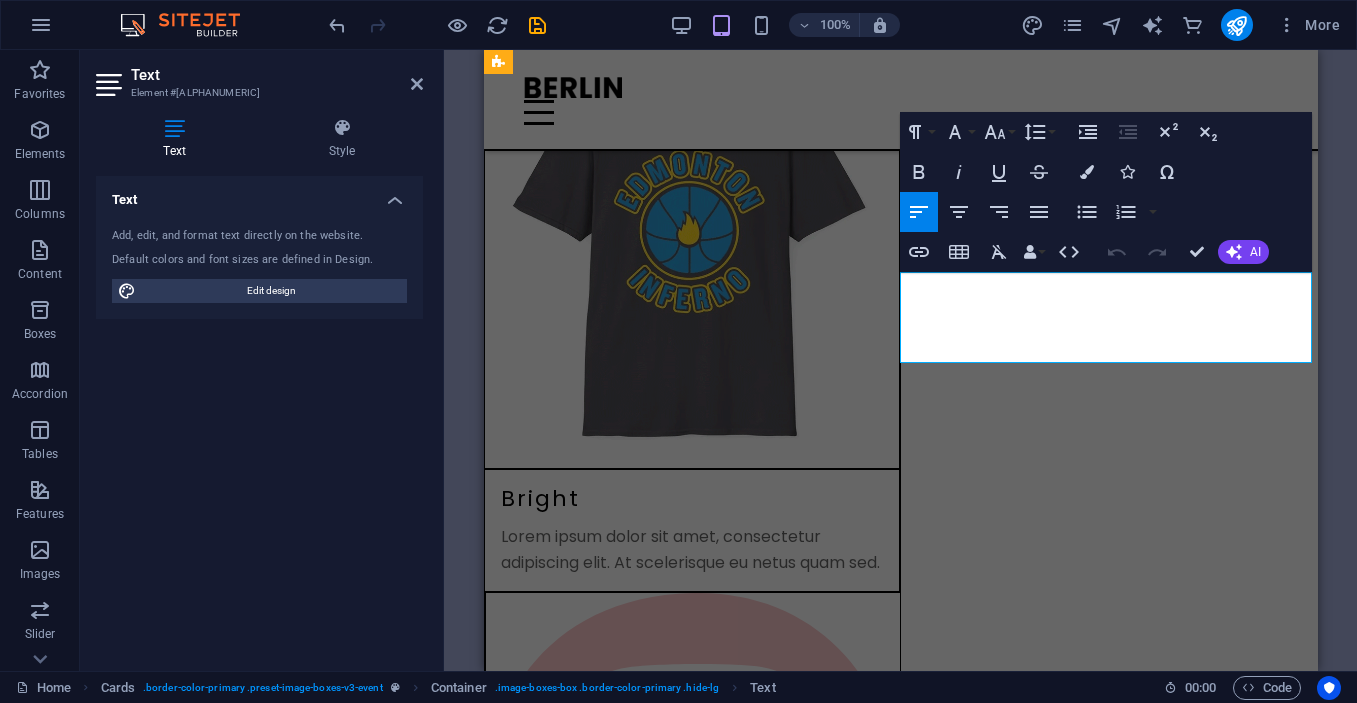 click on "Lorem ipsum dolor sit amet, consectetur adipiscing elit. At scelerisque eu netus quam sed." at bounding box center [691, 1676] 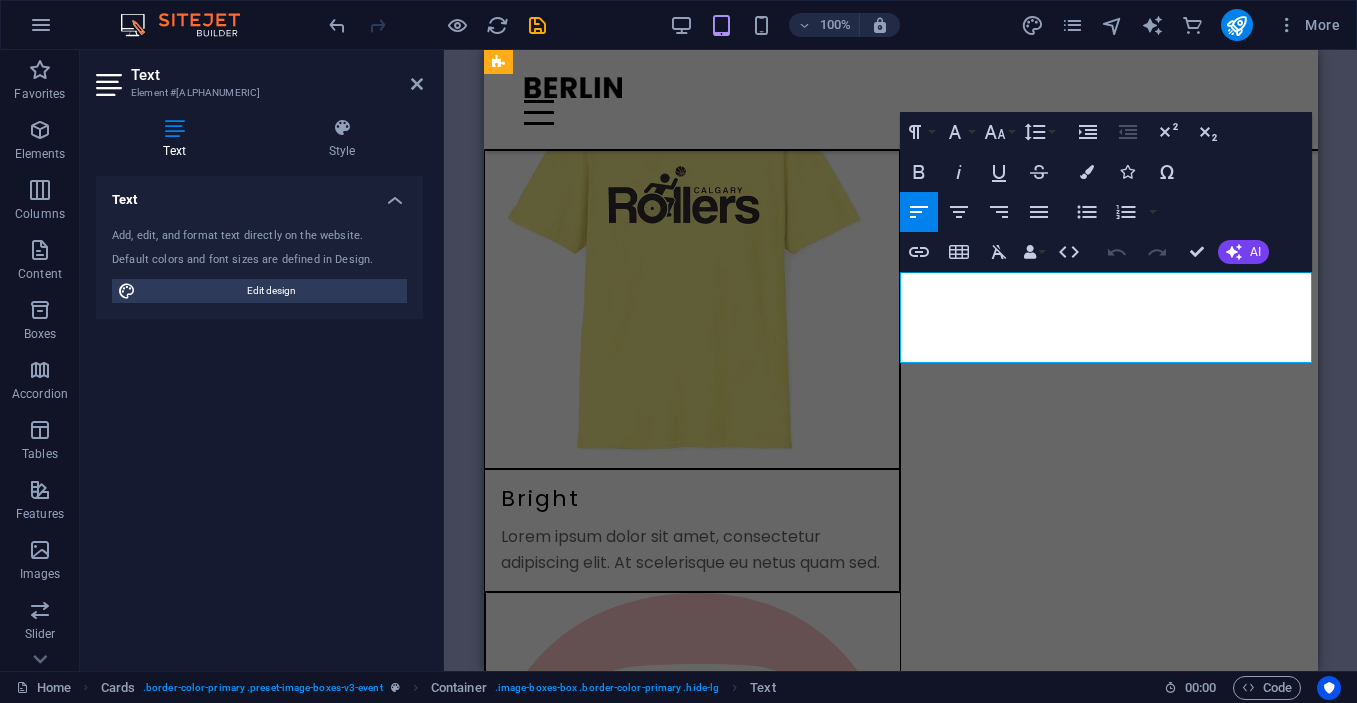 click on "Lorem ipsum dolor sit amet, consectetur adipiscing elit. At scelerisque eu netus quam sed." at bounding box center [691, 1676] 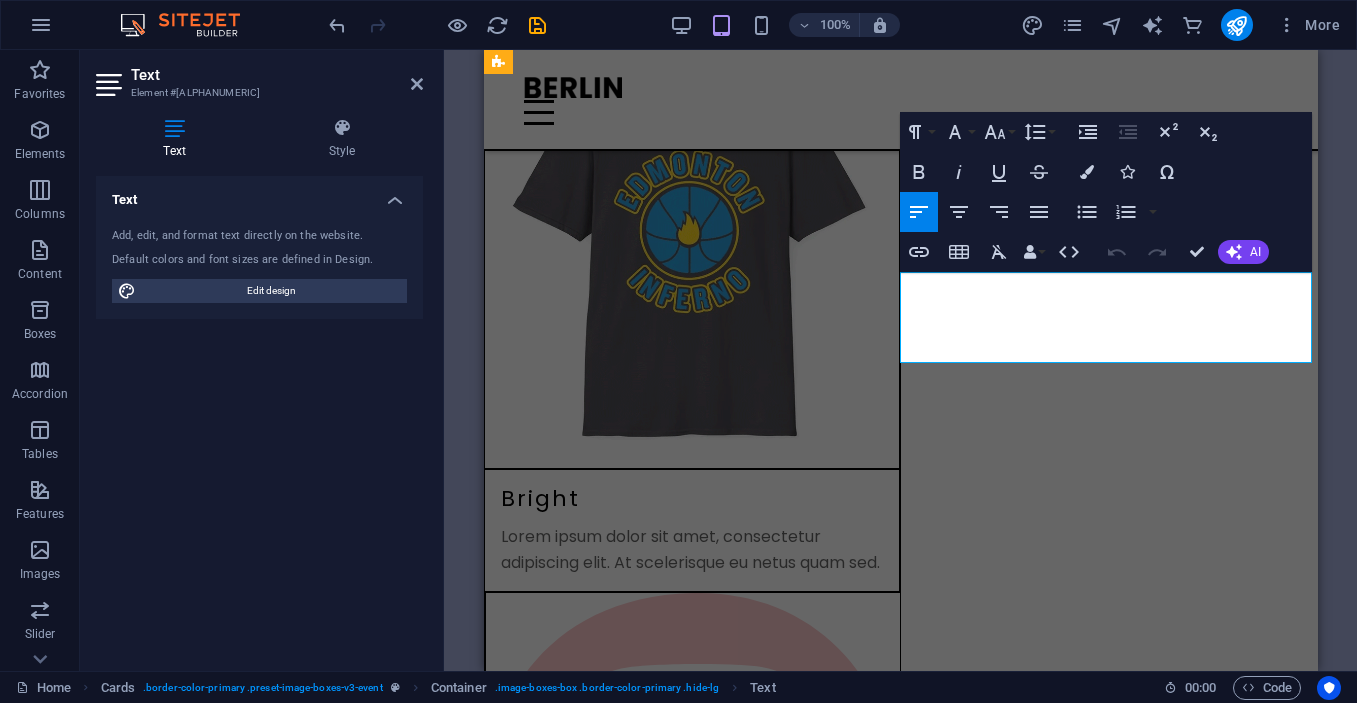 type 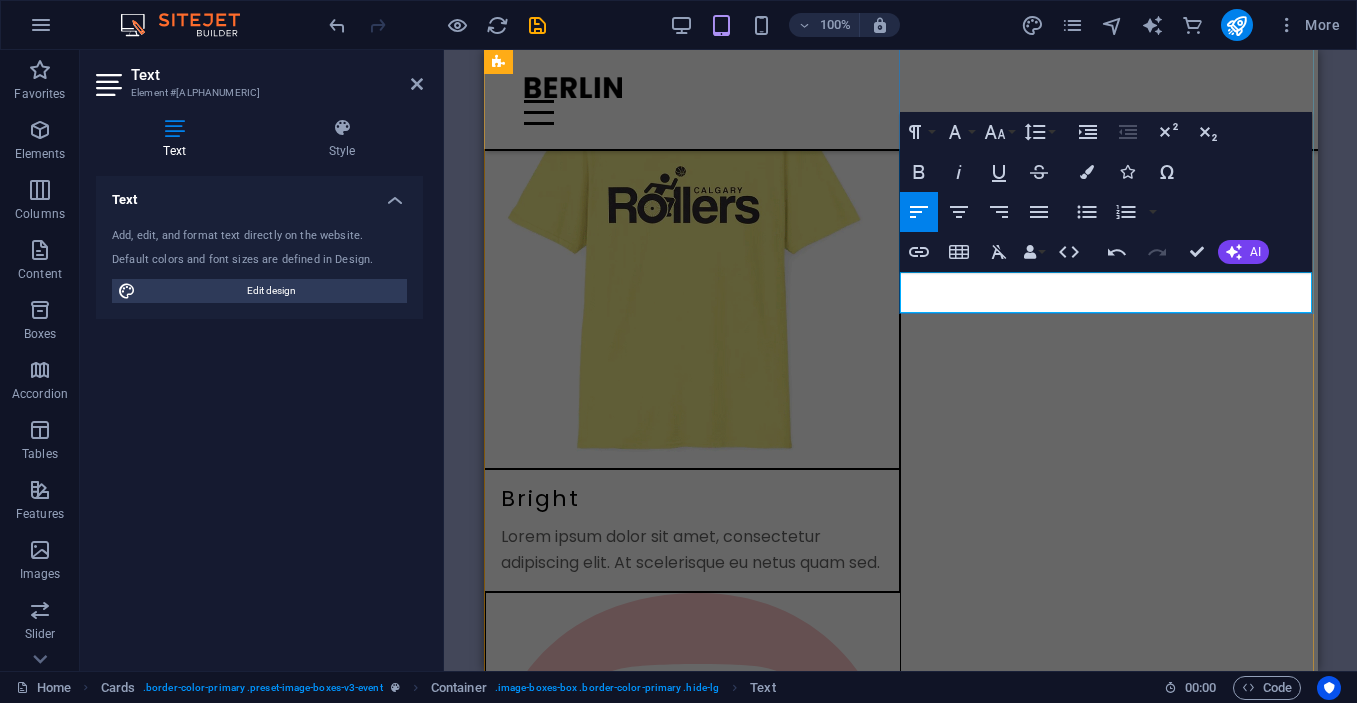drag, startPoint x: 1034, startPoint y: 287, endPoint x: 1084, endPoint y: 286, distance: 50.01 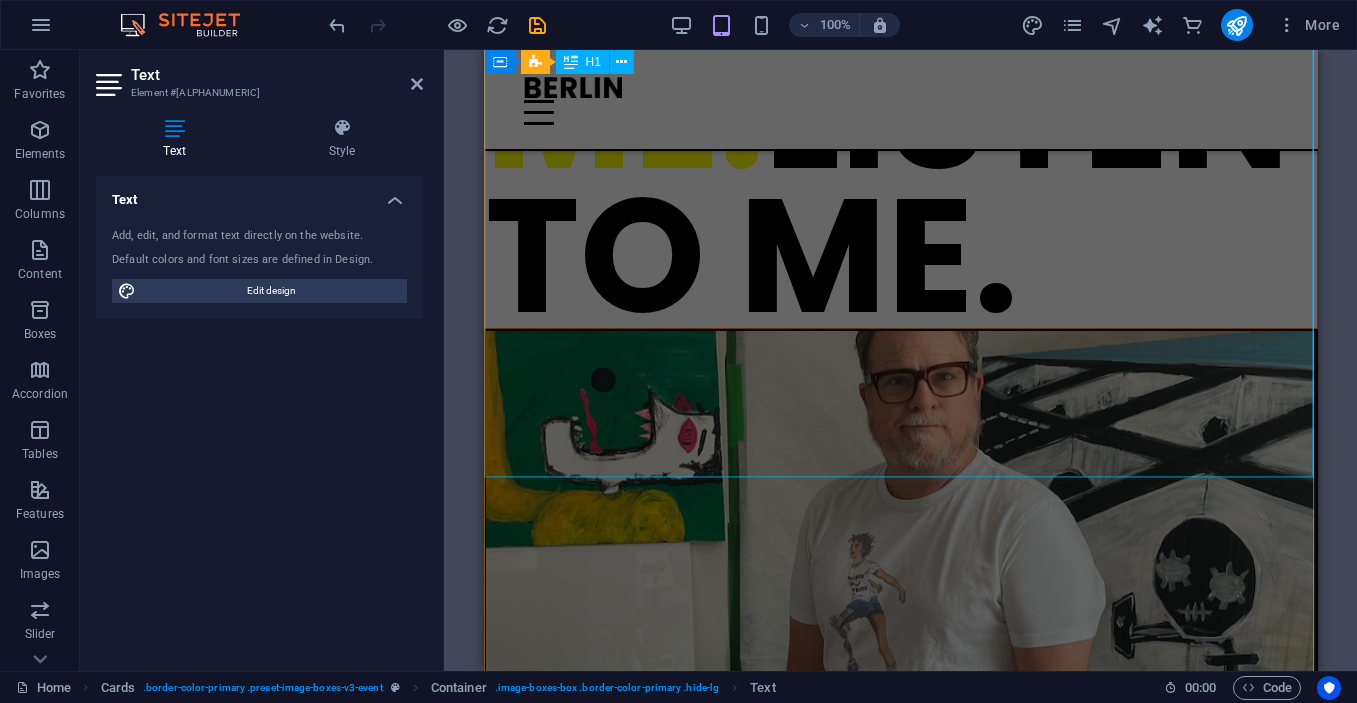 scroll, scrollTop: 369, scrollLeft: 0, axis: vertical 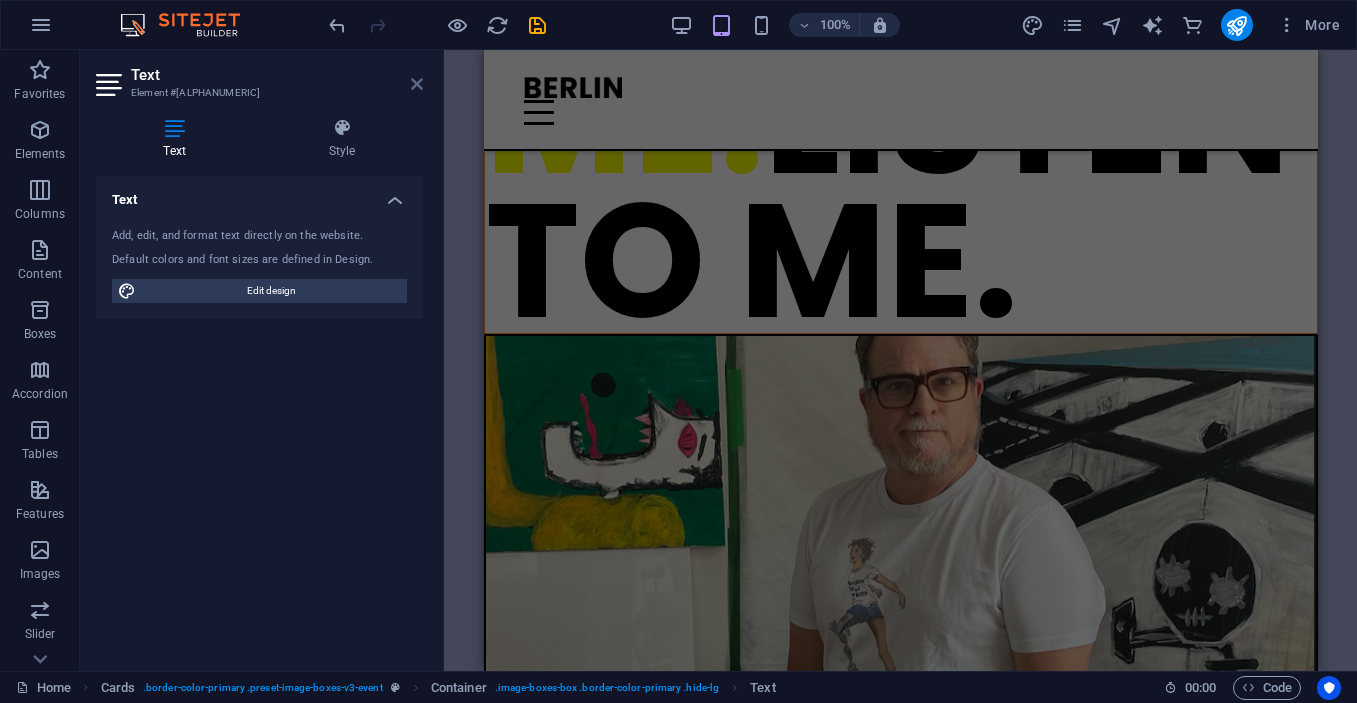 click at bounding box center [417, 84] 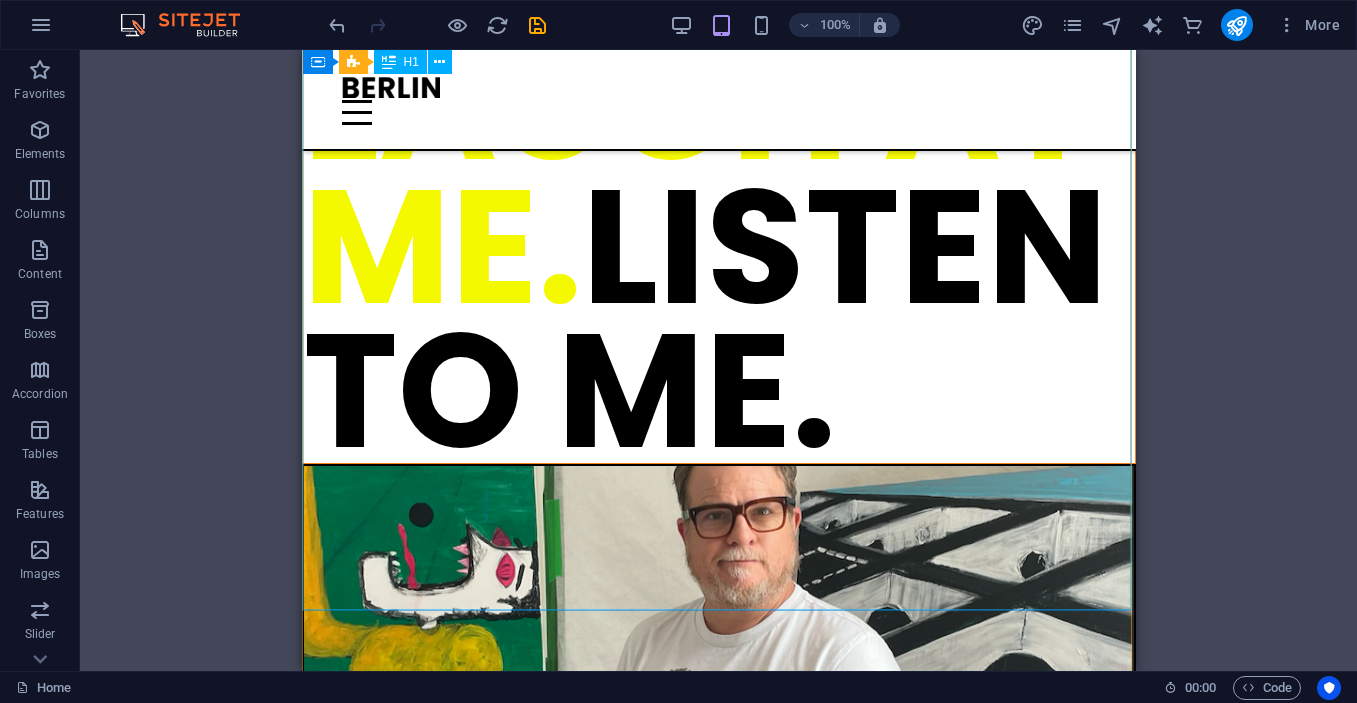 scroll, scrollTop: 236, scrollLeft: 0, axis: vertical 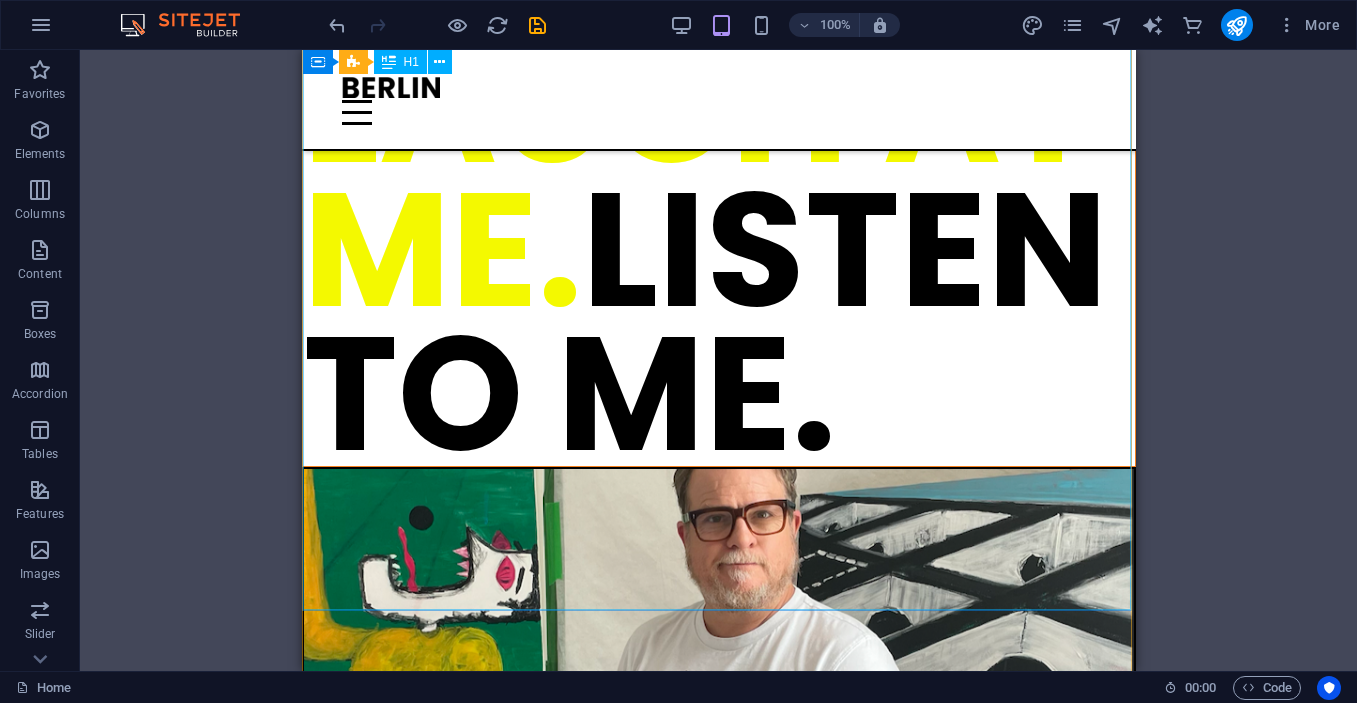 click on "HIRE ME.  LAUGH AT ME.  LISTEN TO ME." at bounding box center (718, 178) 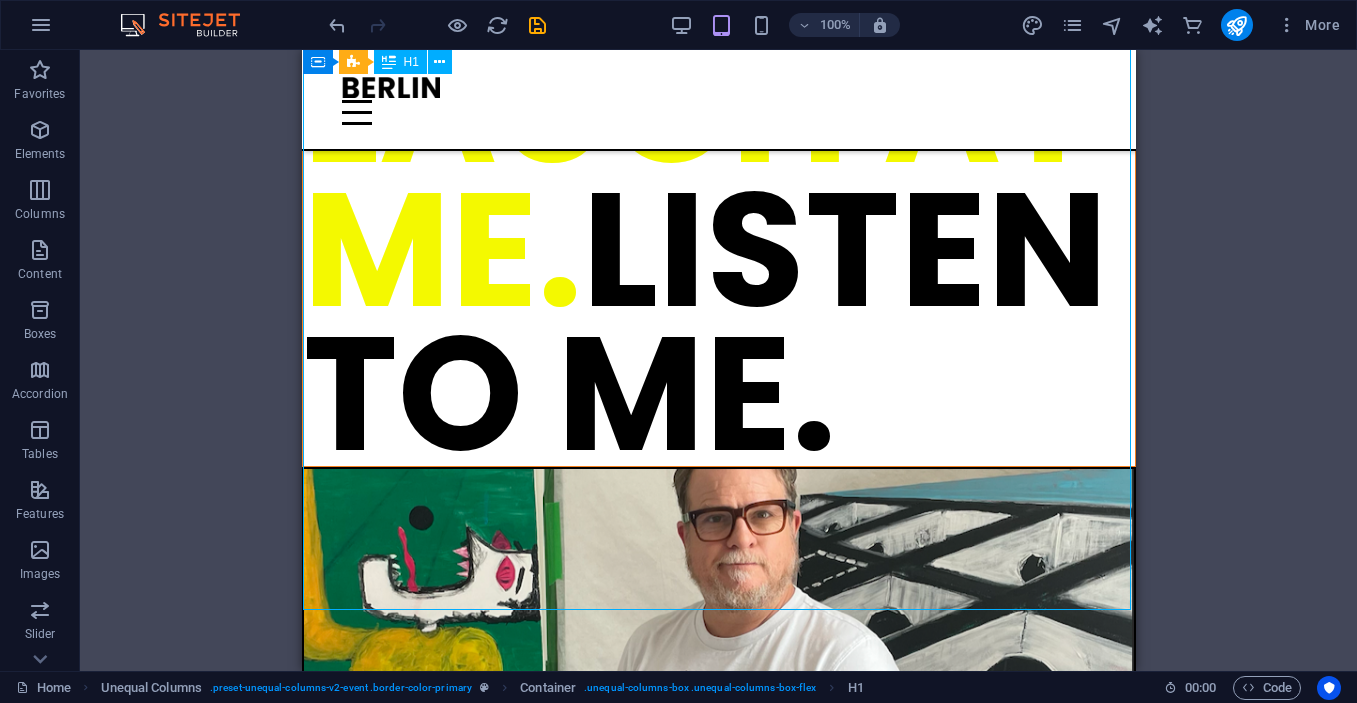click on "HIRE ME.  LAUGH AT ME.  LISTEN TO ME." at bounding box center [718, 178] 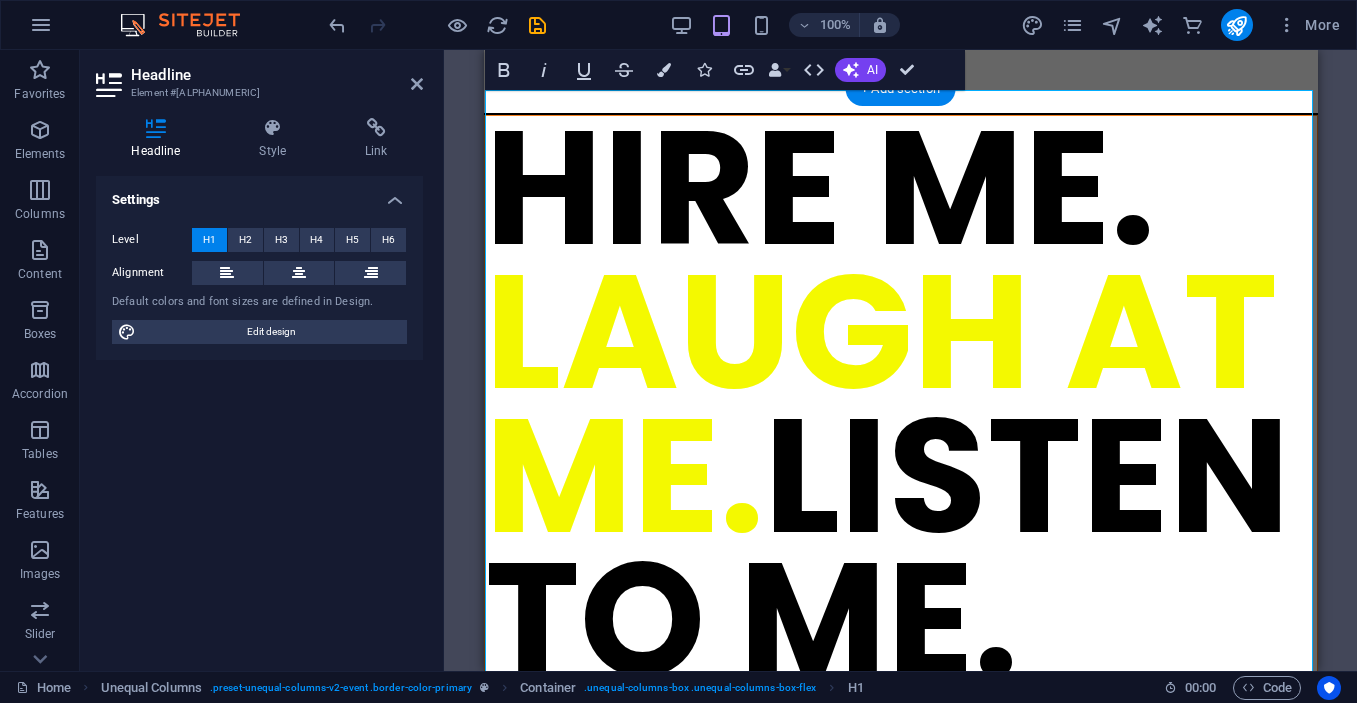 click on "LAUGH AT ME." at bounding box center [880, 404] 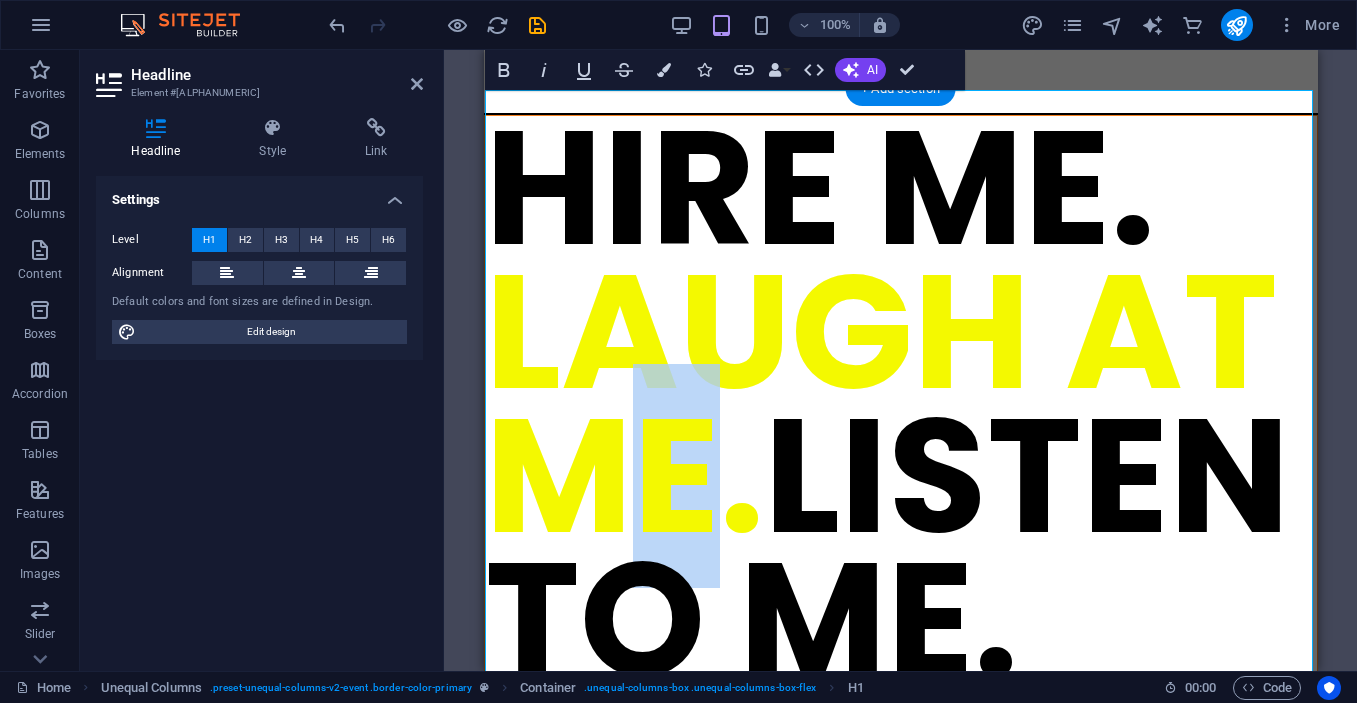 drag, startPoint x: 694, startPoint y: 455, endPoint x: 646, endPoint y: 455, distance: 48 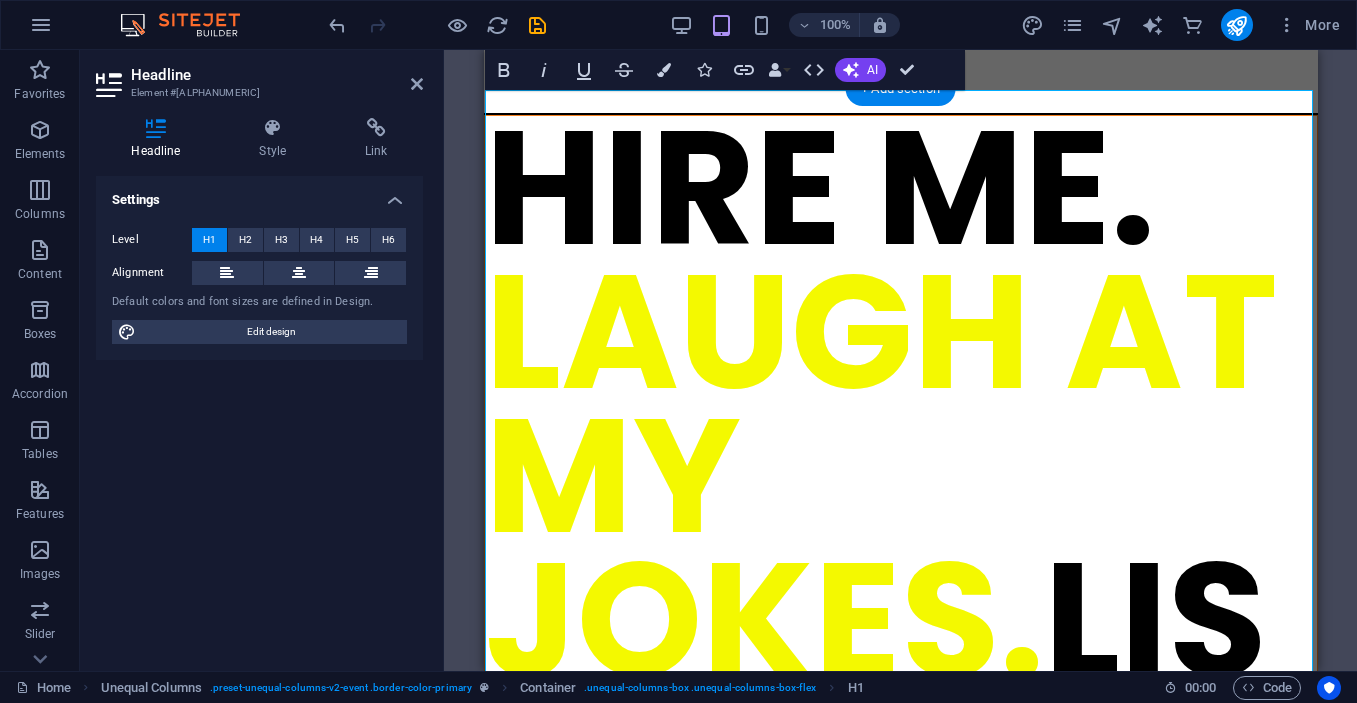 scroll, scrollTop: 71, scrollLeft: 0, axis: vertical 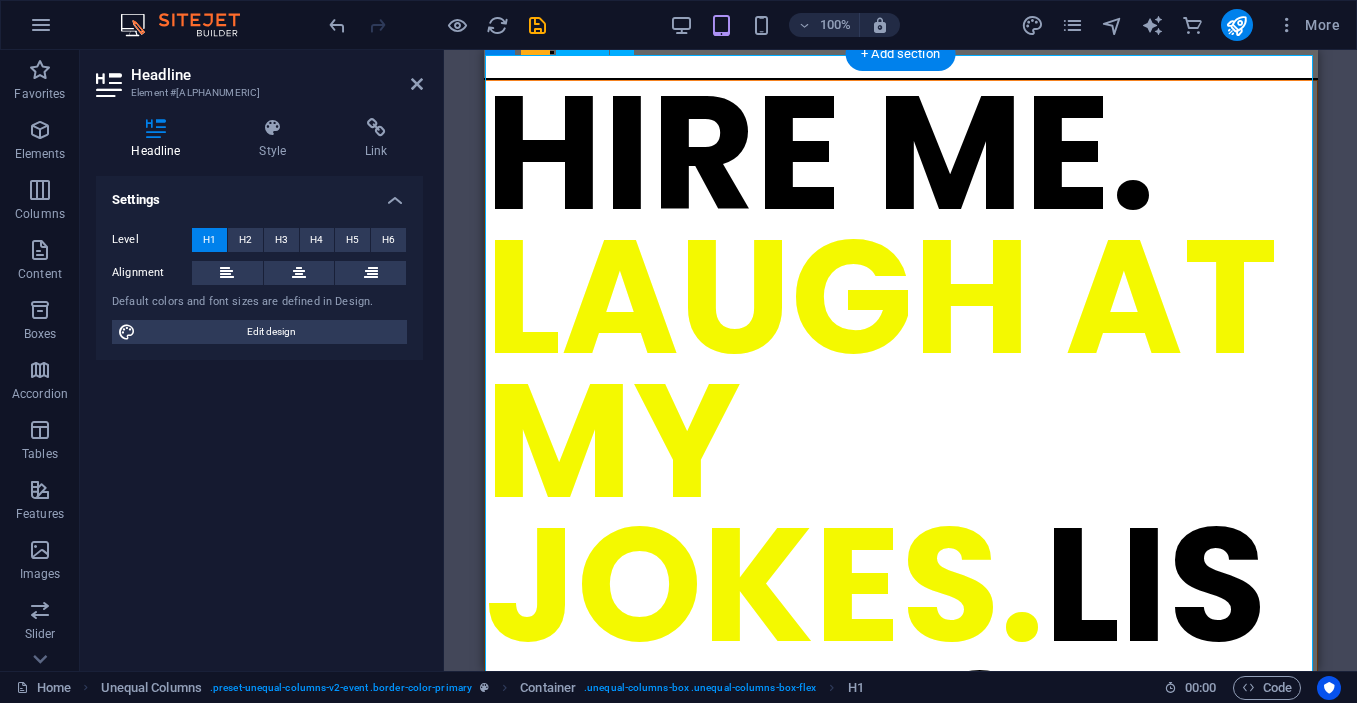 click on "LAUGH AT MY JOKES." at bounding box center (880, 441) 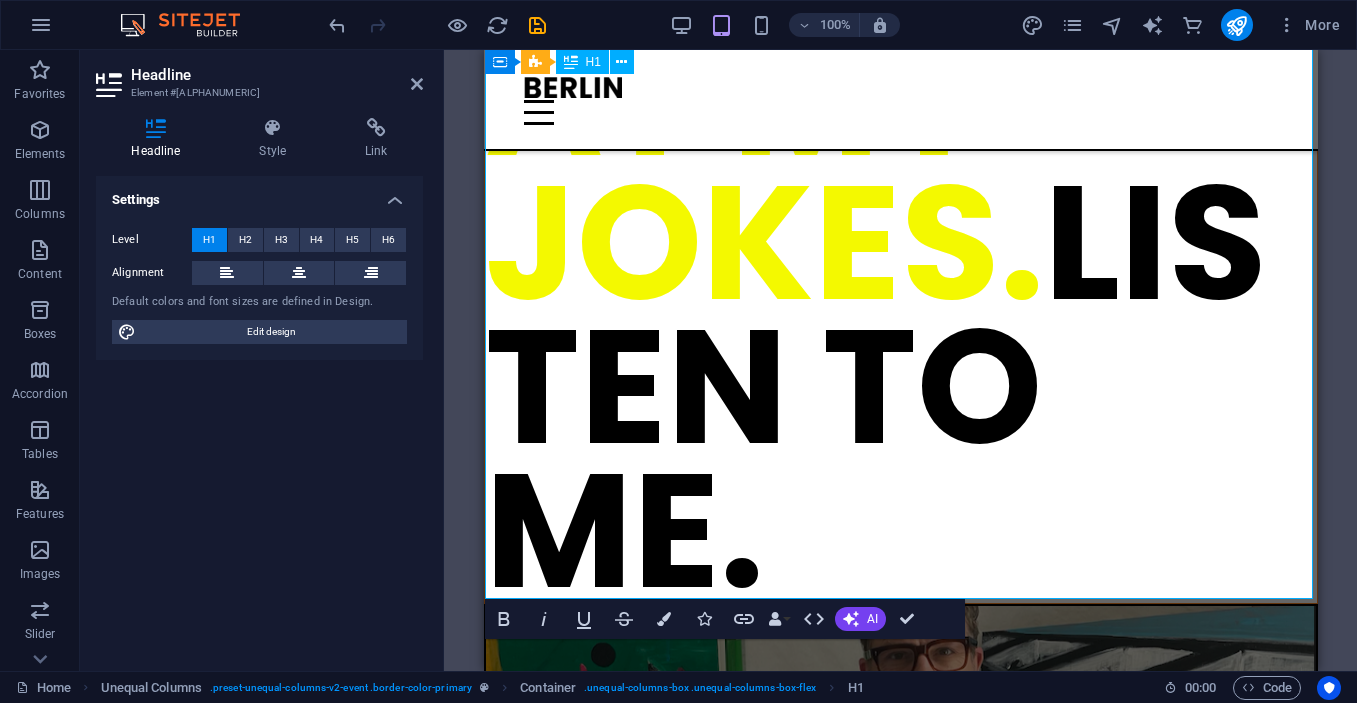 scroll, scrollTop: 399, scrollLeft: 0, axis: vertical 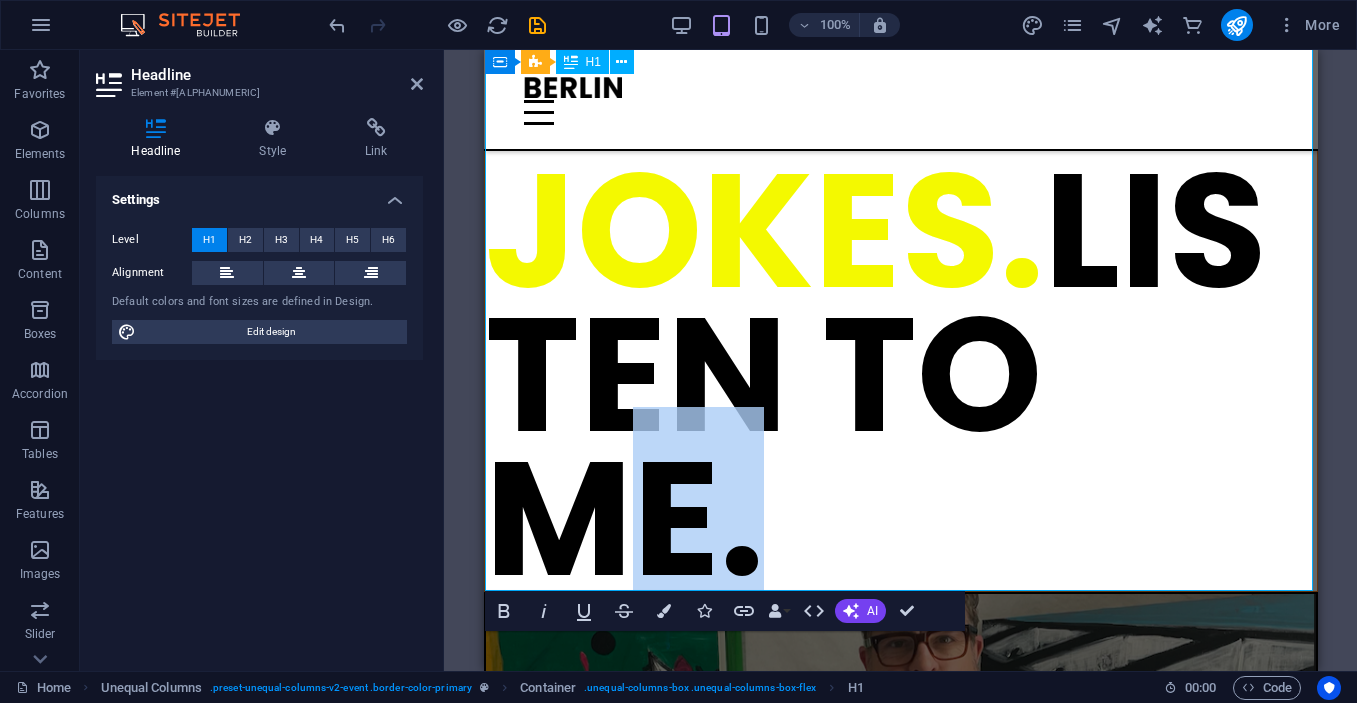 drag, startPoint x: 730, startPoint y: 516, endPoint x: 512, endPoint y: 518, distance: 218.00917 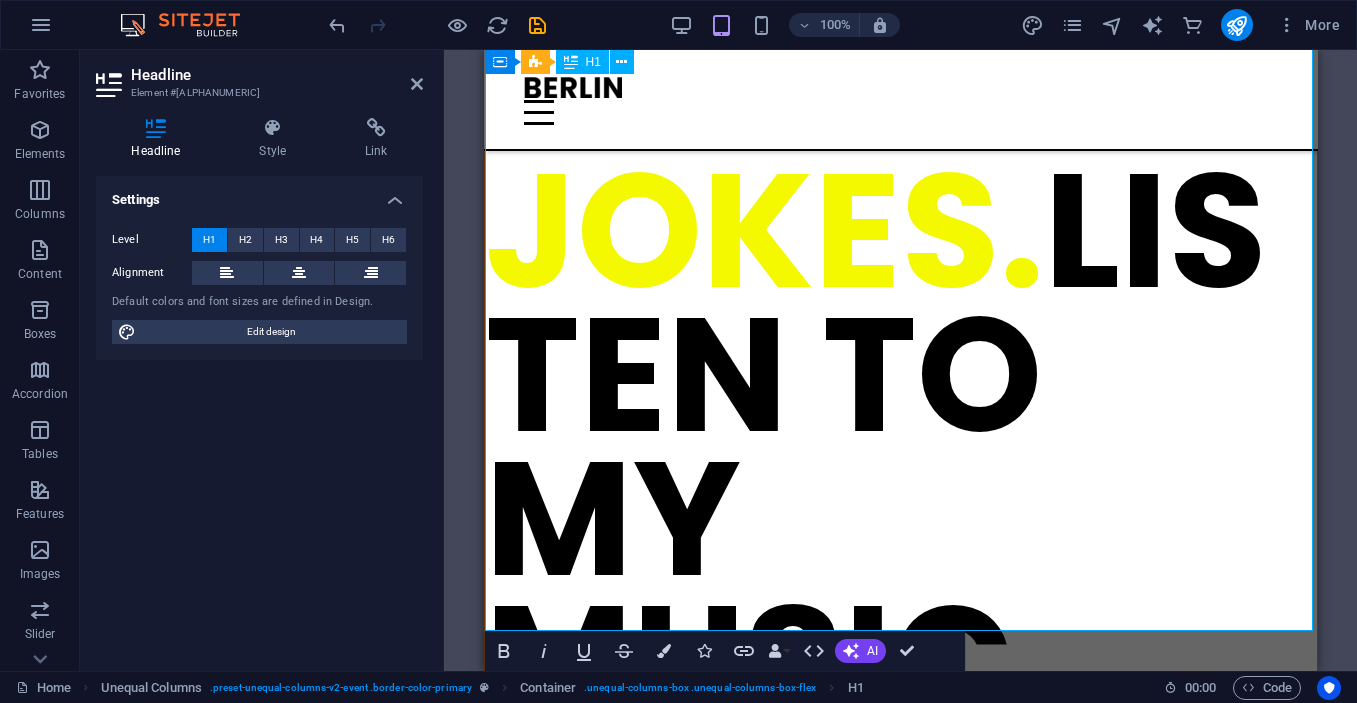scroll, scrollTop: 503, scrollLeft: 0, axis: vertical 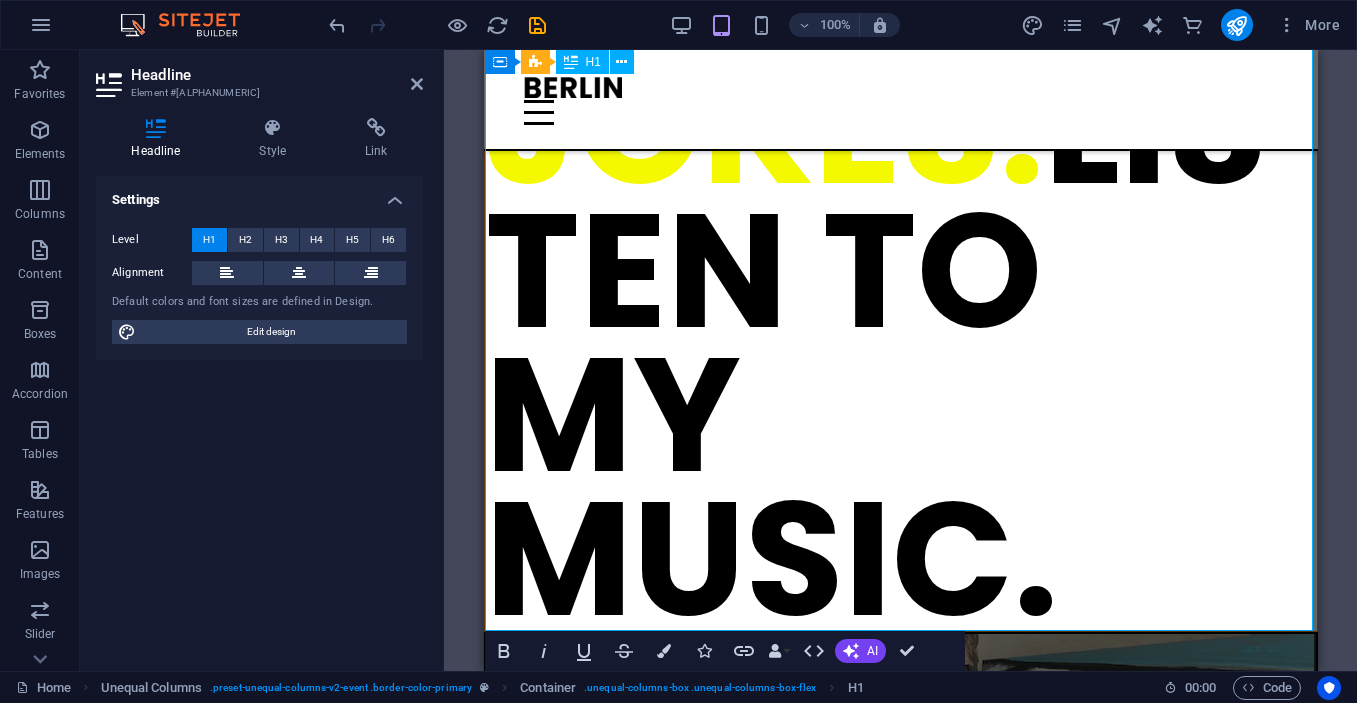 click on "HIRE ME.  LAUGH  ‌AT MY JOKES.  LISTEN TO MY MUSIC." at bounding box center [900, 127] 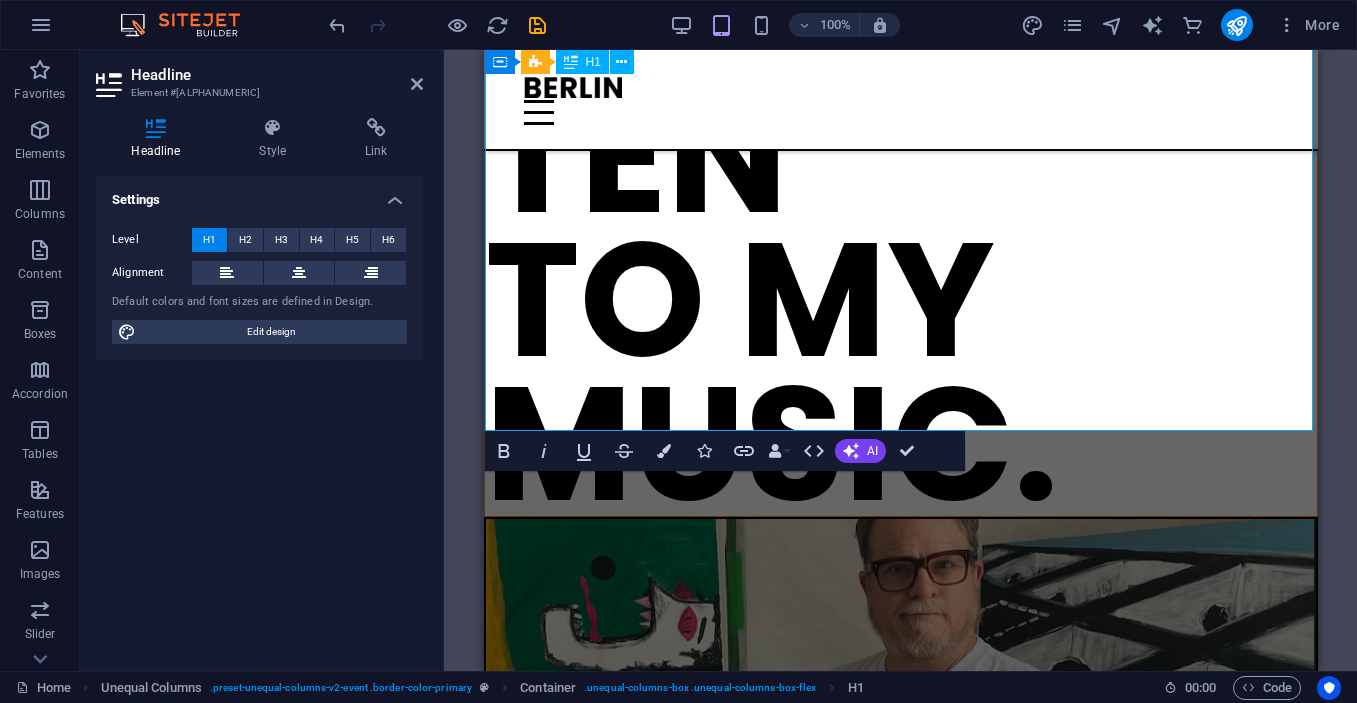 scroll, scrollTop: 883, scrollLeft: 0, axis: vertical 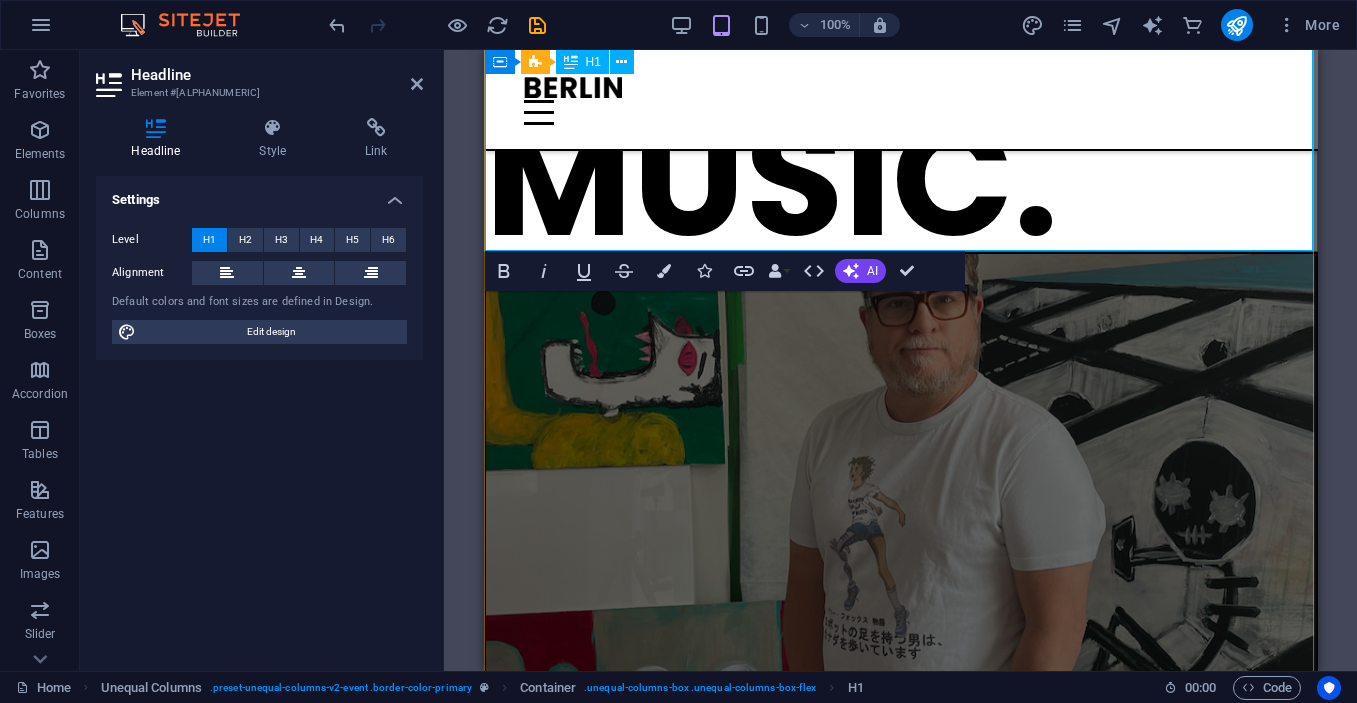 click on "HIRE ME.  LAUGH  ‌AT MY JOKES.  LISTEN  ‌TO MY MUSIC." at bounding box center (900, -253) 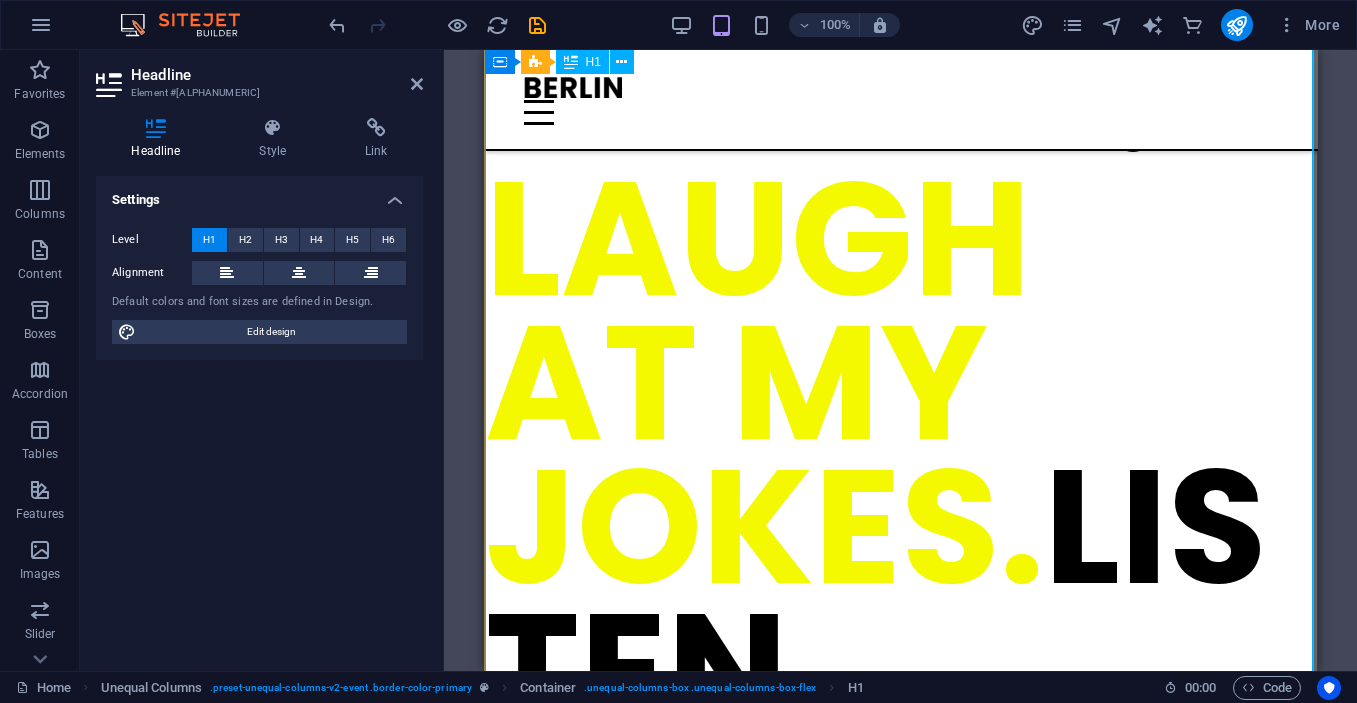 scroll, scrollTop: 125, scrollLeft: 0, axis: vertical 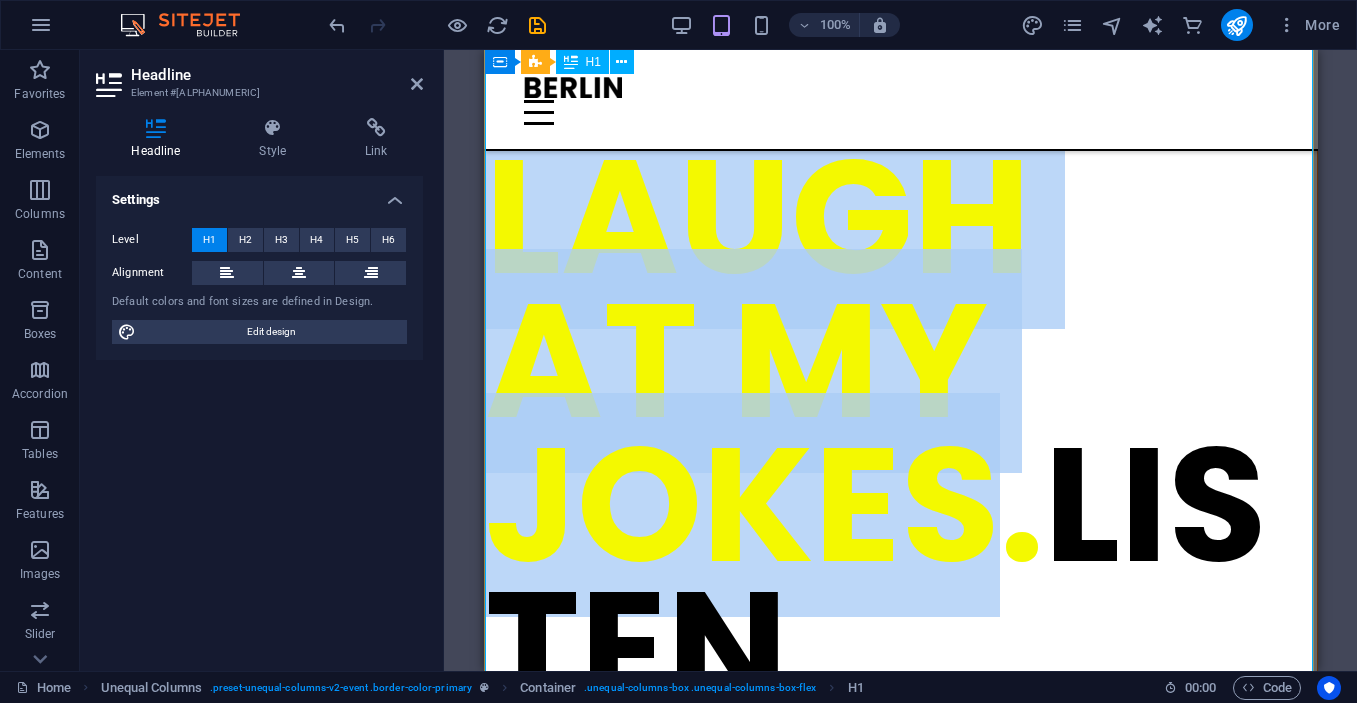 drag, startPoint x: 501, startPoint y: 226, endPoint x: 1005, endPoint y: 449, distance: 551.1307 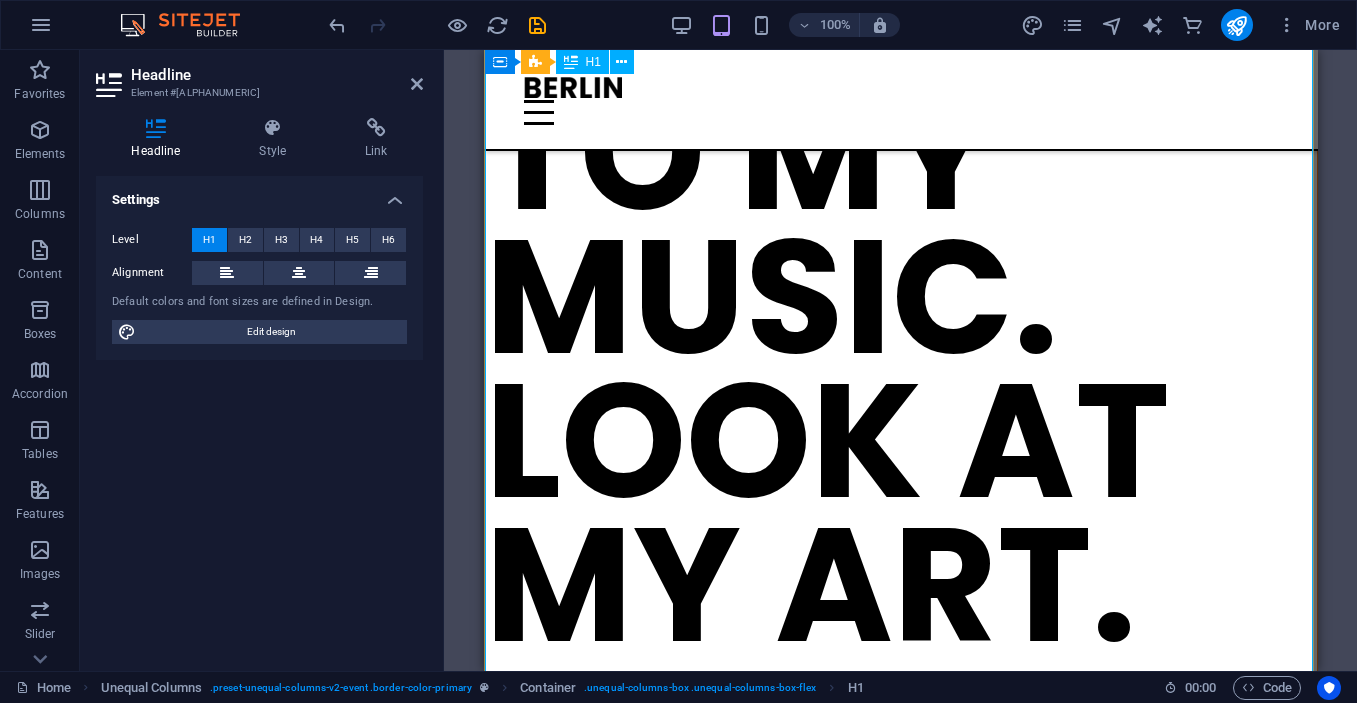 scroll, scrollTop: 852, scrollLeft: 0, axis: vertical 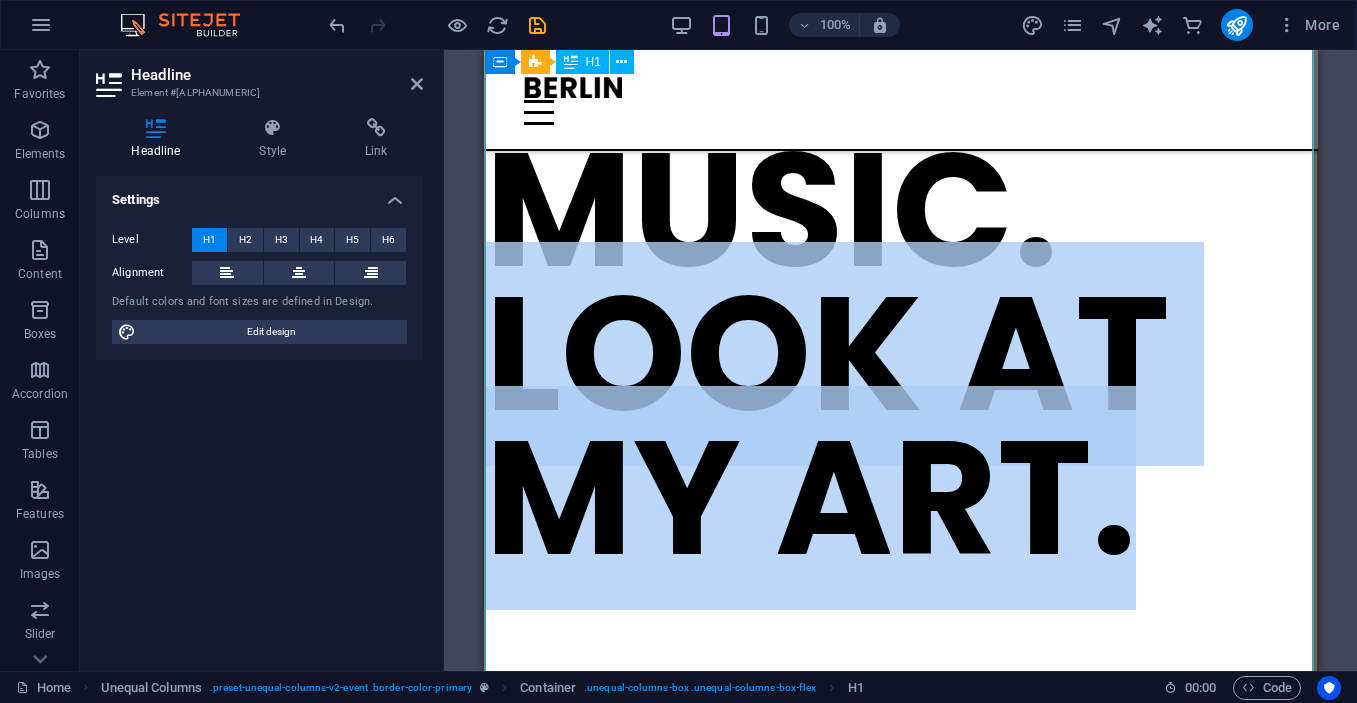 drag, startPoint x: 493, startPoint y: 366, endPoint x: 1200, endPoint y: 474, distance: 715.20135 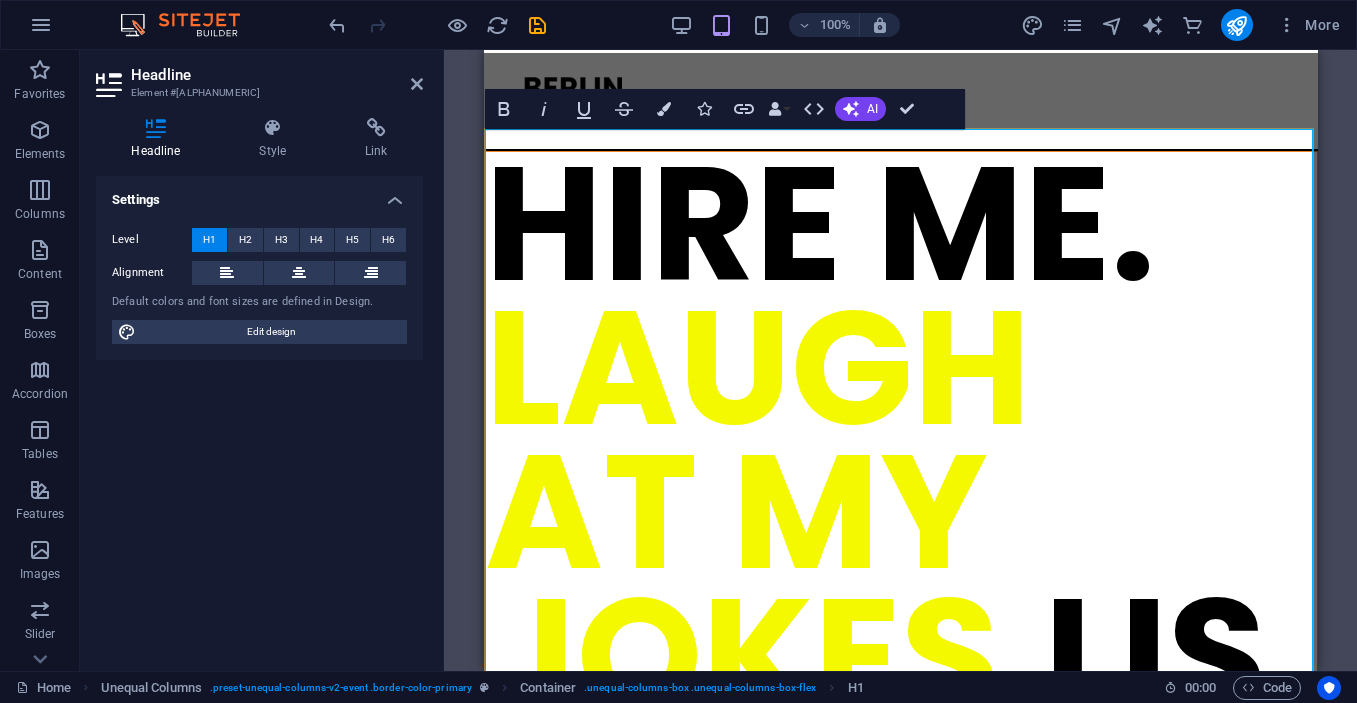 scroll, scrollTop: 0, scrollLeft: 0, axis: both 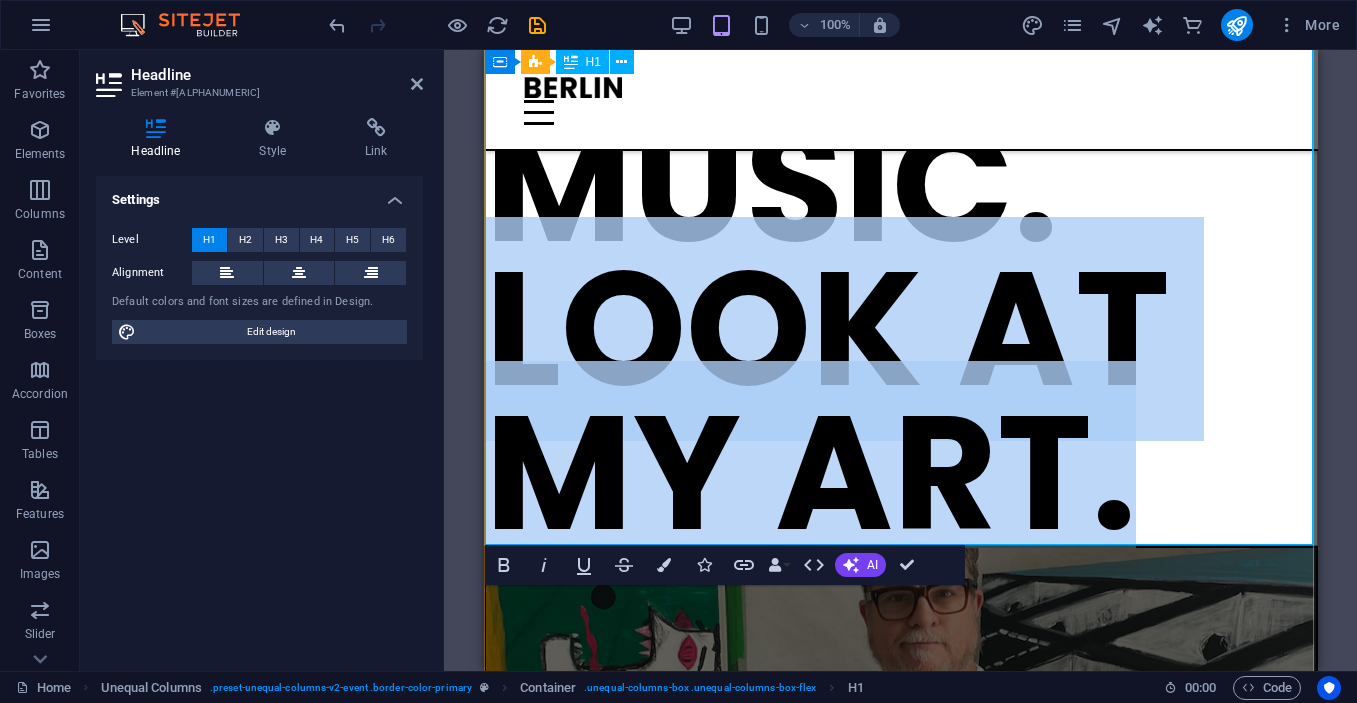 drag, startPoint x: 502, startPoint y: 338, endPoint x: 1171, endPoint y: 449, distance: 678.146 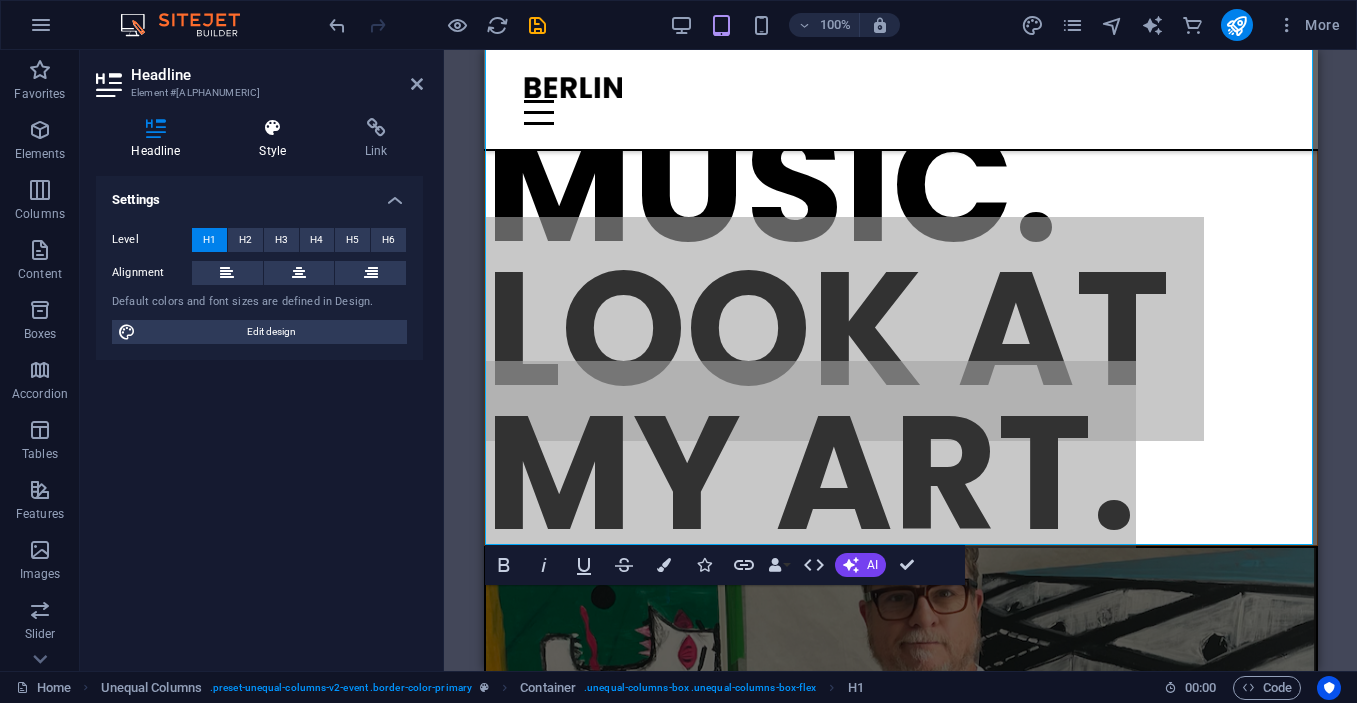 click at bounding box center [273, 128] 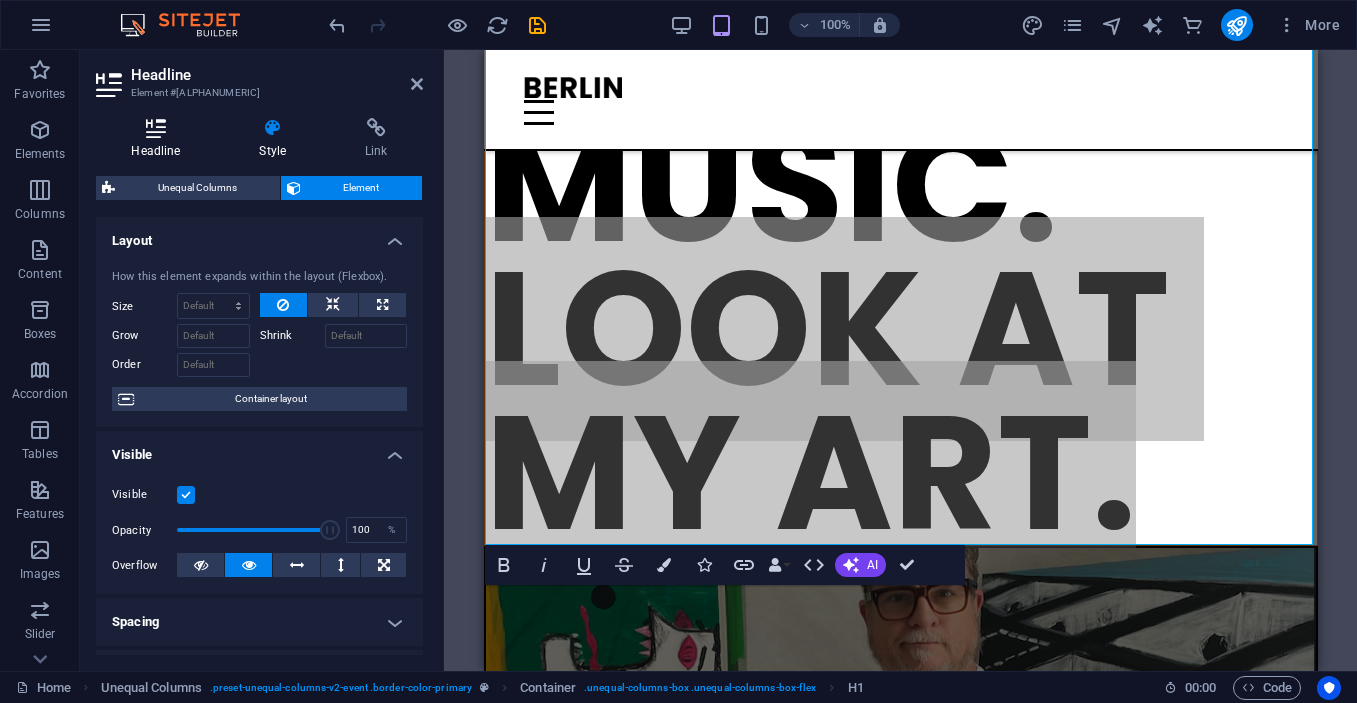 scroll, scrollTop: 0, scrollLeft: 0, axis: both 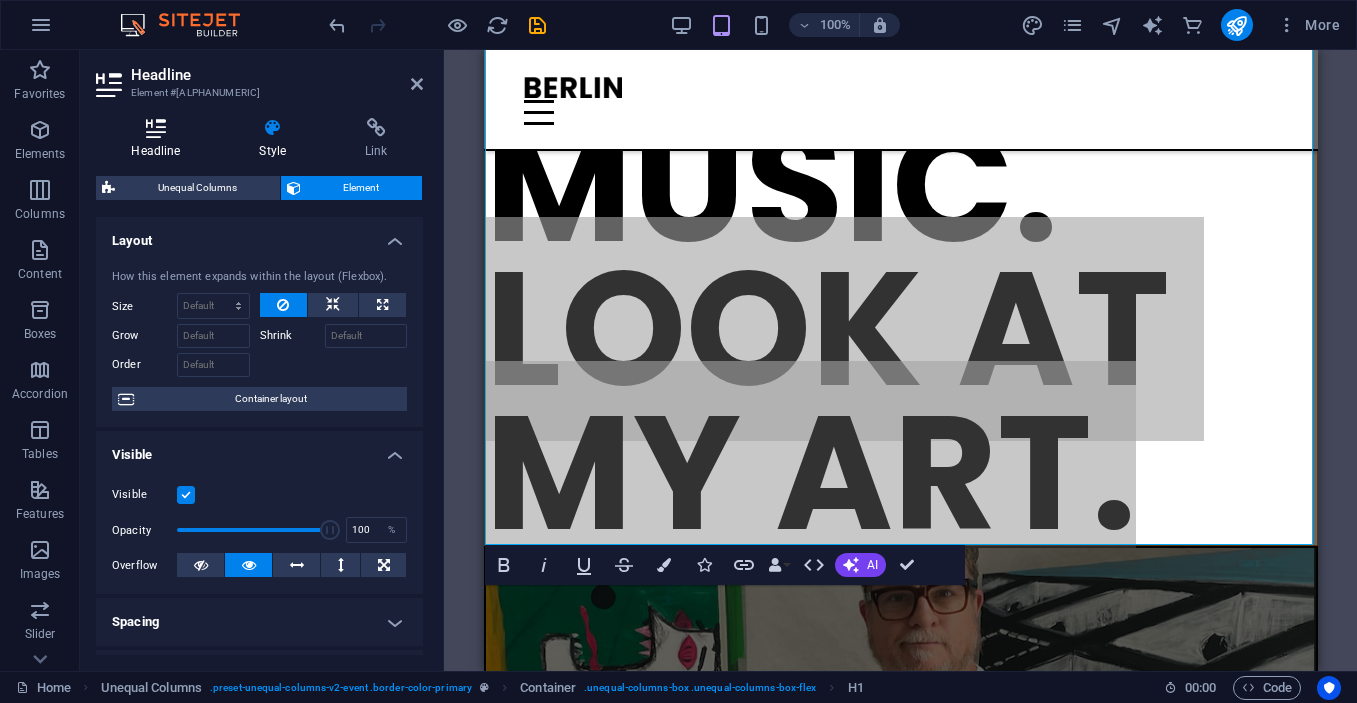 click at bounding box center (156, 128) 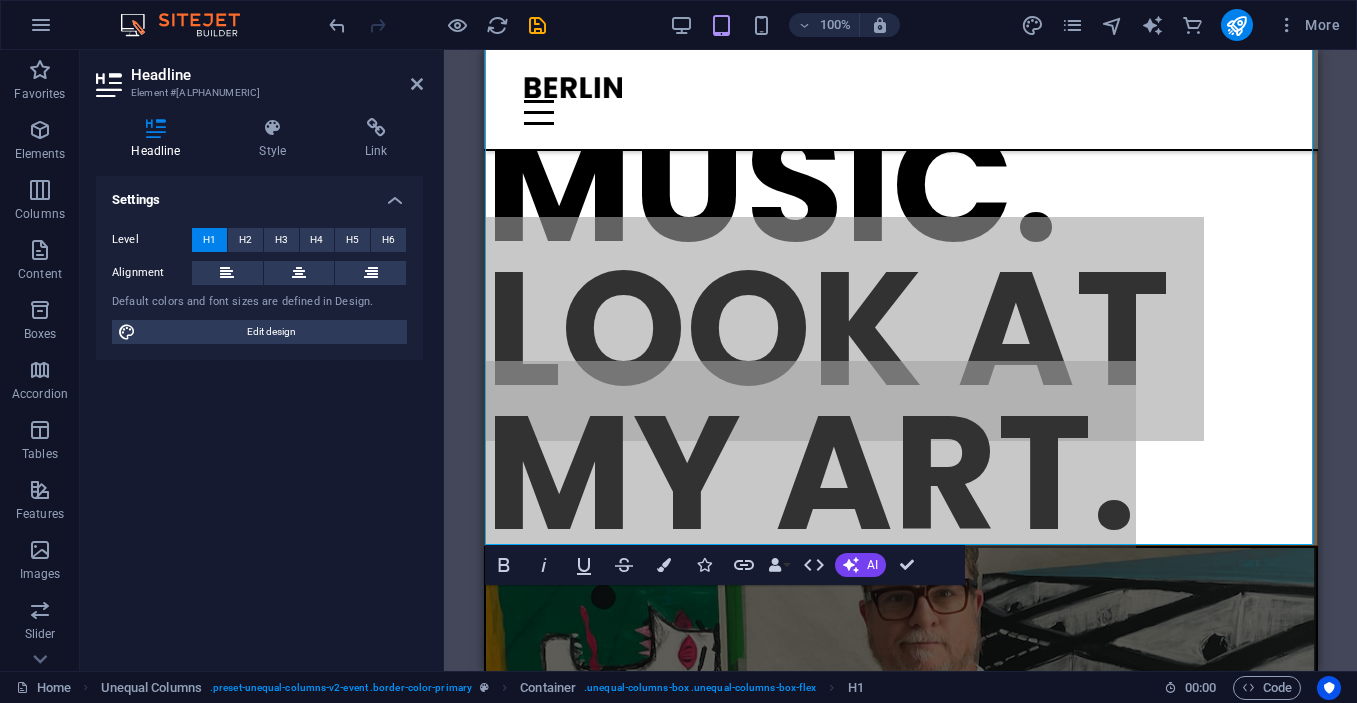 click on "Level H1 H2 H3 H4 H5 H6 Alignment Default colors and font sizes are defined in Design. Edit design" at bounding box center (259, 286) 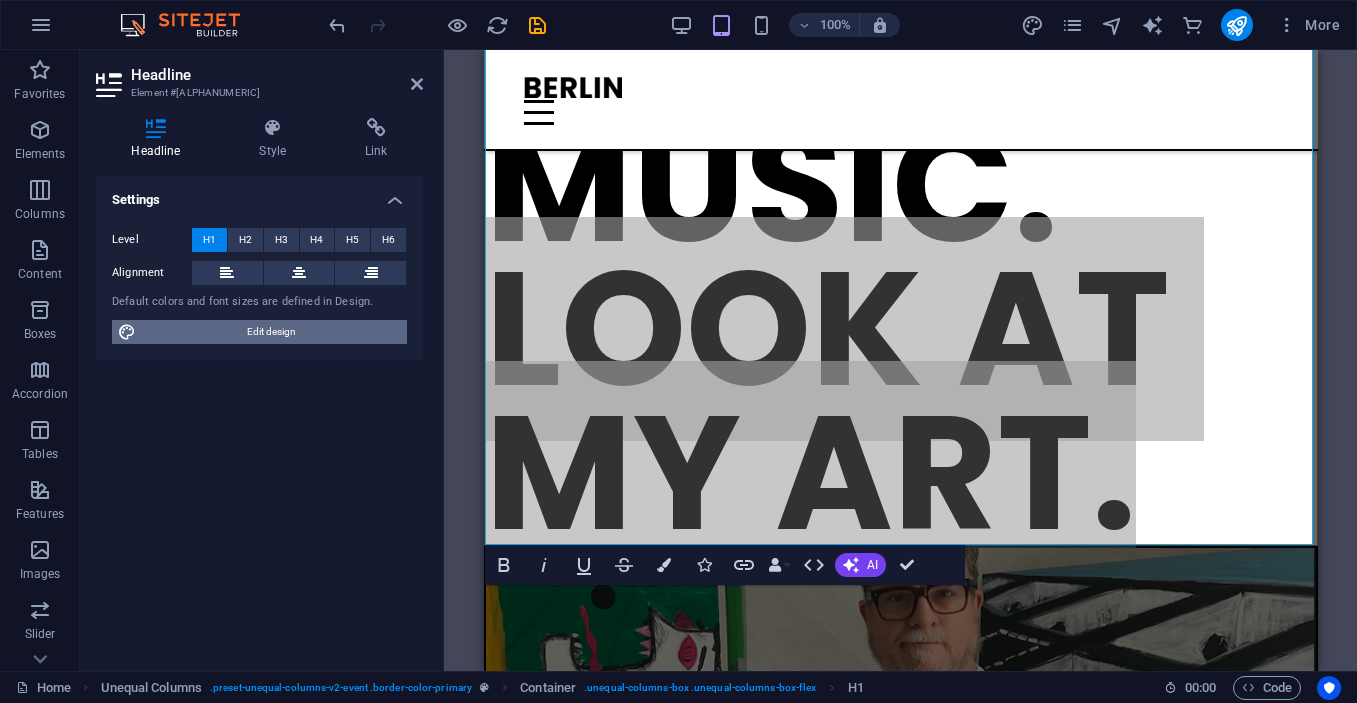 click on "Edit design" at bounding box center (271, 332) 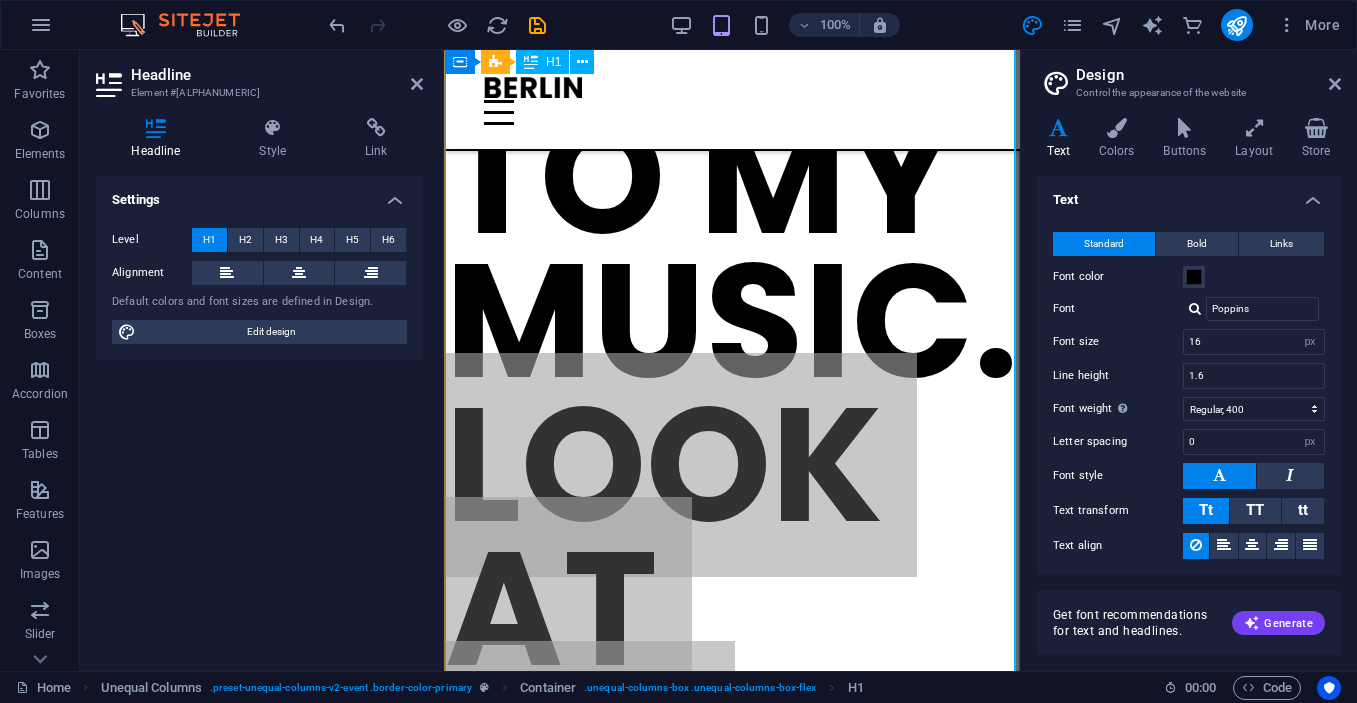 scroll, scrollTop: 130, scrollLeft: 0, axis: vertical 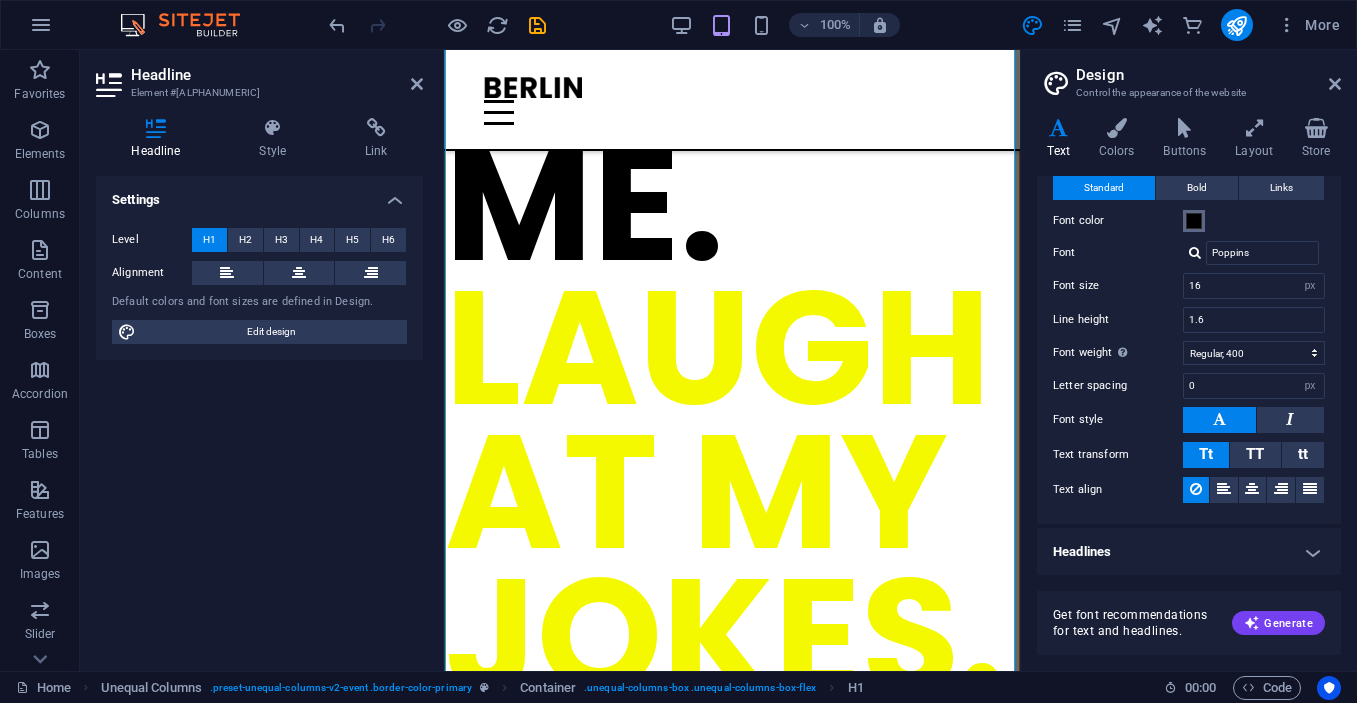 click at bounding box center [1194, 221] 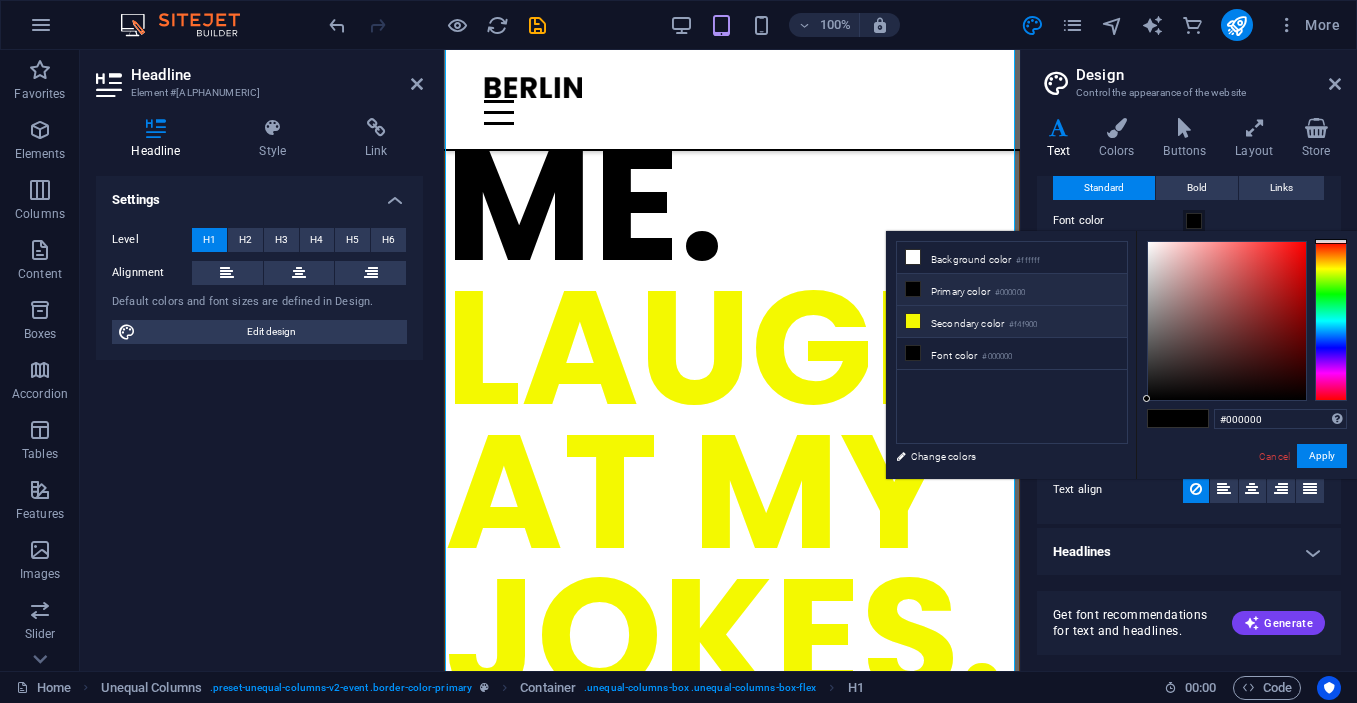 click at bounding box center (913, 321) 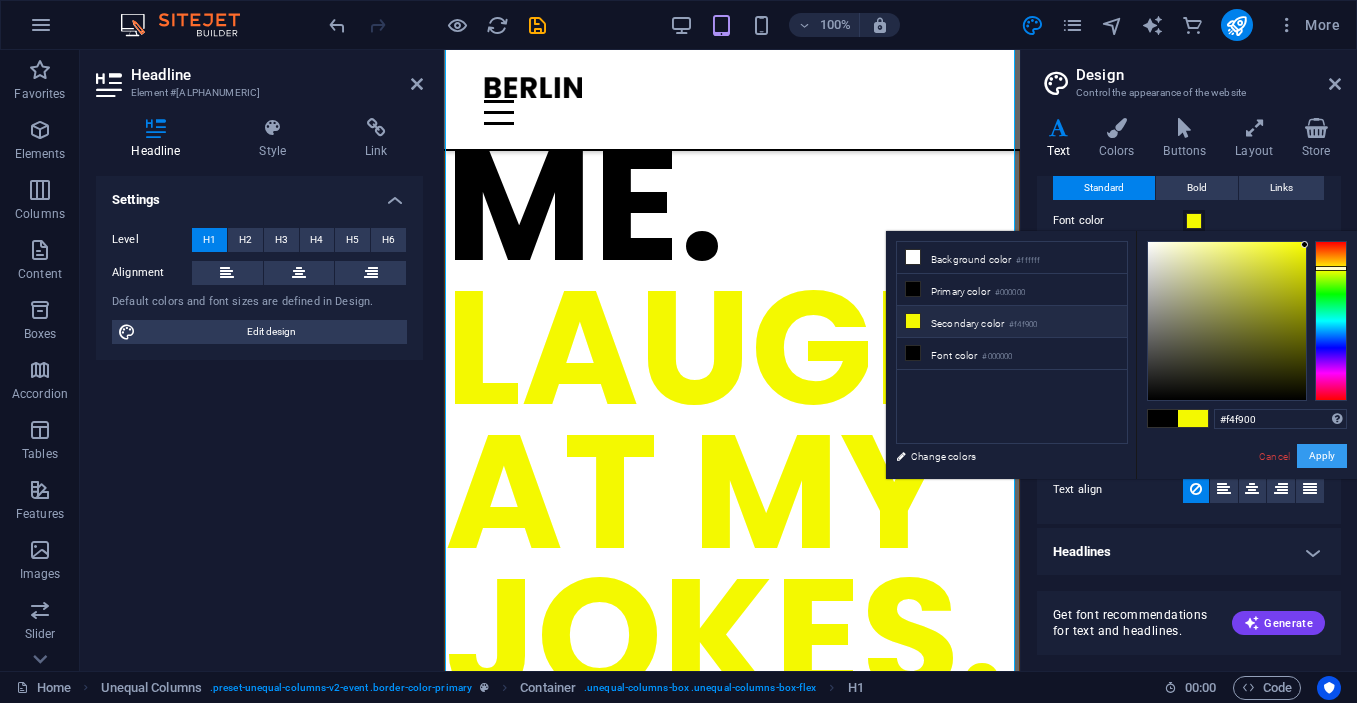 click on "Apply" at bounding box center (1322, 456) 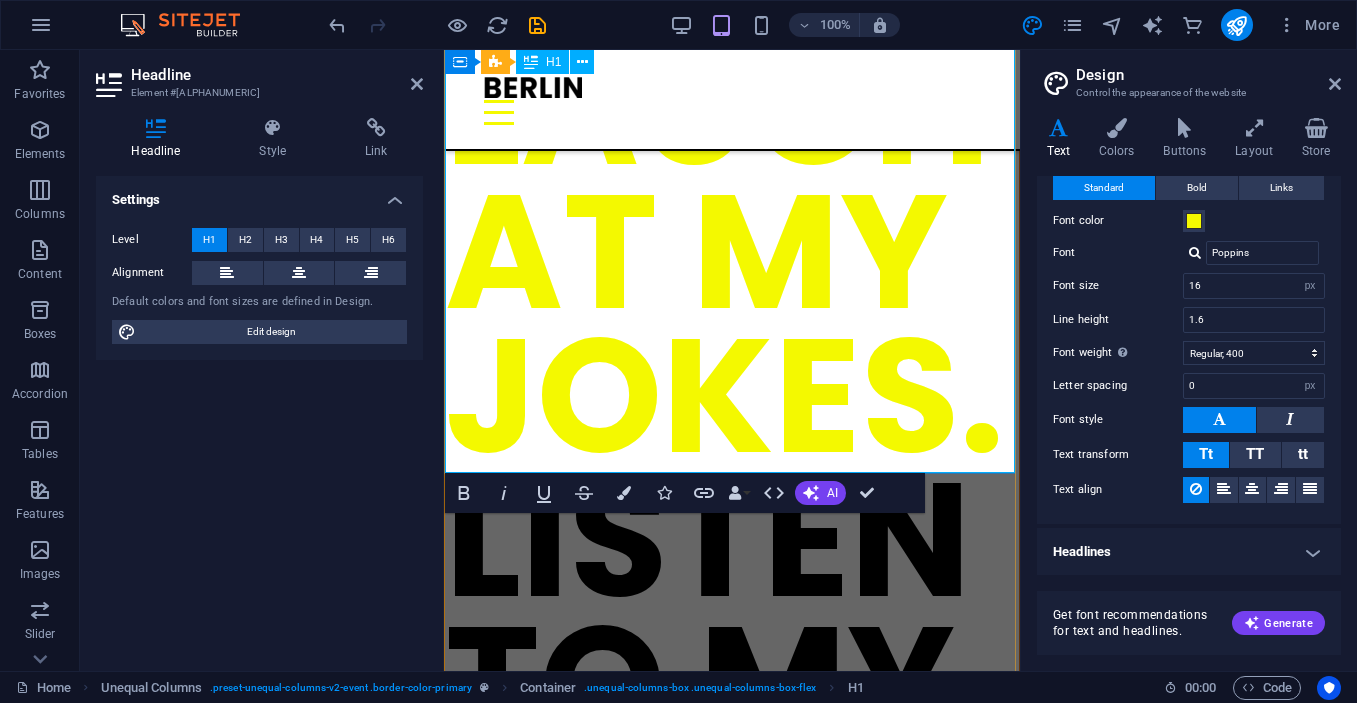 scroll, scrollTop: 365, scrollLeft: 0, axis: vertical 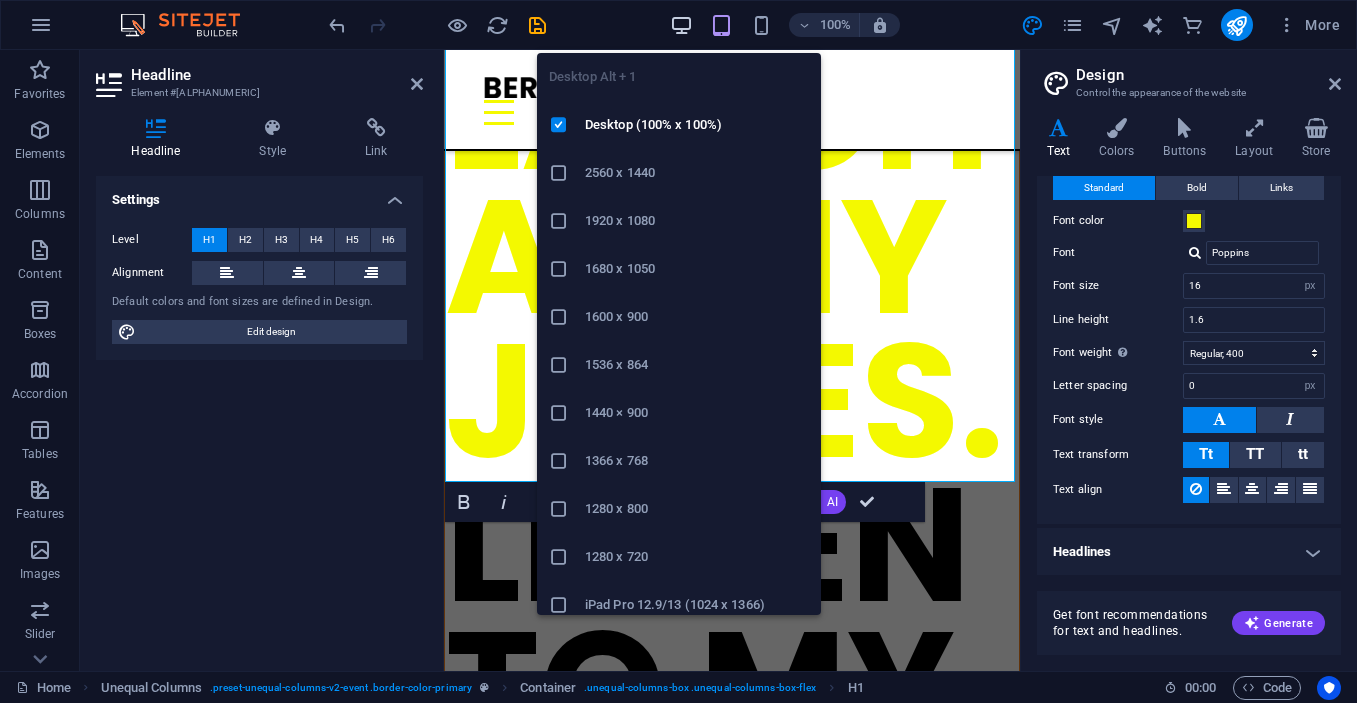 click at bounding box center [681, 25] 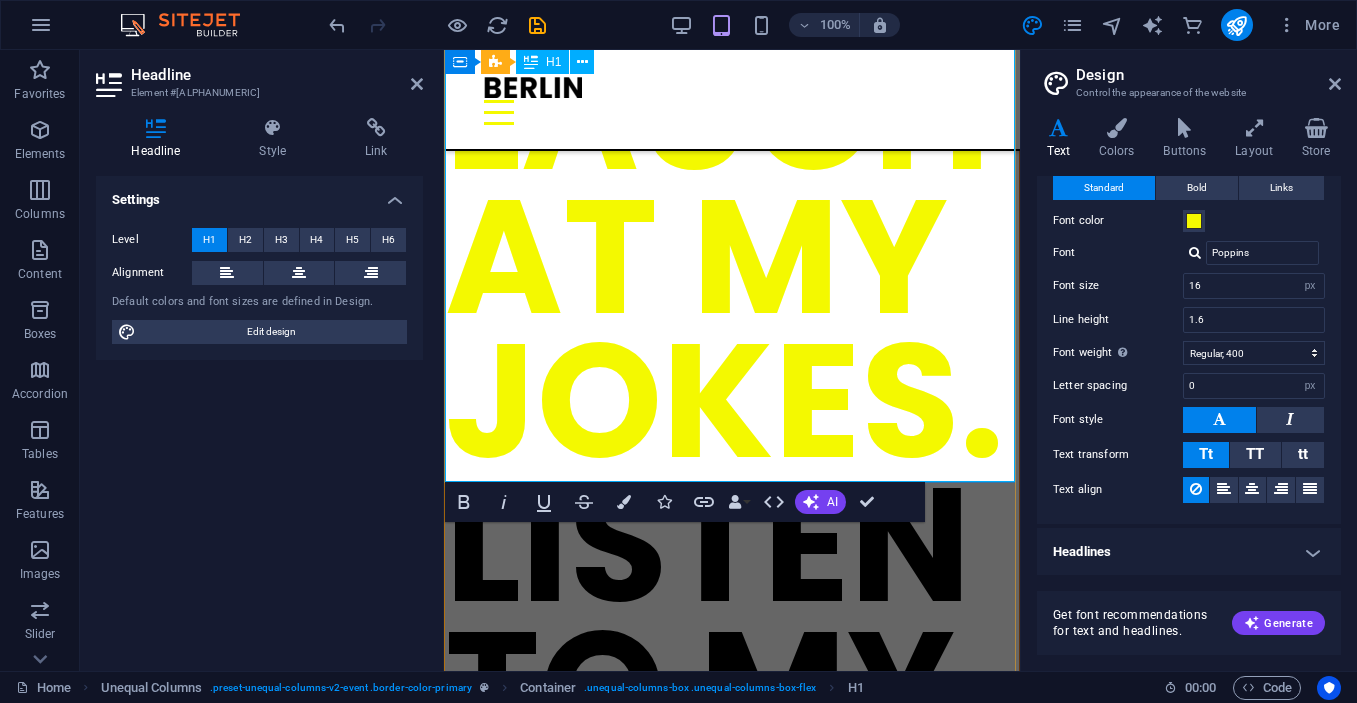 click on "HIRE ME.  LAUGH  ‌AT MY JOKES.  LISTEN  ‌TO MY MUSIC. ‌LOOK AT ‌MY ART." at bounding box center (732, 617) 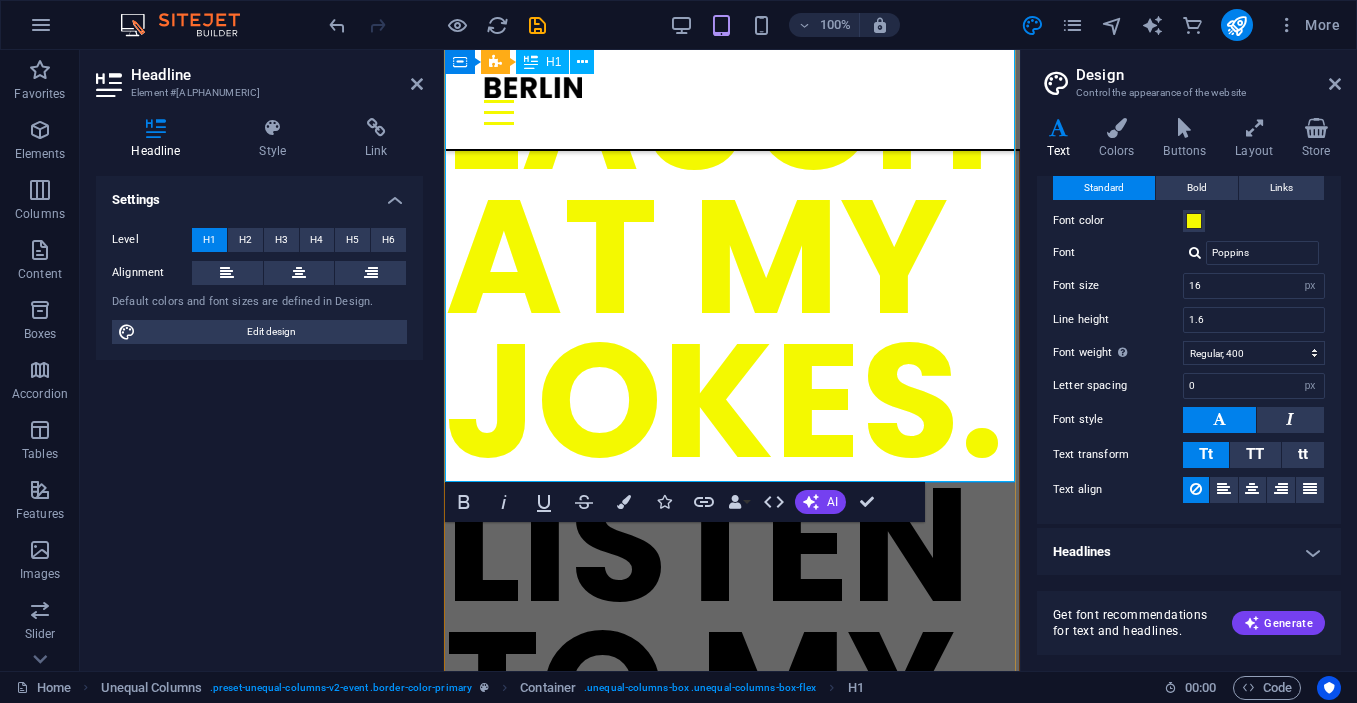 drag, startPoint x: 457, startPoint y: 362, endPoint x: 832, endPoint y: 461, distance: 387.8479 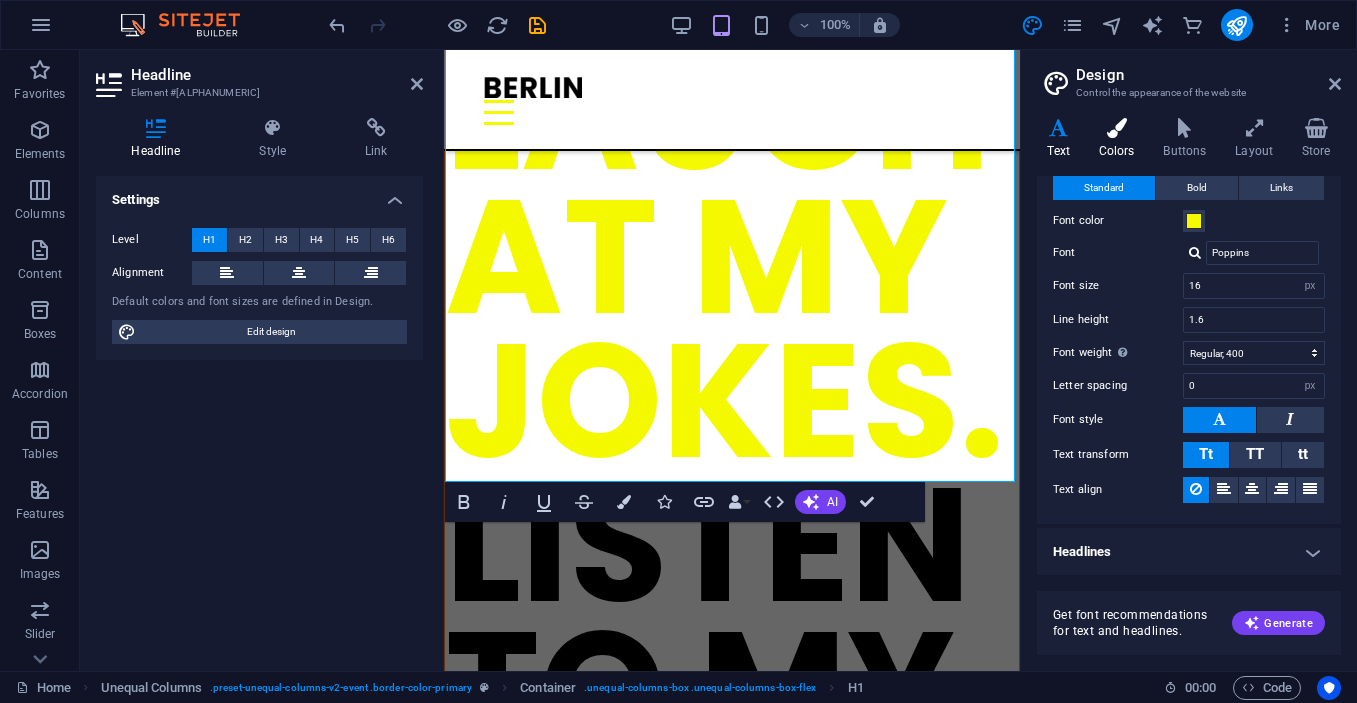 click on "Colors" at bounding box center (1120, 139) 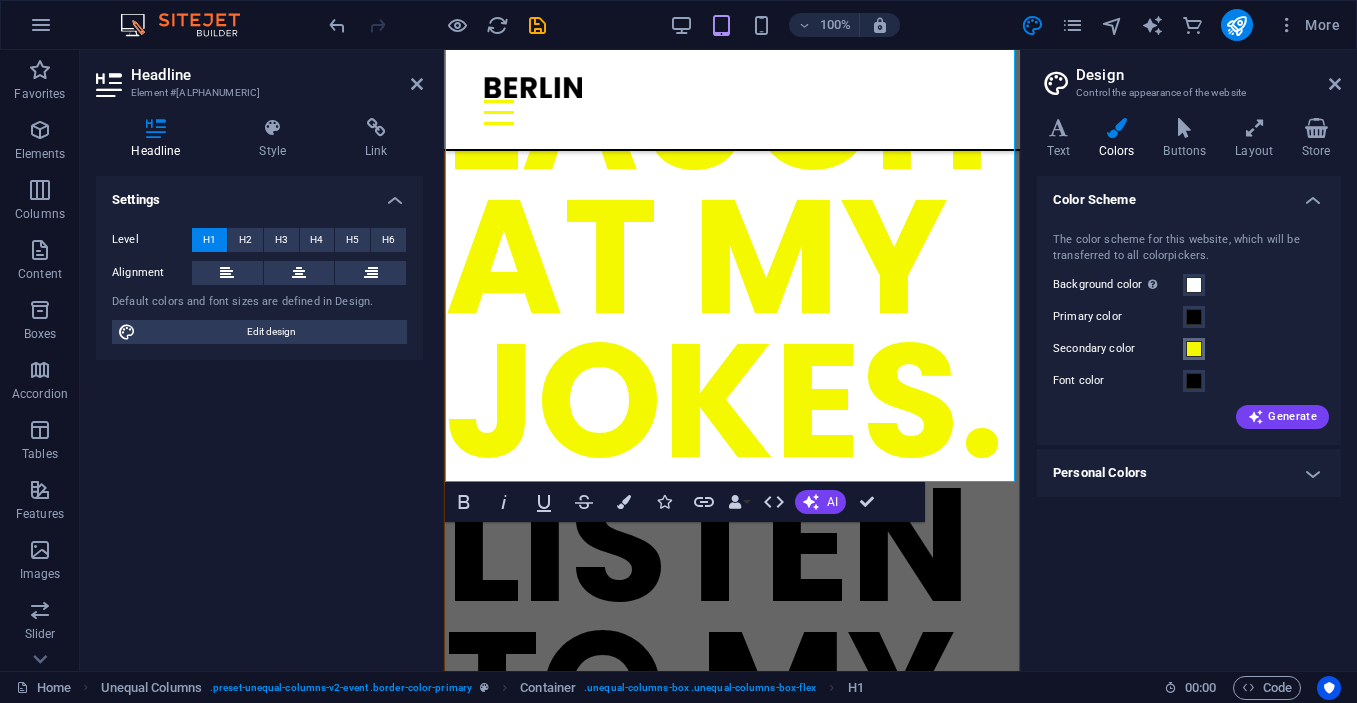 click at bounding box center (1194, 349) 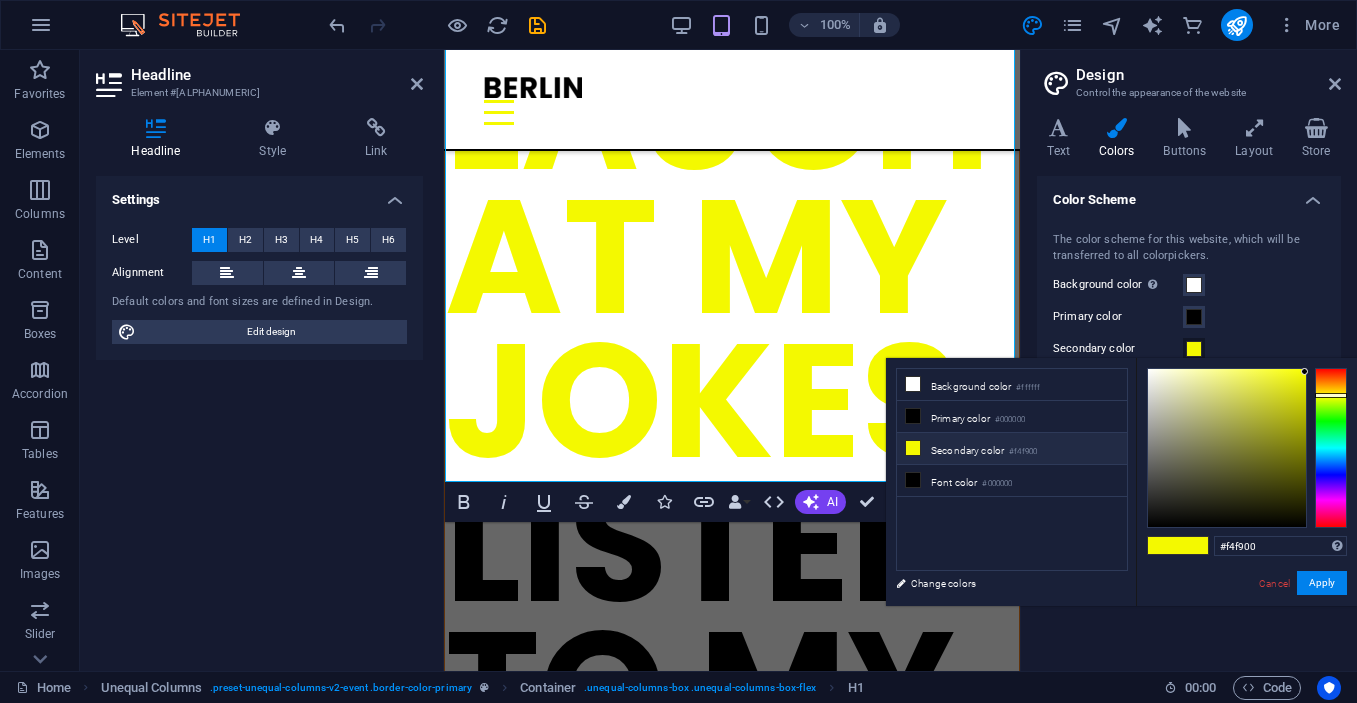 click at bounding box center [913, 448] 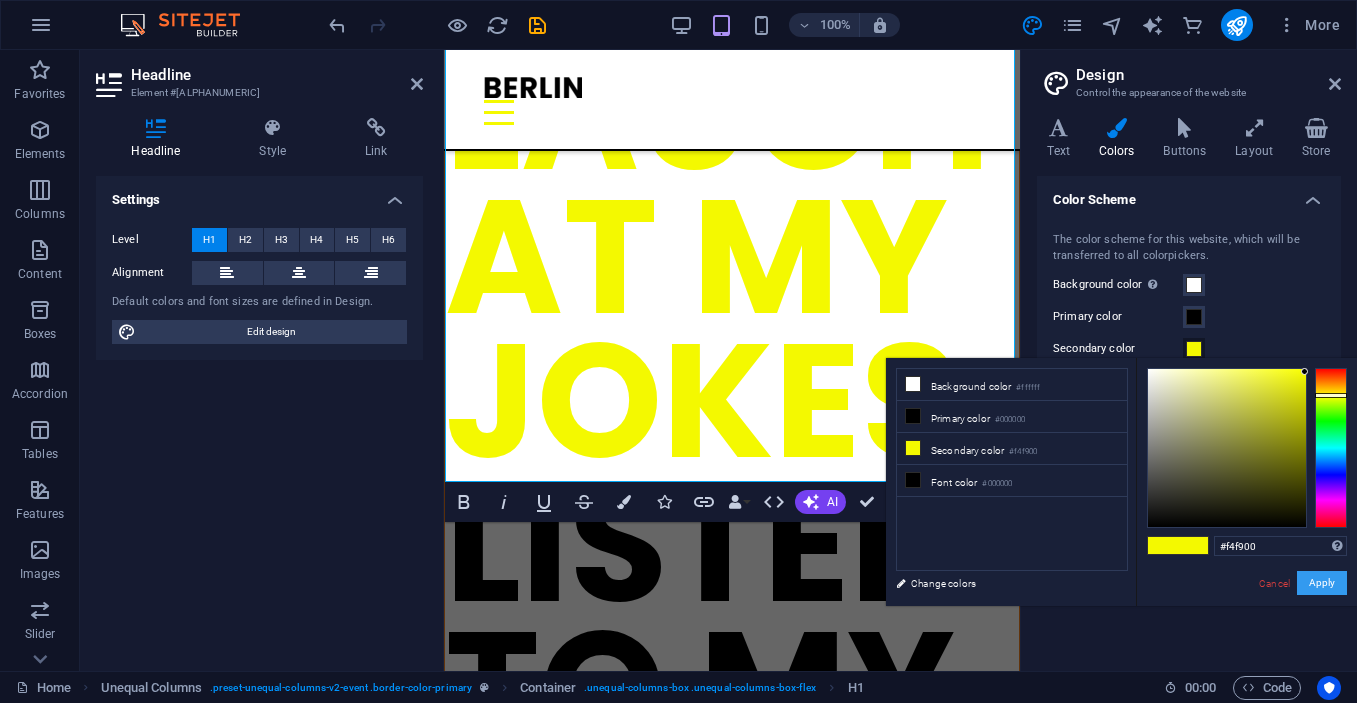click on "Apply" at bounding box center [1322, 583] 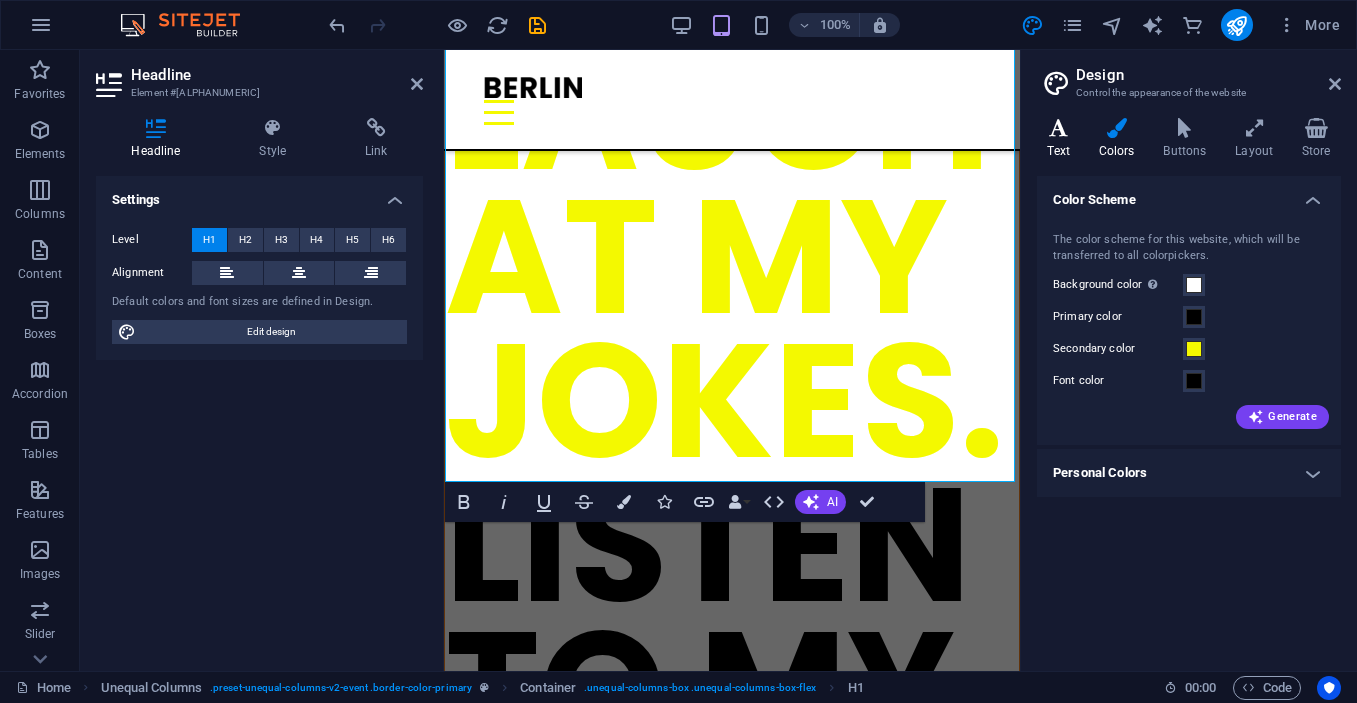 click at bounding box center [1058, 128] 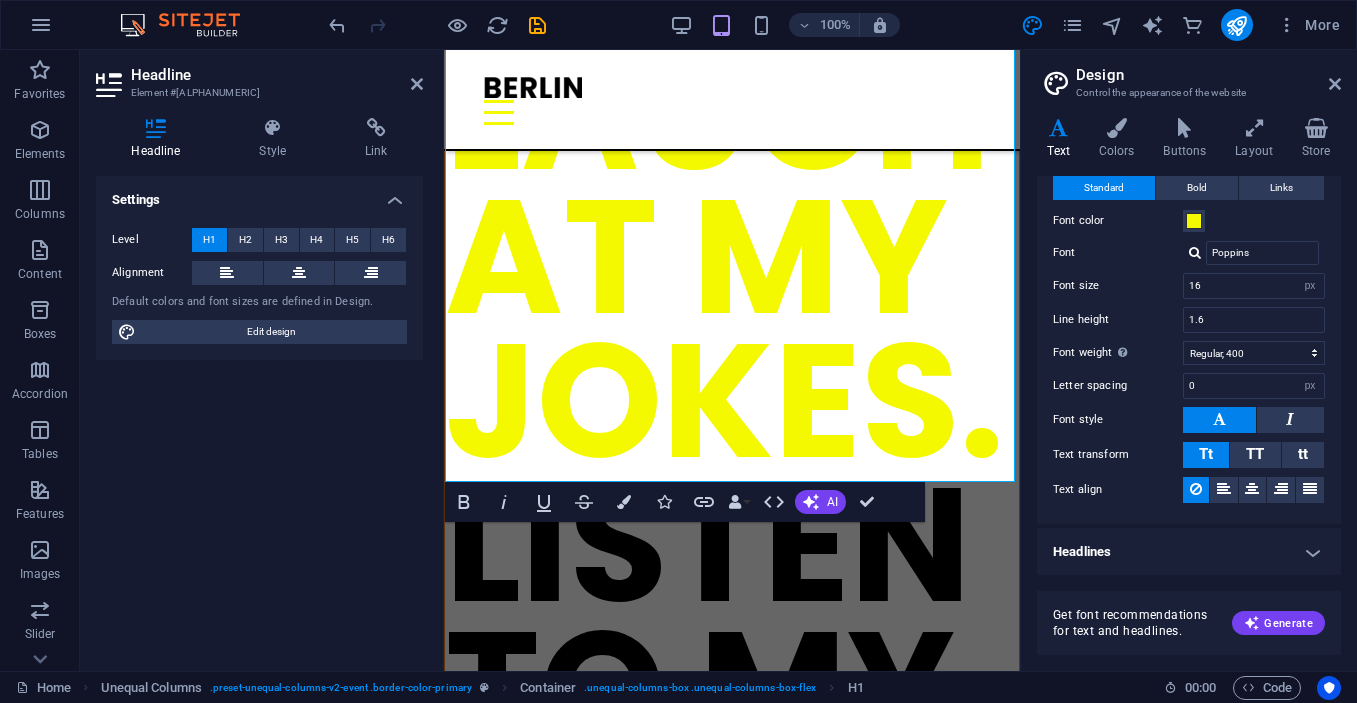click on "Headlines" at bounding box center [1189, 552] 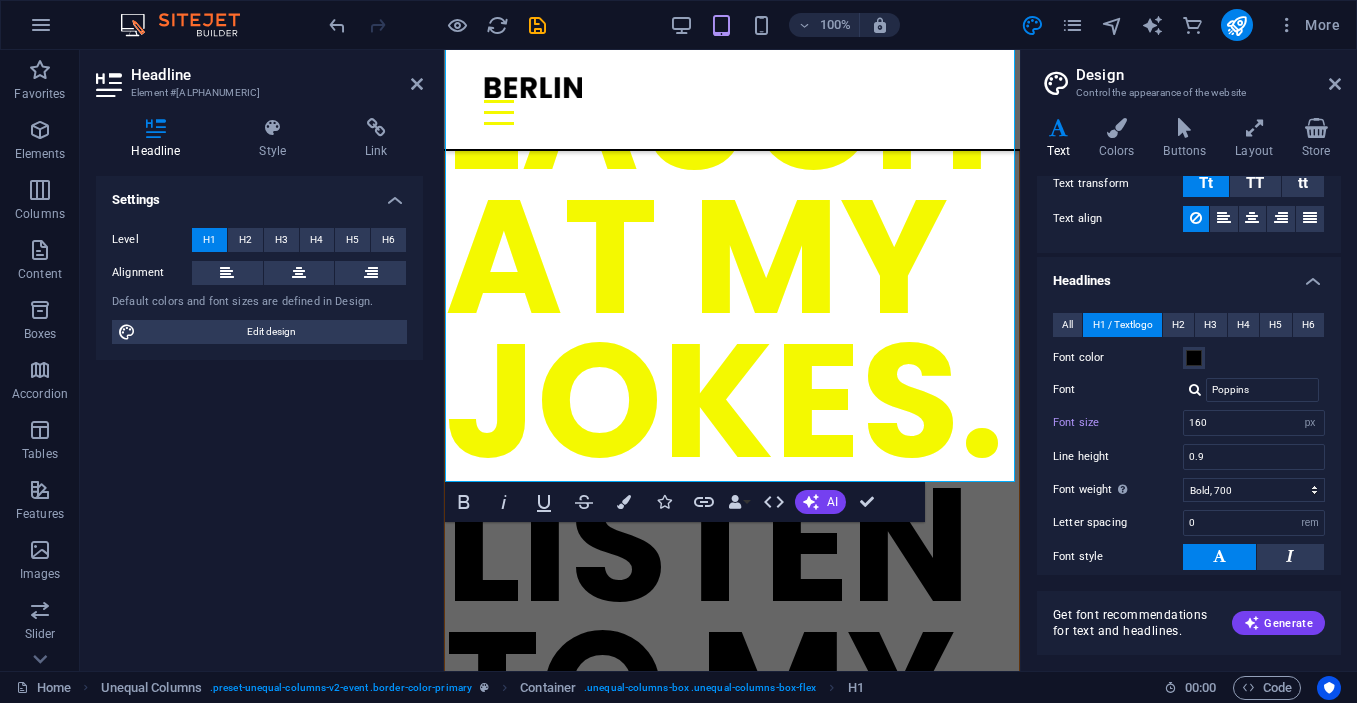 scroll, scrollTop: 358, scrollLeft: 0, axis: vertical 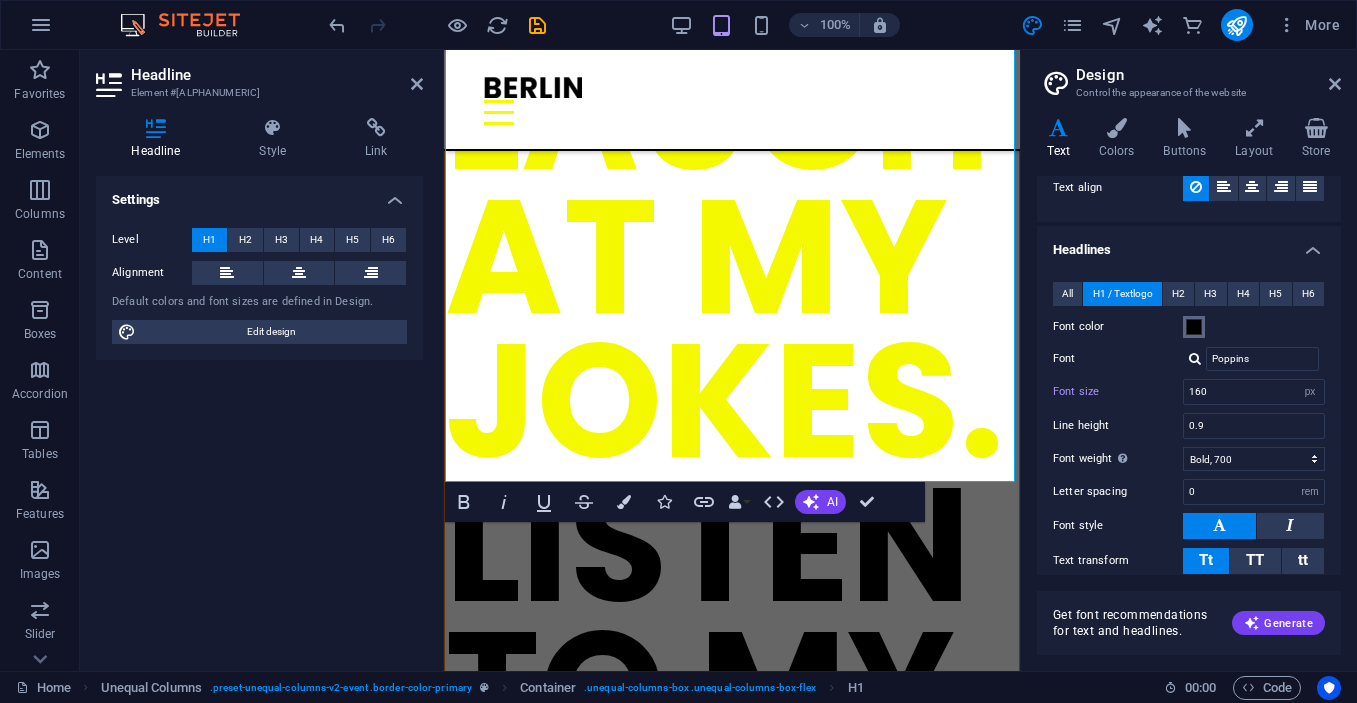 click on "Font color" at bounding box center [1194, 327] 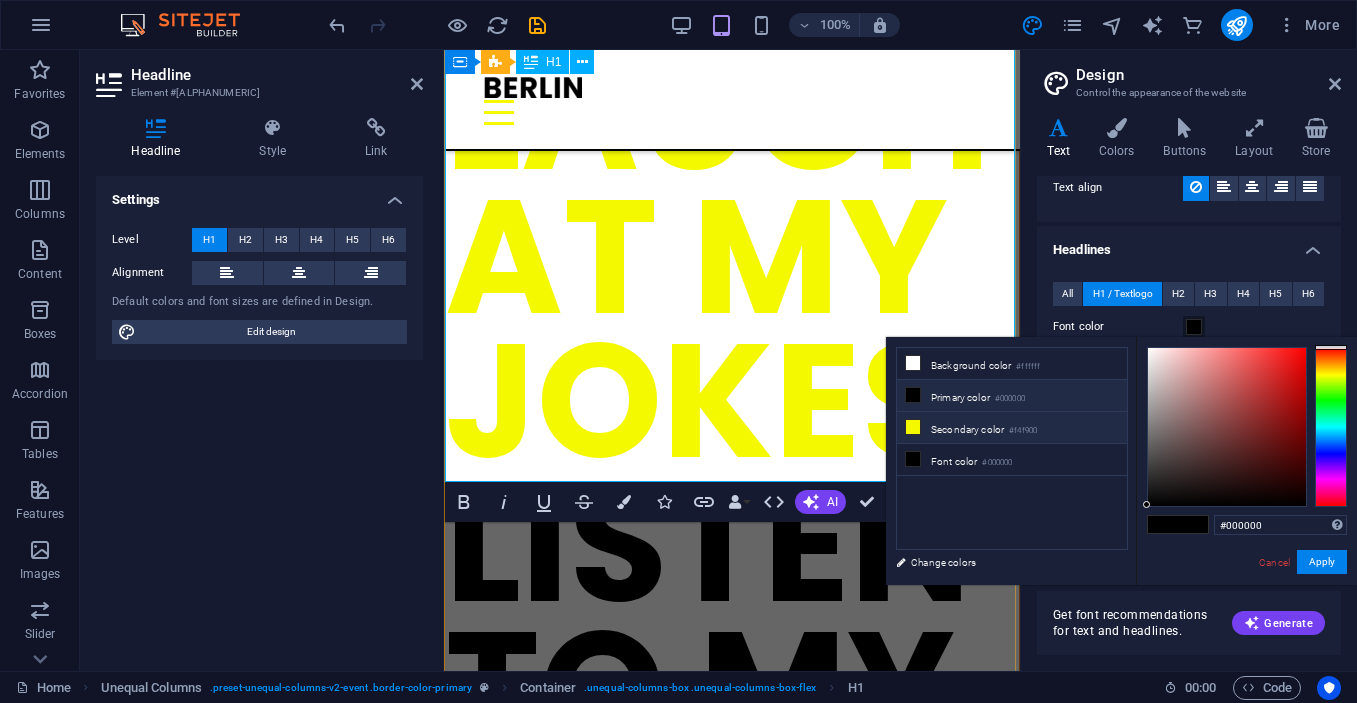 click at bounding box center [913, 427] 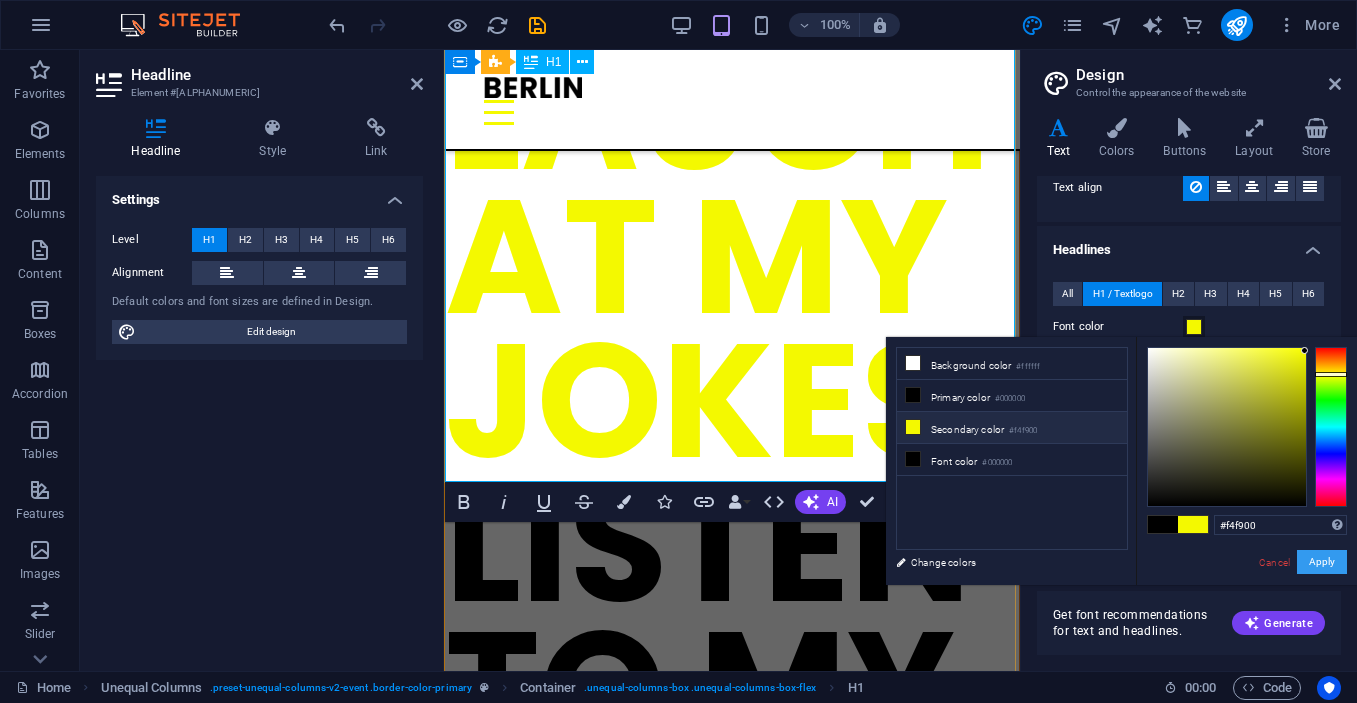click on "Apply" at bounding box center (1322, 562) 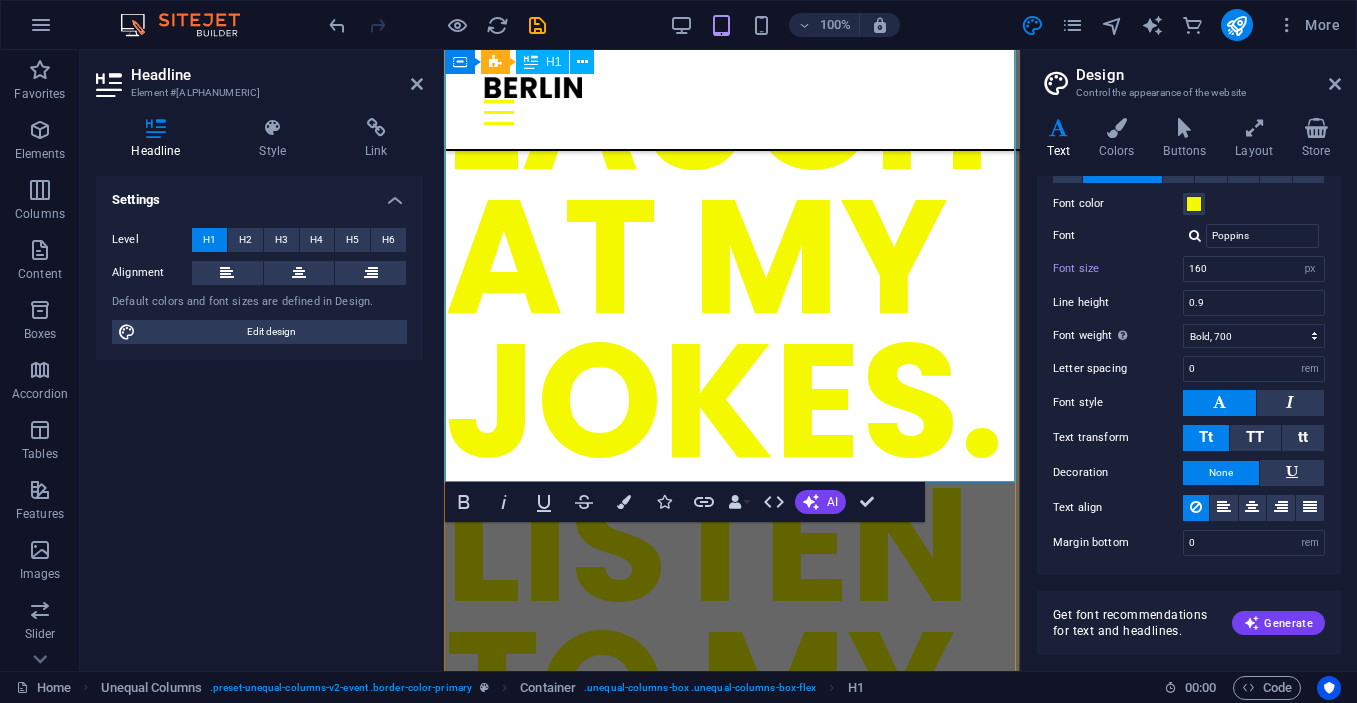 scroll, scrollTop: 345, scrollLeft: 0, axis: vertical 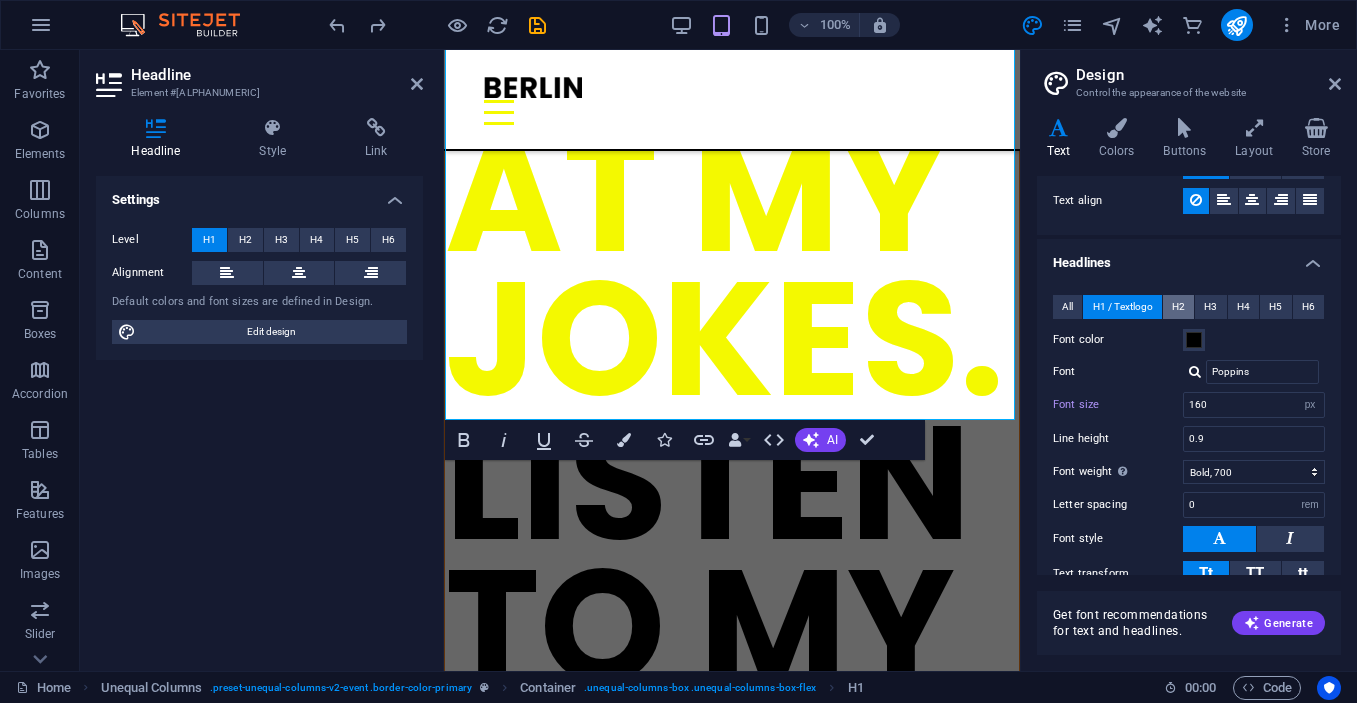 click on "H2" at bounding box center [1178, 307] 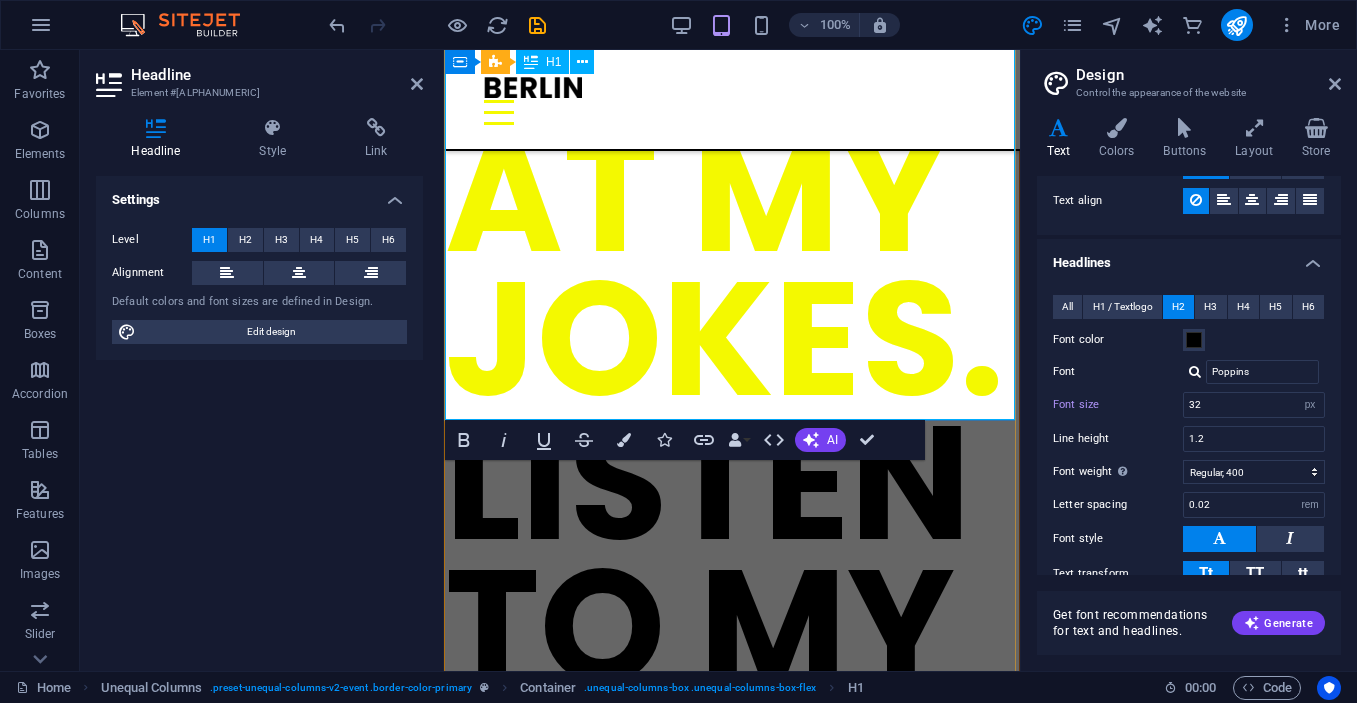 type 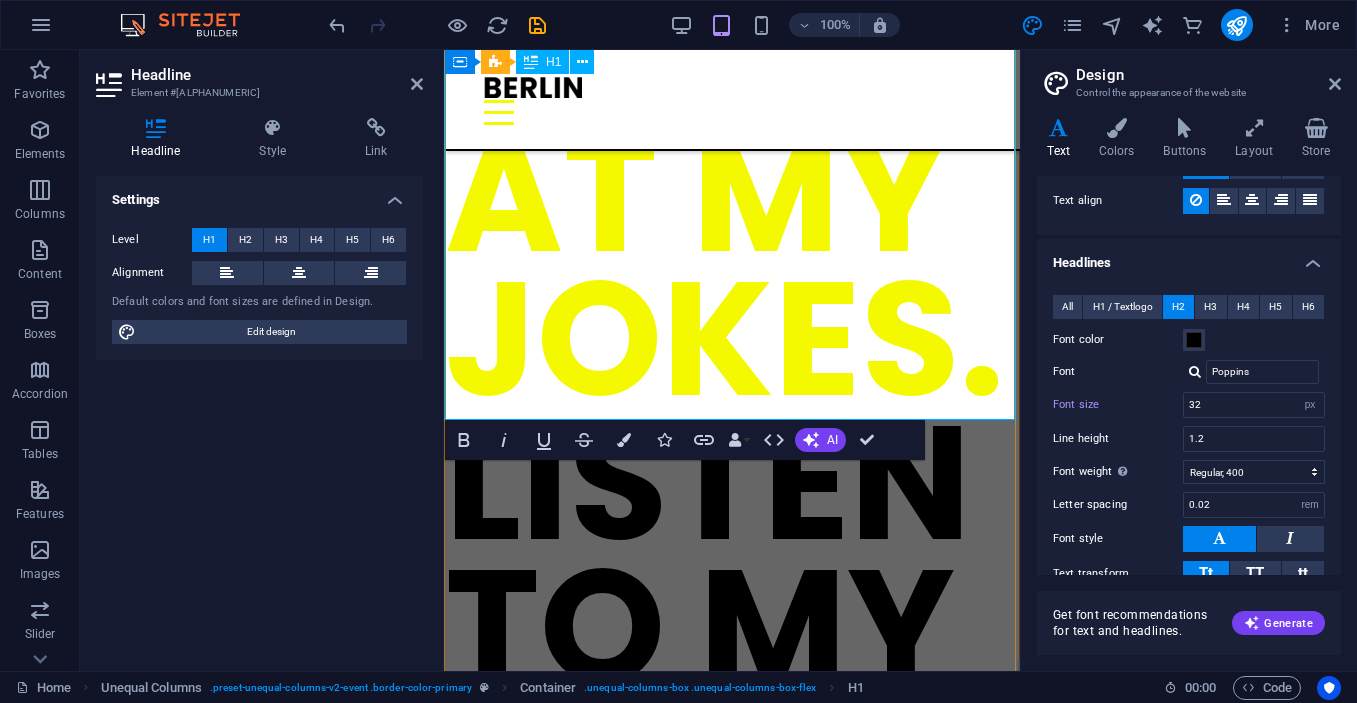 drag, startPoint x: 744, startPoint y: 237, endPoint x: 766, endPoint y: 231, distance: 22.803509 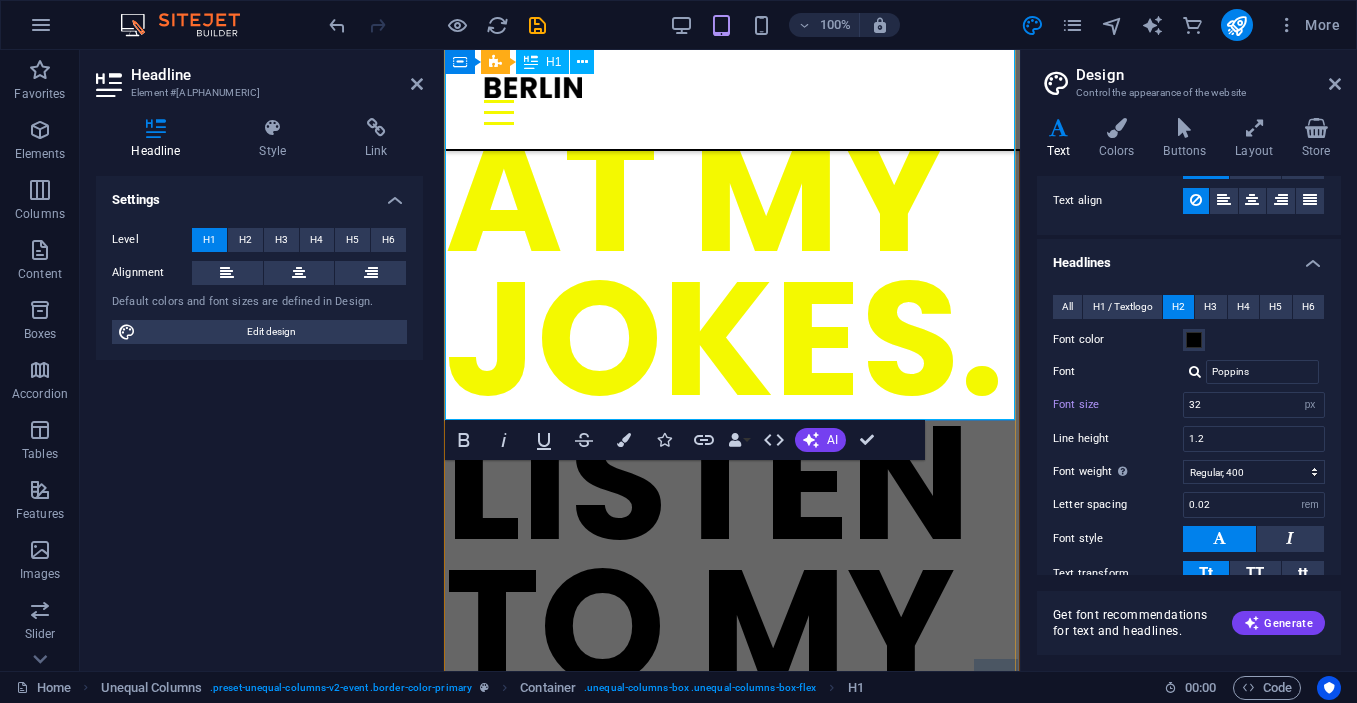 drag, startPoint x: 761, startPoint y: 213, endPoint x: 750, endPoint y: 213, distance: 11 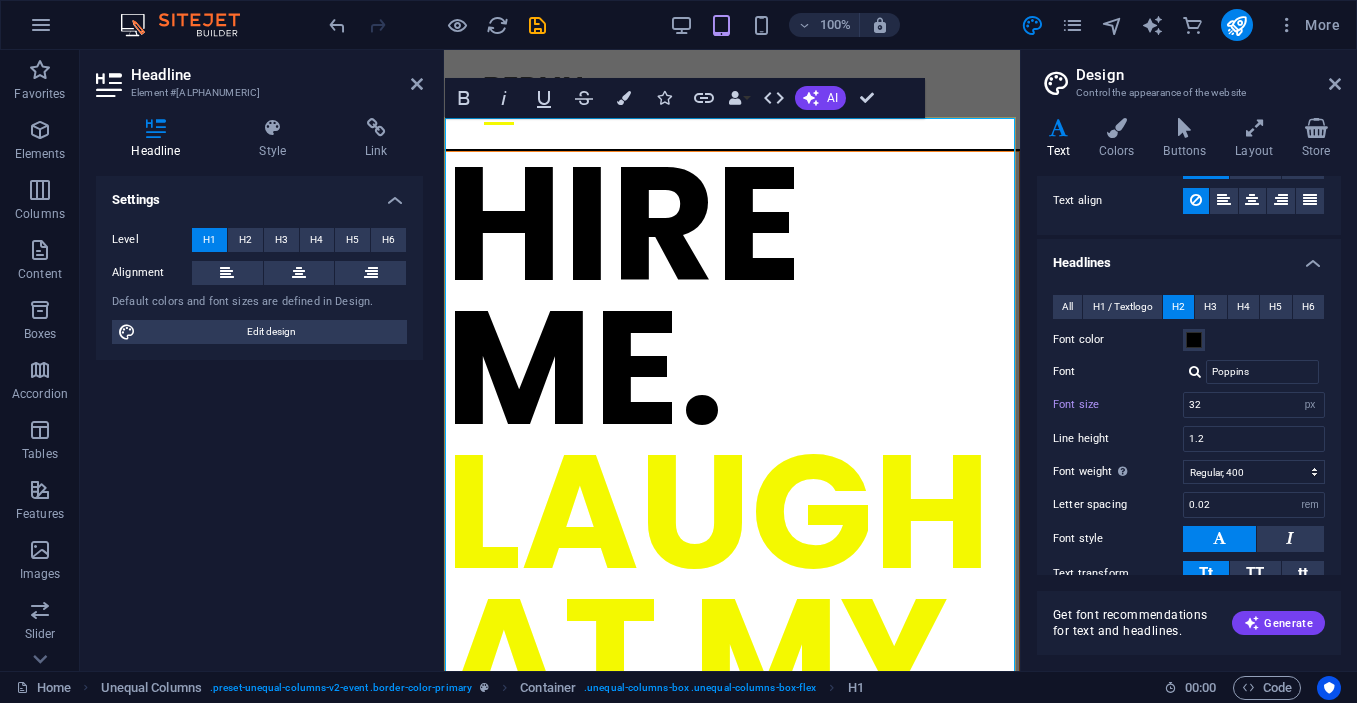 scroll, scrollTop: 0, scrollLeft: 0, axis: both 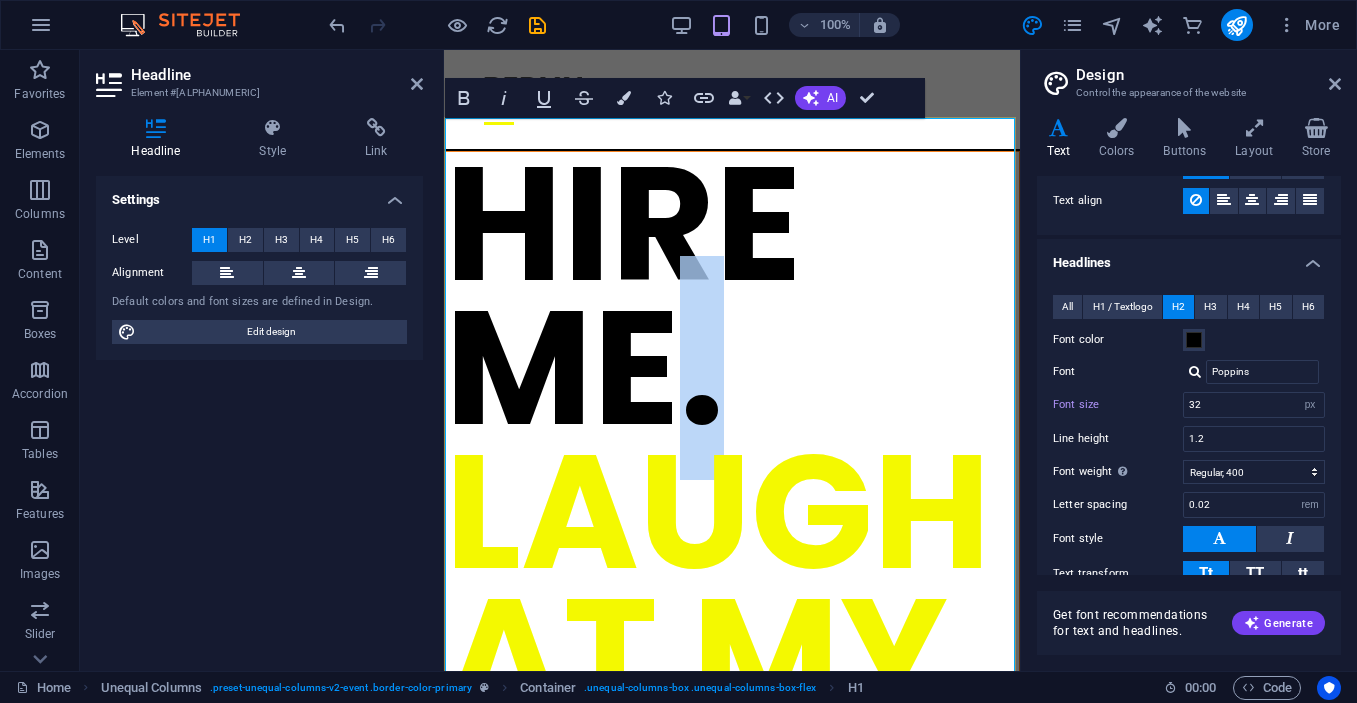 click on "HIRE ME.  LAUGH  ‌AT MY JOKES>  LISTEN  ‌TO MY MUSIC​> ‌LOOK AT ‌MY ART>" at bounding box center [732, 1160] 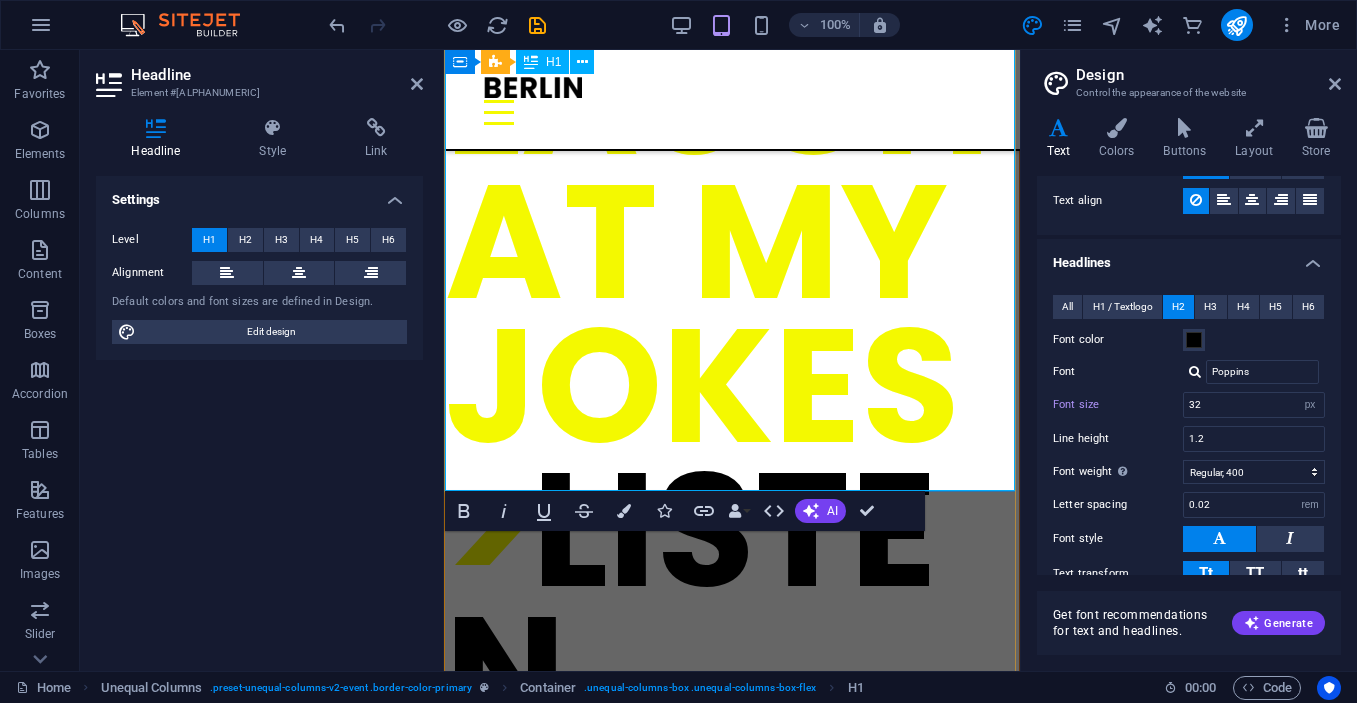 scroll, scrollTop: 257, scrollLeft: 0, axis: vertical 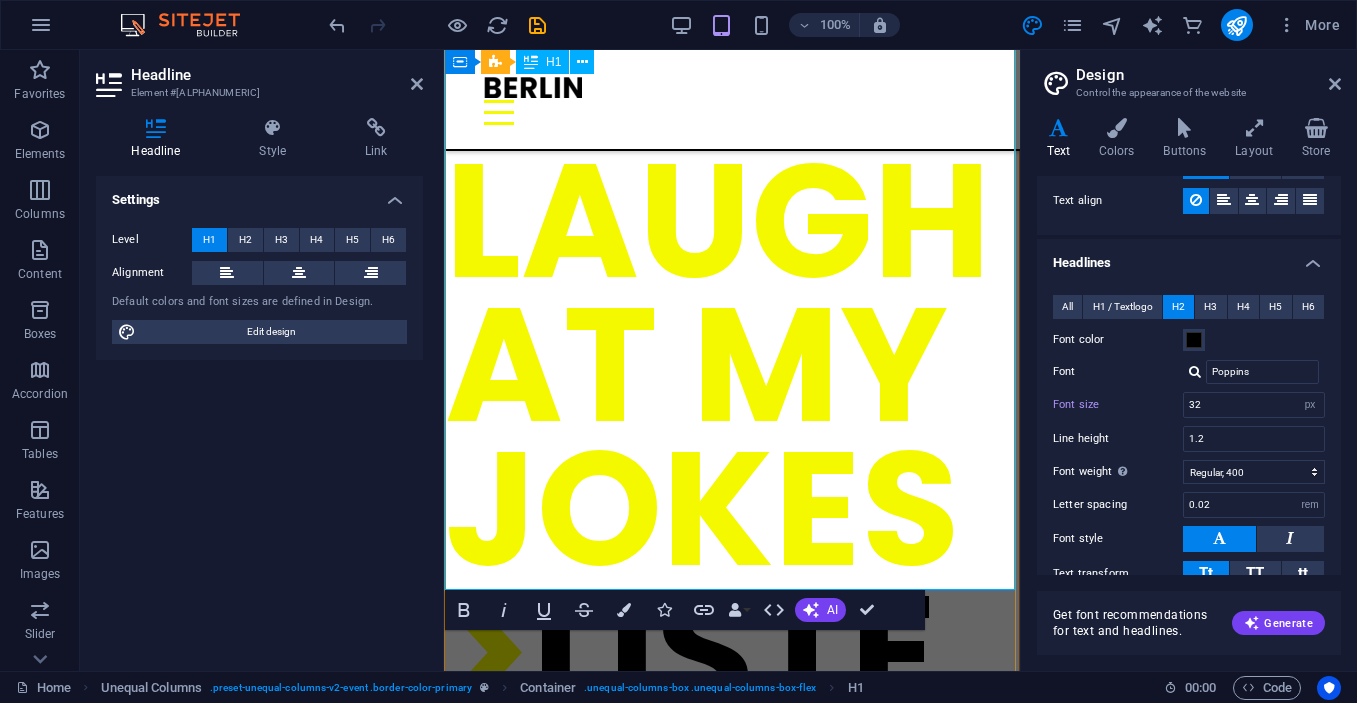 click on "HIRE ME>  LAUGH  ‌AT MY JOKES>  LISTEN  ‌TO MY MUSIC> ‌LOOK AT ‌MY ART>" at bounding box center (732, 869) 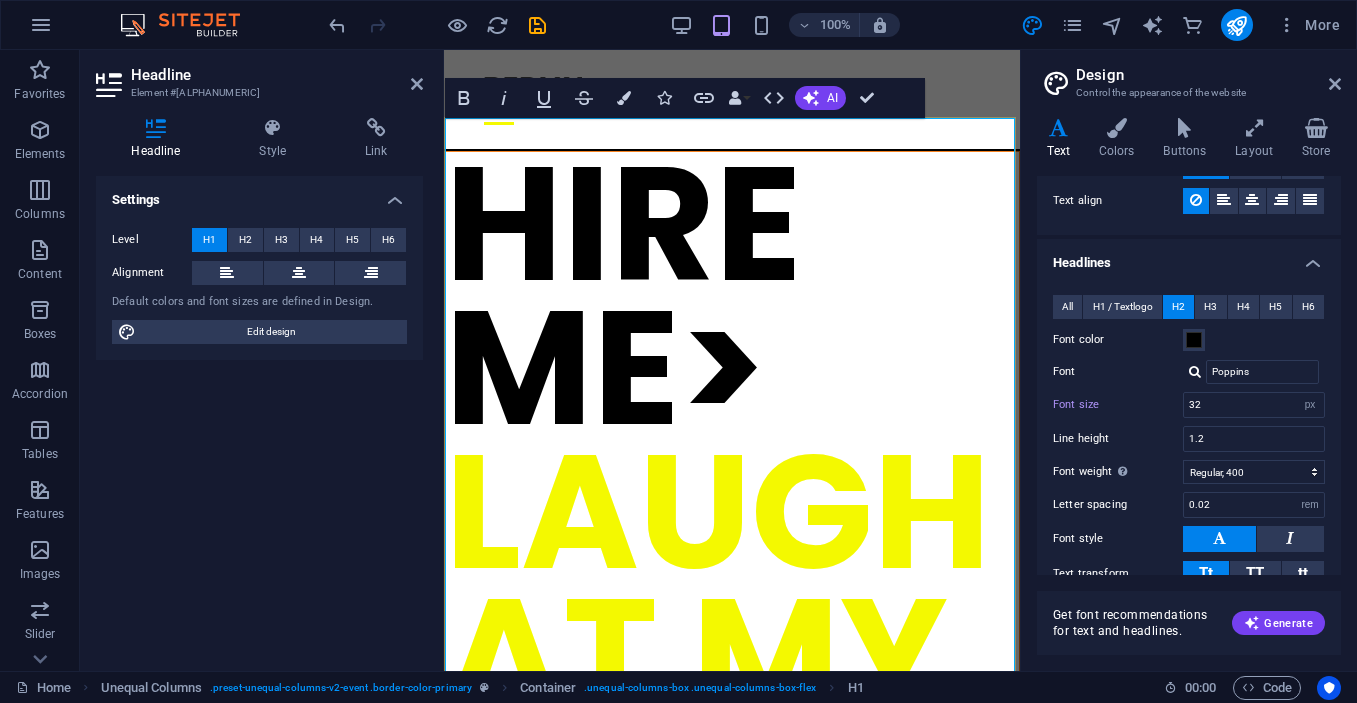 scroll, scrollTop: 0, scrollLeft: 0, axis: both 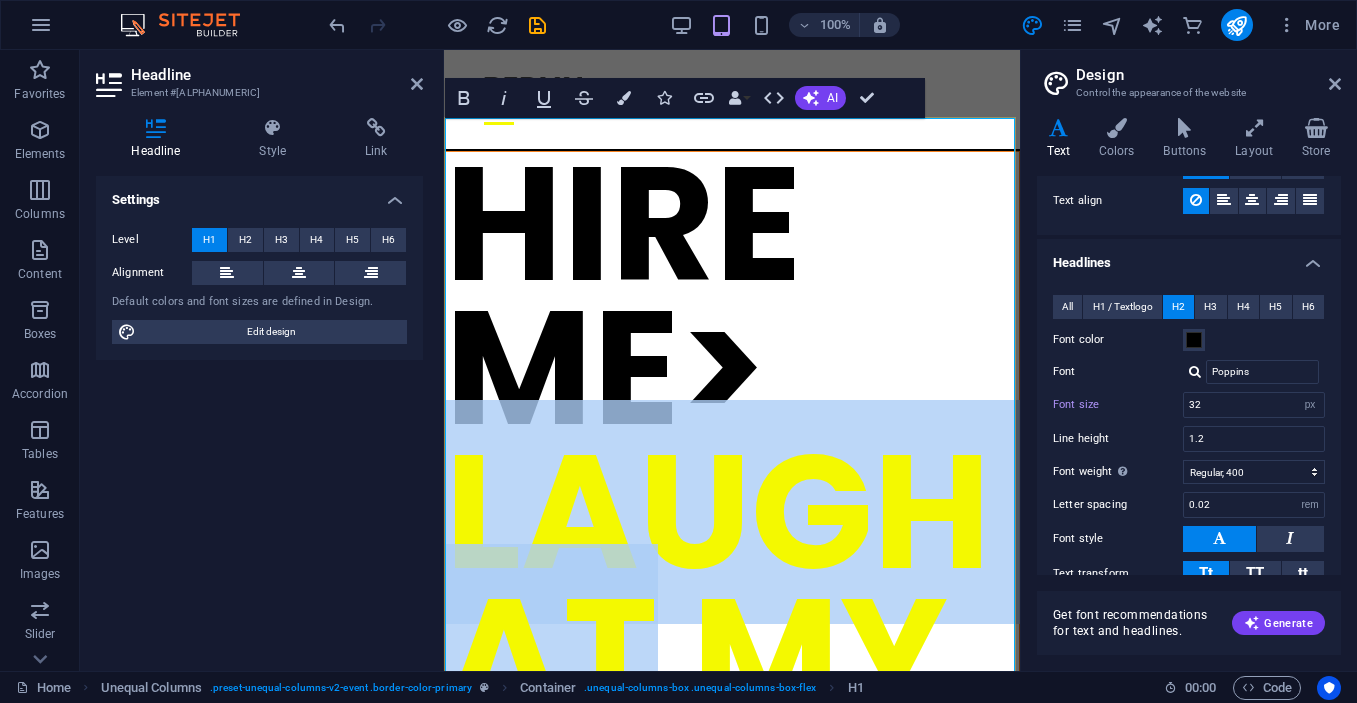 drag, startPoint x: 455, startPoint y: 228, endPoint x: 874, endPoint y: 219, distance: 419.09665 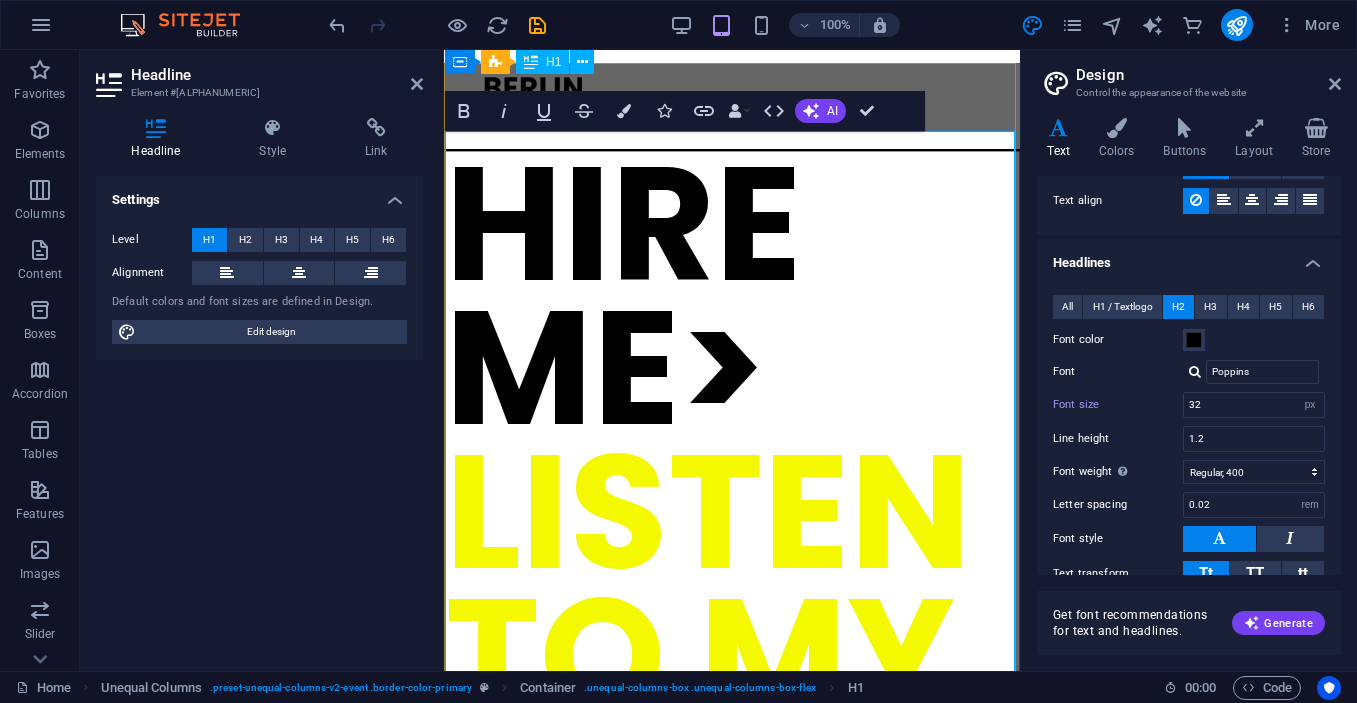 scroll, scrollTop: 0, scrollLeft: 0, axis: both 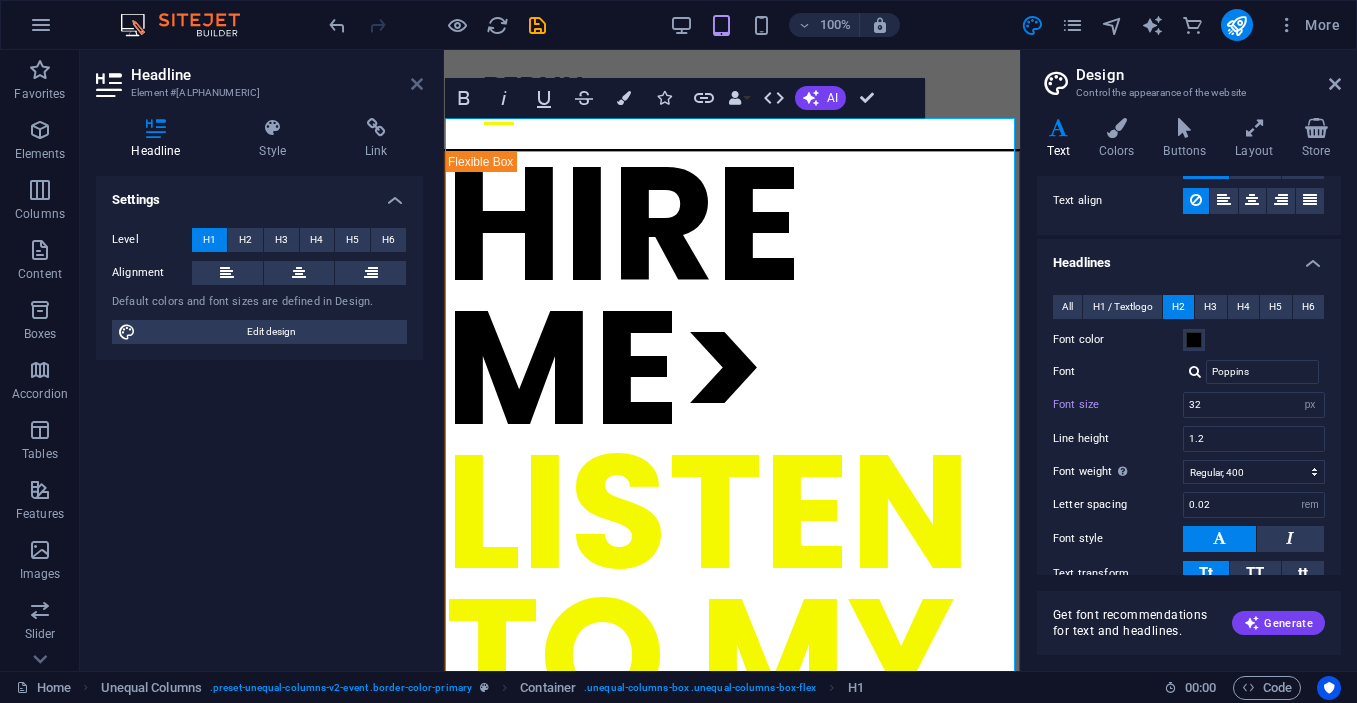 click at bounding box center (417, 84) 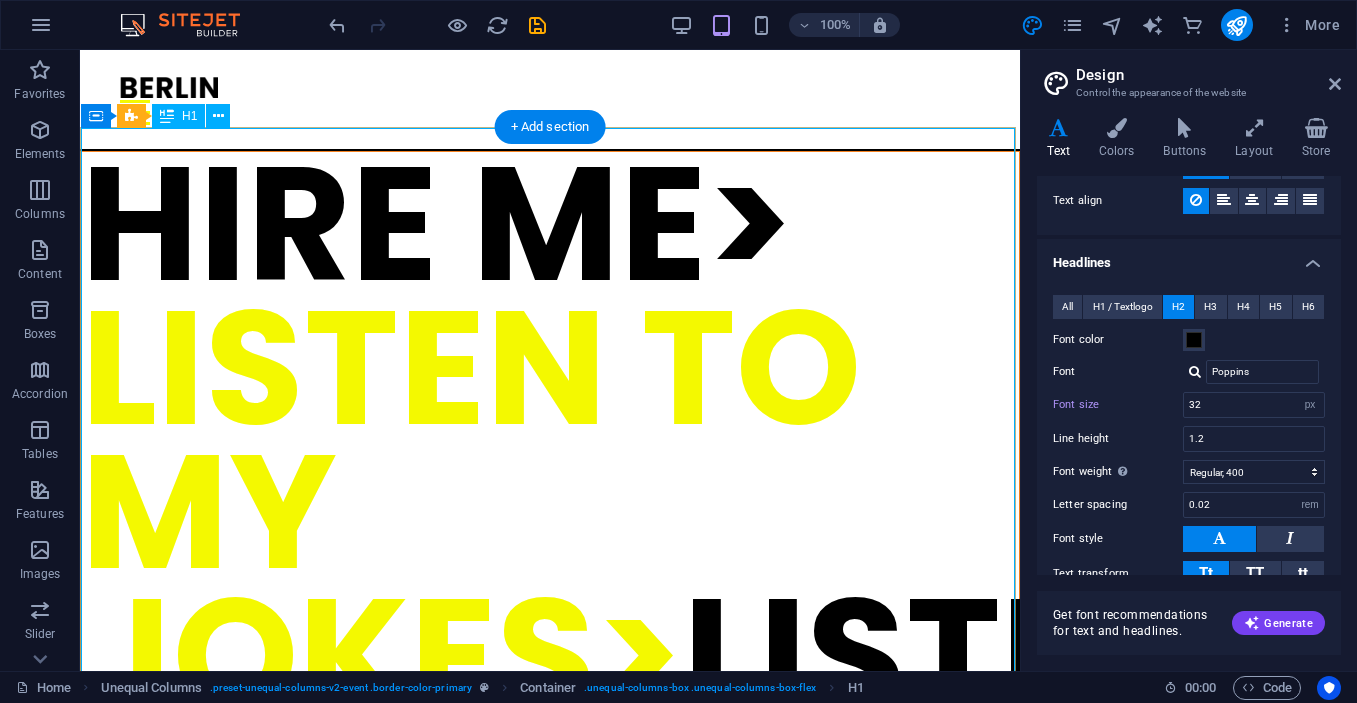 scroll, scrollTop: 0, scrollLeft: 0, axis: both 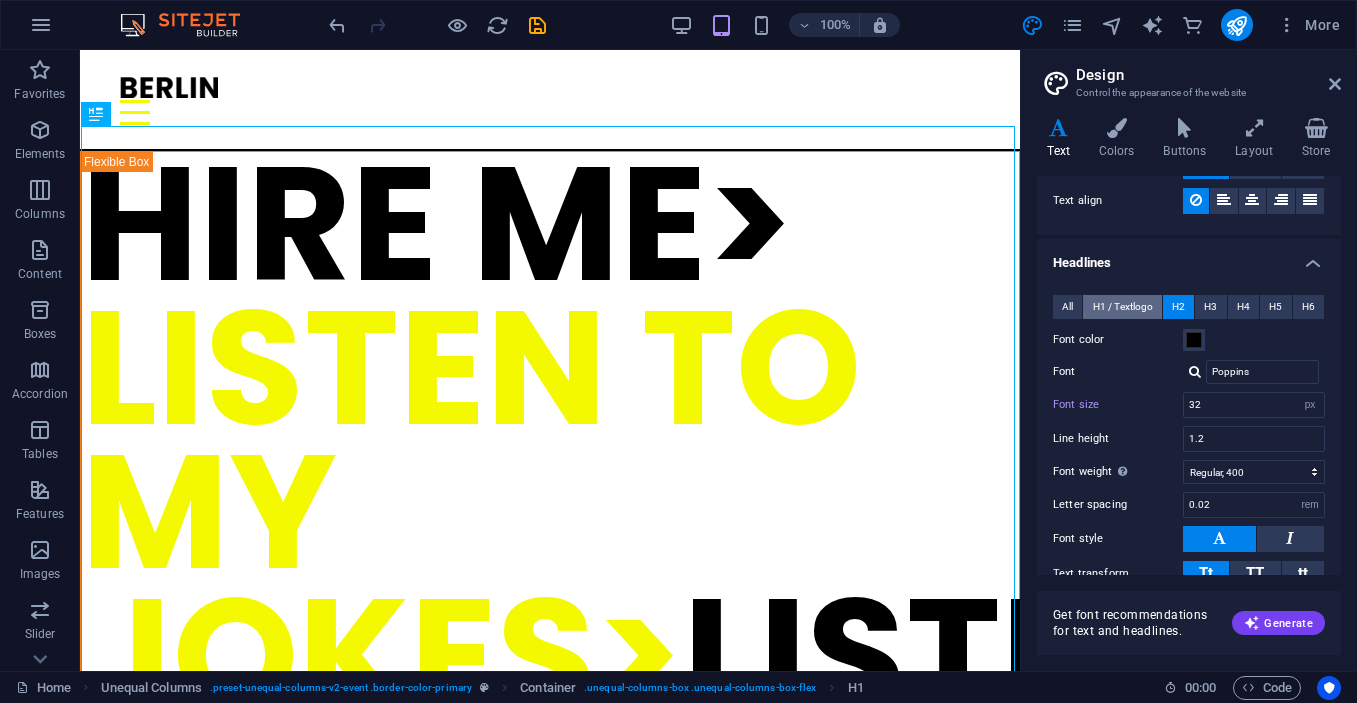 click on "H1 / Textlogo" at bounding box center (1123, 307) 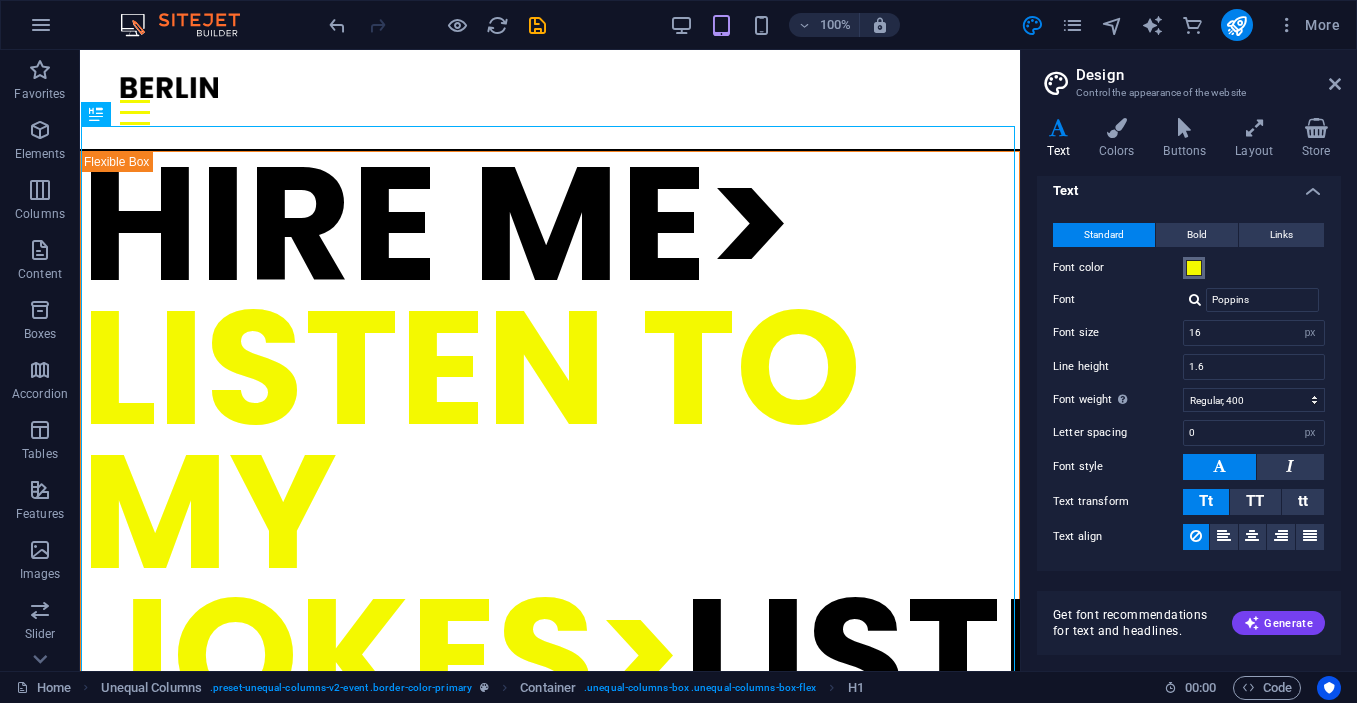 scroll, scrollTop: 7, scrollLeft: 0, axis: vertical 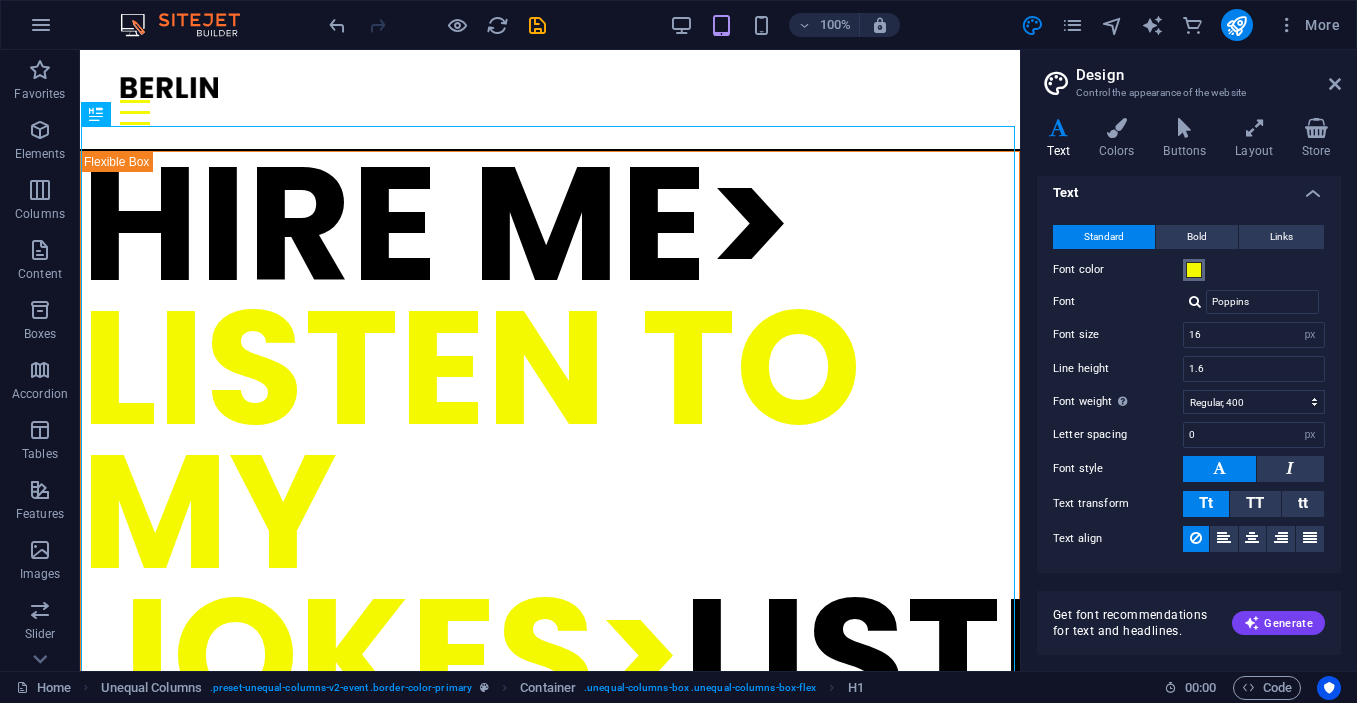 click at bounding box center (1194, 270) 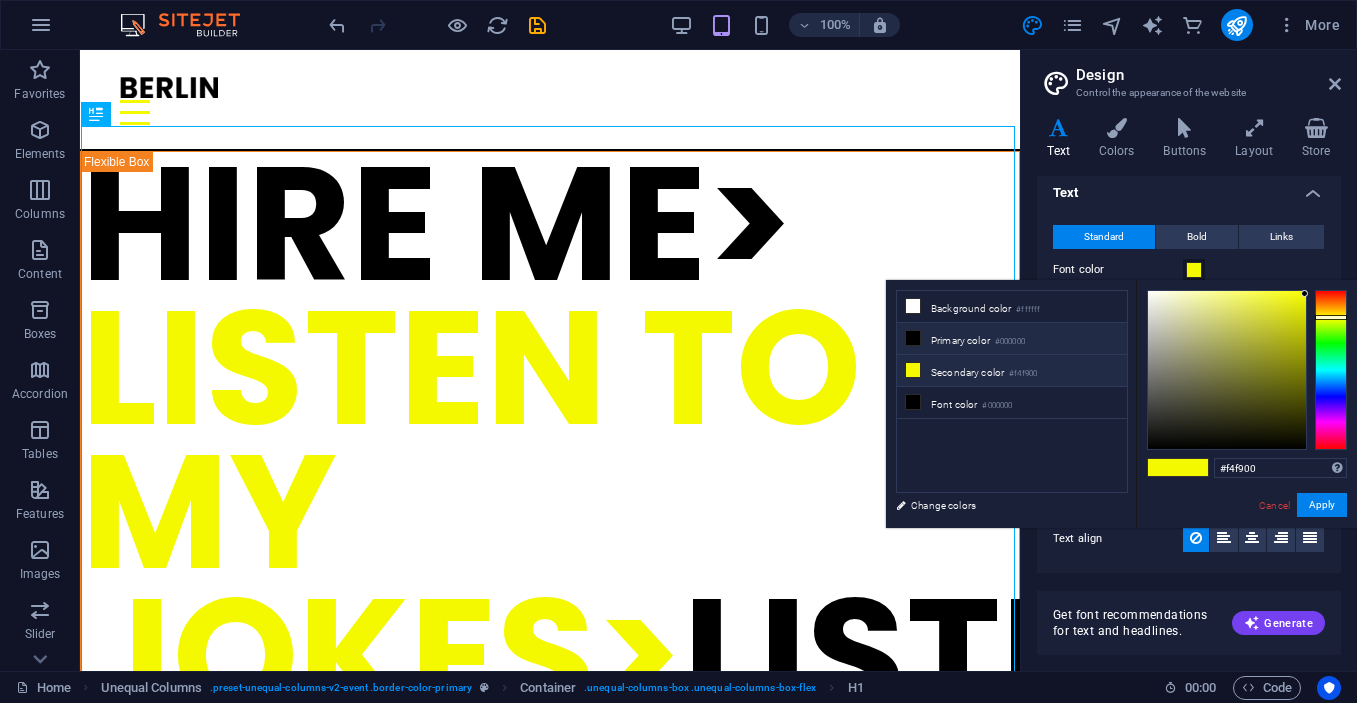 click at bounding box center (913, 338) 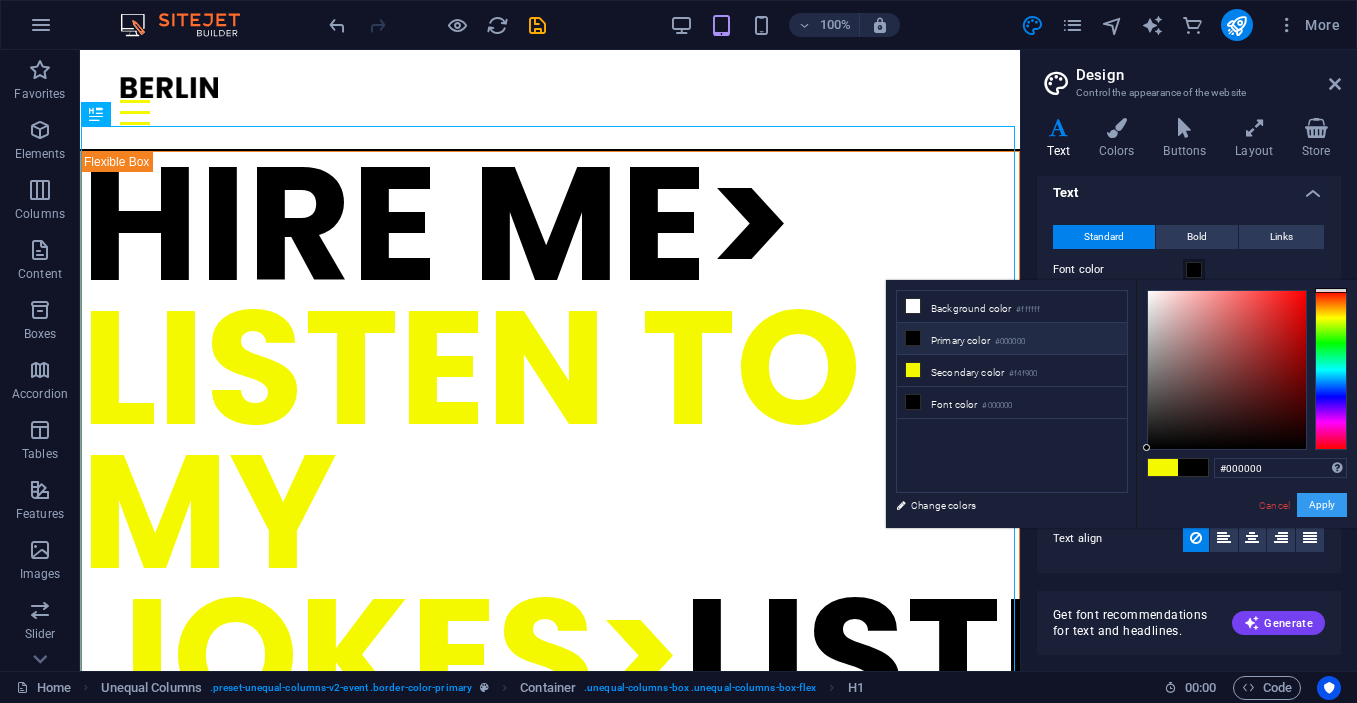 click on "Apply" at bounding box center (1322, 505) 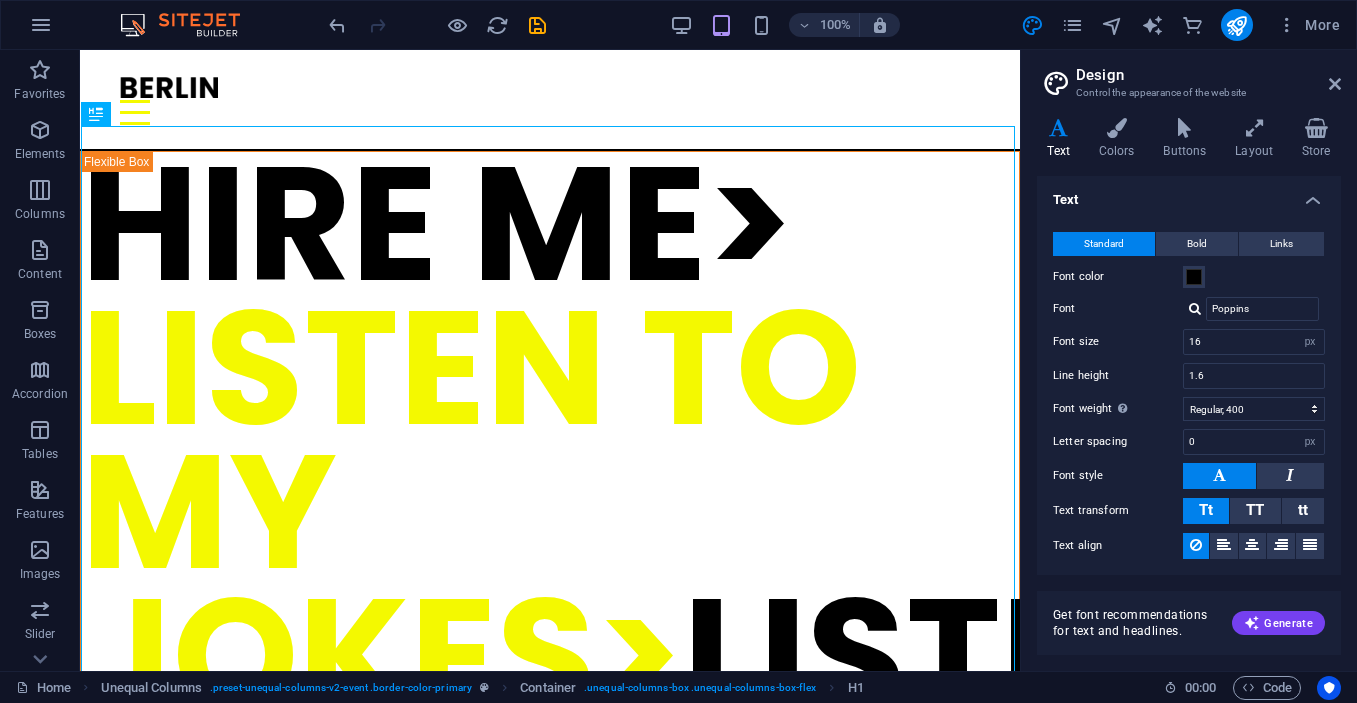 scroll, scrollTop: 0, scrollLeft: 0, axis: both 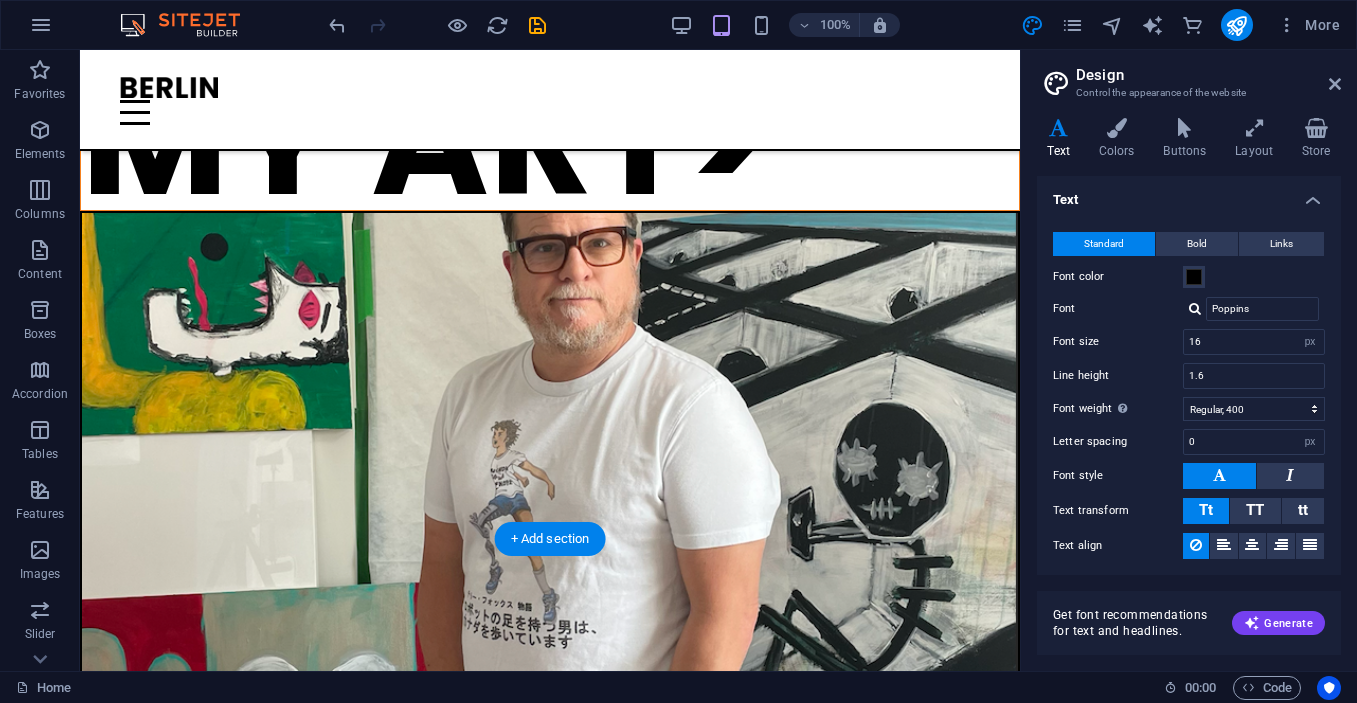 click at bounding box center [550, 448] 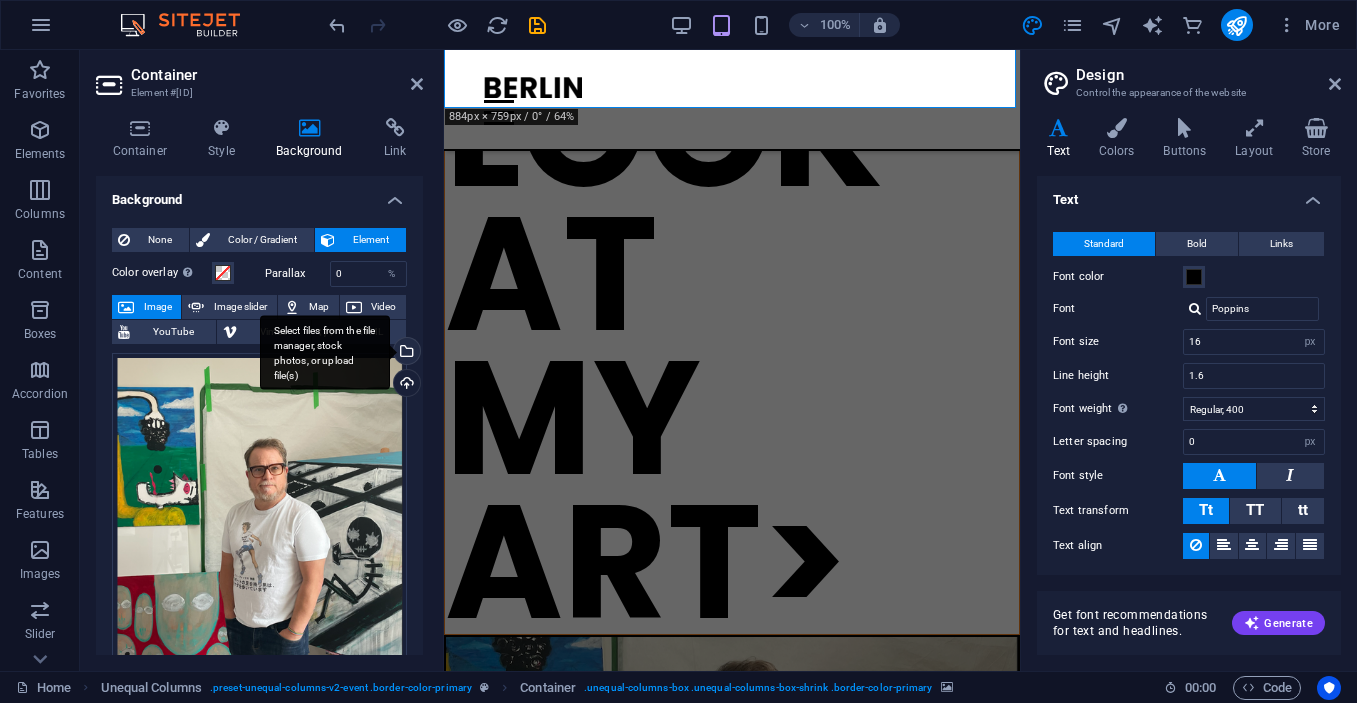 click on "Select files from the file manager, stock photos, or upload file(s)" at bounding box center [405, 353] 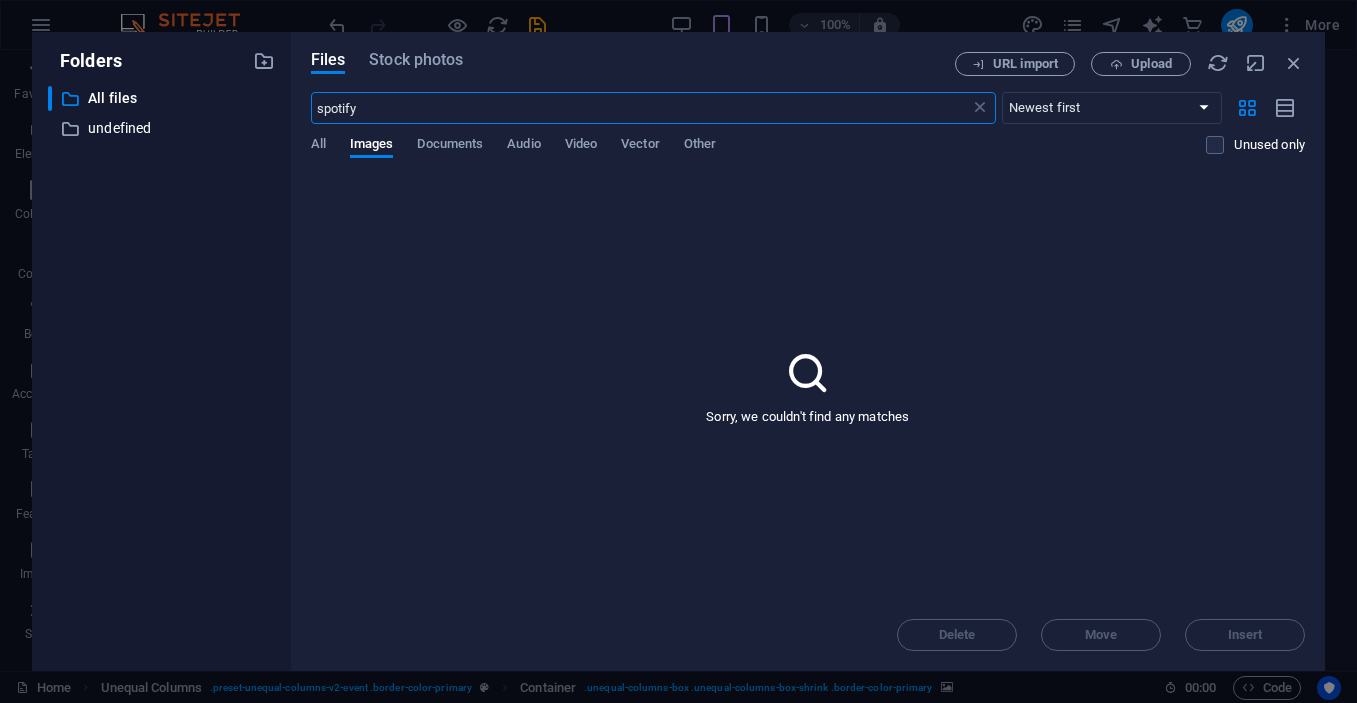 type on "90" 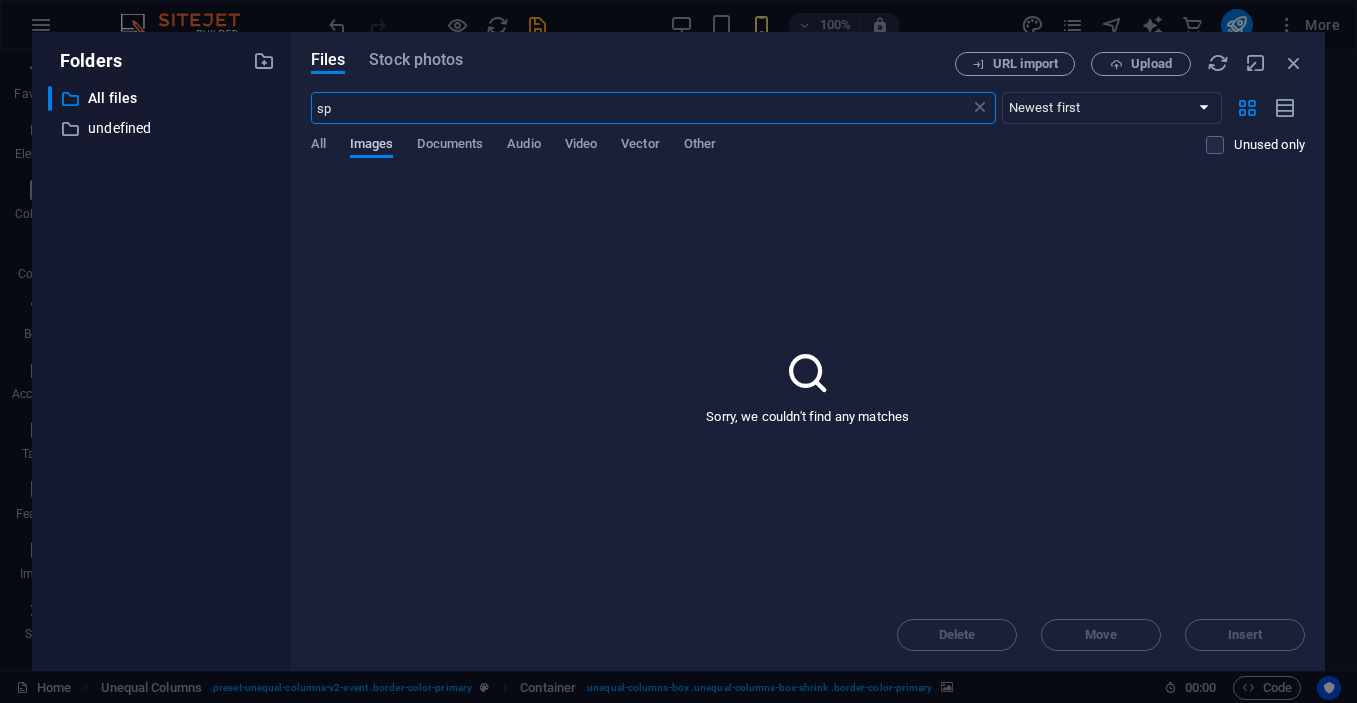 type on "s" 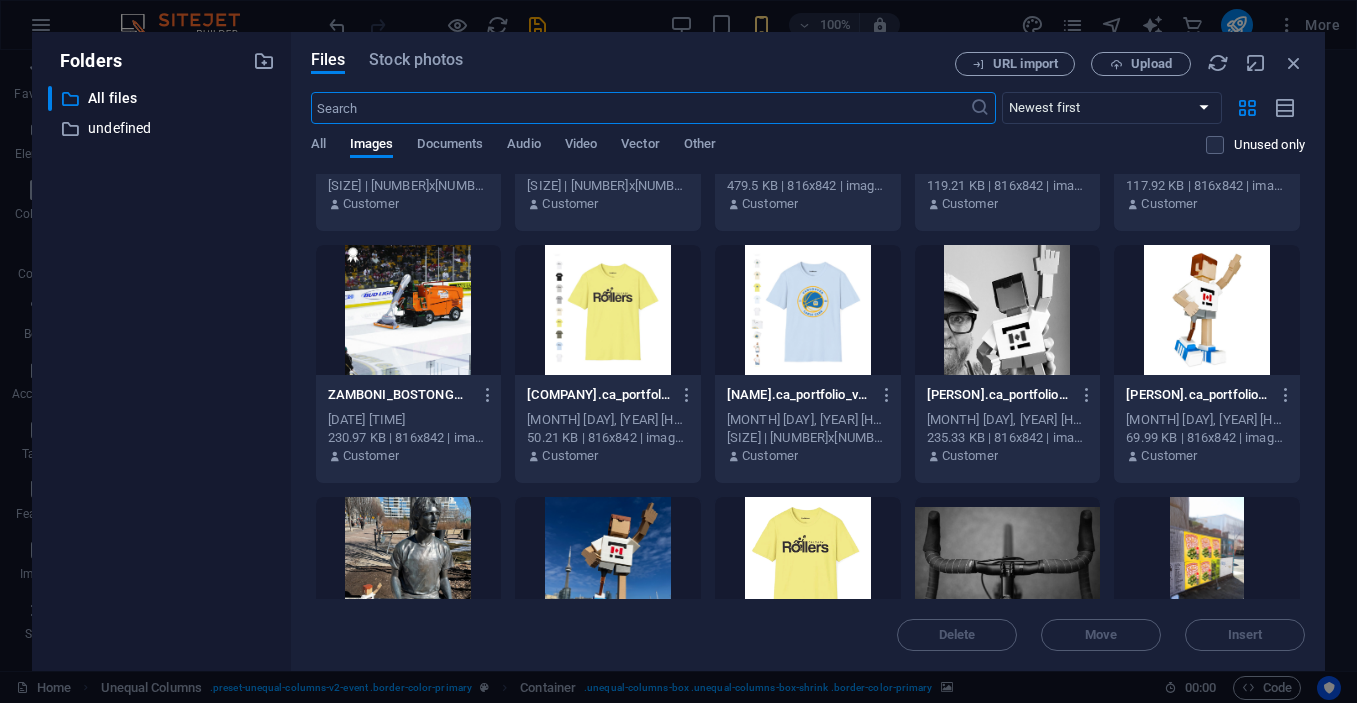scroll, scrollTop: 430, scrollLeft: 0, axis: vertical 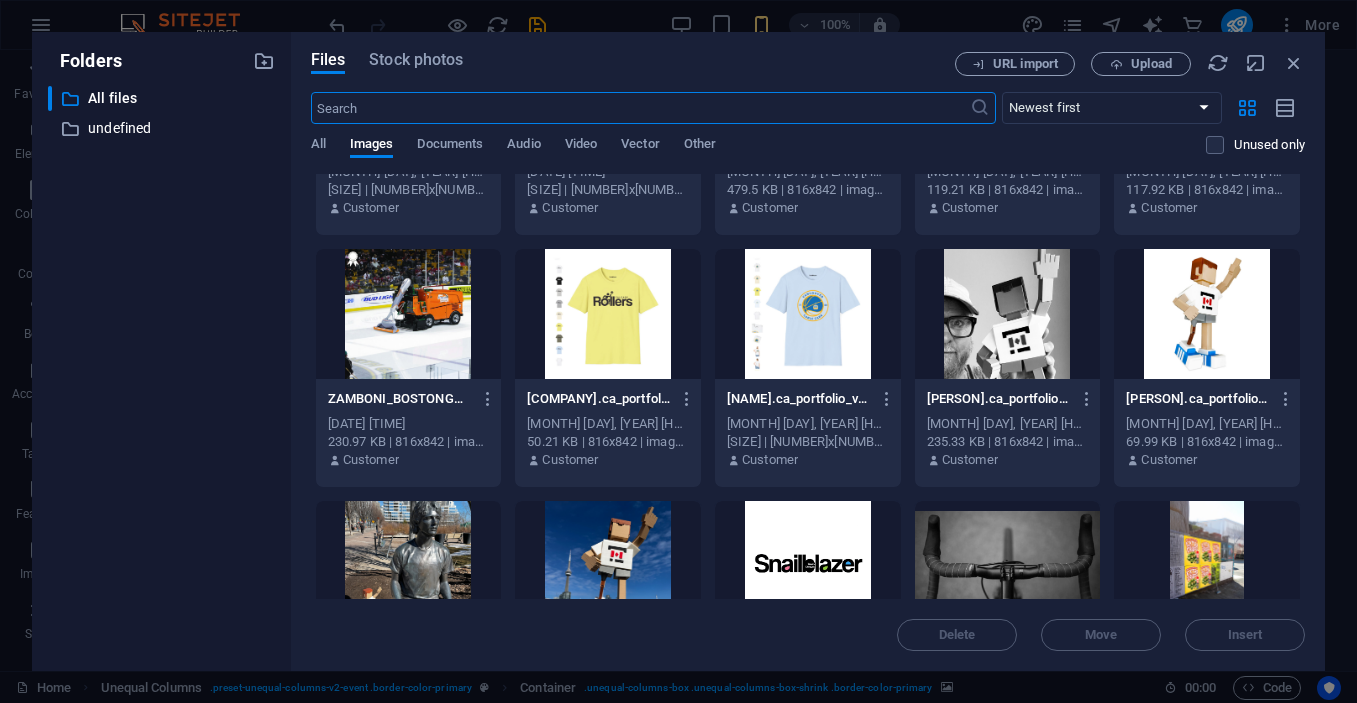 type 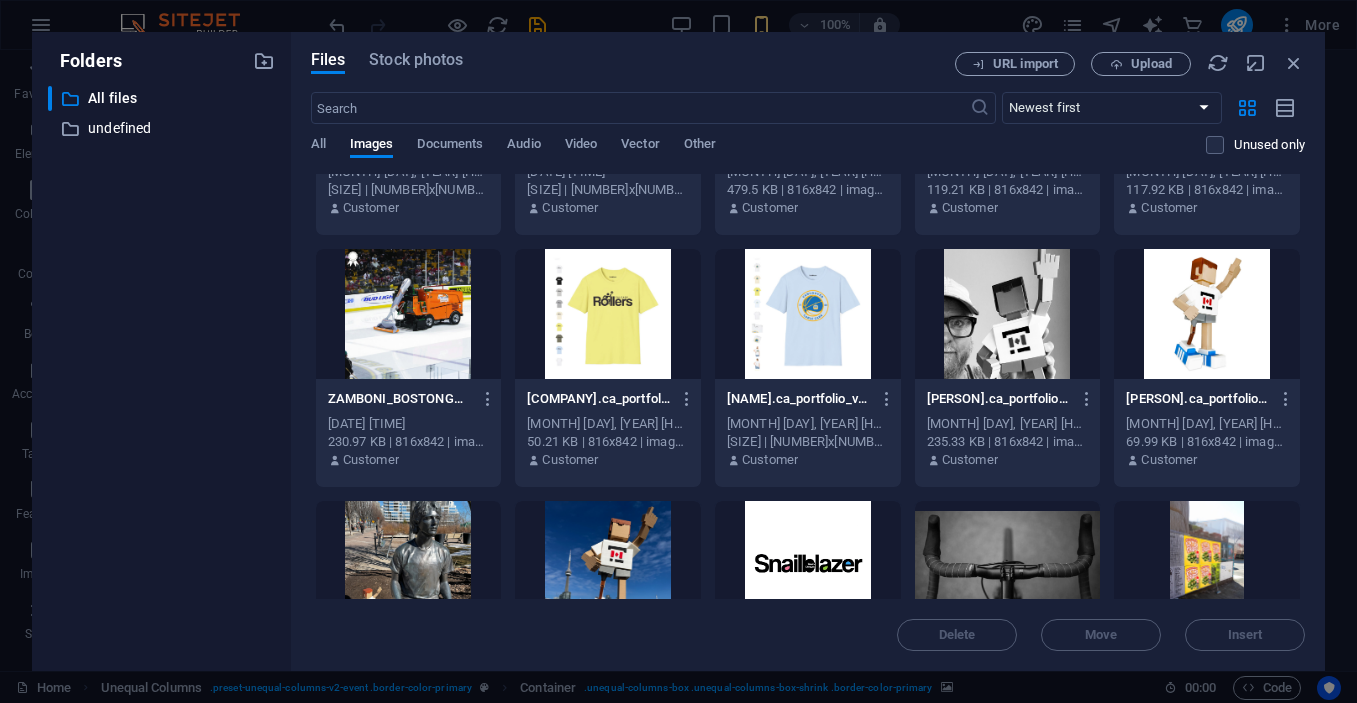 click at bounding box center (1008, 314) 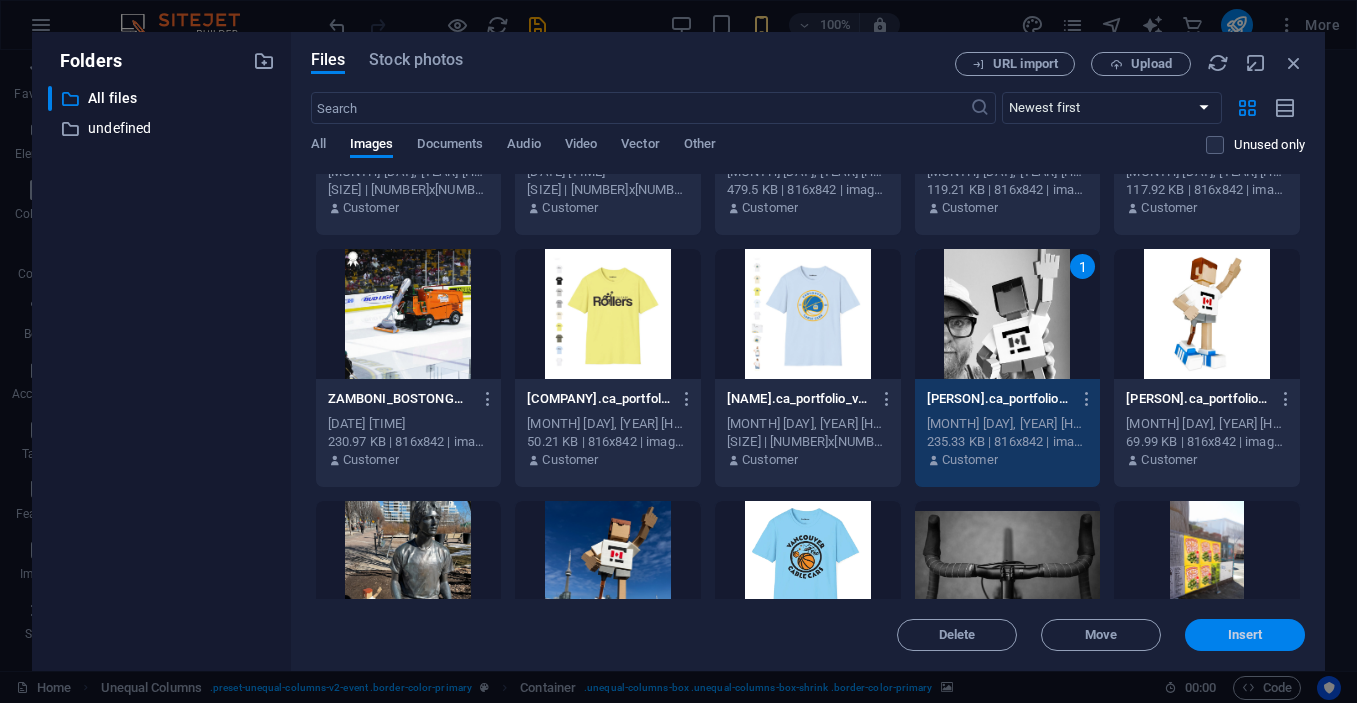 click on "Insert" at bounding box center [1245, 635] 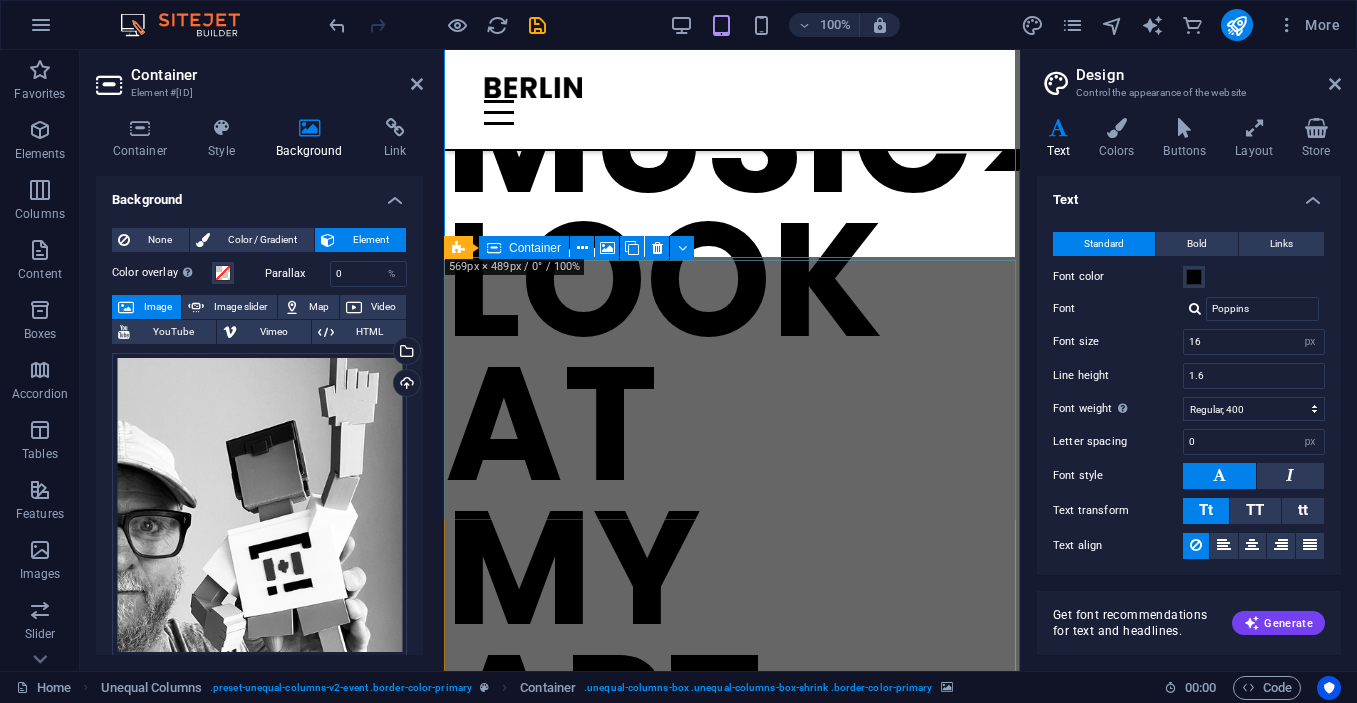 click on "Drop content here or  Add elements  Paste clipboard" at bounding box center (588, 1606) 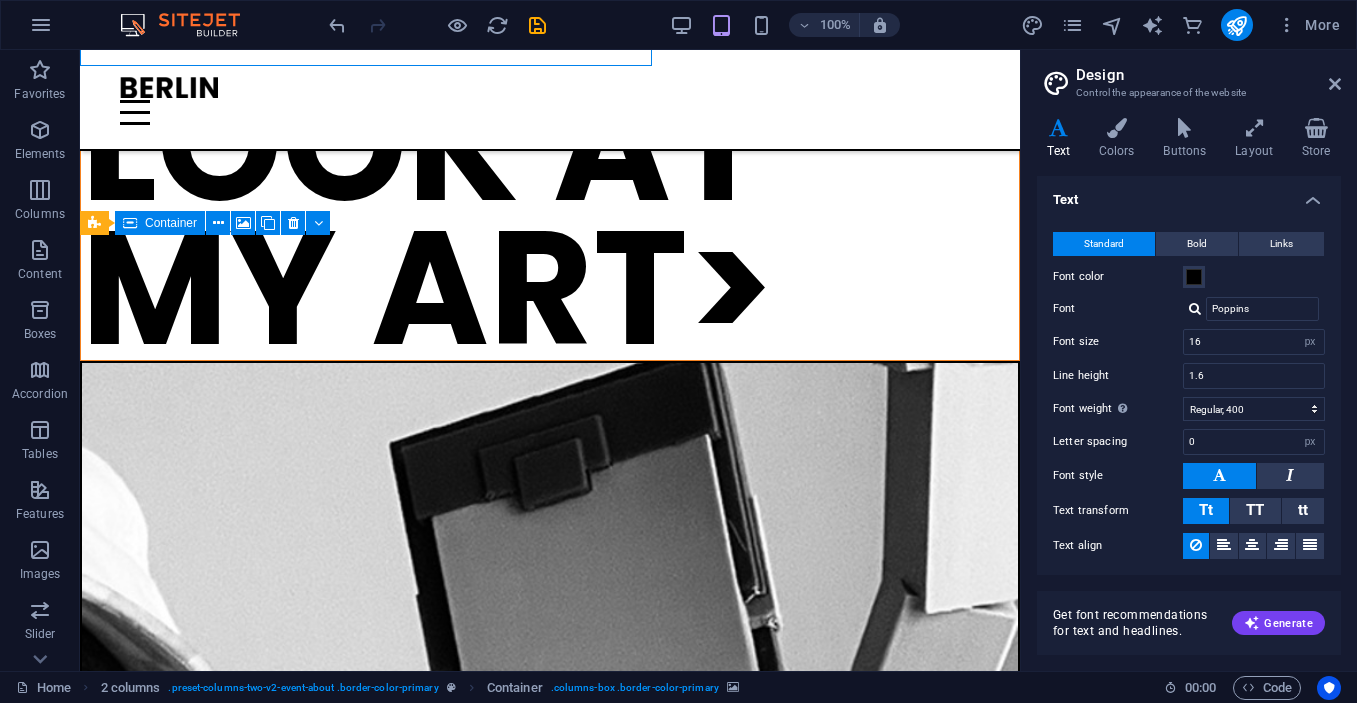 scroll, scrollTop: 1372, scrollLeft: 0, axis: vertical 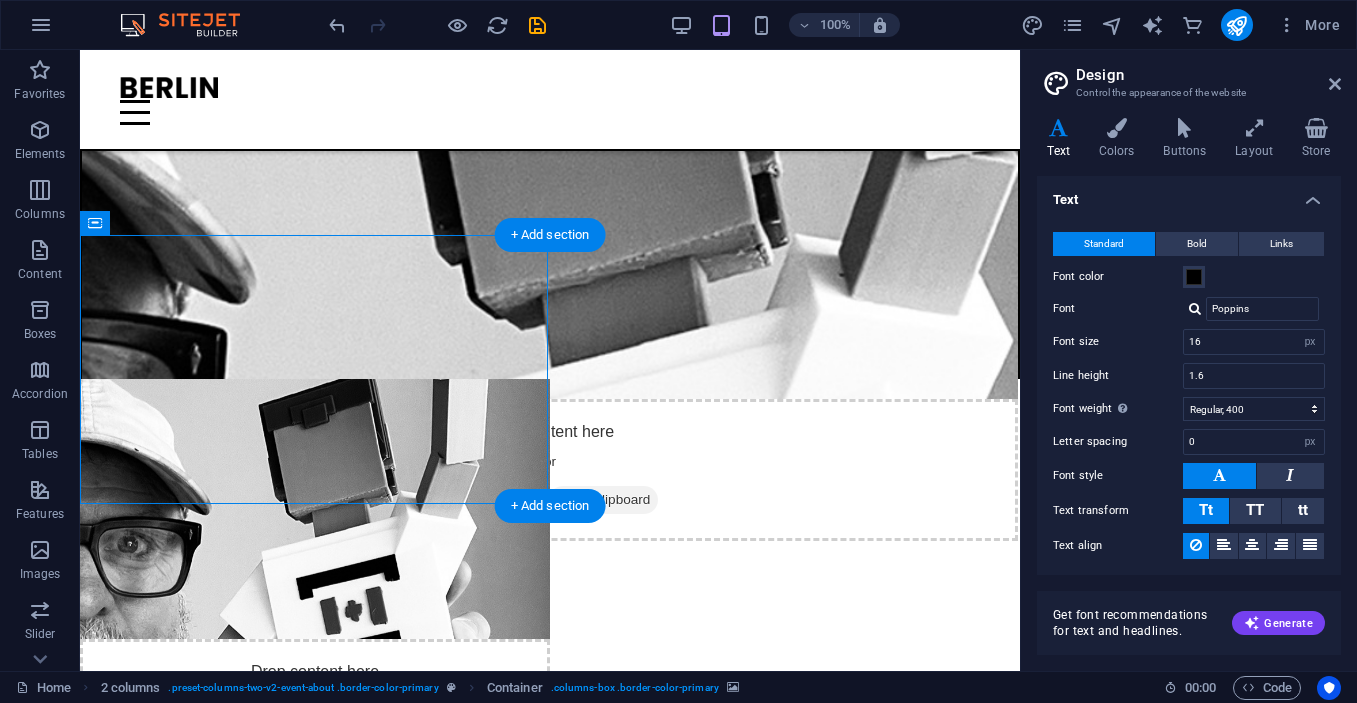 click at bounding box center (315, 509) 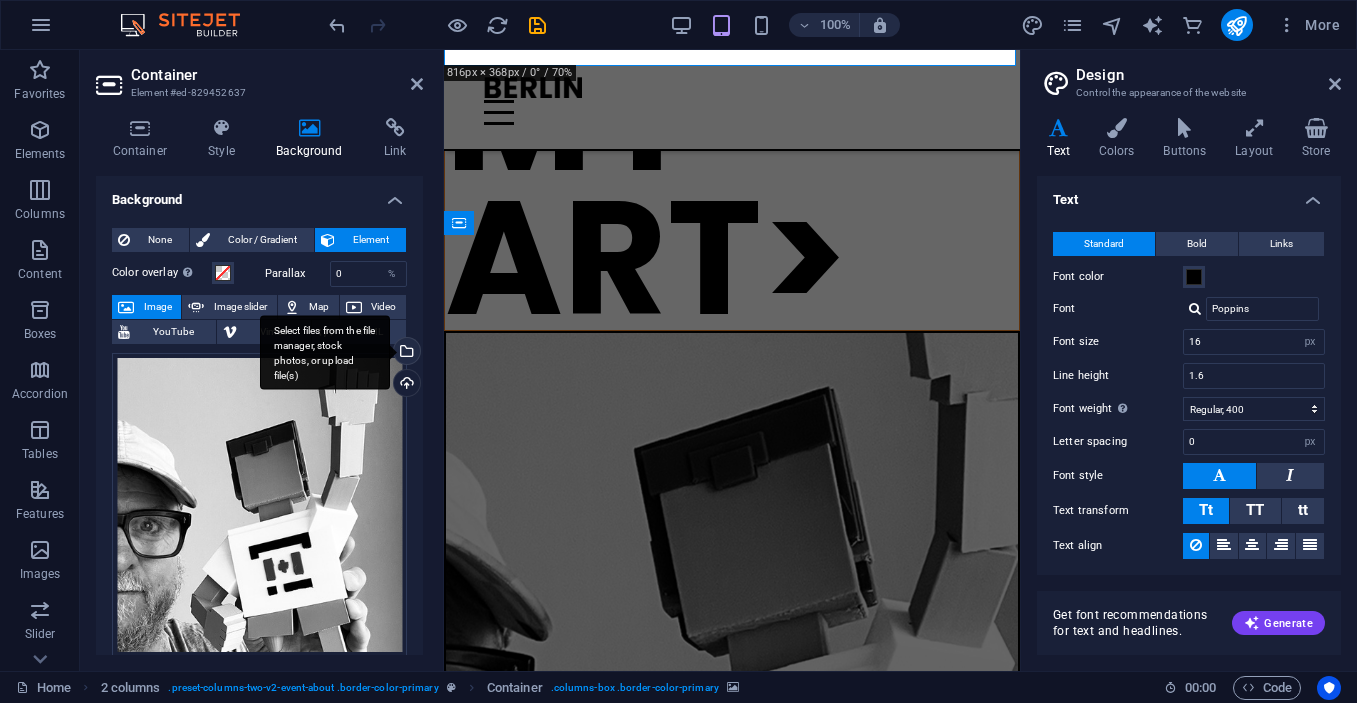 click on "Select files from the file manager, stock photos, or upload file(s)" at bounding box center [405, 353] 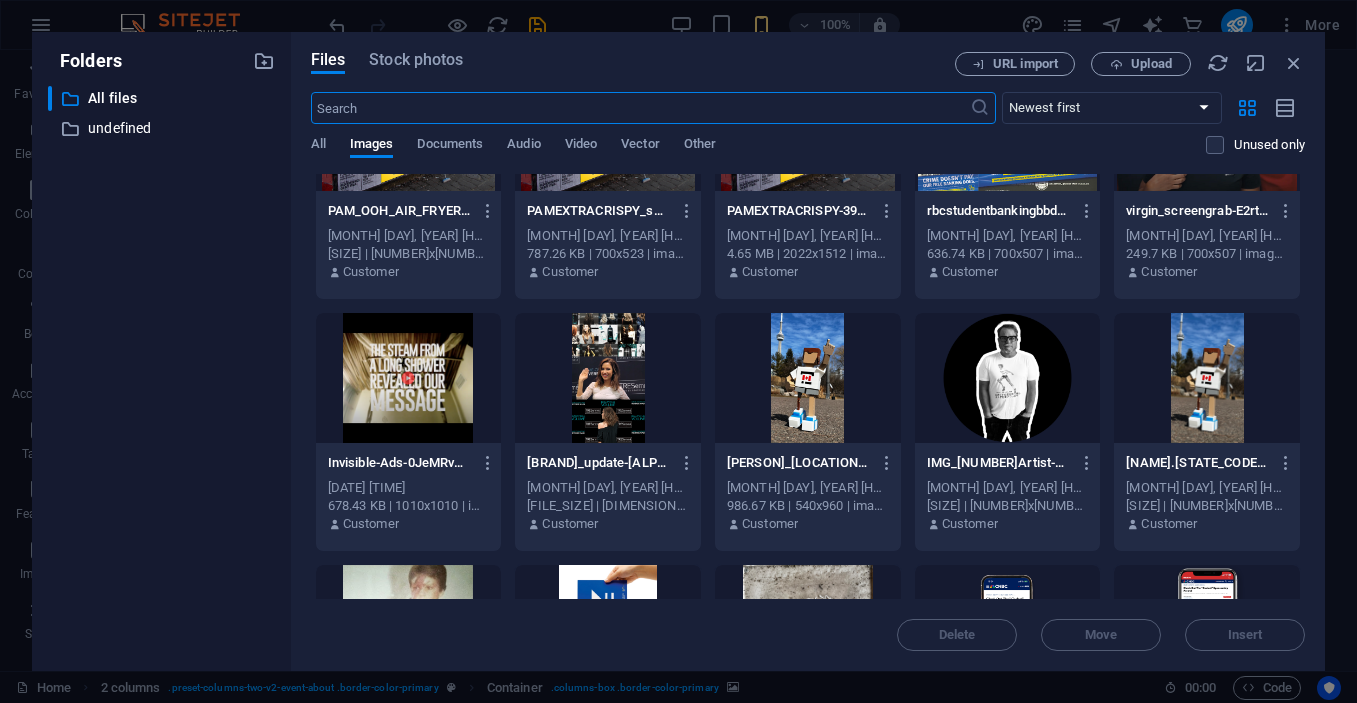 scroll, scrollTop: 1121, scrollLeft: 0, axis: vertical 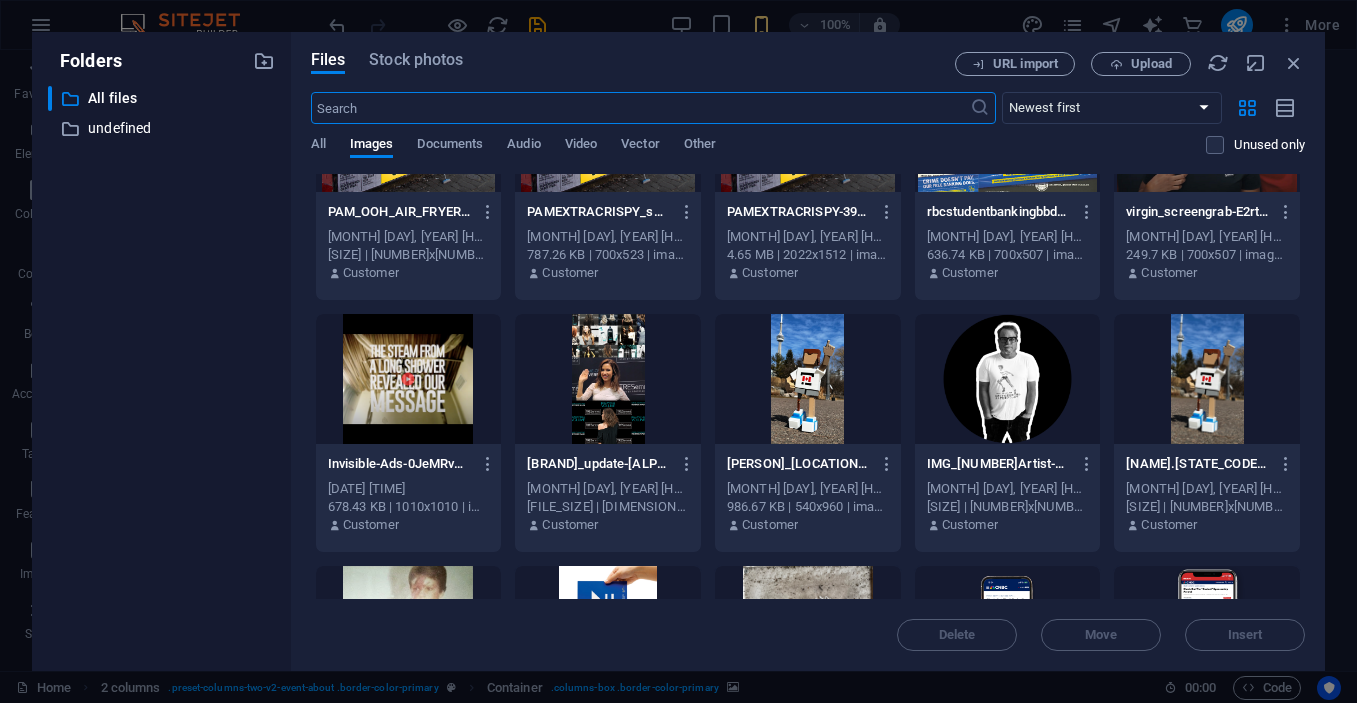 click at bounding box center [1008, 379] 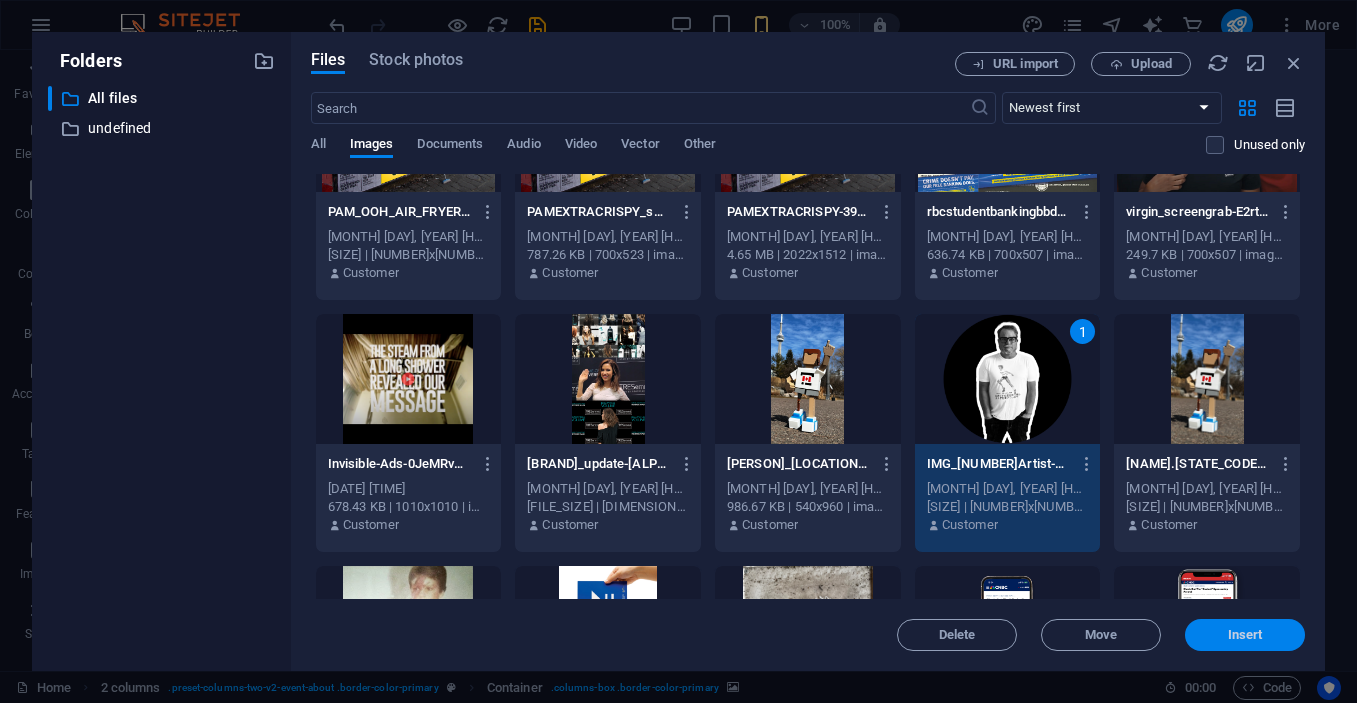 click on "Insert" at bounding box center (1245, 635) 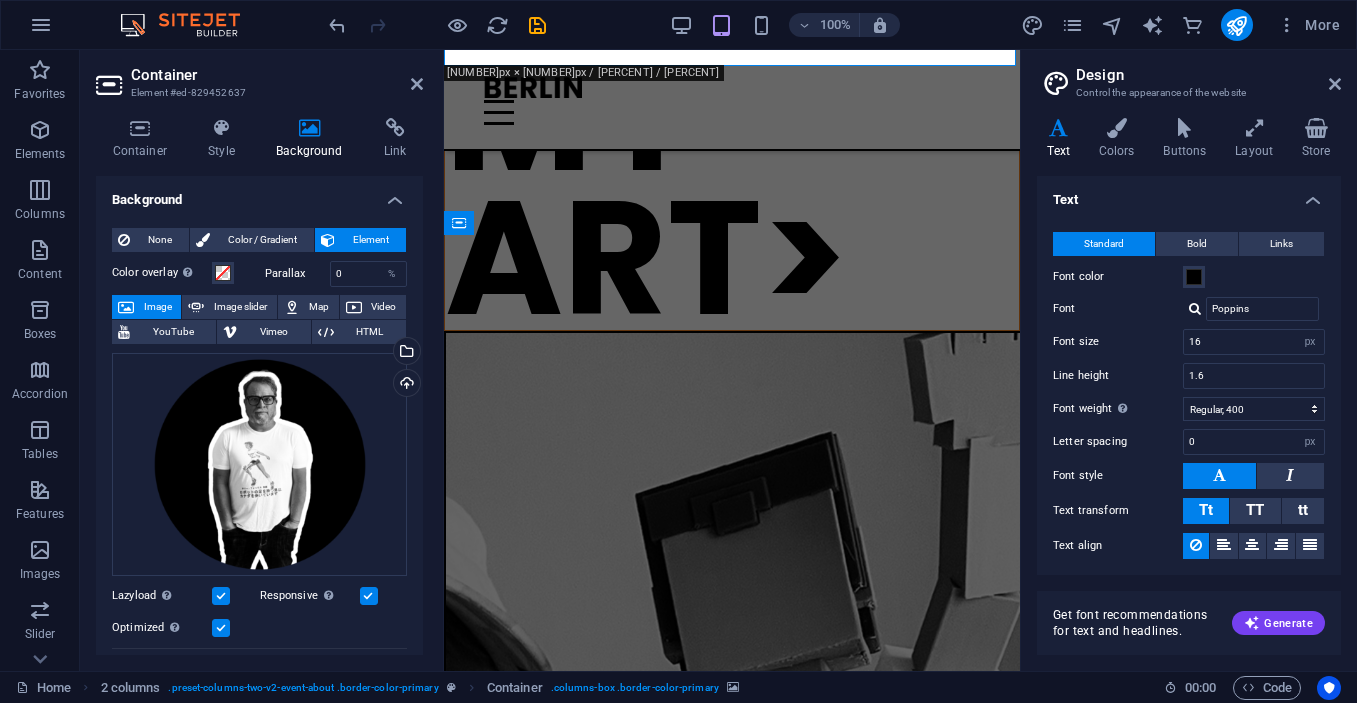 type on "160" 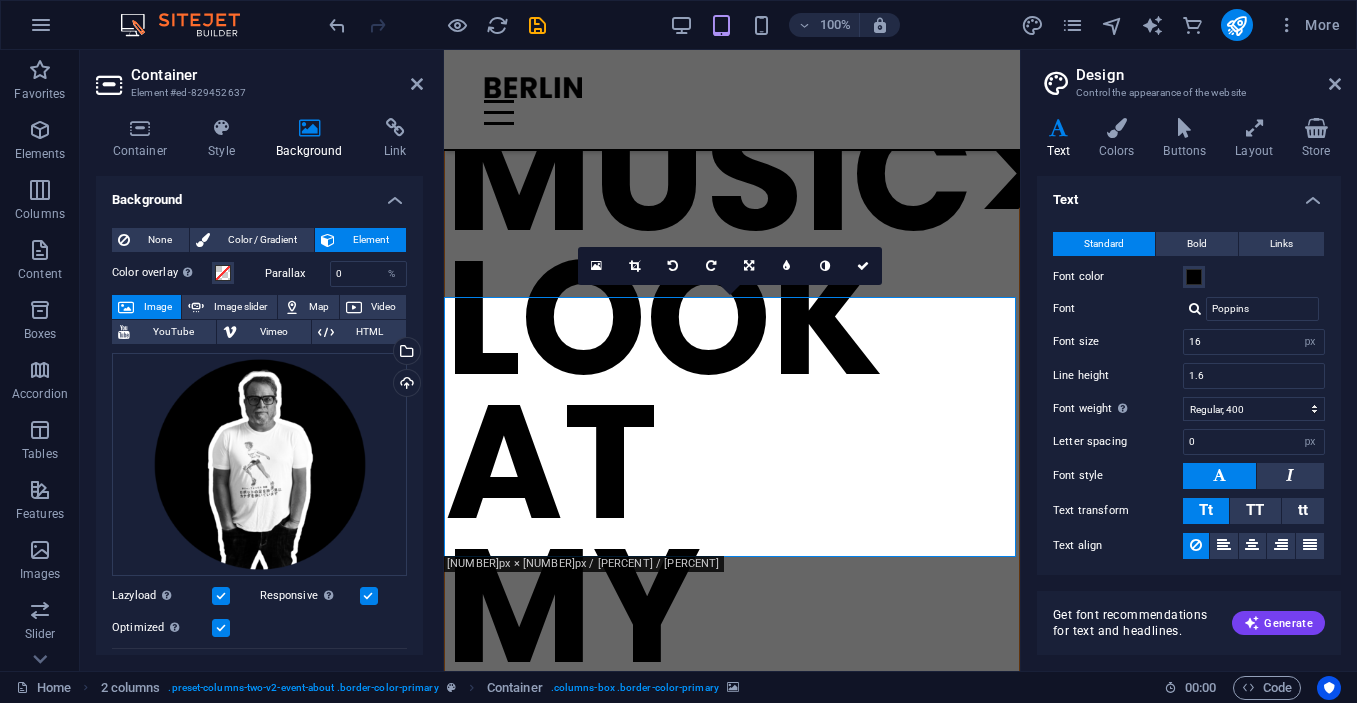 scroll, scrollTop: 881, scrollLeft: 0, axis: vertical 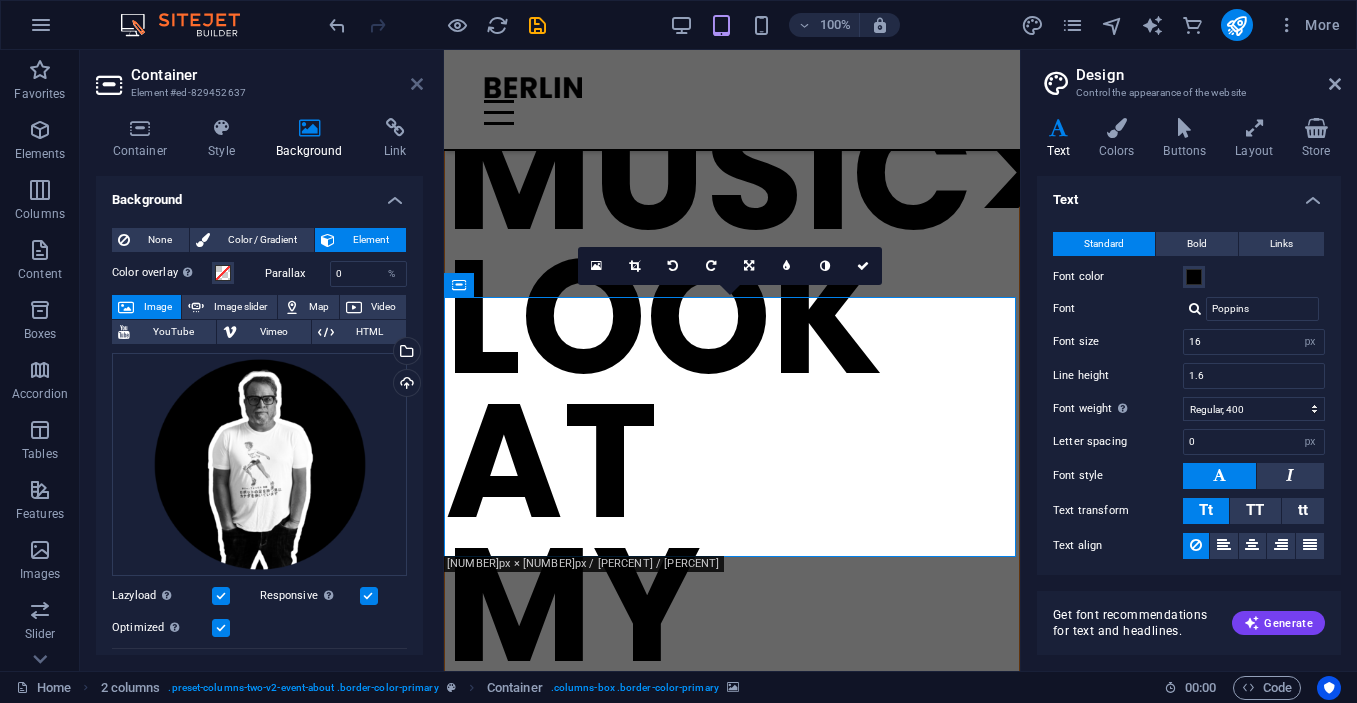 click at bounding box center (417, 84) 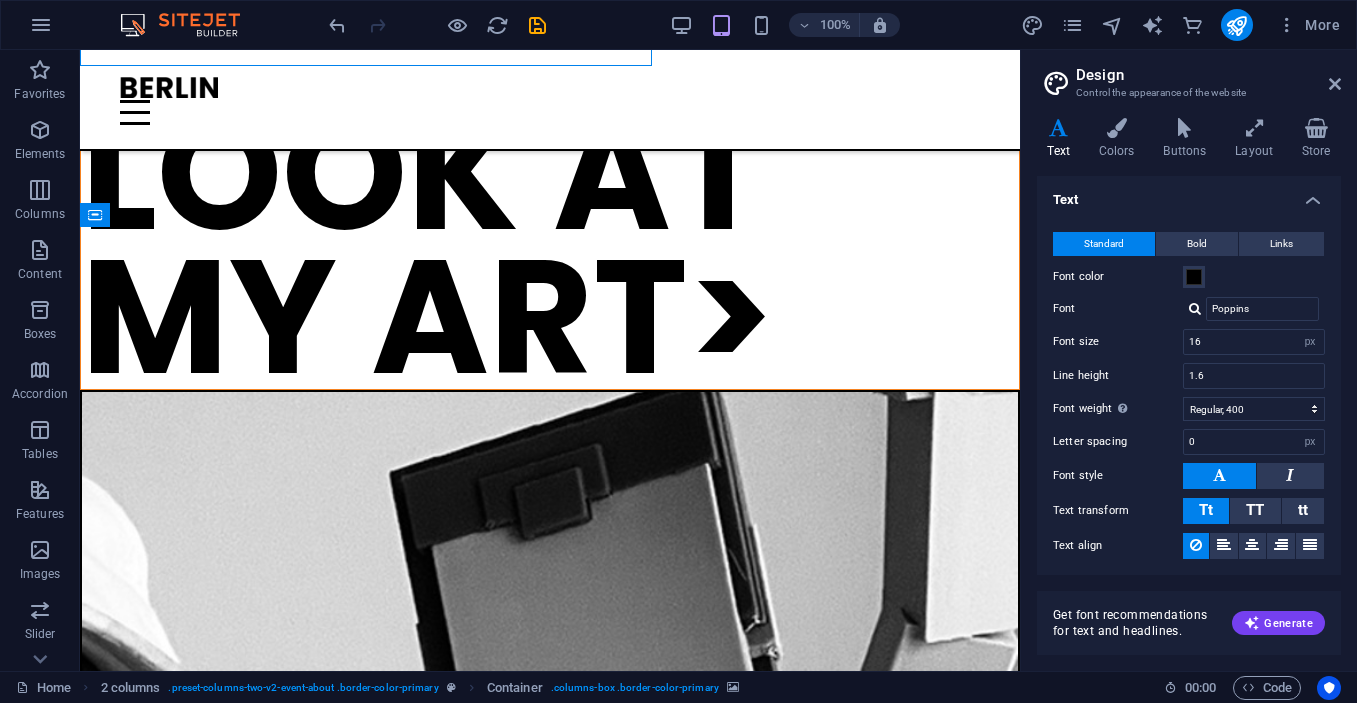 scroll, scrollTop: 1372, scrollLeft: 0, axis: vertical 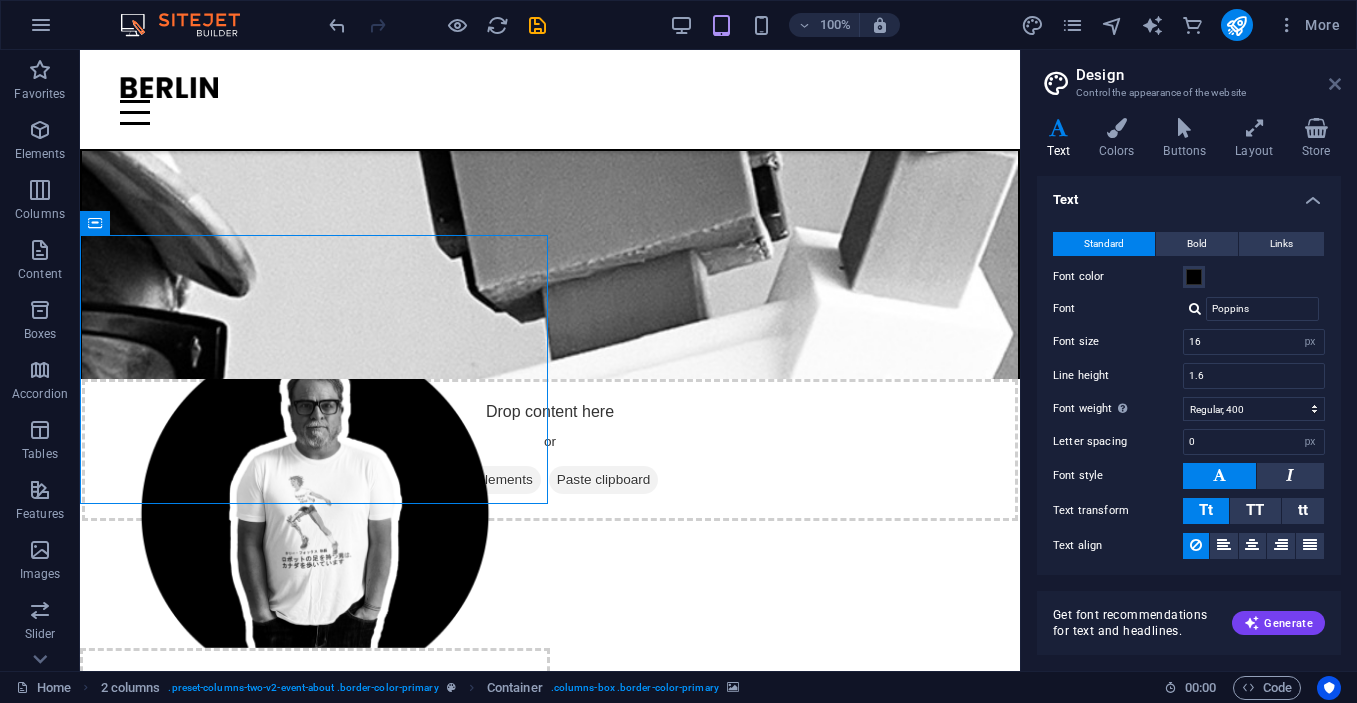 click at bounding box center [1335, 84] 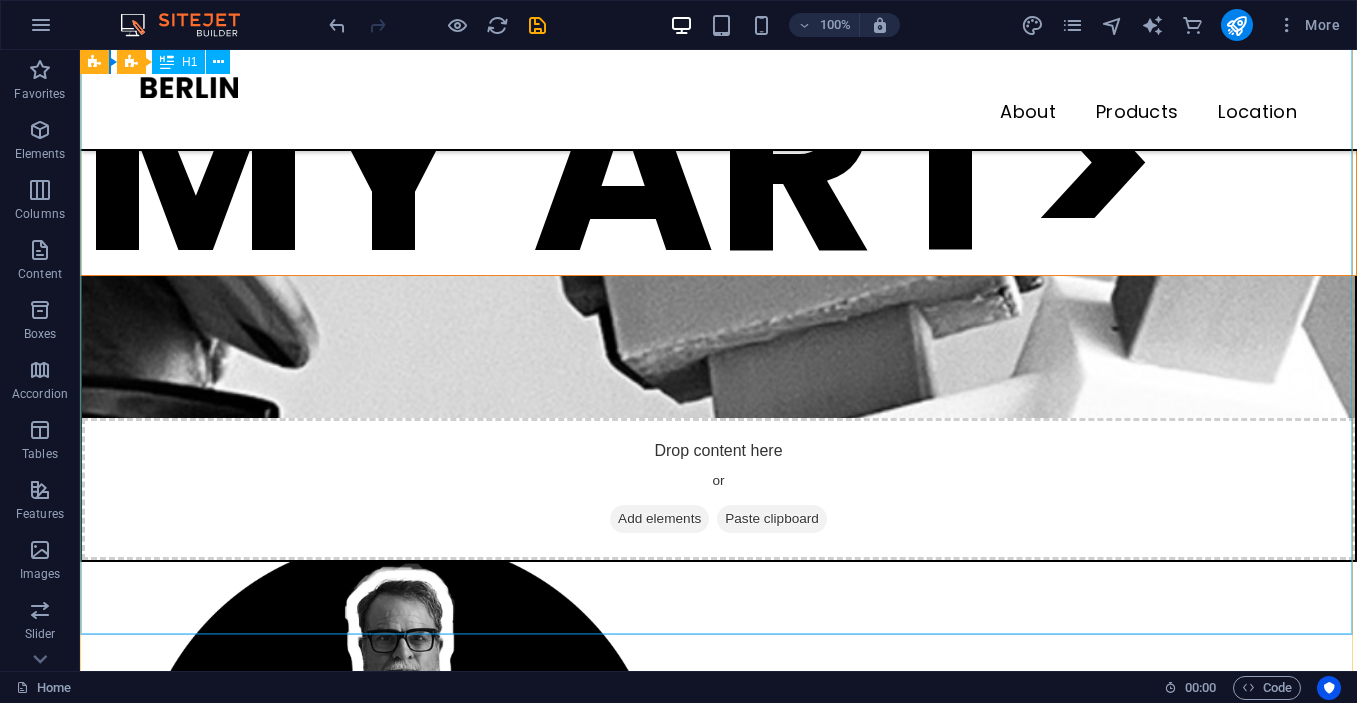 scroll, scrollTop: 1517, scrollLeft: 0, axis: vertical 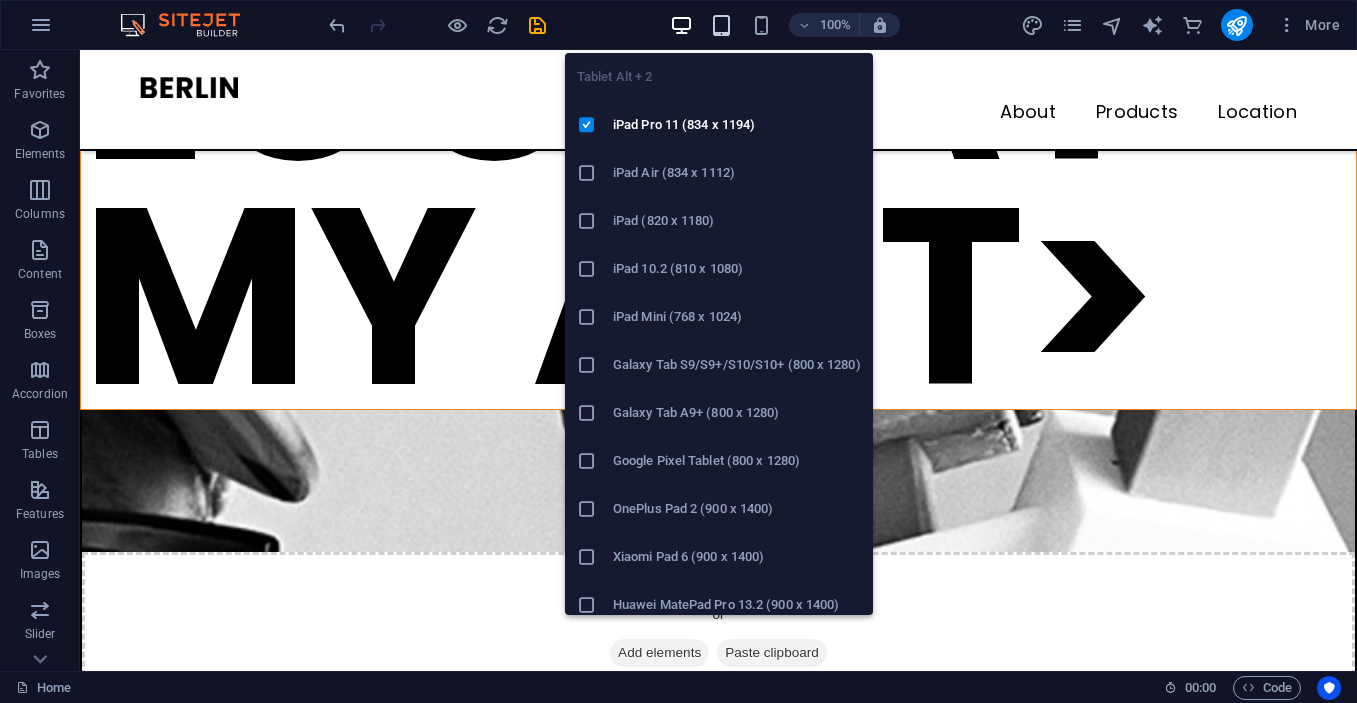 click at bounding box center (721, 25) 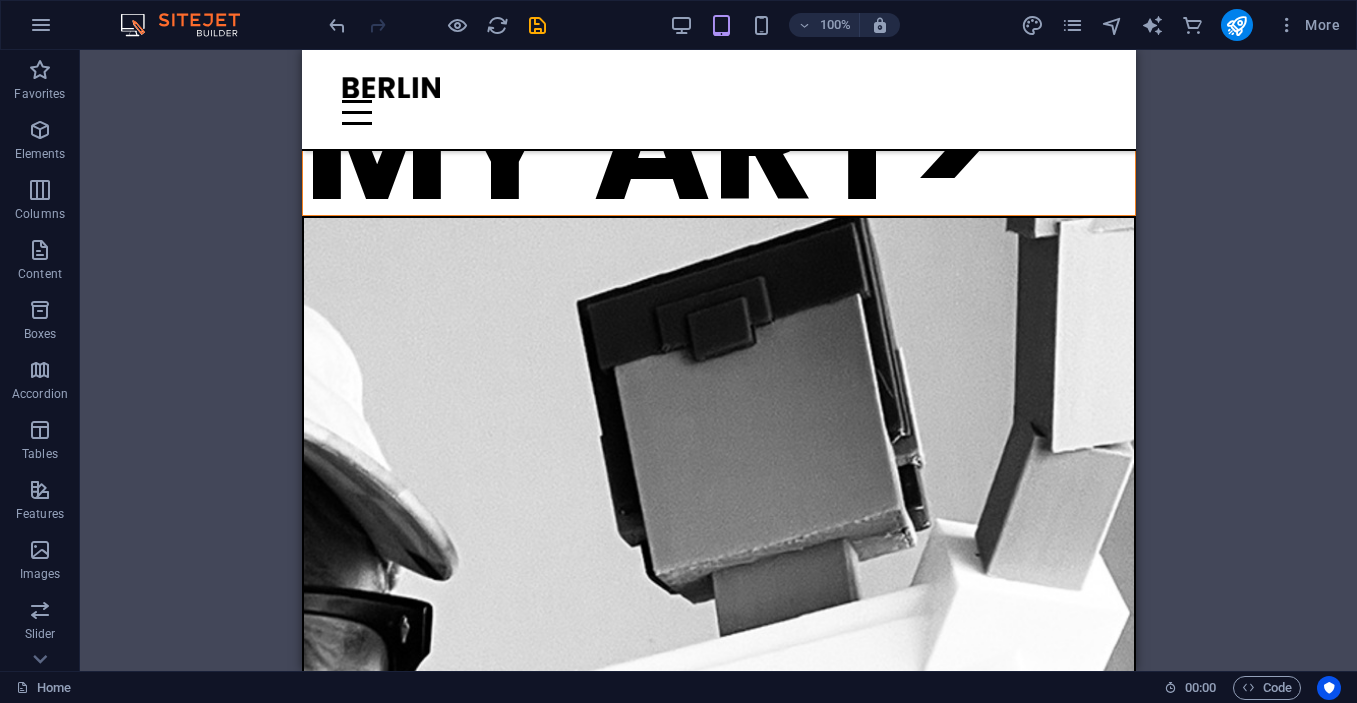 scroll, scrollTop: 1104, scrollLeft: 0, axis: vertical 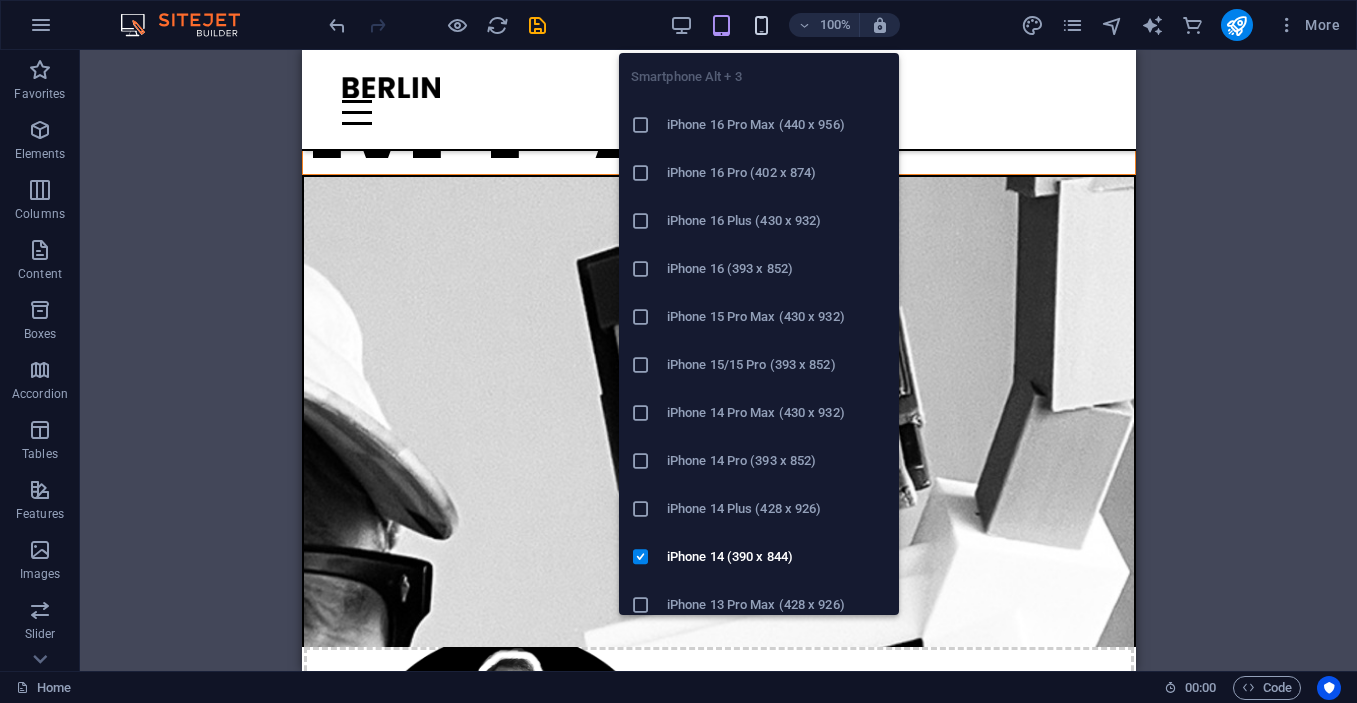 click at bounding box center (761, 25) 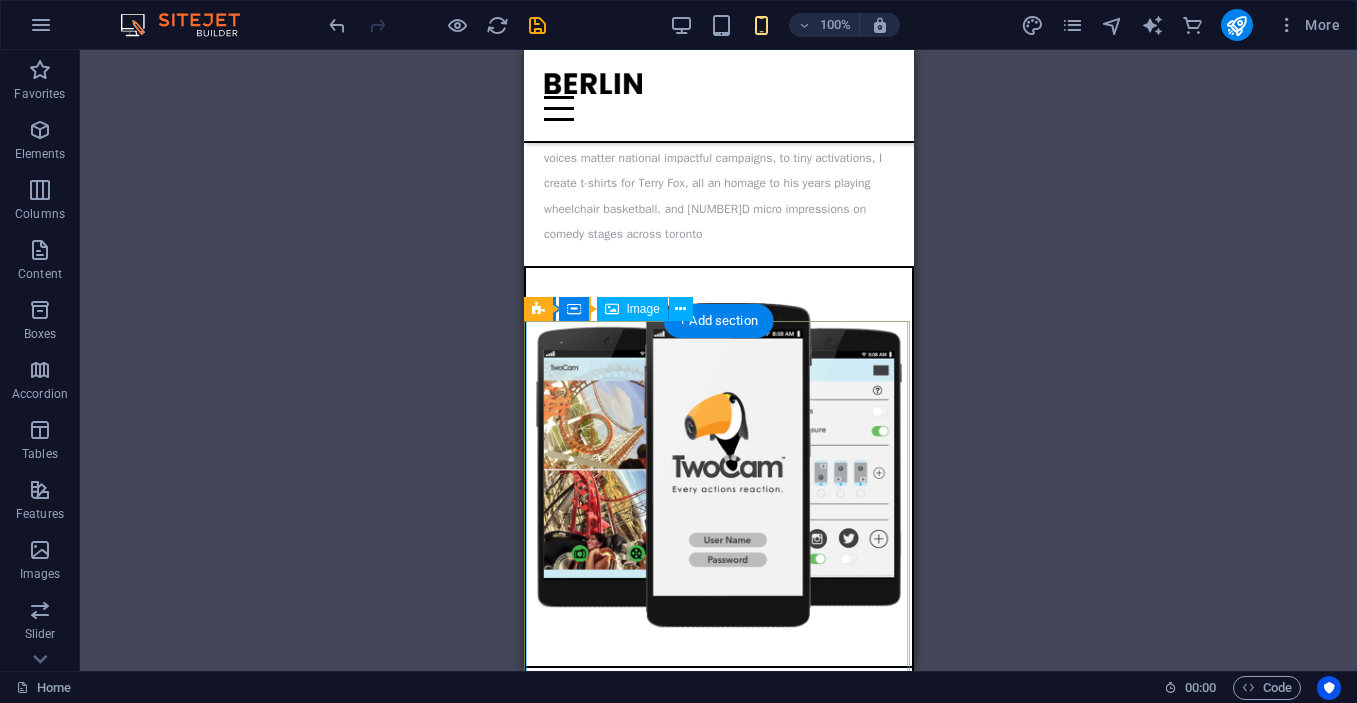 scroll, scrollTop: 1145, scrollLeft: 0, axis: vertical 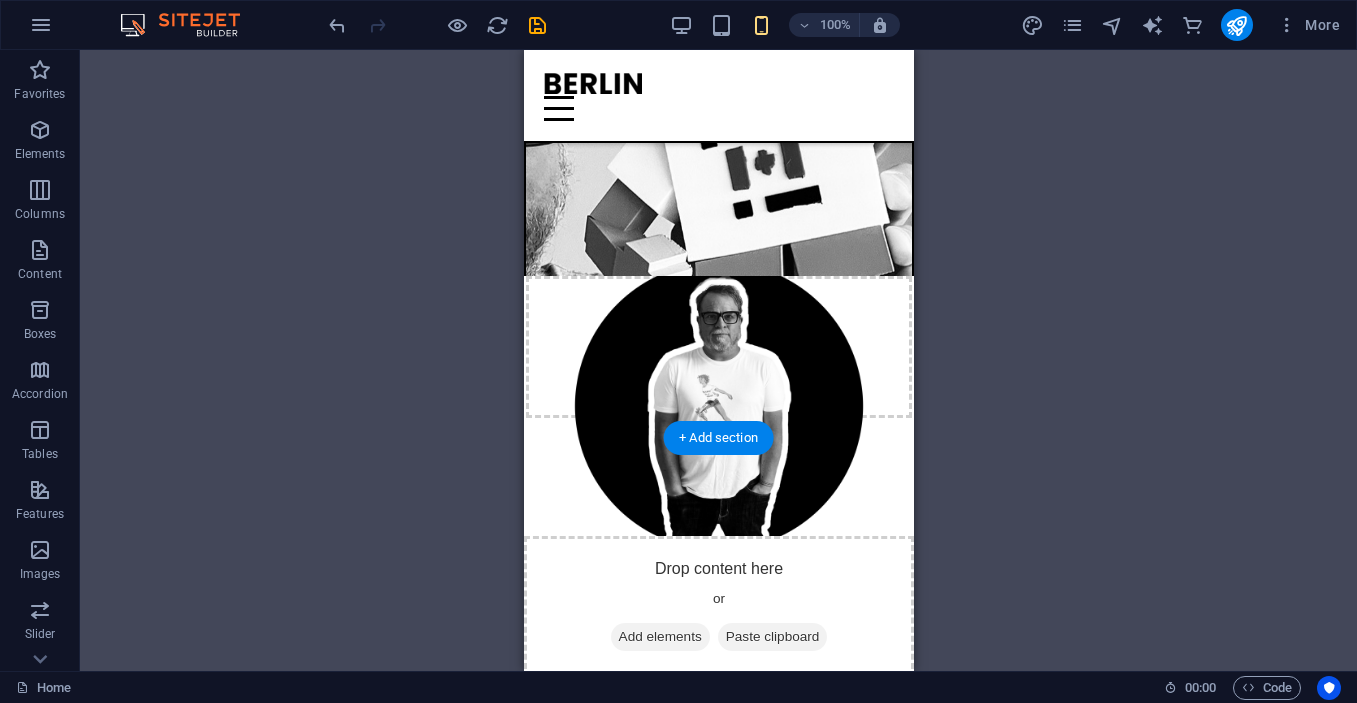 click at bounding box center [718, 406] 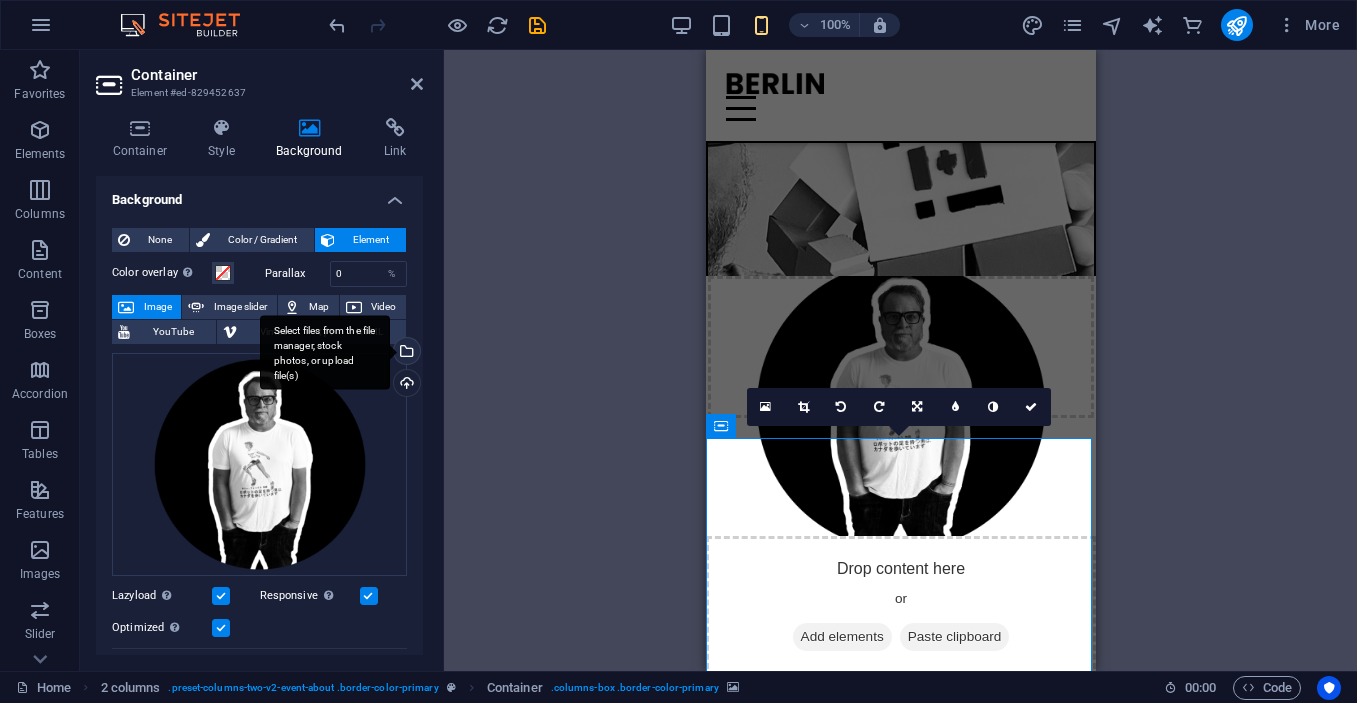 click on "Select files from the file manager, stock photos, or upload file(s)" at bounding box center (325, 352) 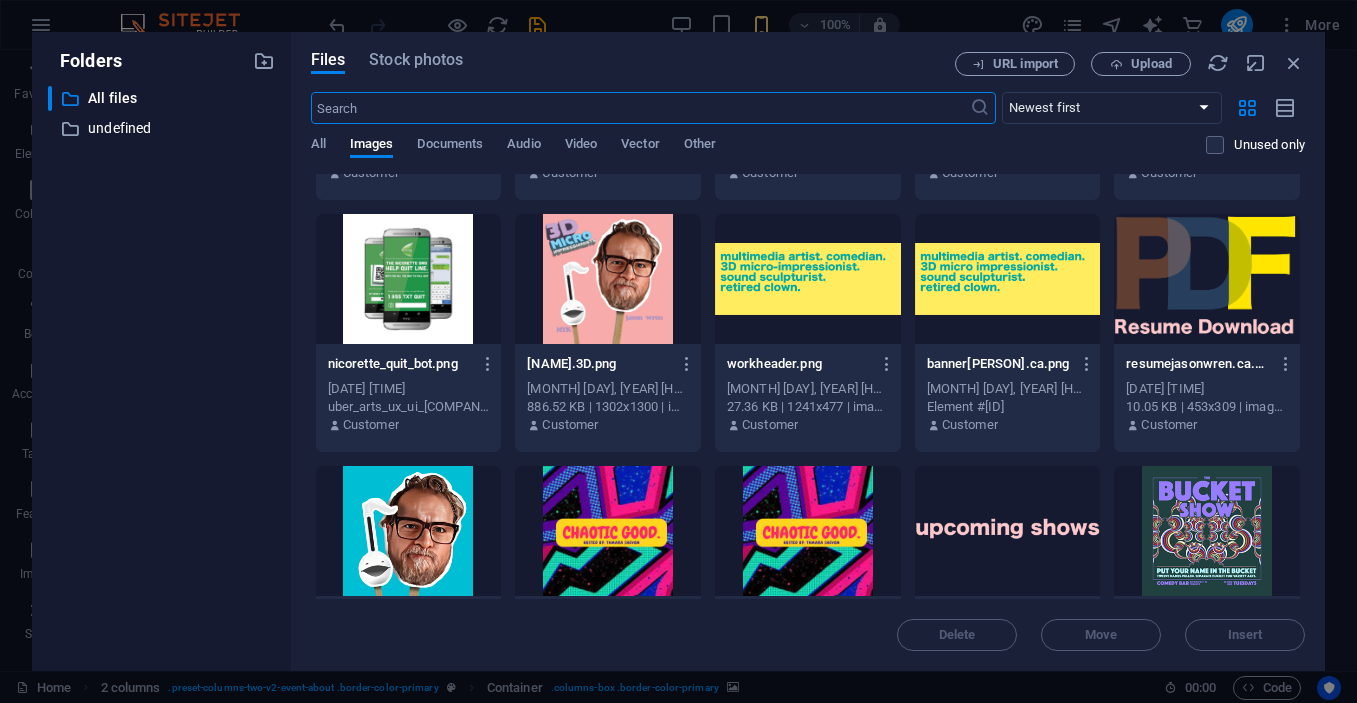 scroll, scrollTop: 4756, scrollLeft: 0, axis: vertical 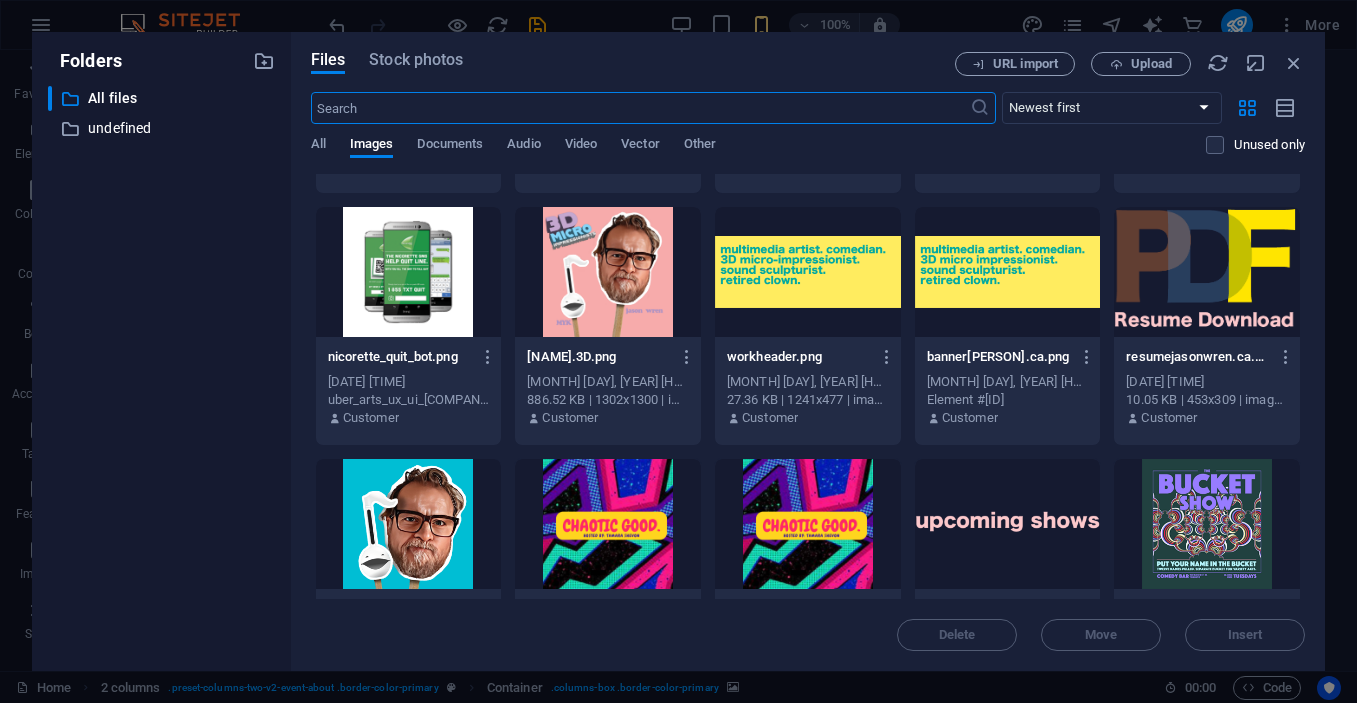 click at bounding box center (409, 524) 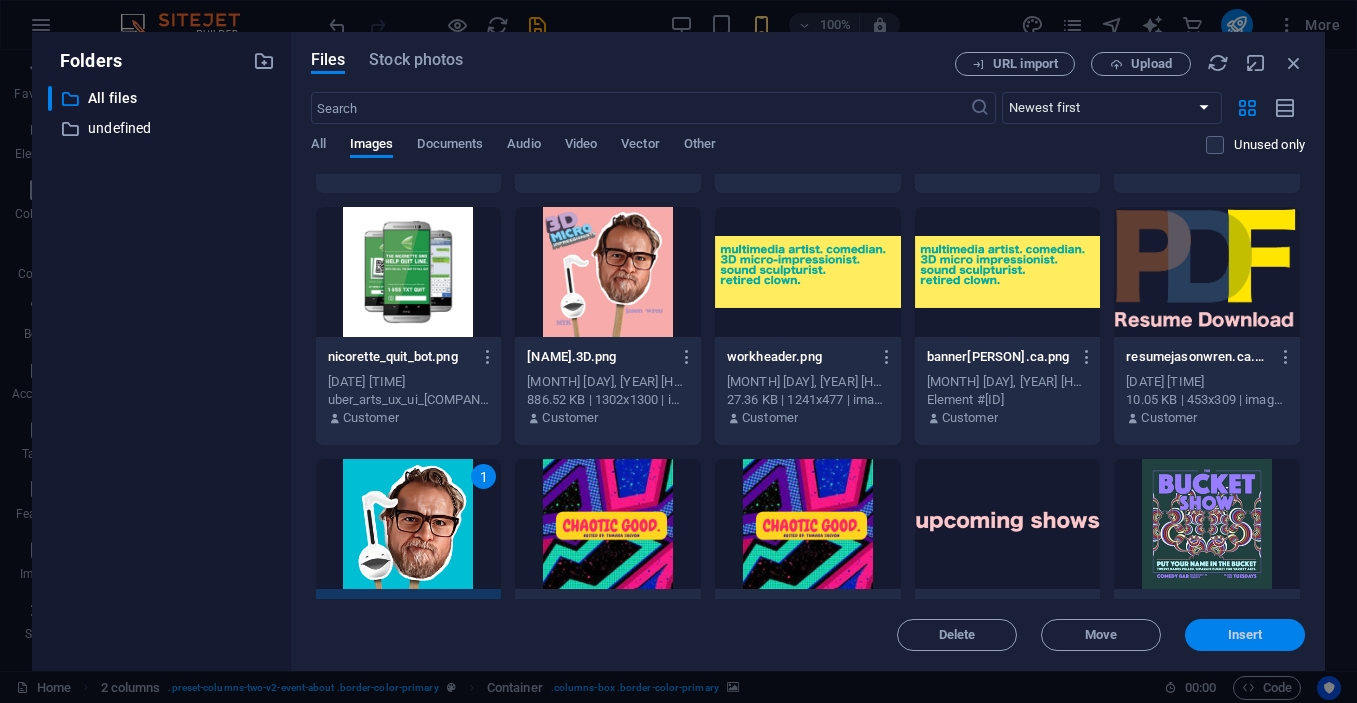 click on "Insert" at bounding box center (1245, 635) 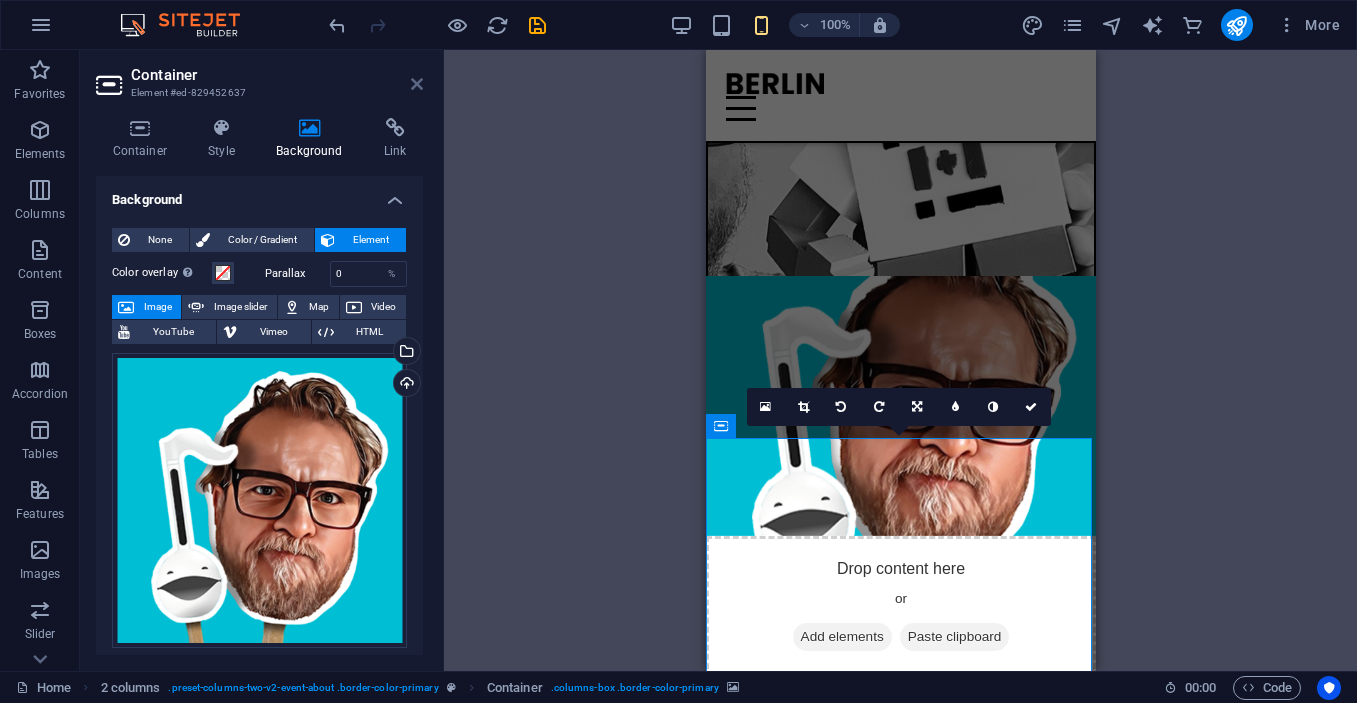 click at bounding box center (417, 84) 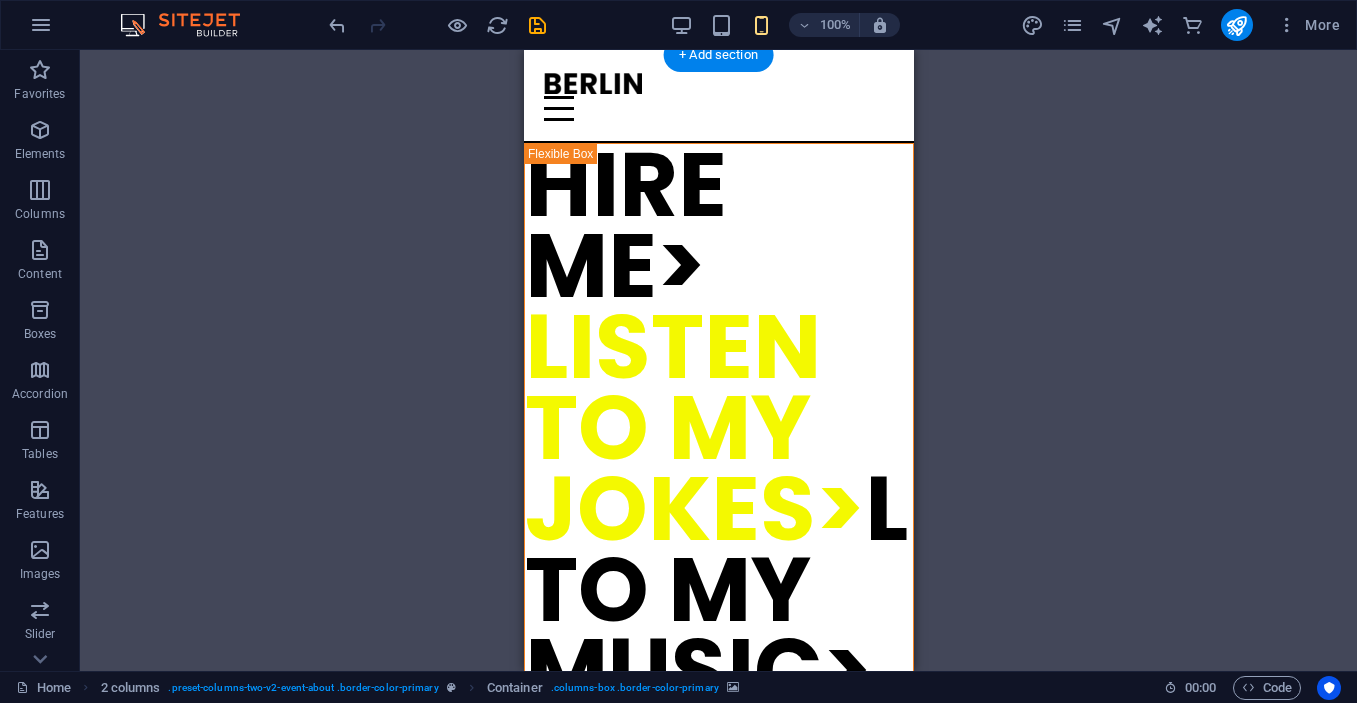scroll, scrollTop: 0, scrollLeft: 0, axis: both 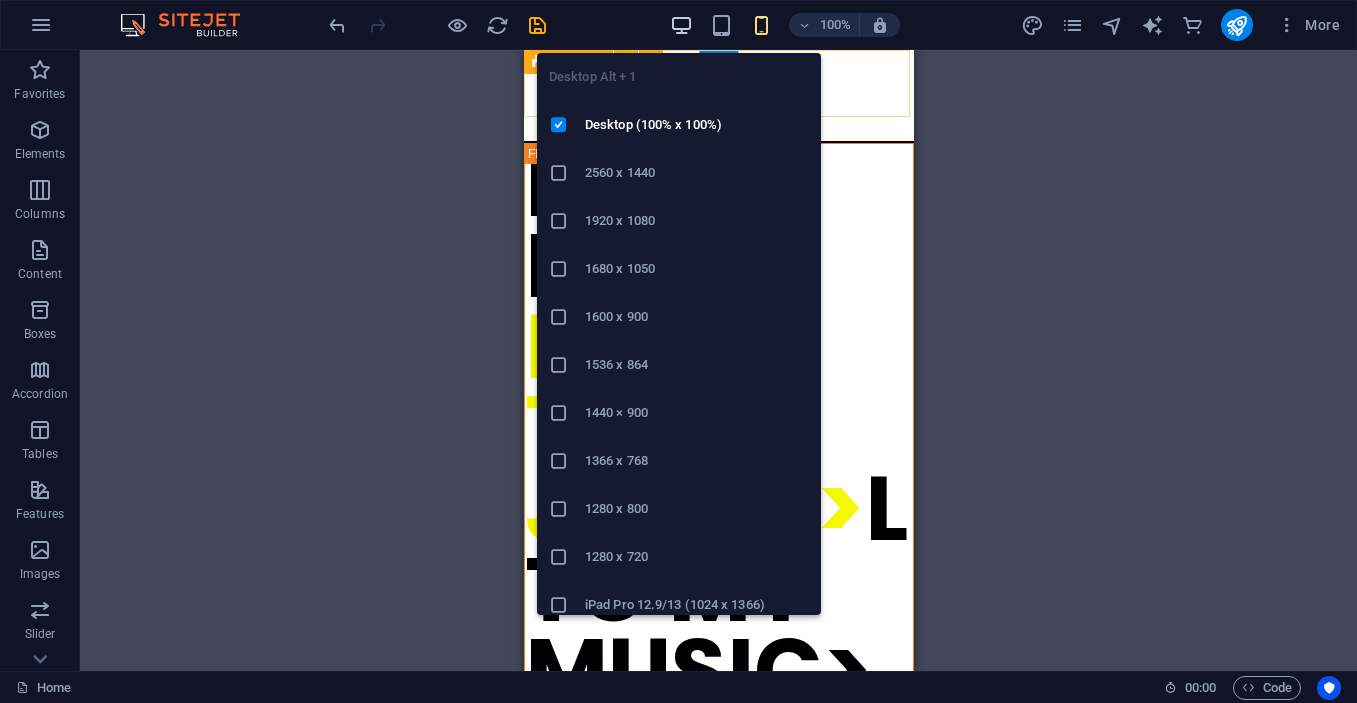 click at bounding box center [681, 25] 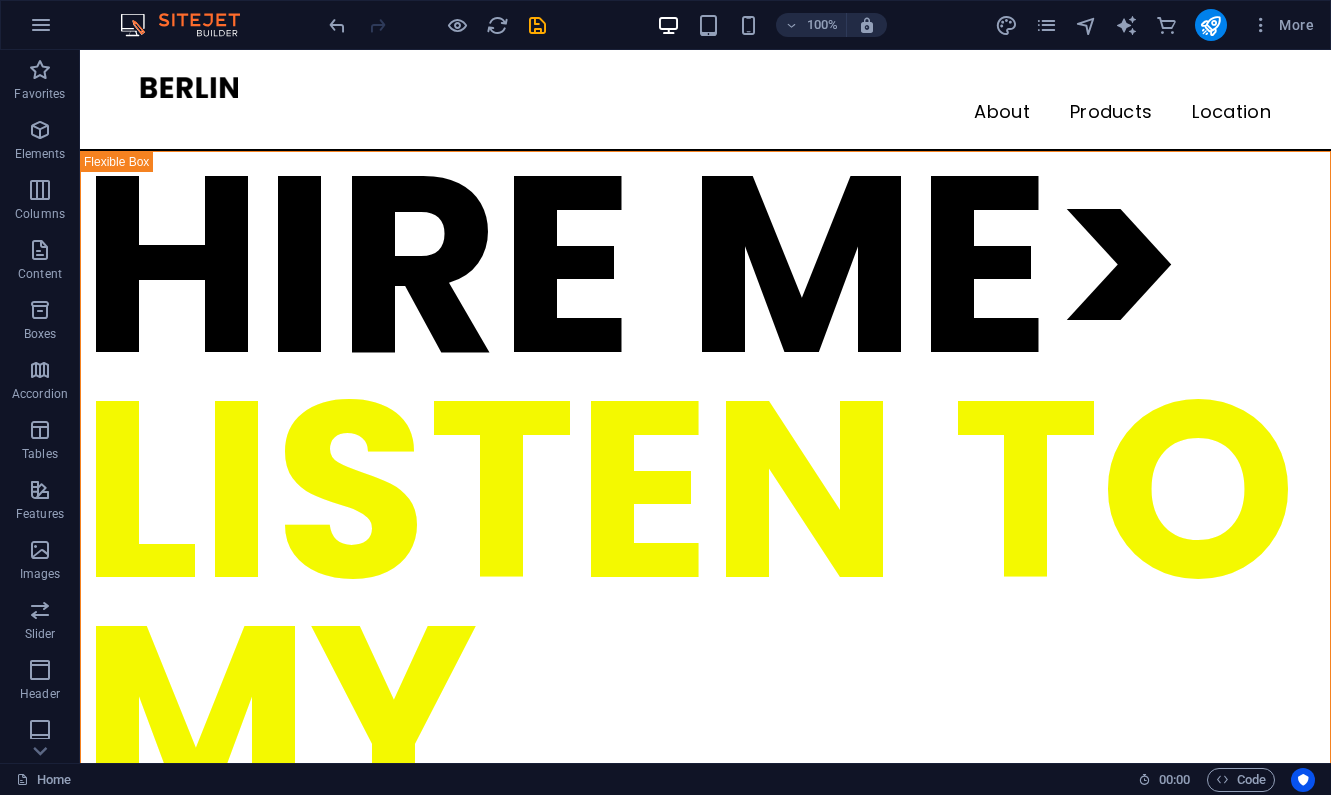scroll, scrollTop: 0, scrollLeft: 0, axis: both 